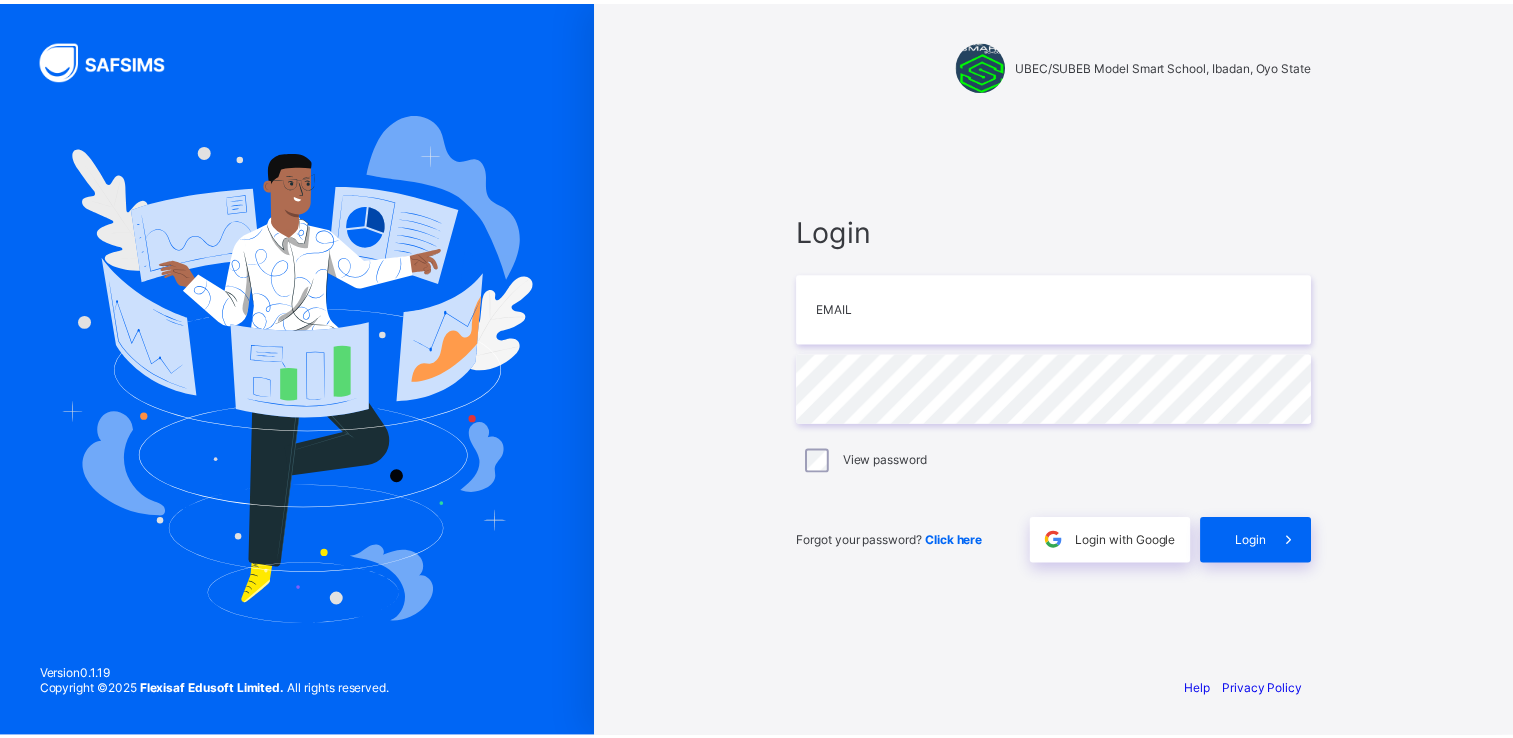 scroll, scrollTop: 0, scrollLeft: 0, axis: both 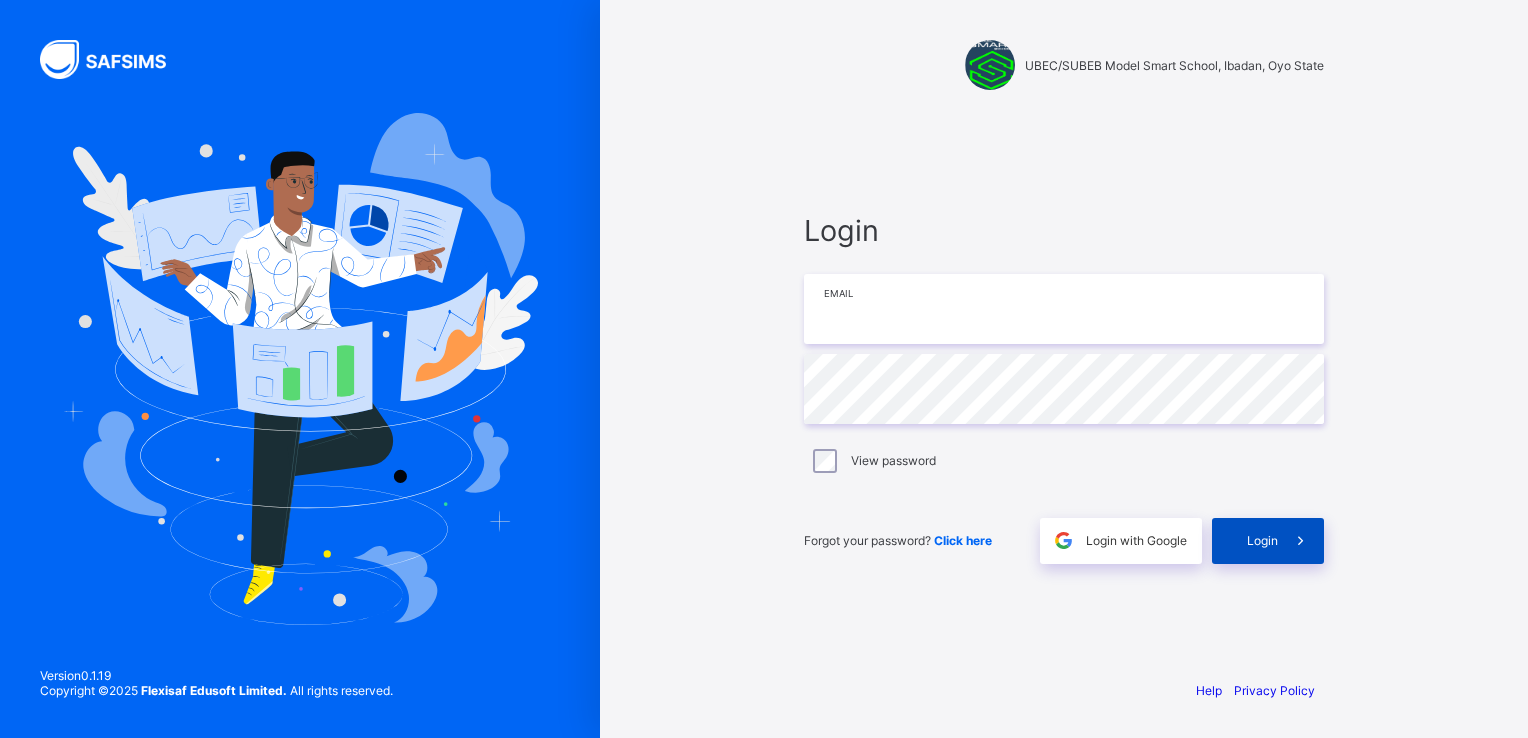 type on "**********" 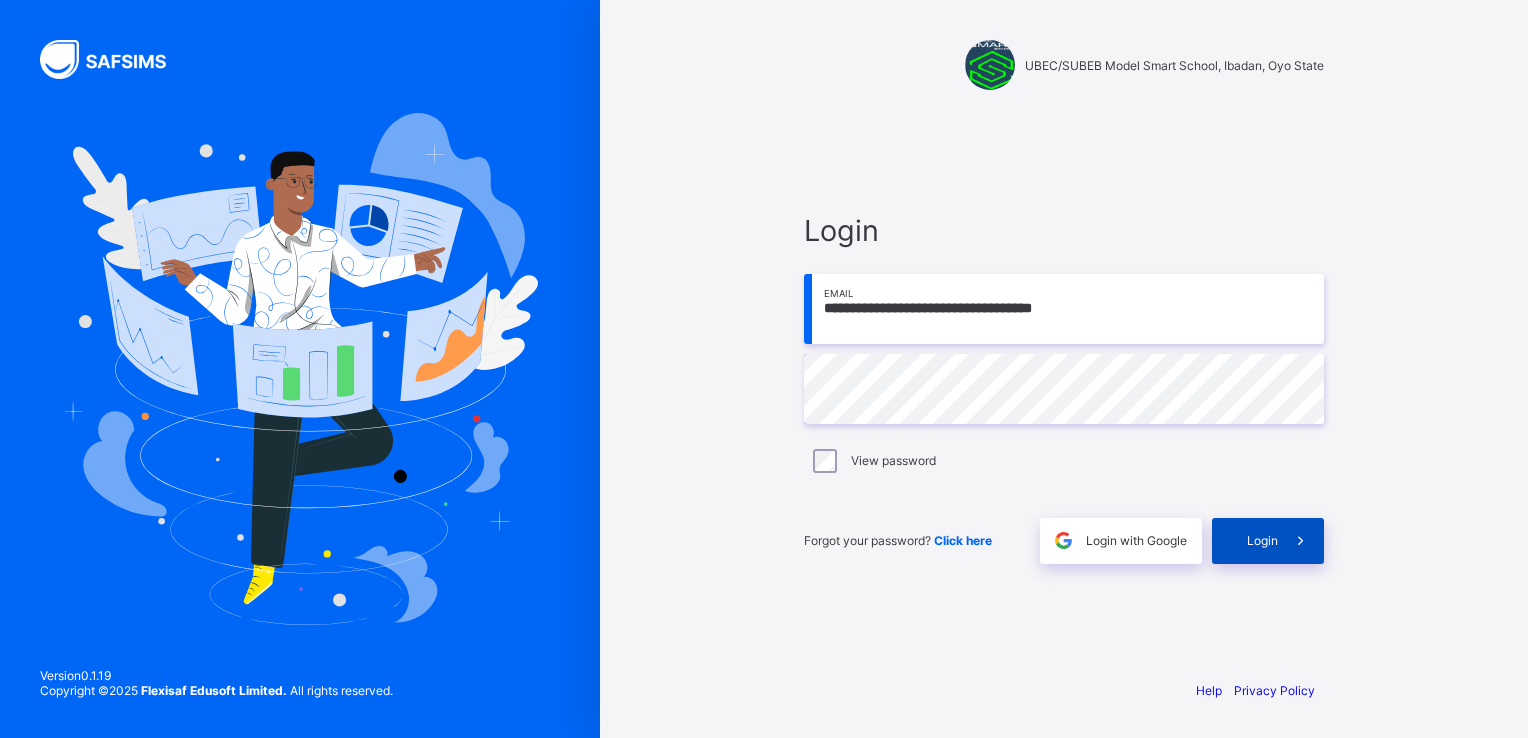 click at bounding box center [1300, 540] 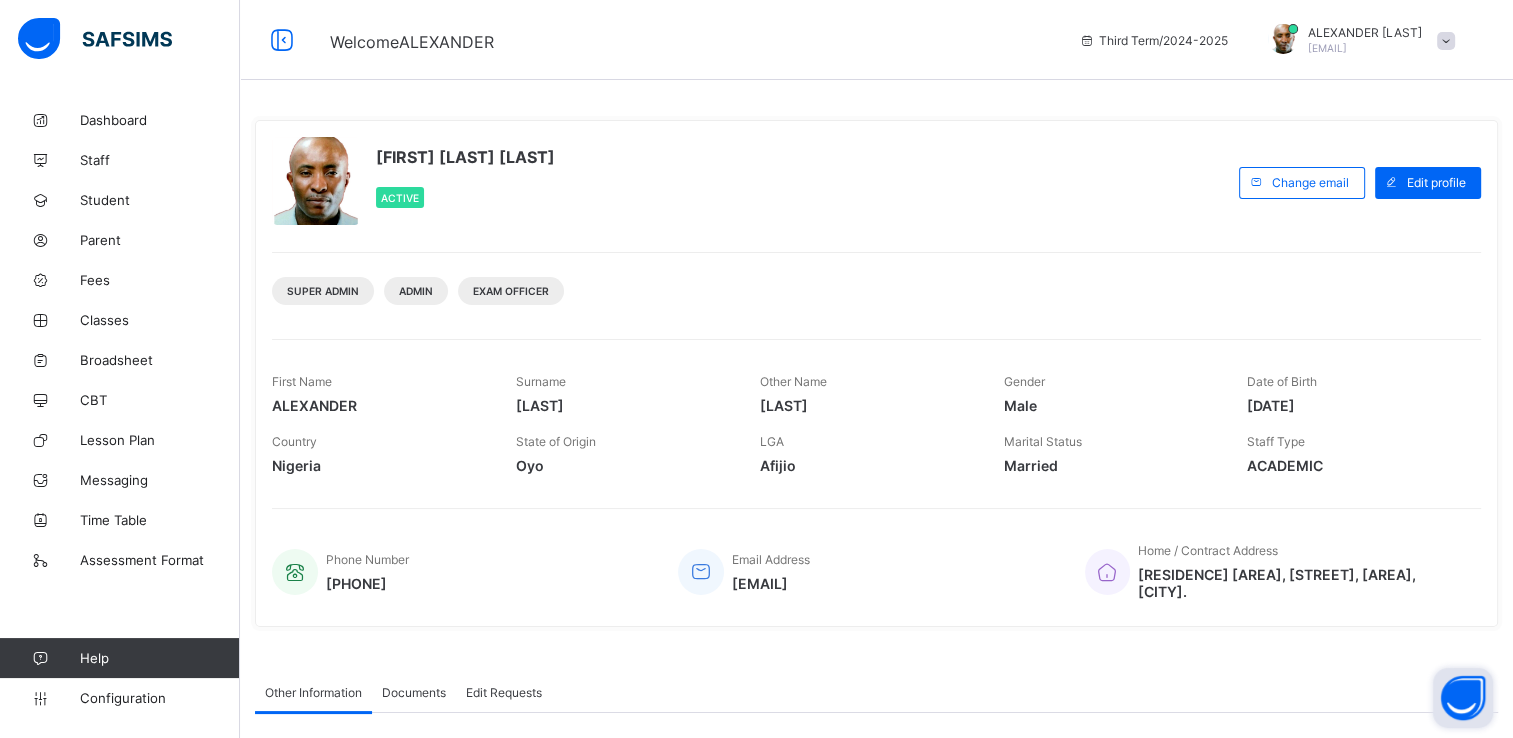 click at bounding box center (1463, 698) 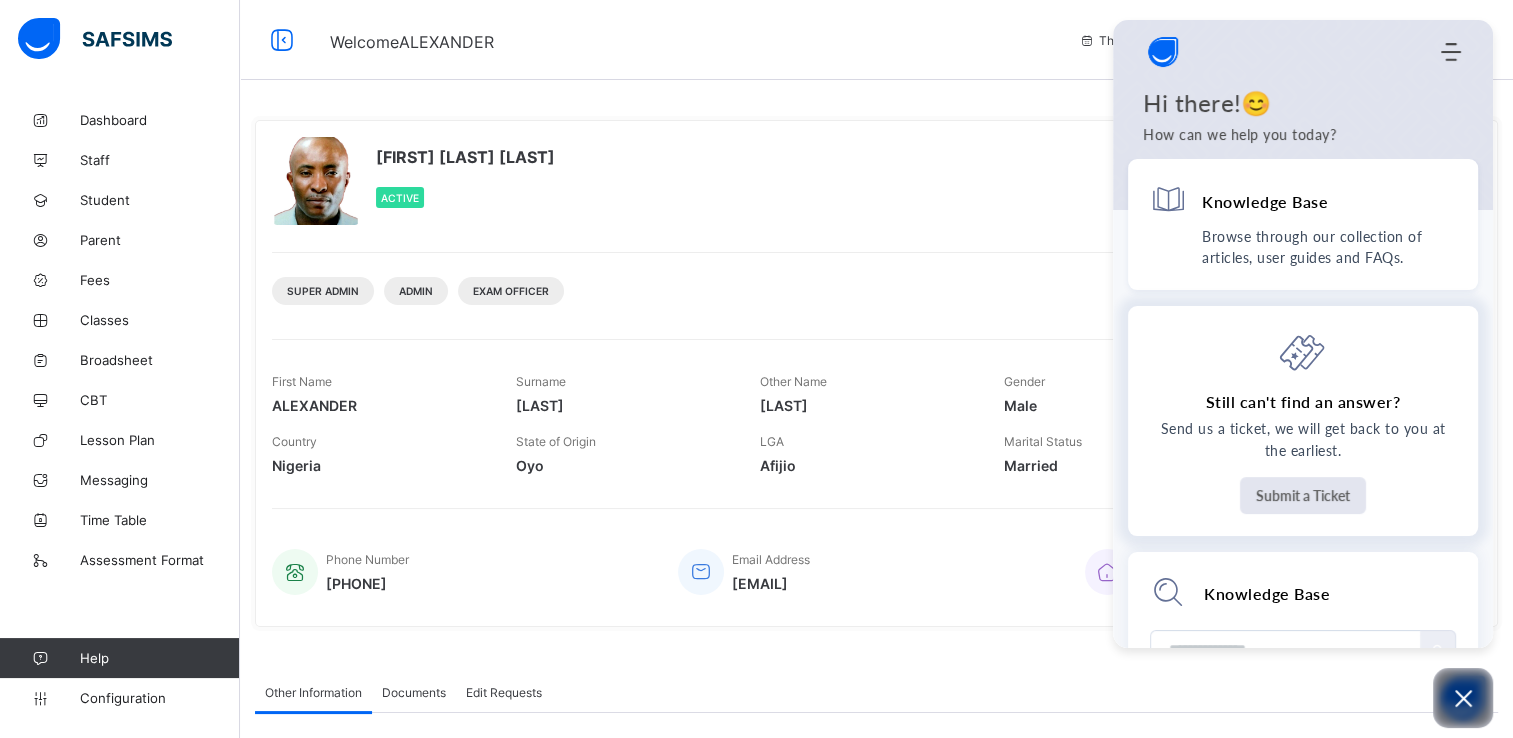 click on "Submit a Ticket" at bounding box center [1303, 495] 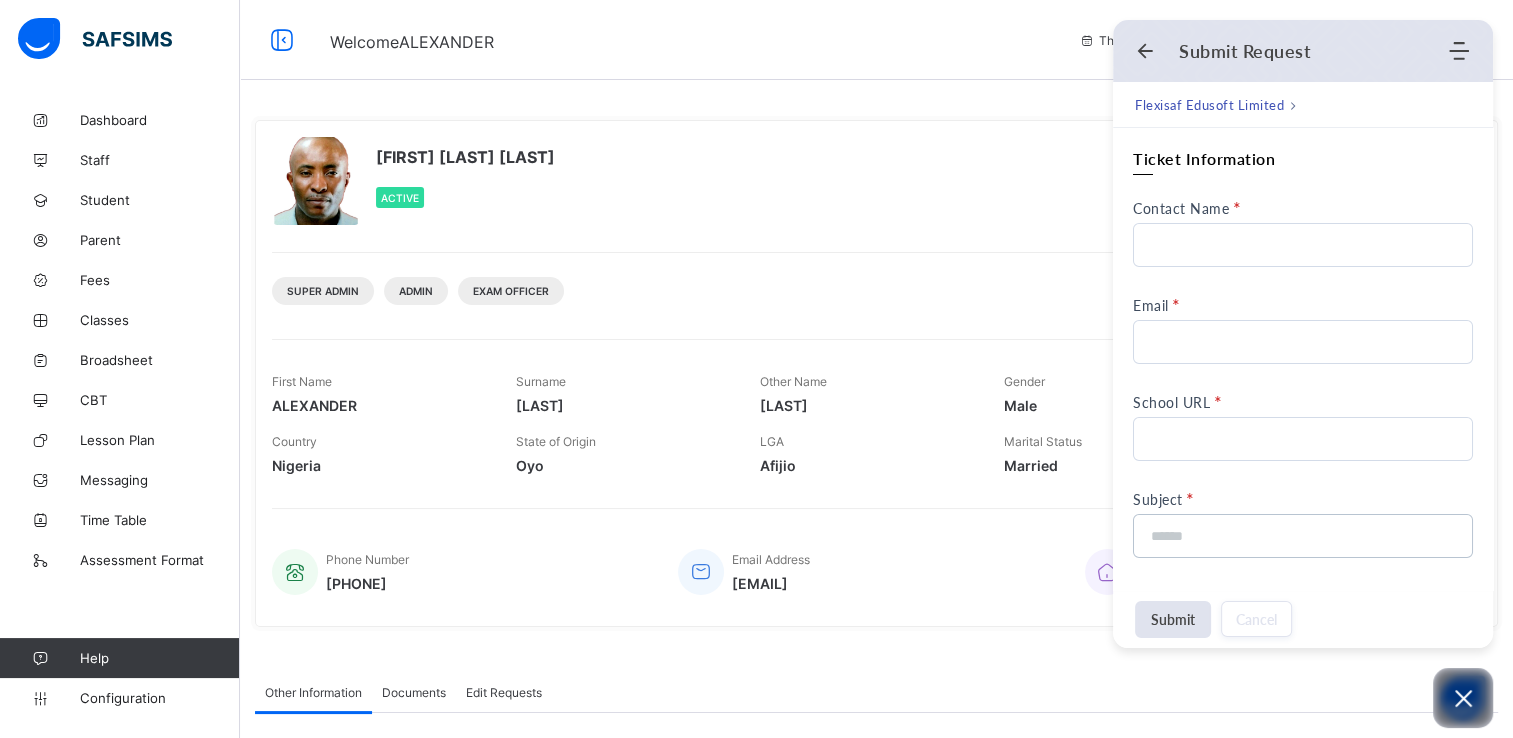 scroll, scrollTop: 0, scrollLeft: 0, axis: both 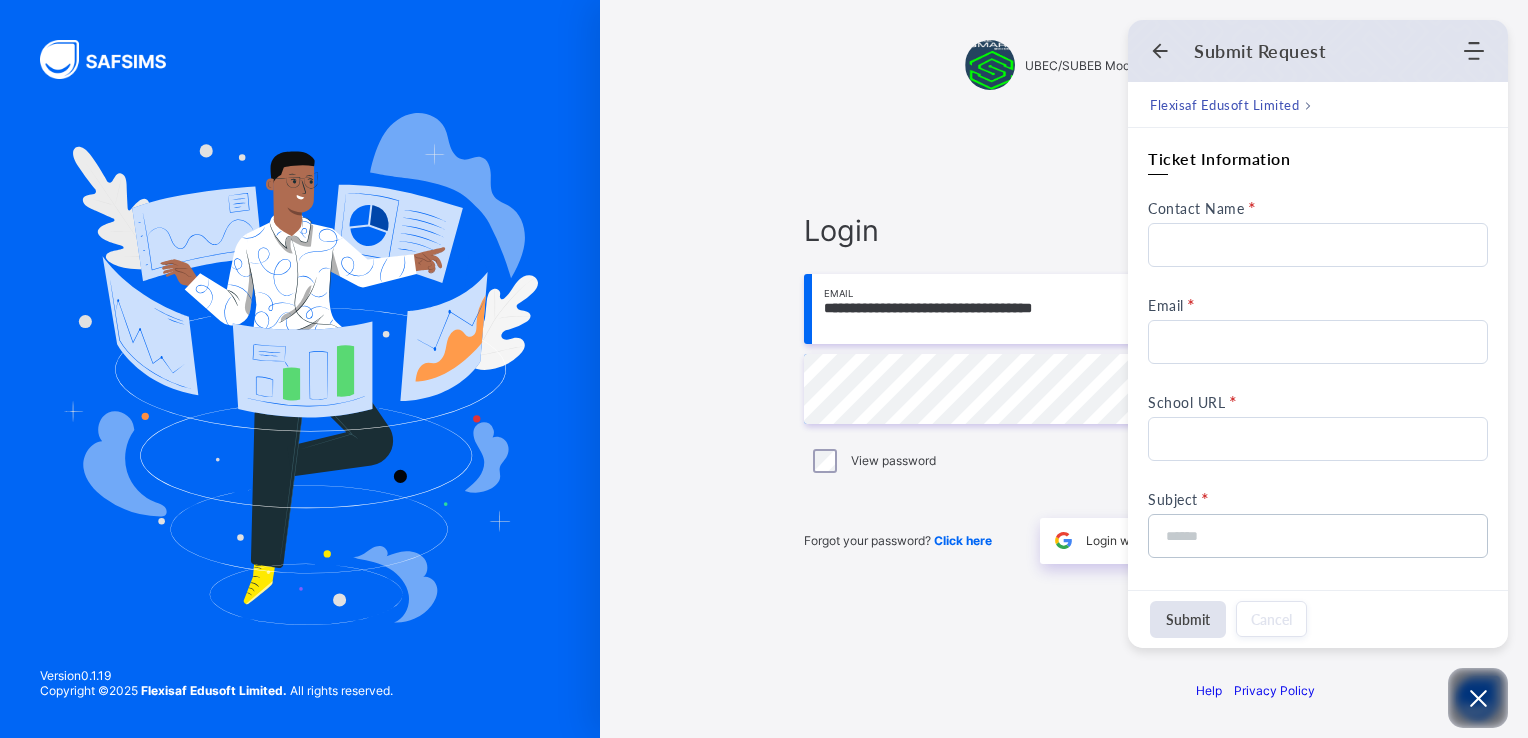 click on "**********" at bounding box center [1064, 388] 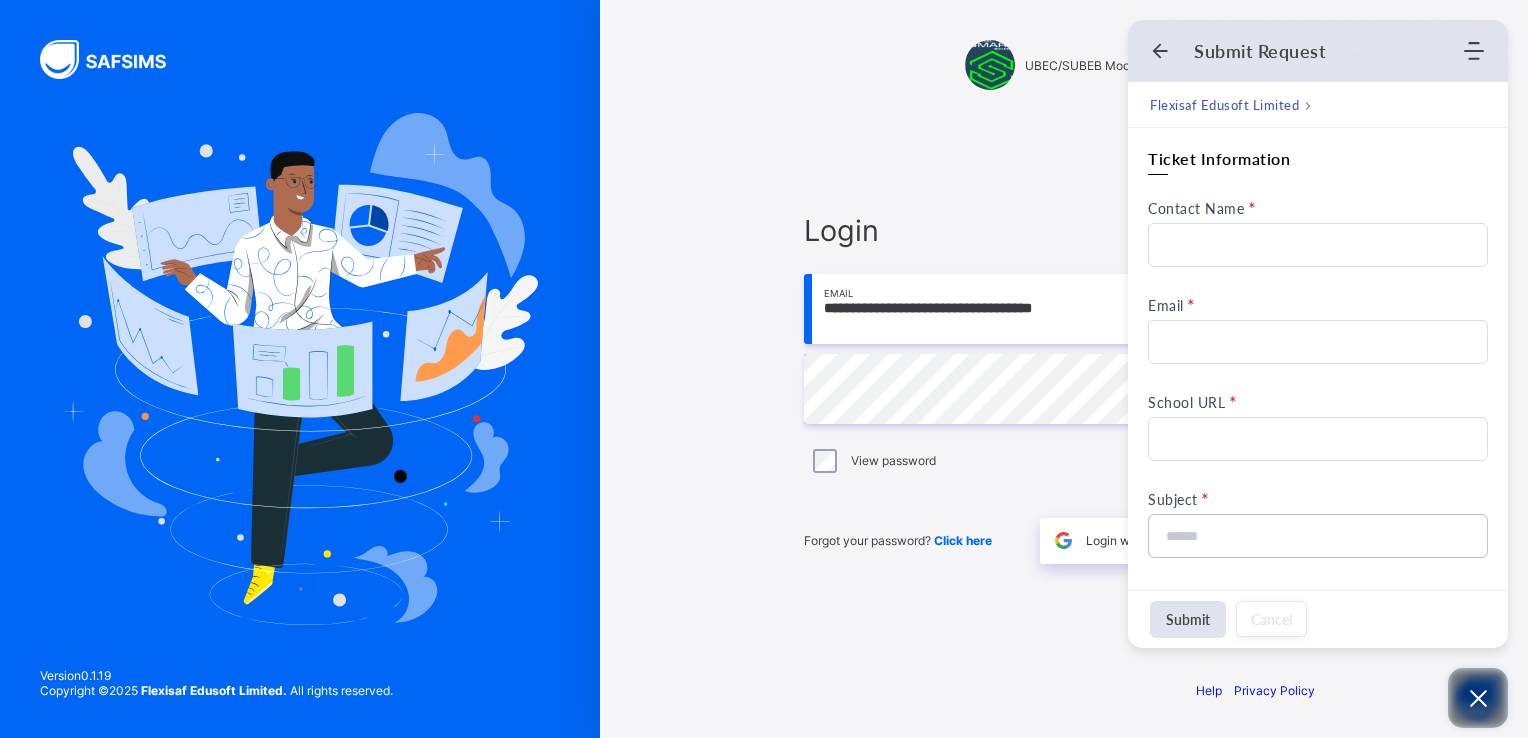 click 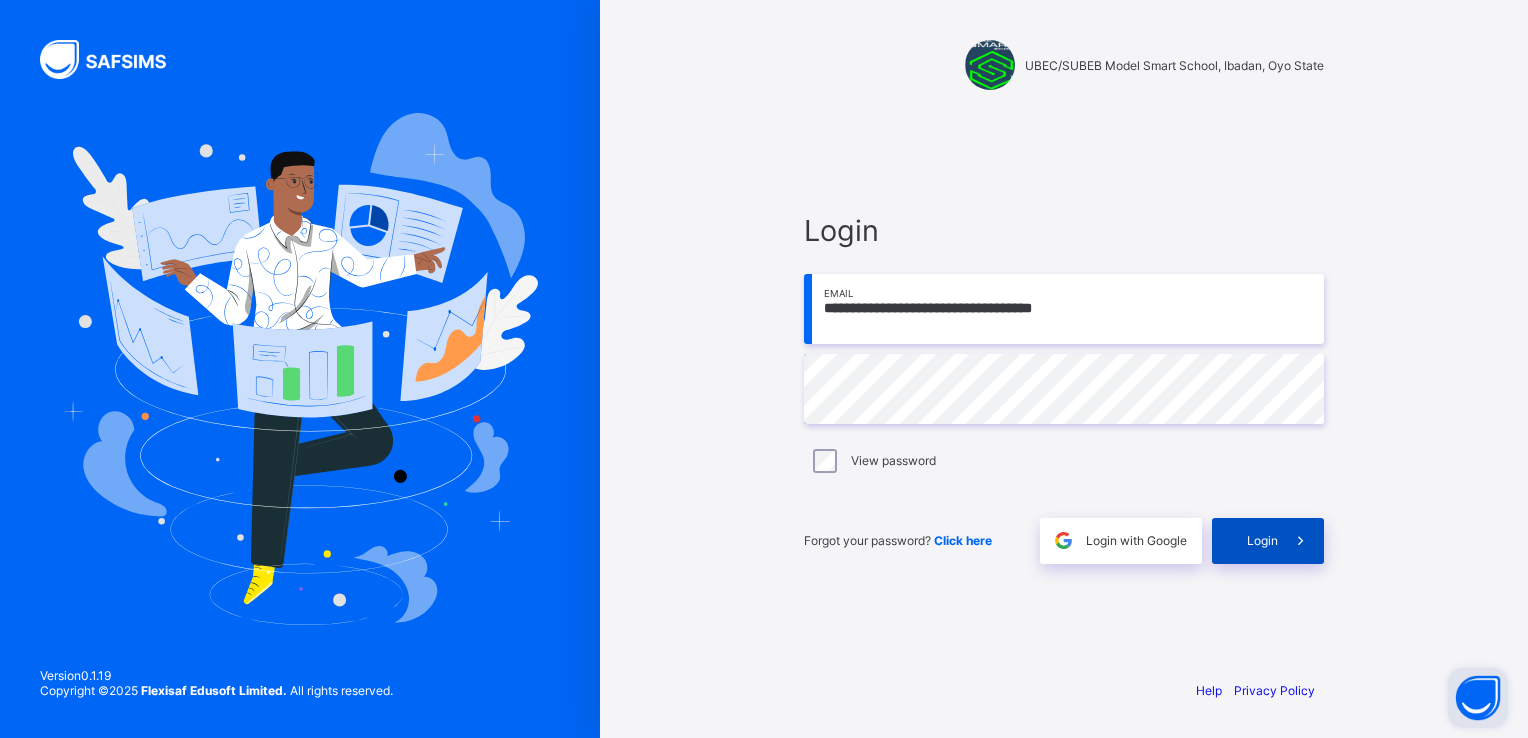 click at bounding box center (1300, 540) 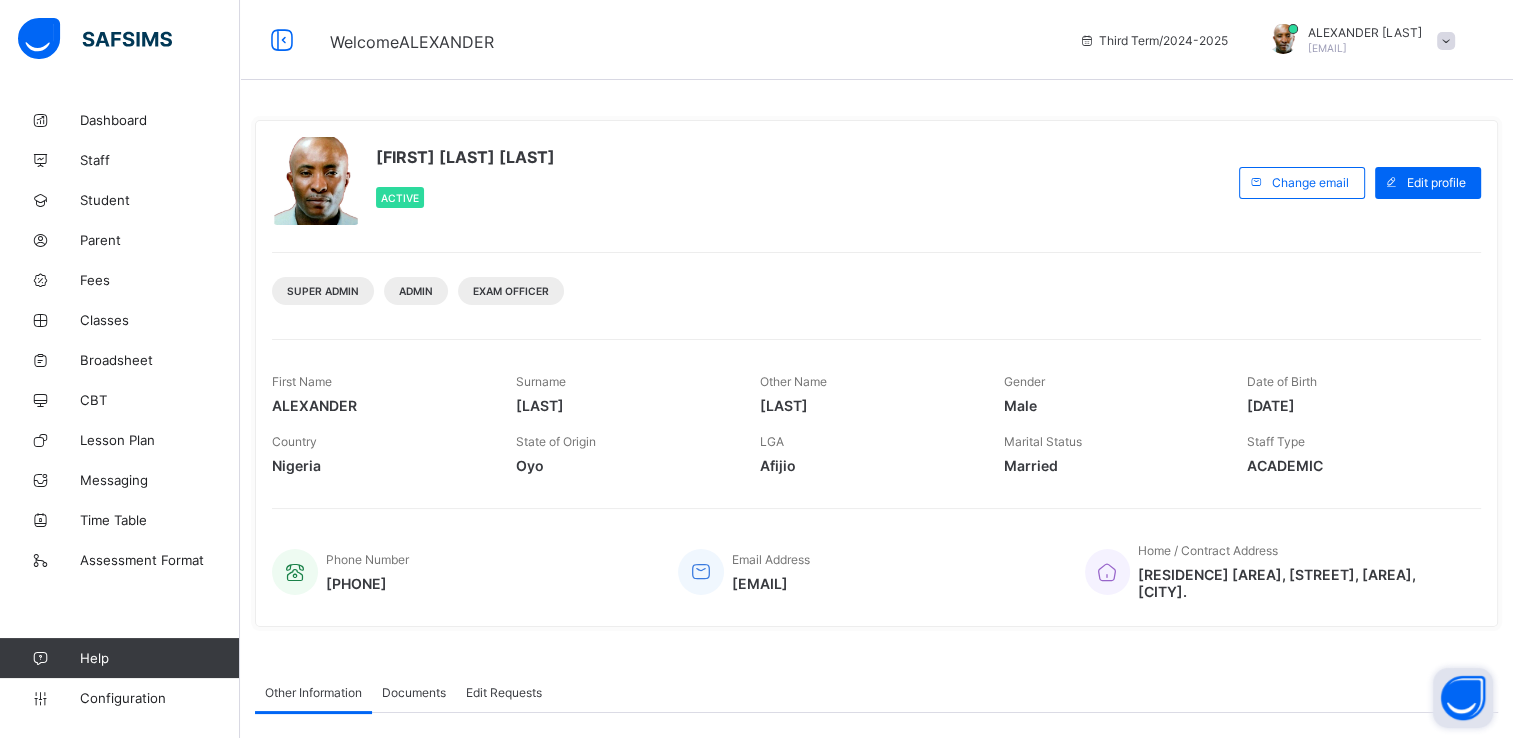 click at bounding box center (1463, 698) 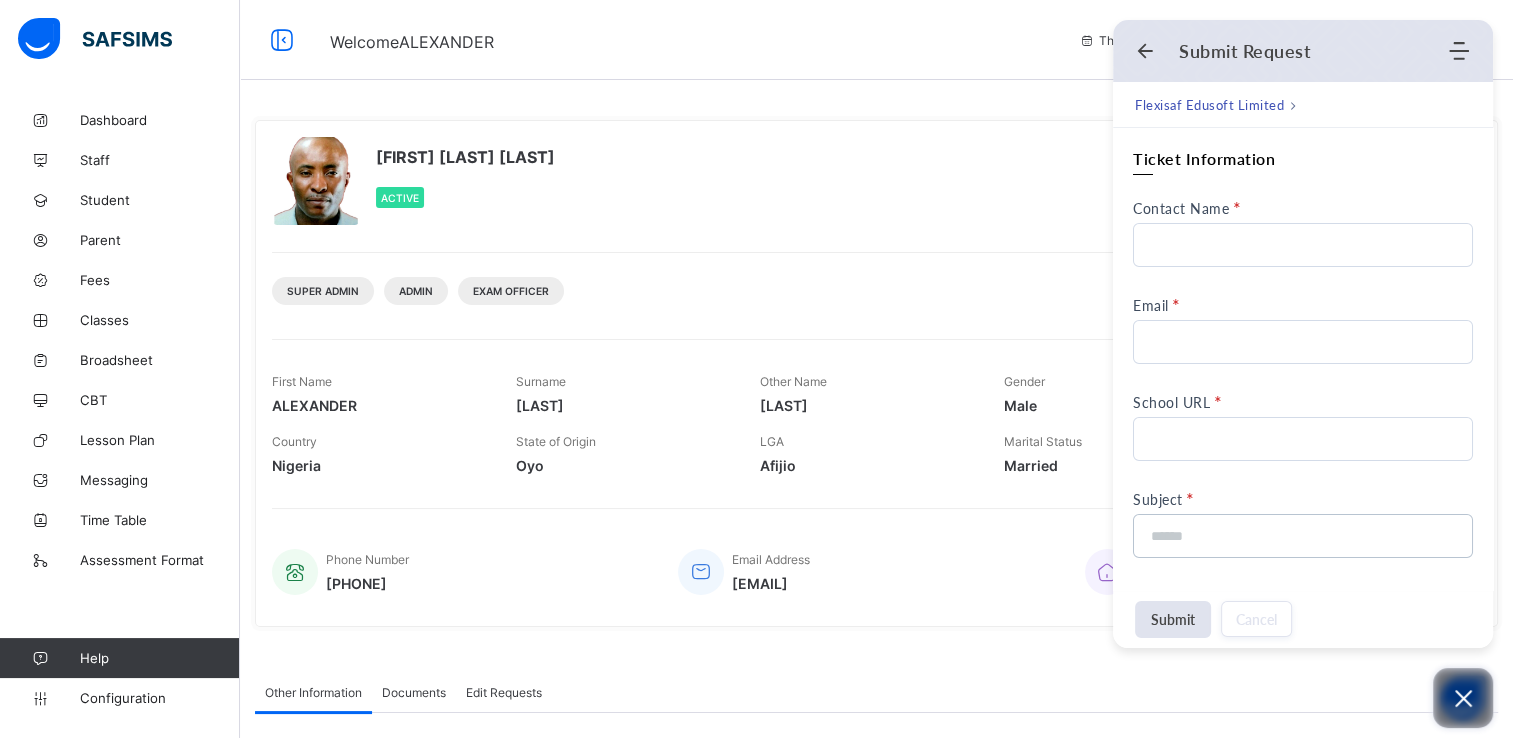 scroll, scrollTop: 0, scrollLeft: 0, axis: both 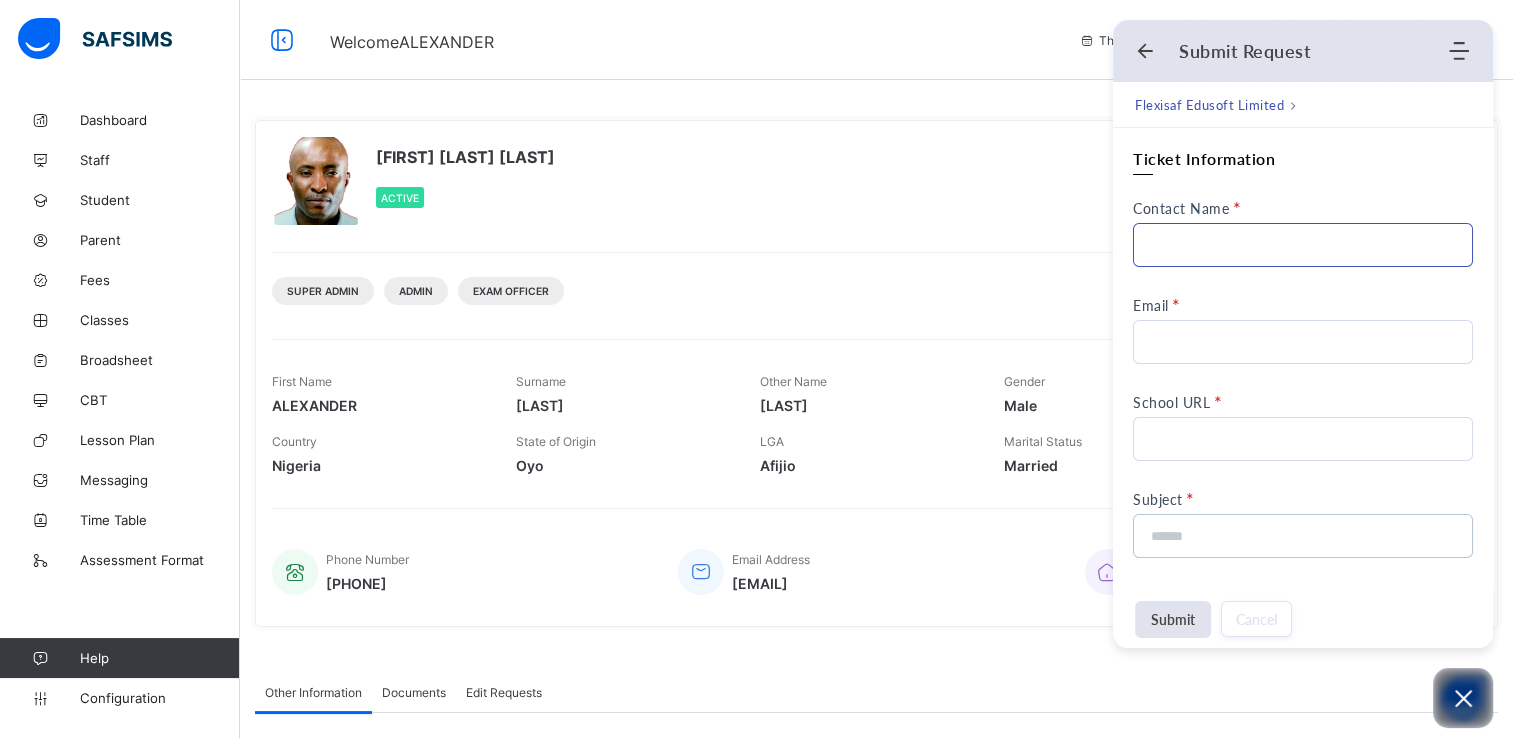 click on "Contact Name" at bounding box center [1303, 245] 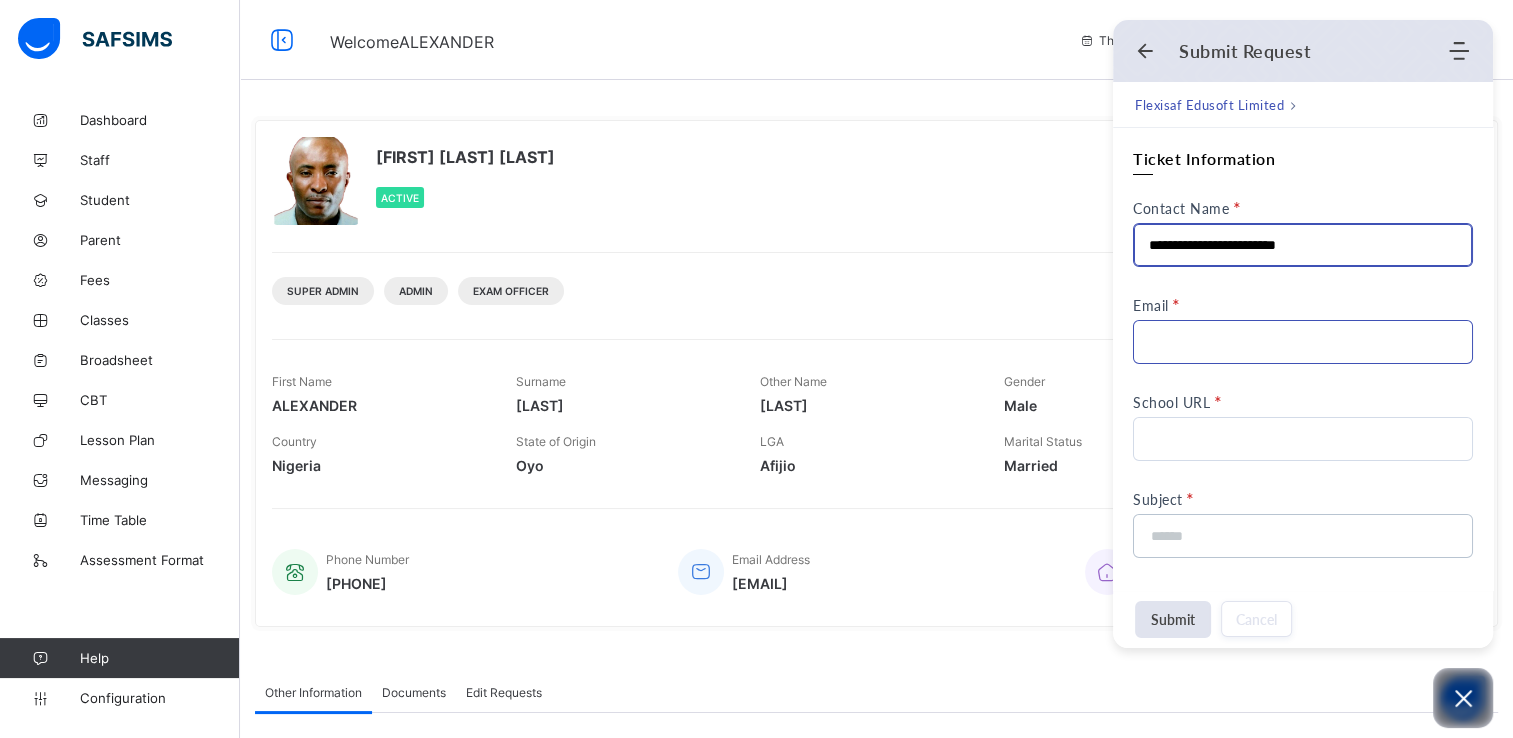 type on "**********" 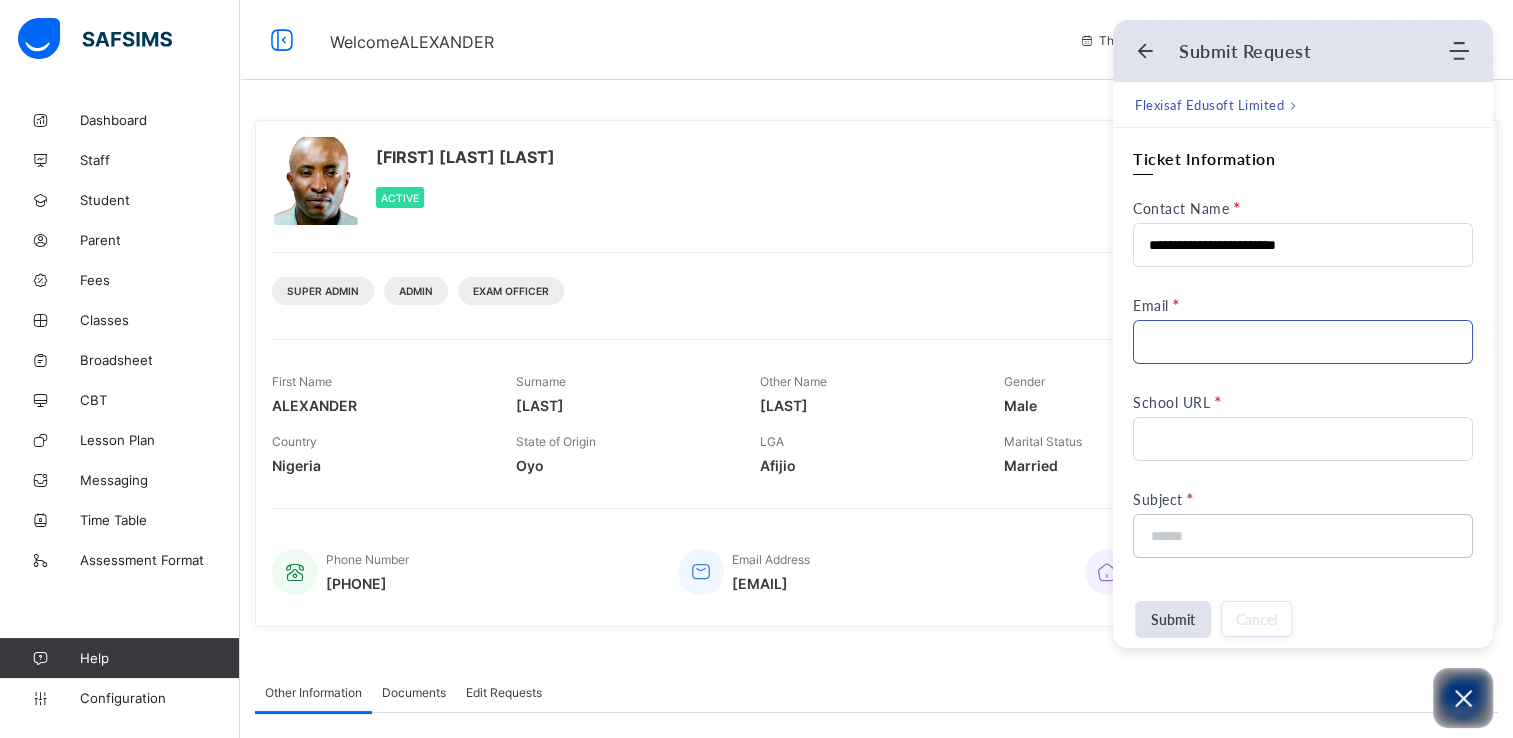 click on "Email" at bounding box center [1303, 342] 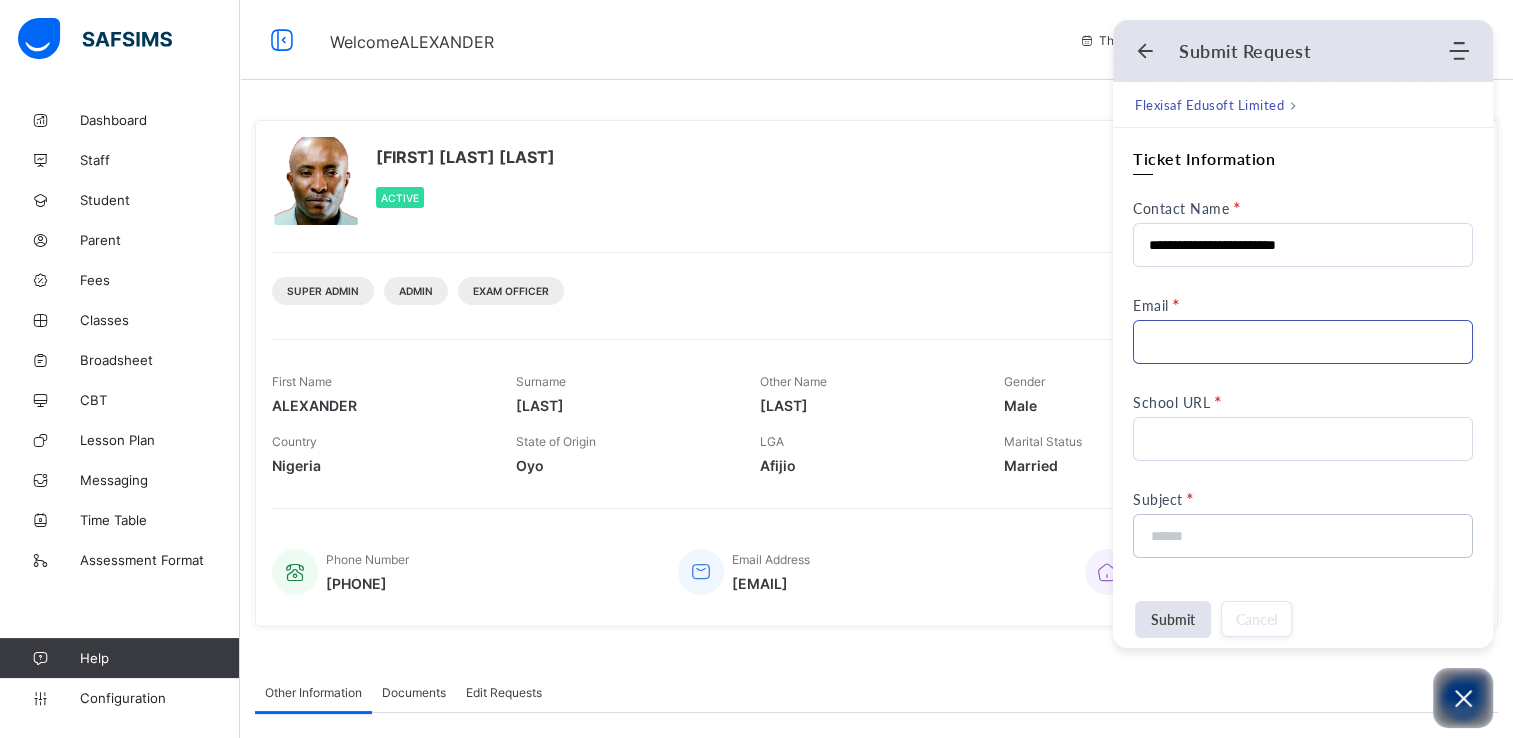 type on "**********" 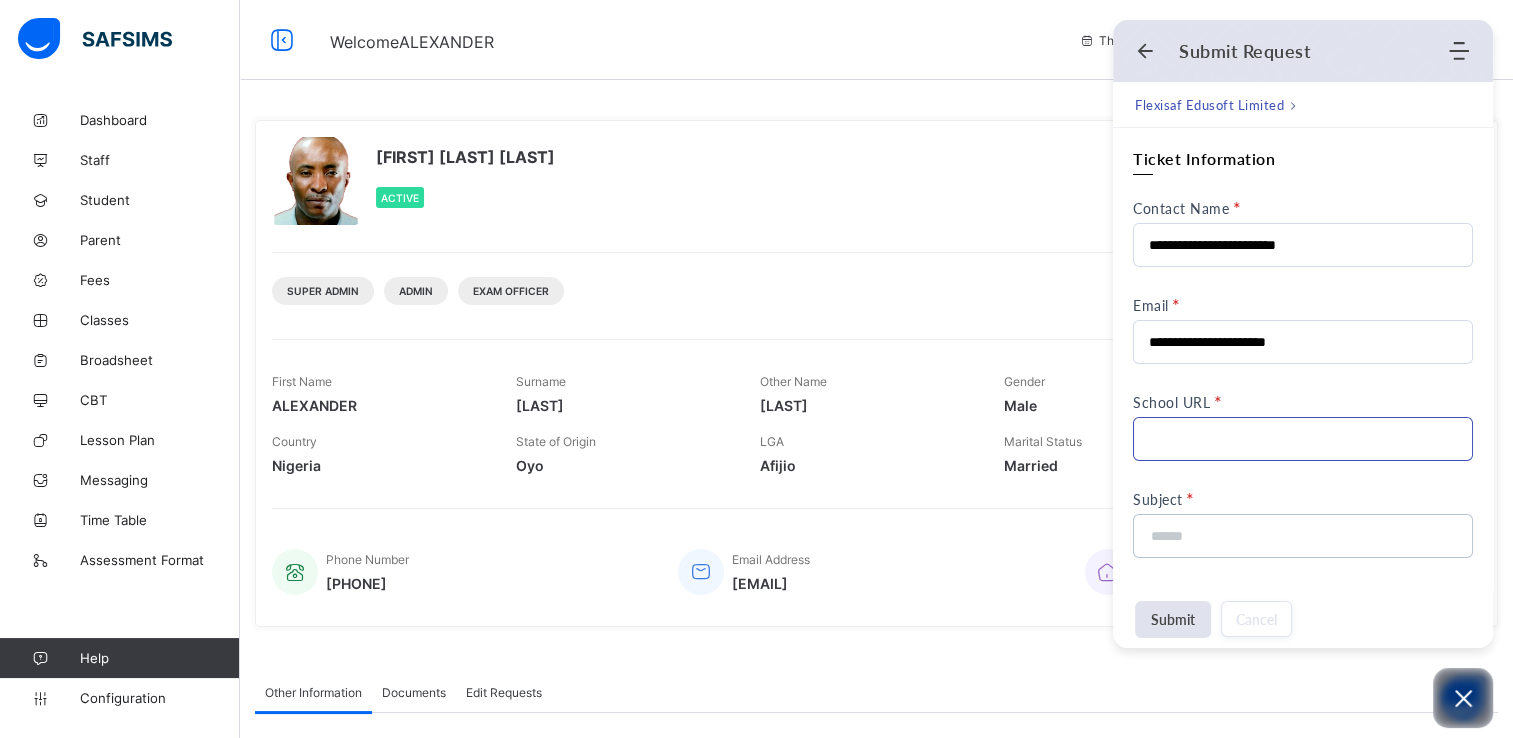 click on "School URL" at bounding box center (1303, 439) 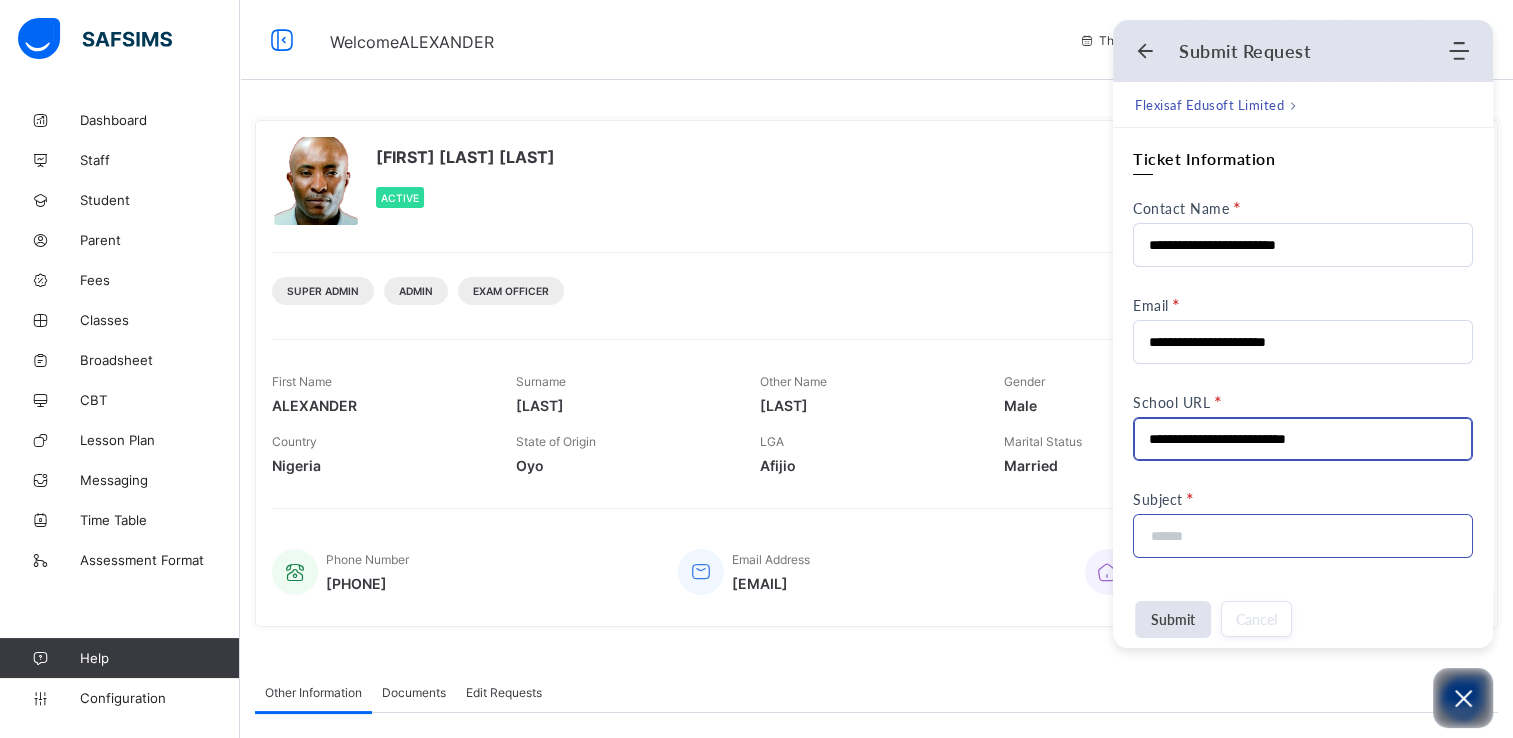 type on "**********" 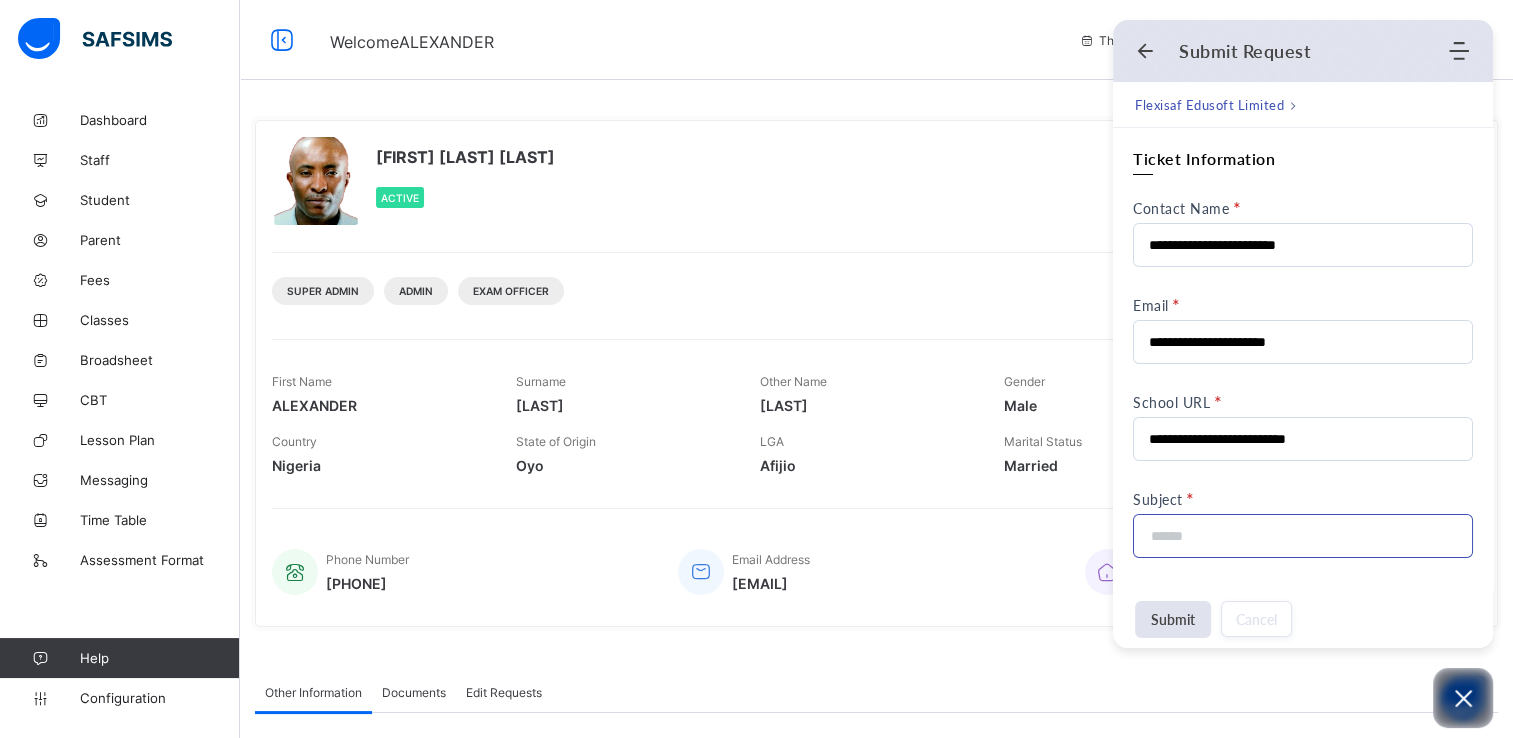 click at bounding box center [1297, 536] 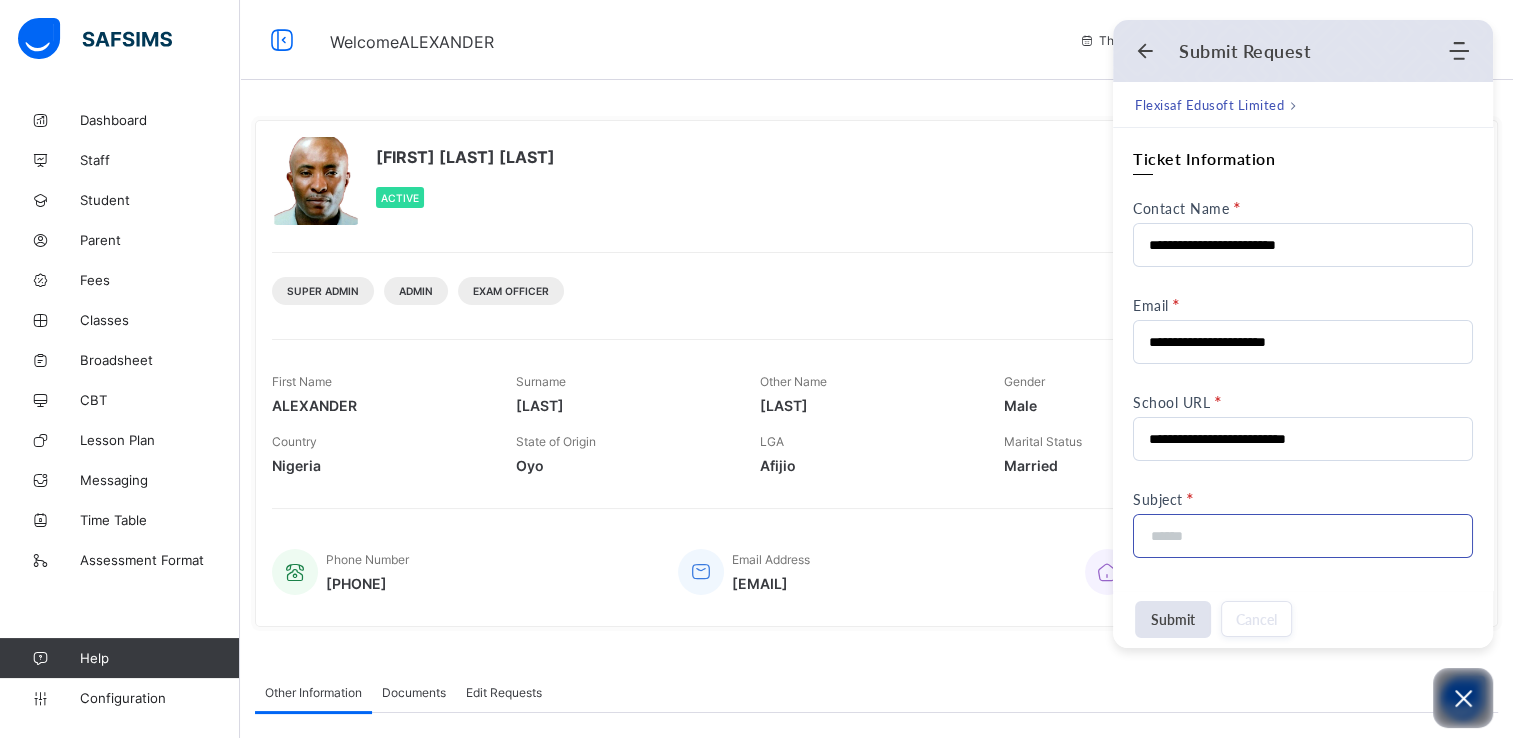 paste on "**********" 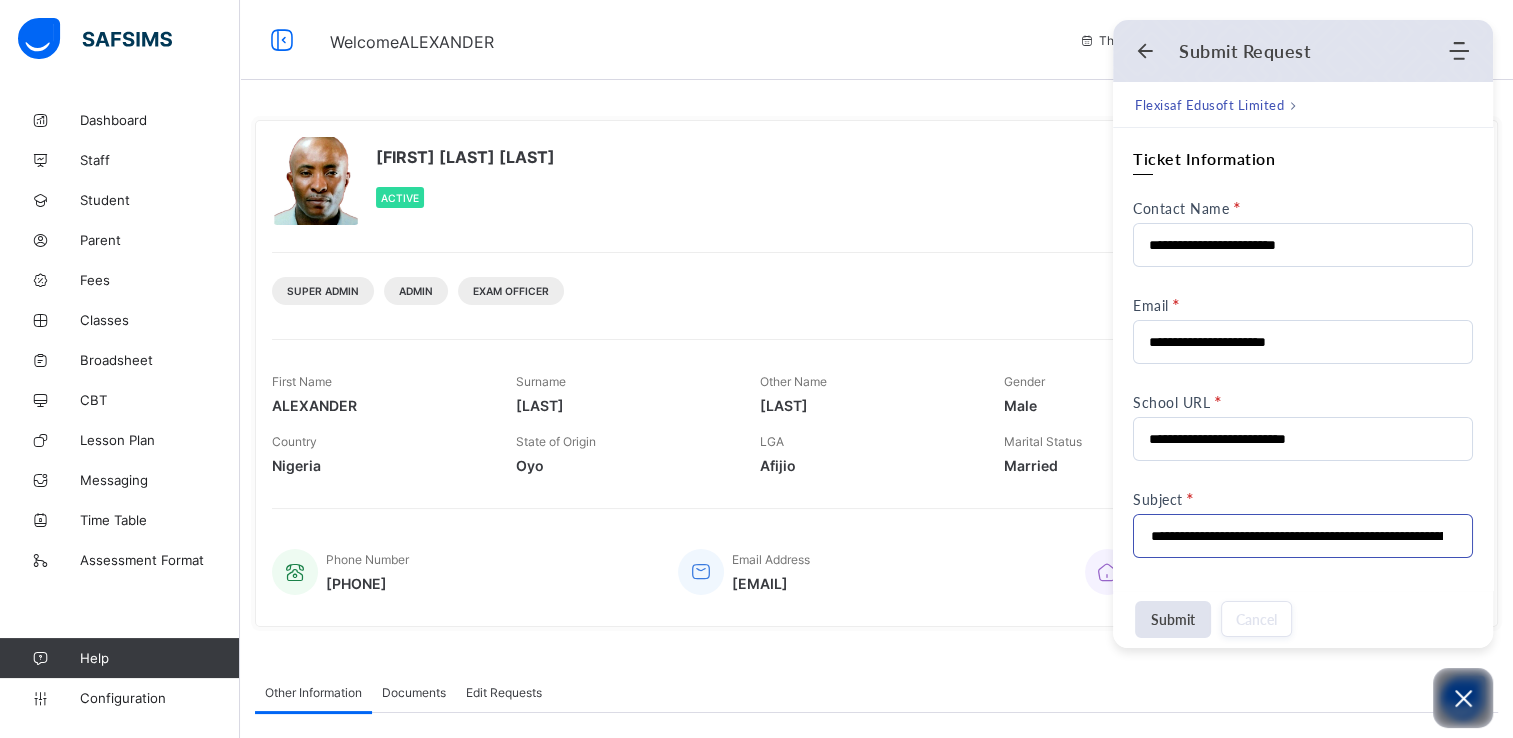 scroll, scrollTop: 0, scrollLeft: 99, axis: horizontal 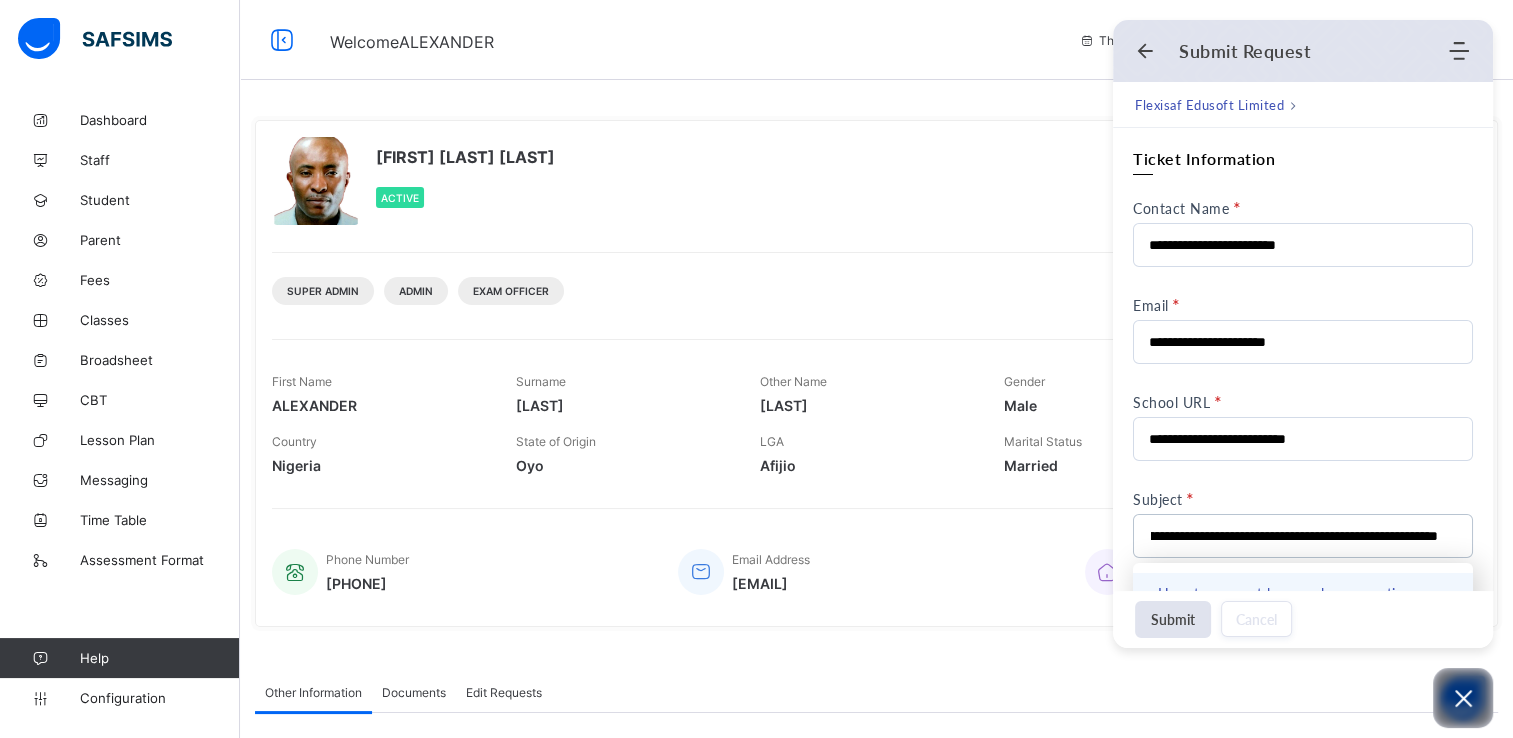 type on "**********" 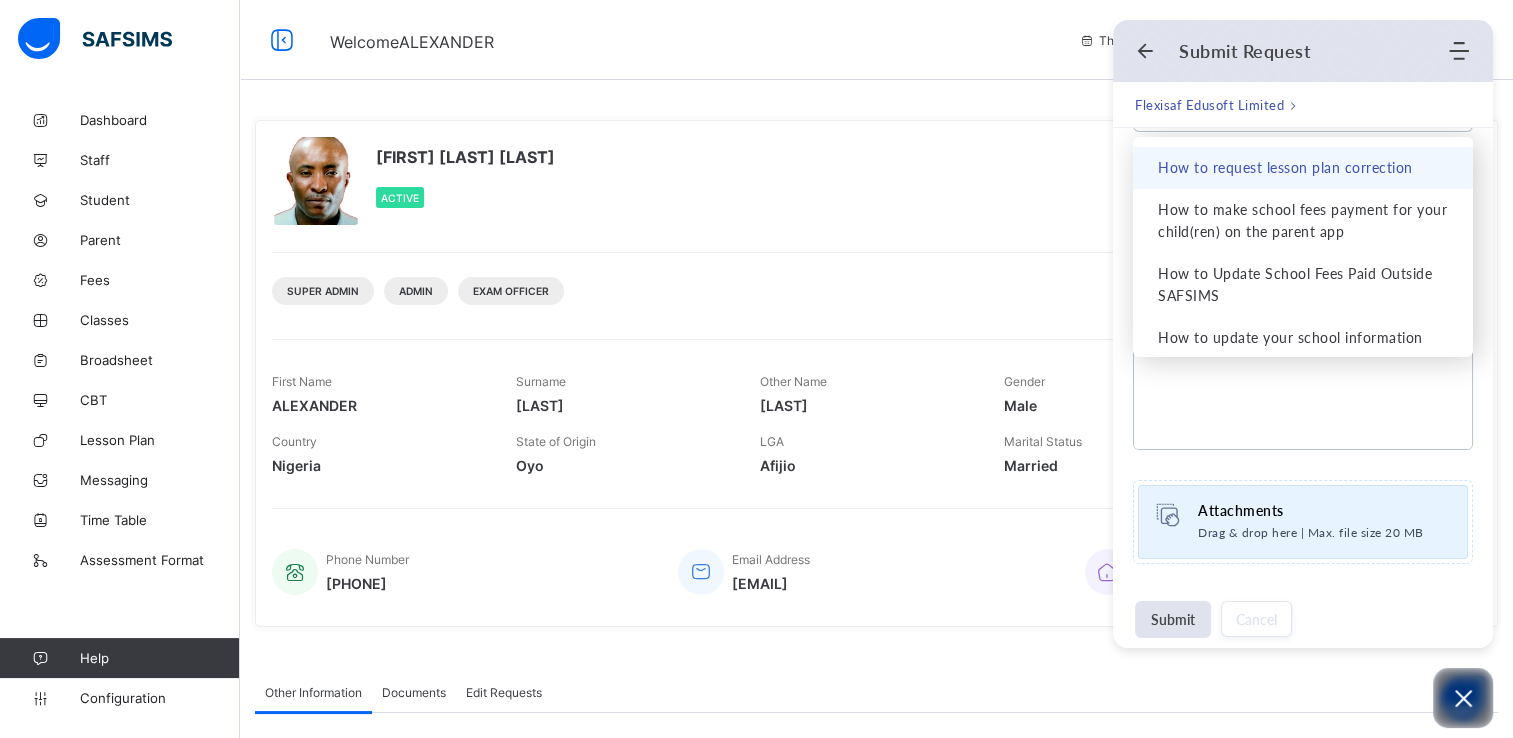 scroll, scrollTop: 428, scrollLeft: 0, axis: vertical 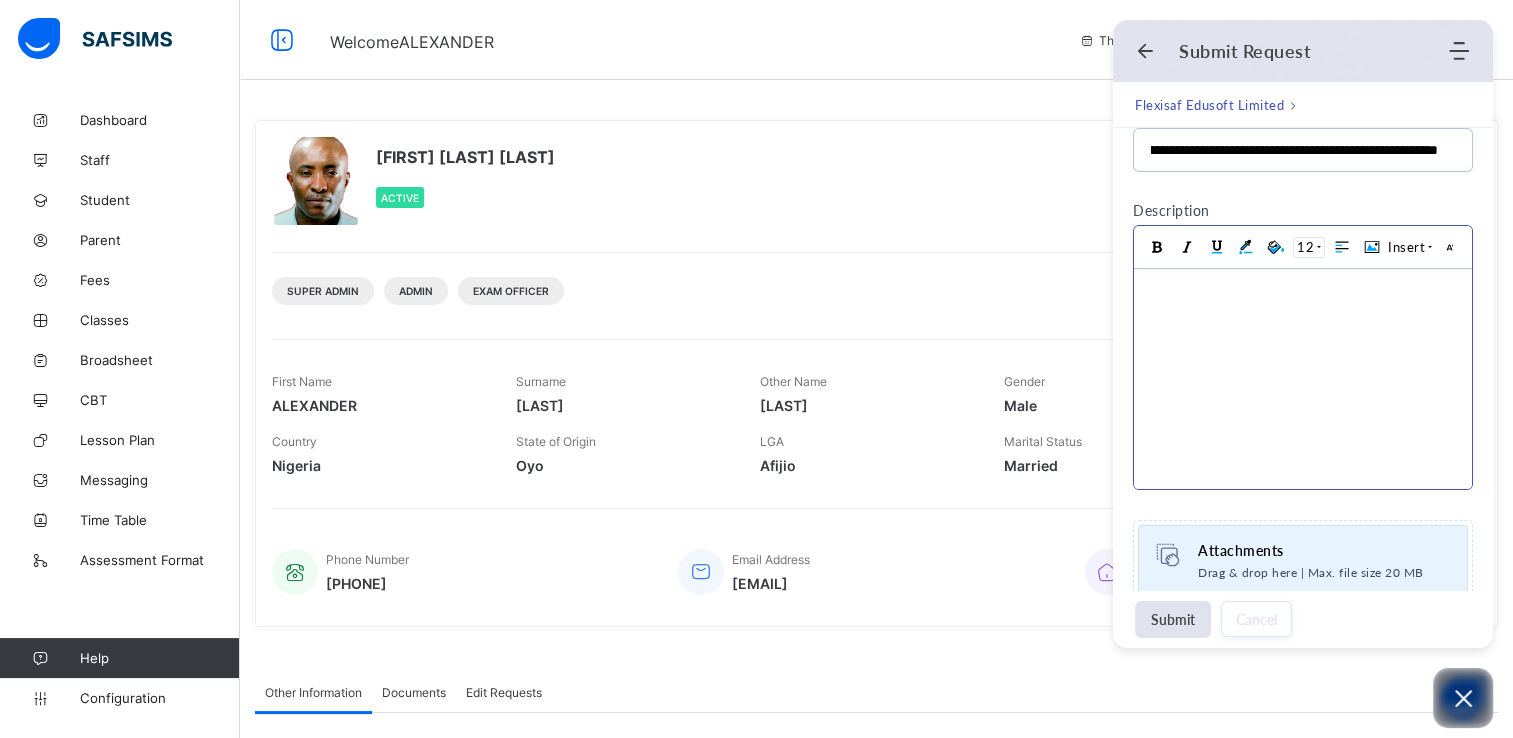 click at bounding box center (1303, 379) 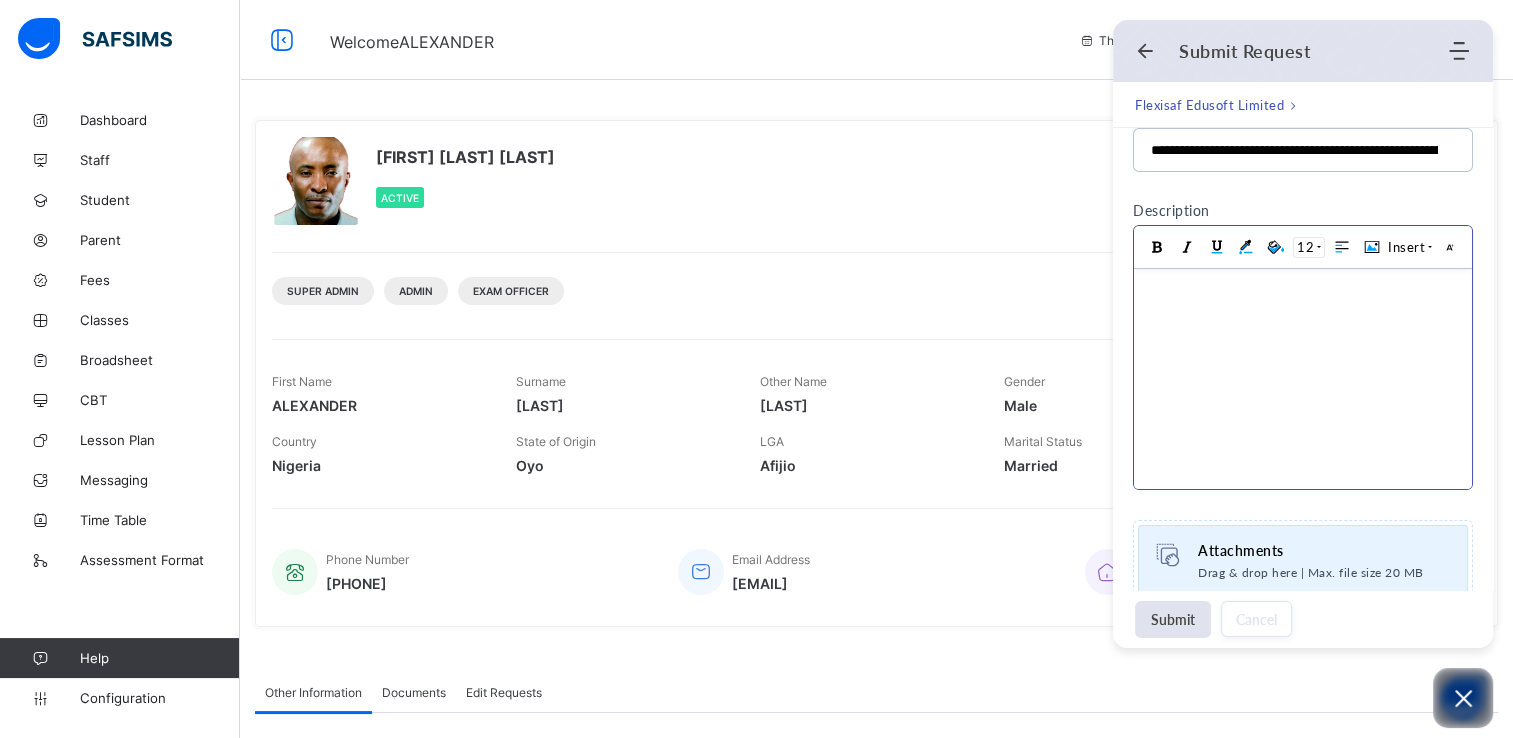 click at bounding box center (1303, 379) 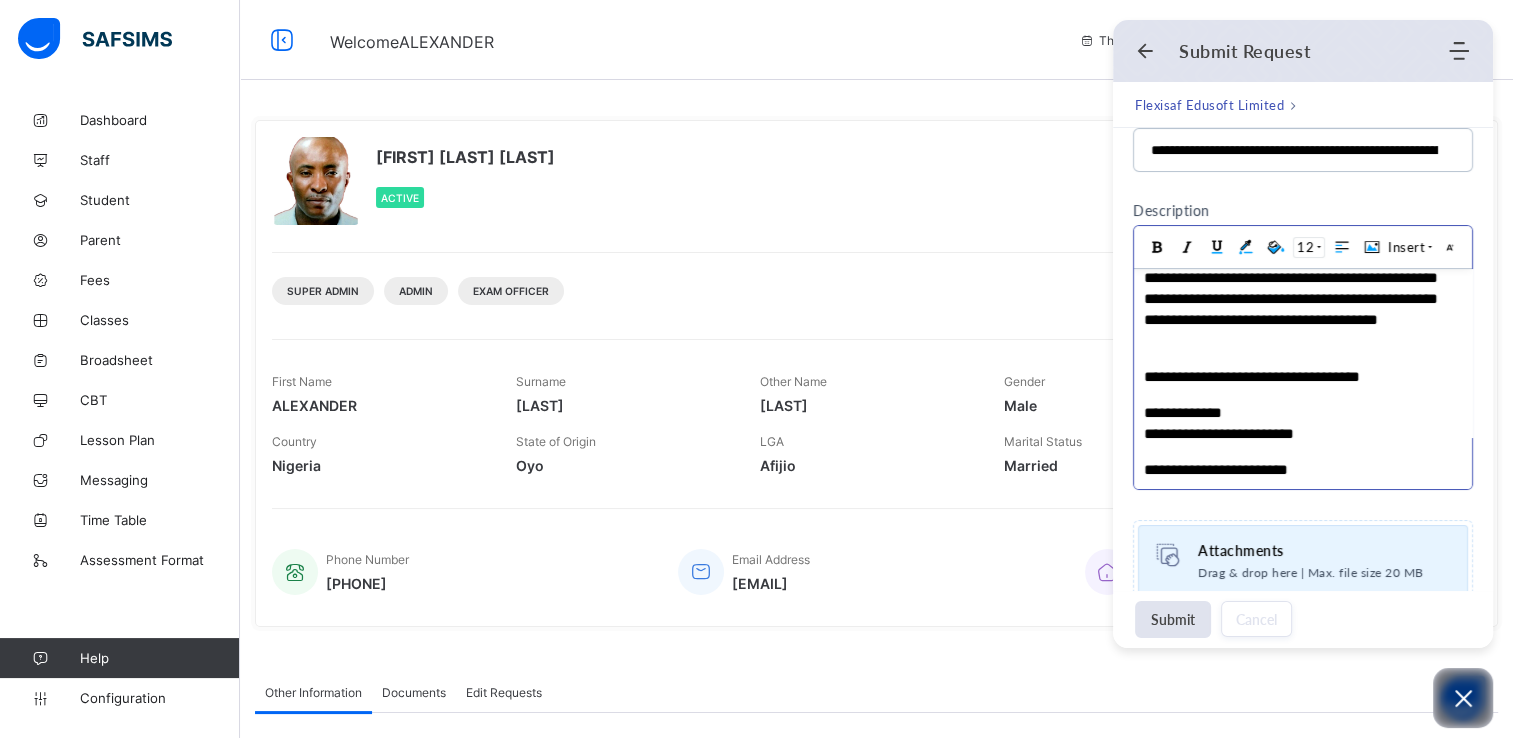 scroll, scrollTop: 869, scrollLeft: 0, axis: vertical 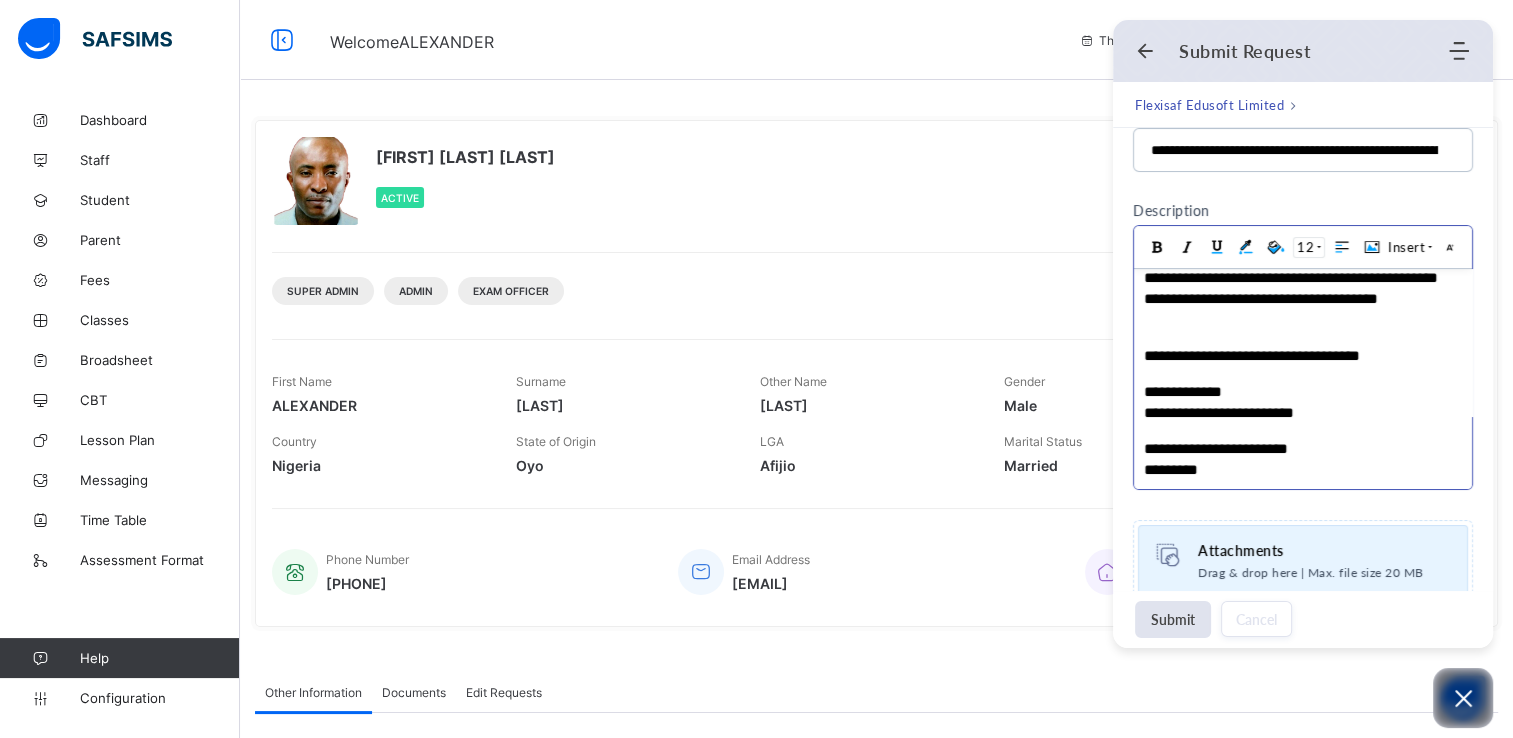 click on "**********" at bounding box center [1293, 448] 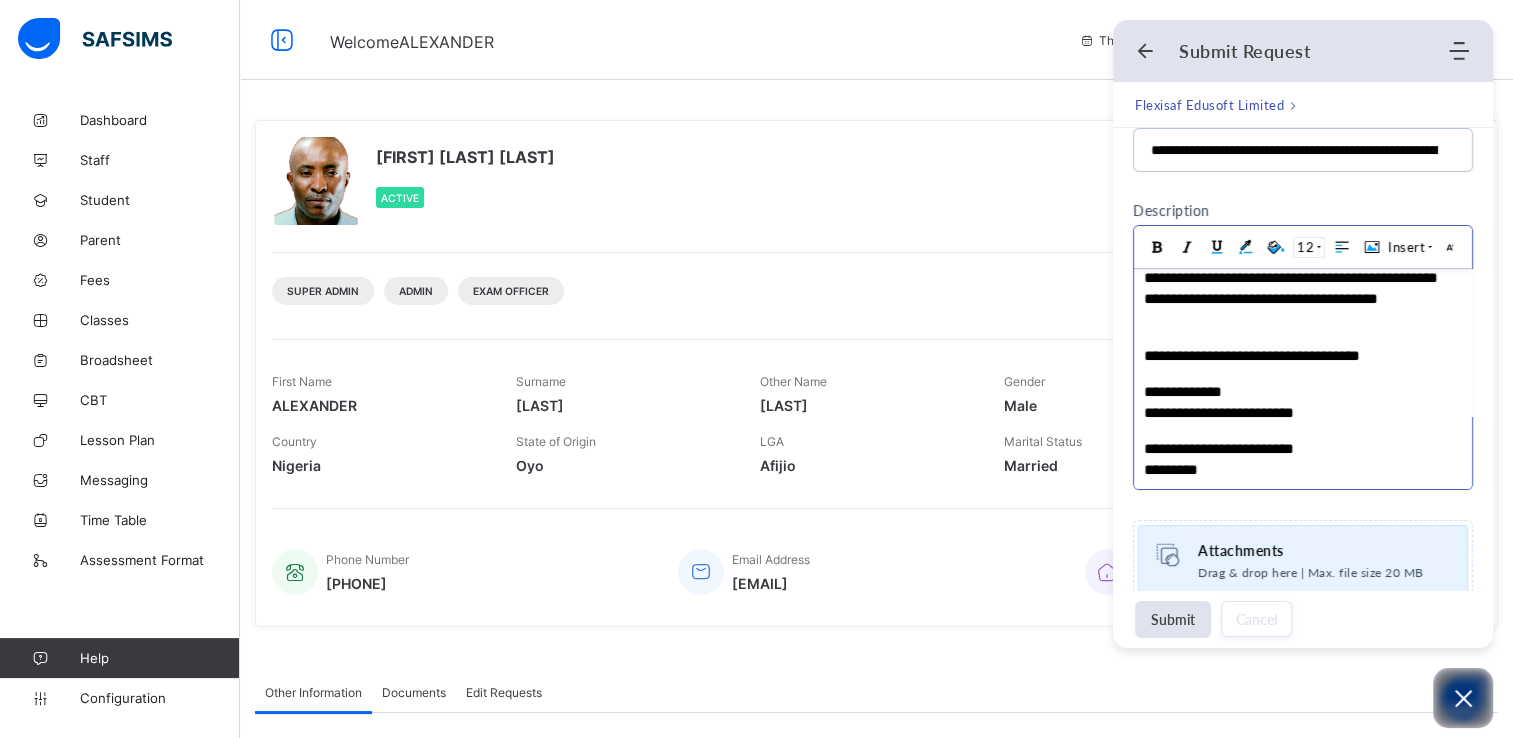 click on "*********" at bounding box center (1293, 469) 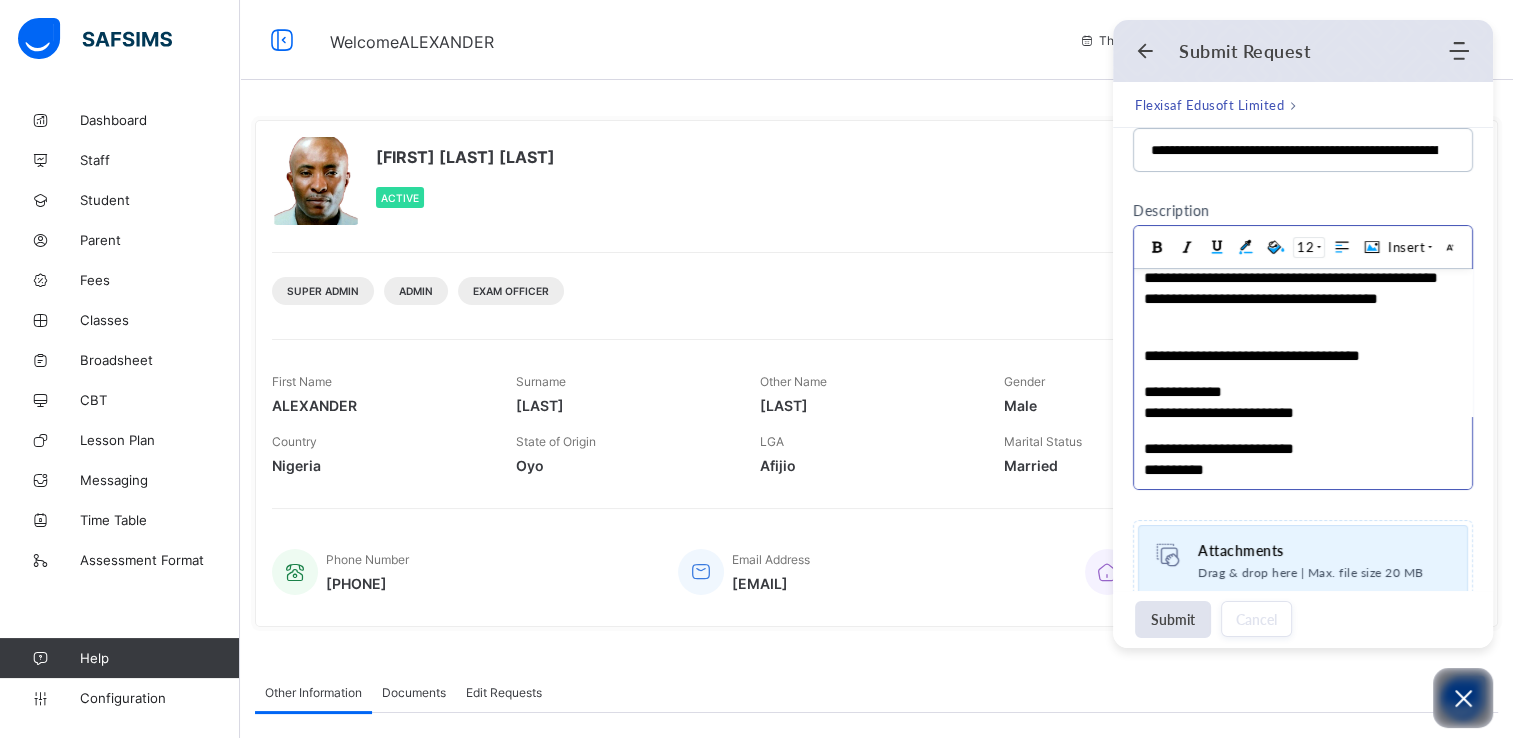 scroll, scrollTop: 862, scrollLeft: 0, axis: vertical 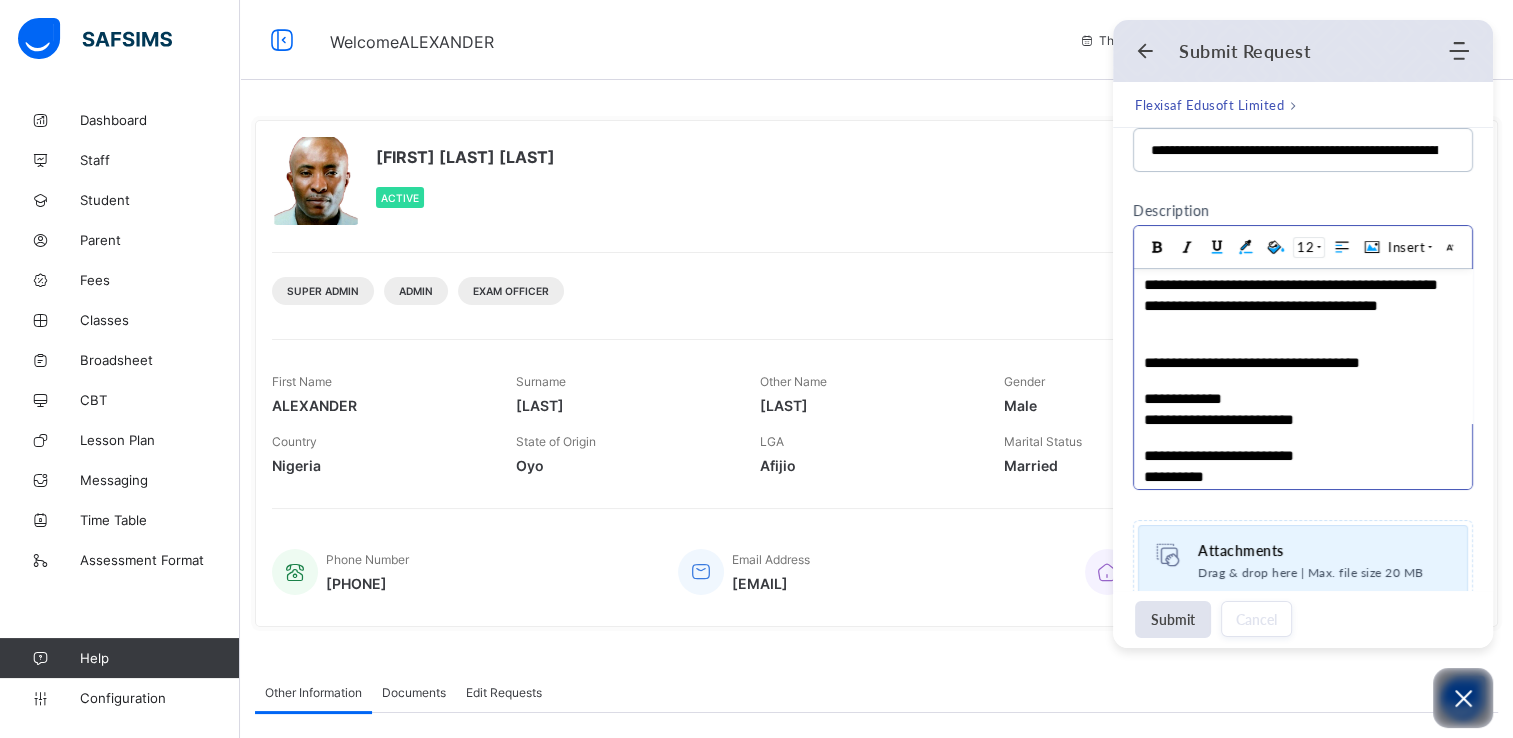 click on "**********" at bounding box center [1293, 409] 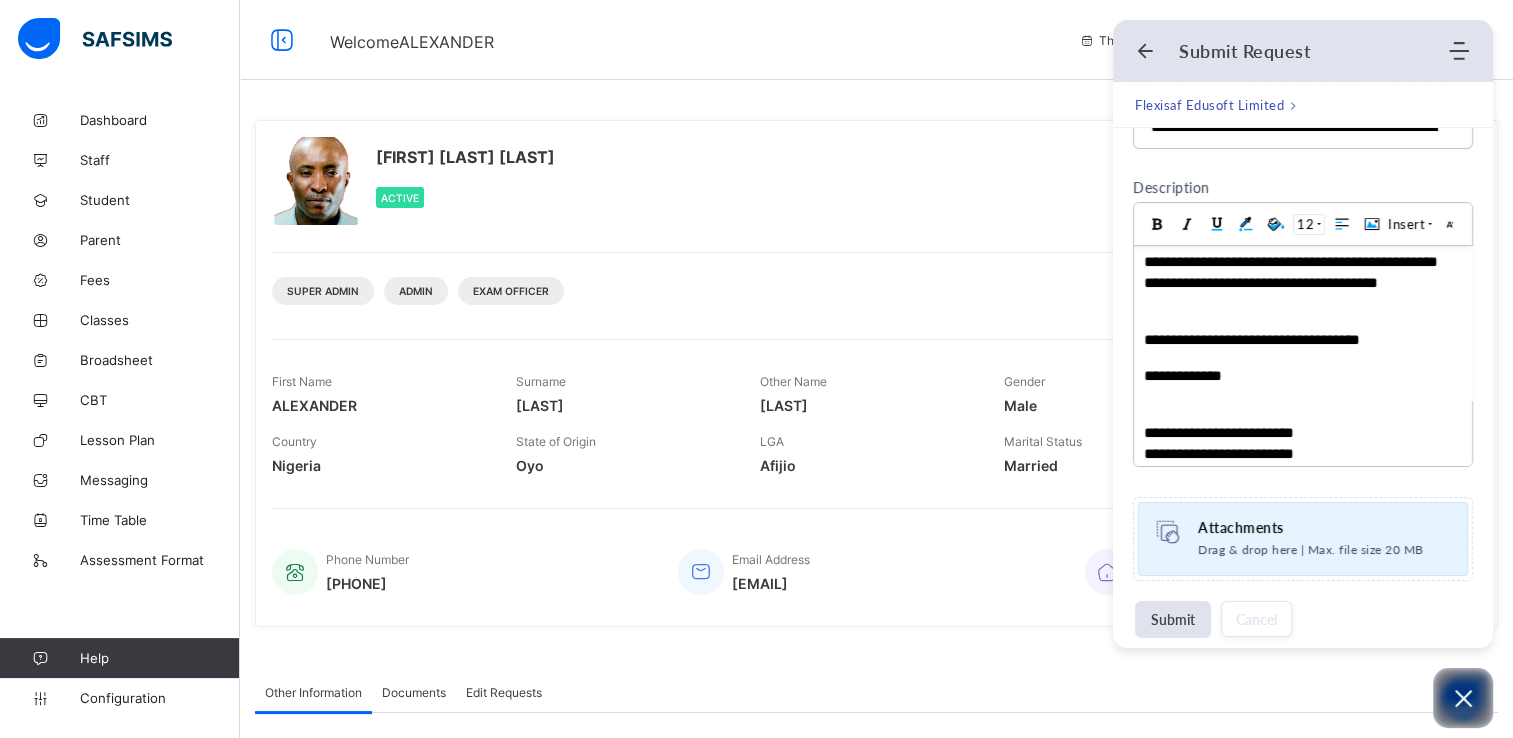 scroll, scrollTop: 392, scrollLeft: 0, axis: vertical 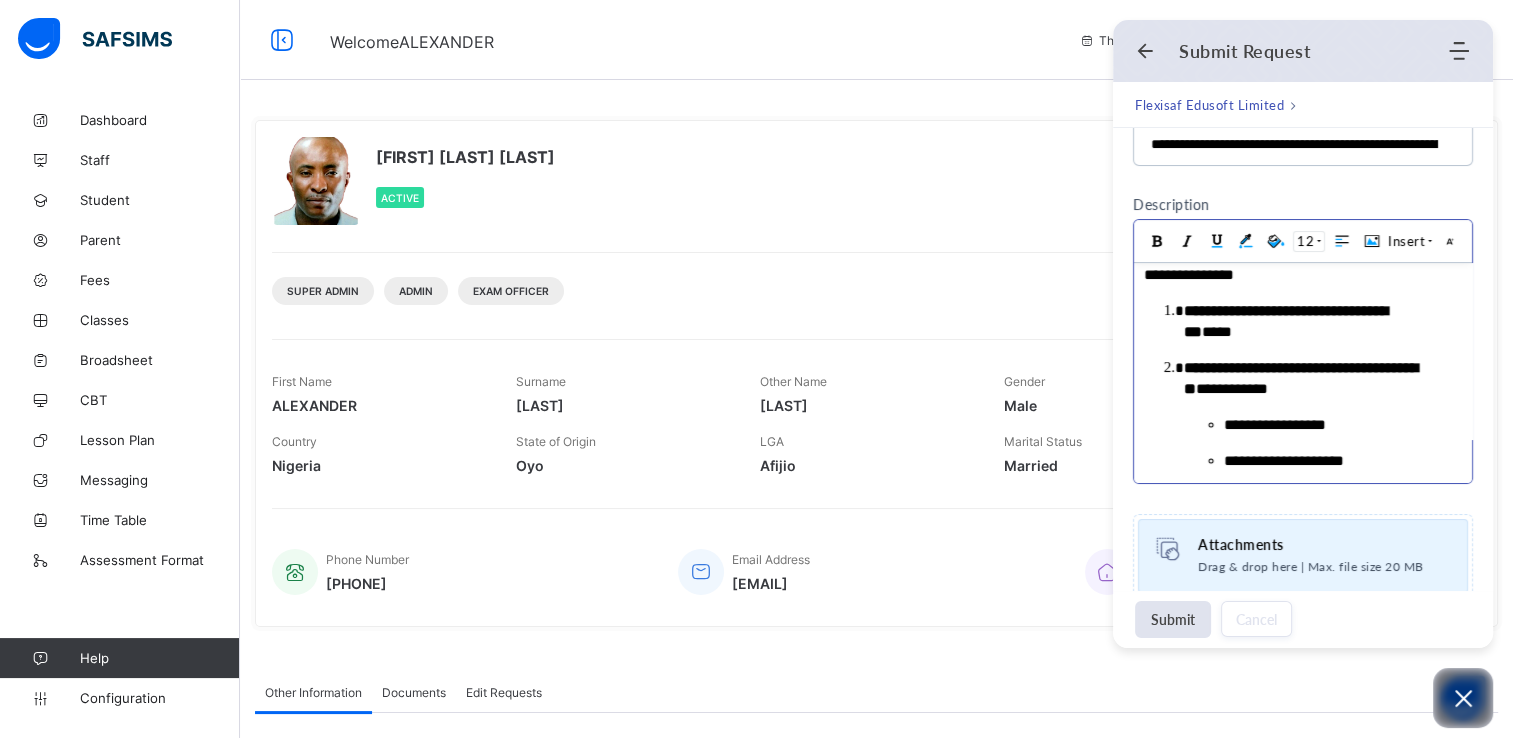 click on "**********" at bounding box center [1333, 424] 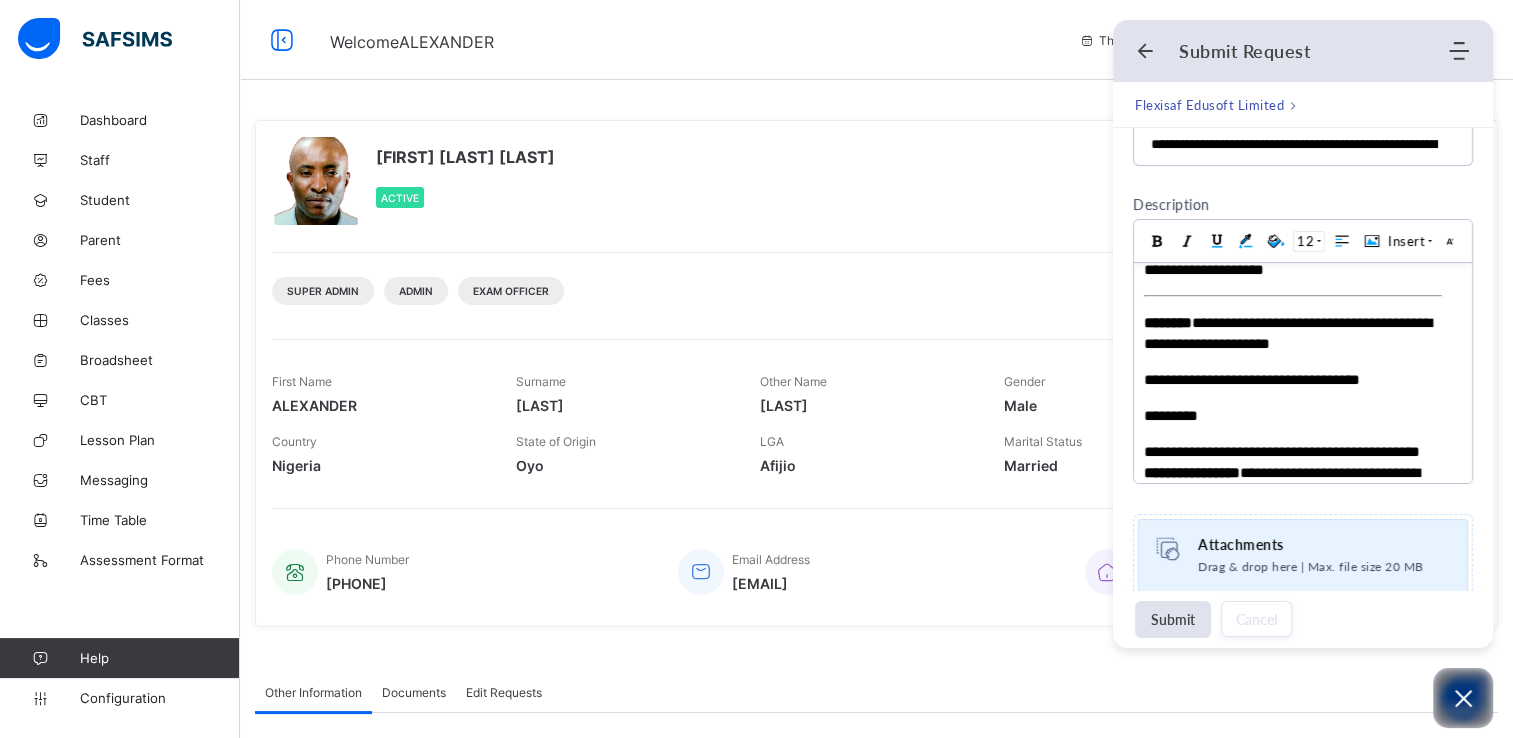 scroll, scrollTop: 30, scrollLeft: 0, axis: vertical 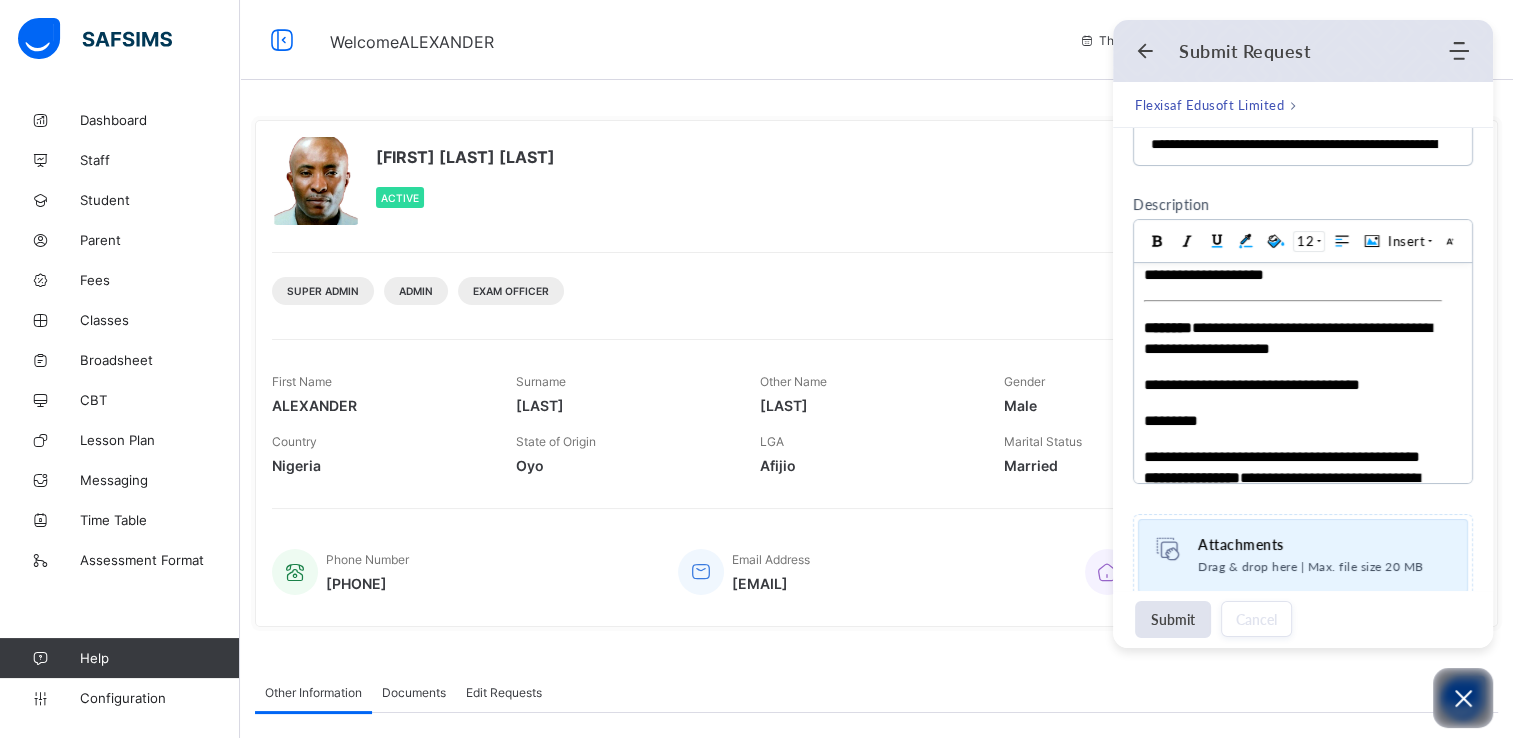 drag, startPoint x: 1456, startPoint y: 344, endPoint x: 2608, endPoint y: 556, distance: 1171.3445 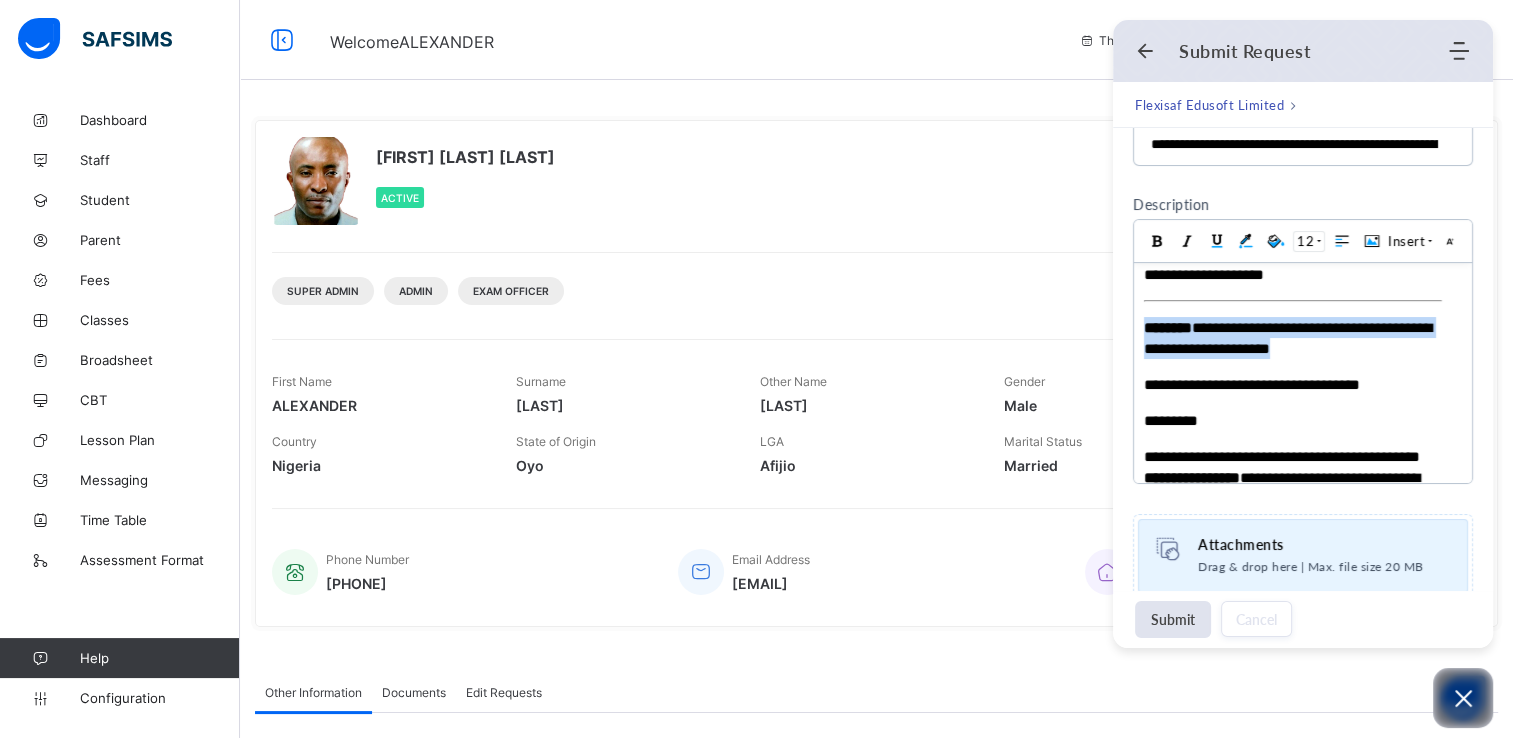 drag, startPoint x: 1327, startPoint y: 356, endPoint x: 1136, endPoint y: 321, distance: 194.18033 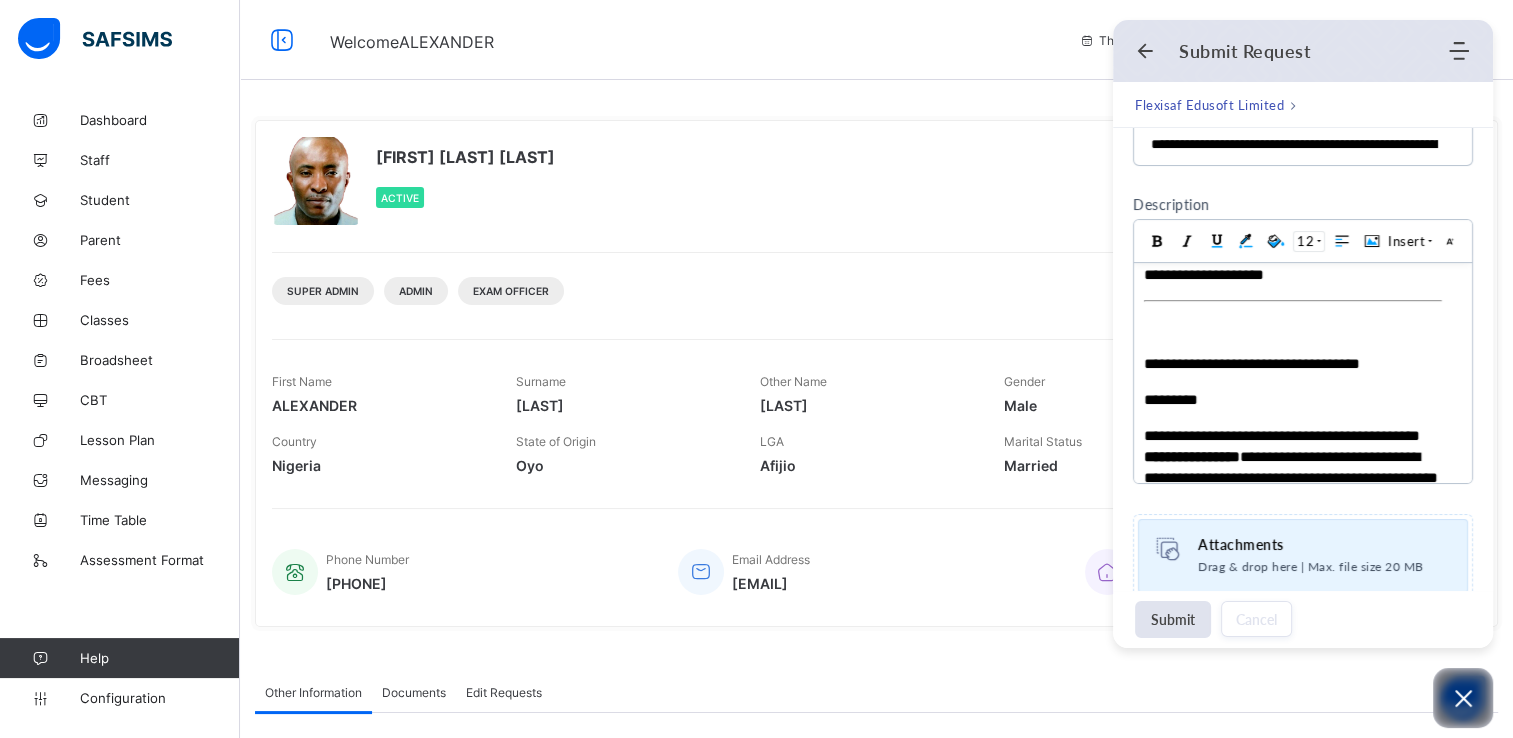 click on "**********" at bounding box center [1293, 363] 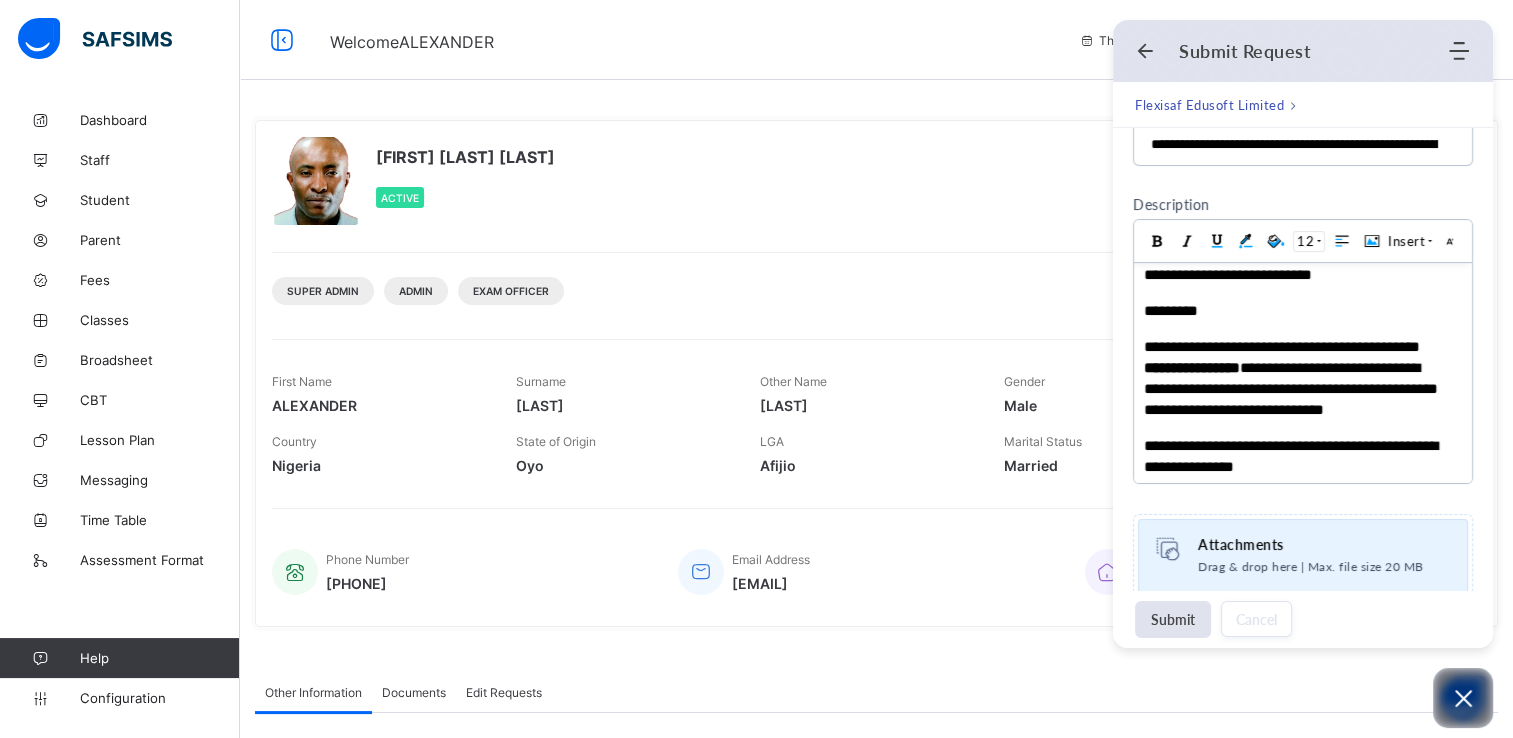 scroll, scrollTop: 10, scrollLeft: 0, axis: vertical 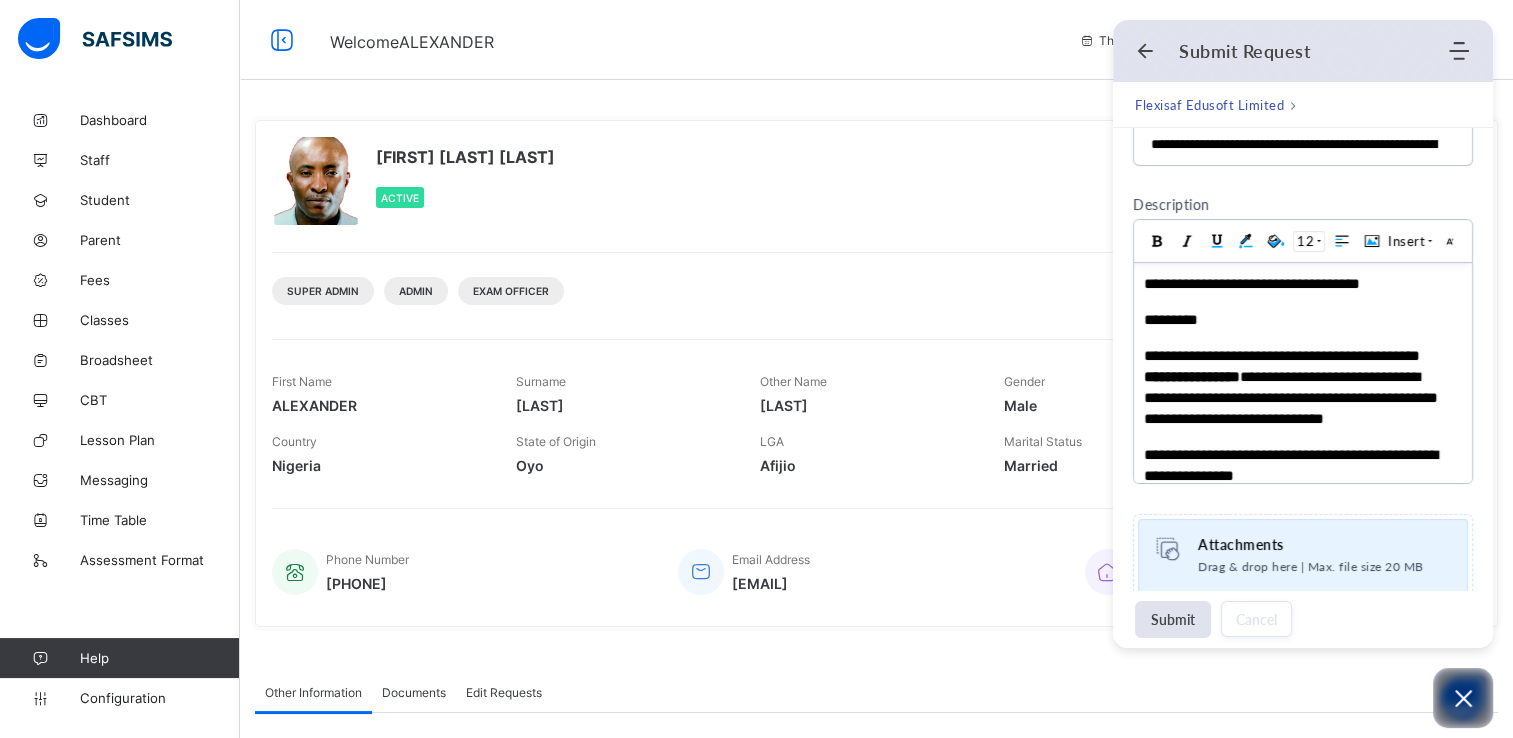 drag, startPoint x: 1456, startPoint y: 304, endPoint x: 2594, endPoint y: 518, distance: 1157.9464 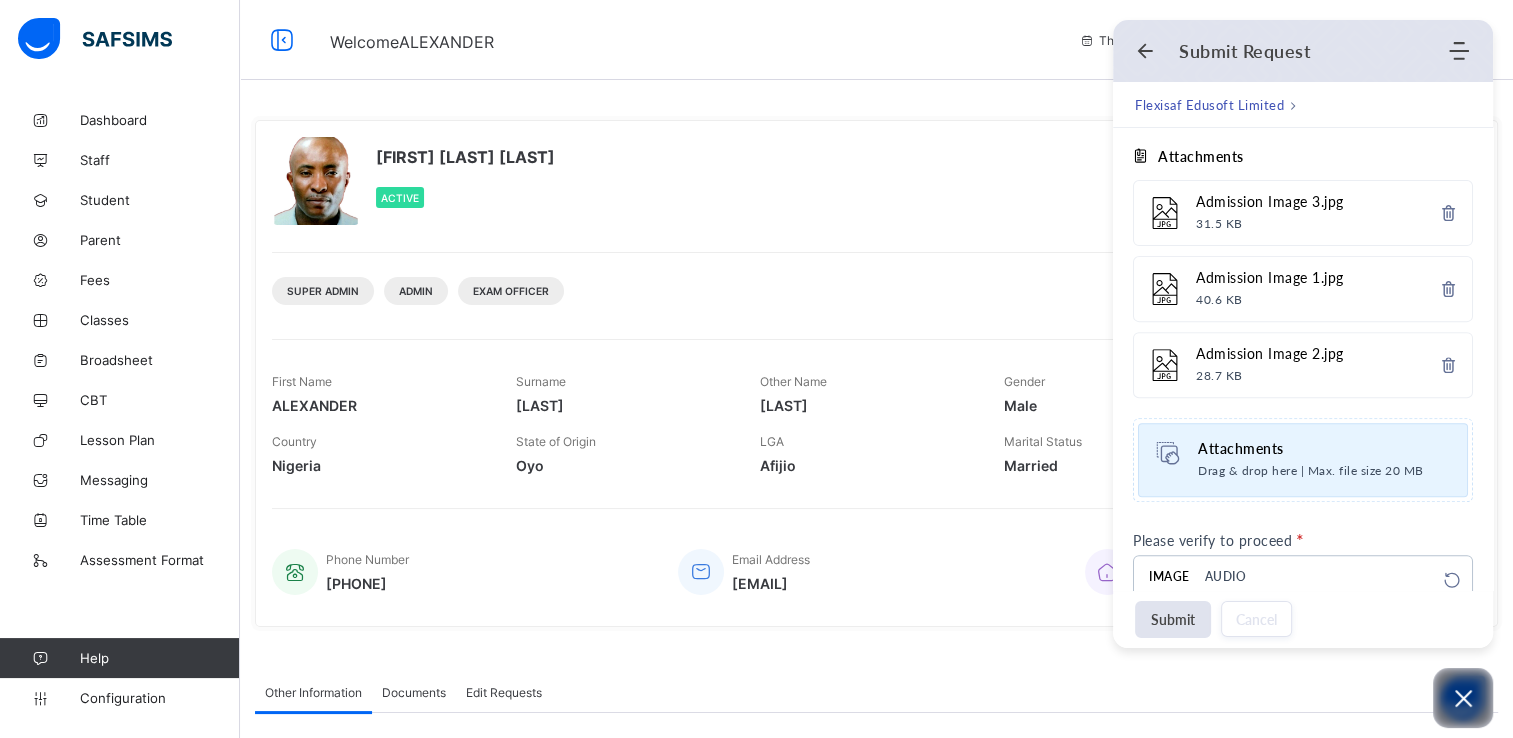 scroll, scrollTop: 767, scrollLeft: 0, axis: vertical 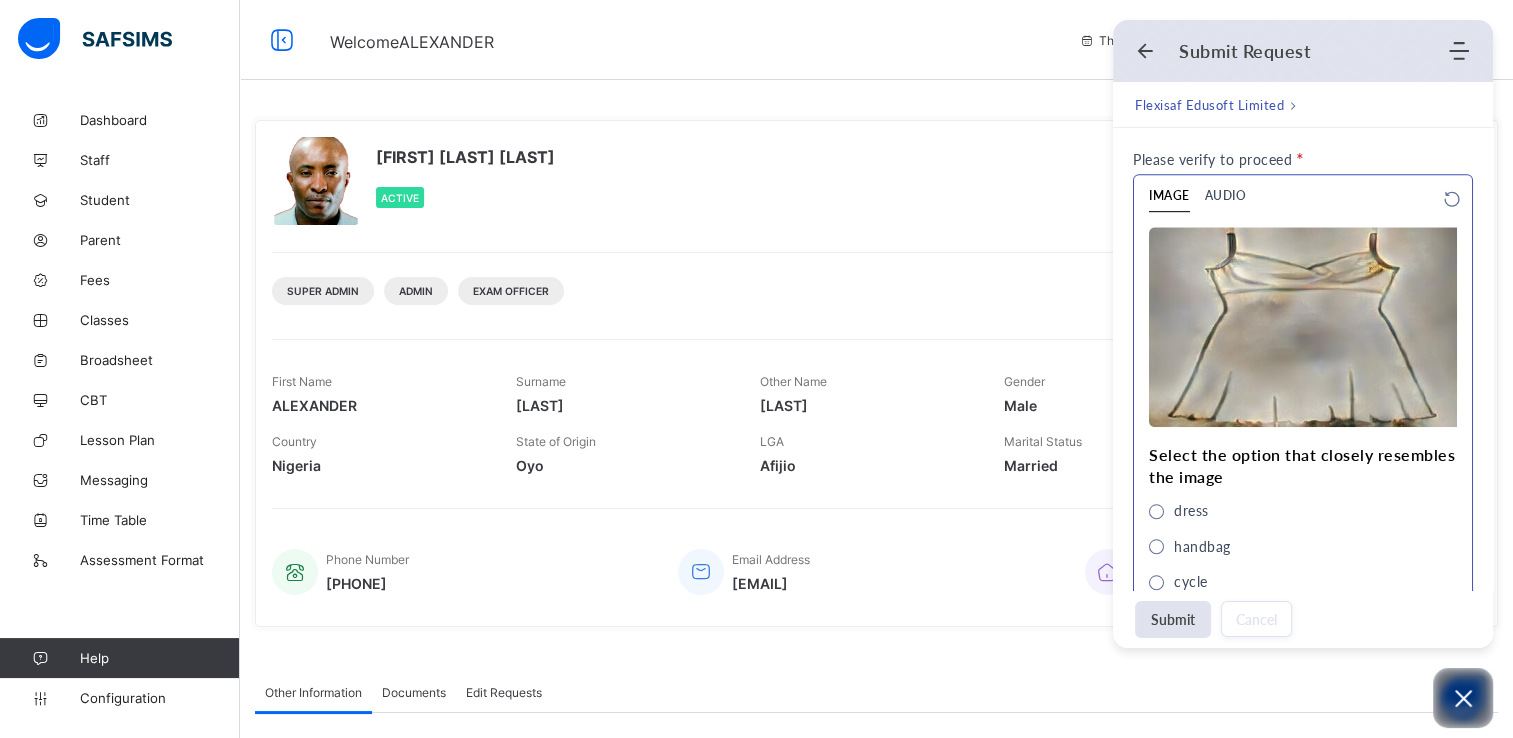 click at bounding box center [1156, 511] 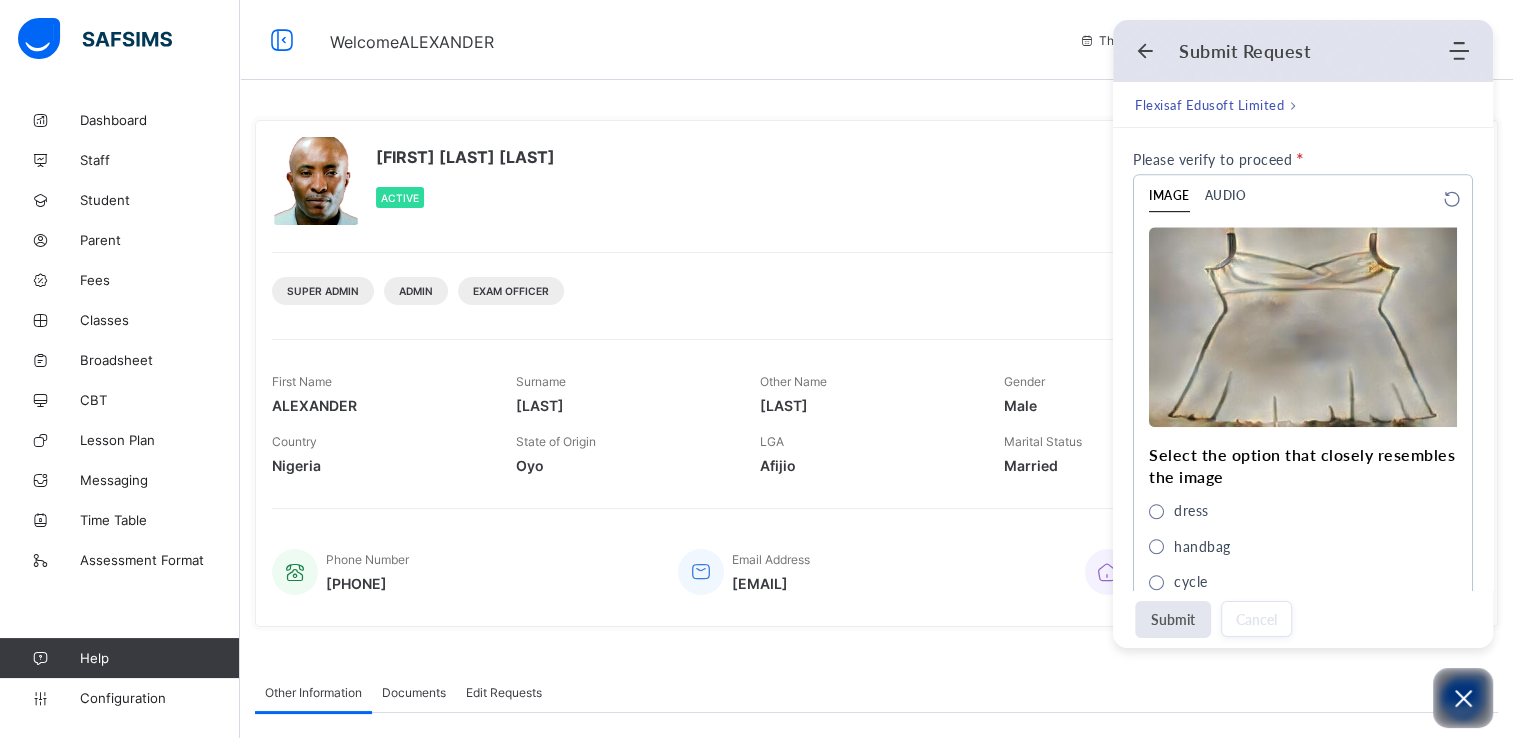 click on "Submit" at bounding box center [1173, 619] 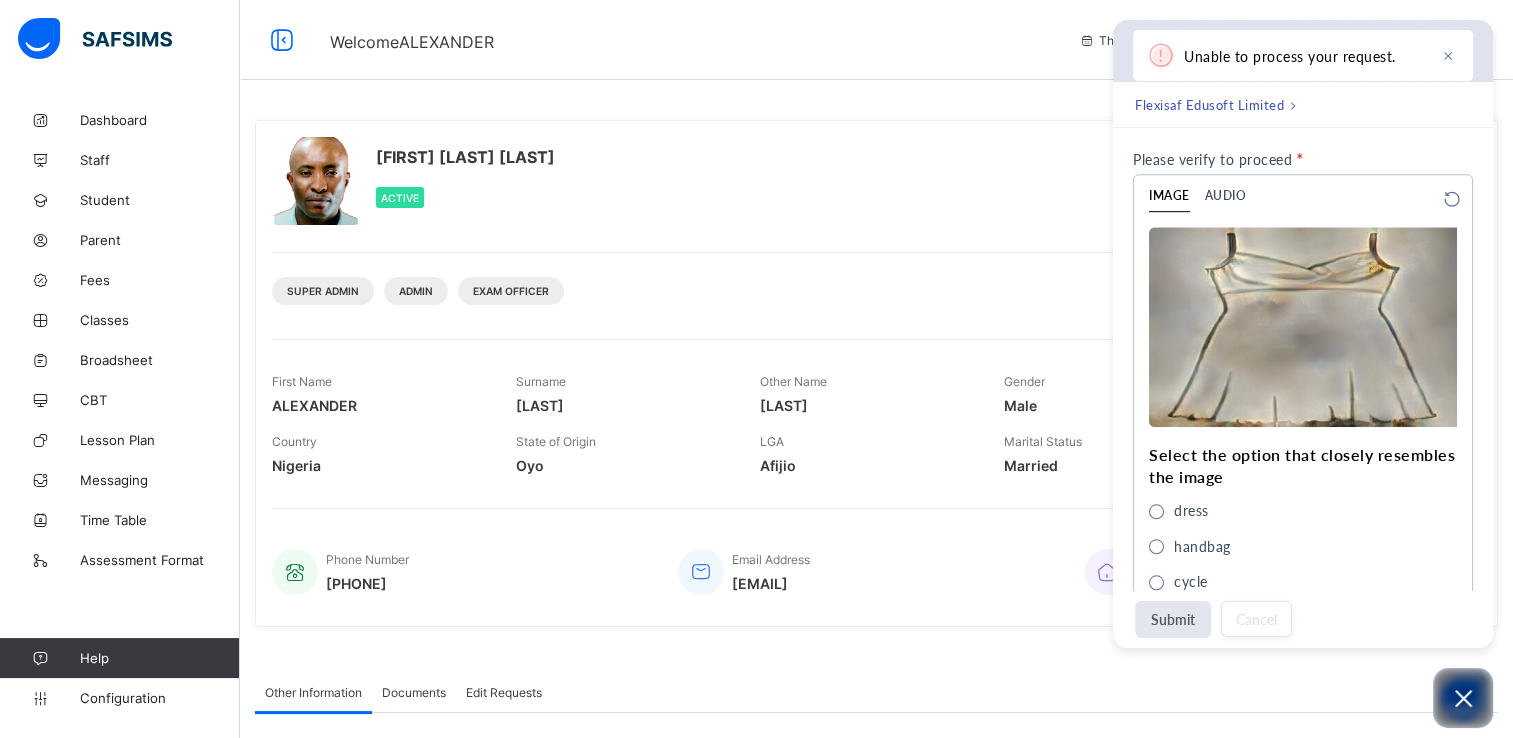 scroll, scrollTop: 1160, scrollLeft: 0, axis: vertical 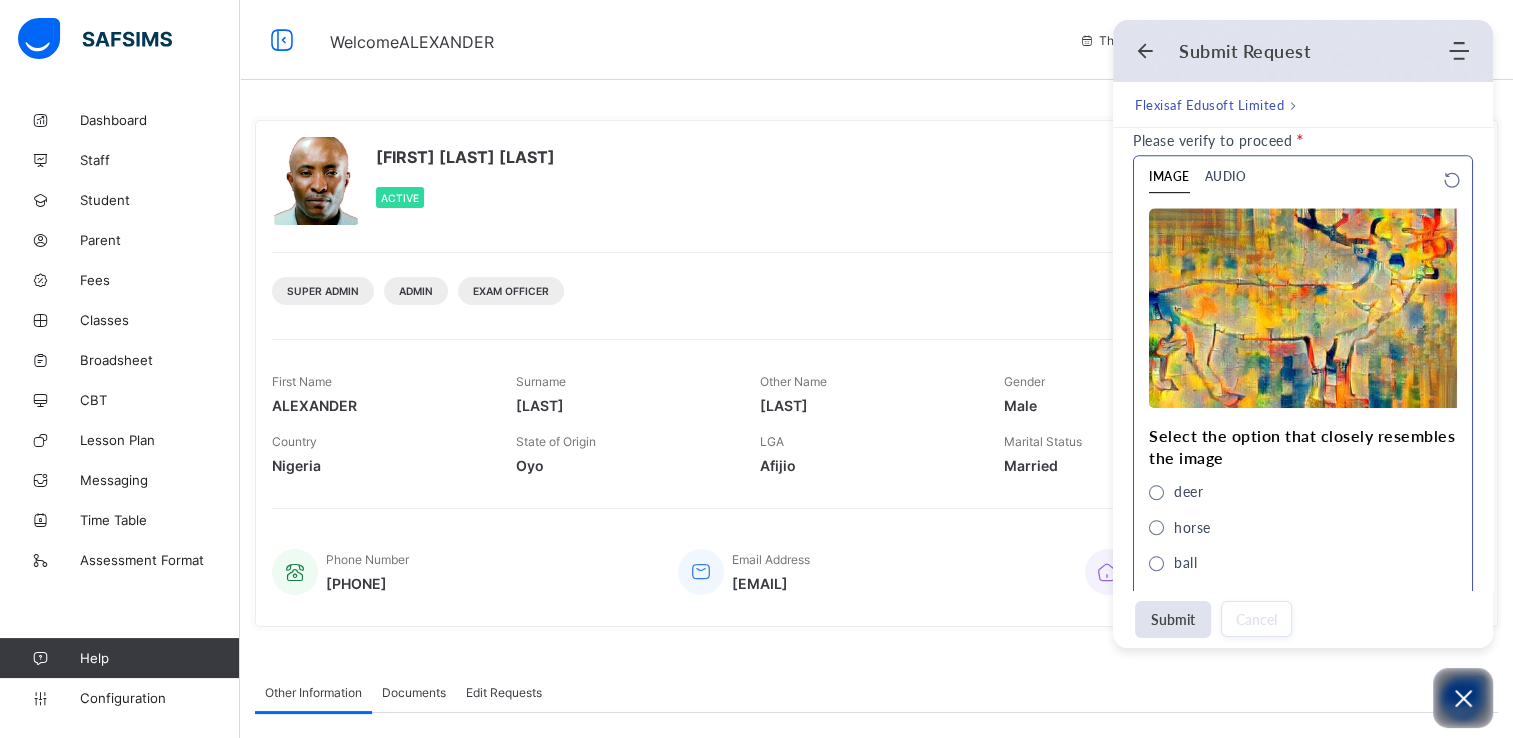 click at bounding box center [1156, 492] 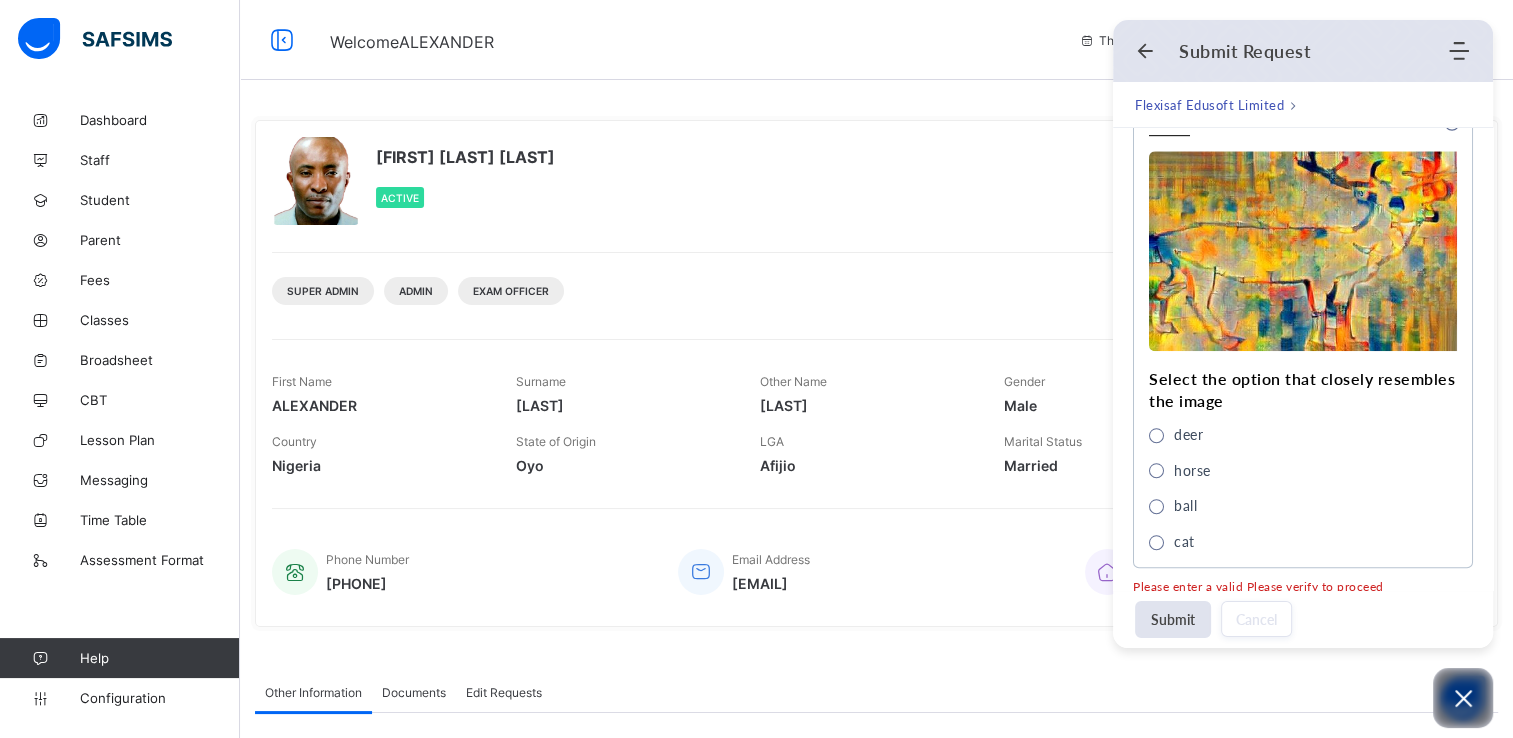 scroll, scrollTop: 1250, scrollLeft: 0, axis: vertical 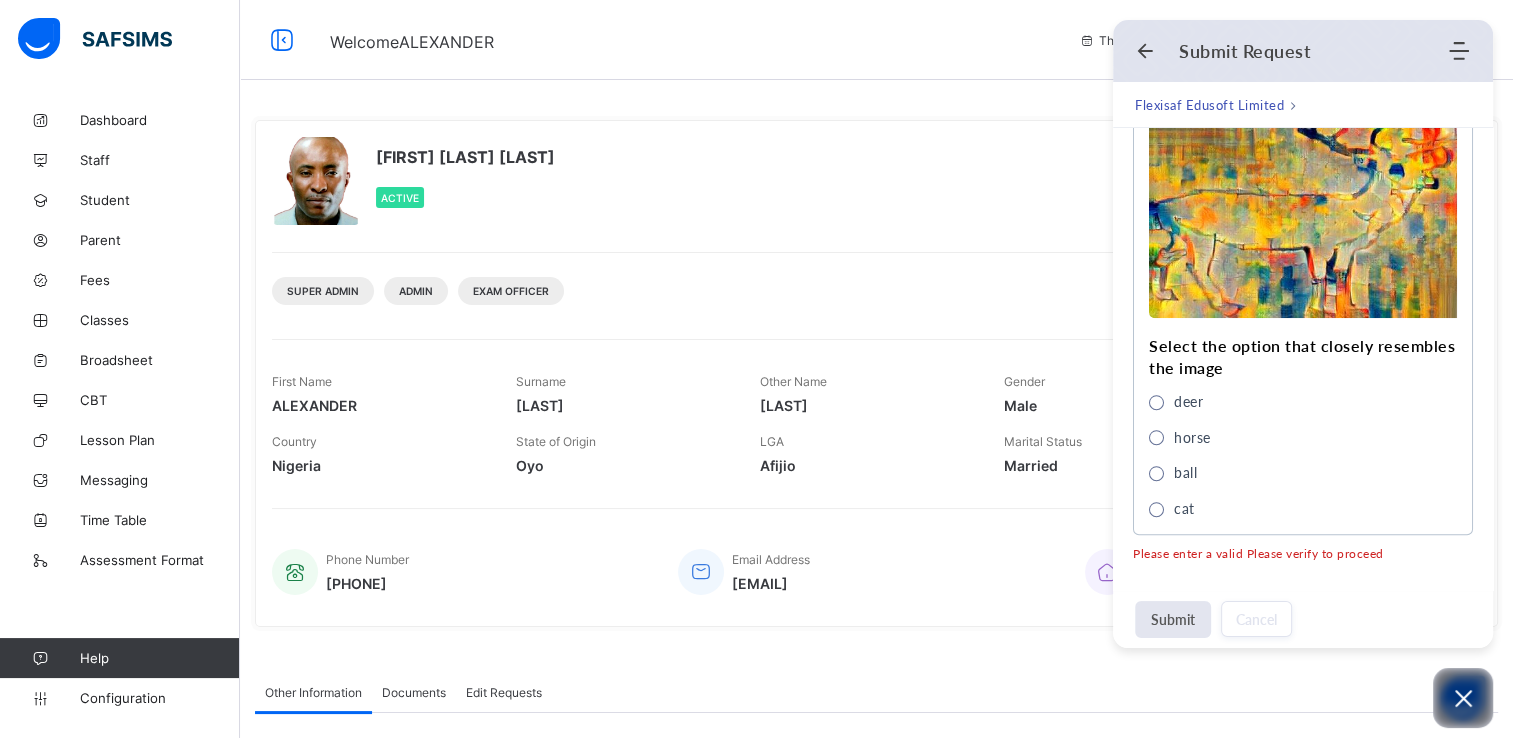 click on "Submit" at bounding box center [1173, 619] 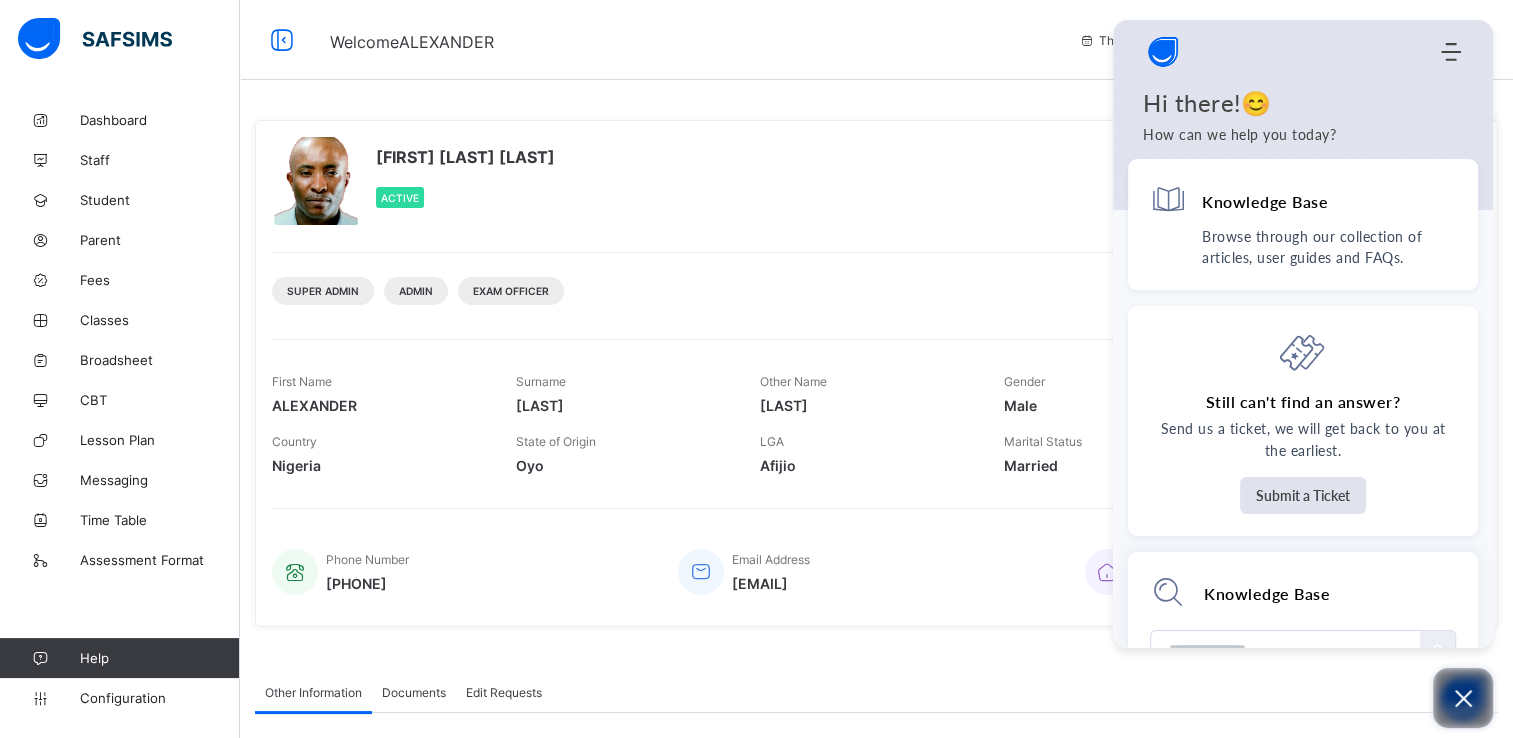 click 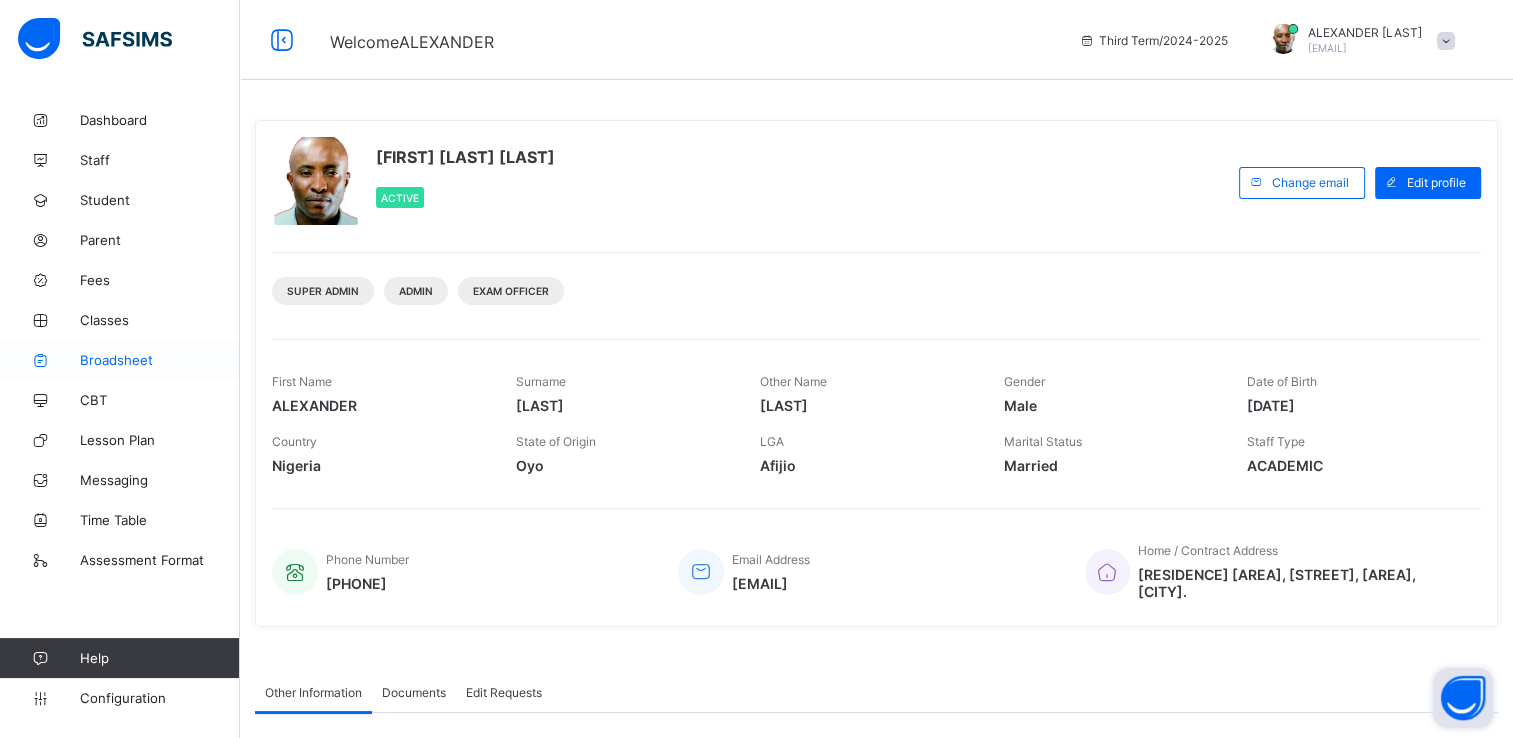 click on "Broadsheet" at bounding box center [160, 360] 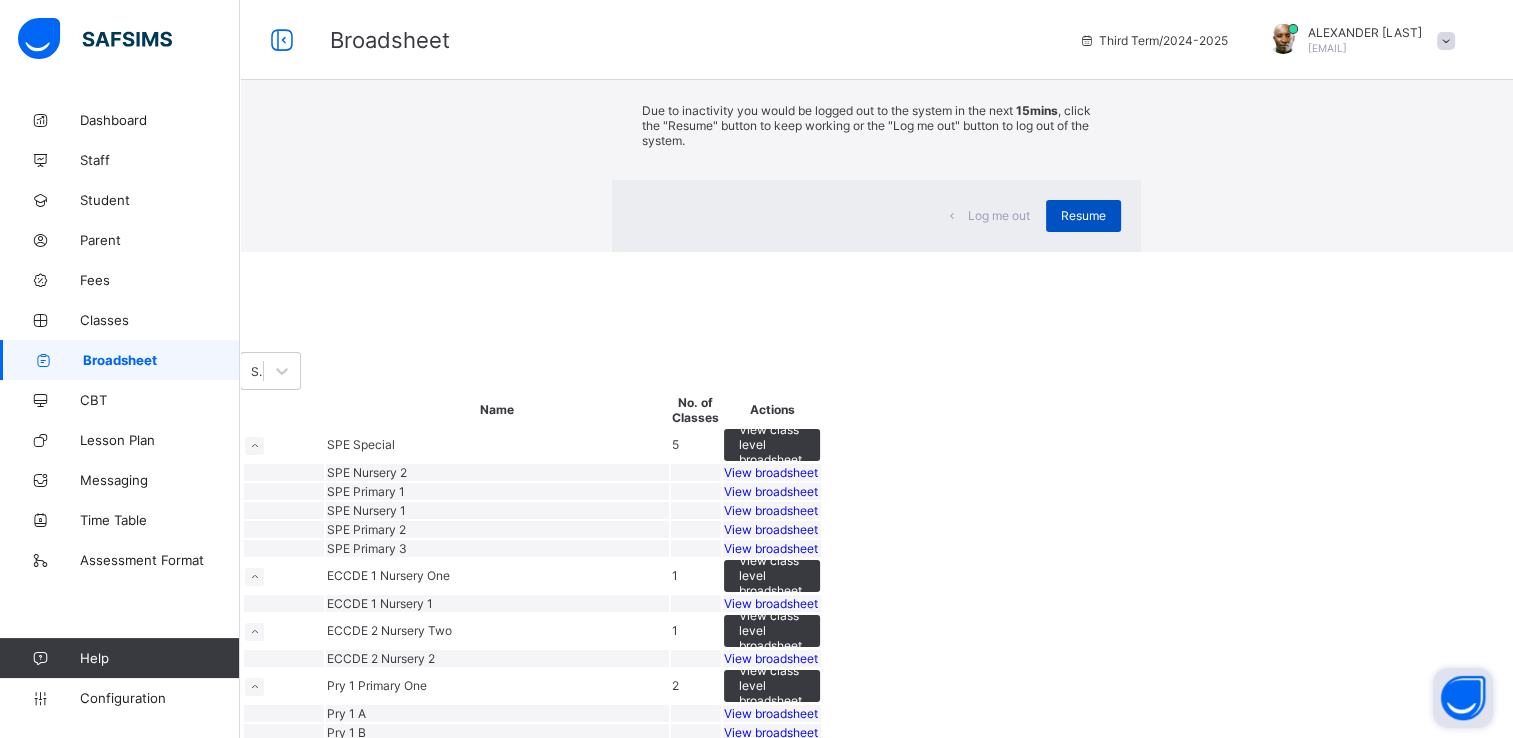 click on "Resume" at bounding box center (1083, 216) 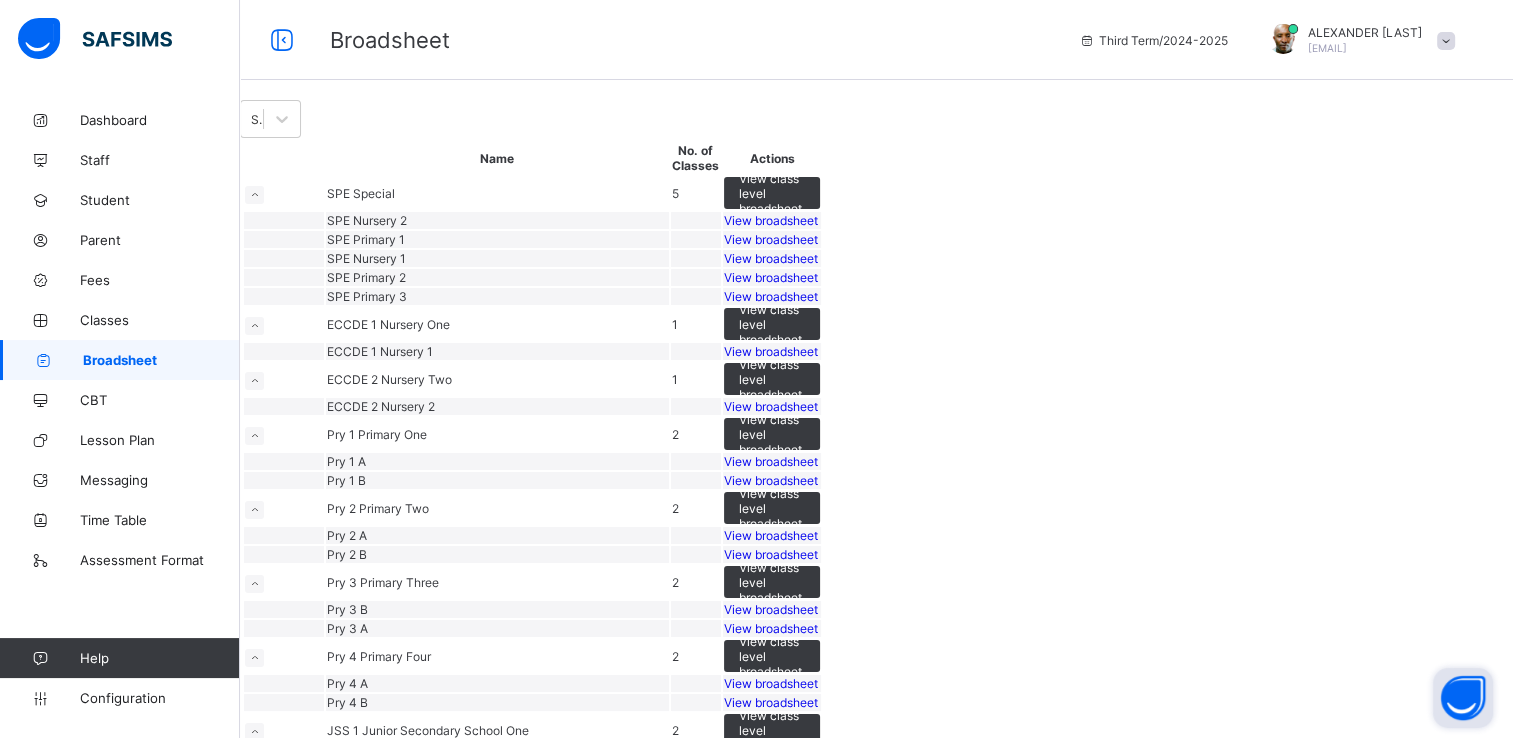 click on "View broadsheet" at bounding box center (771, 258) 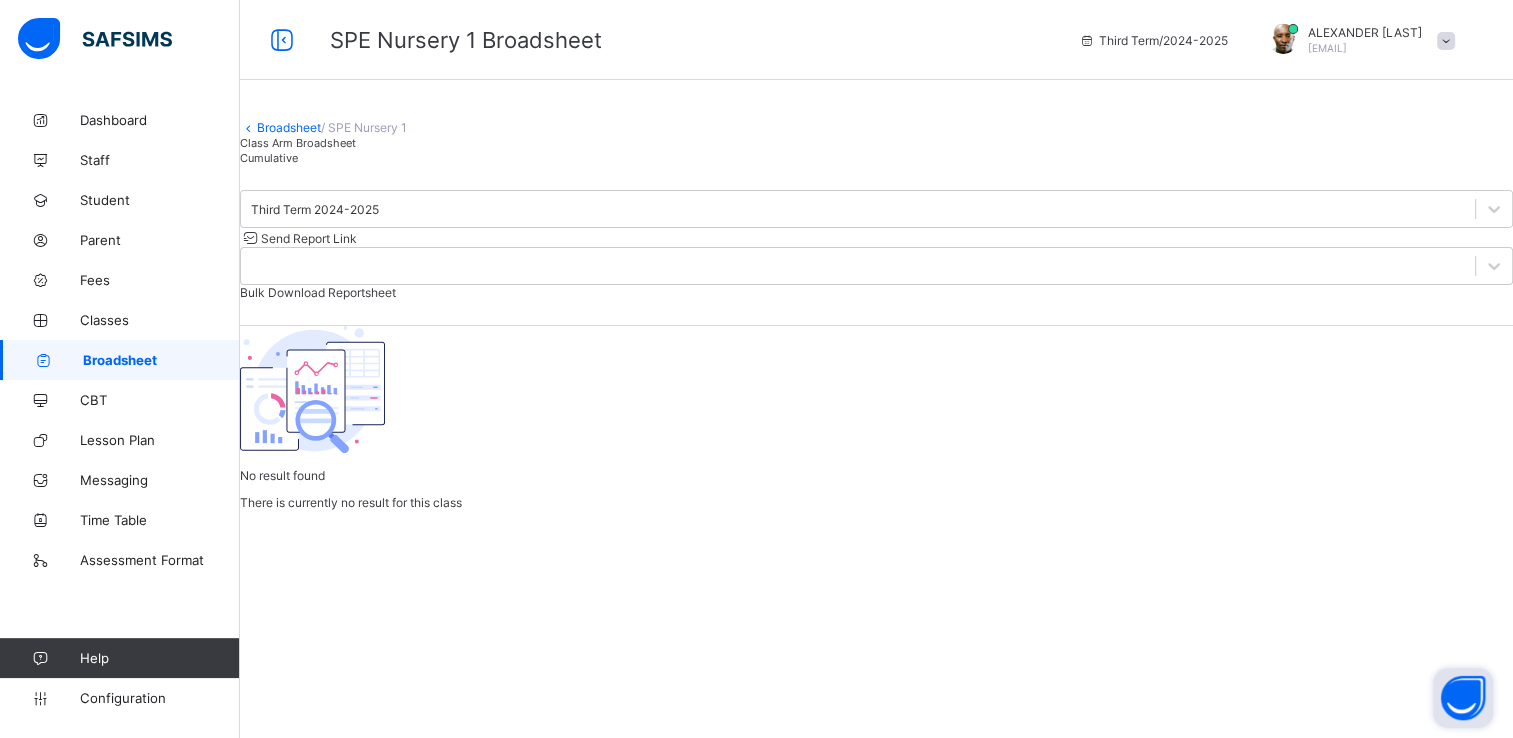click on "Cumulative" at bounding box center (269, 158) 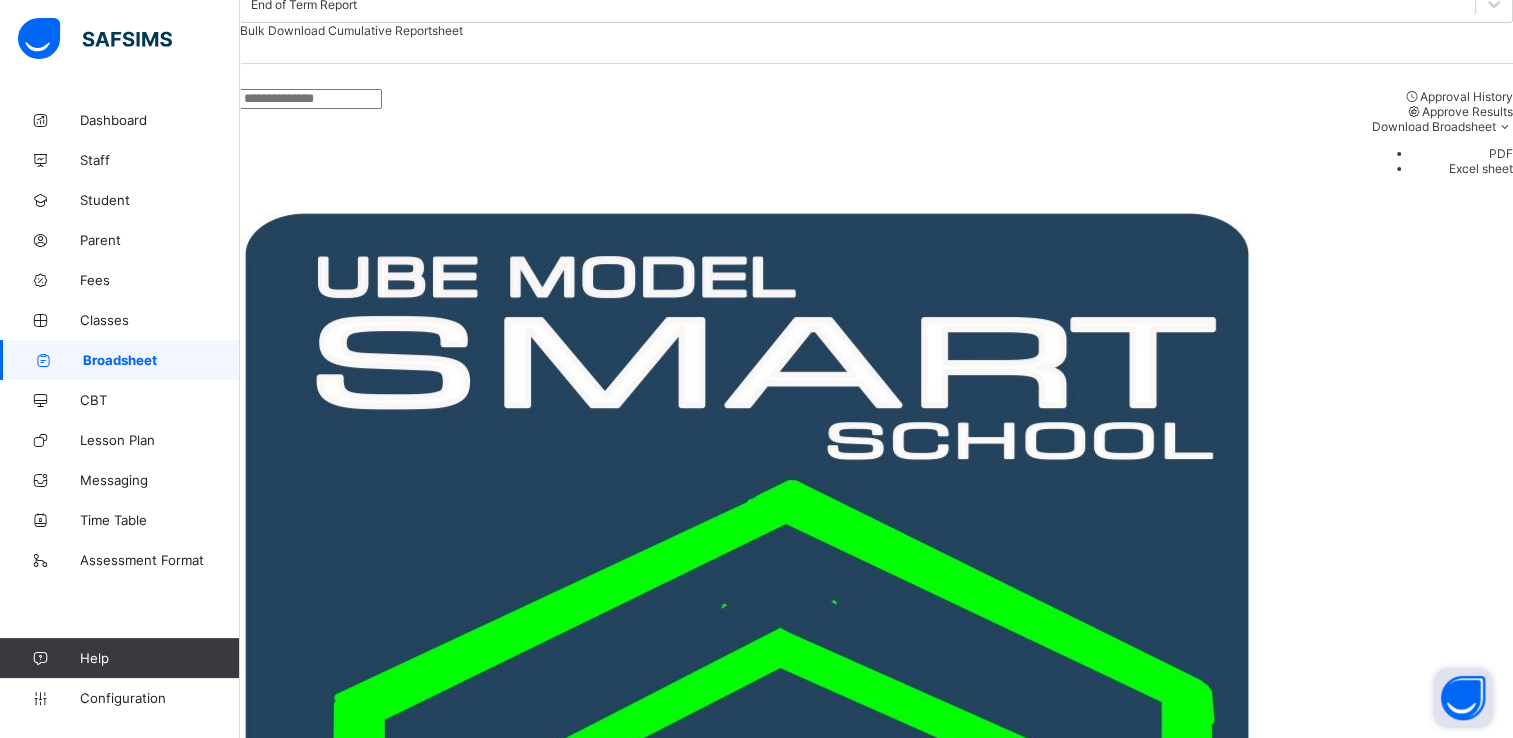 scroll, scrollTop: 326, scrollLeft: 0, axis: vertical 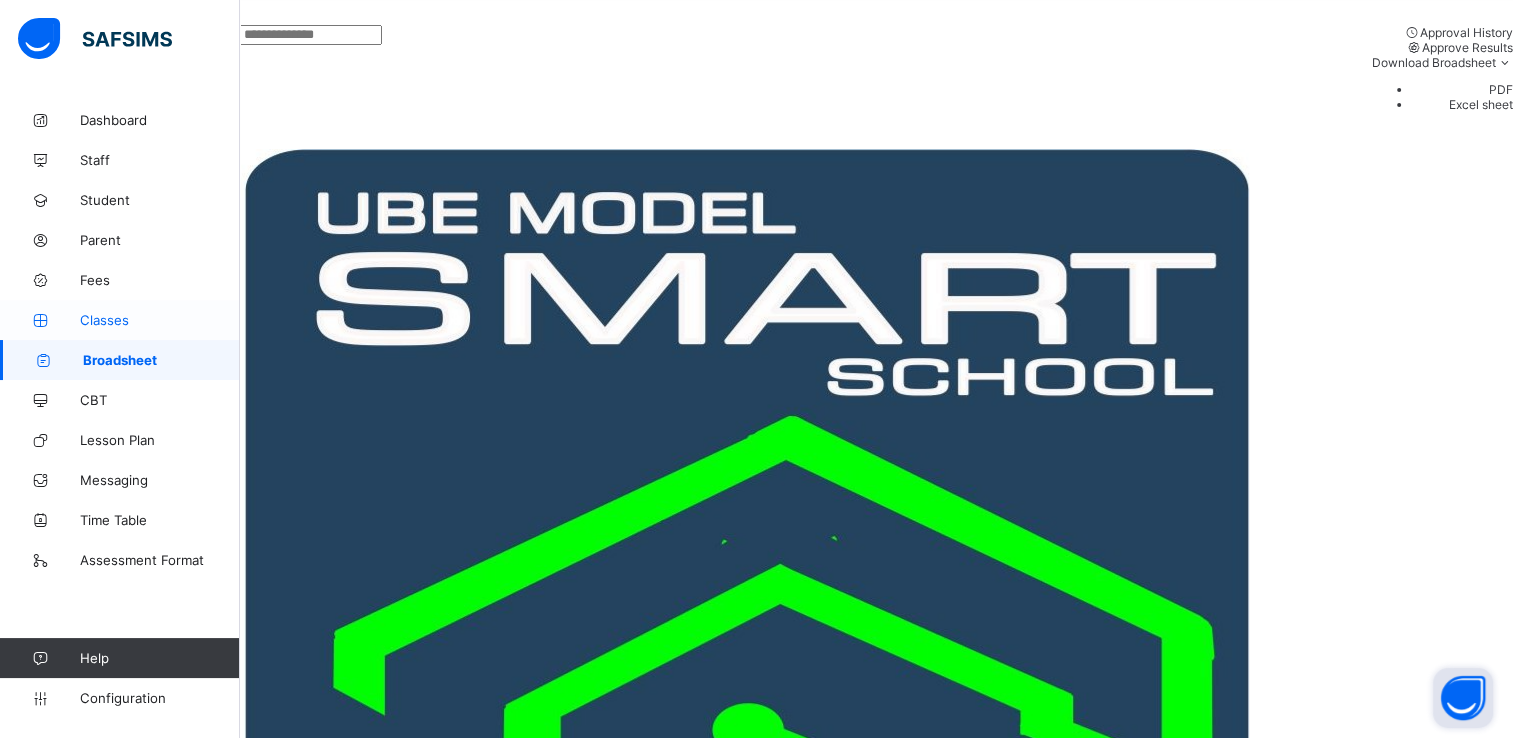 click on "Classes" at bounding box center [160, 320] 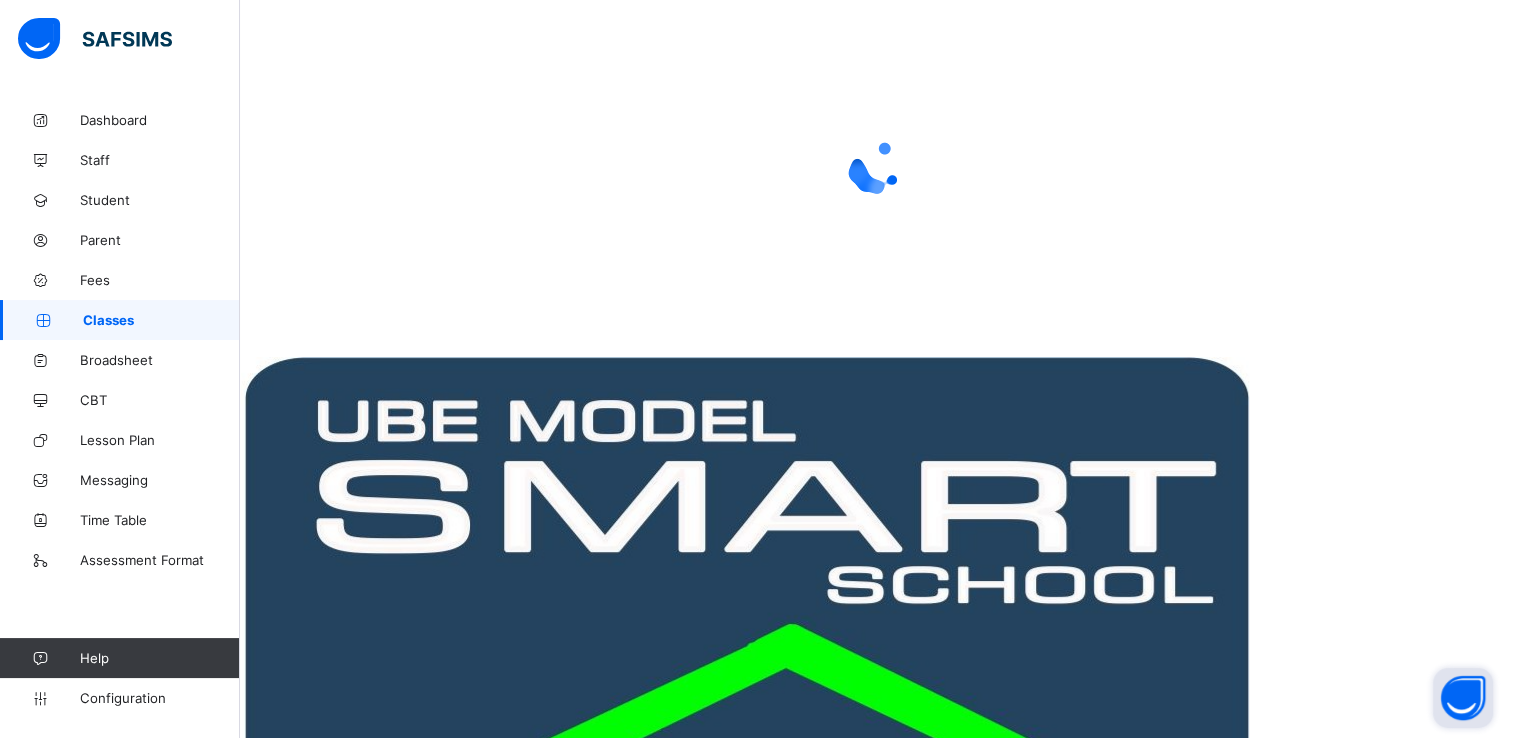 scroll, scrollTop: 0, scrollLeft: 0, axis: both 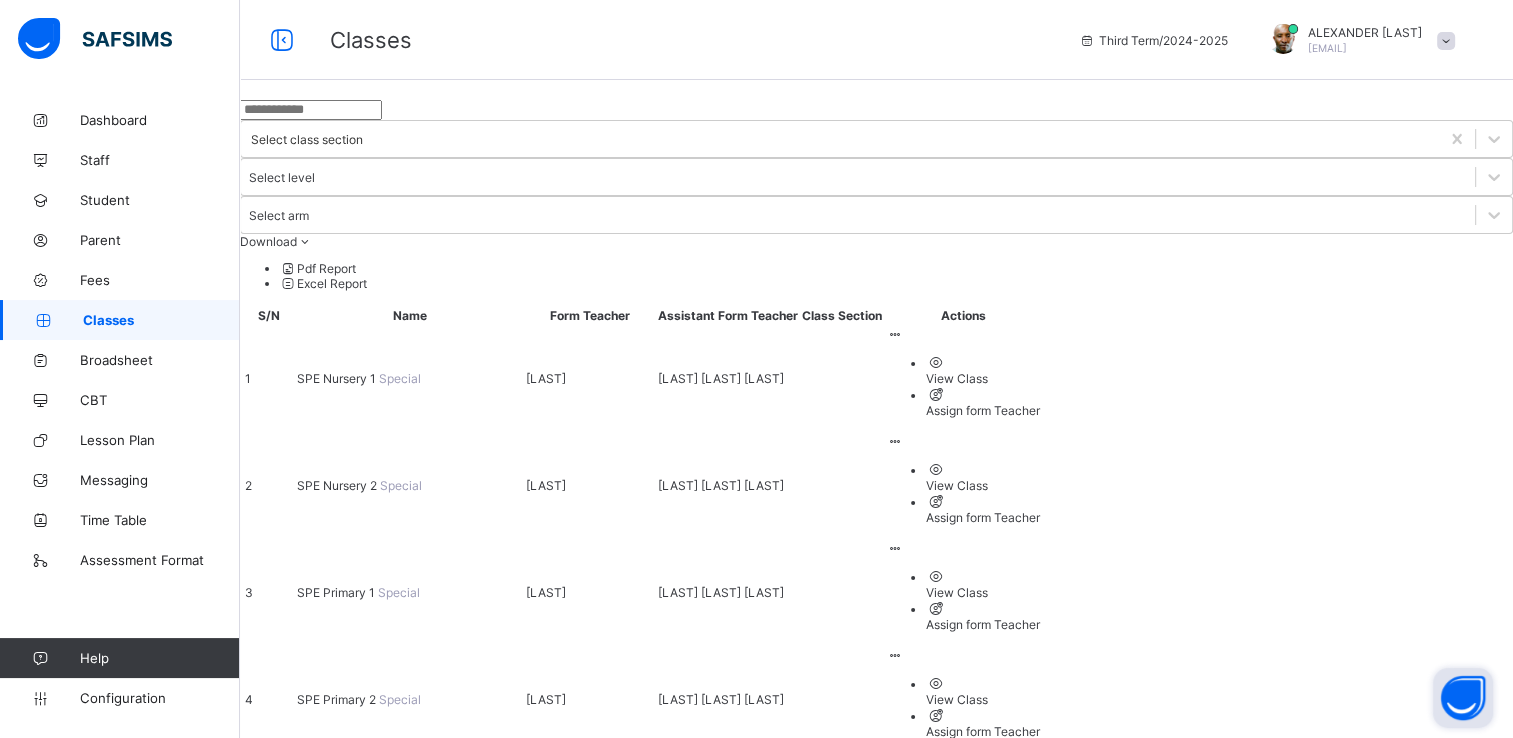click on "SPE   Nursery 1" at bounding box center (338, 378) 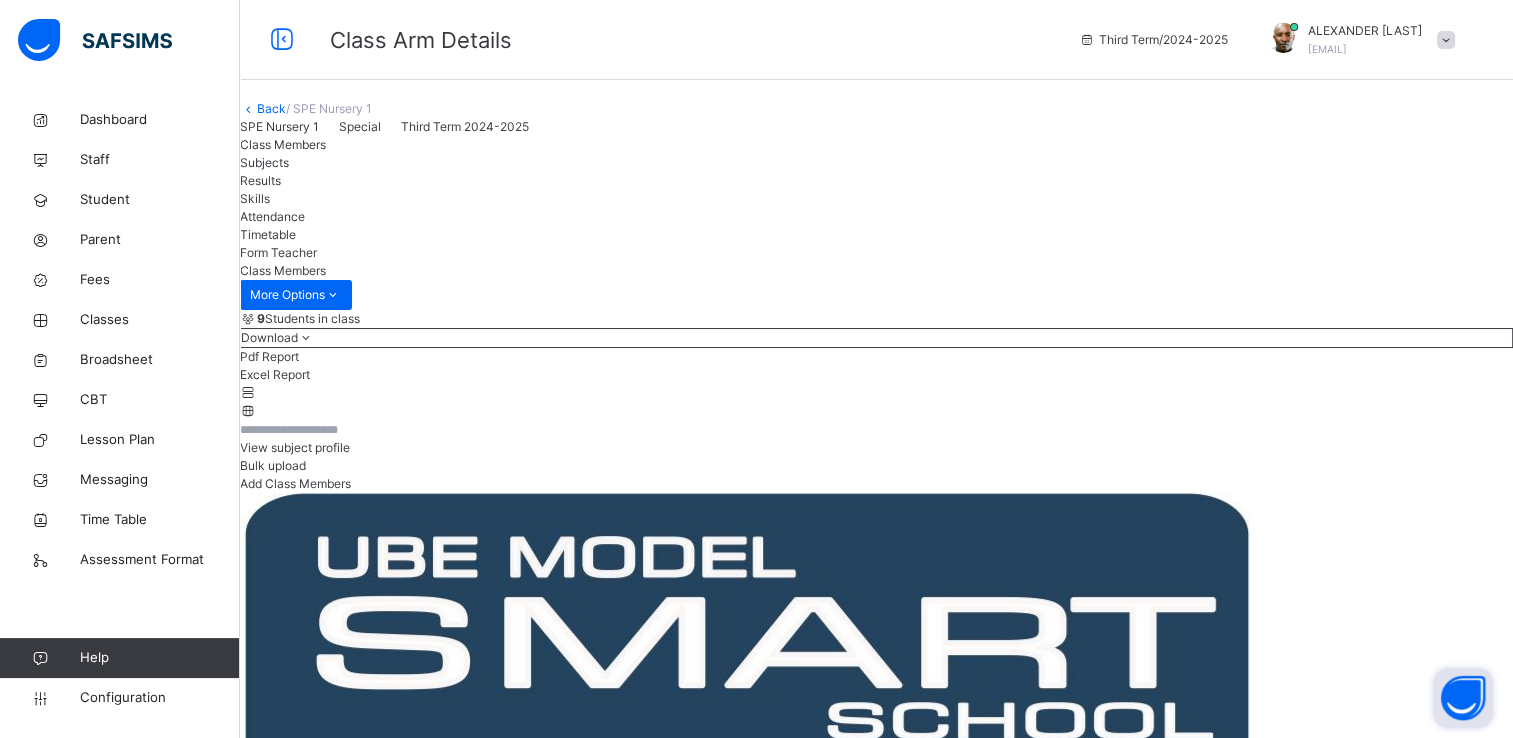 click on "View subject profile" at bounding box center (295, 447) 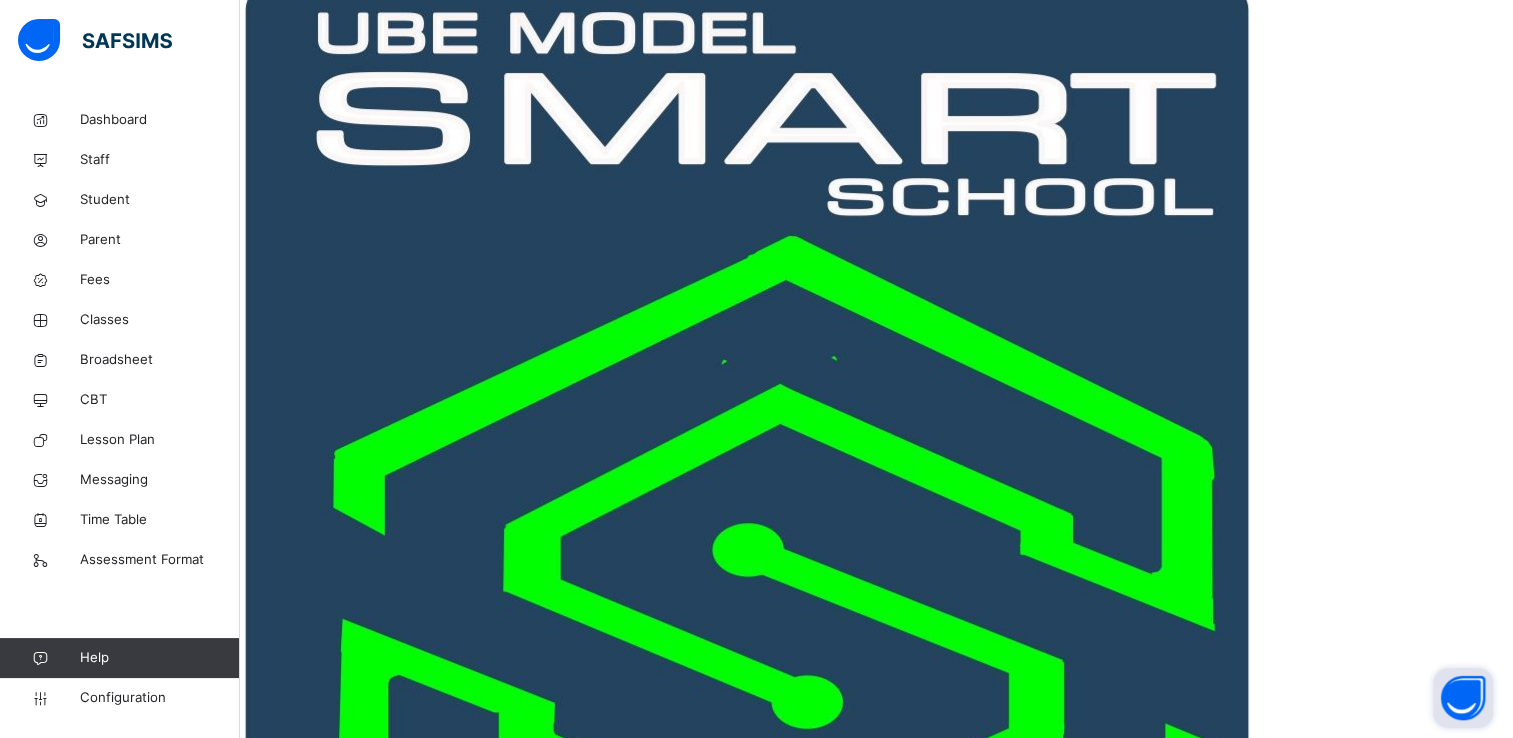 scroll, scrollTop: 544, scrollLeft: 0, axis: vertical 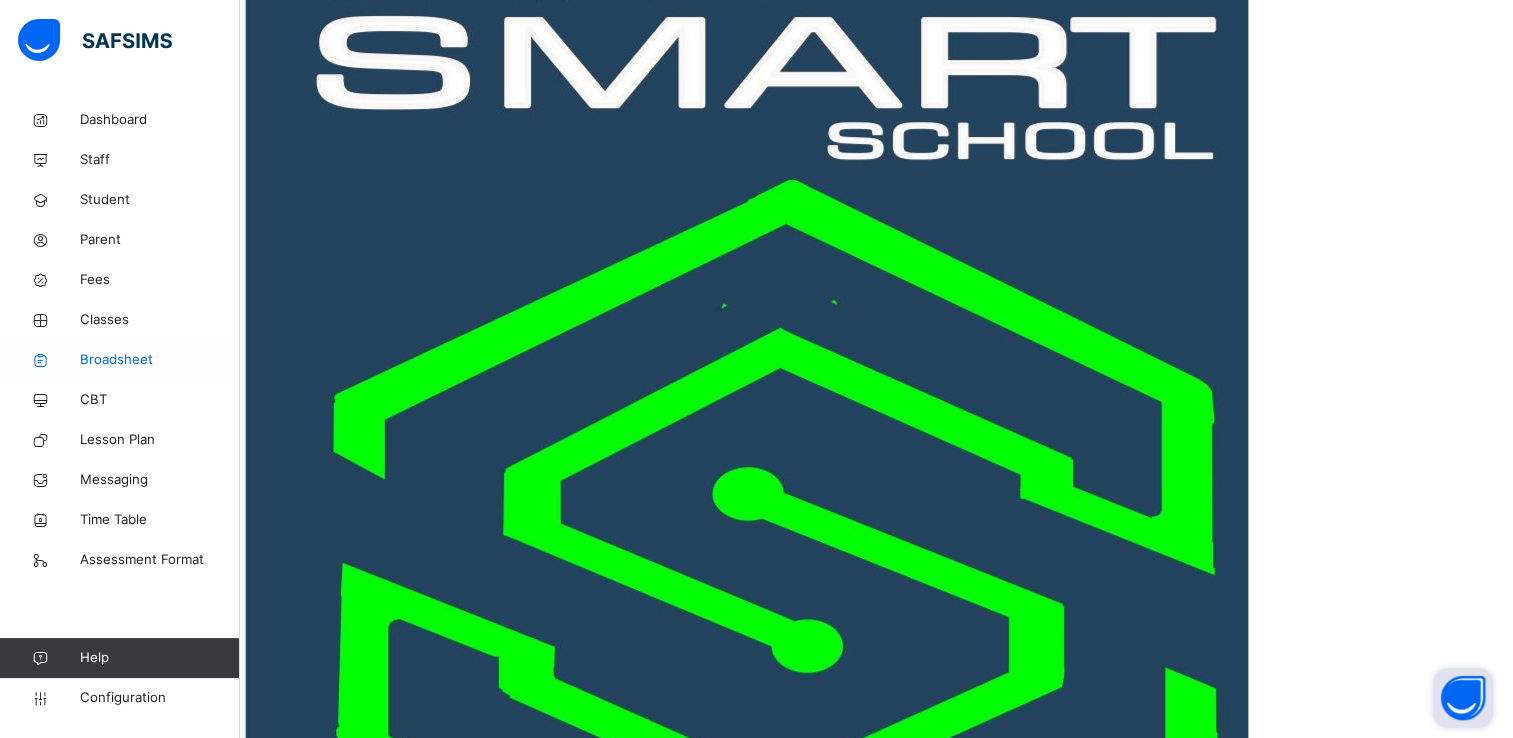 click on "Broadsheet" at bounding box center [160, 360] 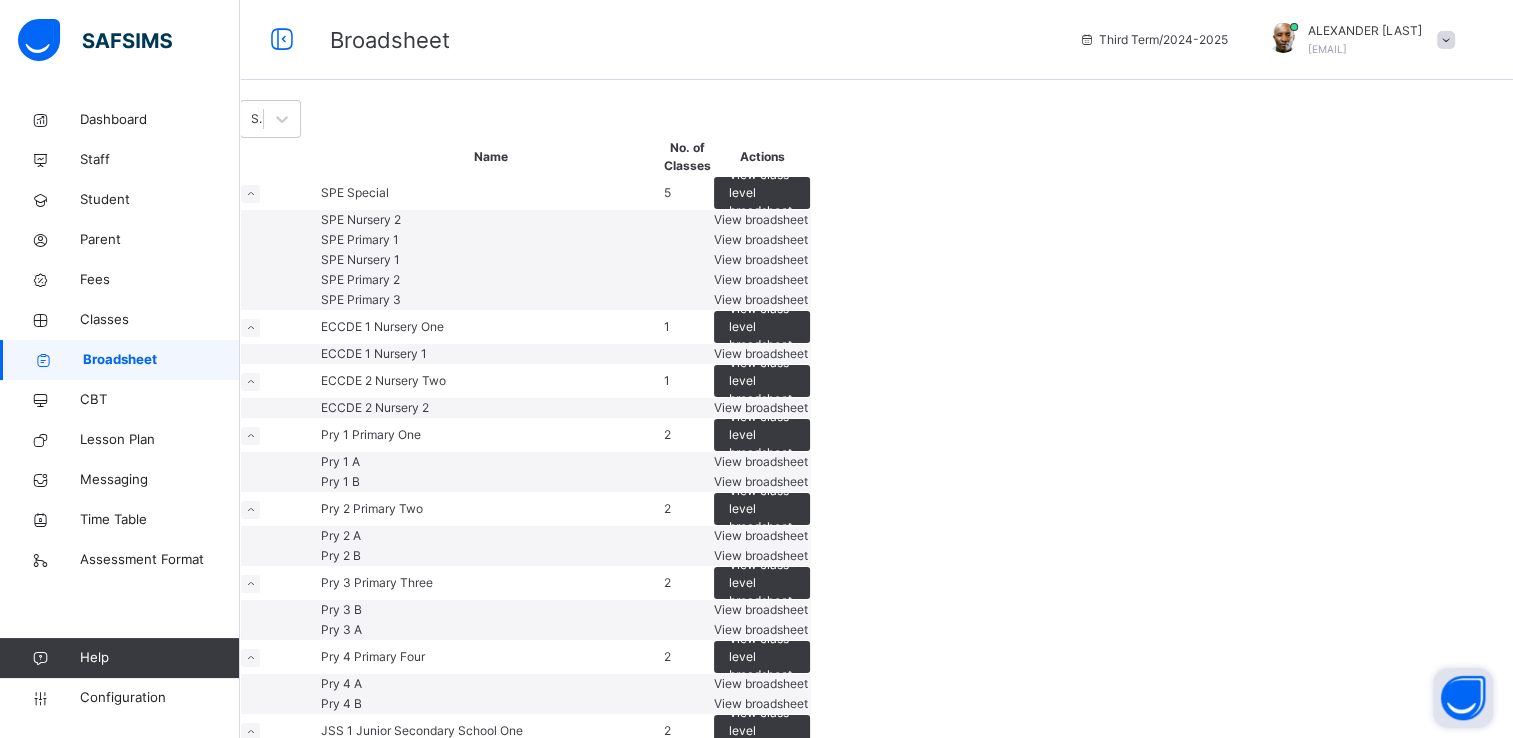 click on "View broadsheet" at bounding box center [761, 259] 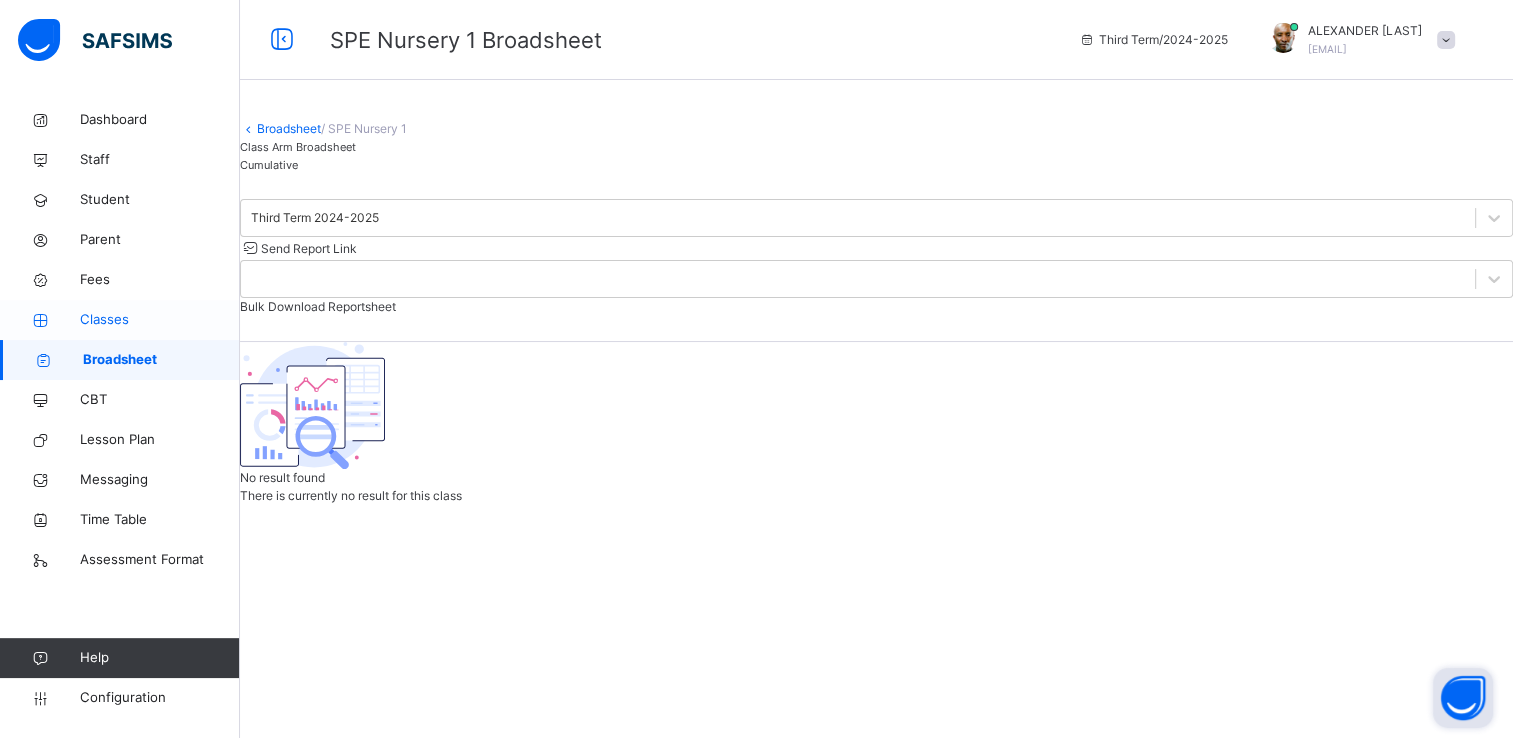 click on "Classes" at bounding box center (160, 320) 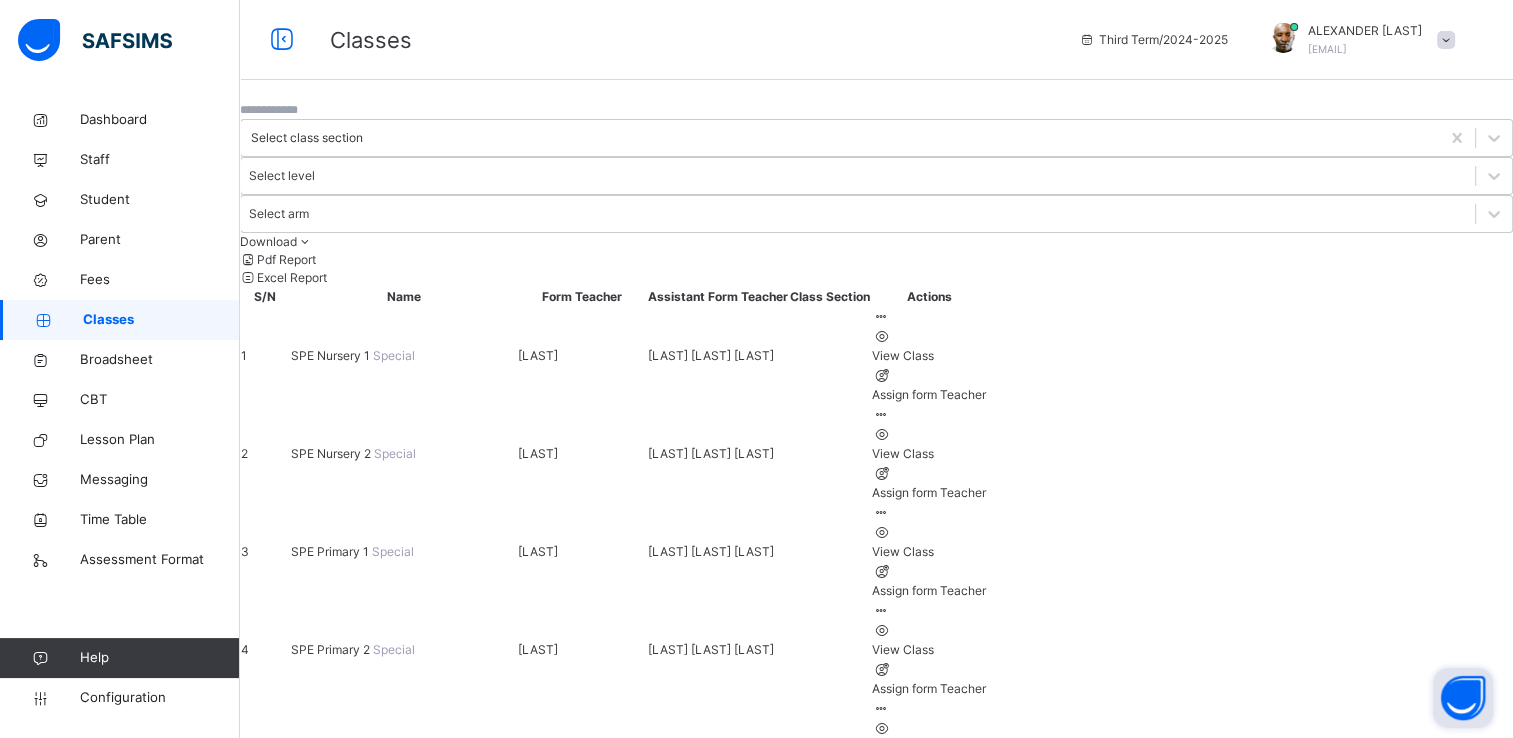 click on "SPE   Nursery 1" at bounding box center [332, 355] 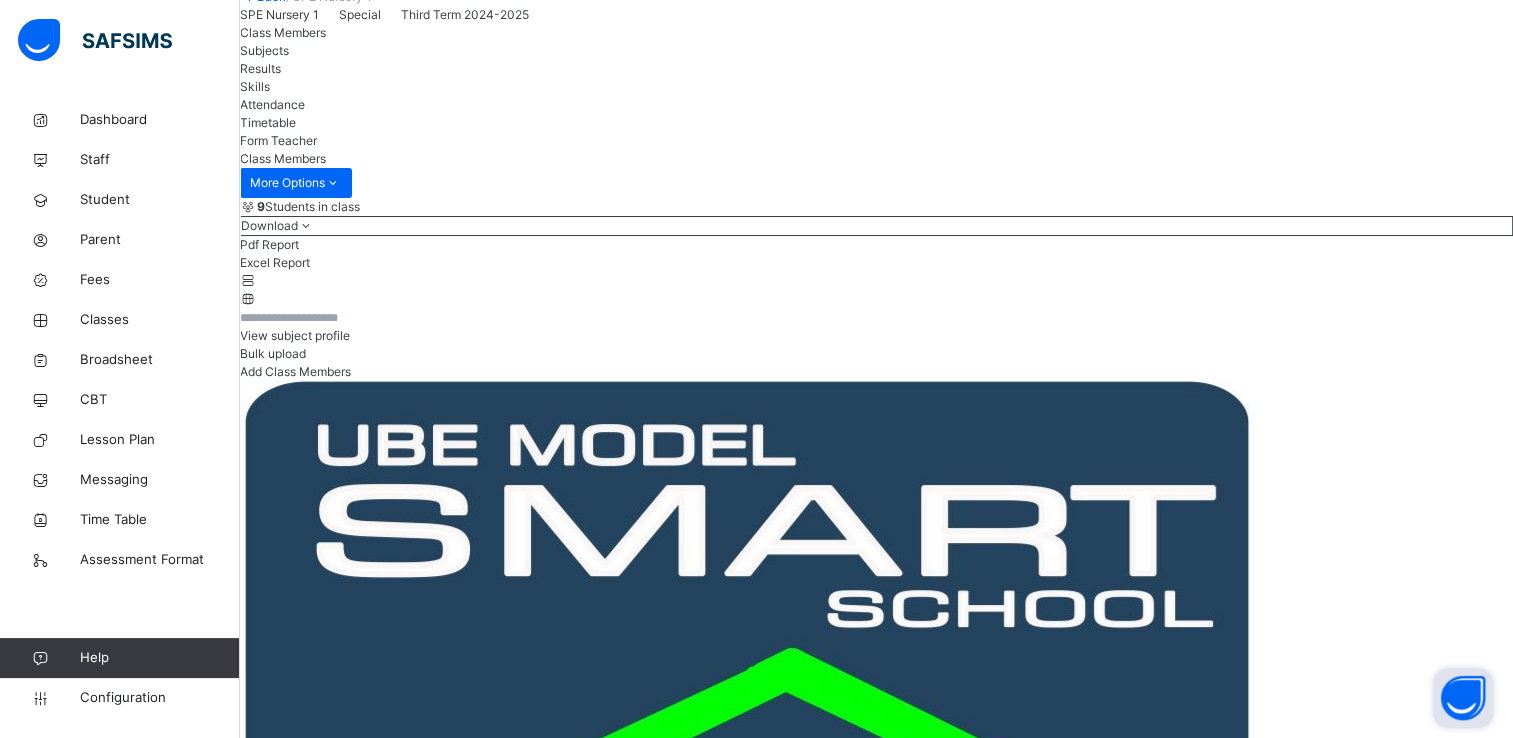 scroll, scrollTop: 0, scrollLeft: 0, axis: both 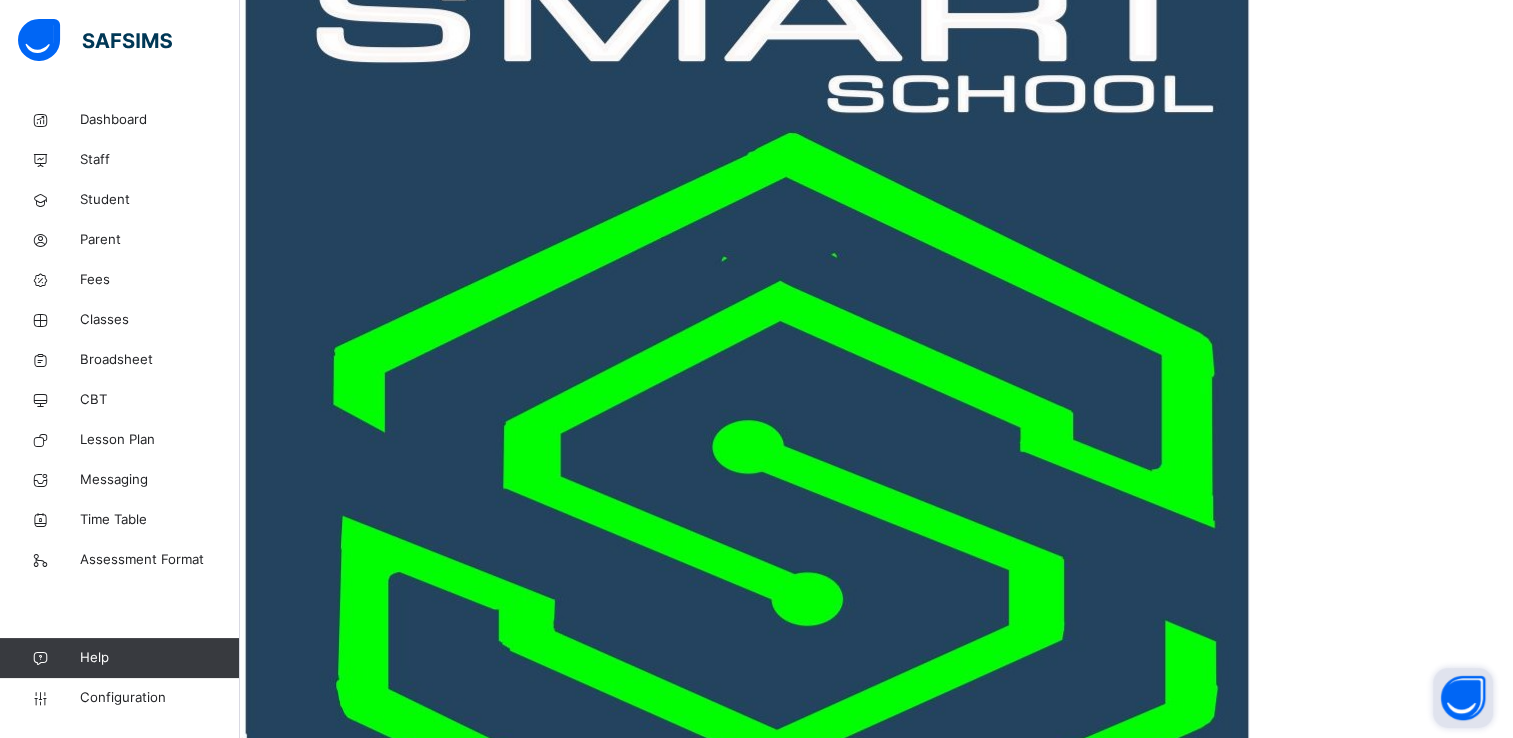 click at bounding box center (1065, 2791) 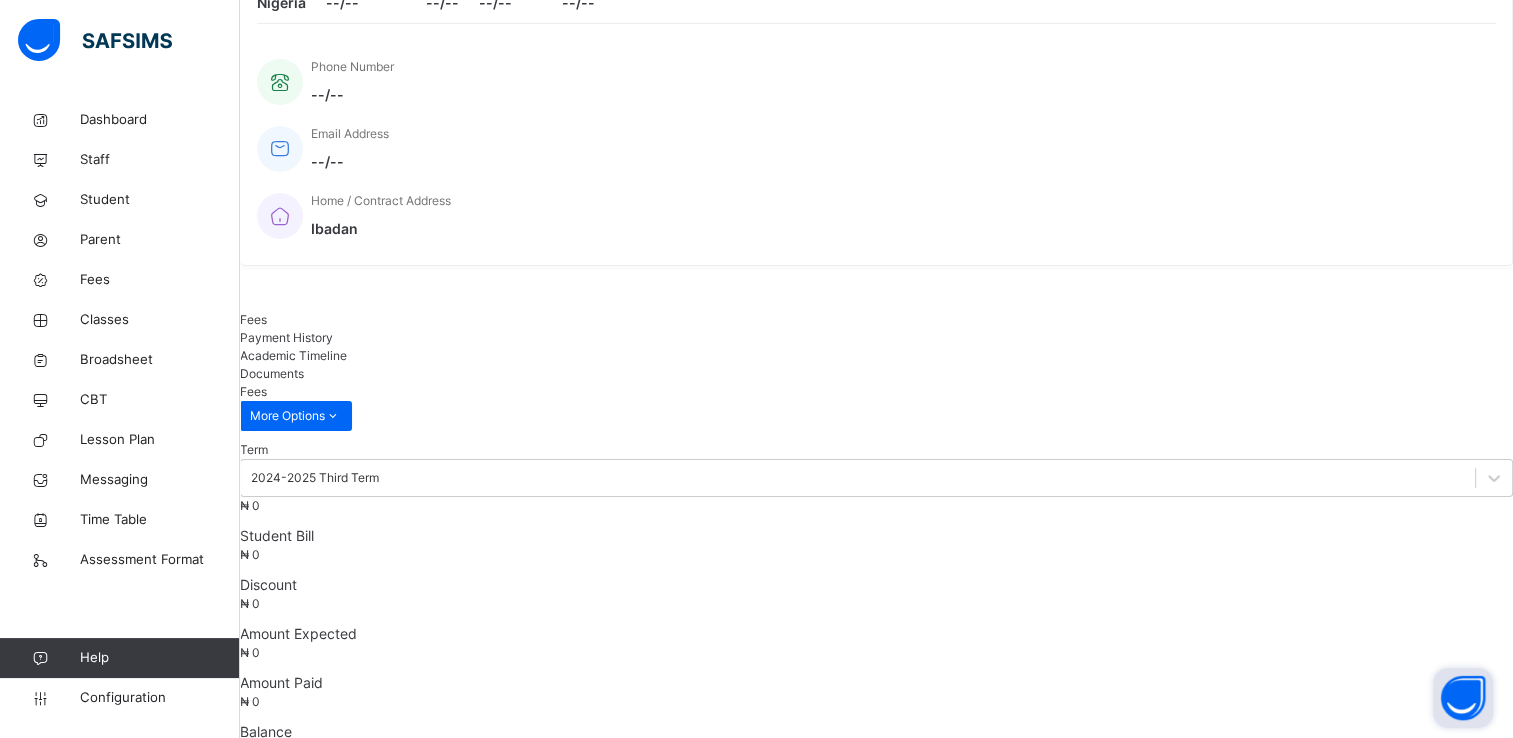scroll, scrollTop: 627, scrollLeft: 0, axis: vertical 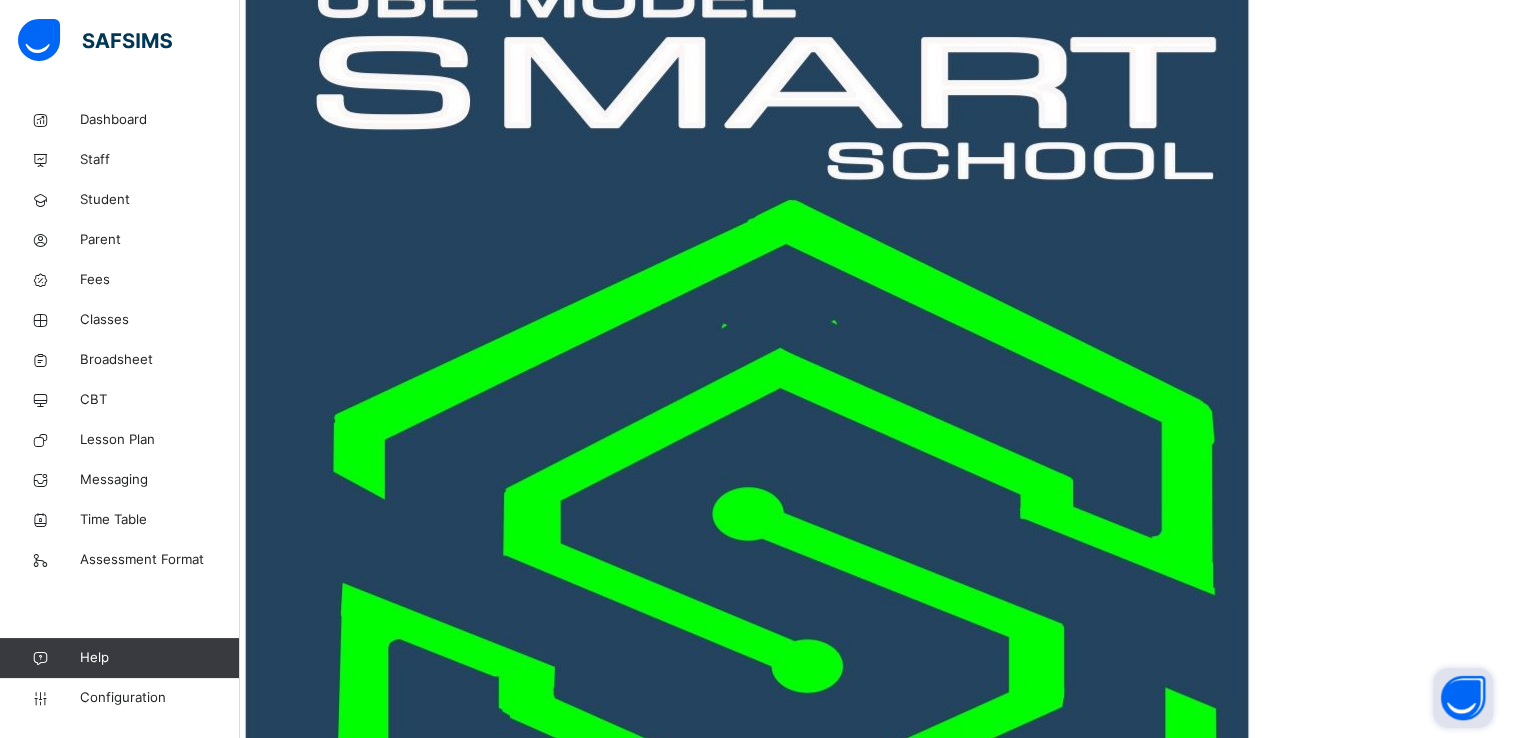 click on "View Profile" at bounding box center (1277, 1895) 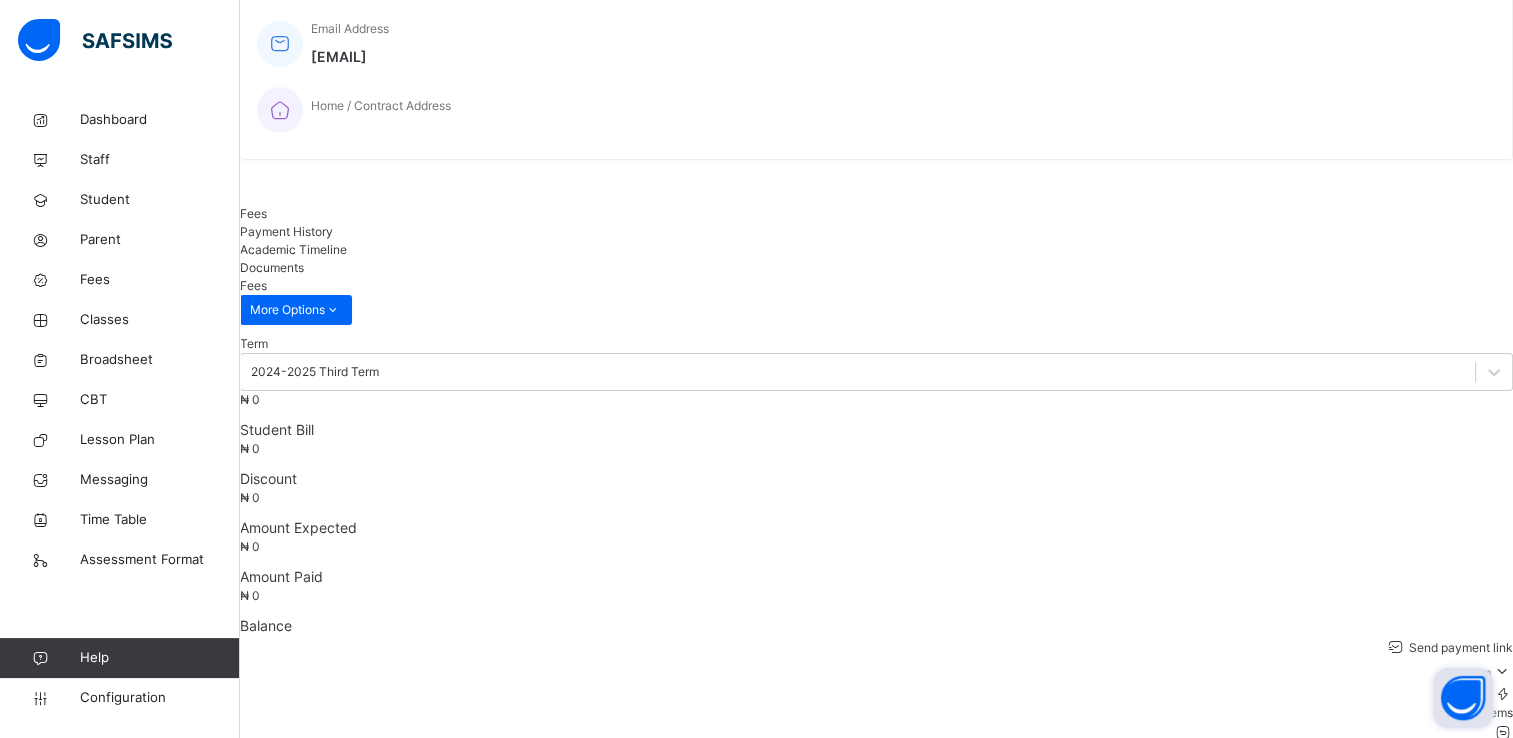 scroll, scrollTop: 560, scrollLeft: 0, axis: vertical 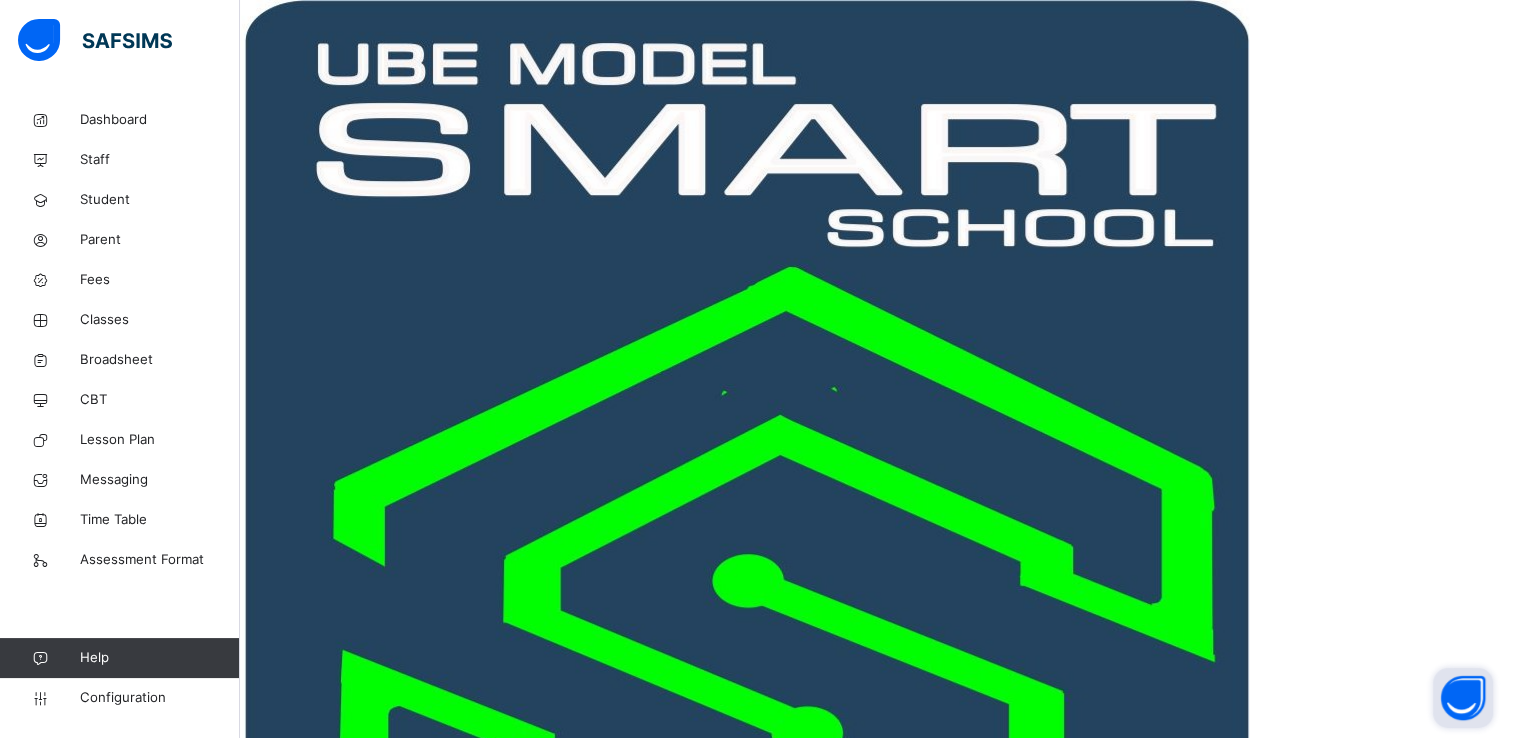 click on "Quadri  Ayoade OY/MSS/23/4002" at bounding box center (682, 2579) 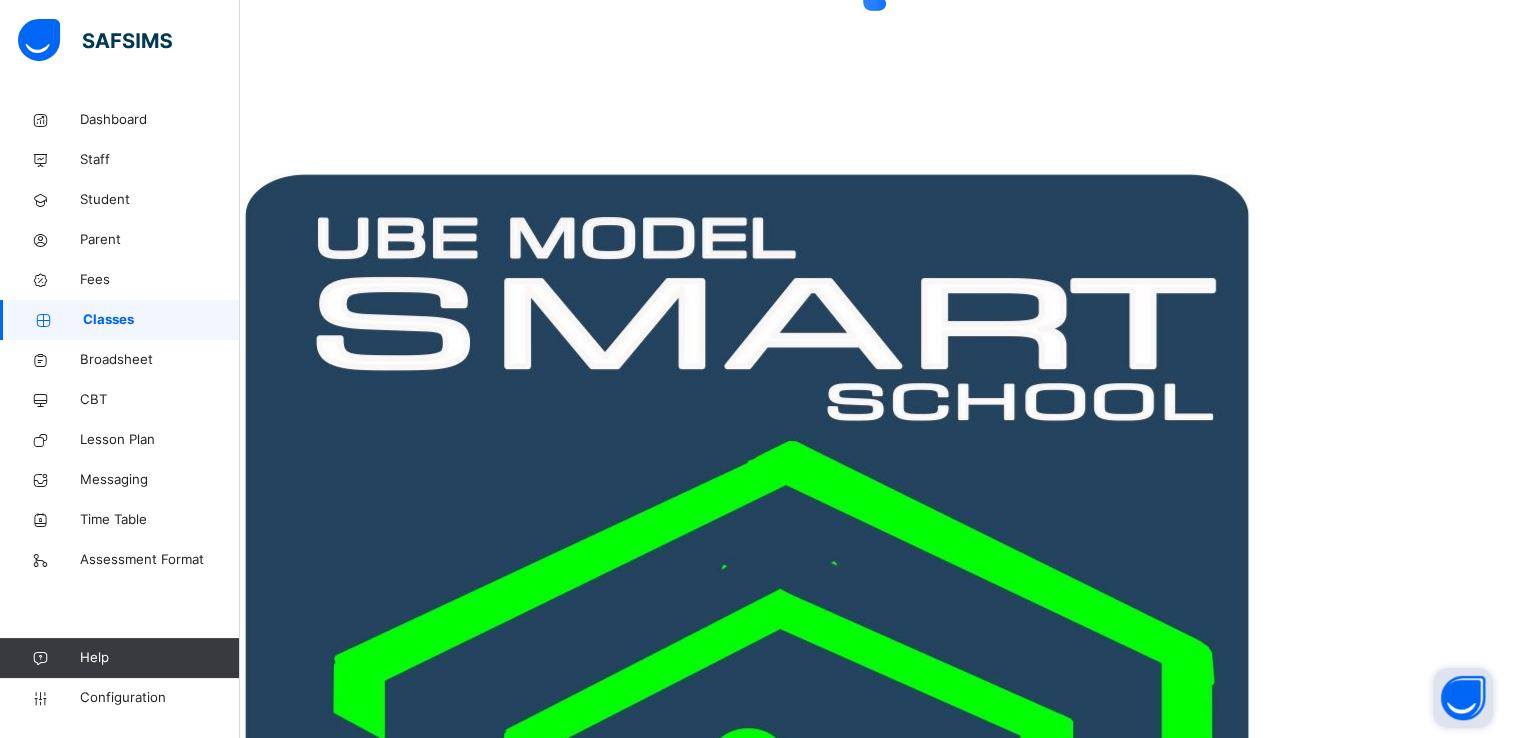 scroll, scrollTop: 0, scrollLeft: 0, axis: both 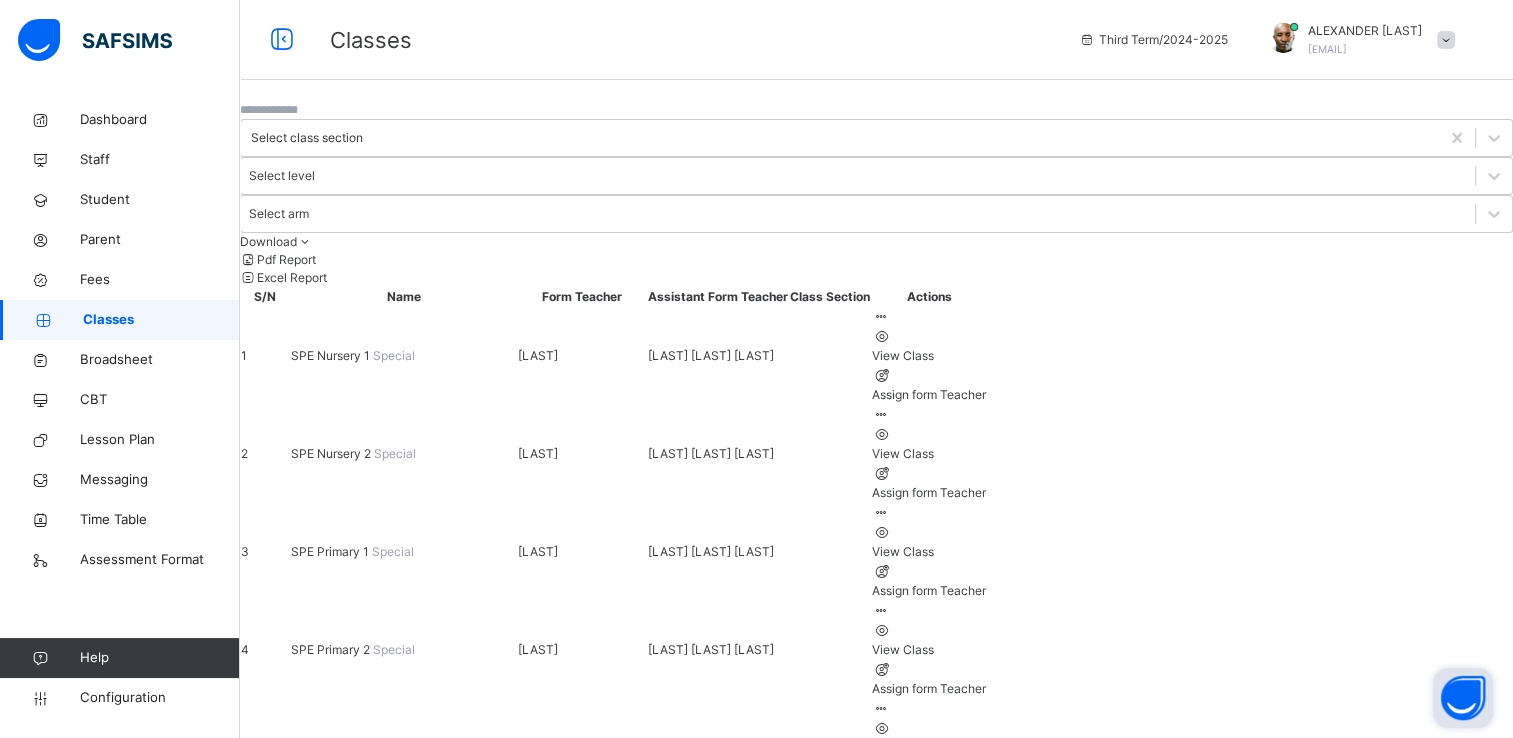 click on "SPE   Primary 2" at bounding box center [332, 649] 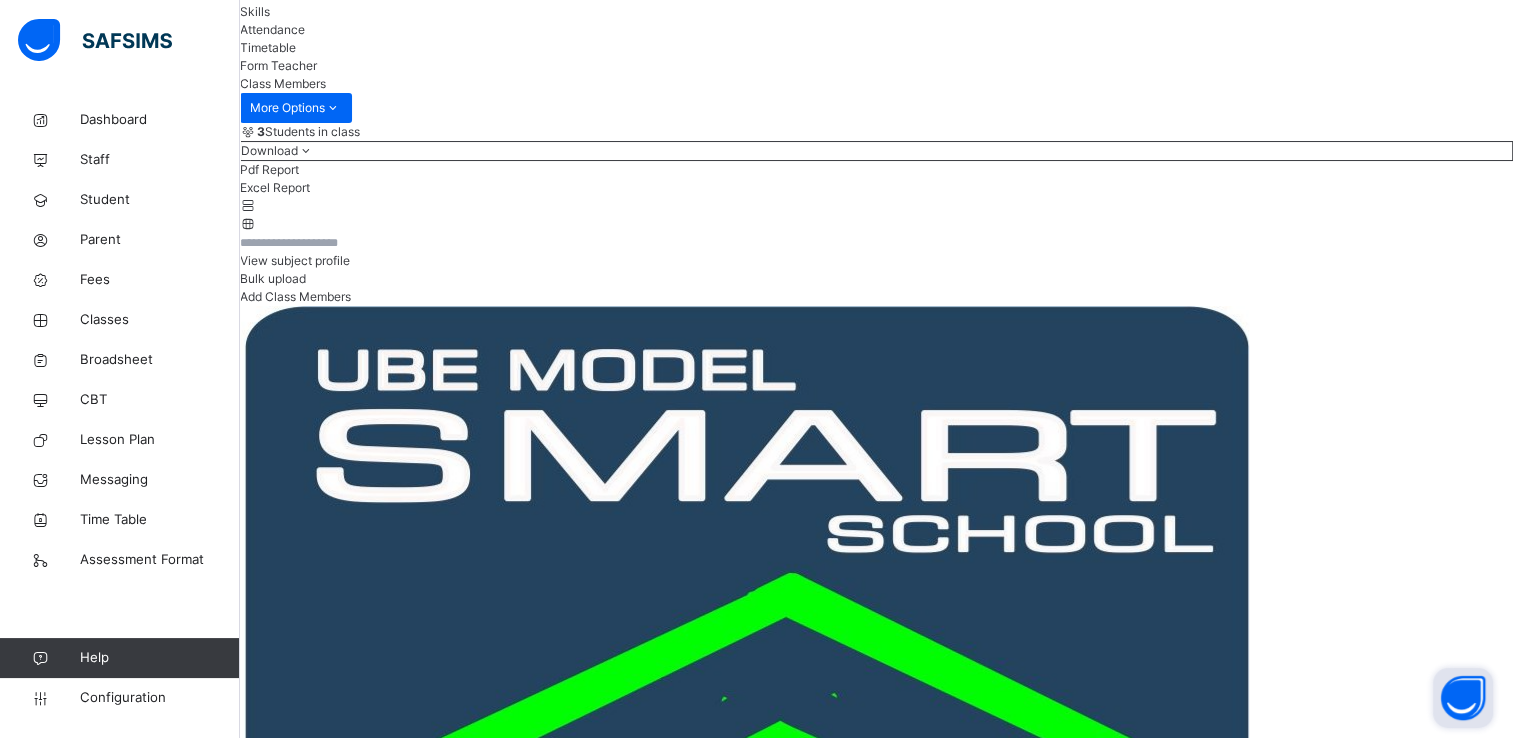 scroll, scrollTop: 226, scrollLeft: 0, axis: vertical 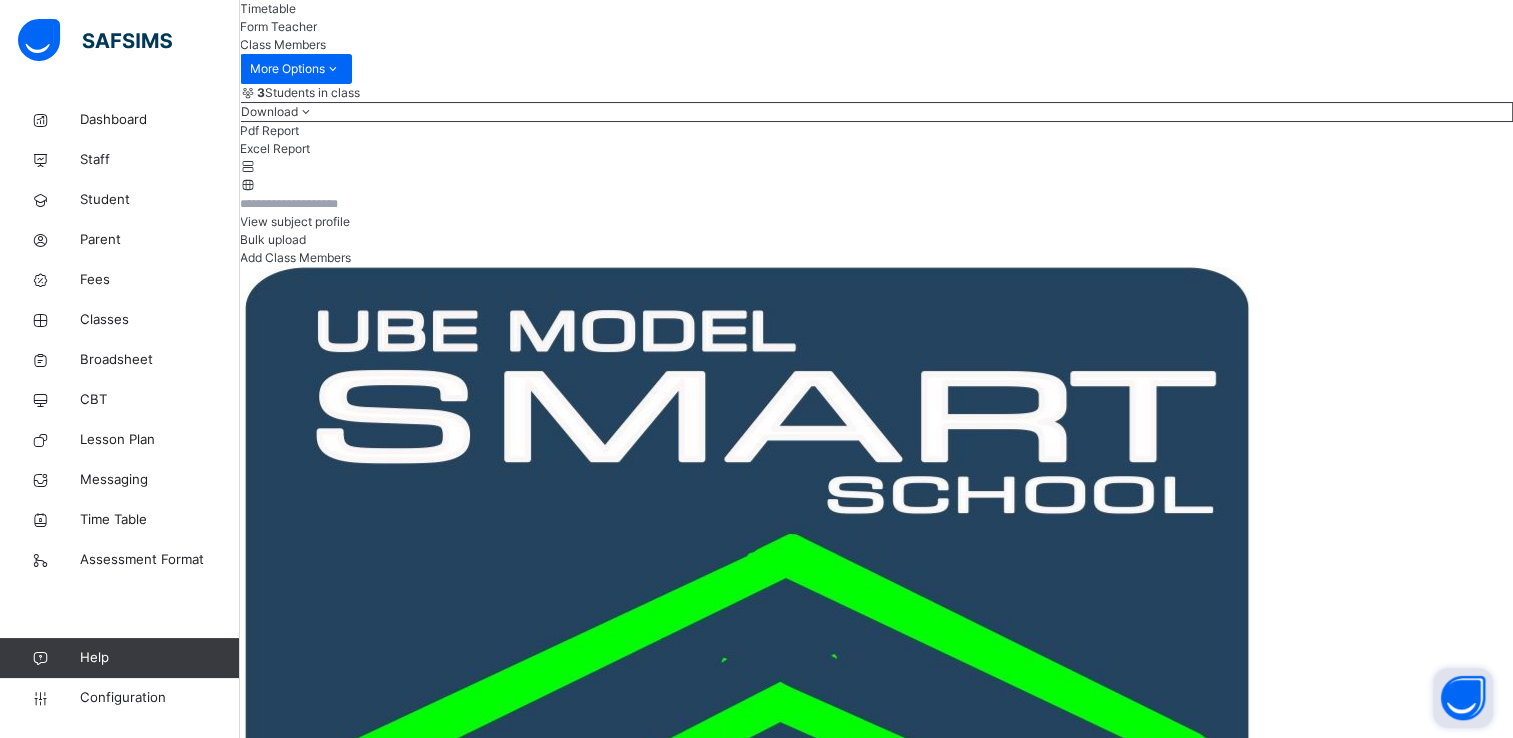 click on "View subject profile" at bounding box center [295, 221] 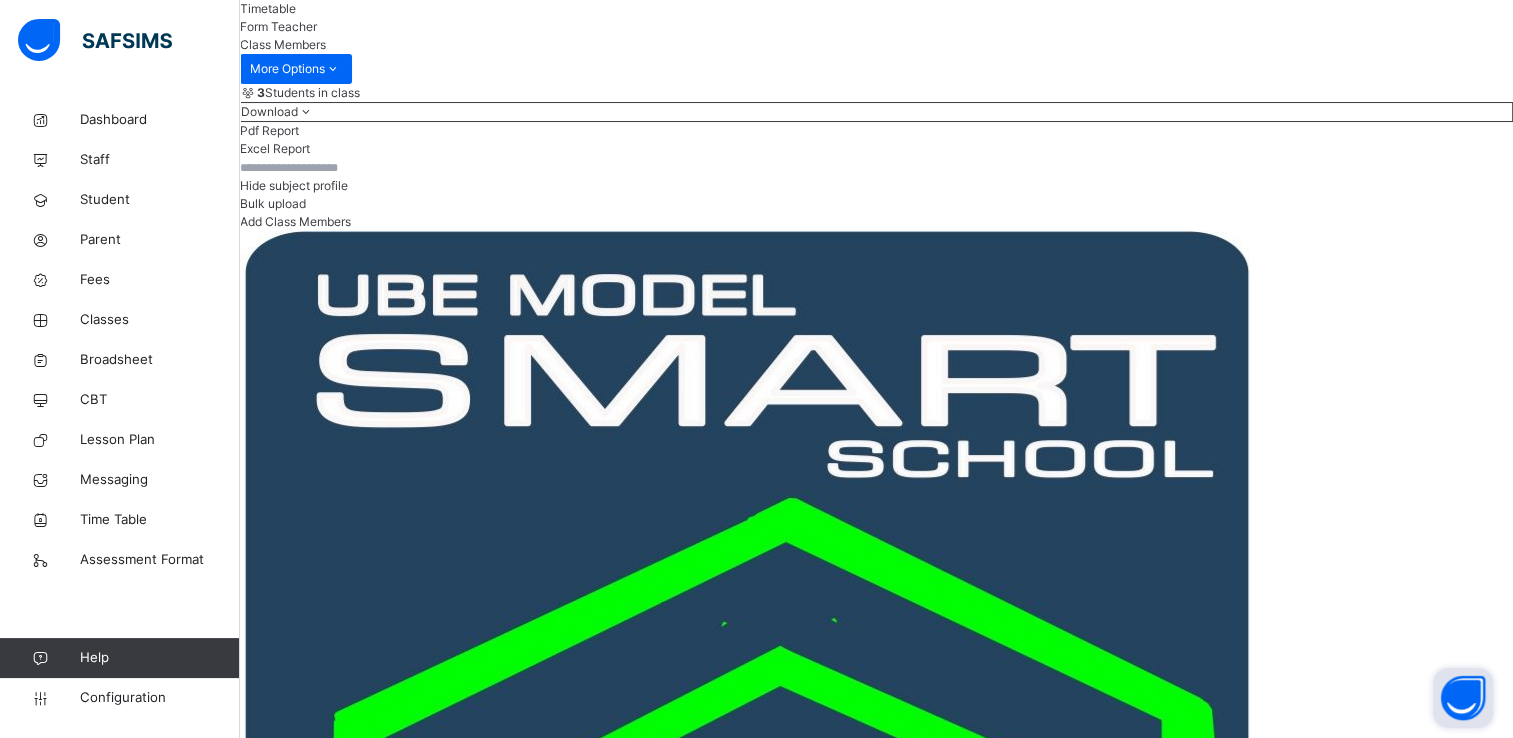 scroll, scrollTop: 352, scrollLeft: 0, axis: vertical 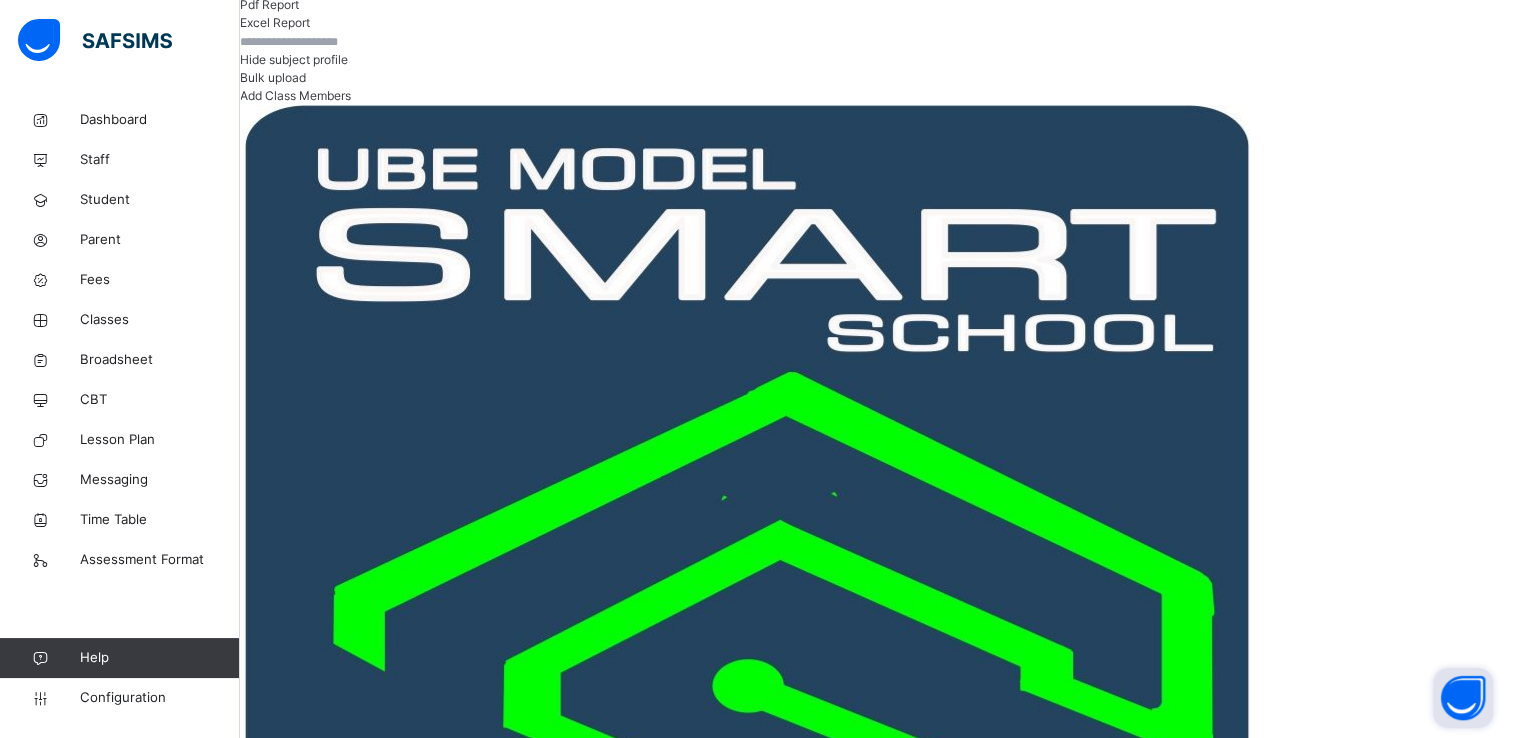 click on "Save changes" at bounding box center [280, 1584] 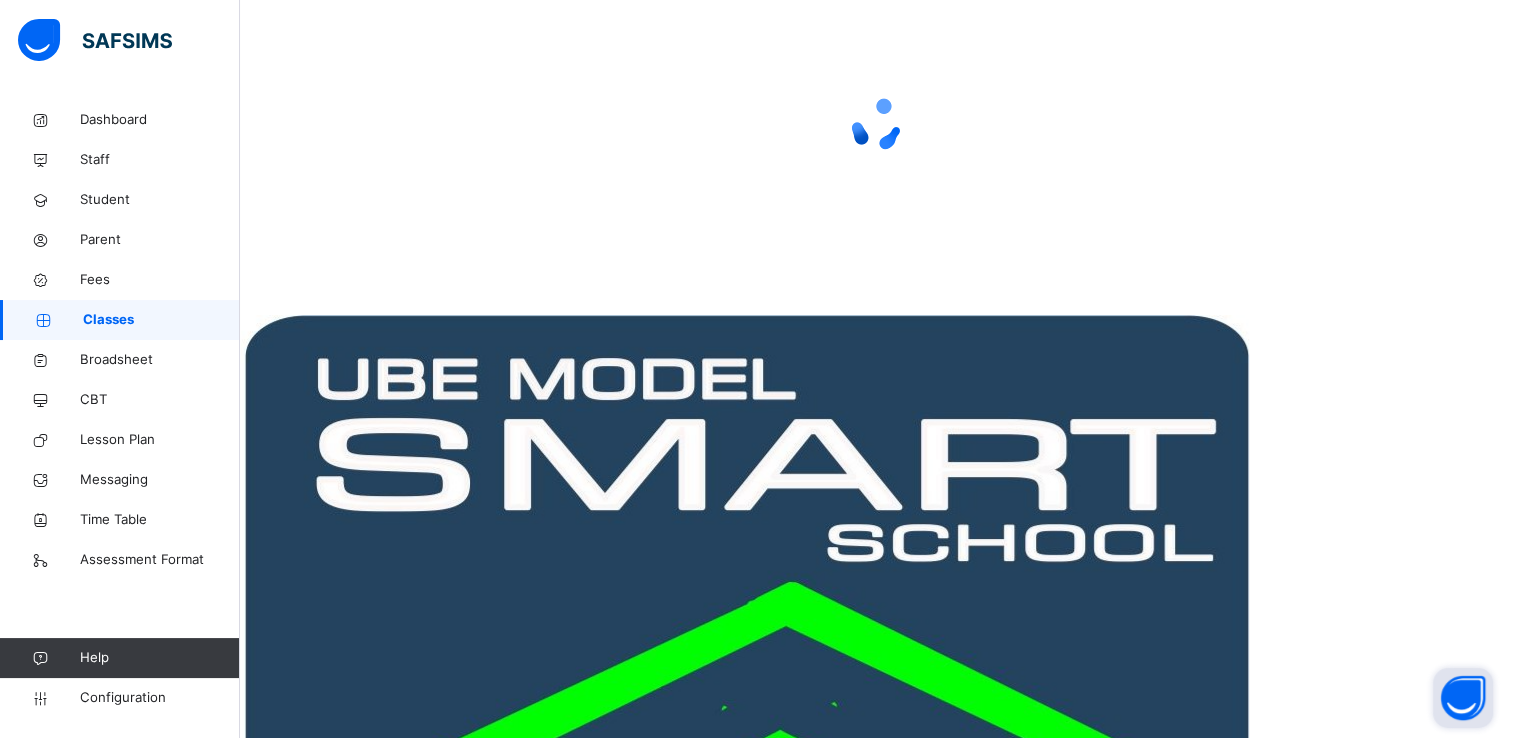 scroll, scrollTop: 0, scrollLeft: 0, axis: both 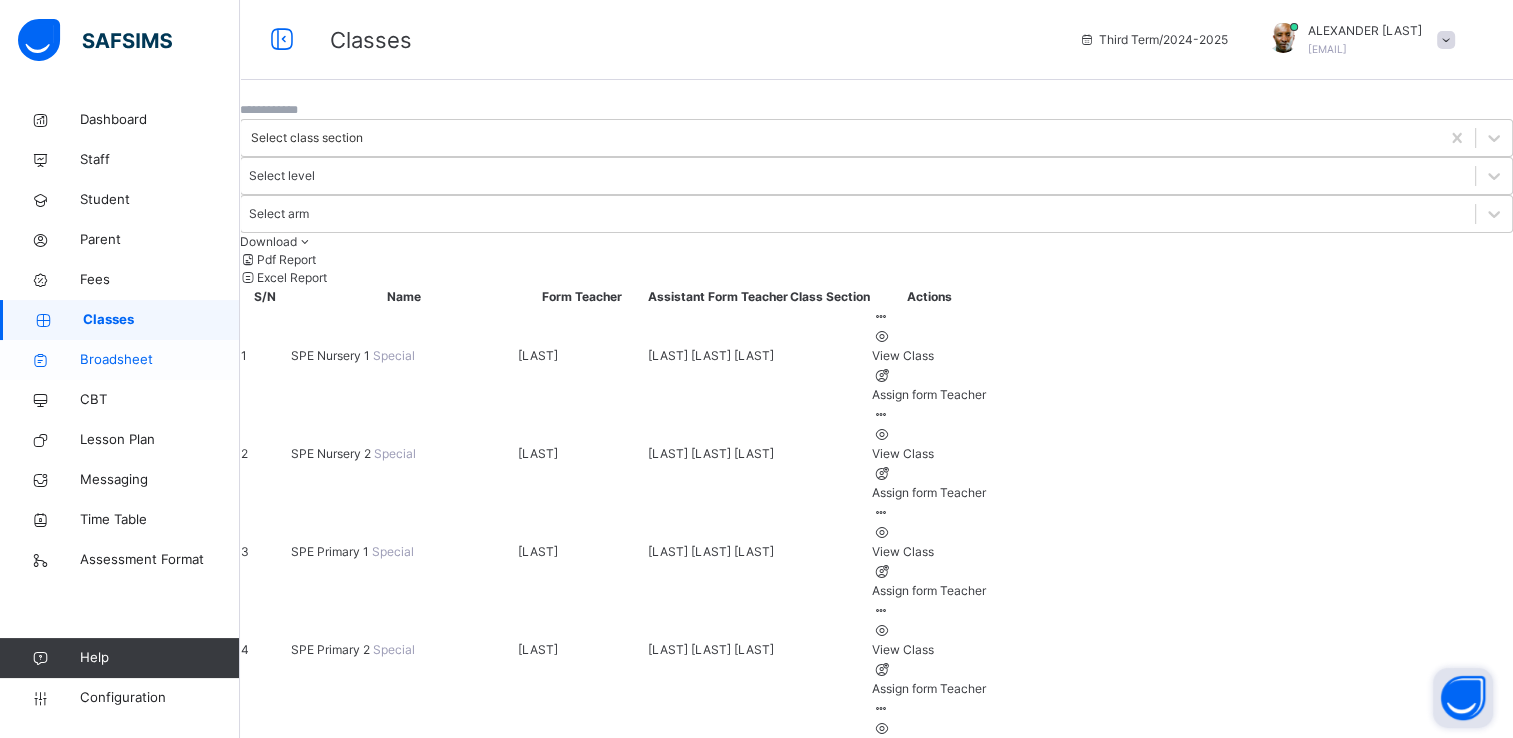 click on "Broadsheet" at bounding box center (160, 360) 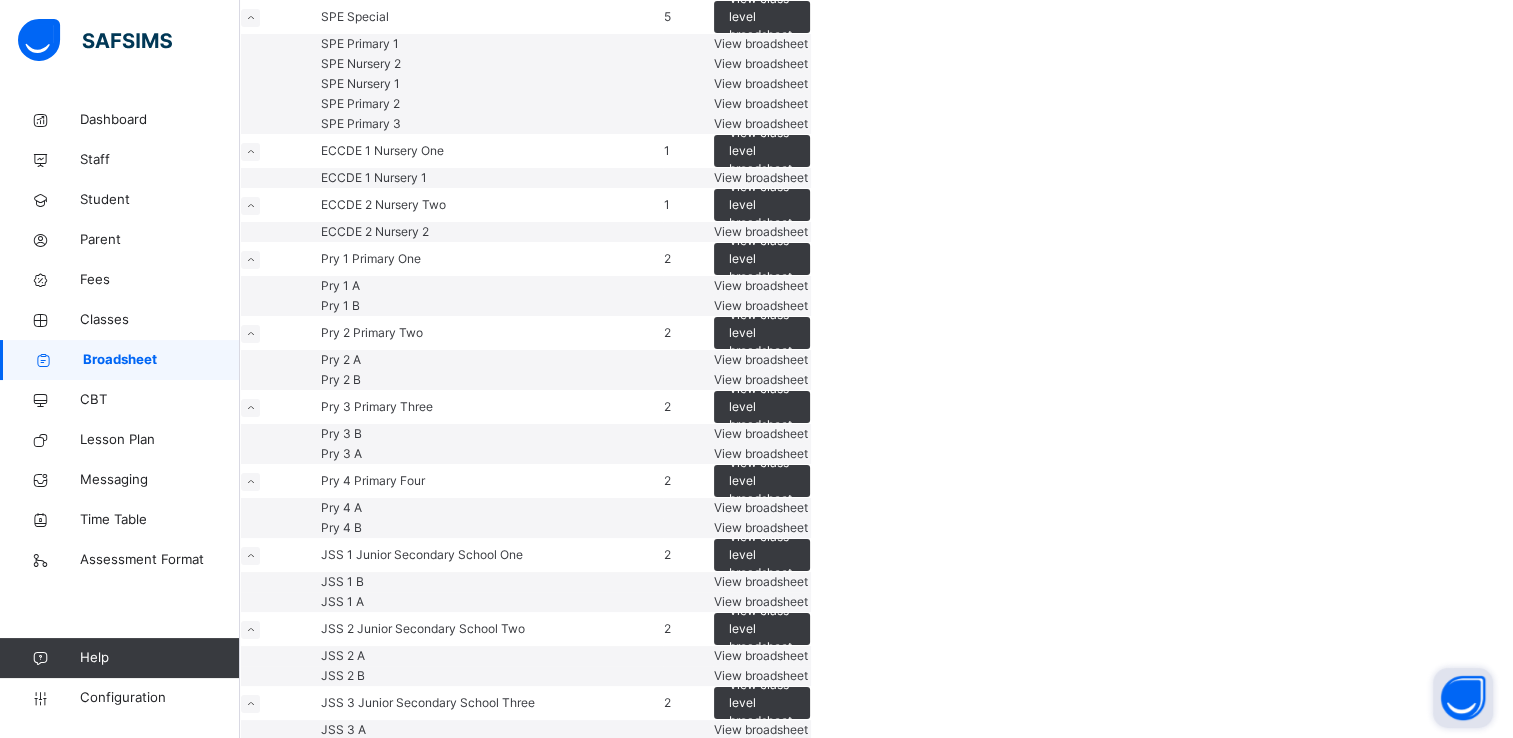 scroll, scrollTop: 192, scrollLeft: 0, axis: vertical 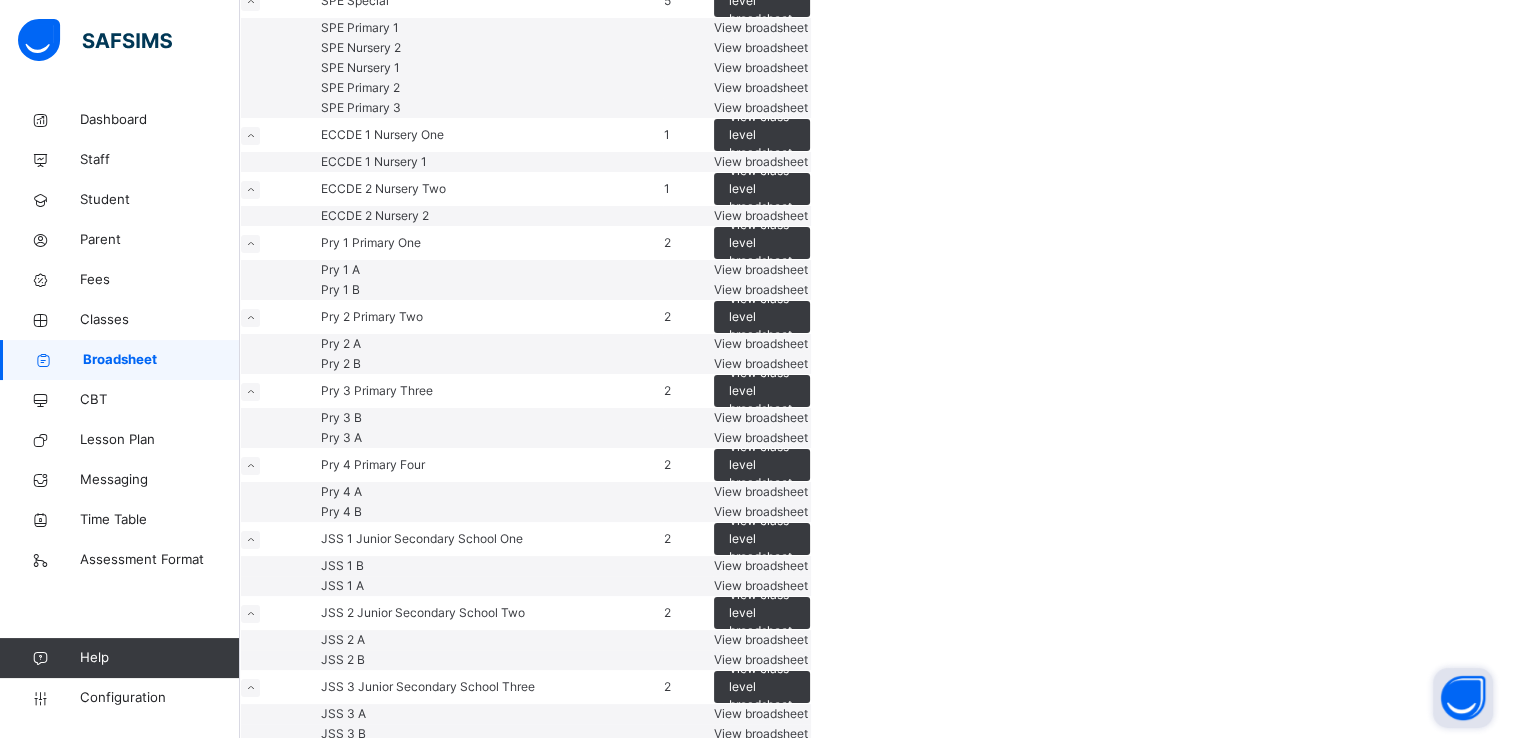 click on "View broadsheet" at bounding box center (761, 67) 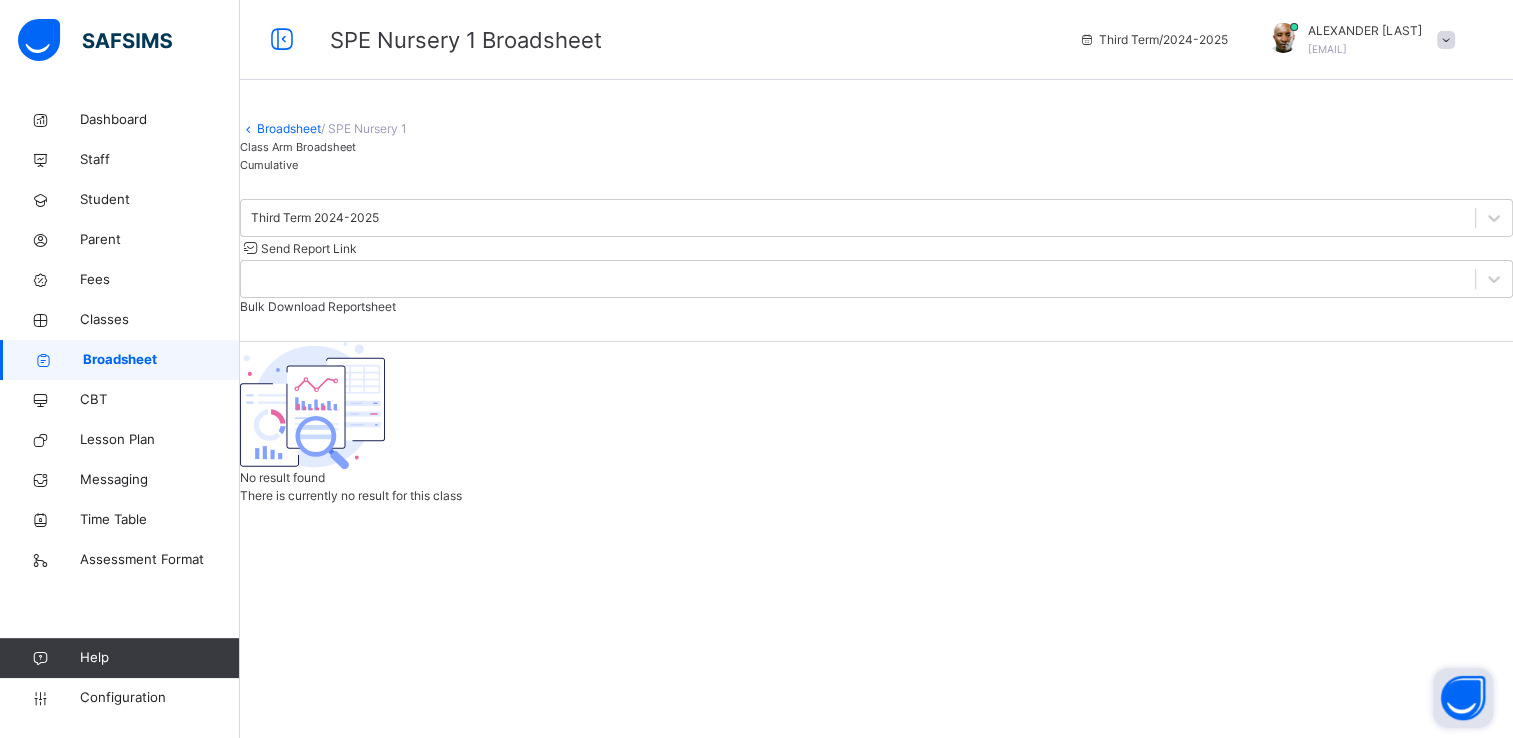 click on "Cumulative" at bounding box center (876, 165) 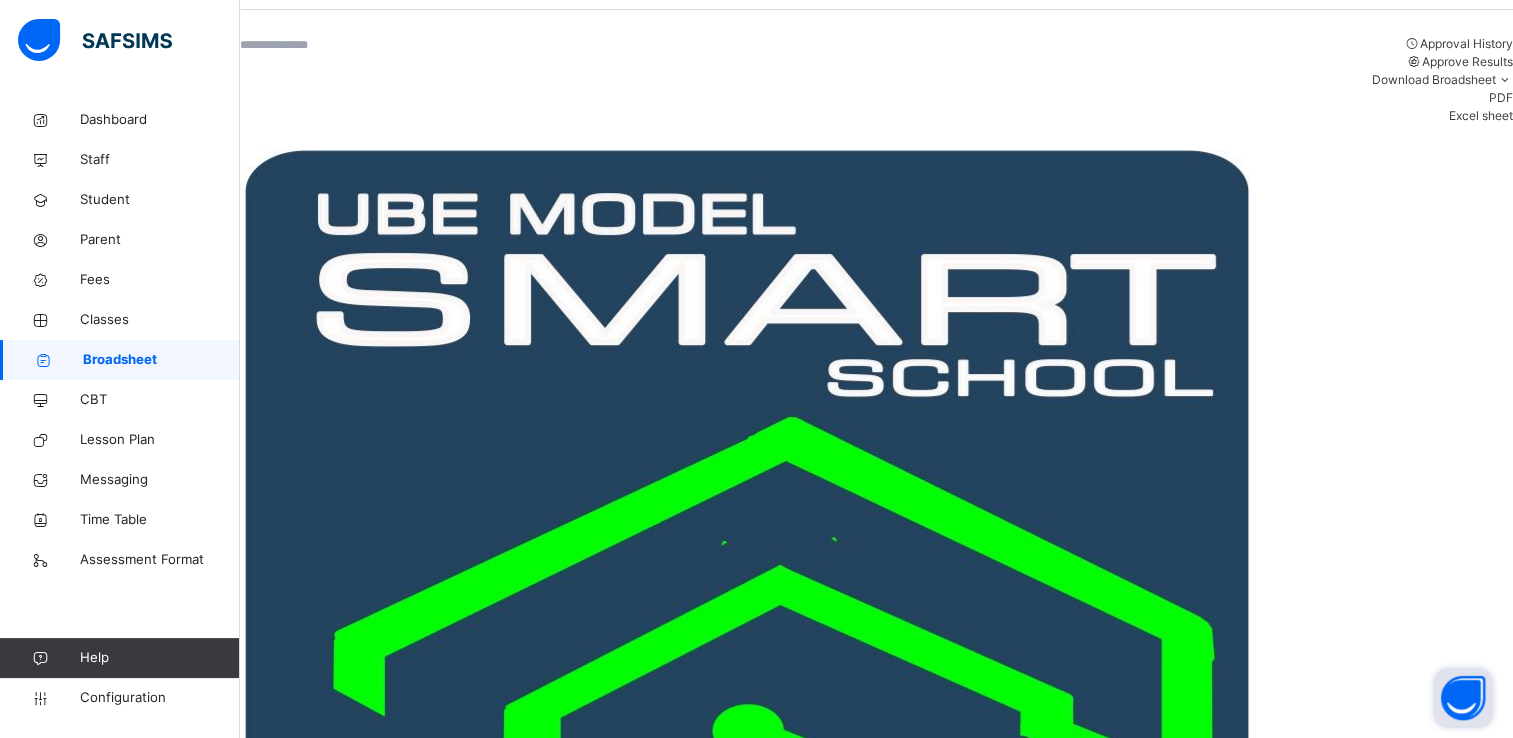 scroll, scrollTop: 340, scrollLeft: 0, axis: vertical 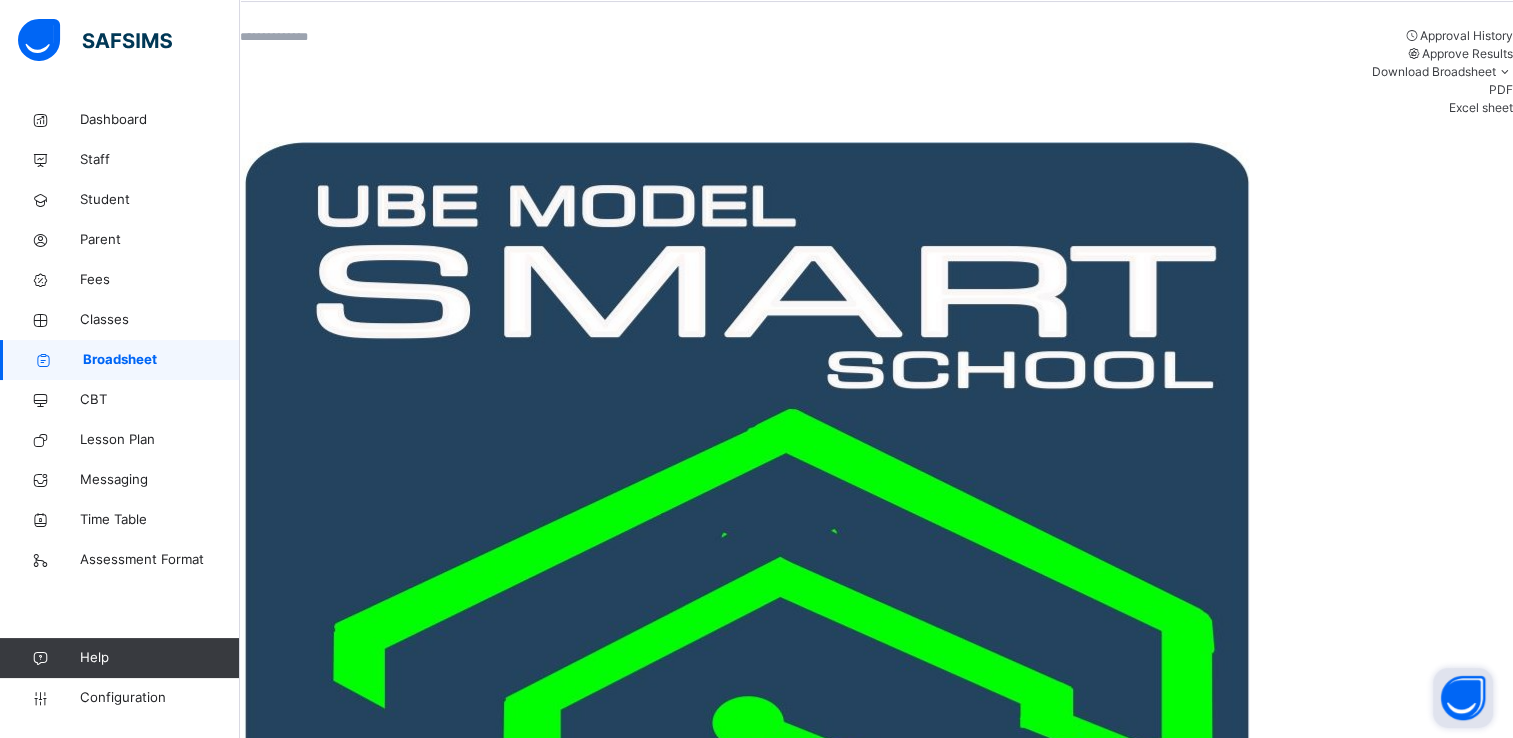 click on "Approve Results" at bounding box center (1467, 53) 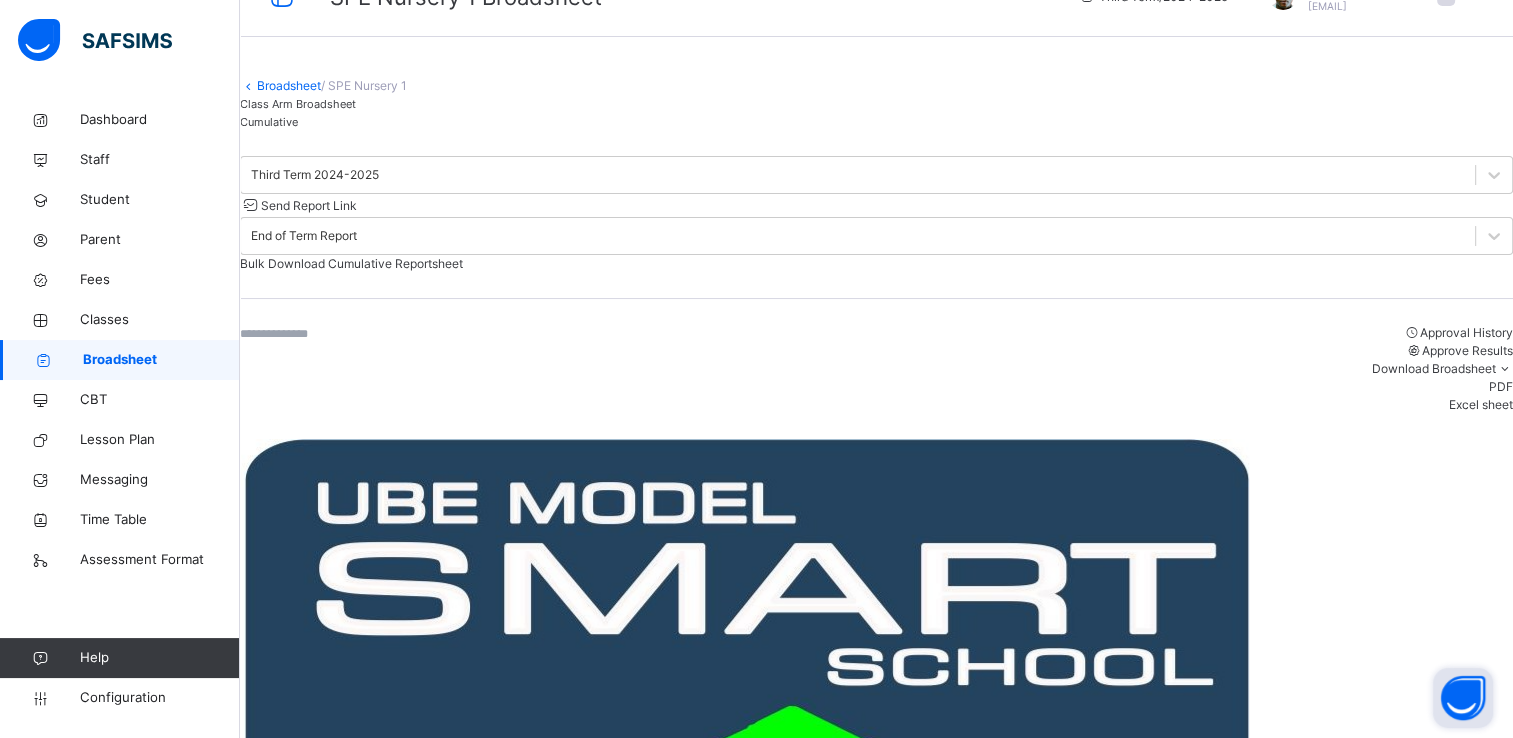 scroll, scrollTop: 4, scrollLeft: 0, axis: vertical 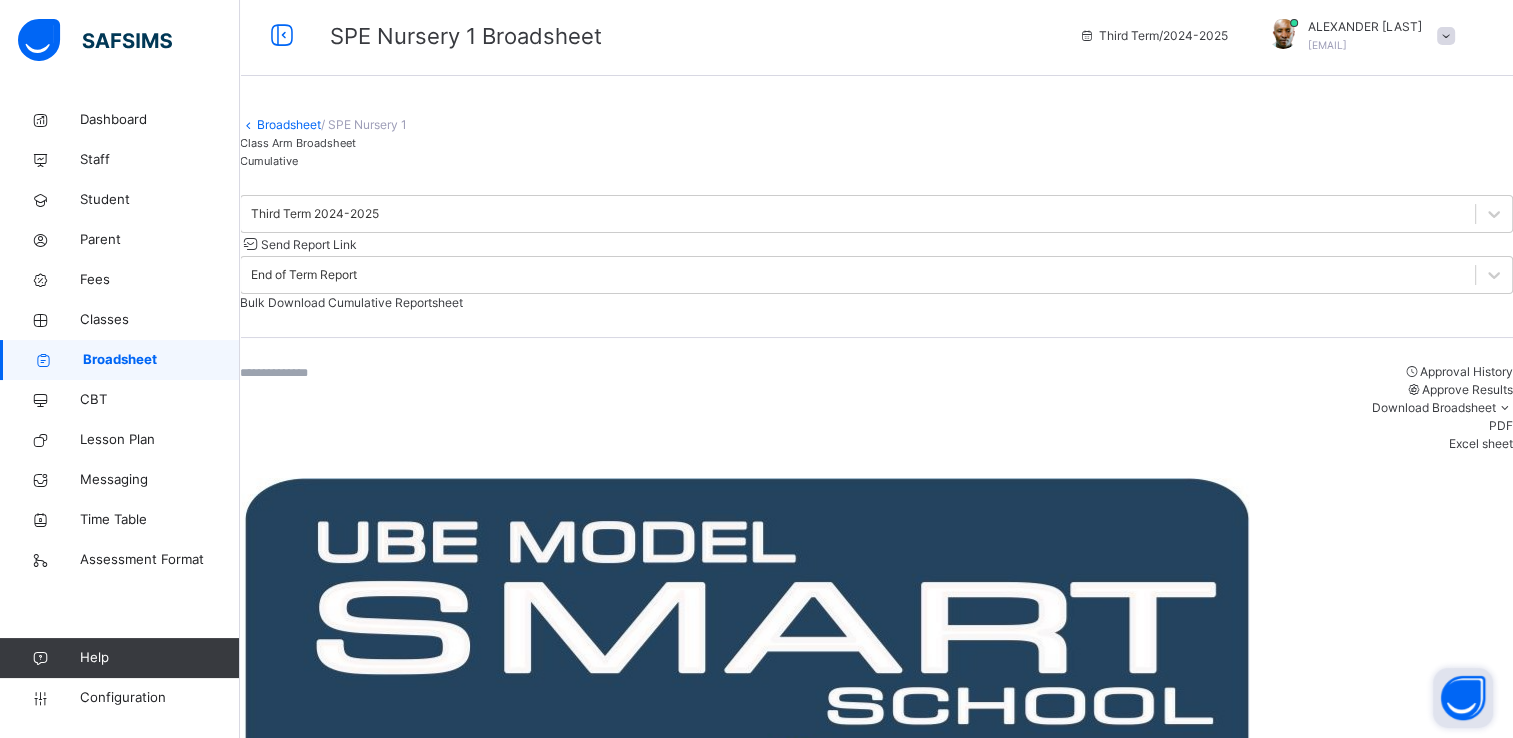 click on "Cumulative" at bounding box center (269, 161) 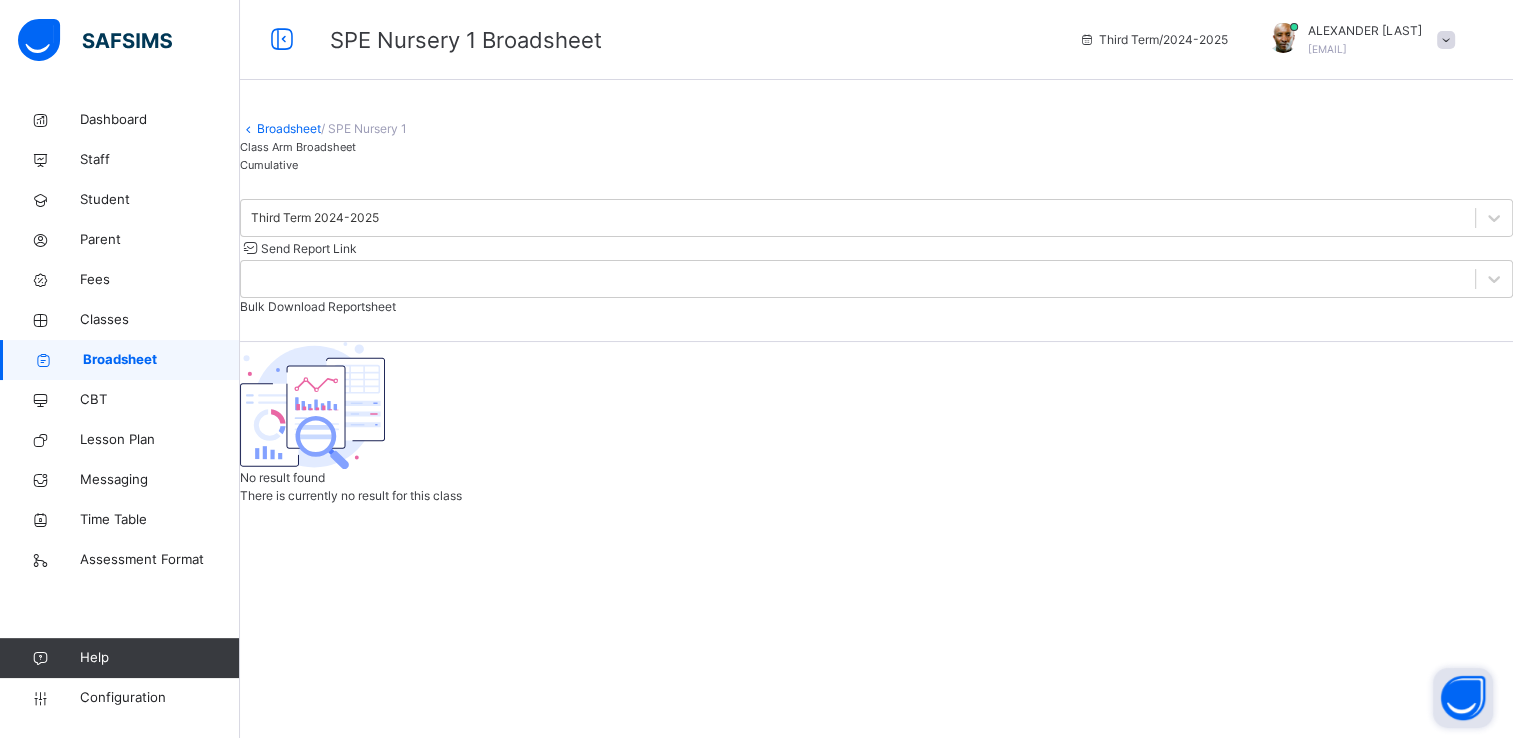 click on "Class Arm Broadsheet" at bounding box center [298, 147] 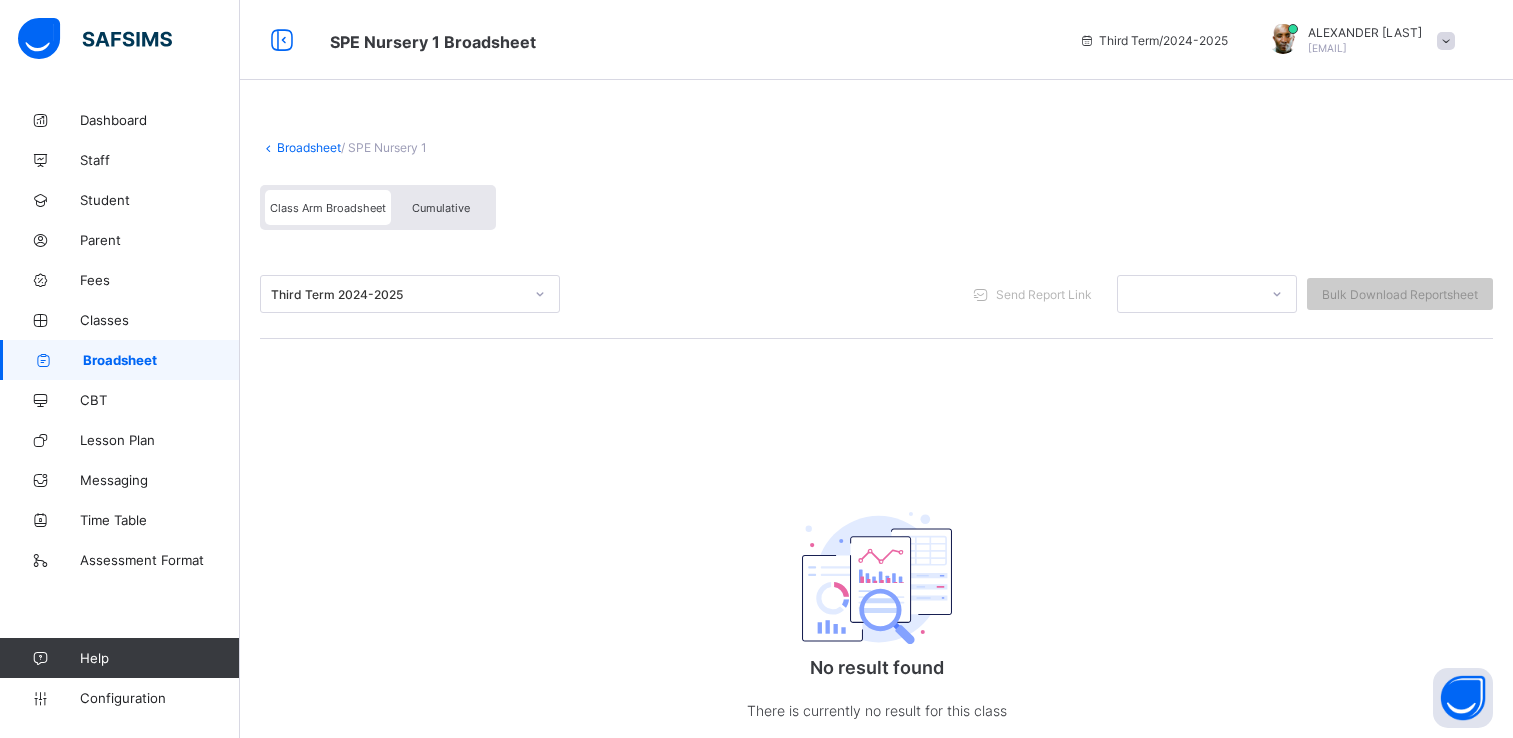 scroll, scrollTop: 0, scrollLeft: 0, axis: both 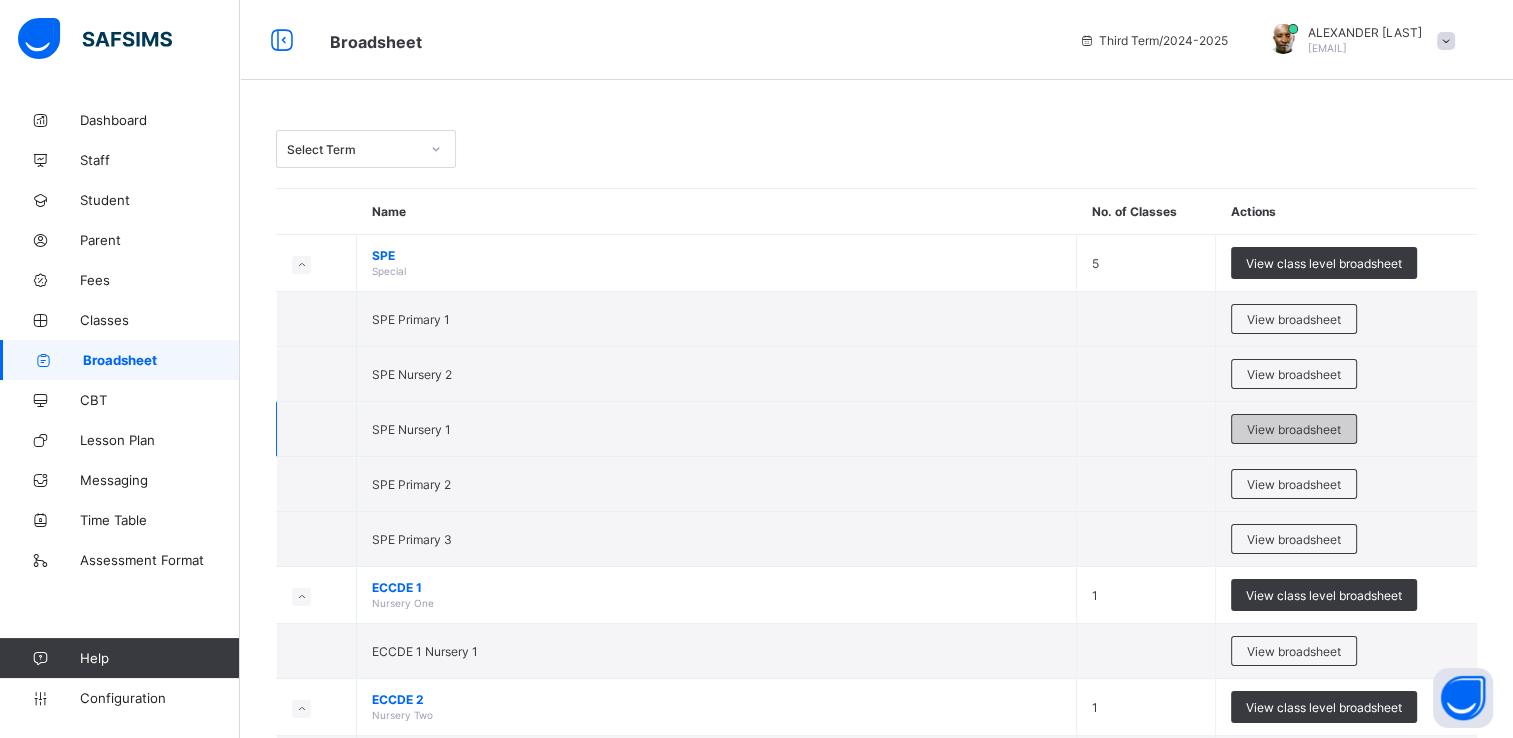 click on "View broadsheet" at bounding box center [1294, 429] 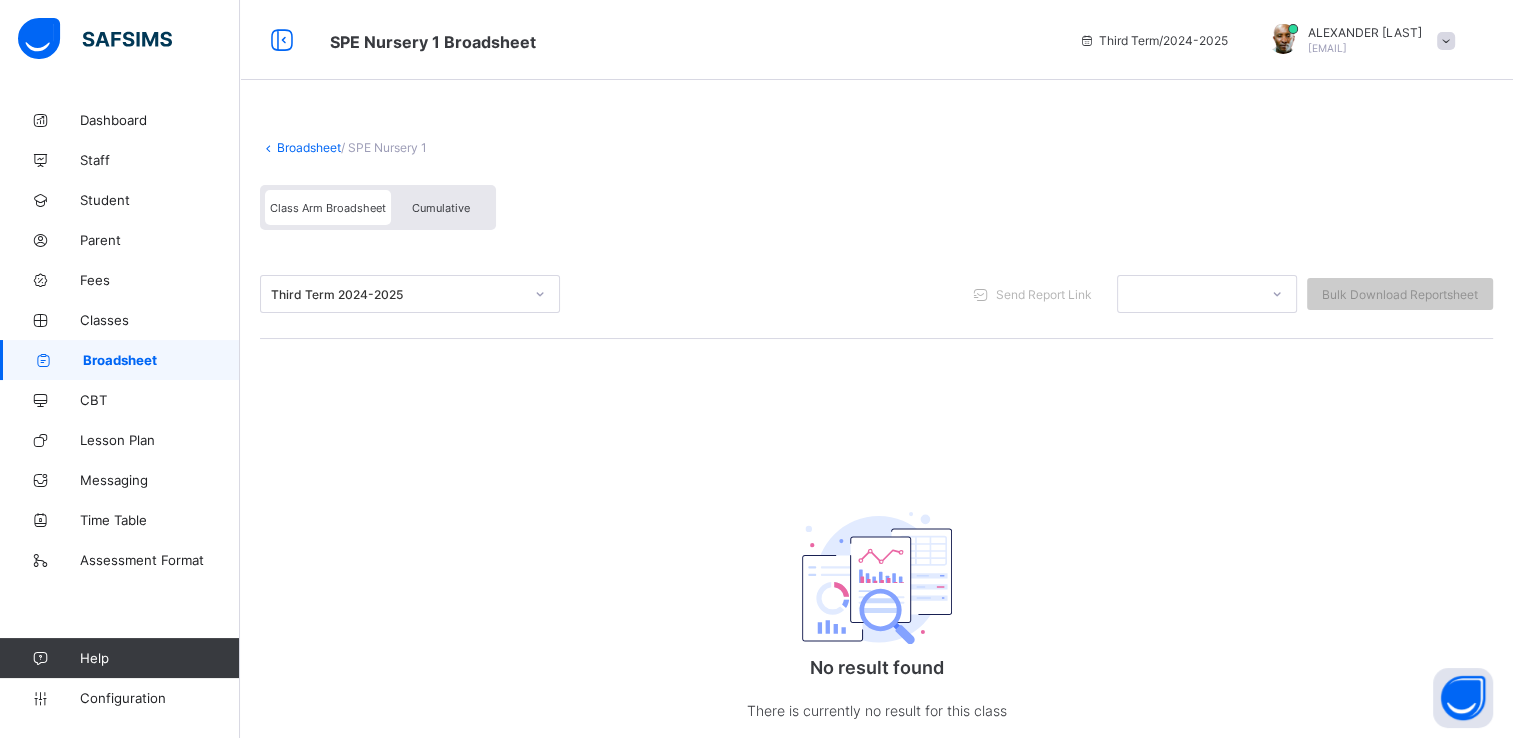 click on "Class Arm Broadsheet" at bounding box center (328, 208) 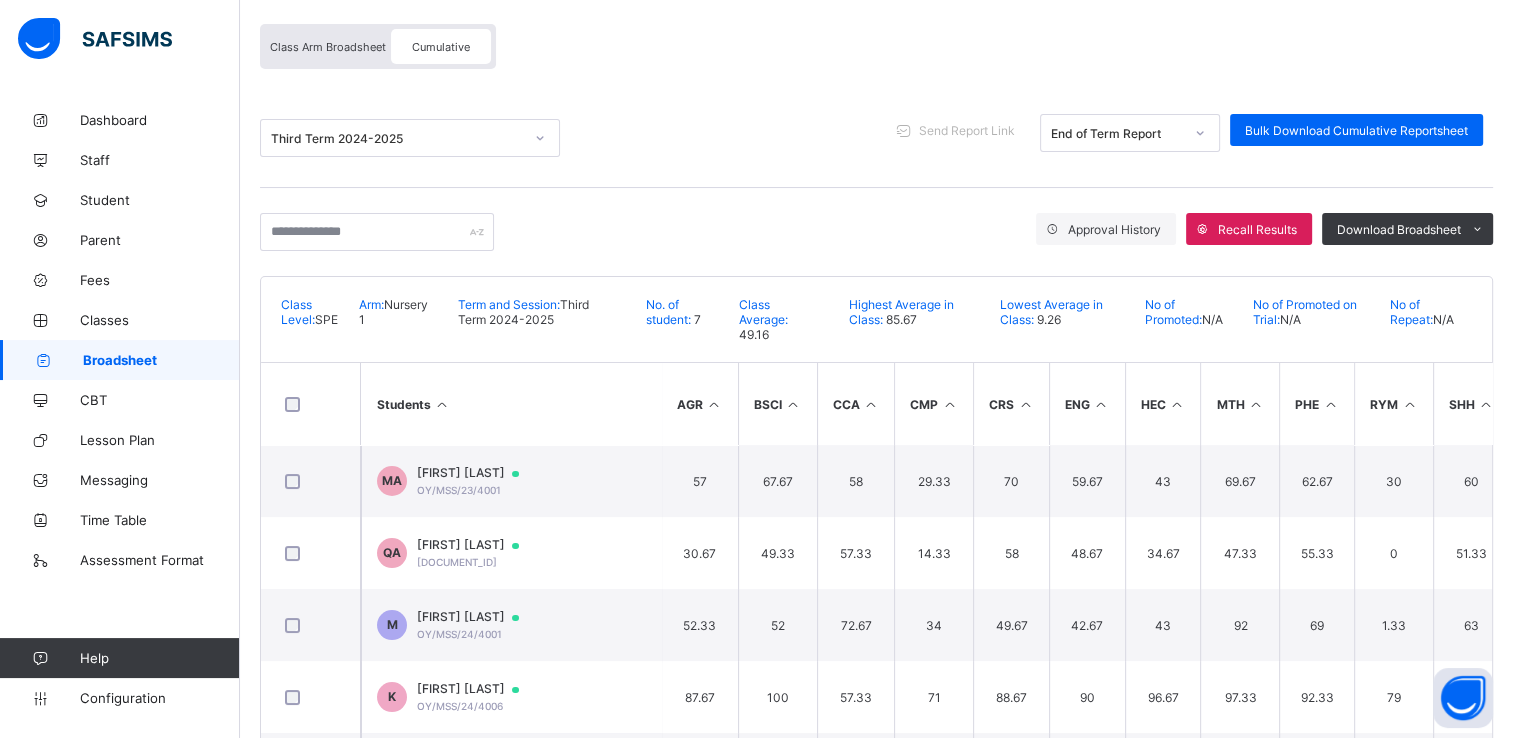 scroll, scrollTop: 0, scrollLeft: 0, axis: both 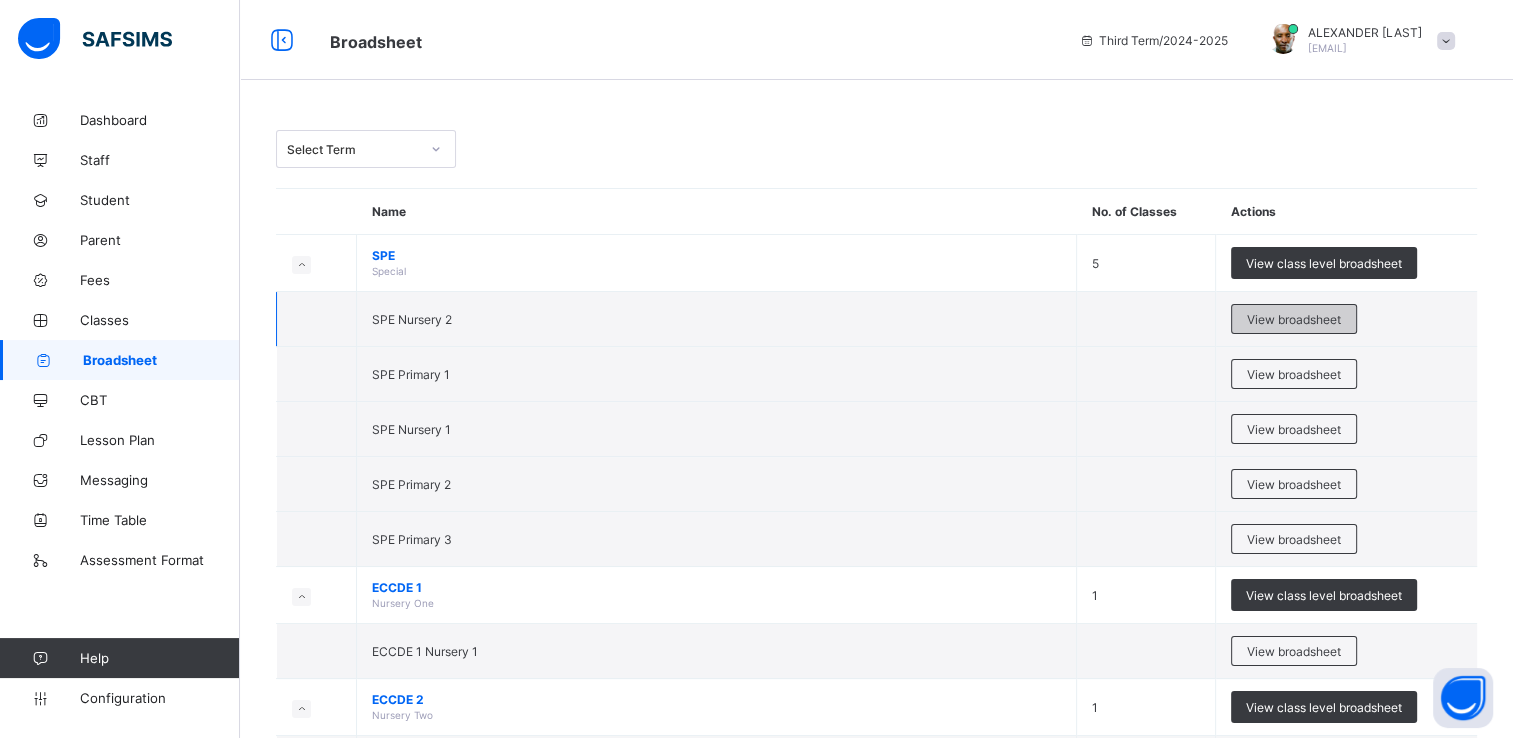 click on "View broadsheet" at bounding box center [1294, 319] 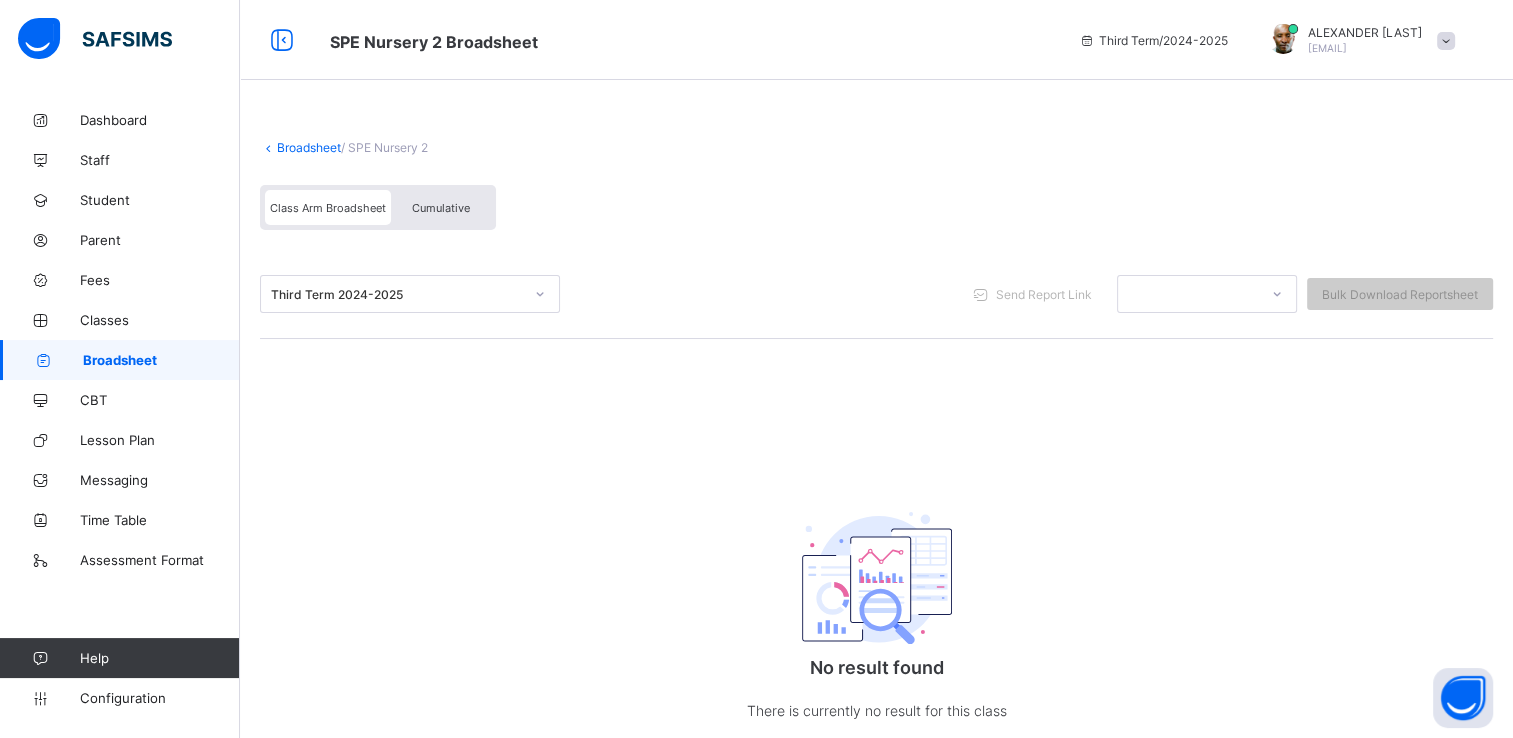click on "Cumulative" at bounding box center [441, 208] 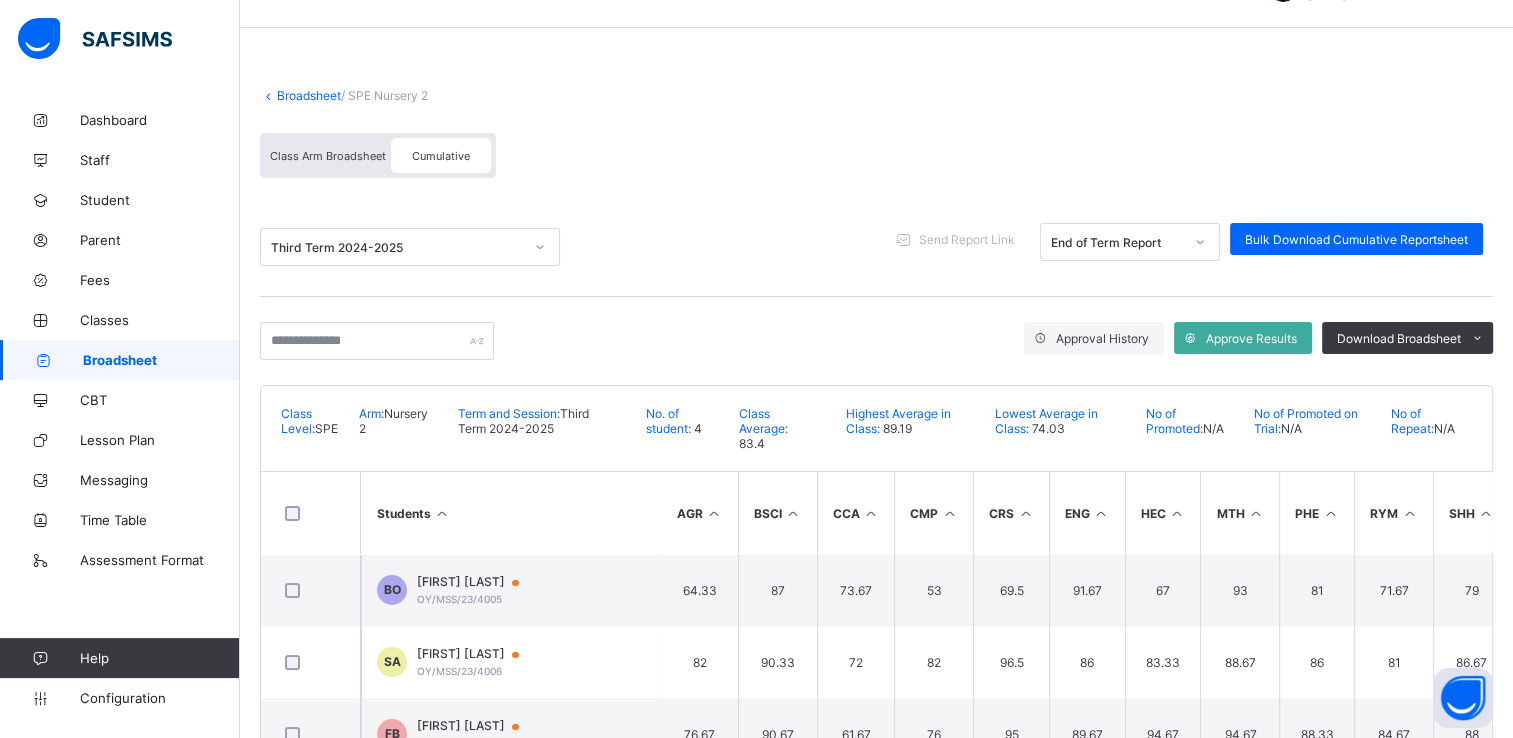 scroll, scrollTop: 26, scrollLeft: 0, axis: vertical 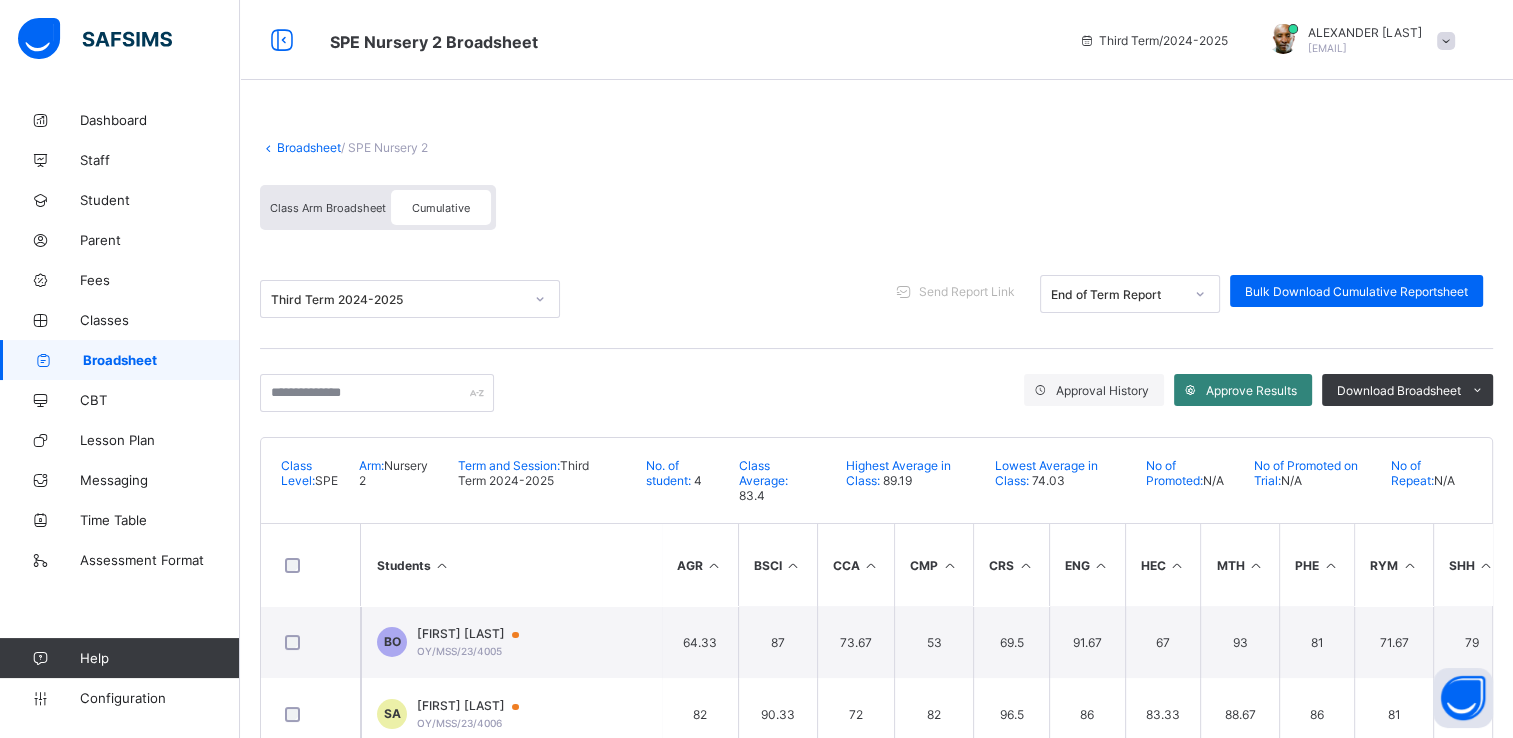 click on "Approve Results" at bounding box center [1251, 390] 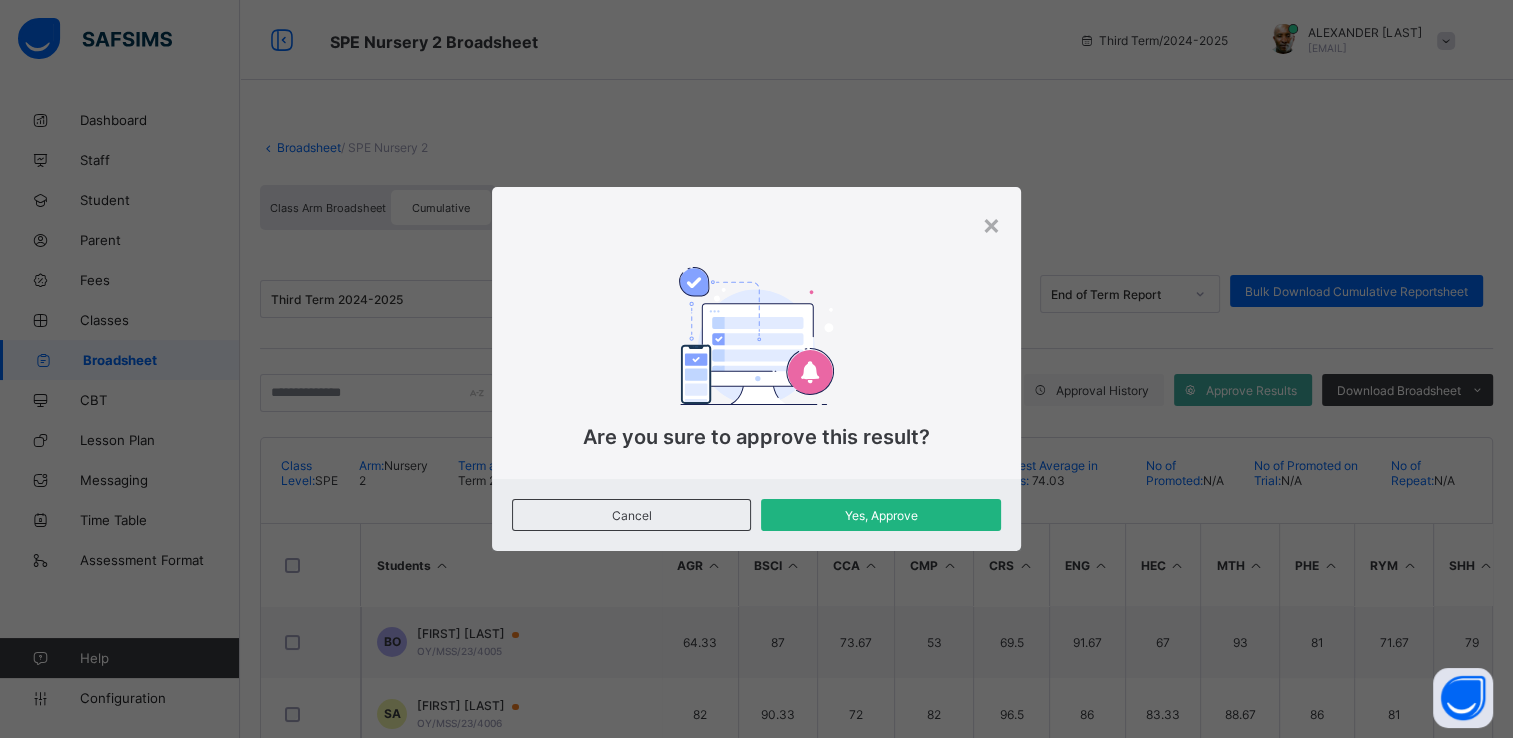click on "Yes, Approve" at bounding box center (881, 515) 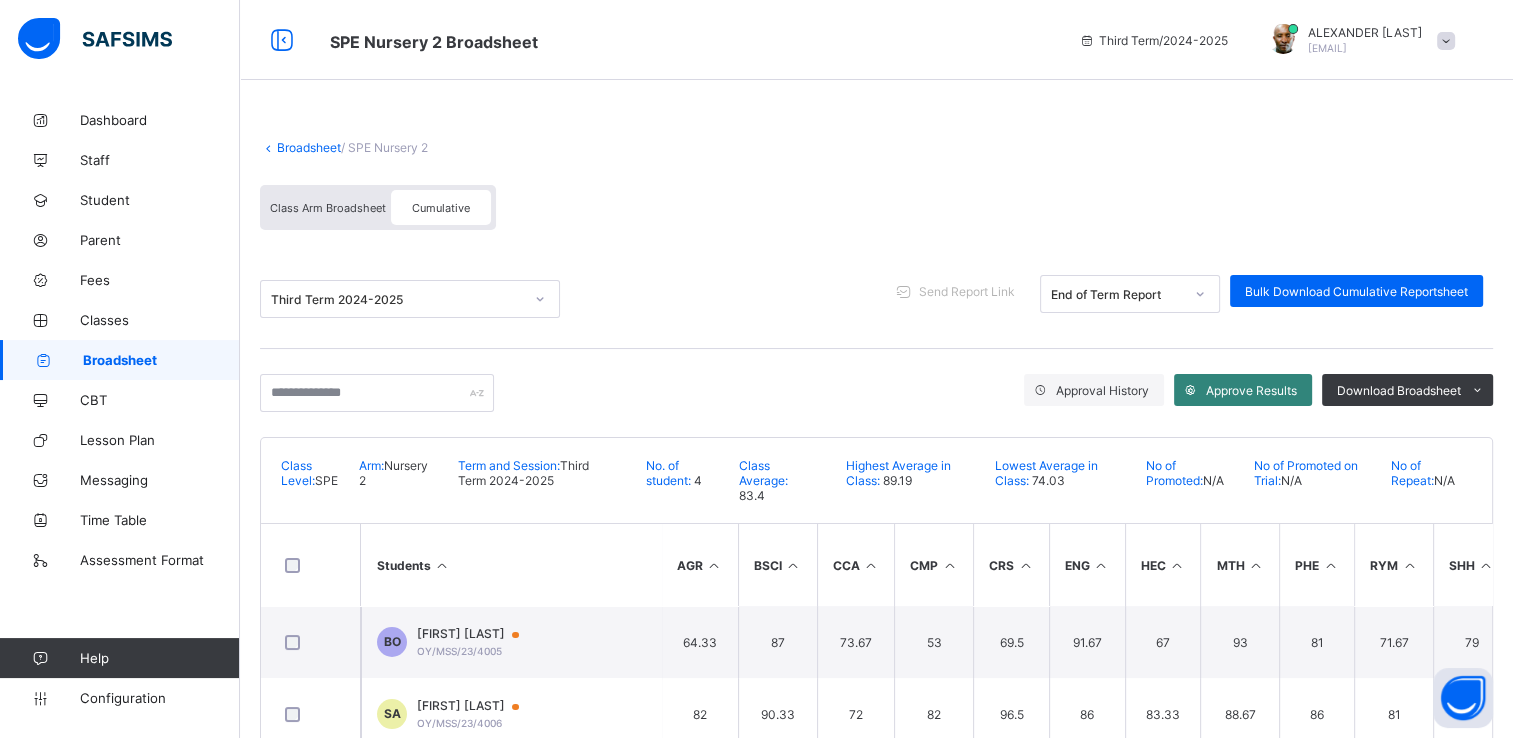 click at bounding box center [1190, 390] 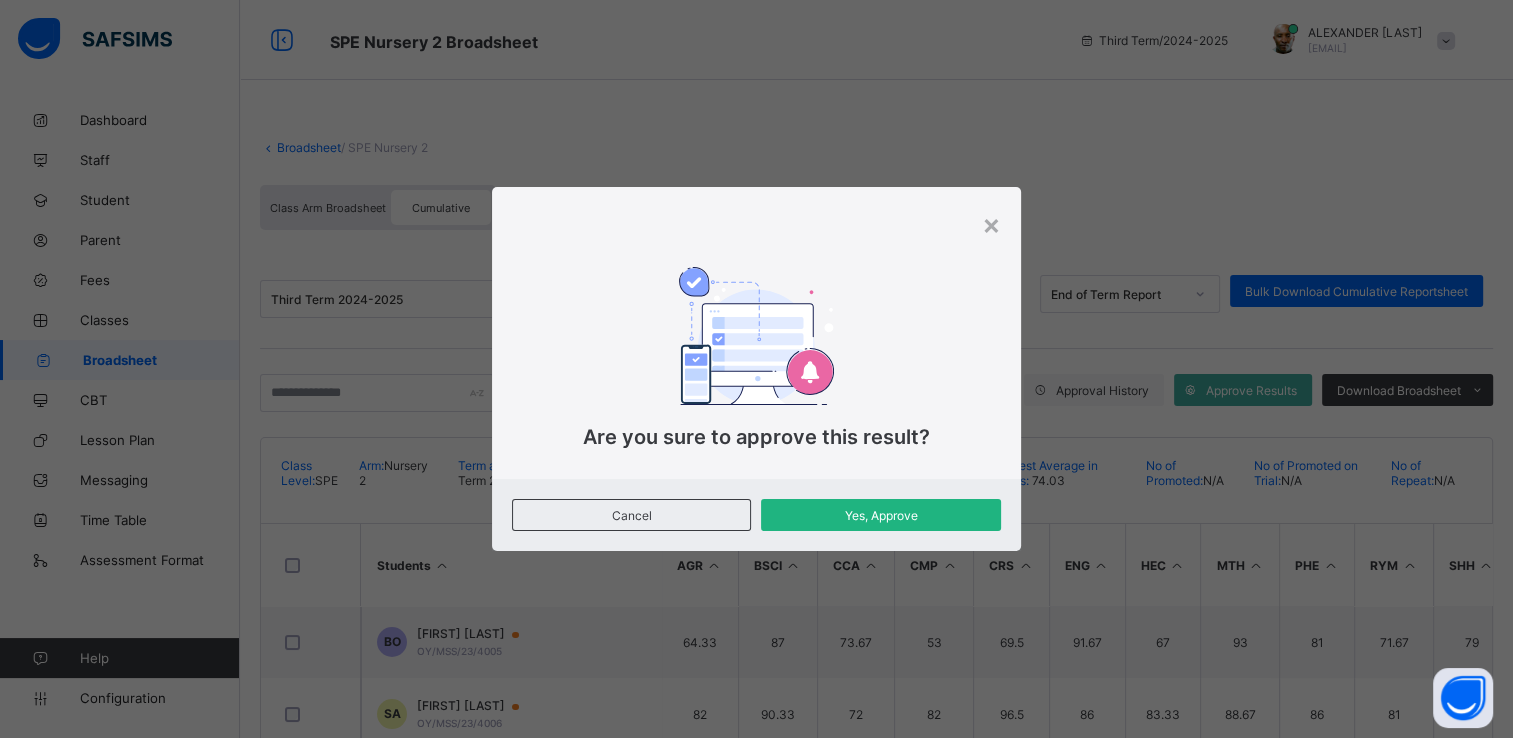 click on "Yes, Approve" at bounding box center (881, 515) 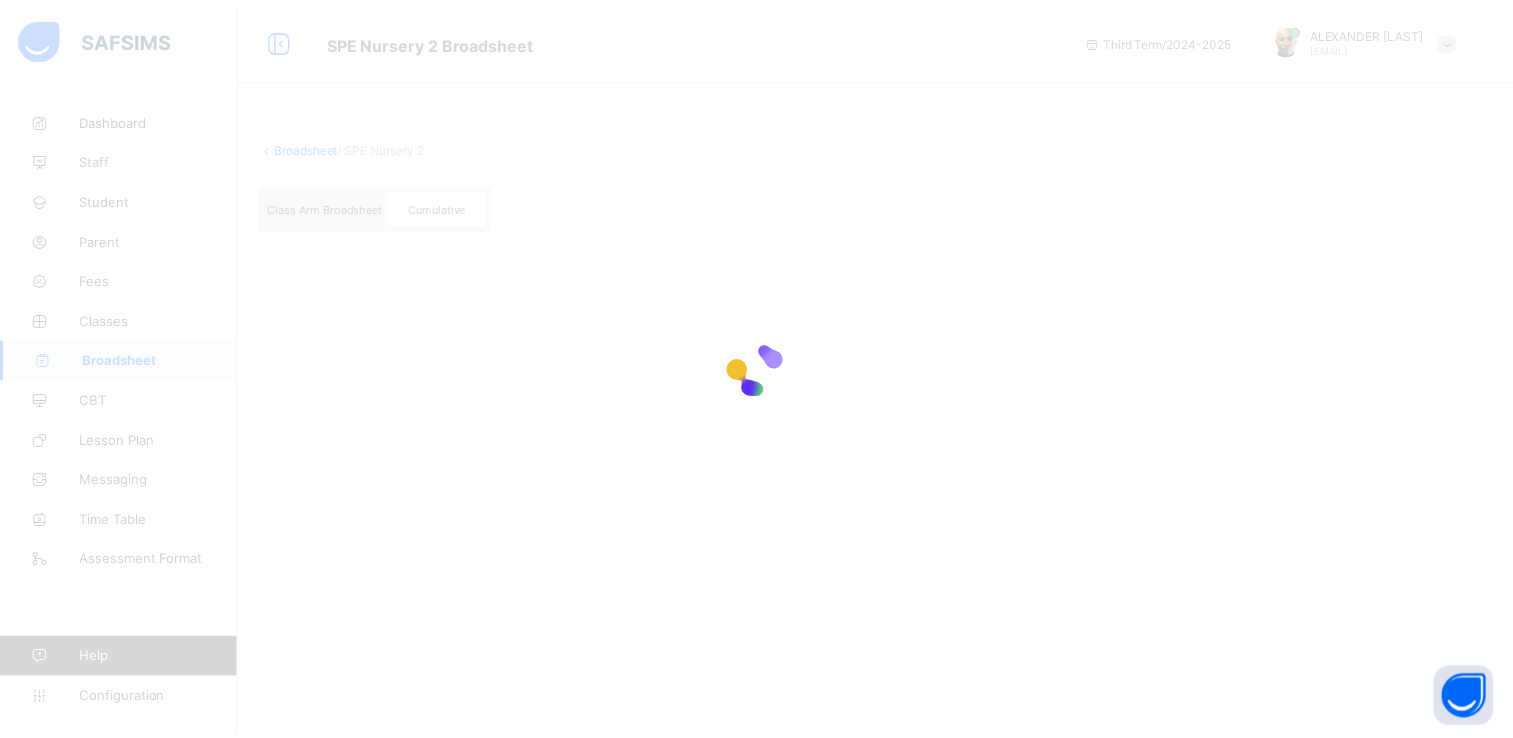scroll, scrollTop: 0, scrollLeft: 0, axis: both 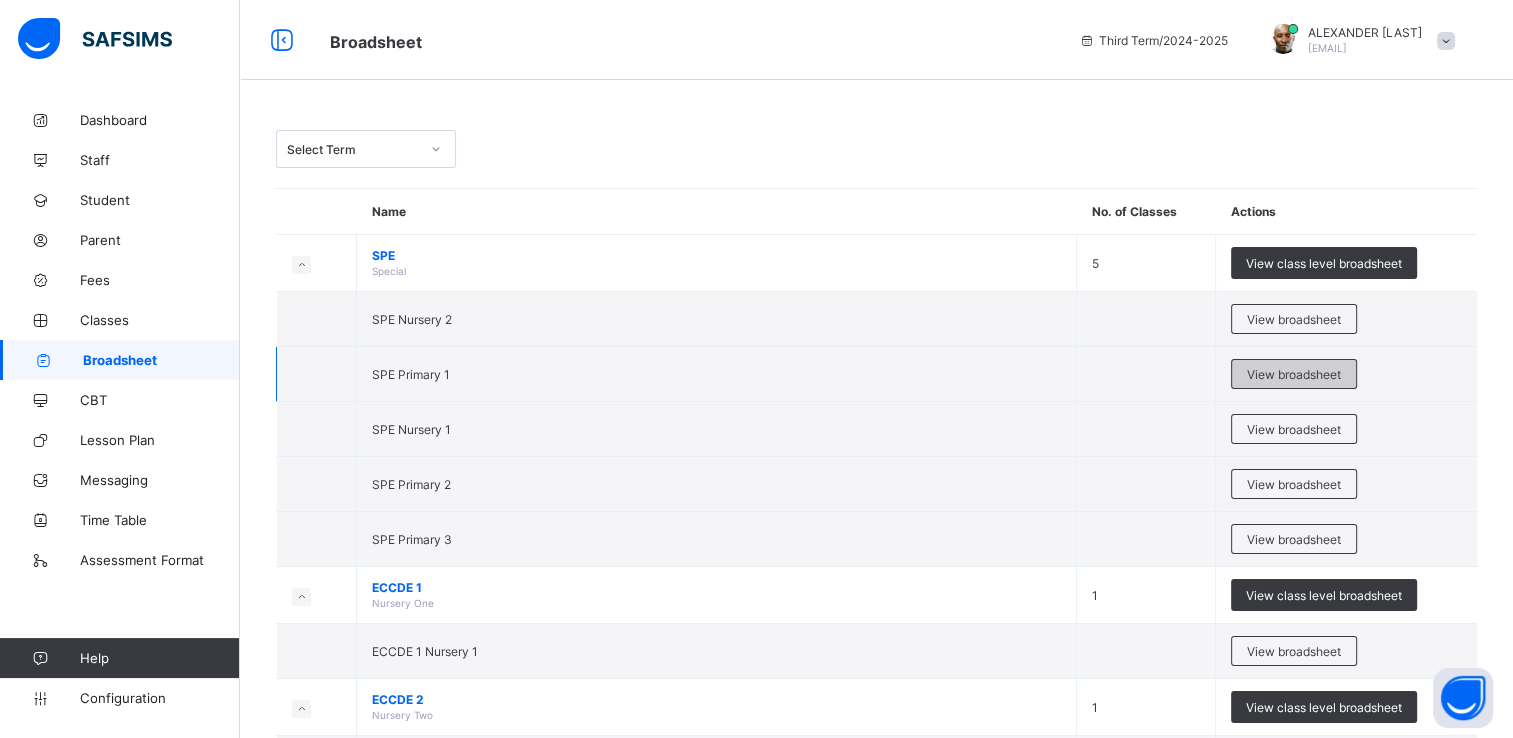 click on "View broadsheet" at bounding box center [1294, 374] 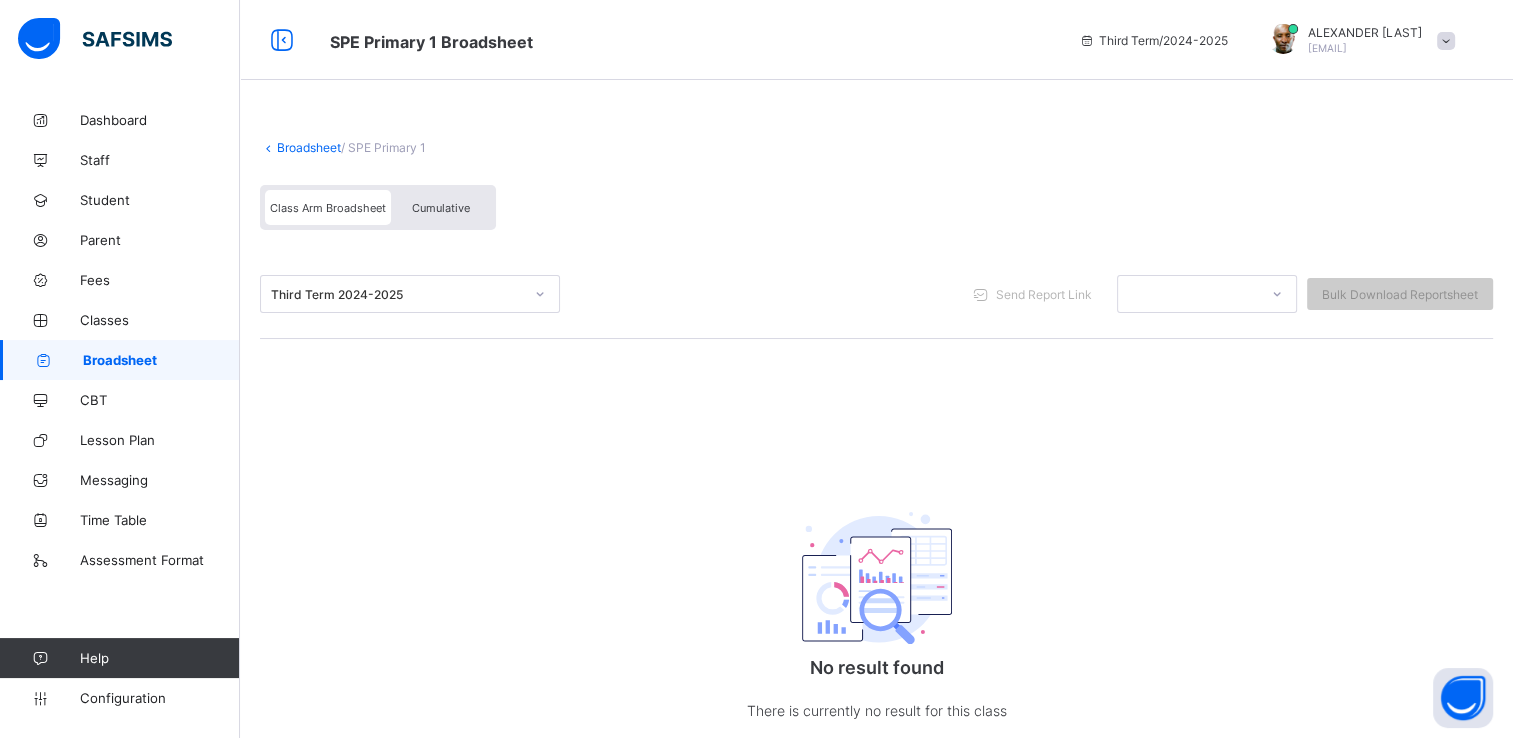click on "Cumulative" at bounding box center [441, 208] 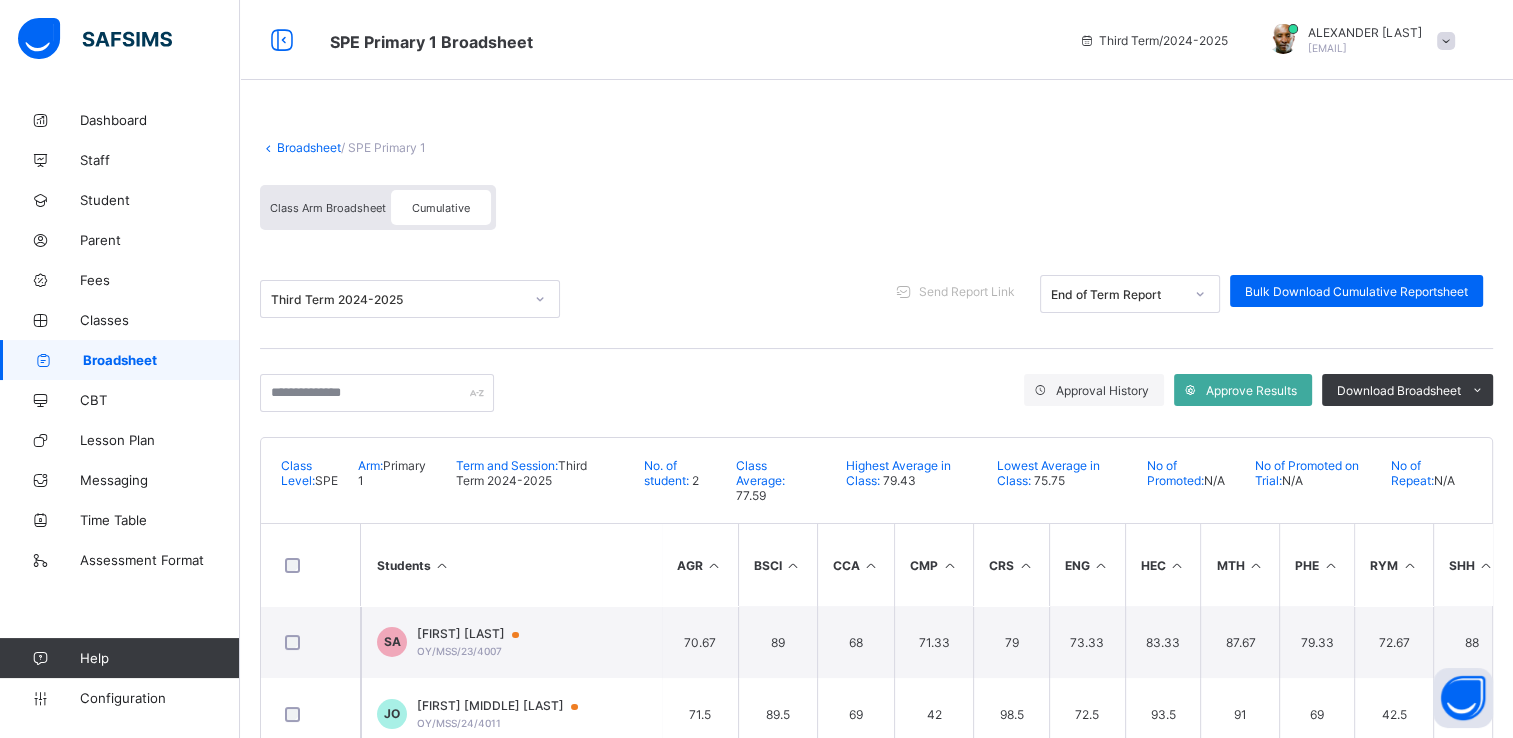scroll, scrollTop: 60, scrollLeft: 0, axis: vertical 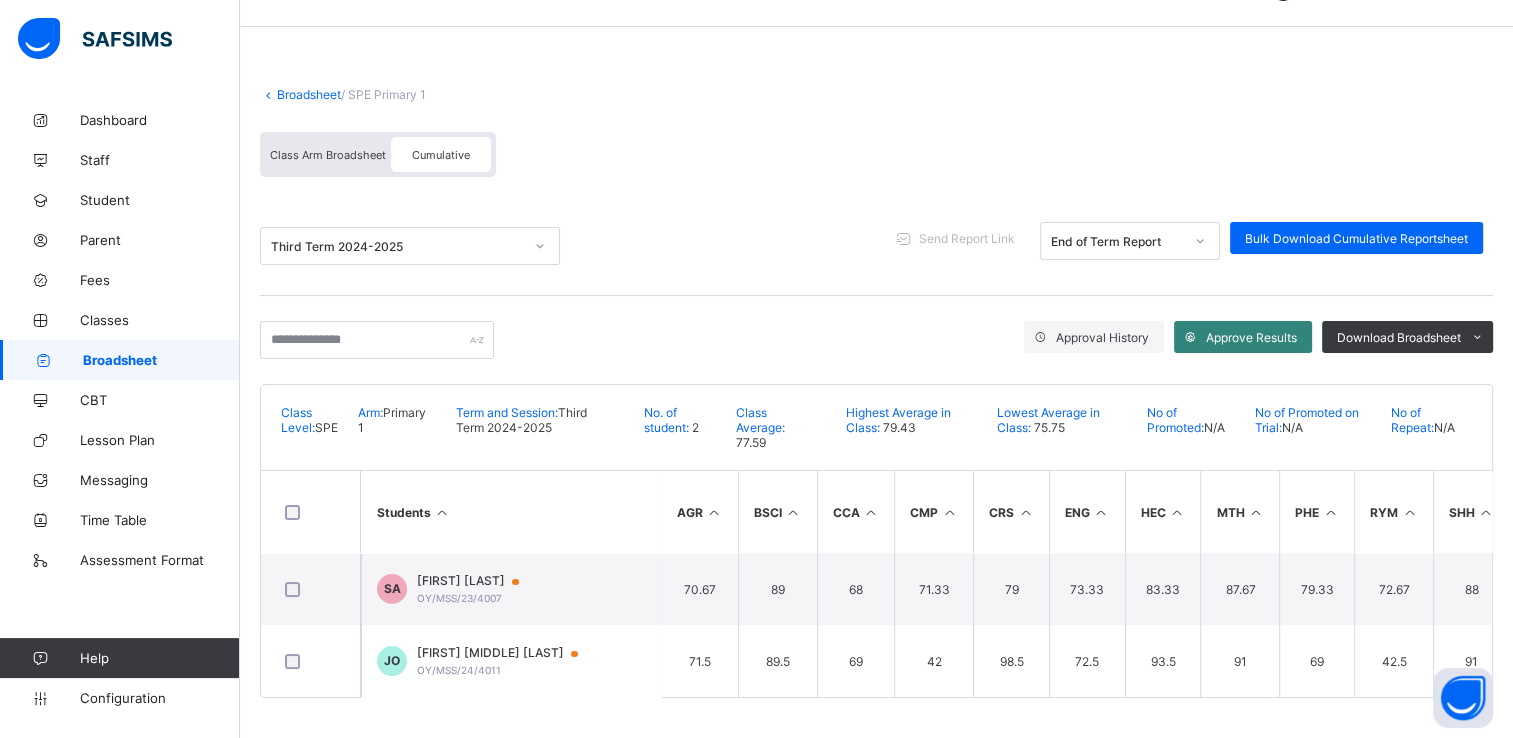 click on "Approve Results" at bounding box center [1251, 337] 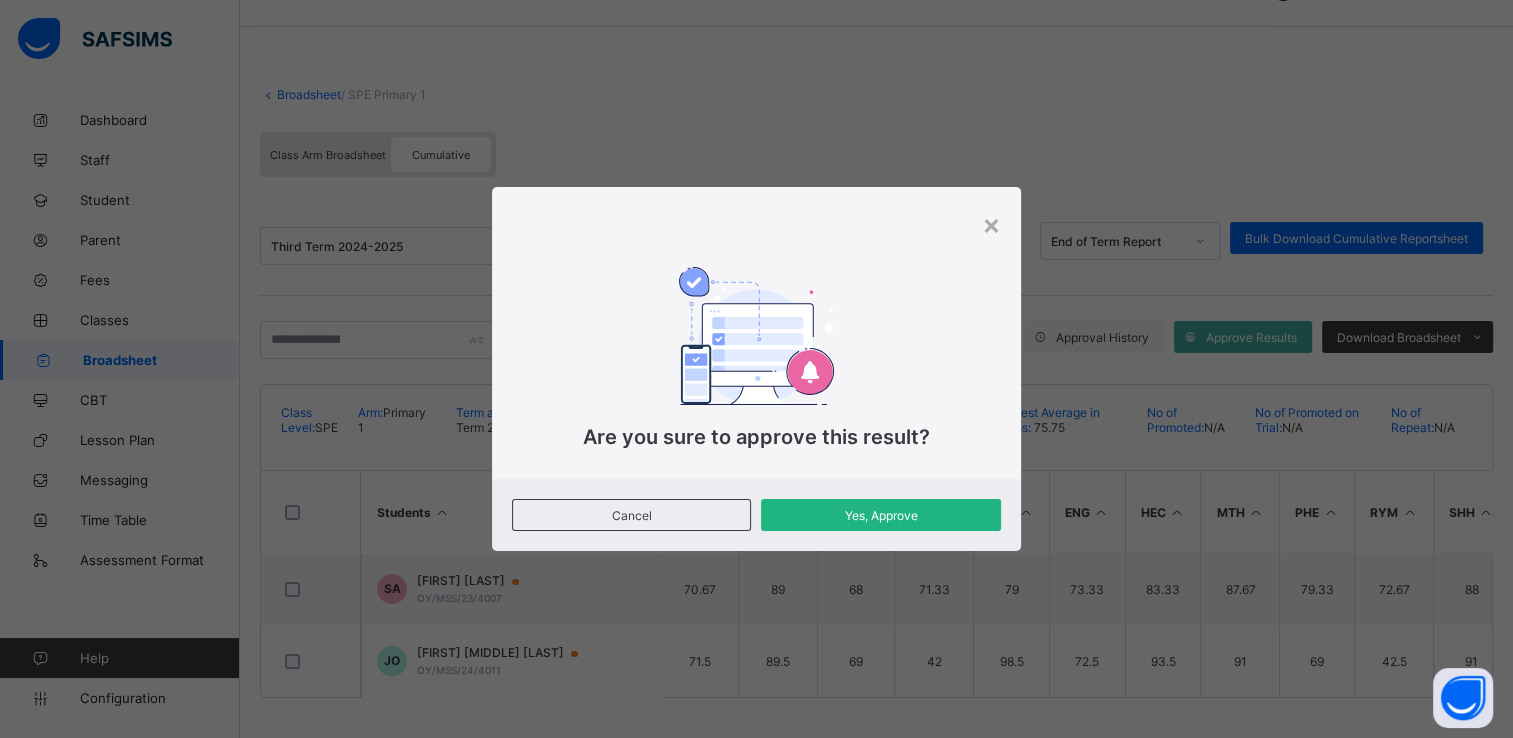 click on "Yes, Approve" at bounding box center [881, 515] 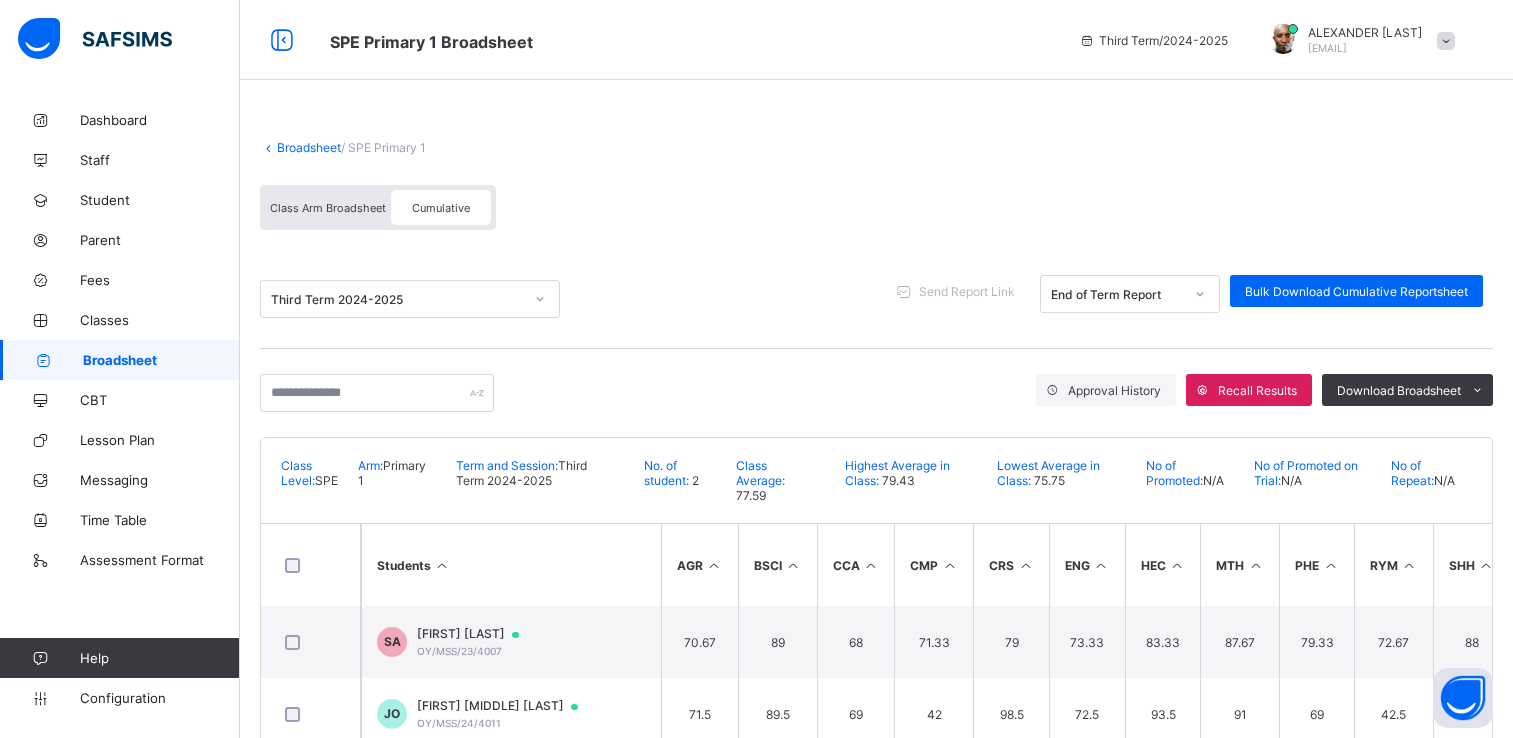 scroll, scrollTop: 0, scrollLeft: 0, axis: both 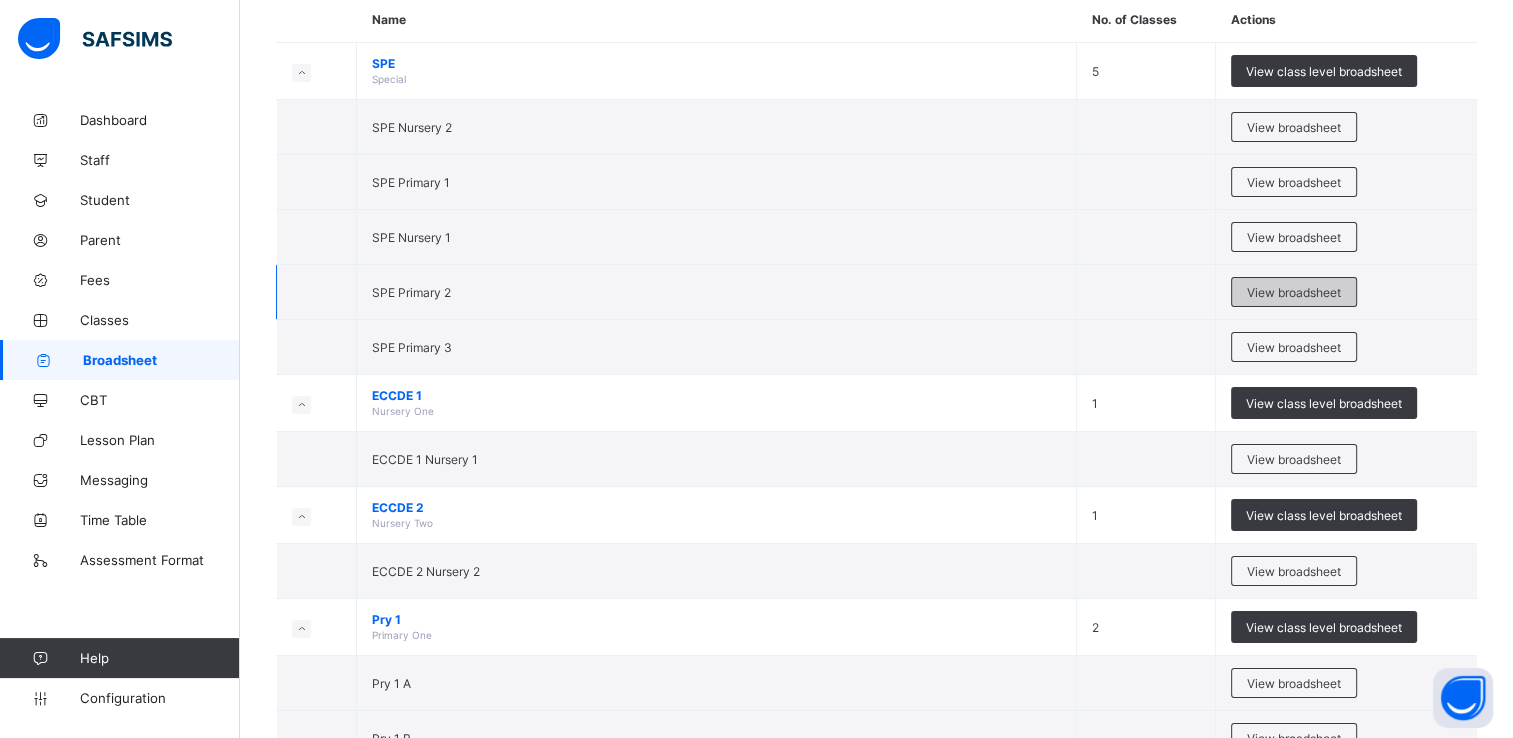 click on "View broadsheet" at bounding box center (1294, 292) 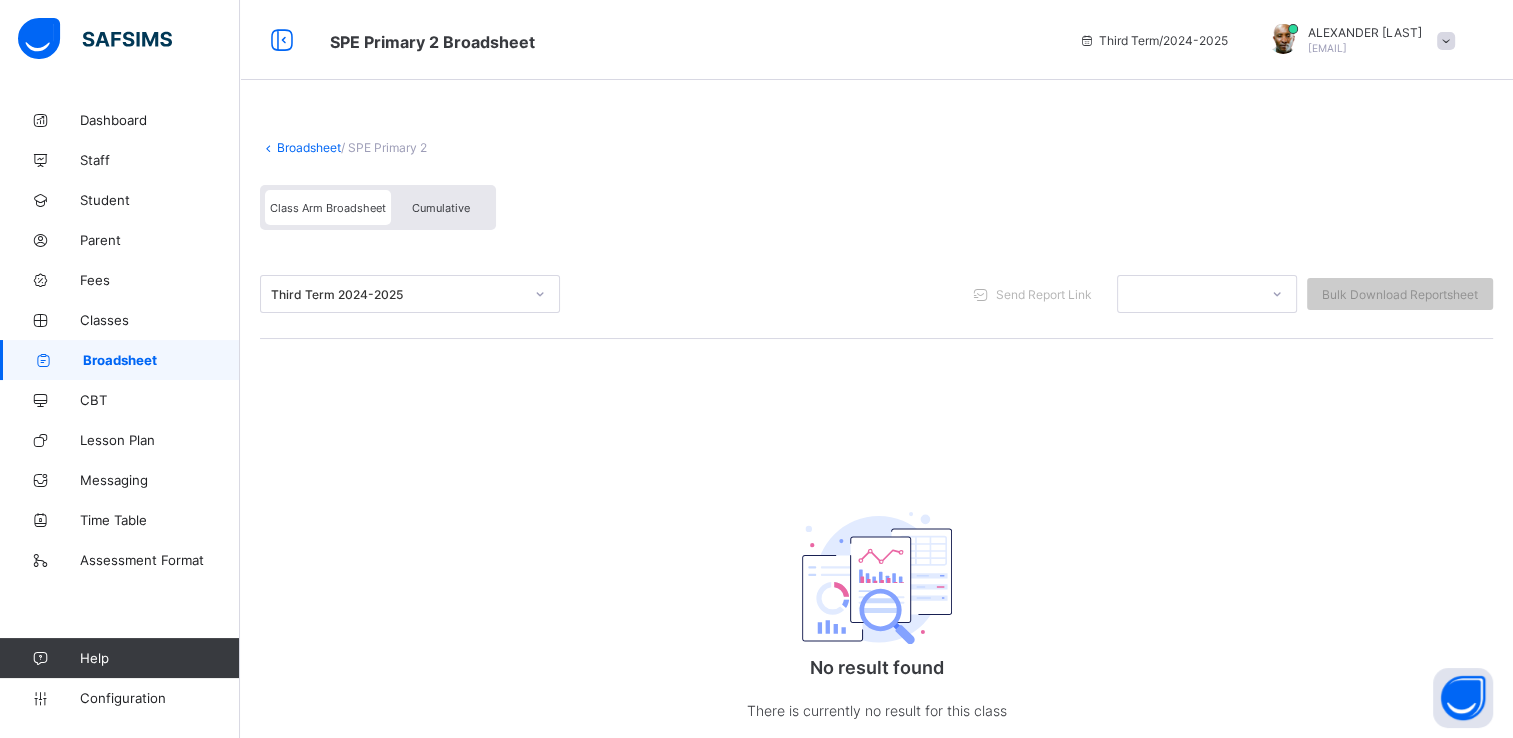 click on "Cumulative" at bounding box center [441, 208] 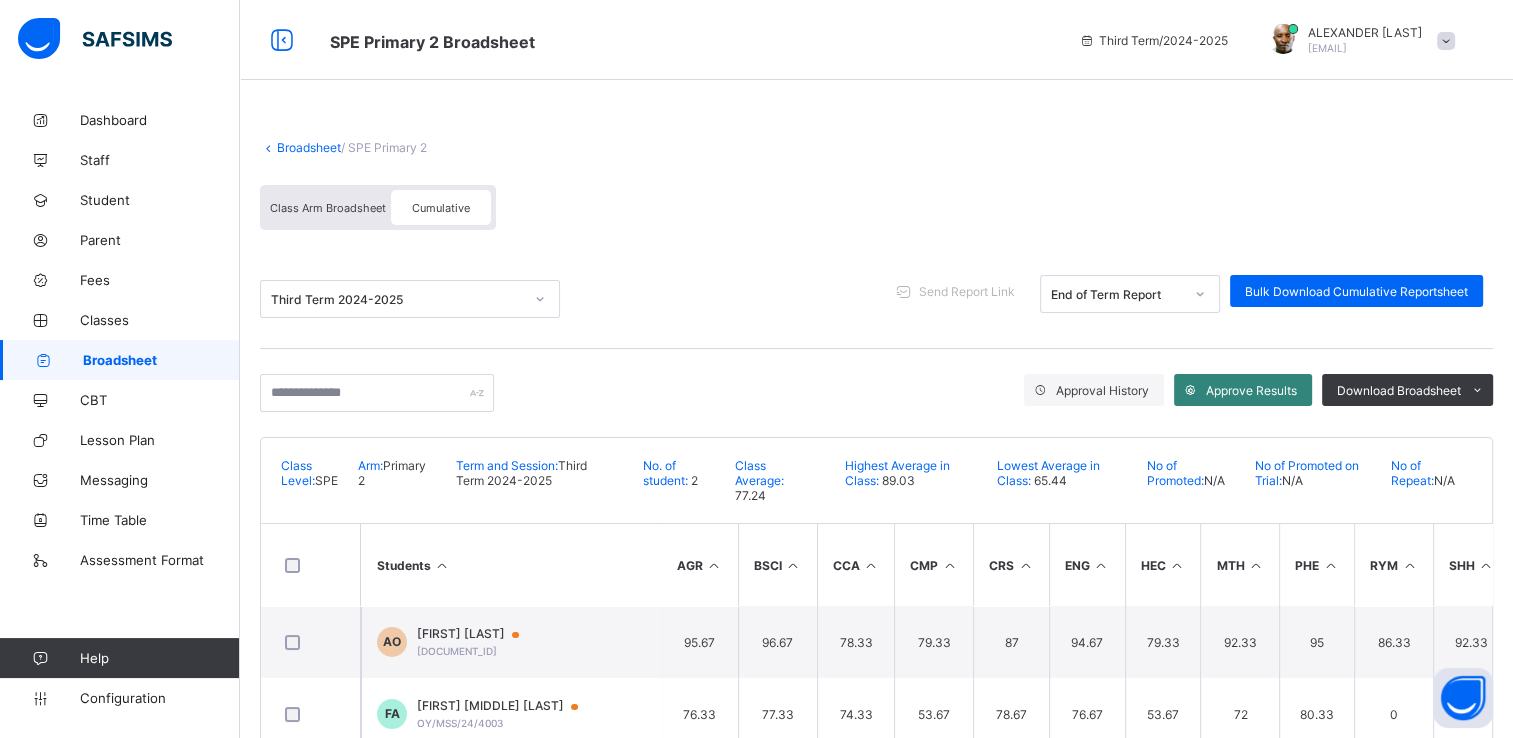 click on "Approve Results" at bounding box center (1243, 390) 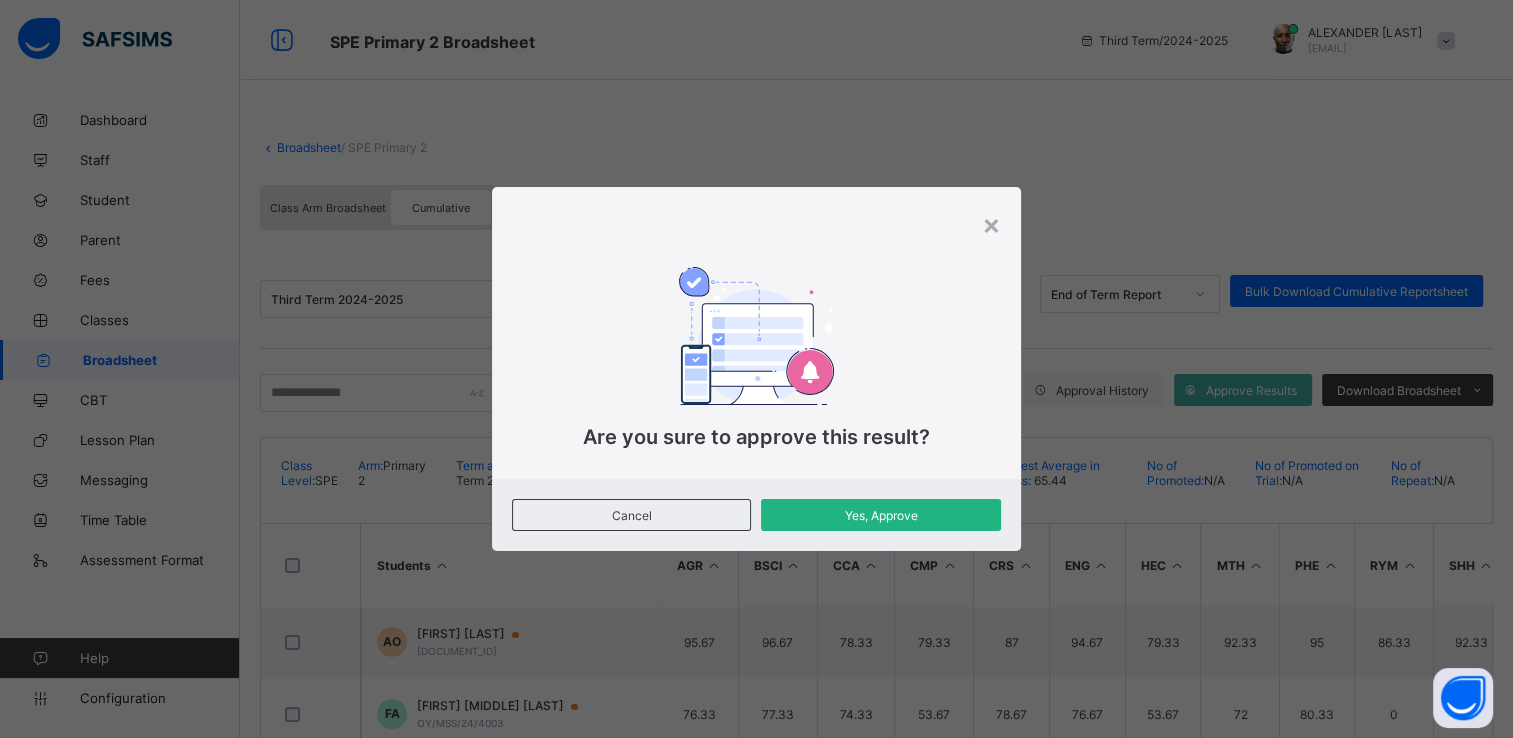 click on "Yes, Approve" at bounding box center [881, 515] 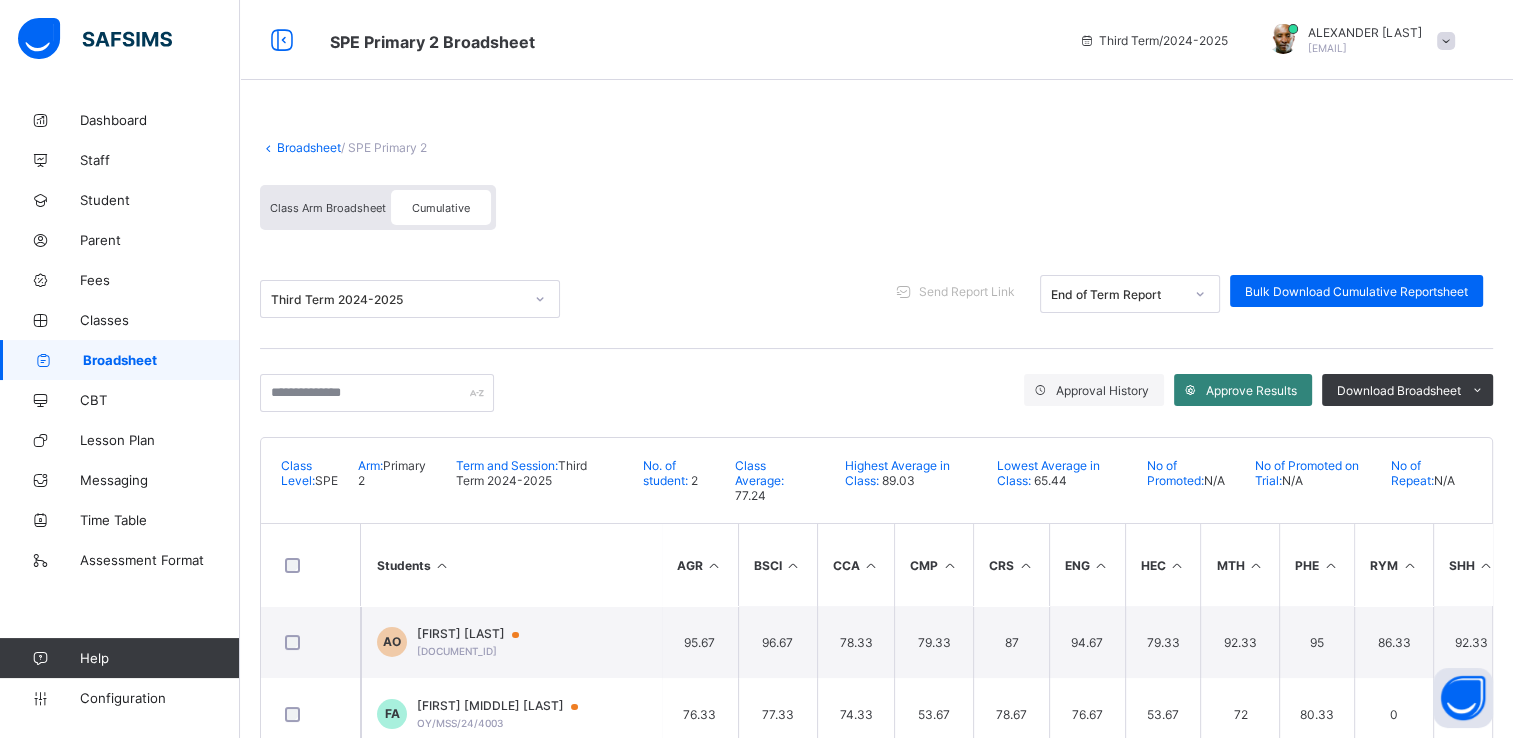 click on "Approve Results" at bounding box center [1243, 390] 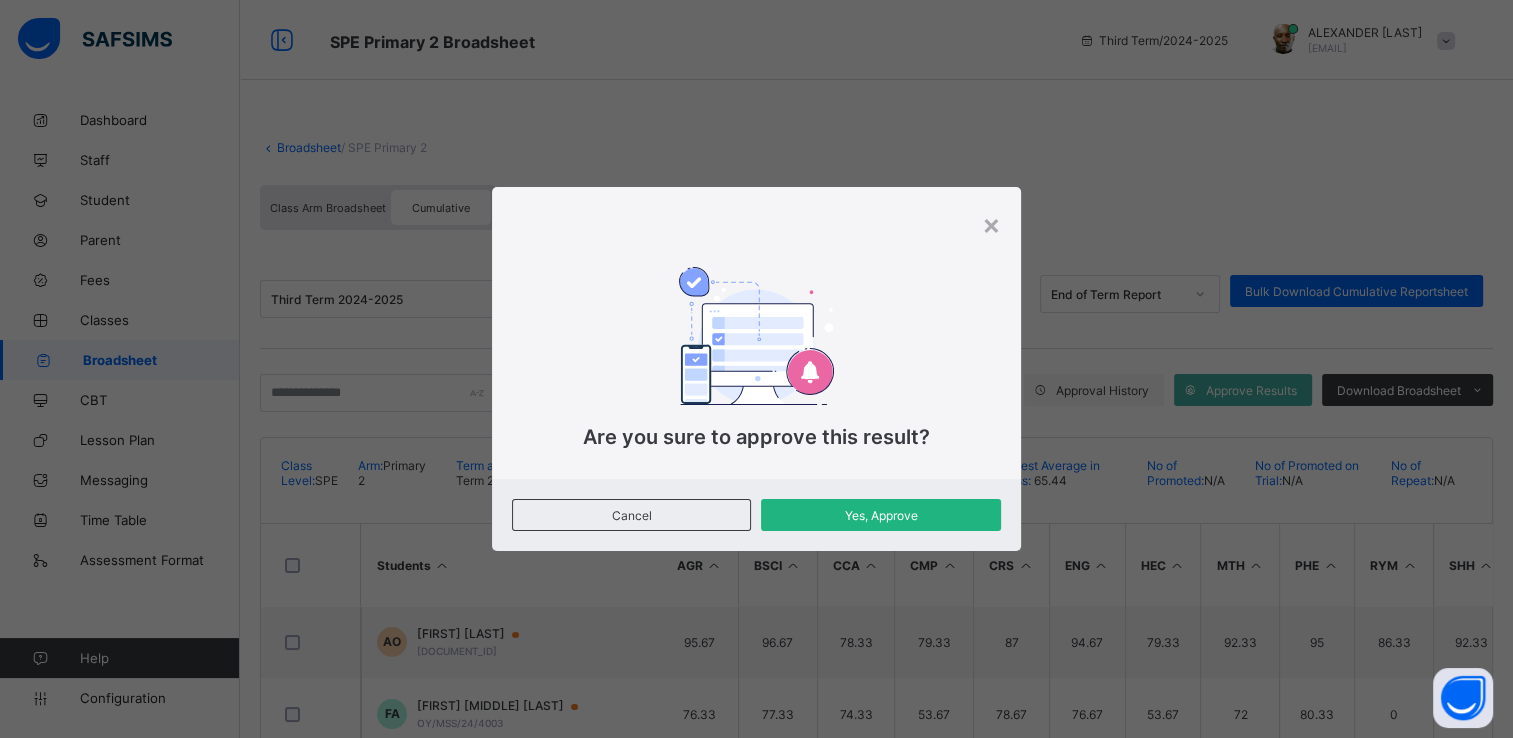 click on "Yes, Approve" at bounding box center [881, 515] 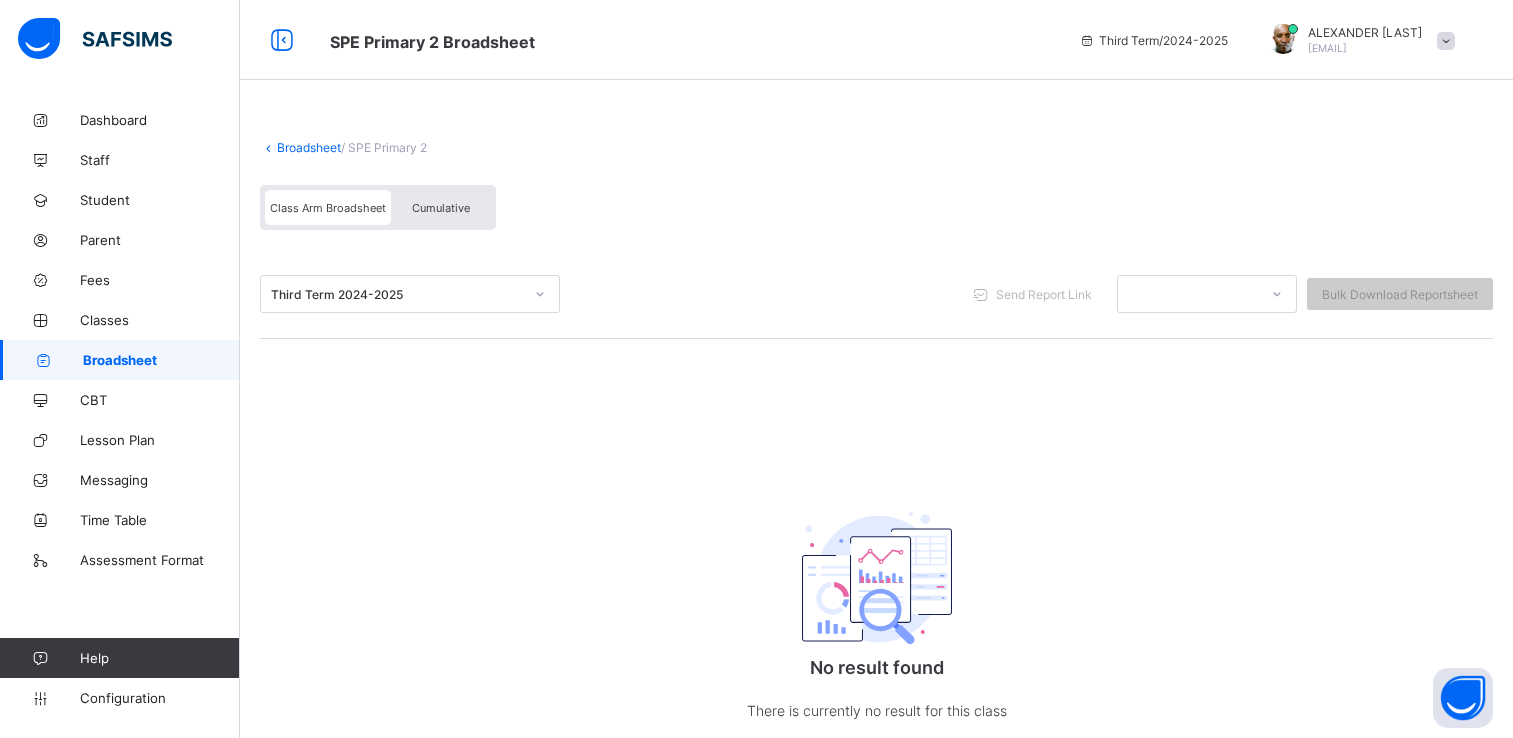 scroll, scrollTop: 0, scrollLeft: 0, axis: both 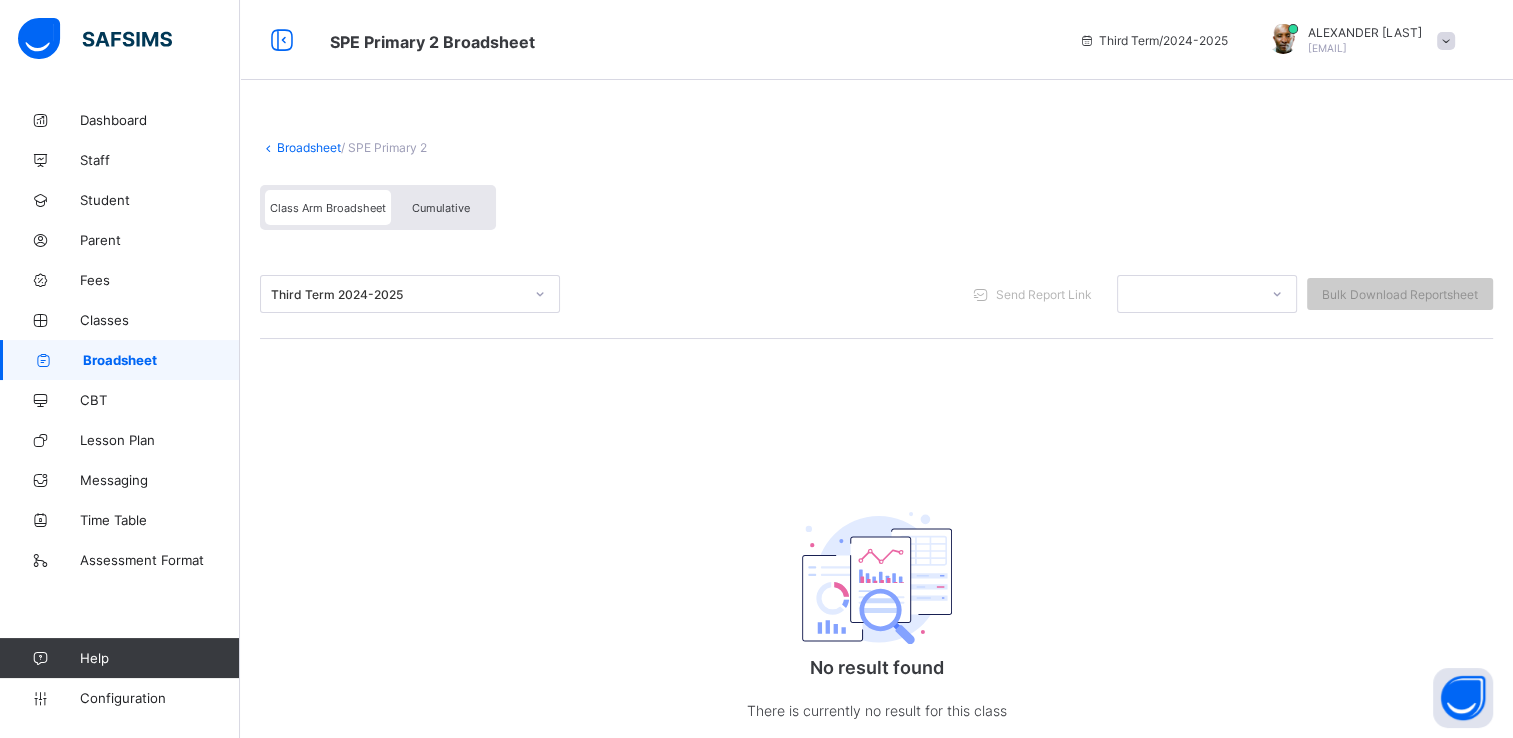 click on "Cumulative" at bounding box center (441, 207) 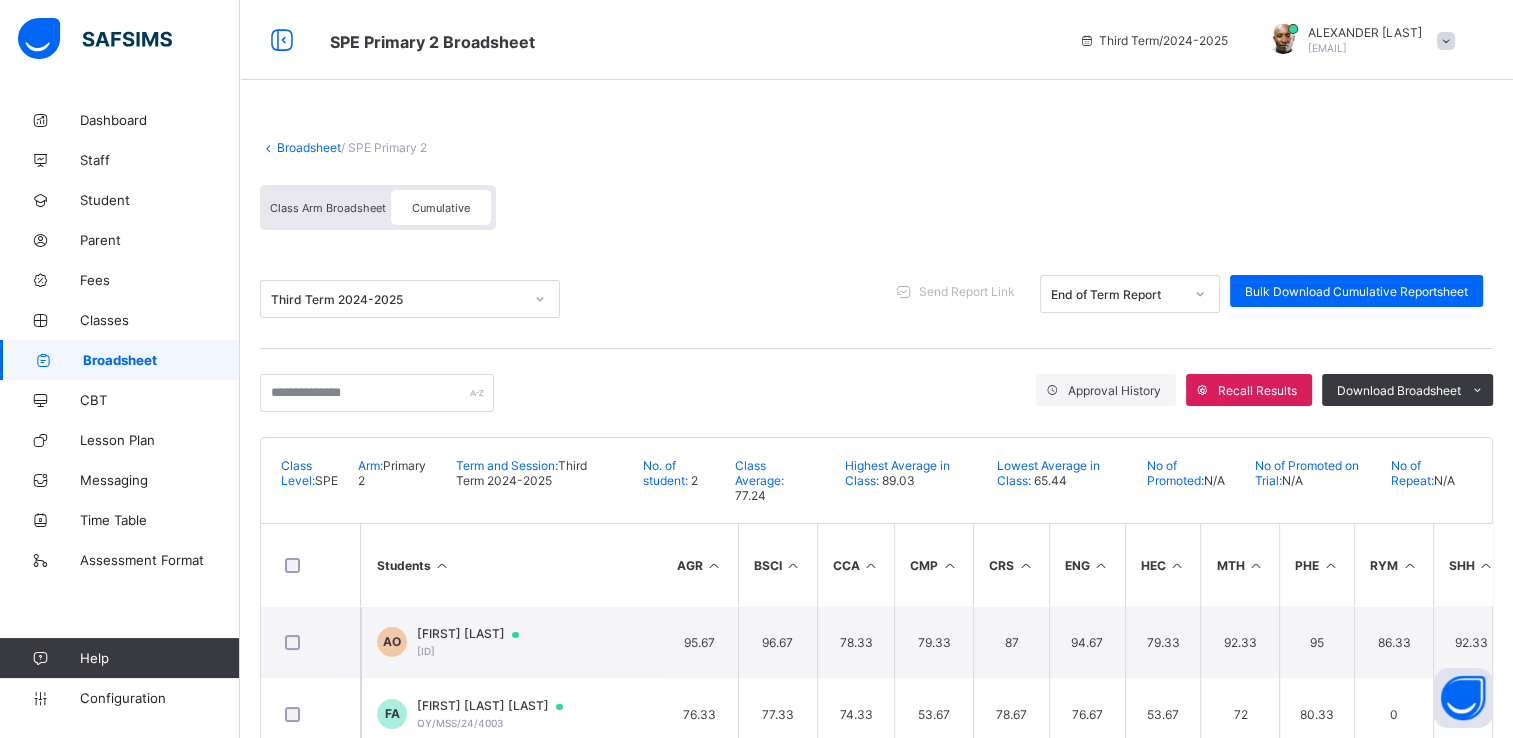 scroll, scrollTop: 60, scrollLeft: 0, axis: vertical 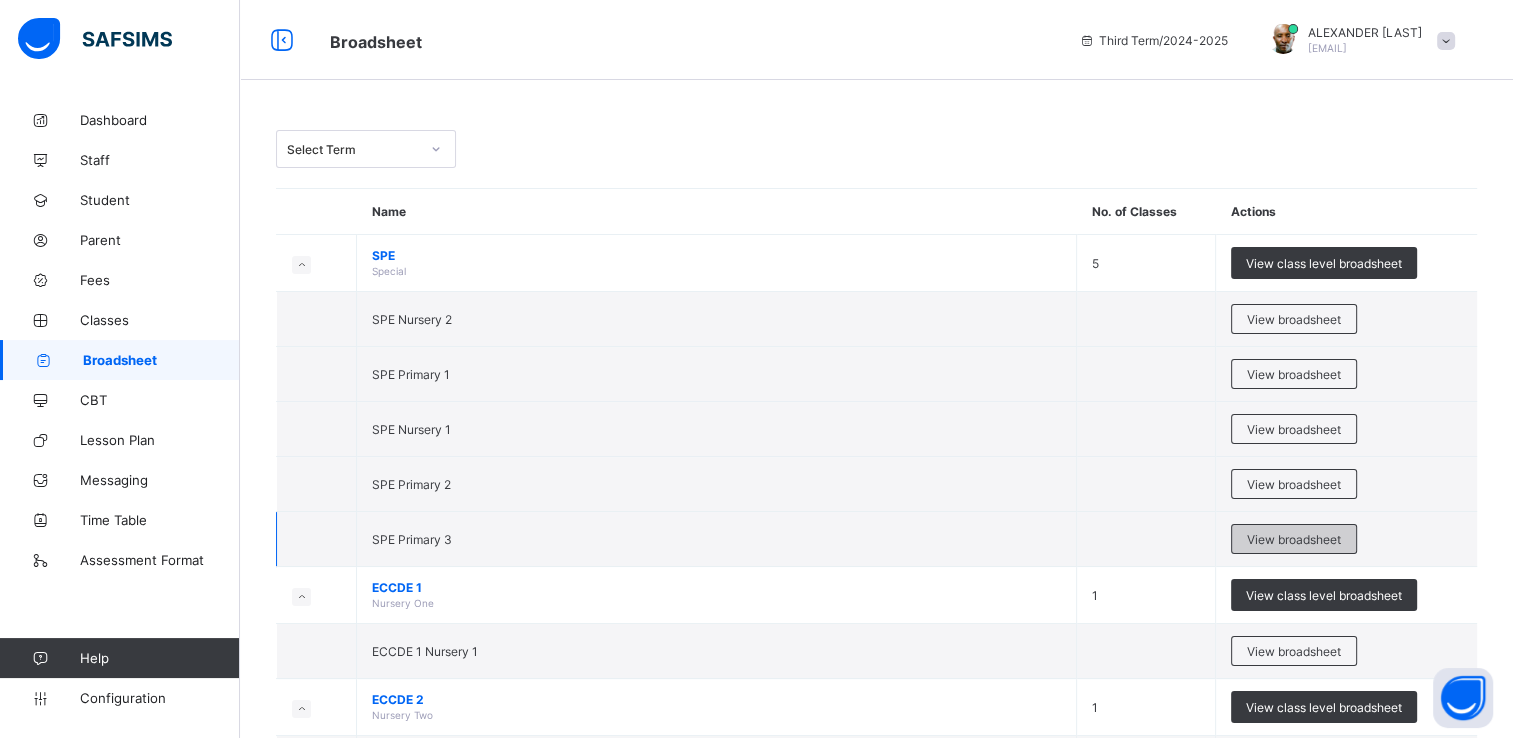 click on "View broadsheet" at bounding box center (1294, 539) 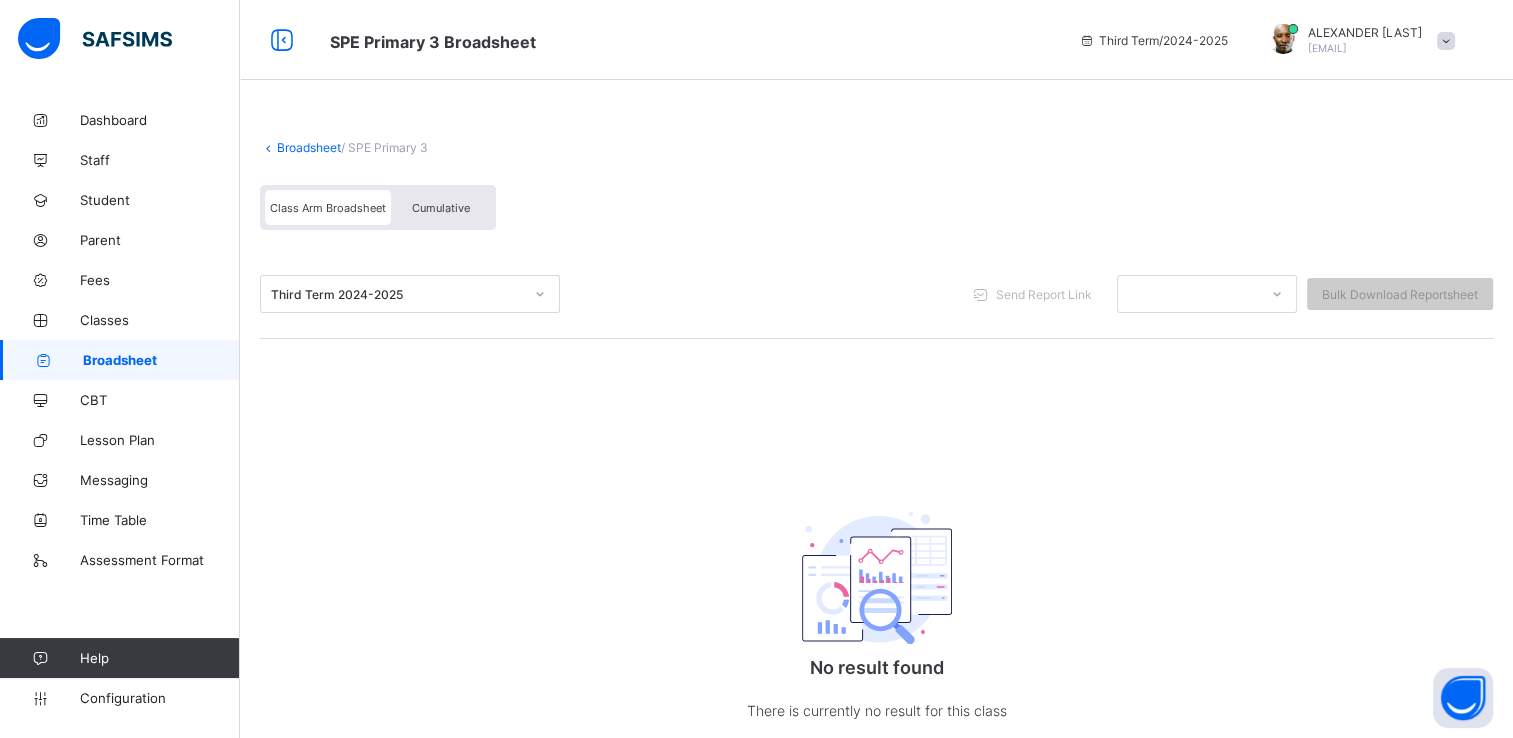 click on "Cumulative" at bounding box center [441, 208] 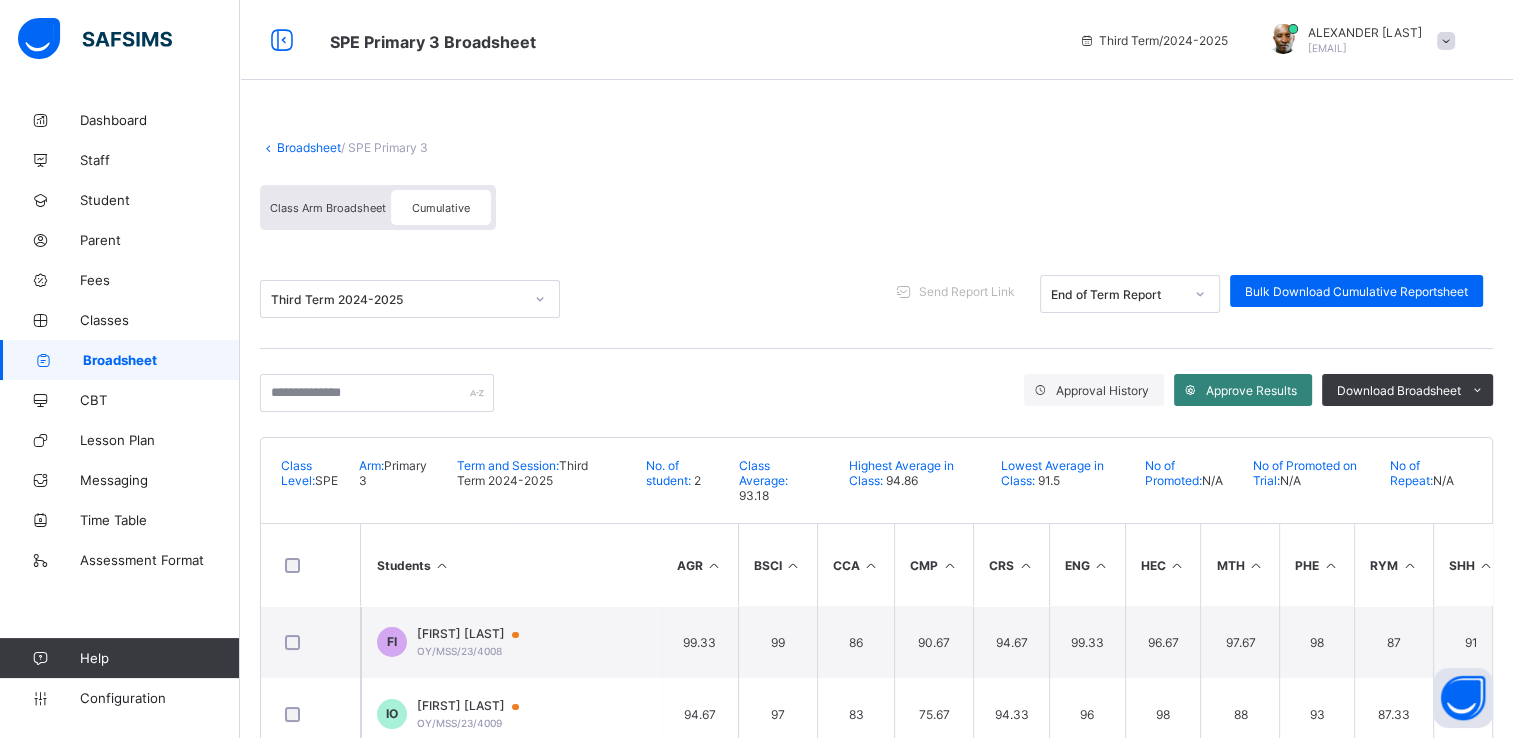 click on "Approve Results" at bounding box center [1251, 390] 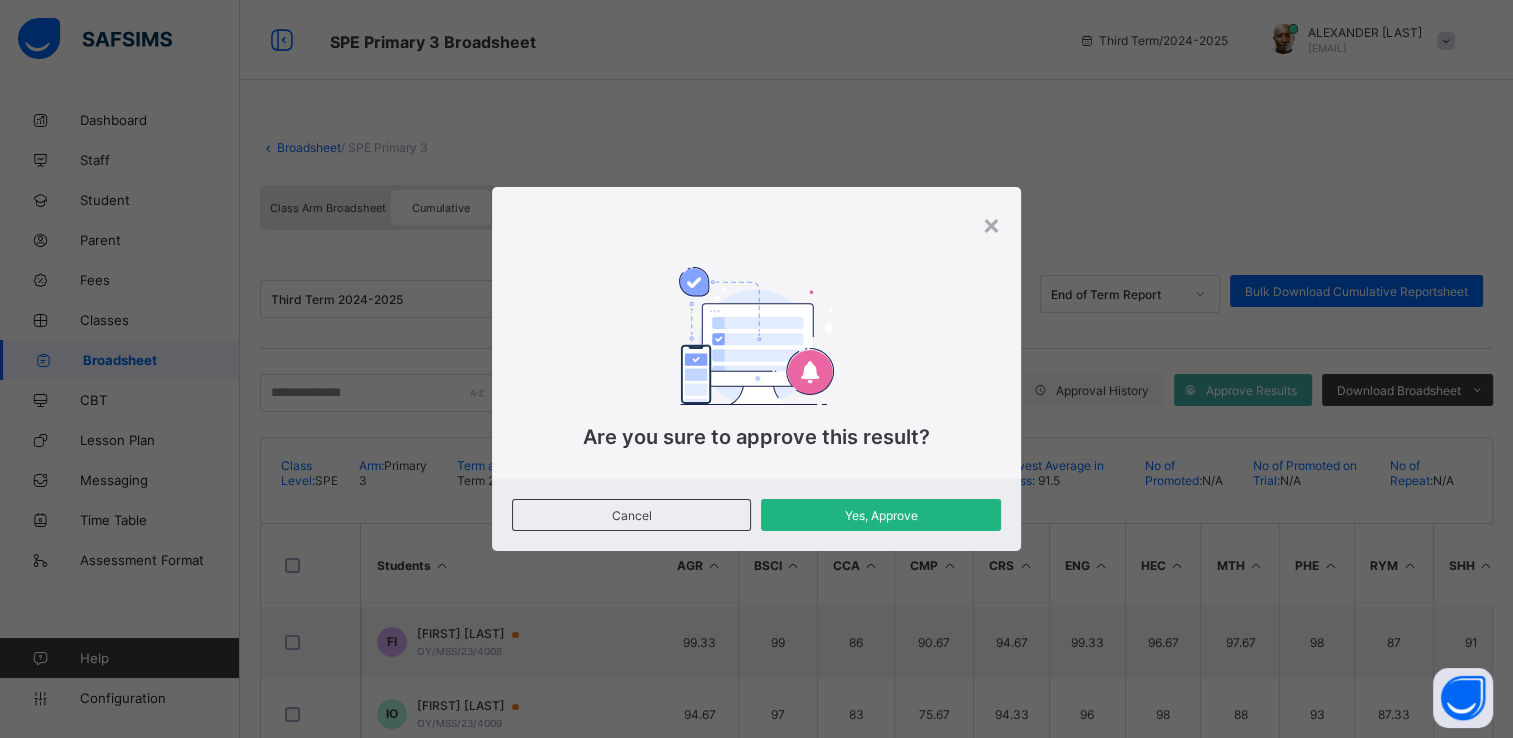 click on "Yes, Approve" at bounding box center (881, 515) 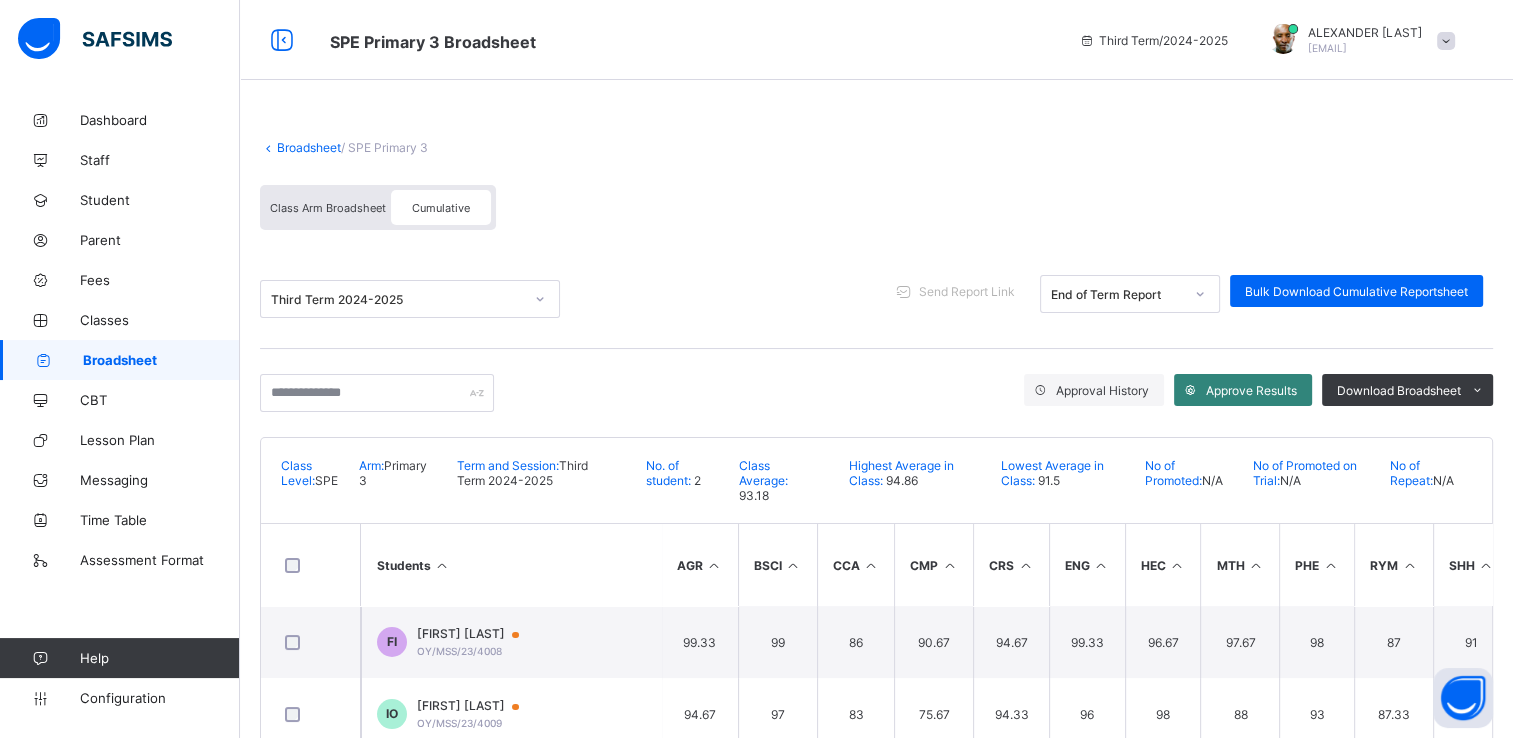click on "Approve Results" at bounding box center [1243, 390] 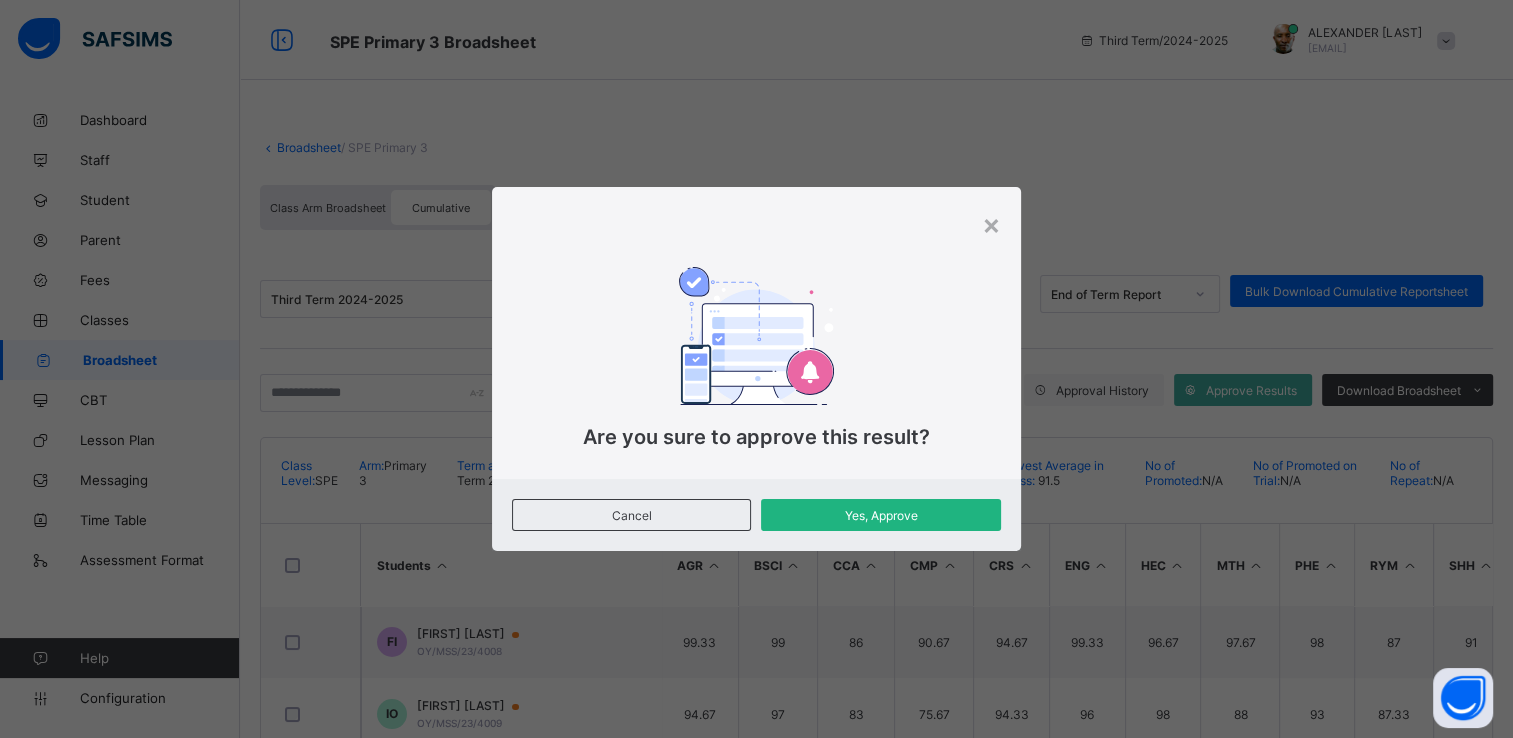 click on "Yes, Approve" at bounding box center (881, 515) 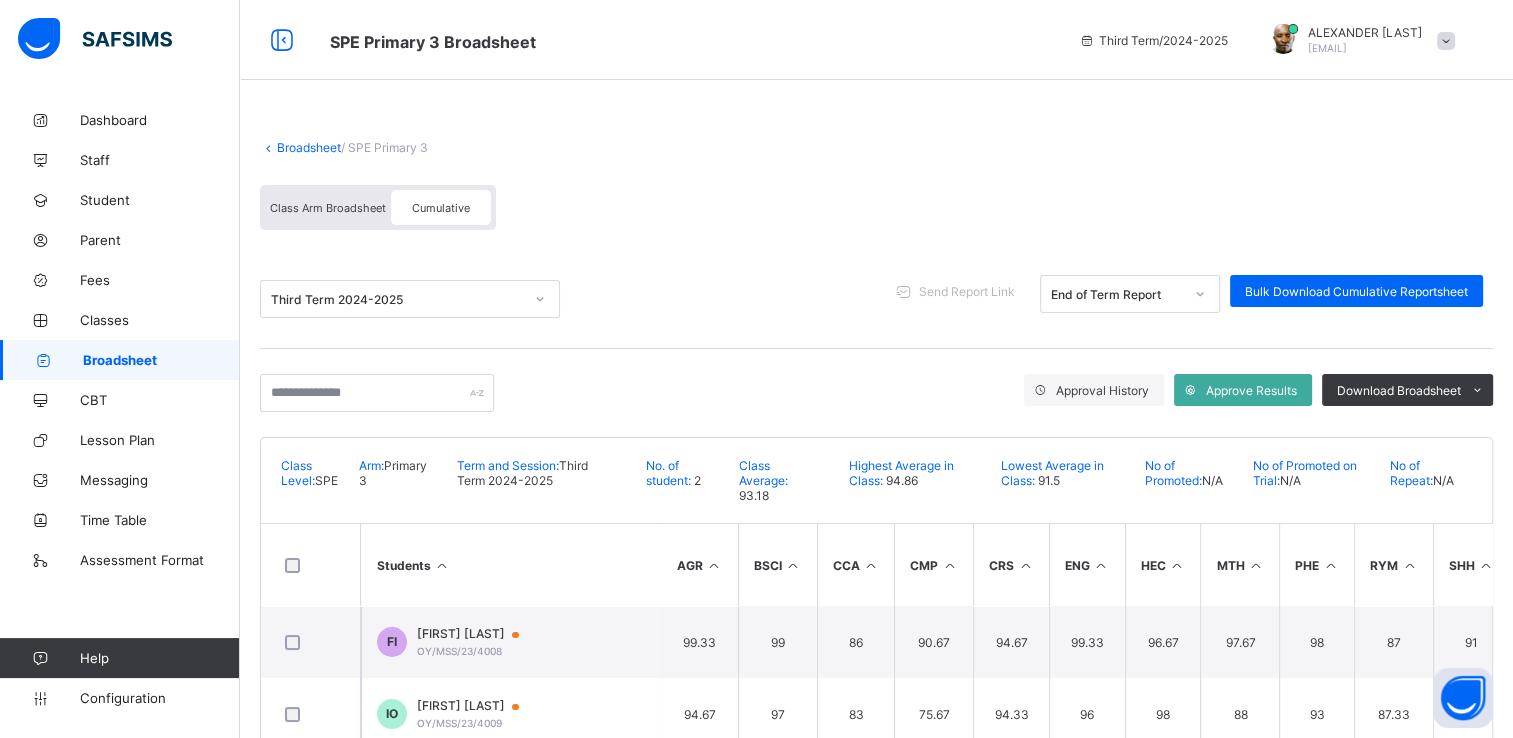 click on "Cumulative" at bounding box center (441, 208) 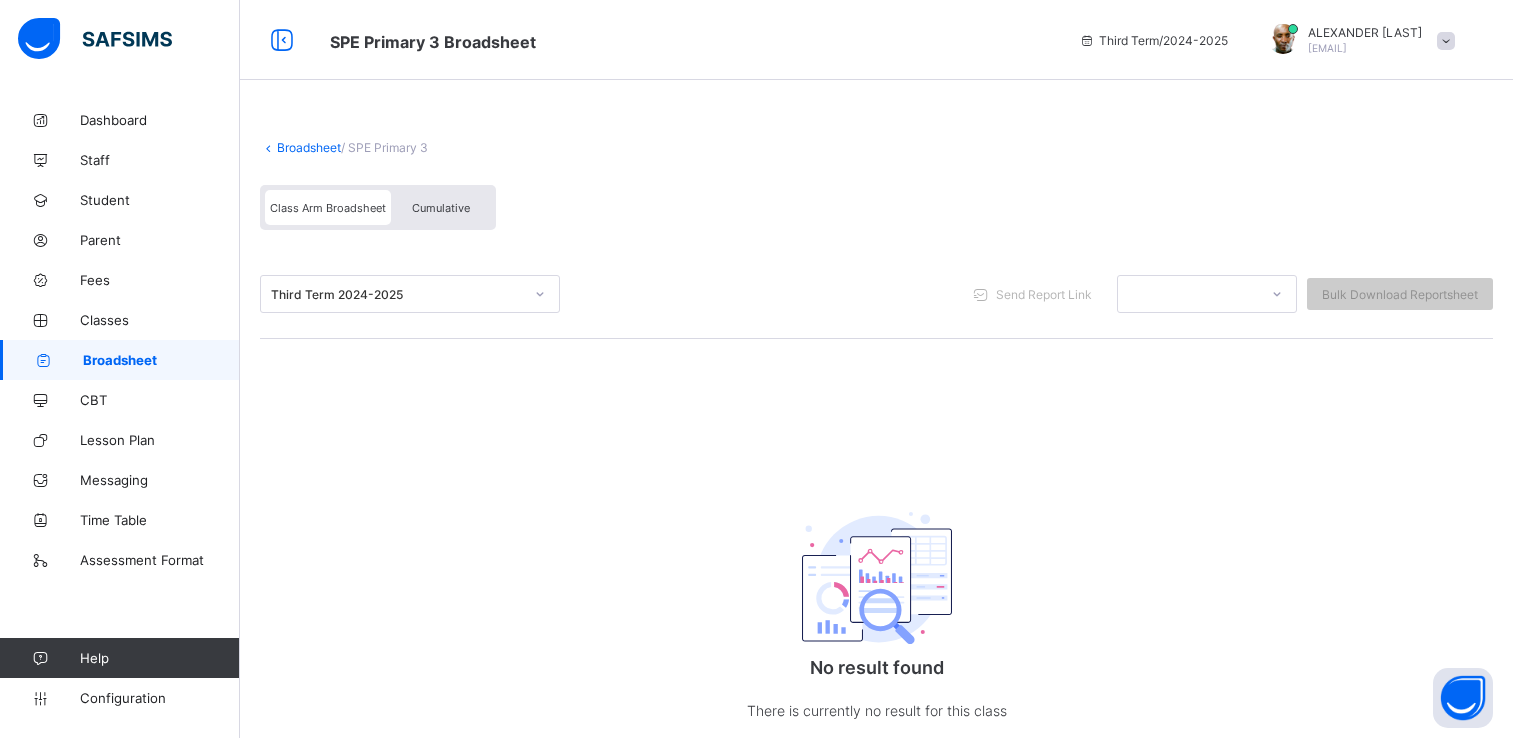 scroll, scrollTop: 0, scrollLeft: 0, axis: both 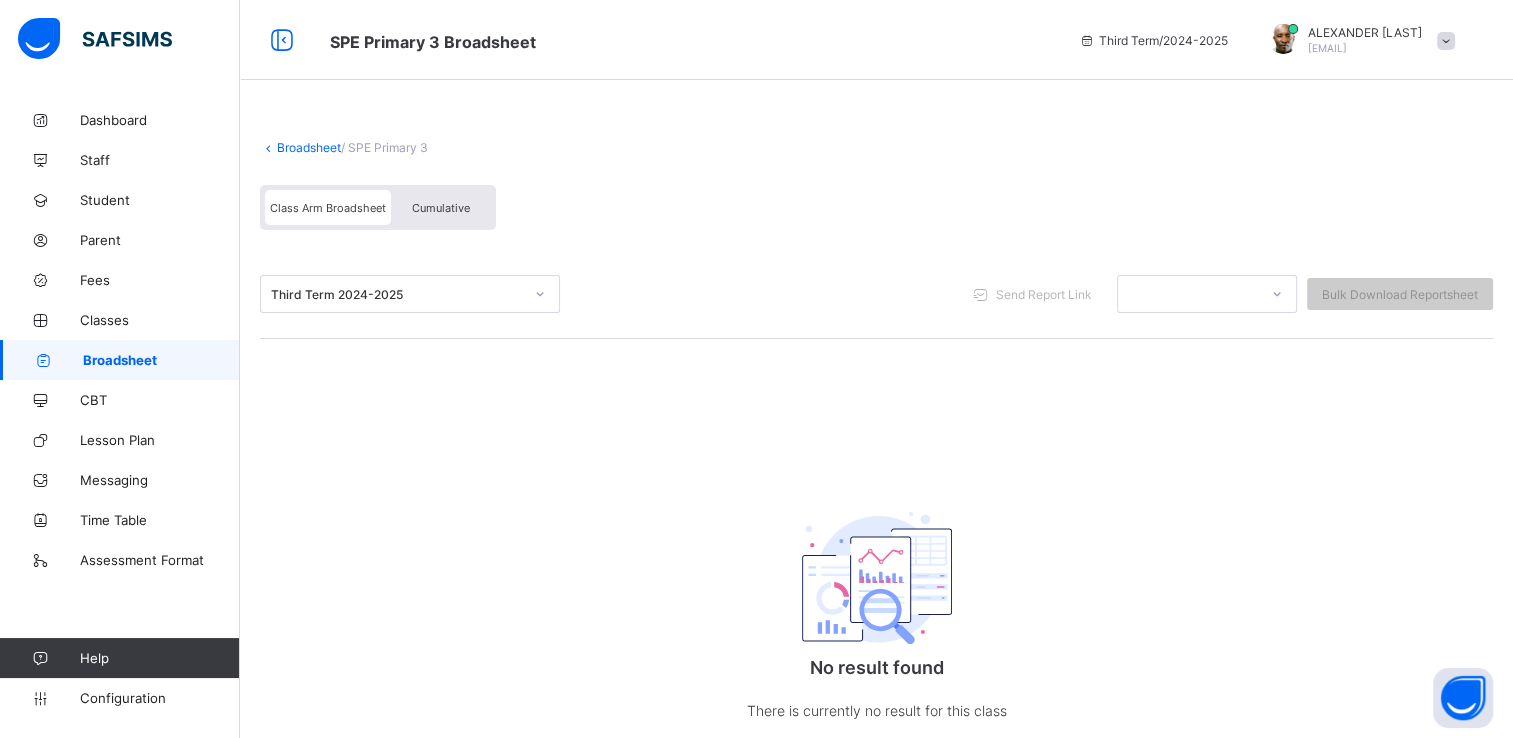 click on "Cumulative" at bounding box center (441, 208) 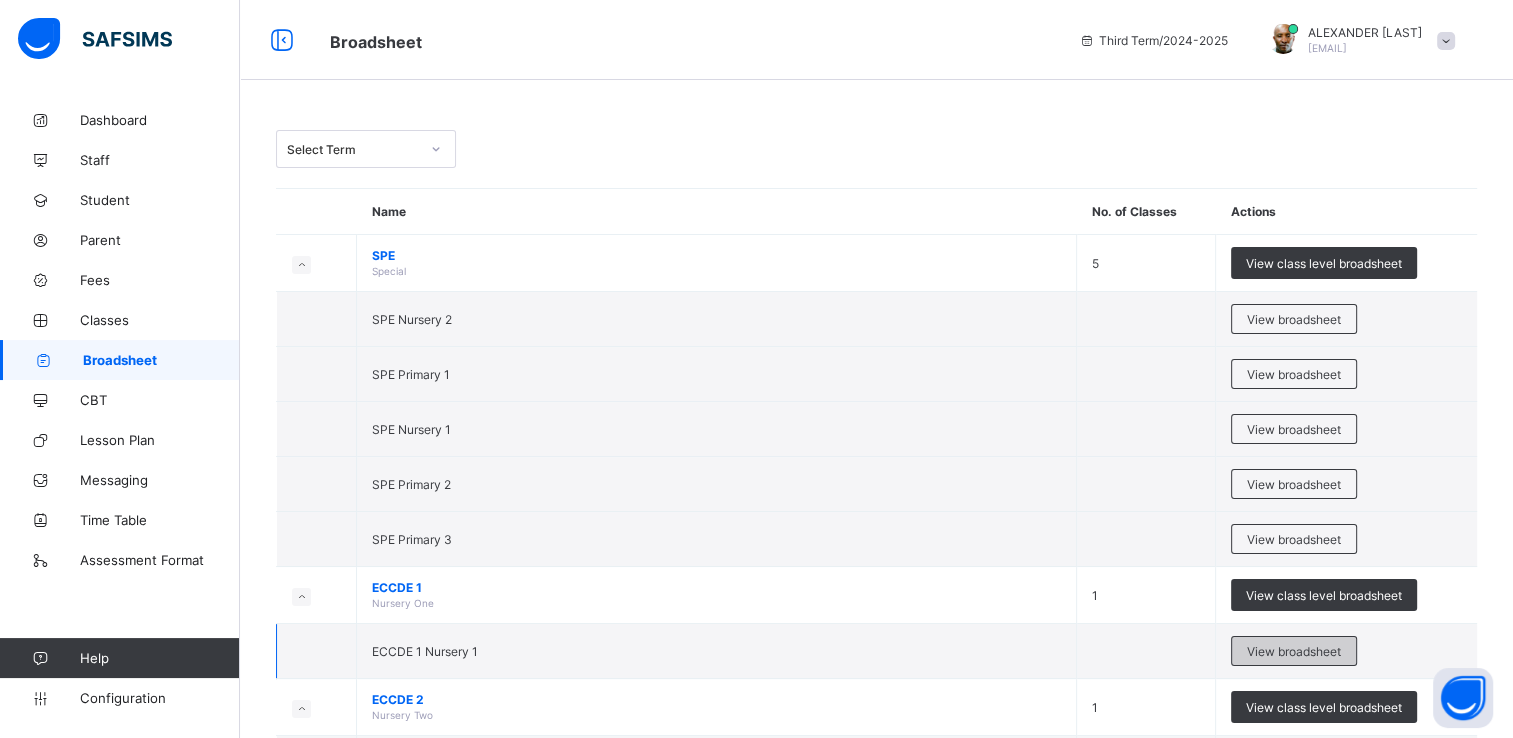 click on "View broadsheet" at bounding box center (1294, 651) 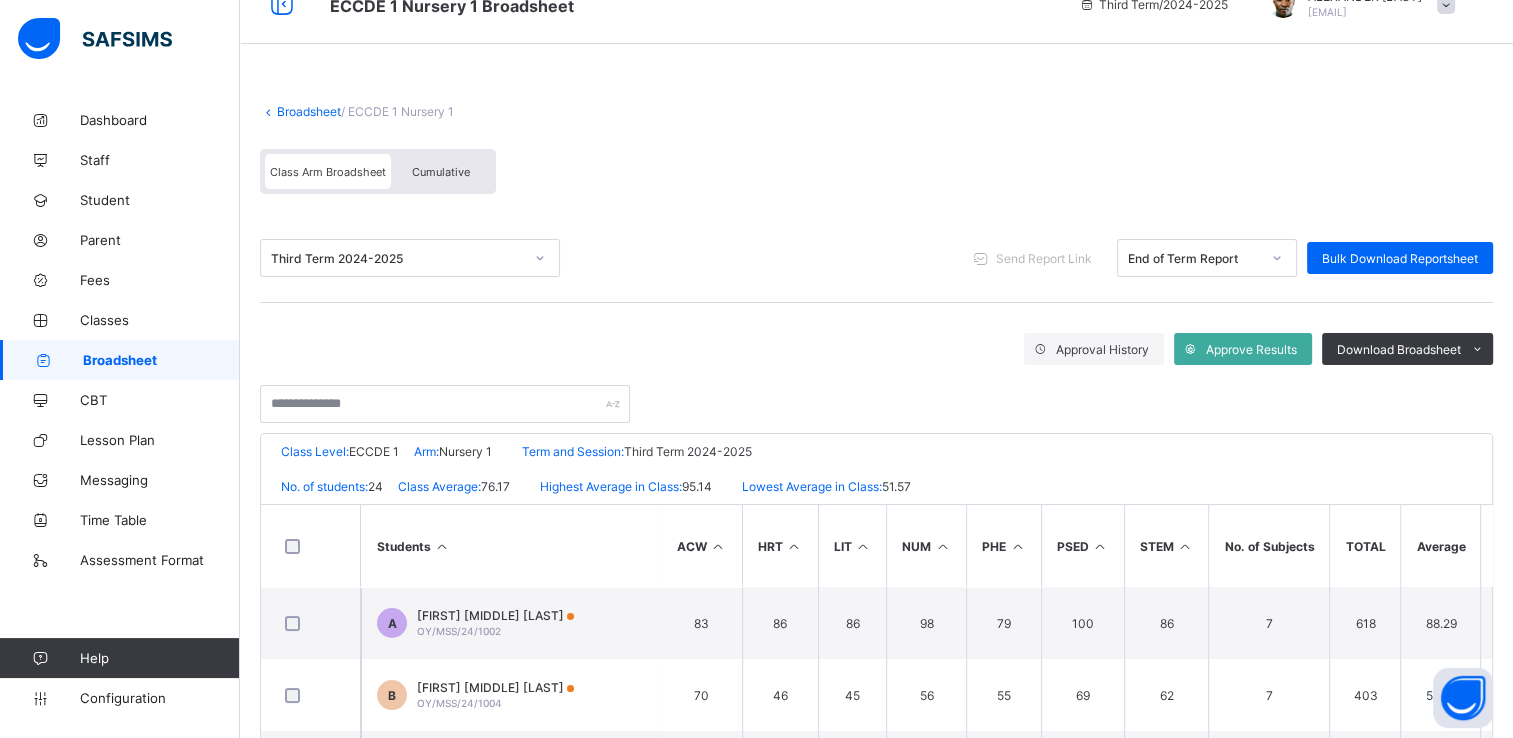 scroll, scrollTop: 0, scrollLeft: 0, axis: both 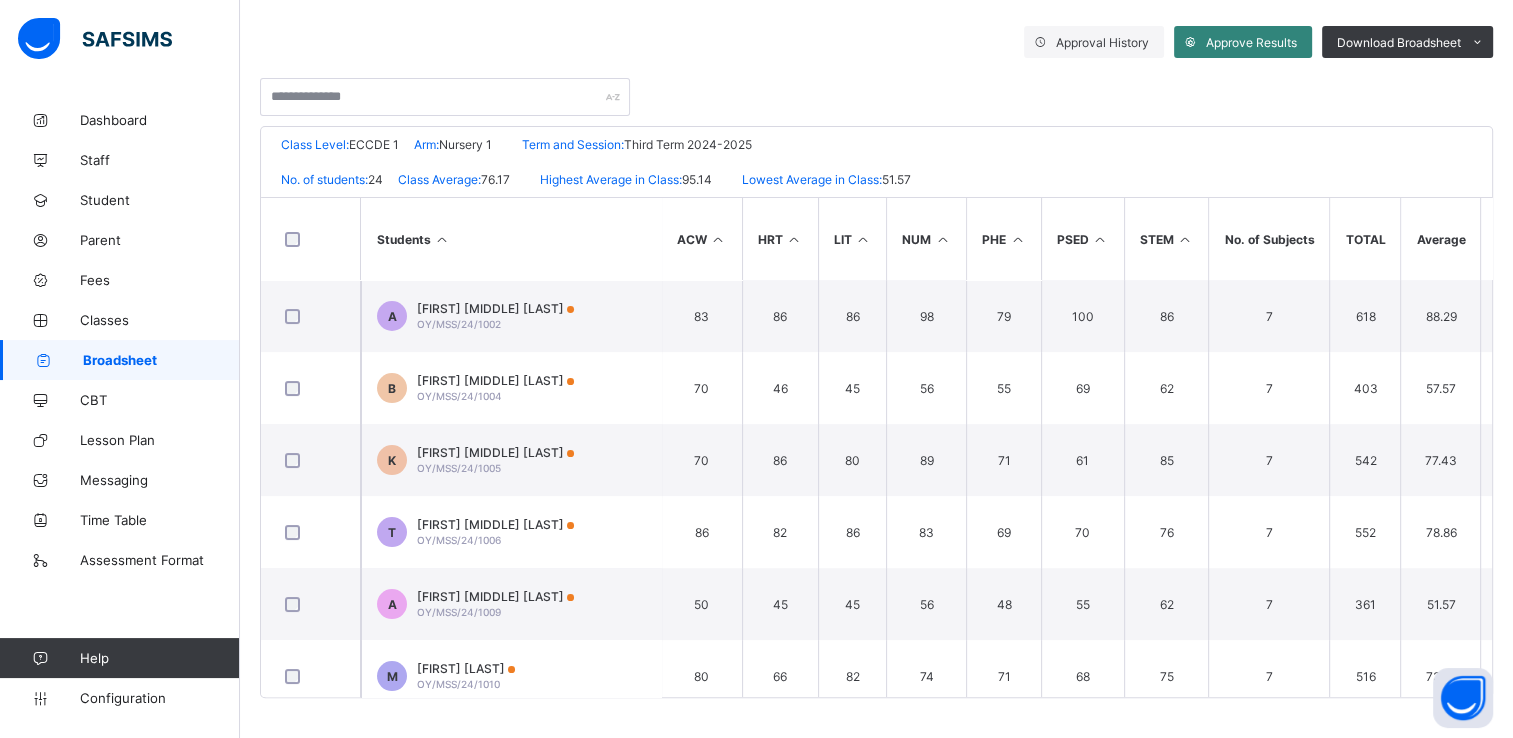 click on "Approve Results" at bounding box center [1251, 42] 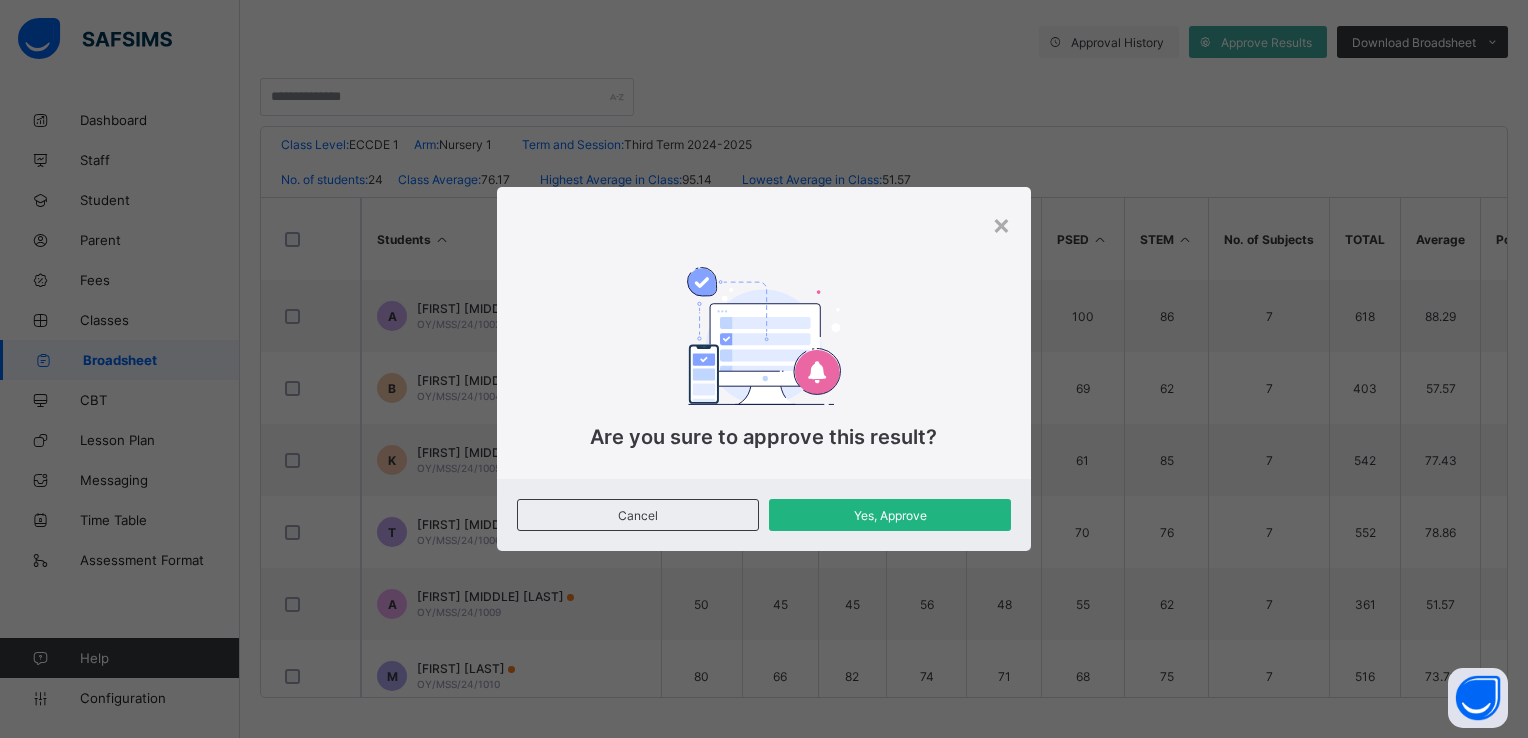 click on "Yes, Approve" at bounding box center [890, 515] 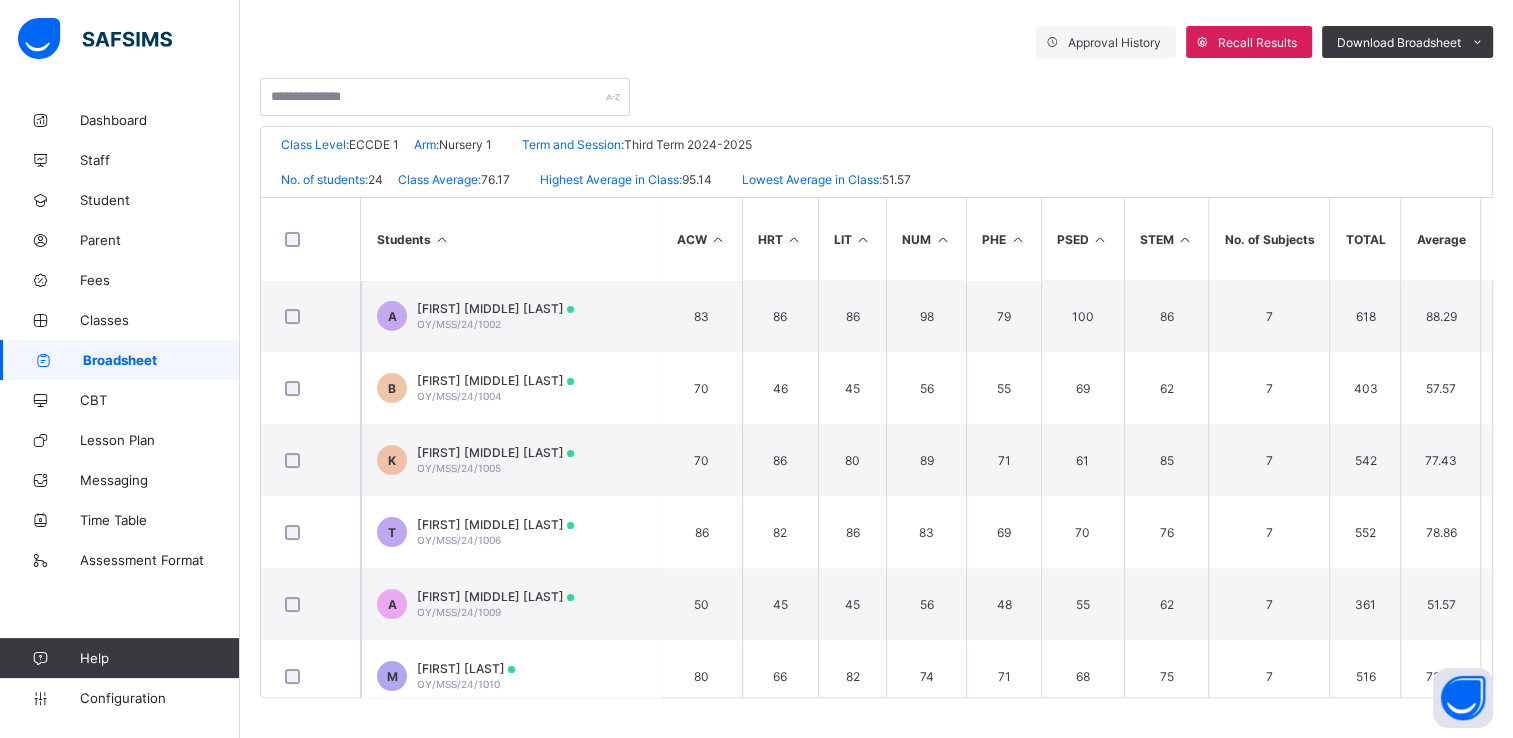 drag, startPoint x: 1497, startPoint y: 286, endPoint x: 1505, endPoint y: 336, distance: 50.635956 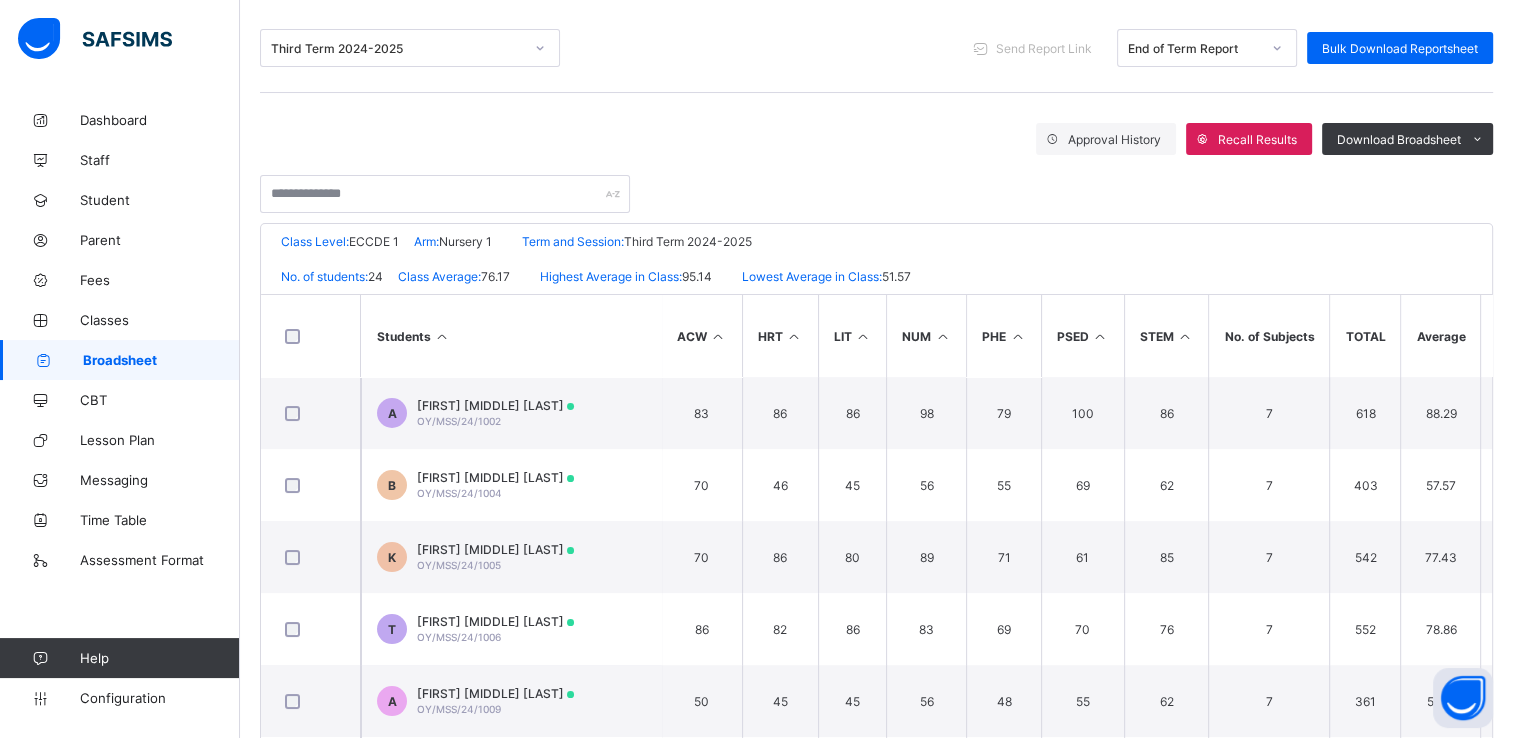 scroll, scrollTop: 343, scrollLeft: 0, axis: vertical 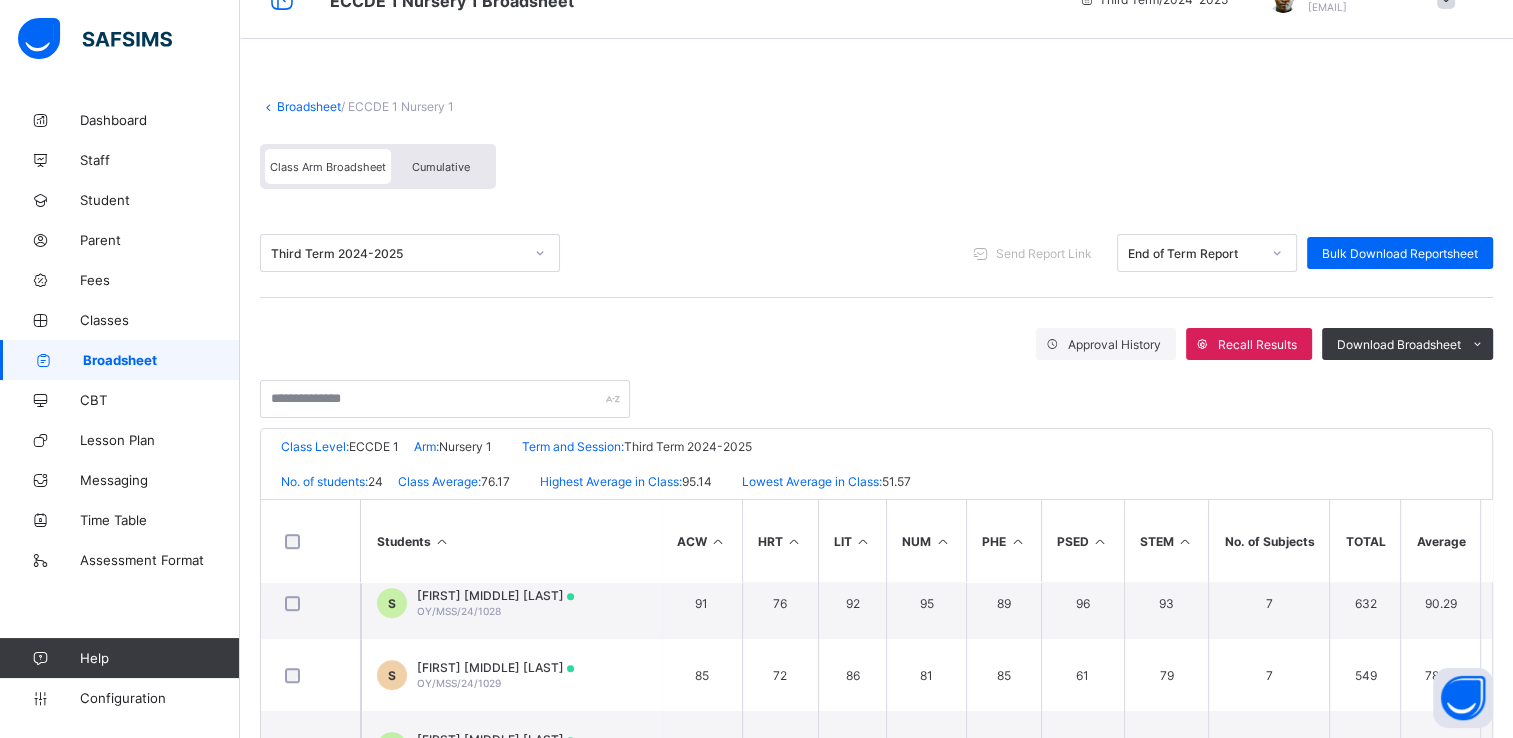 click on "Cumulative" at bounding box center [441, 167] 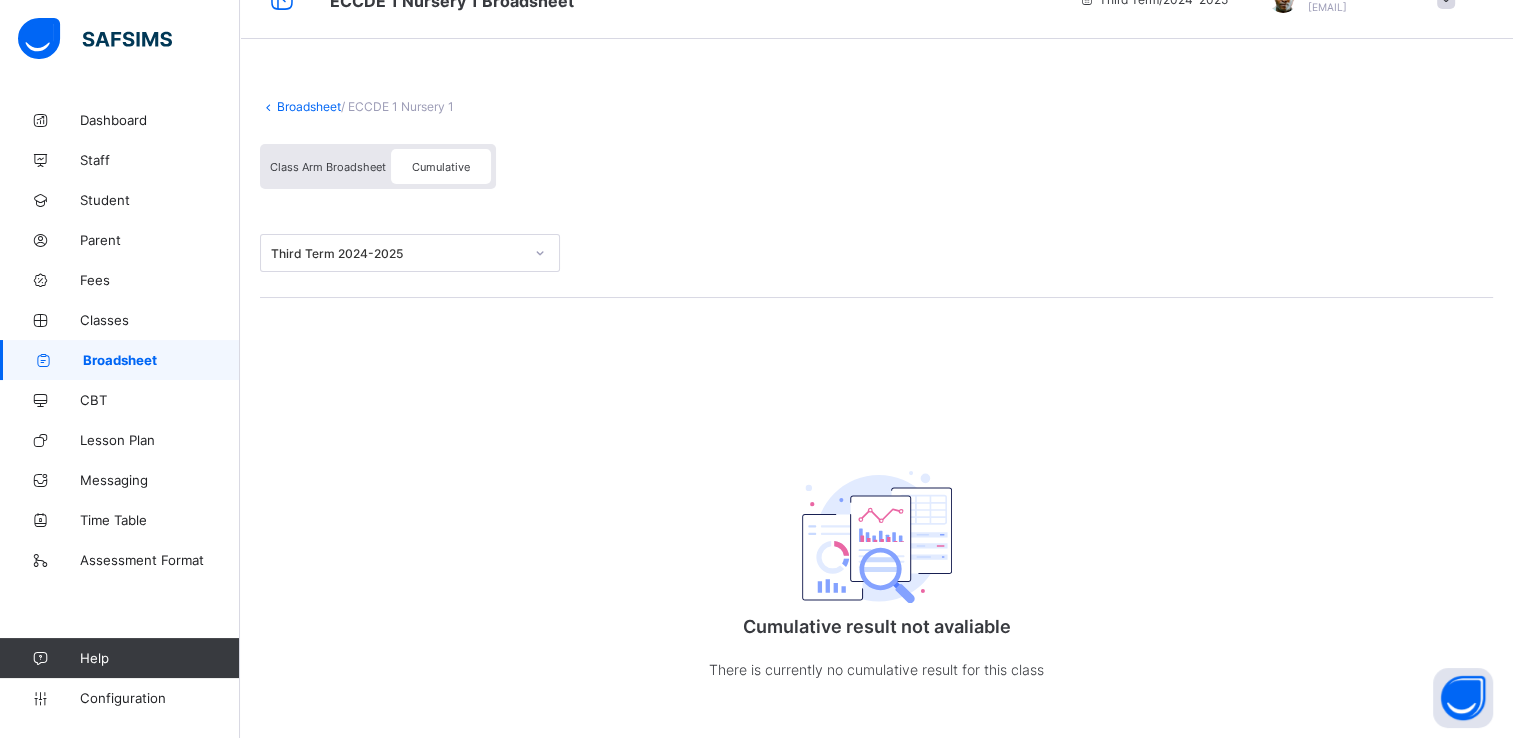 scroll, scrollTop: 0, scrollLeft: 0, axis: both 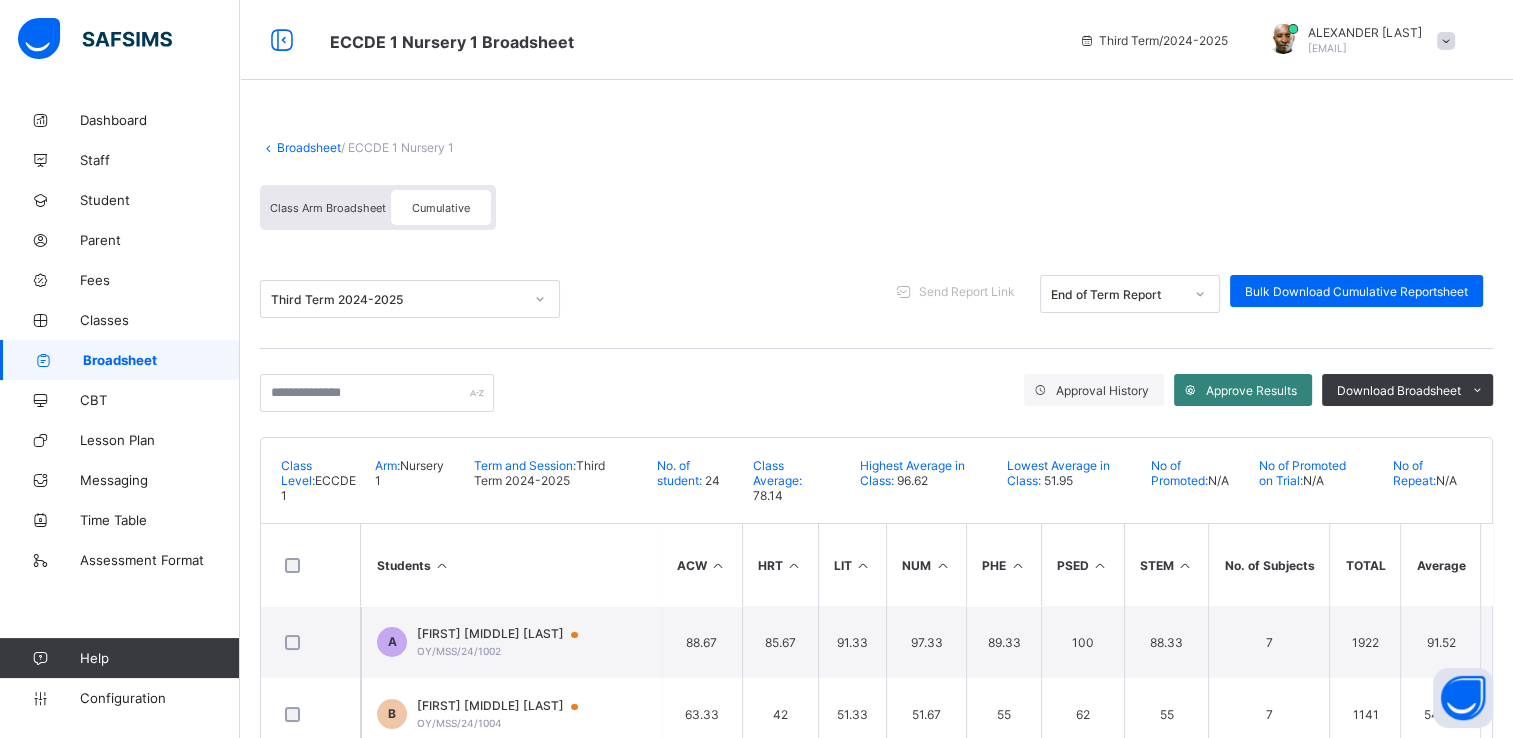 click on "Approve Results" at bounding box center (1251, 390) 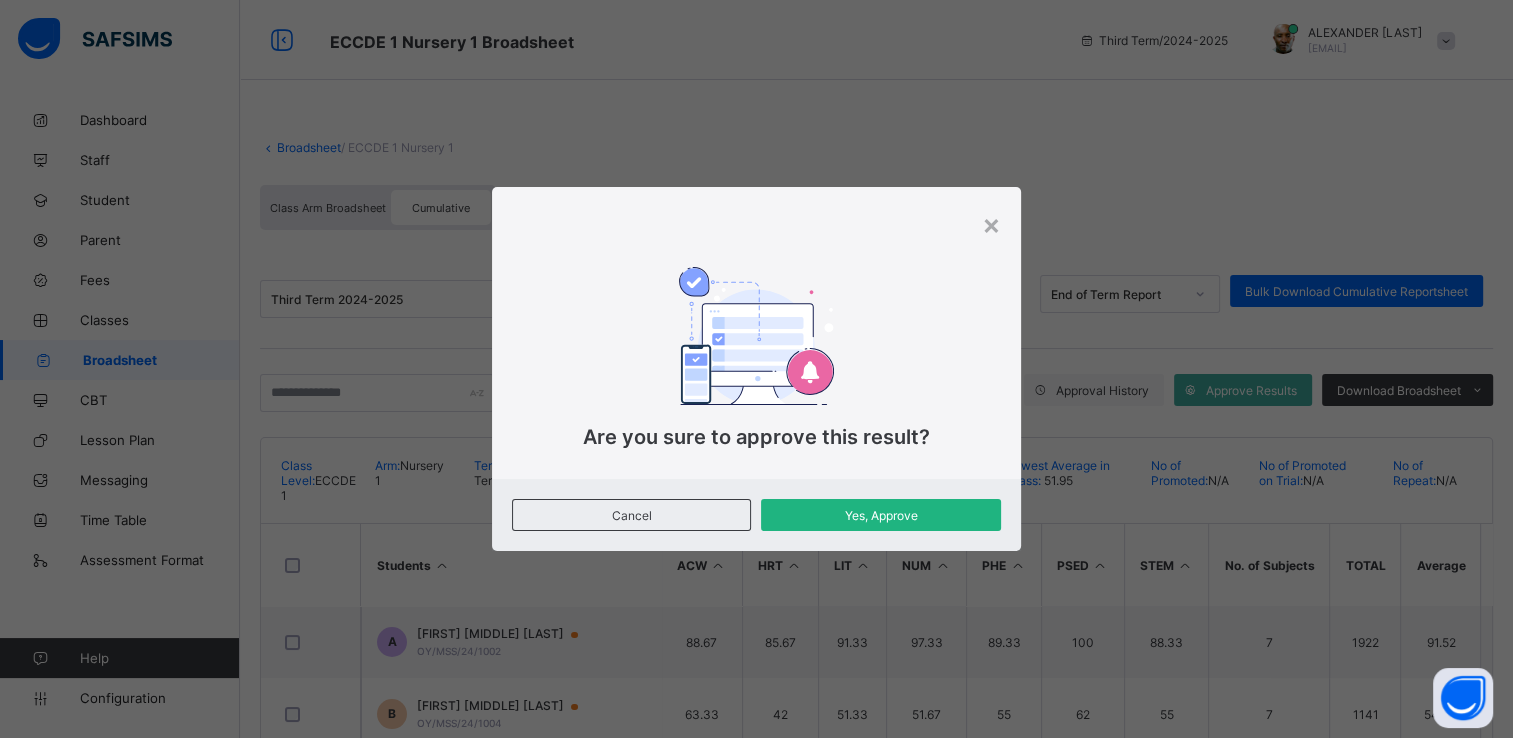 click on "Yes, Approve" at bounding box center (881, 515) 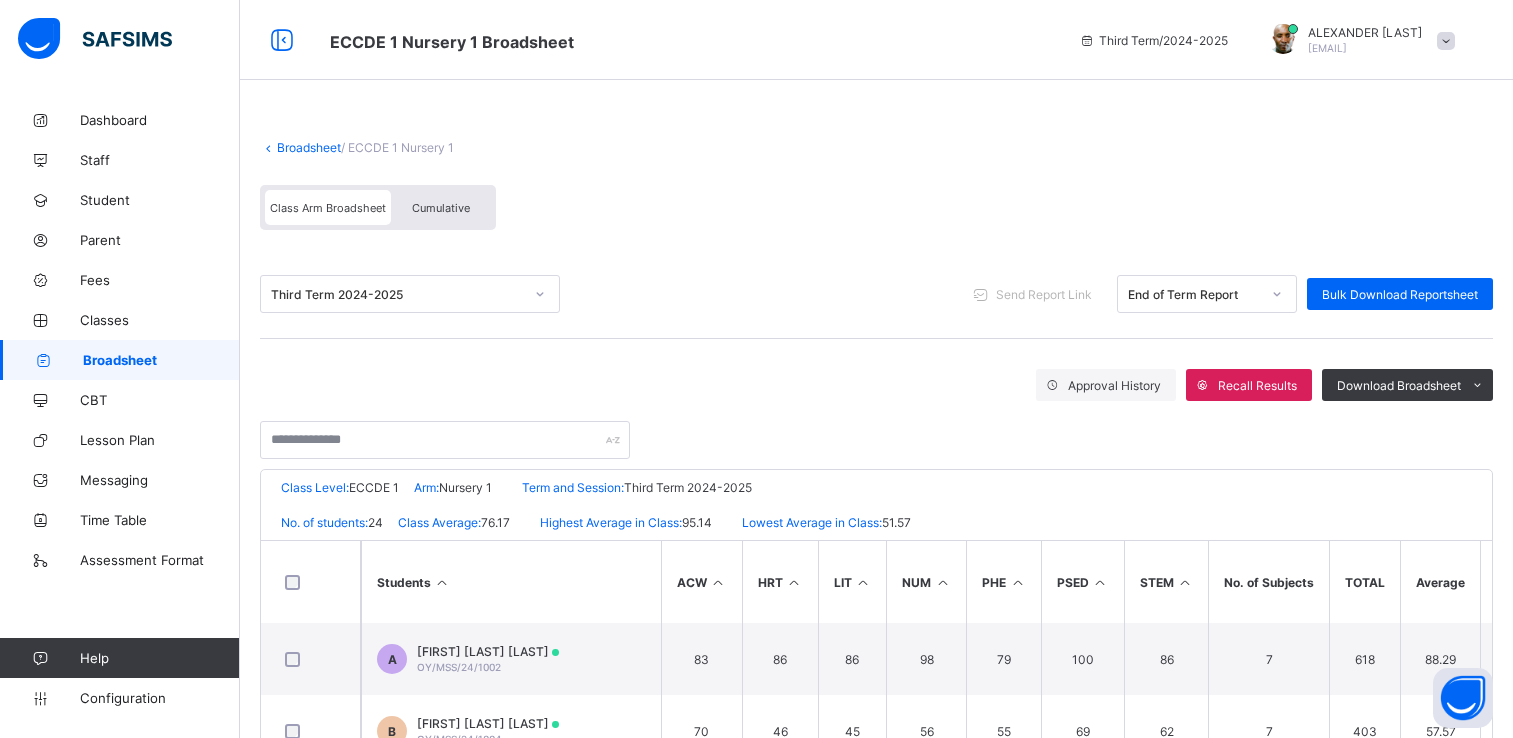 scroll, scrollTop: 0, scrollLeft: 0, axis: both 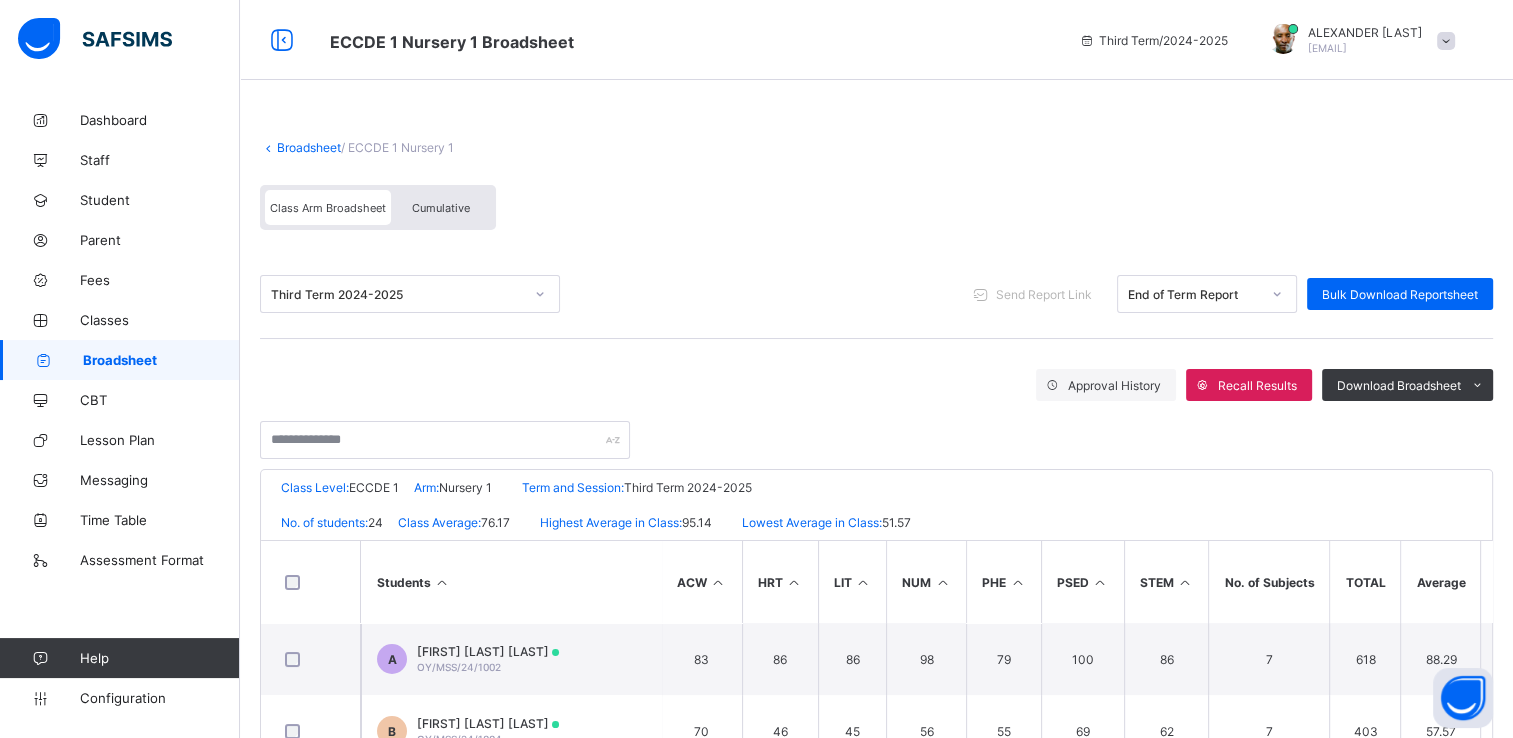 click on "Cumulative" at bounding box center (441, 208) 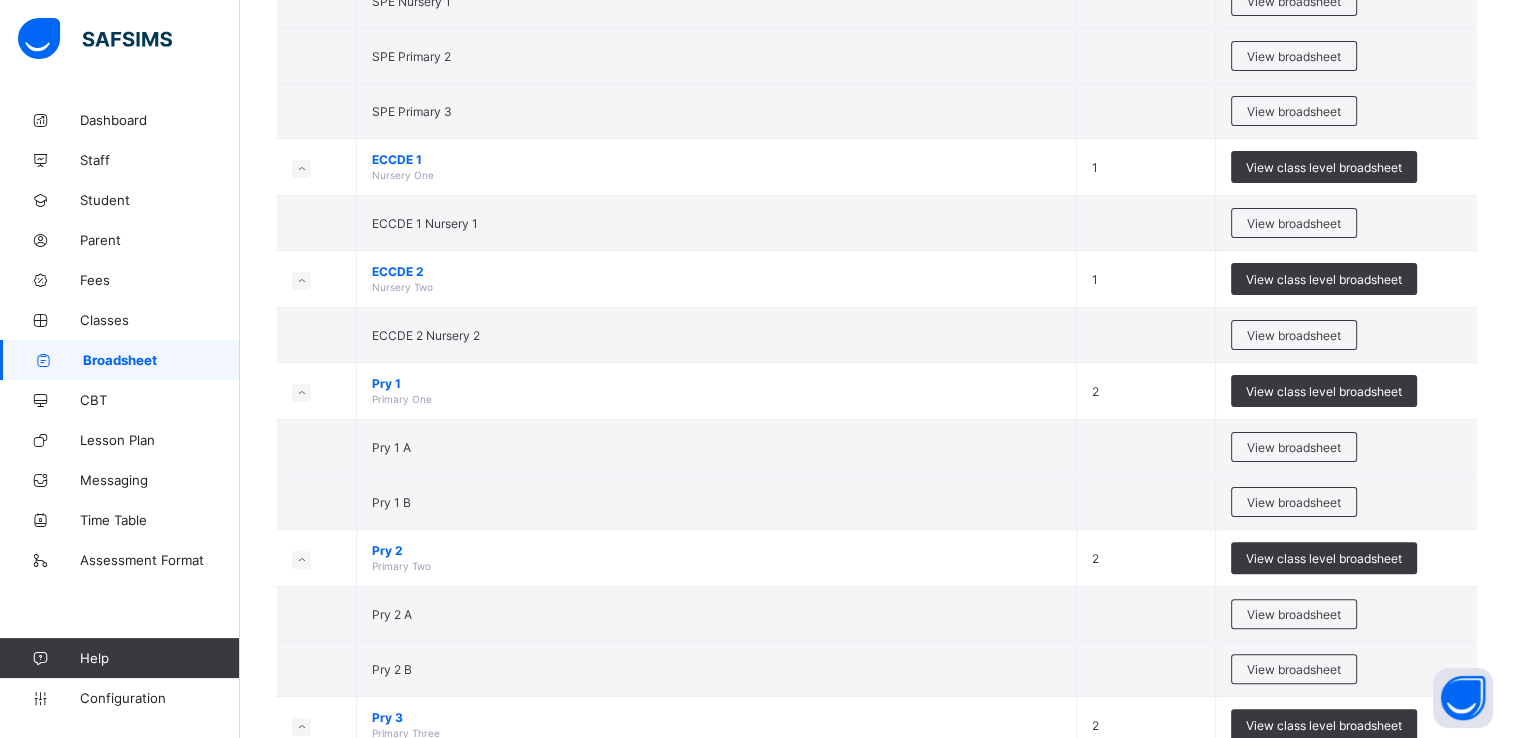 scroll, scrollTop: 462, scrollLeft: 0, axis: vertical 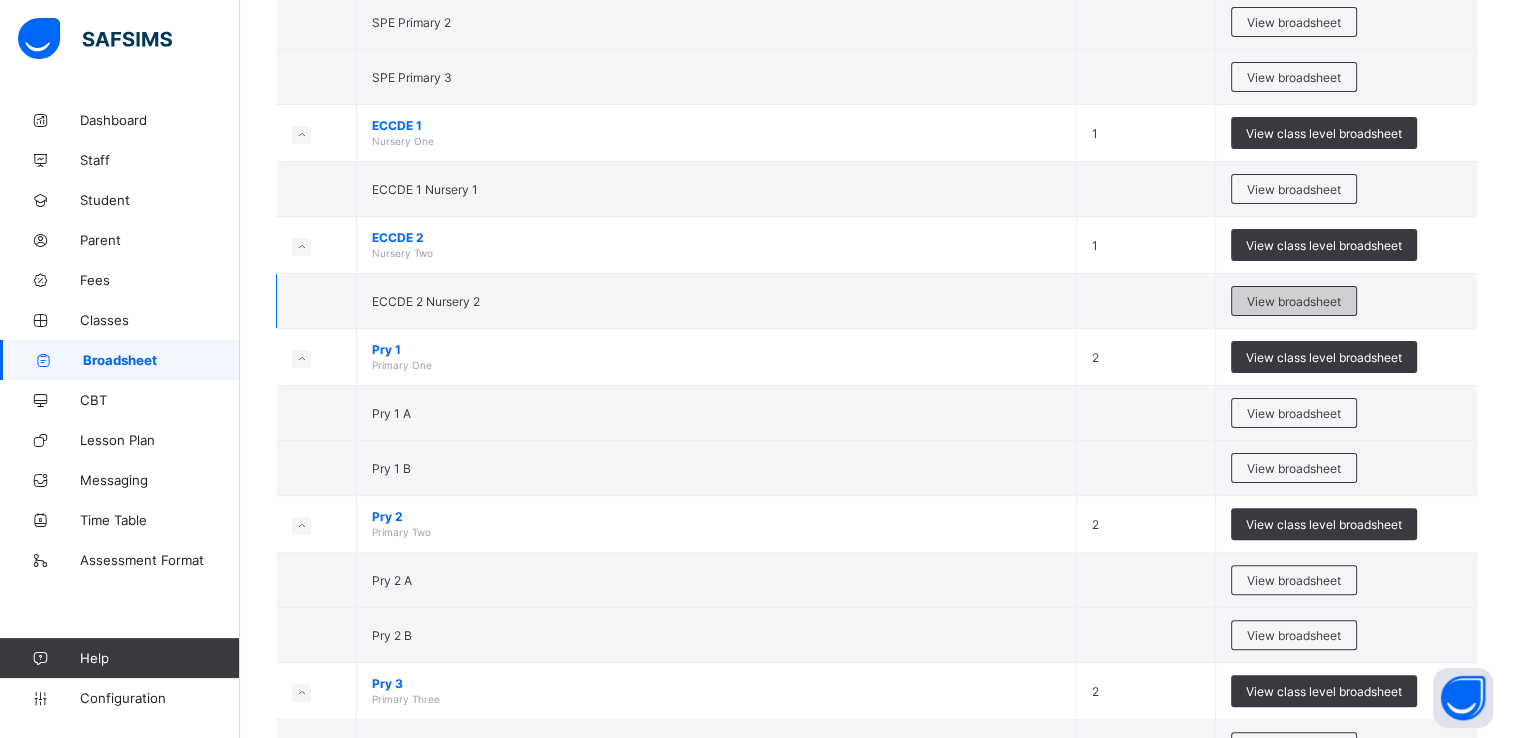 click on "View broadsheet" at bounding box center (1294, 301) 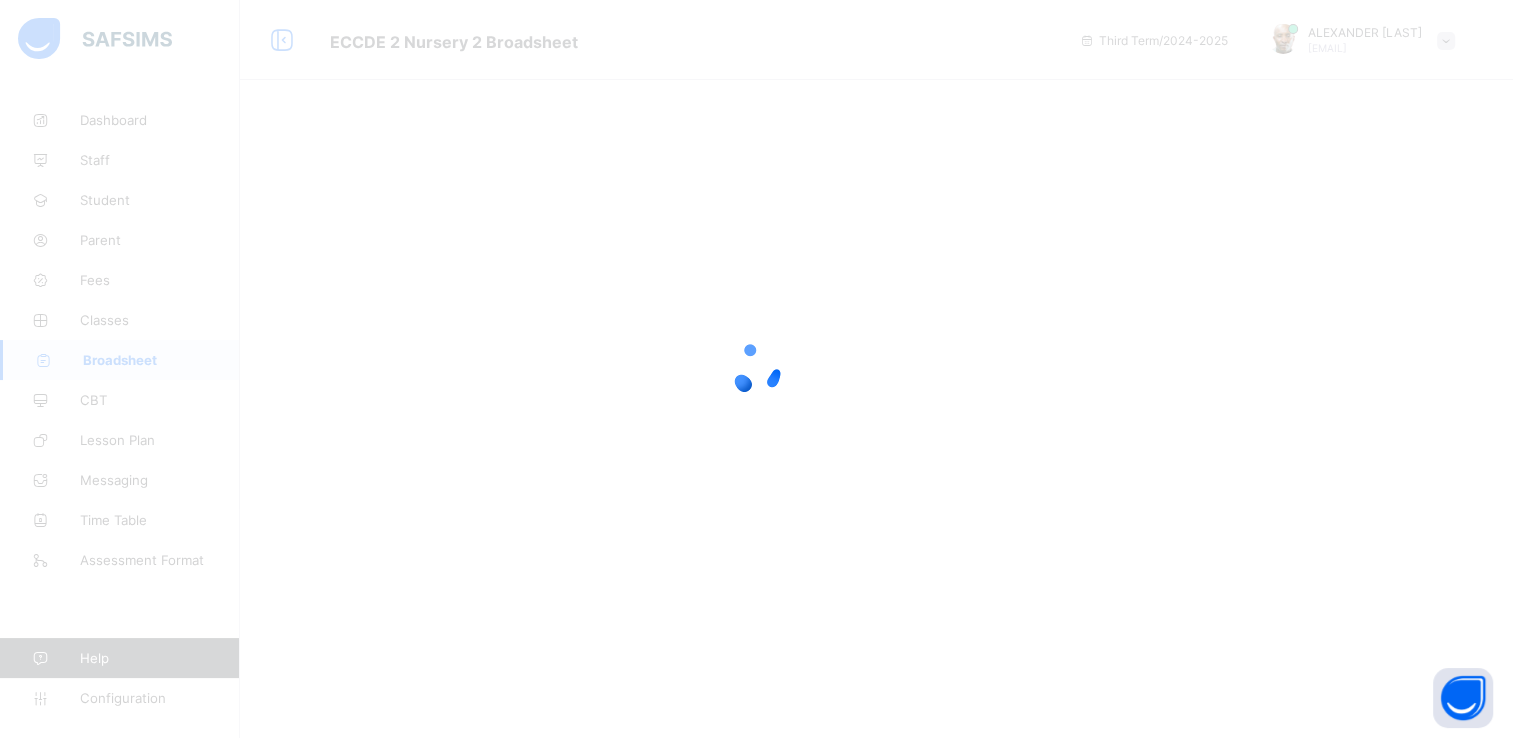 scroll, scrollTop: 0, scrollLeft: 0, axis: both 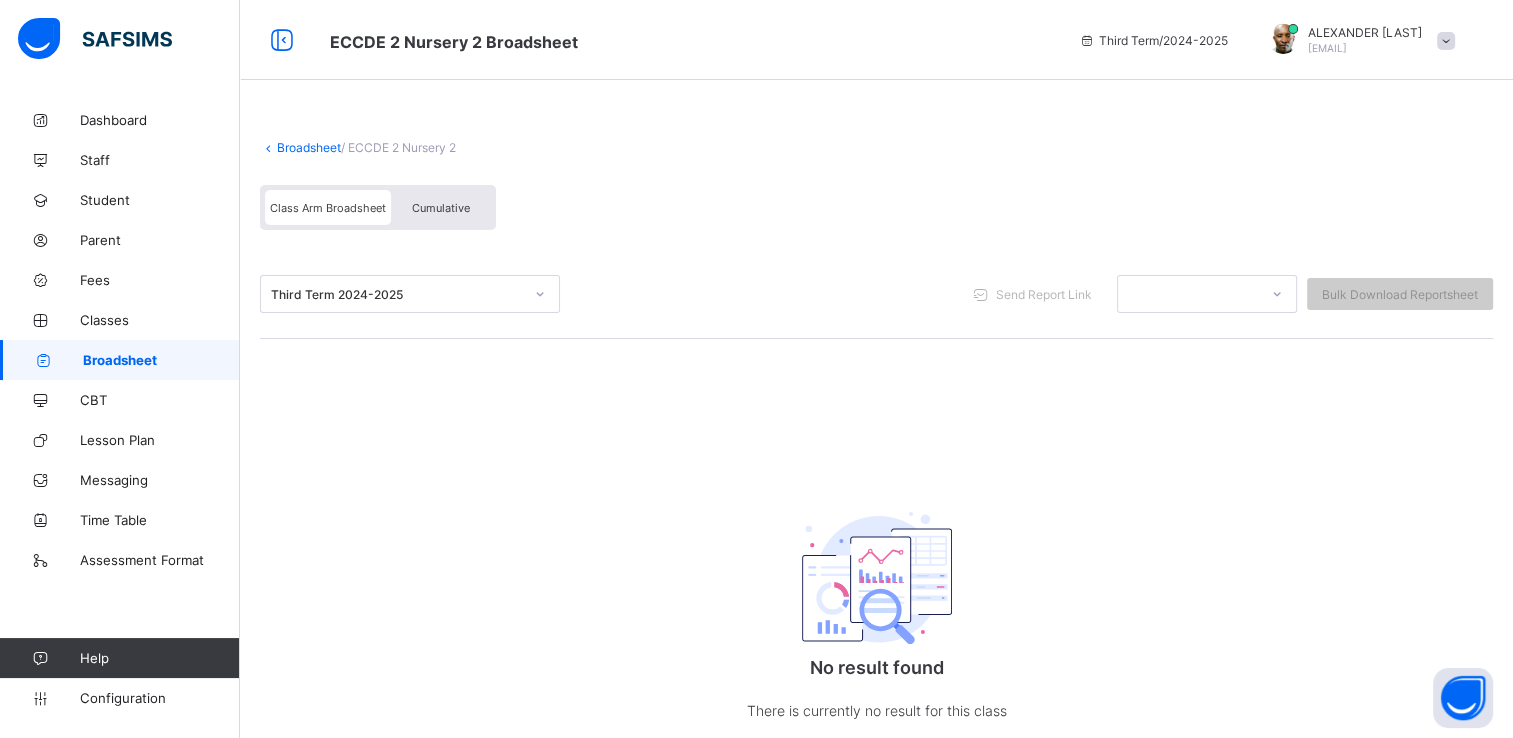 click on "Cumulative" at bounding box center [441, 208] 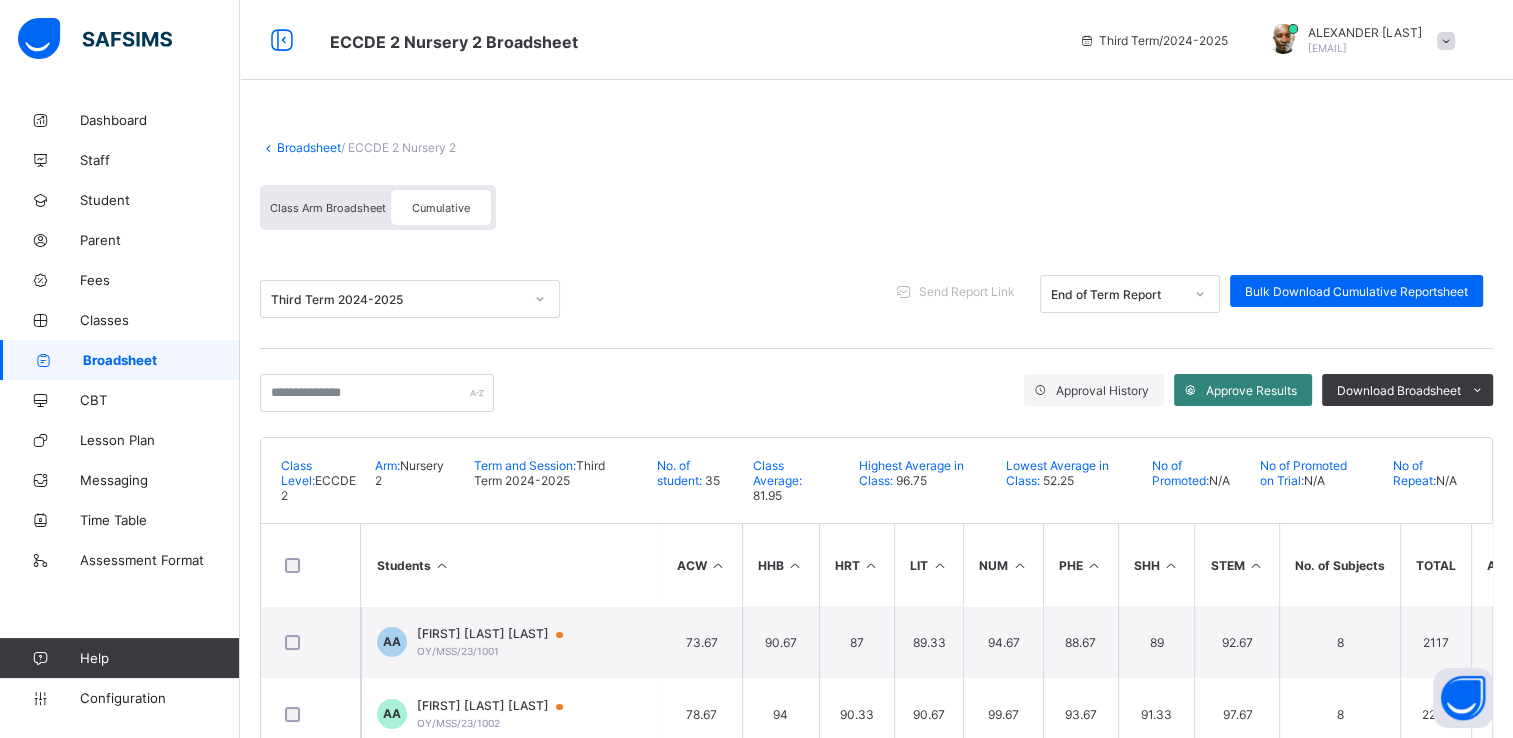click on "Approve Results" at bounding box center (1251, 390) 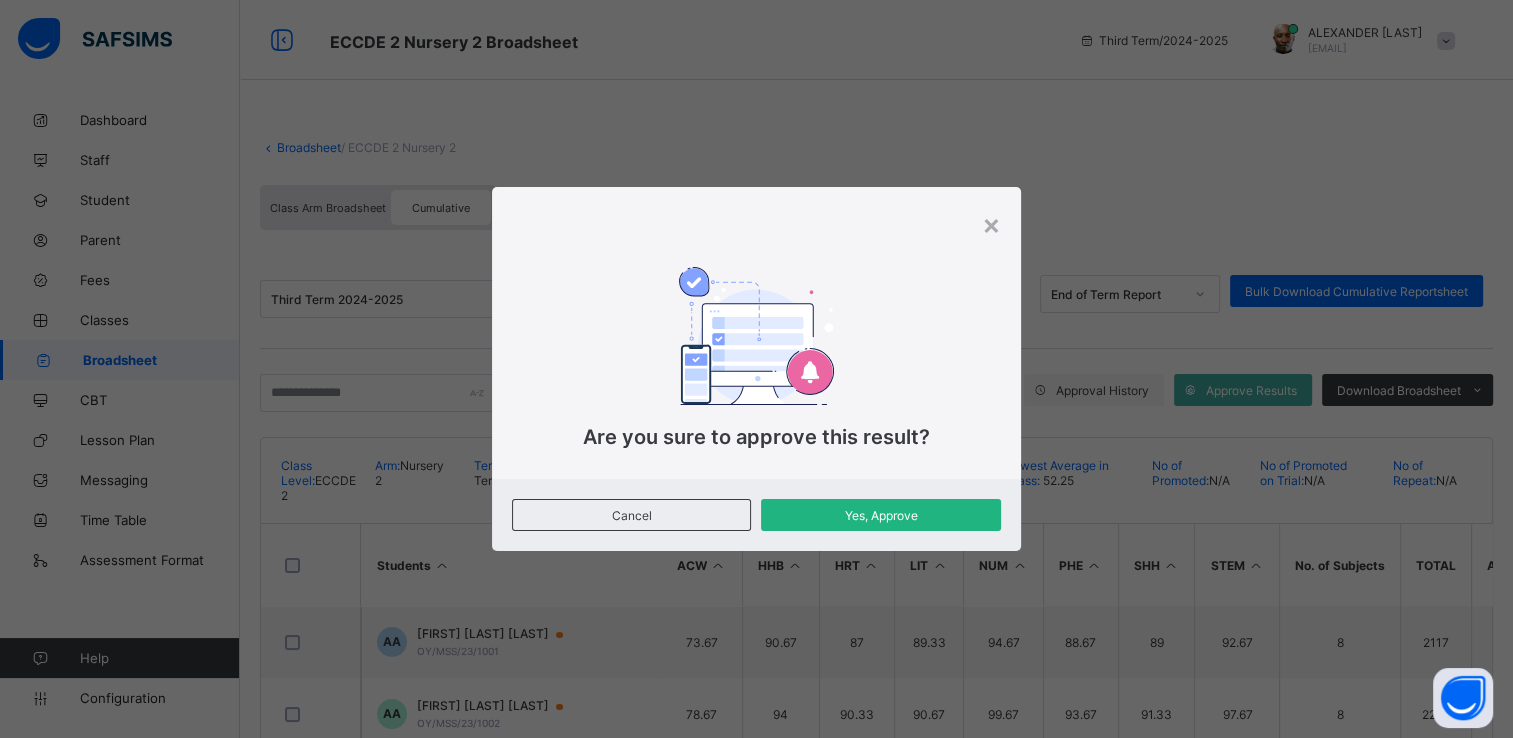 click on "Yes, Approve" at bounding box center [881, 515] 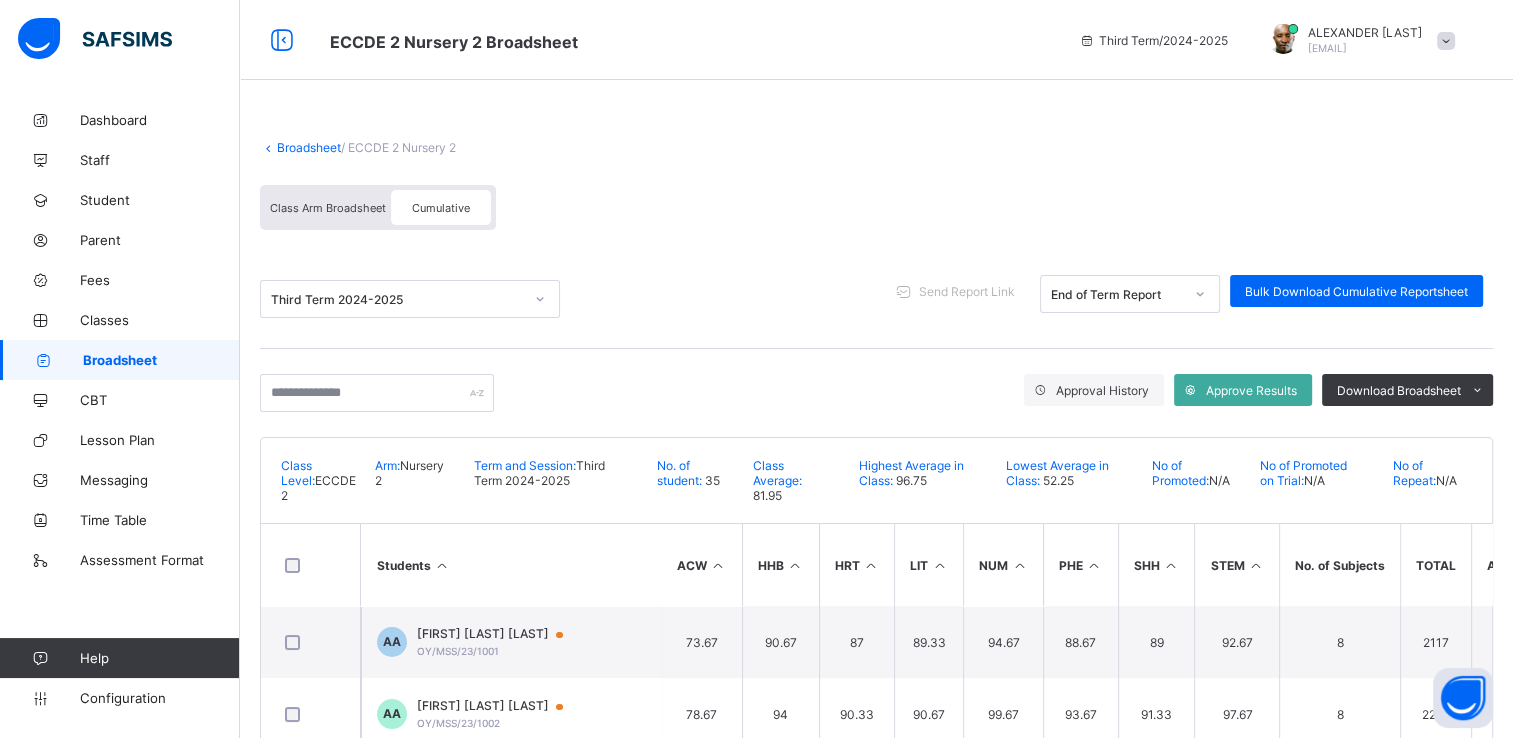 click on "Approve Results" at bounding box center (1243, 390) 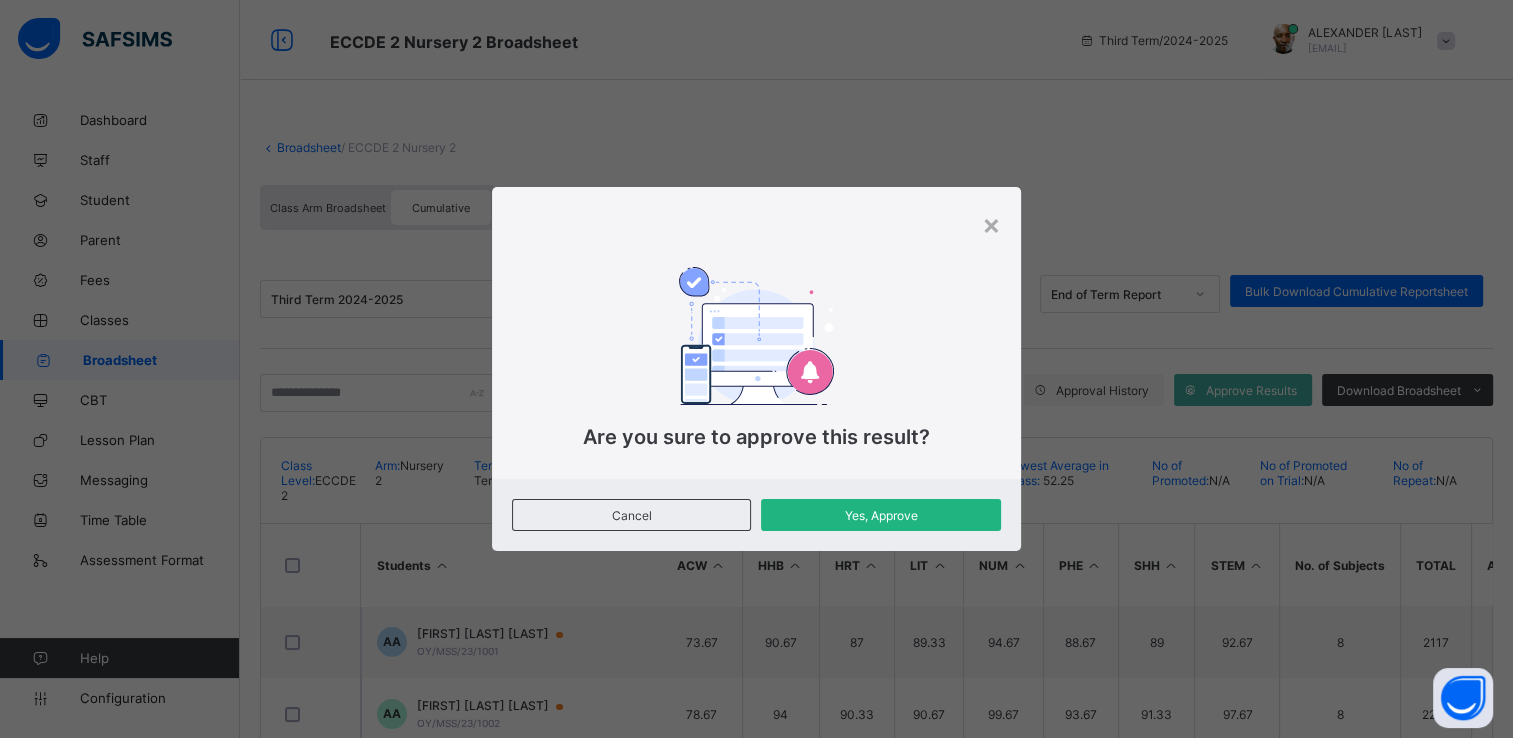 click on "Yes, Approve" at bounding box center [881, 515] 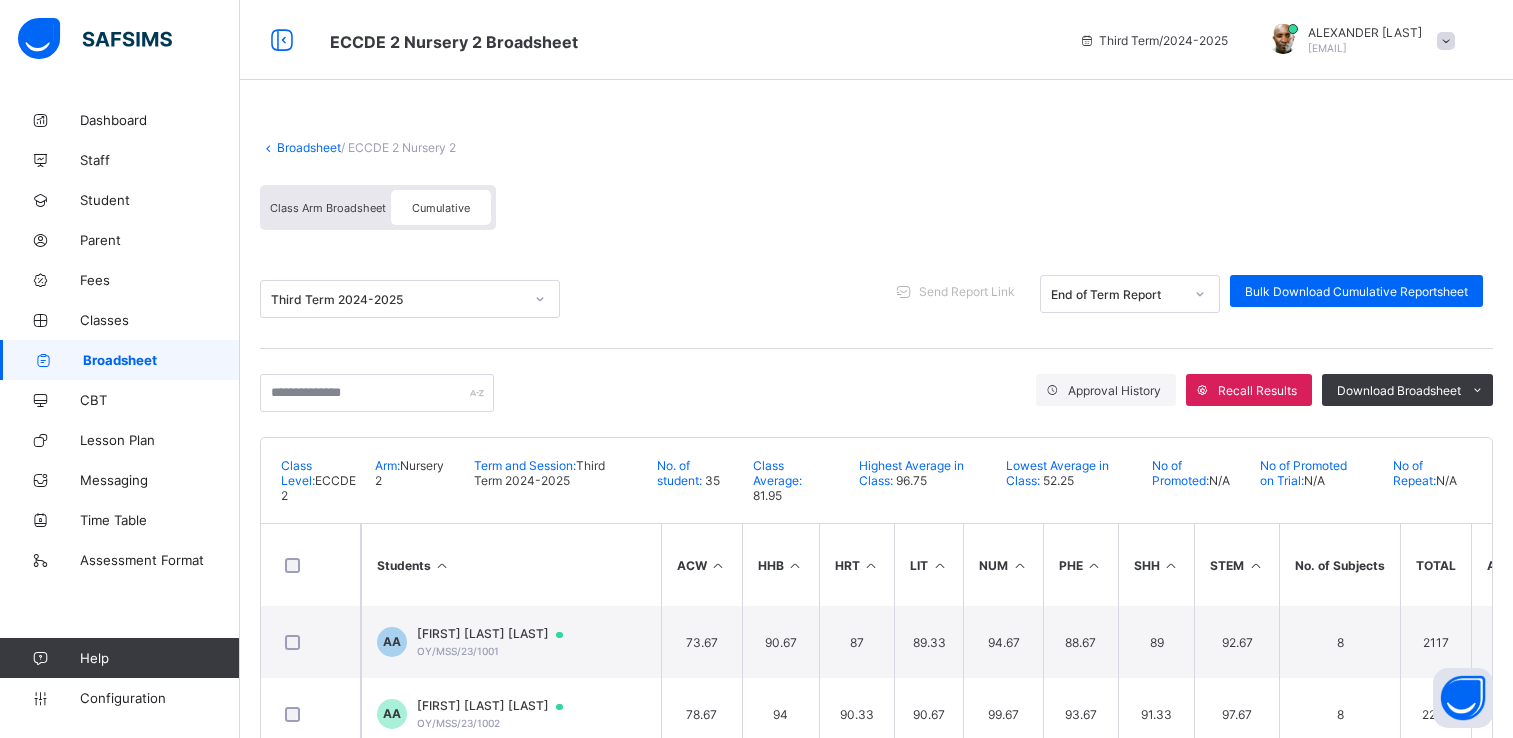 scroll, scrollTop: 0, scrollLeft: 0, axis: both 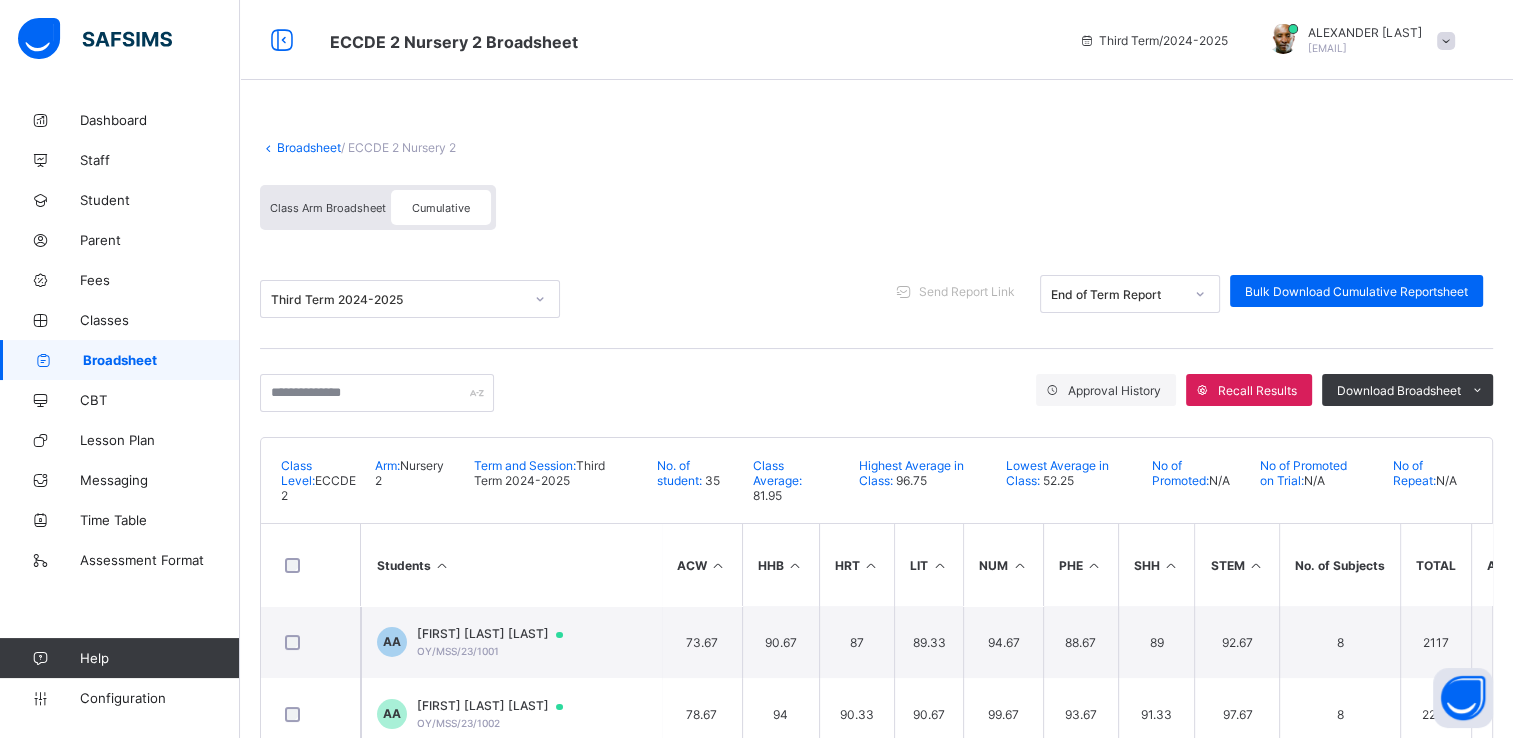 click on "Class Arm Broadsheet" at bounding box center (328, 208) 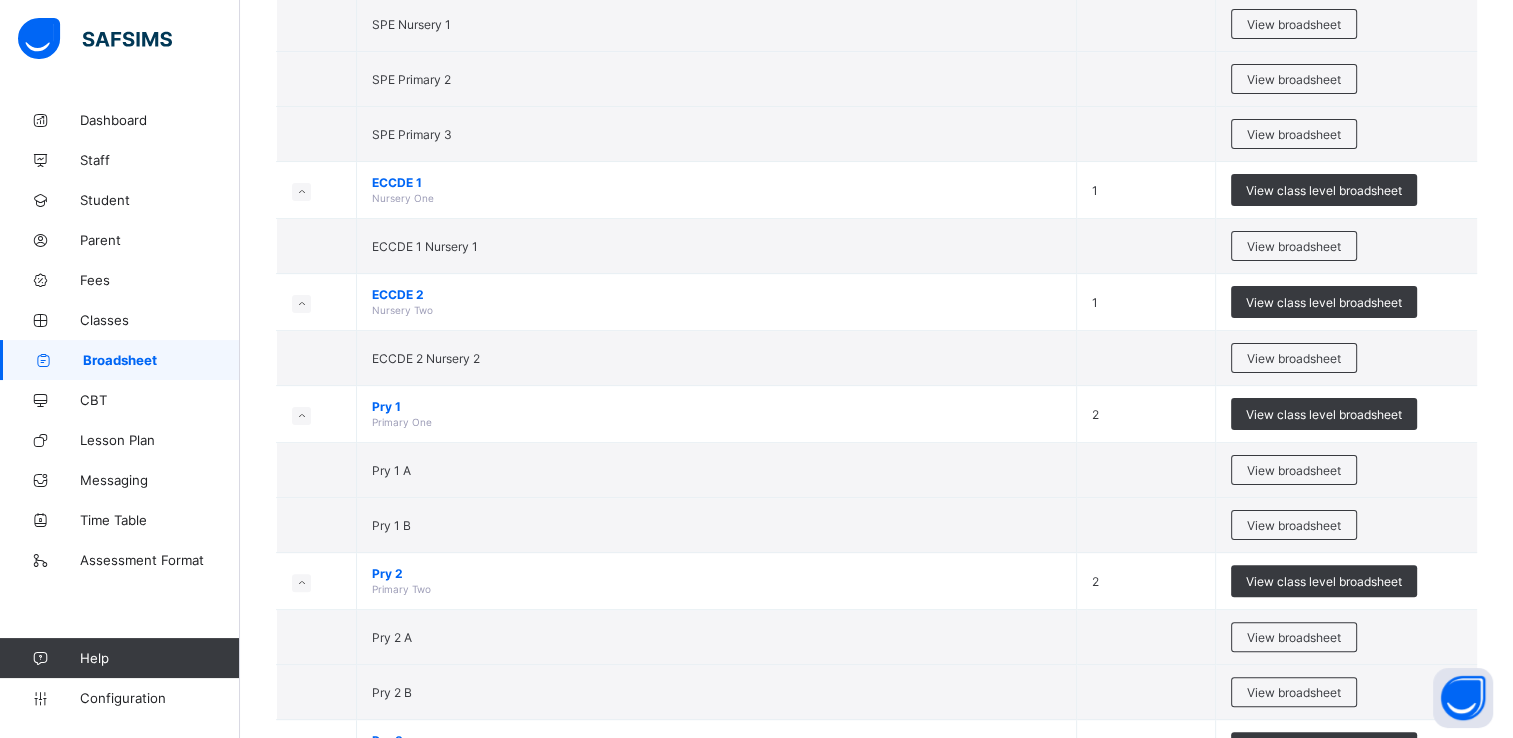 scroll, scrollTop: 408, scrollLeft: 0, axis: vertical 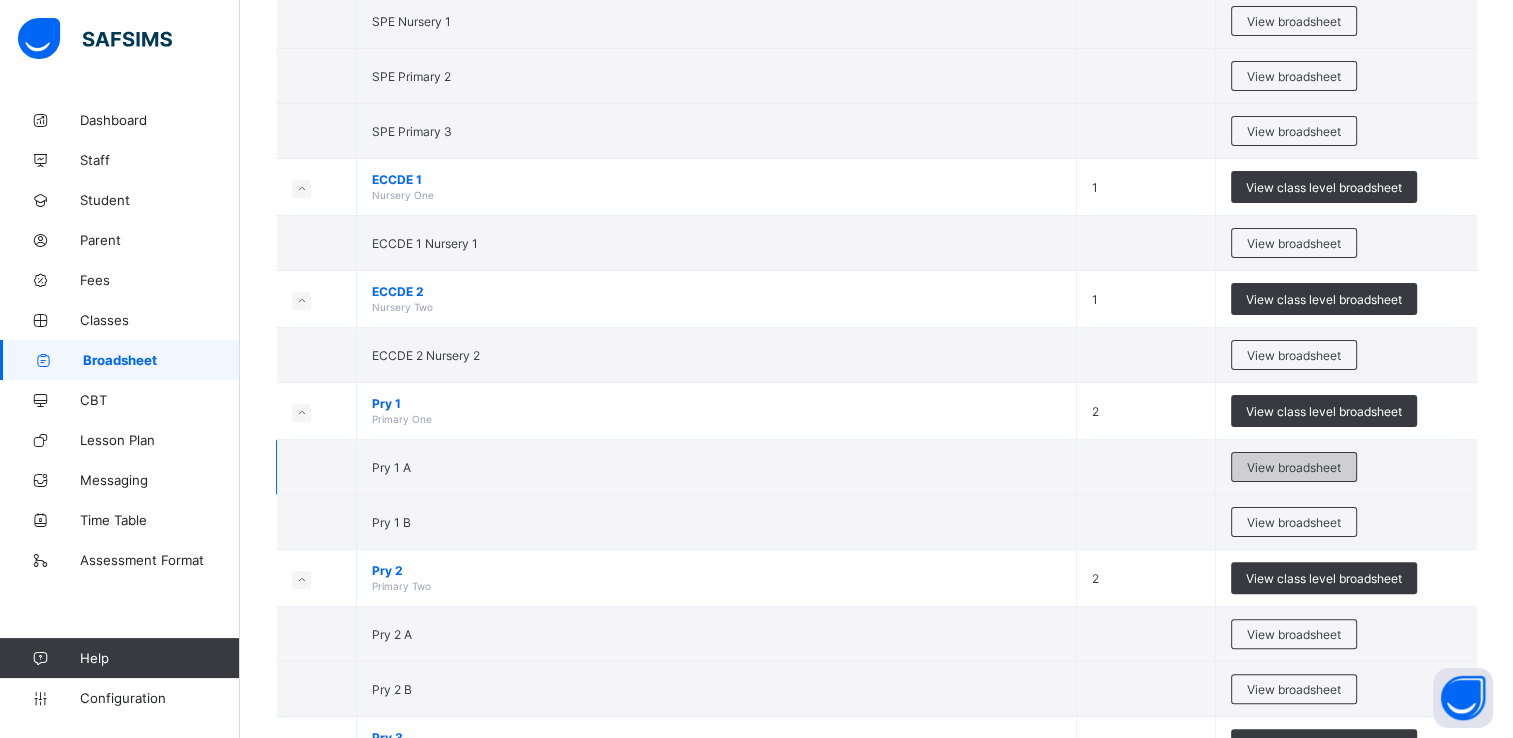click on "View broadsheet" at bounding box center [1294, 467] 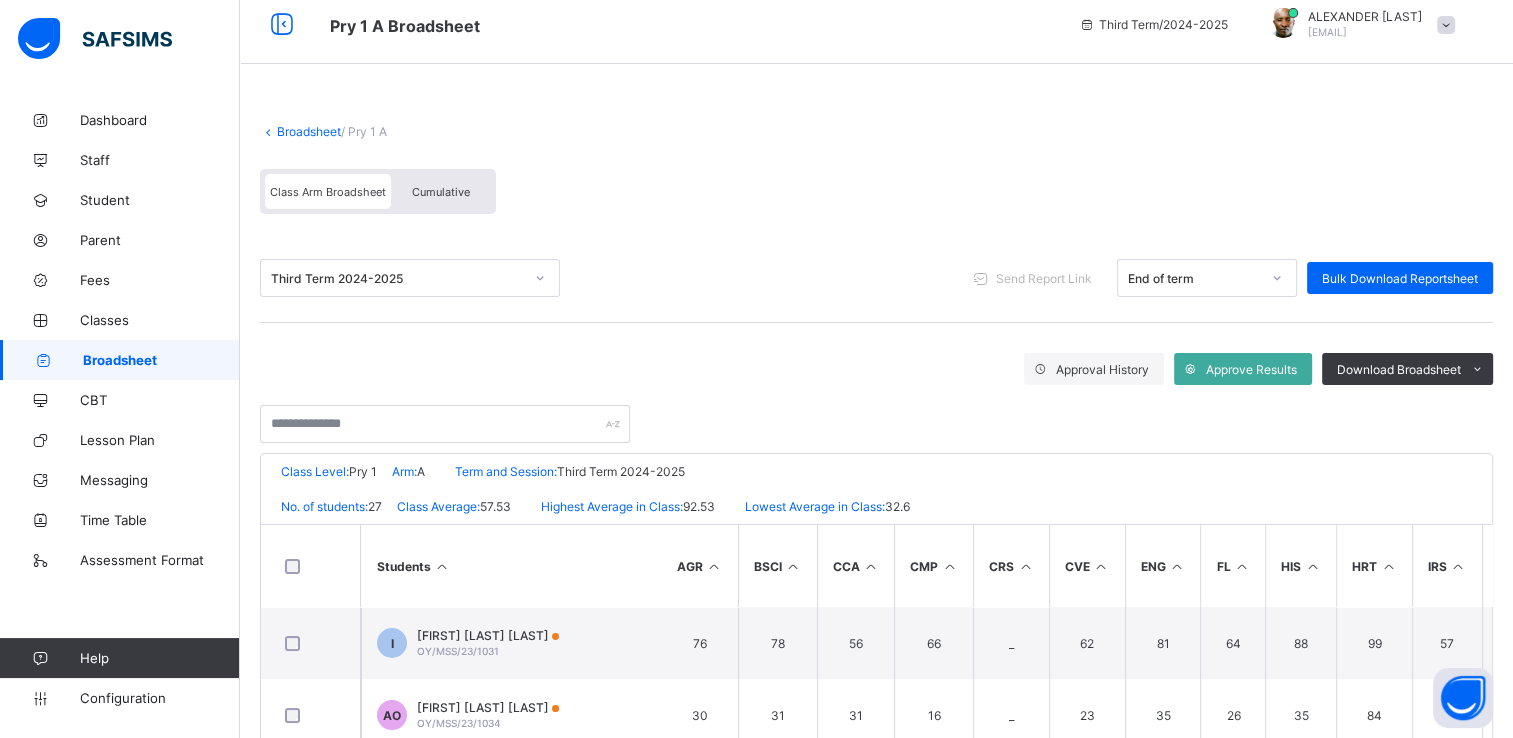 scroll, scrollTop: 0, scrollLeft: 0, axis: both 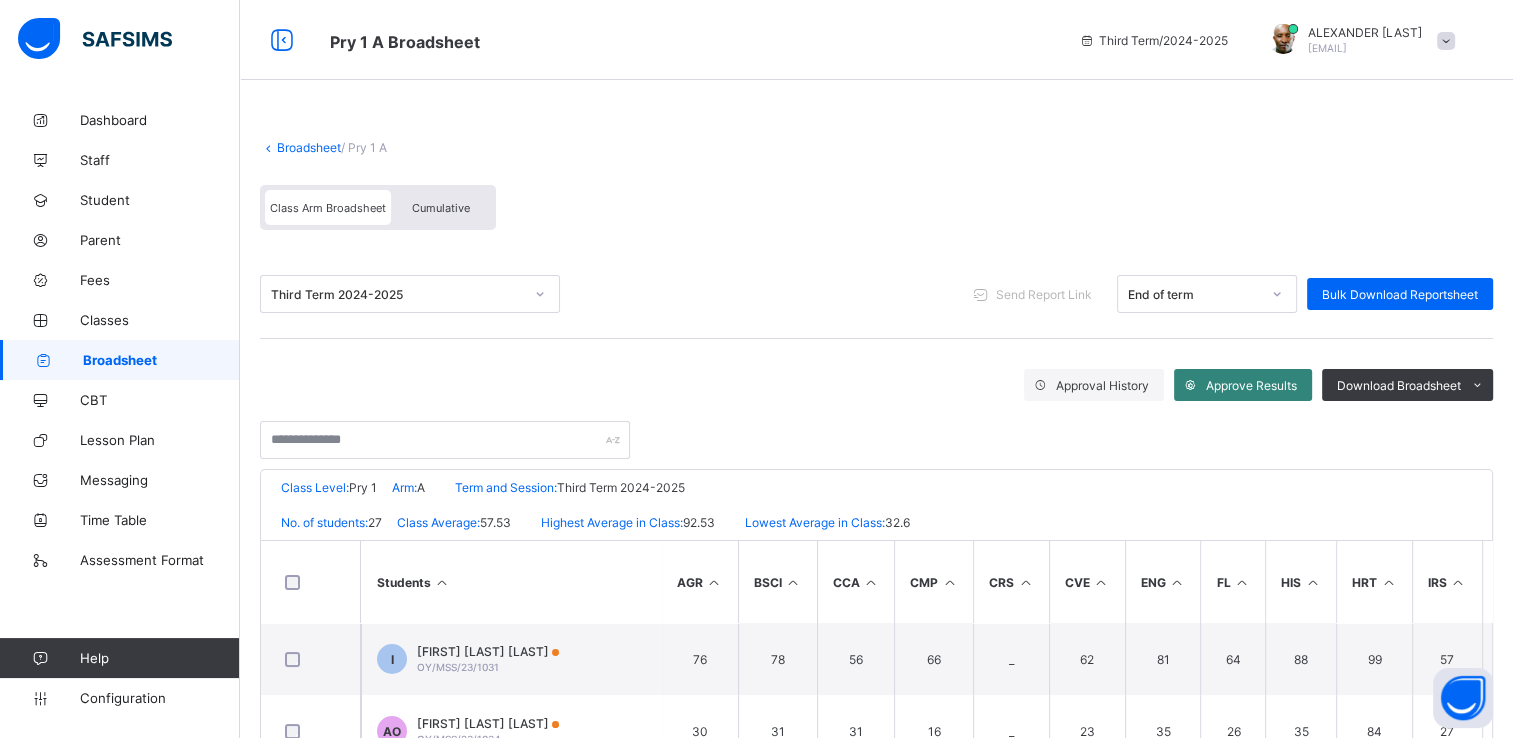 click on "Approve Results" at bounding box center [1251, 385] 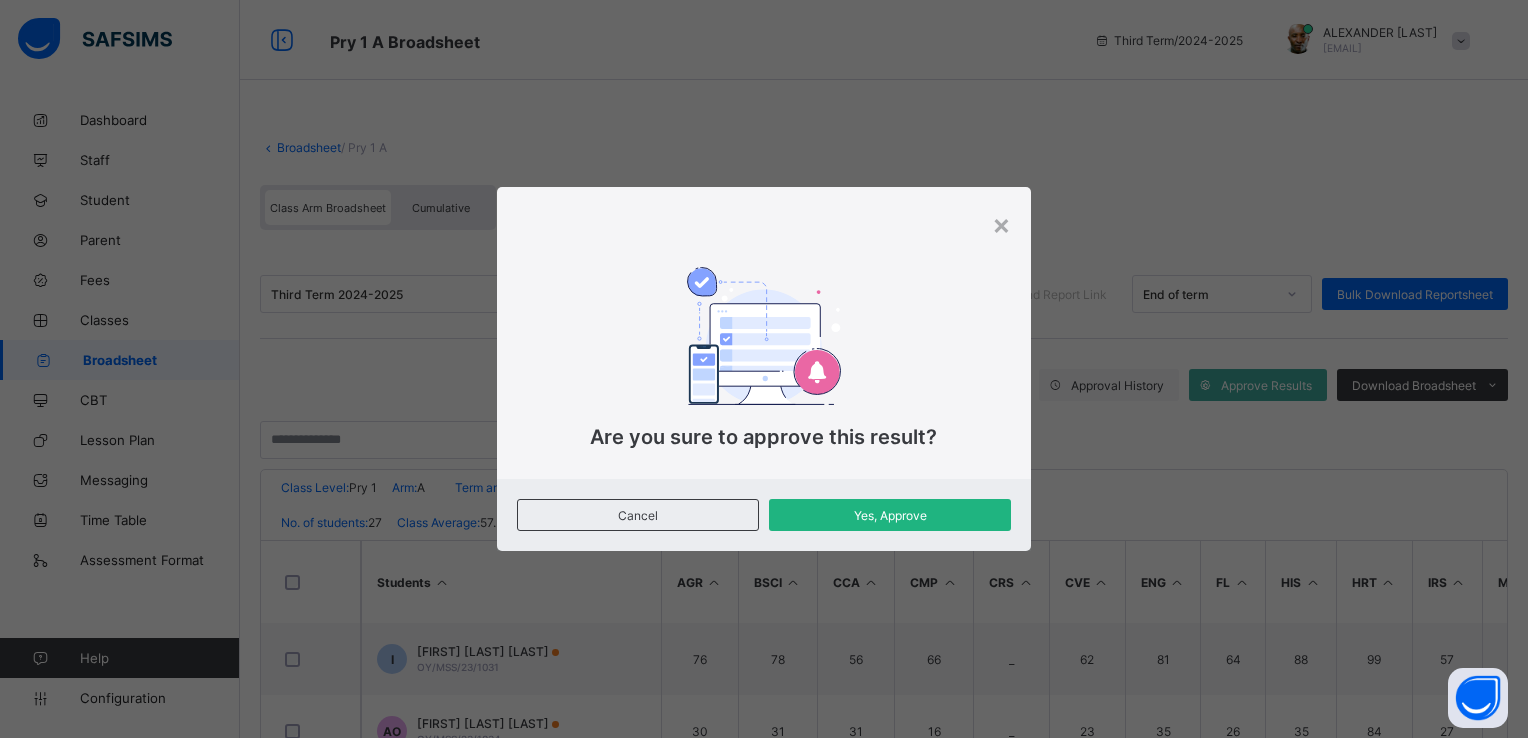 click on "Yes, Approve" at bounding box center (890, 515) 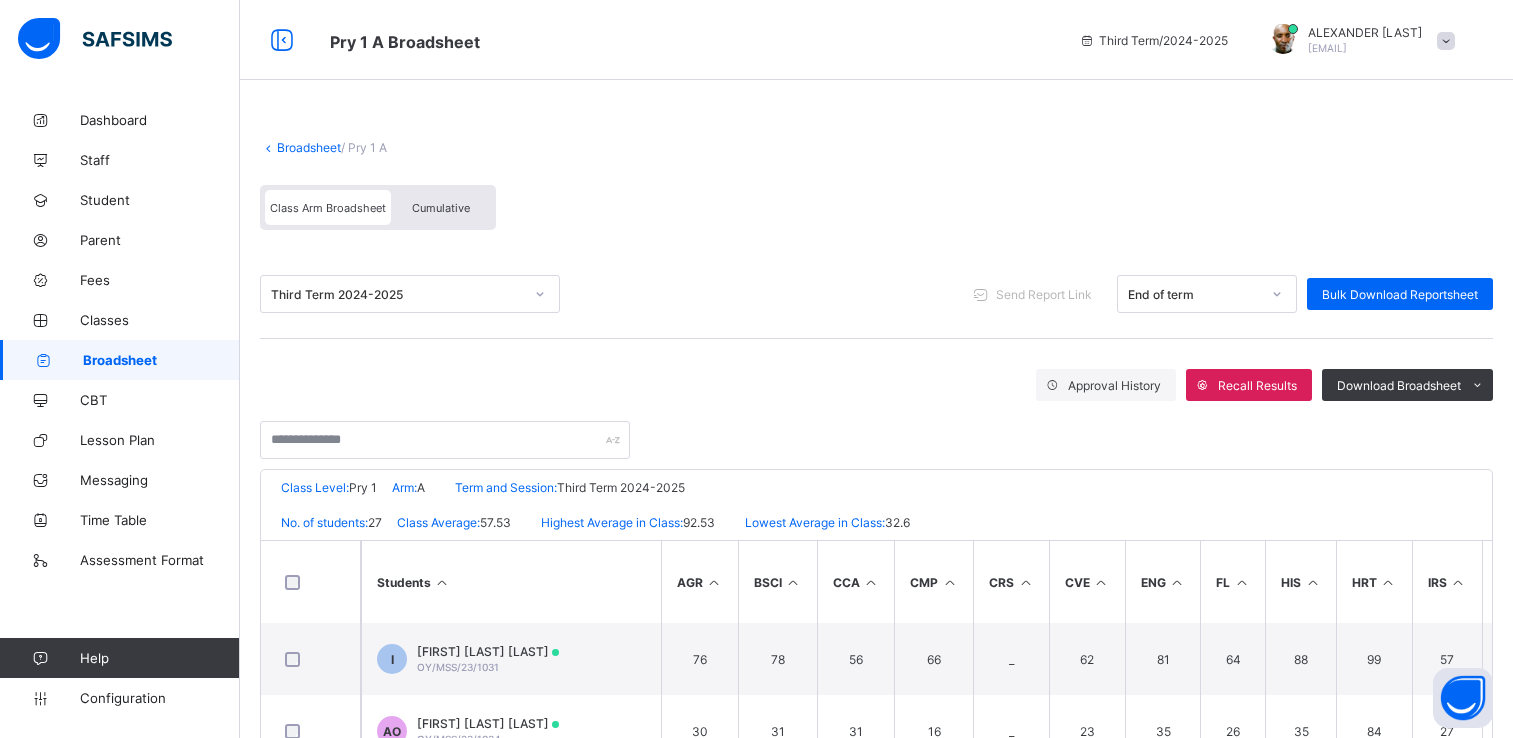 scroll, scrollTop: 0, scrollLeft: 0, axis: both 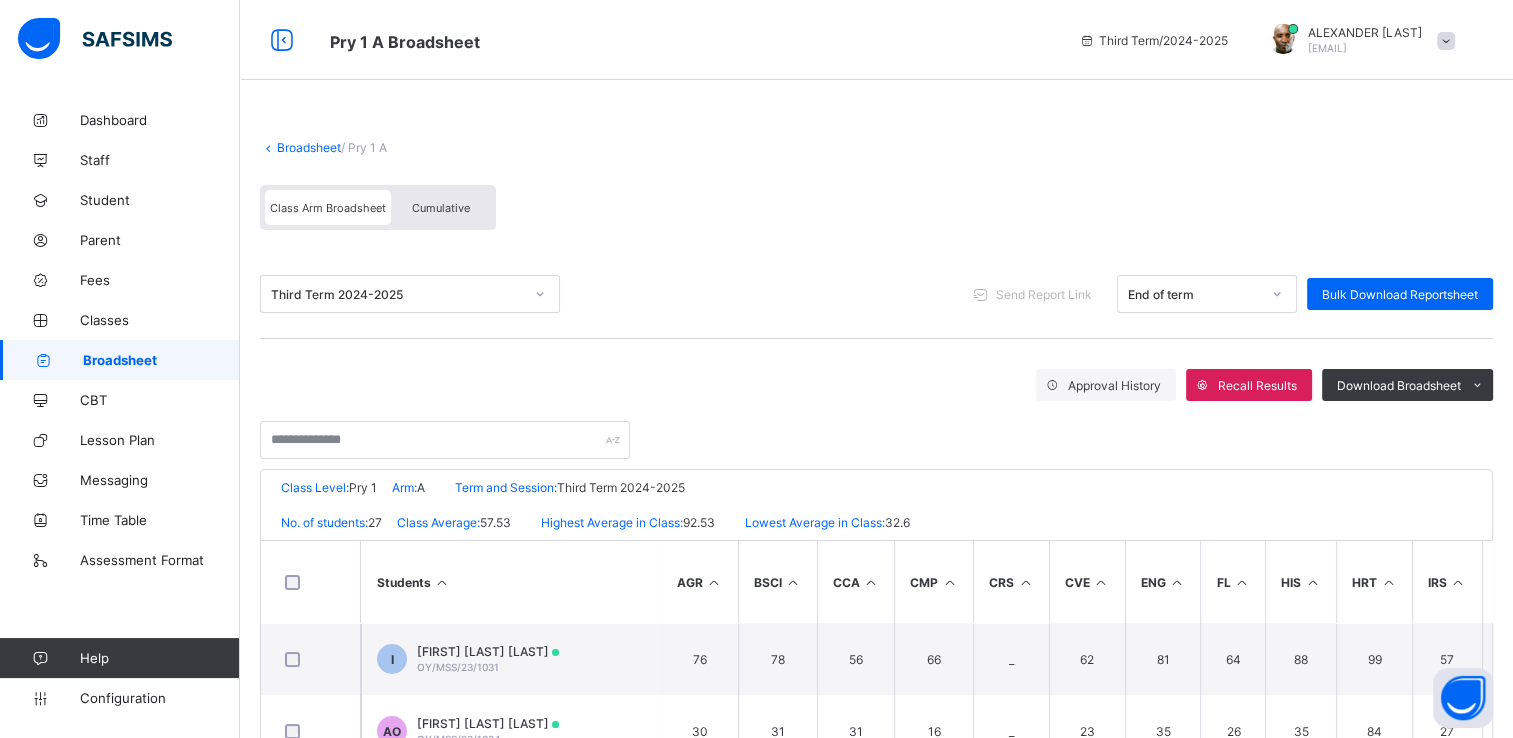 click on "Cumulative" at bounding box center [441, 208] 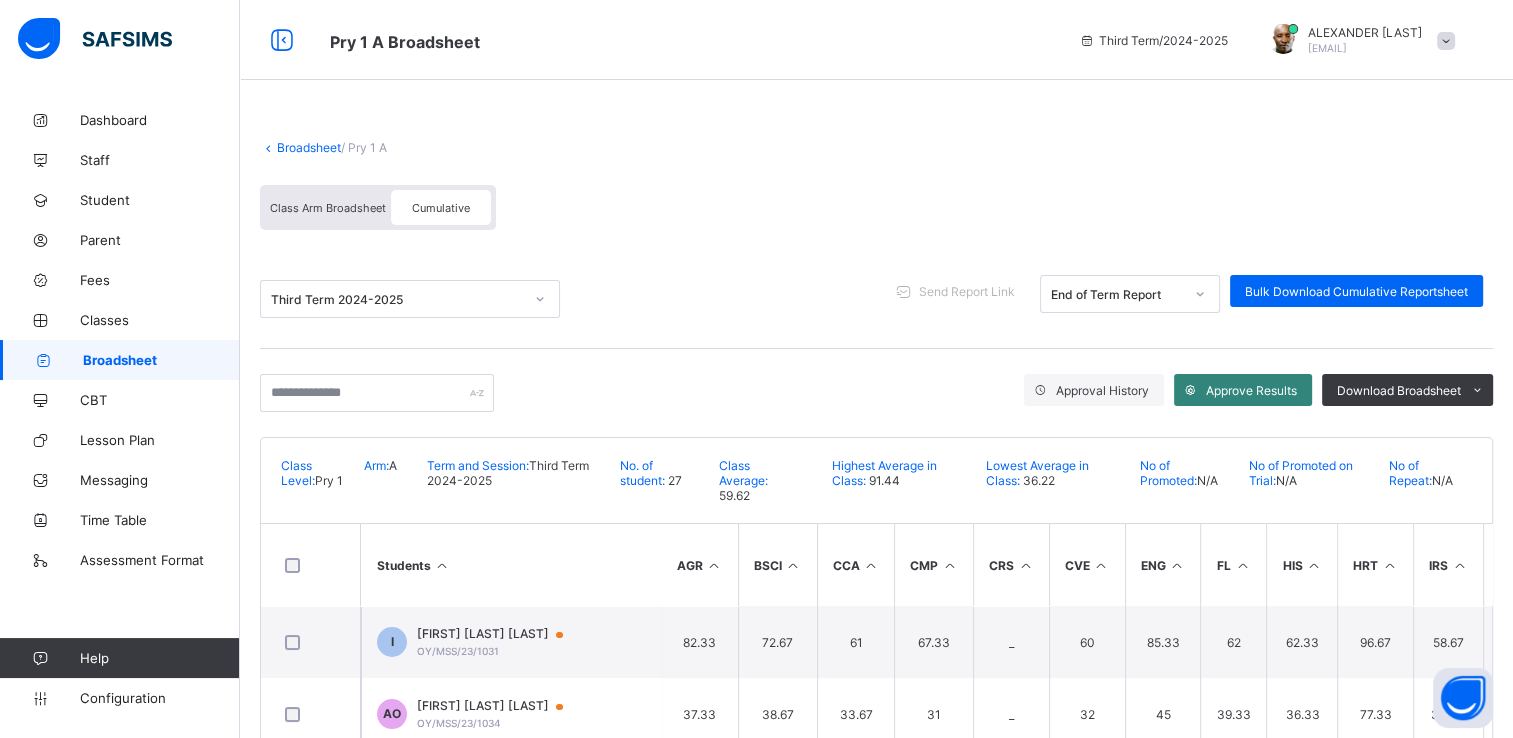 click on "Approve Results" at bounding box center [1251, 390] 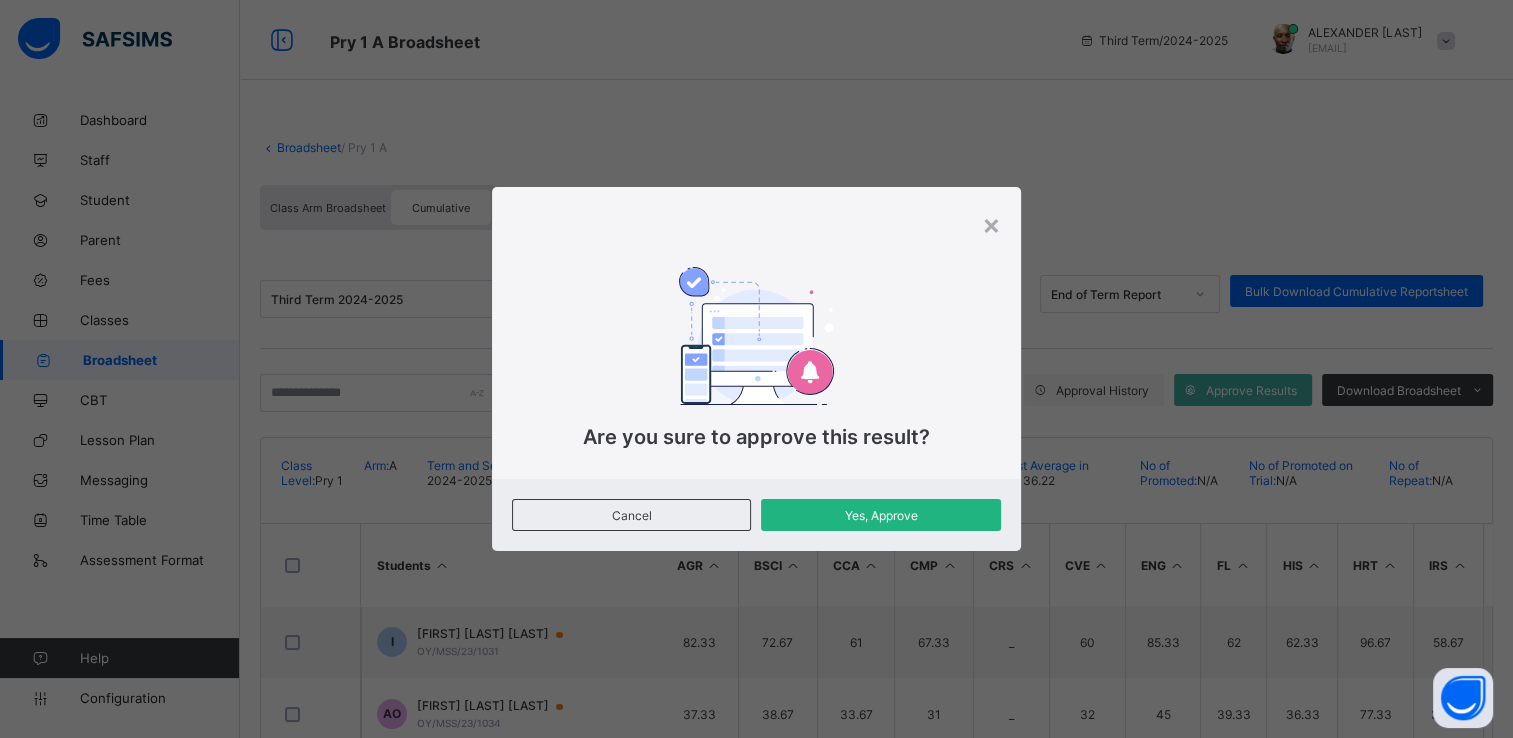 click on "Yes, Approve" at bounding box center [881, 515] 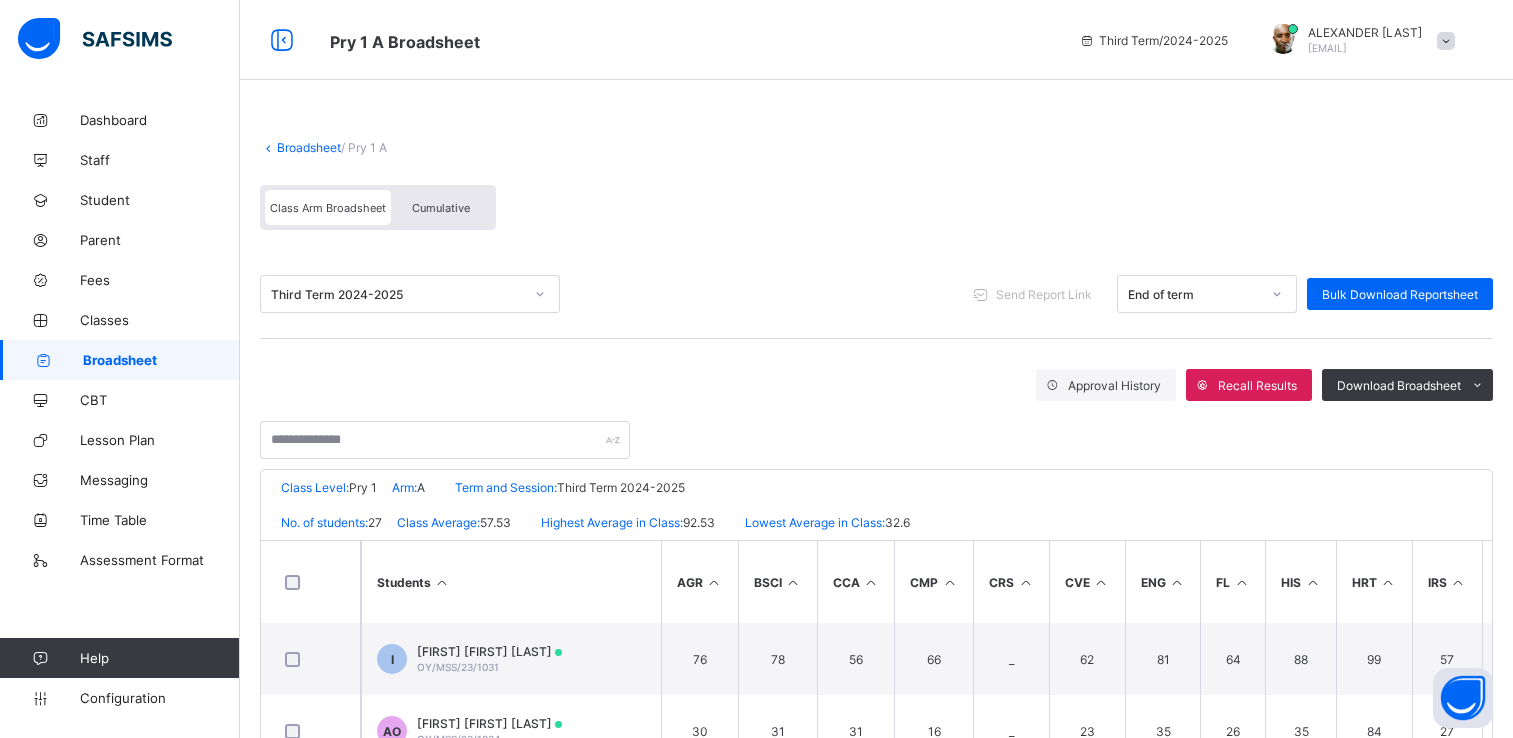 scroll, scrollTop: 0, scrollLeft: 0, axis: both 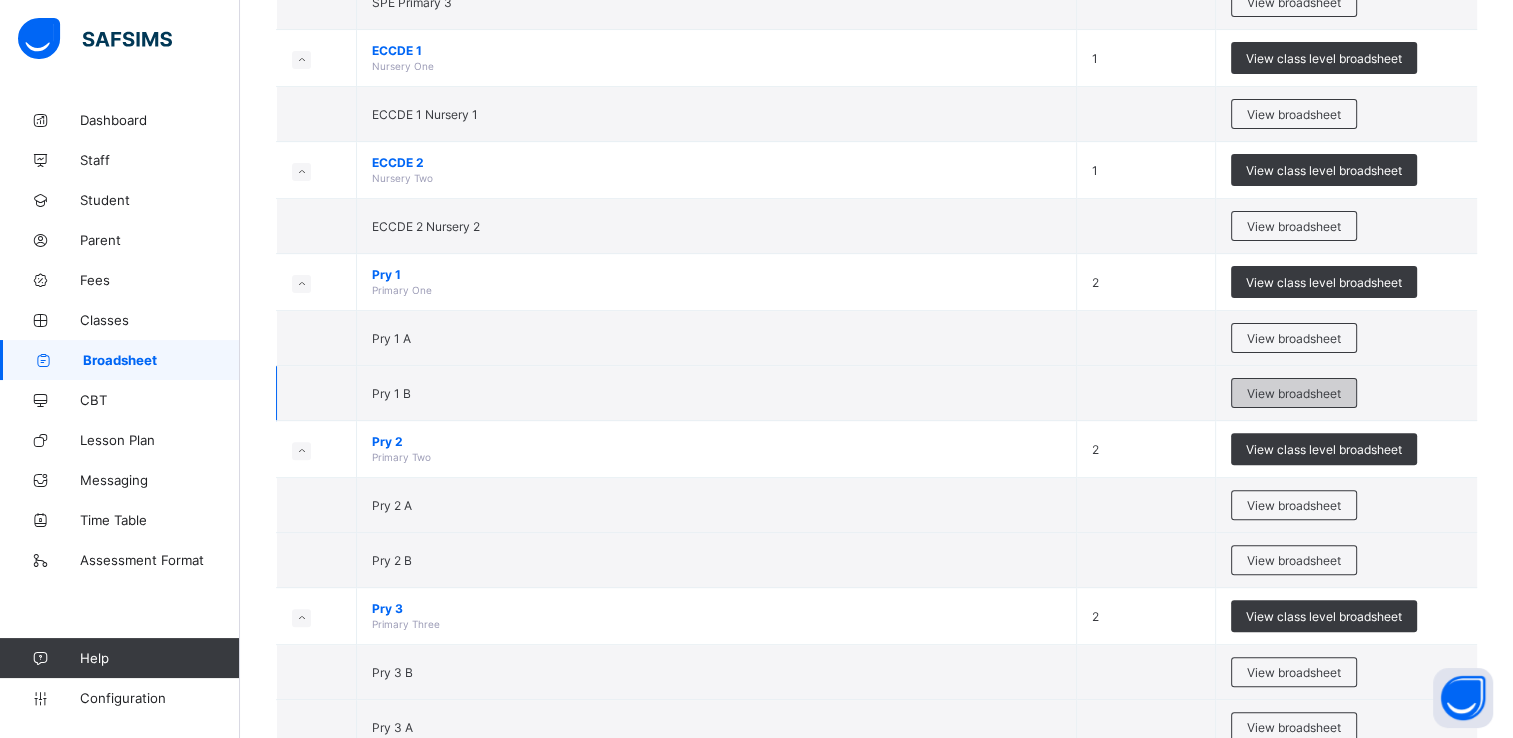 click on "View broadsheet" at bounding box center (1294, 393) 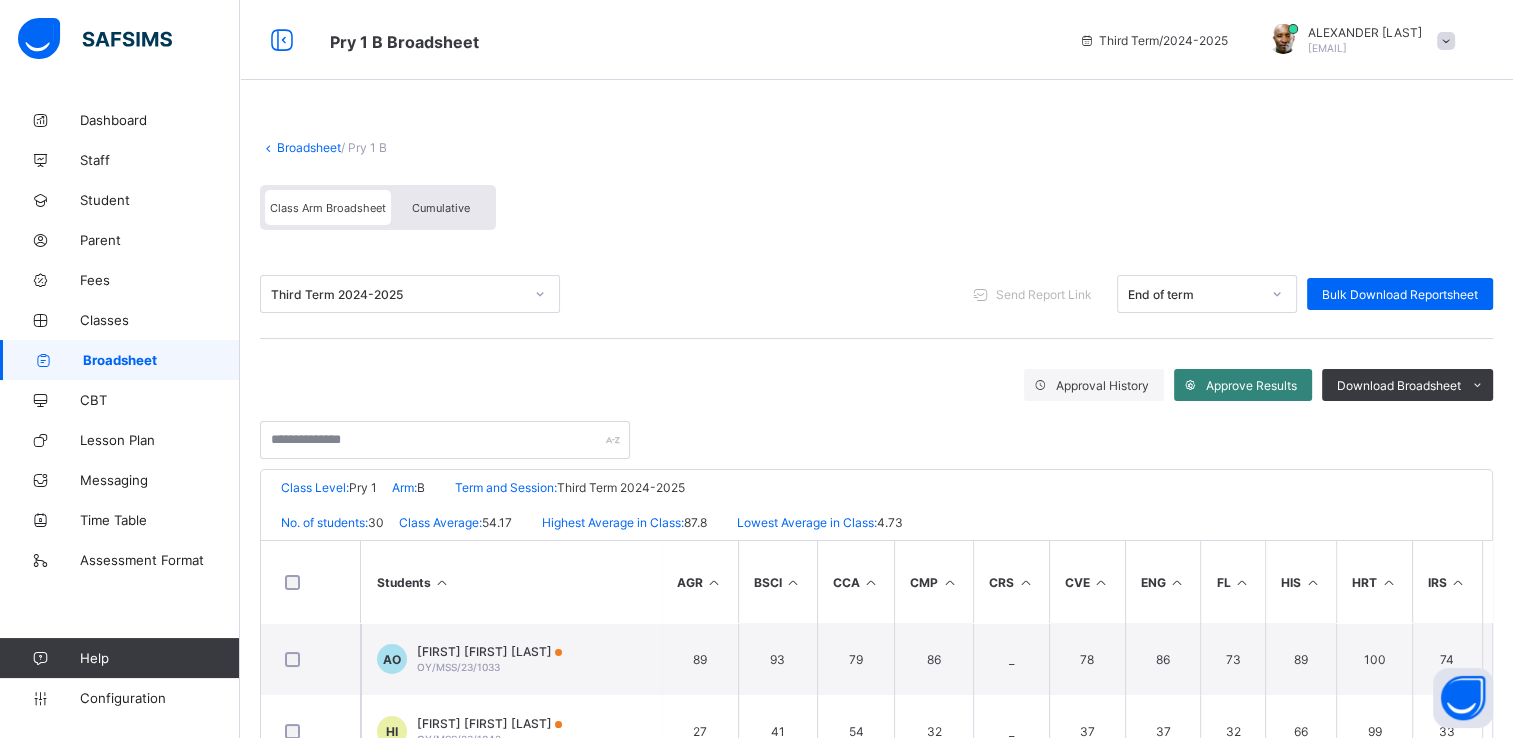click on "Approve Results" at bounding box center (1251, 385) 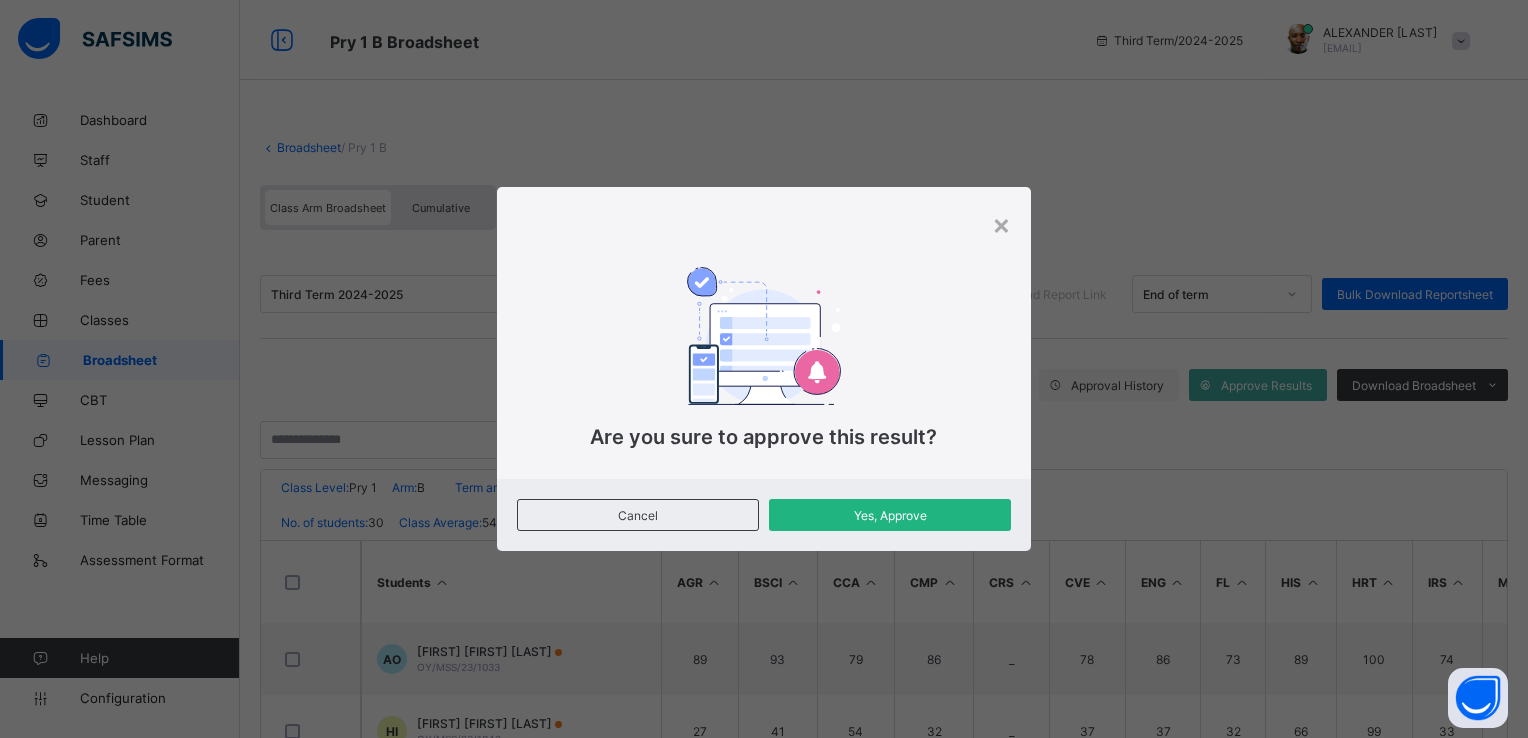 click on "Yes, Approve" at bounding box center (890, 515) 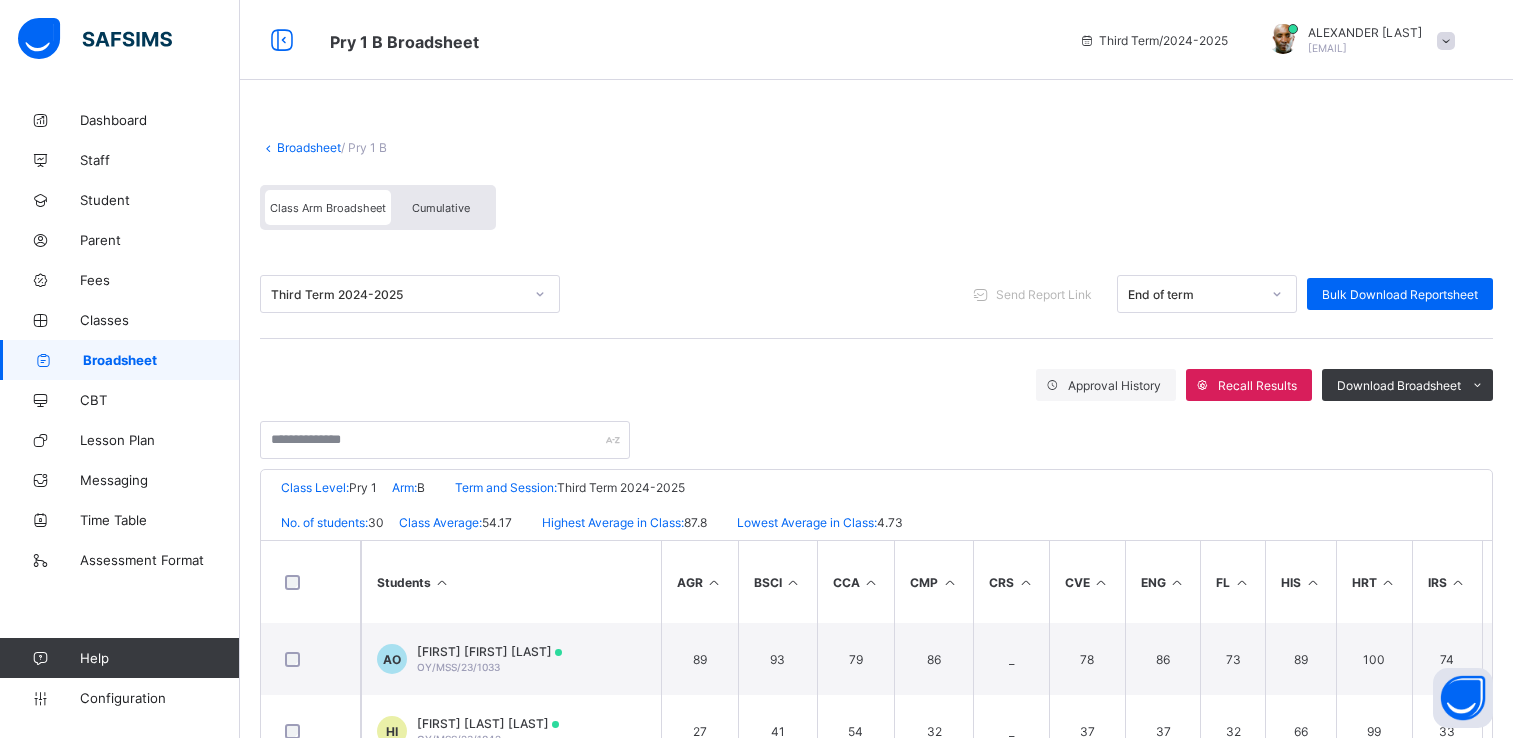 scroll, scrollTop: 0, scrollLeft: 0, axis: both 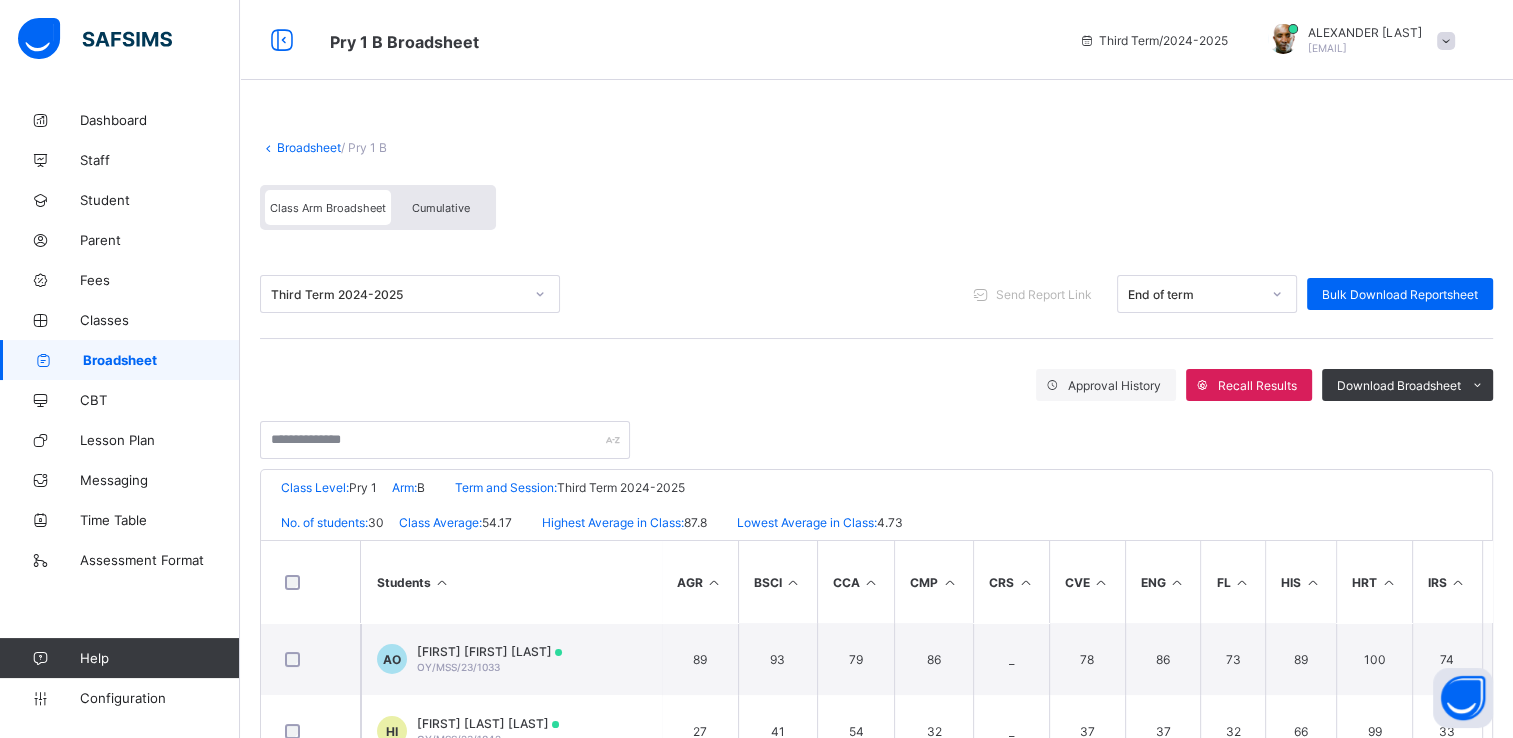 drag, startPoint x: 0, startPoint y: 0, endPoint x: 432, endPoint y: 210, distance: 480.33737 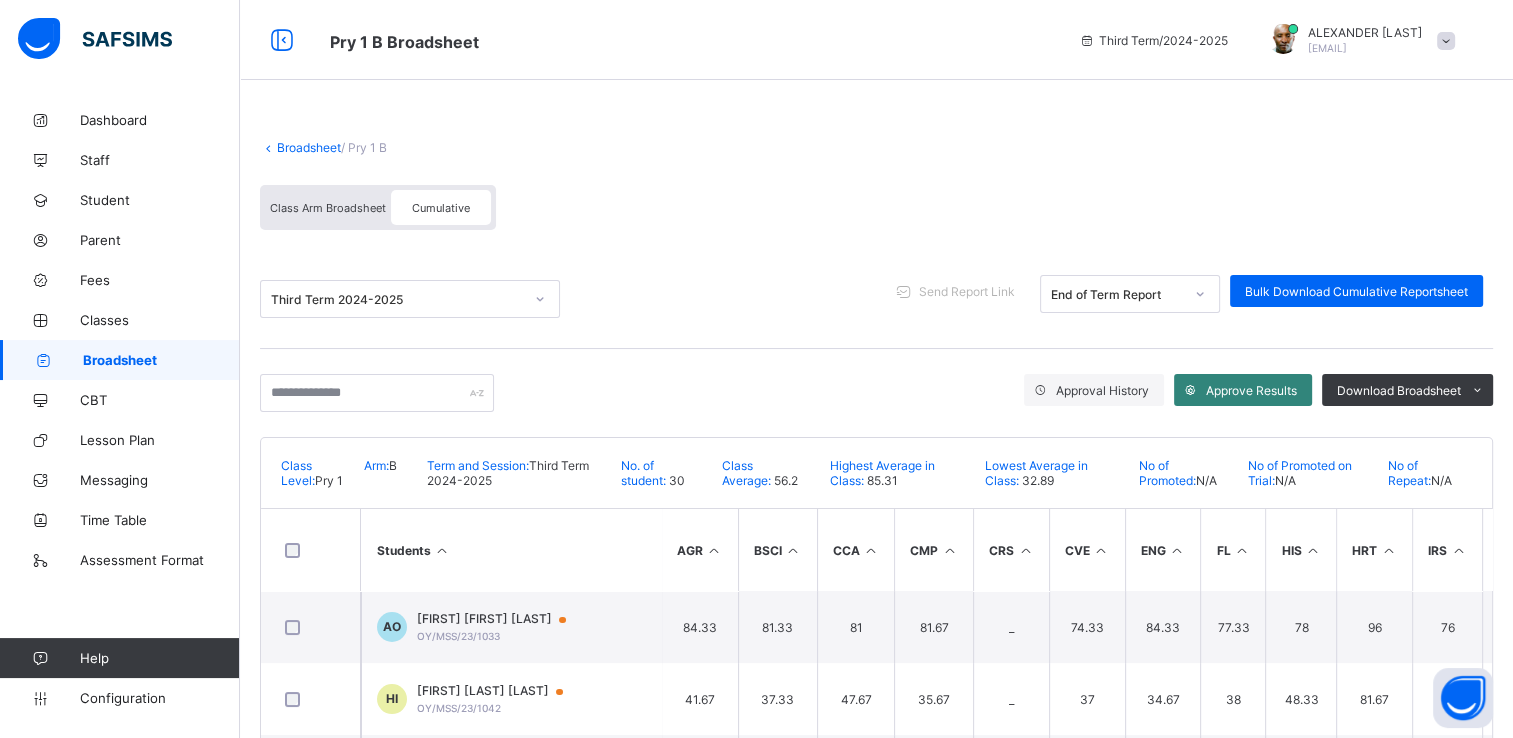 click on "Approve Results" at bounding box center (1251, 390) 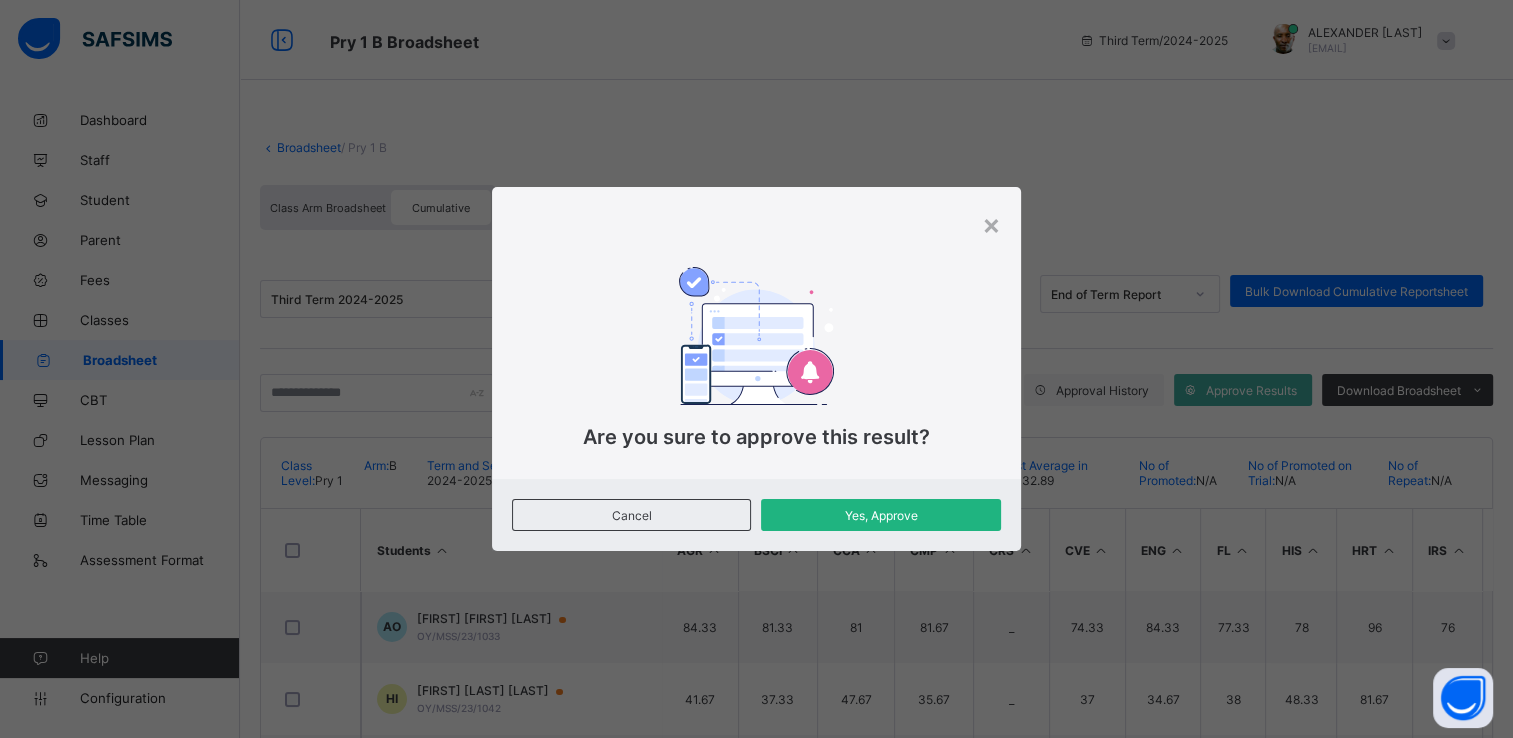 click on "Yes, Approve" at bounding box center (881, 515) 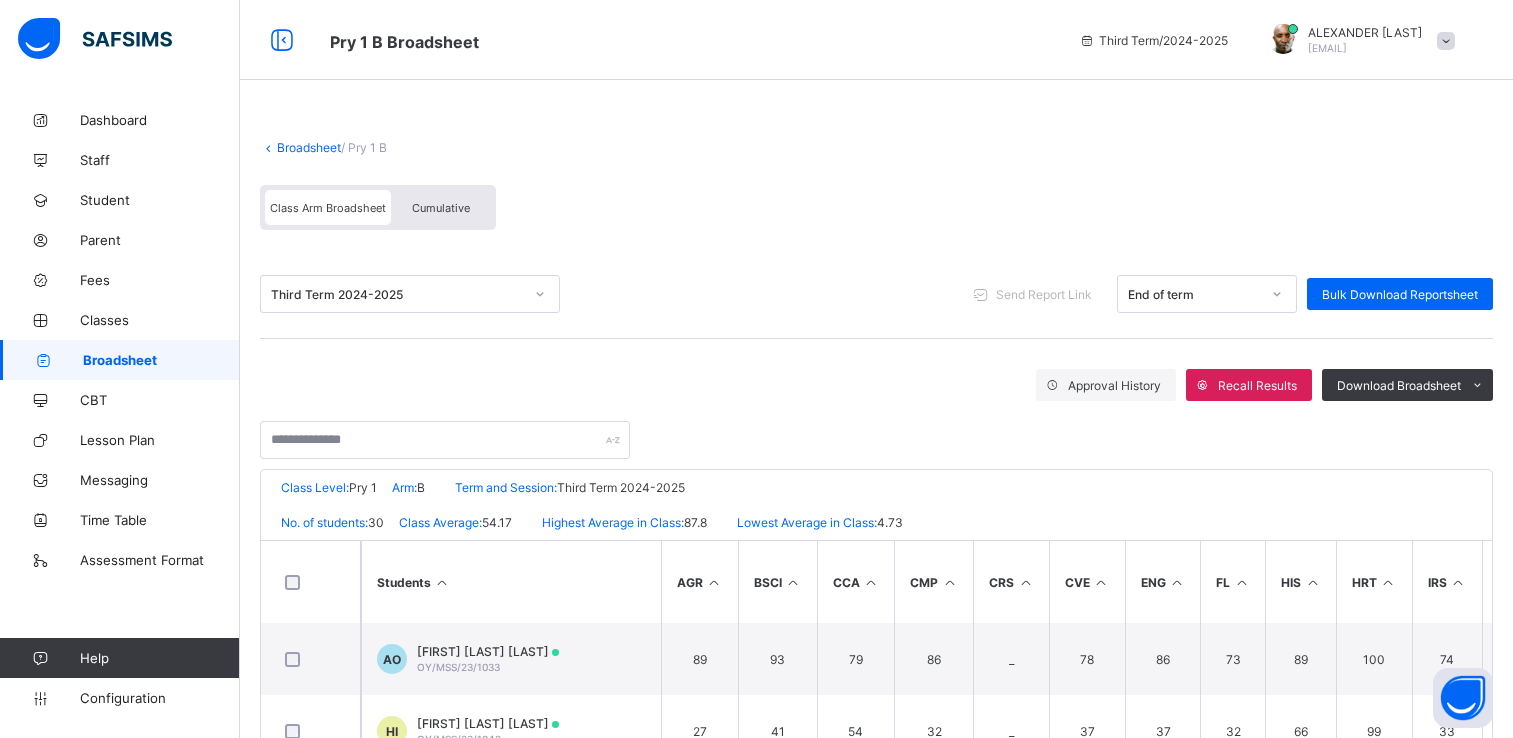 scroll, scrollTop: 0, scrollLeft: 0, axis: both 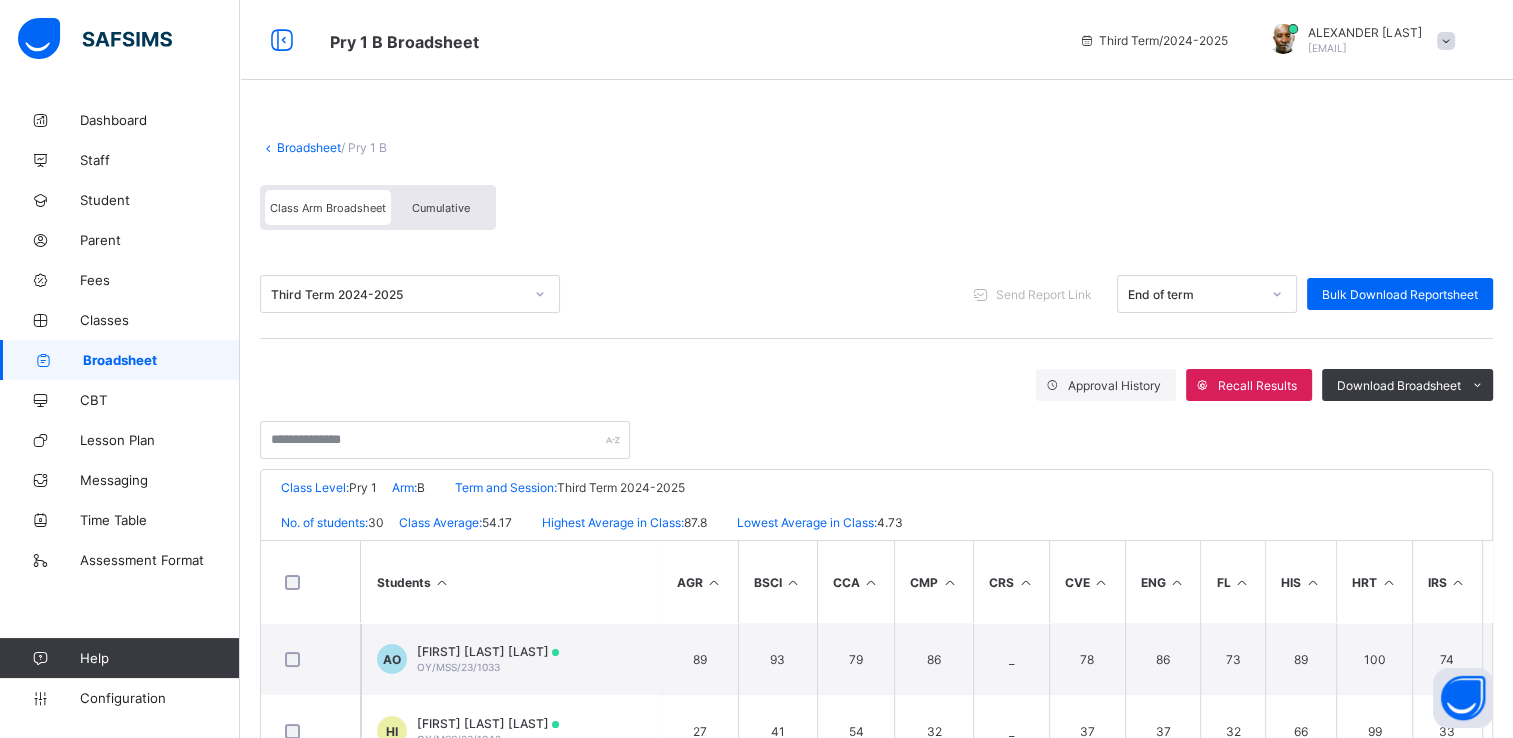 click on "Cumulative" at bounding box center [441, 208] 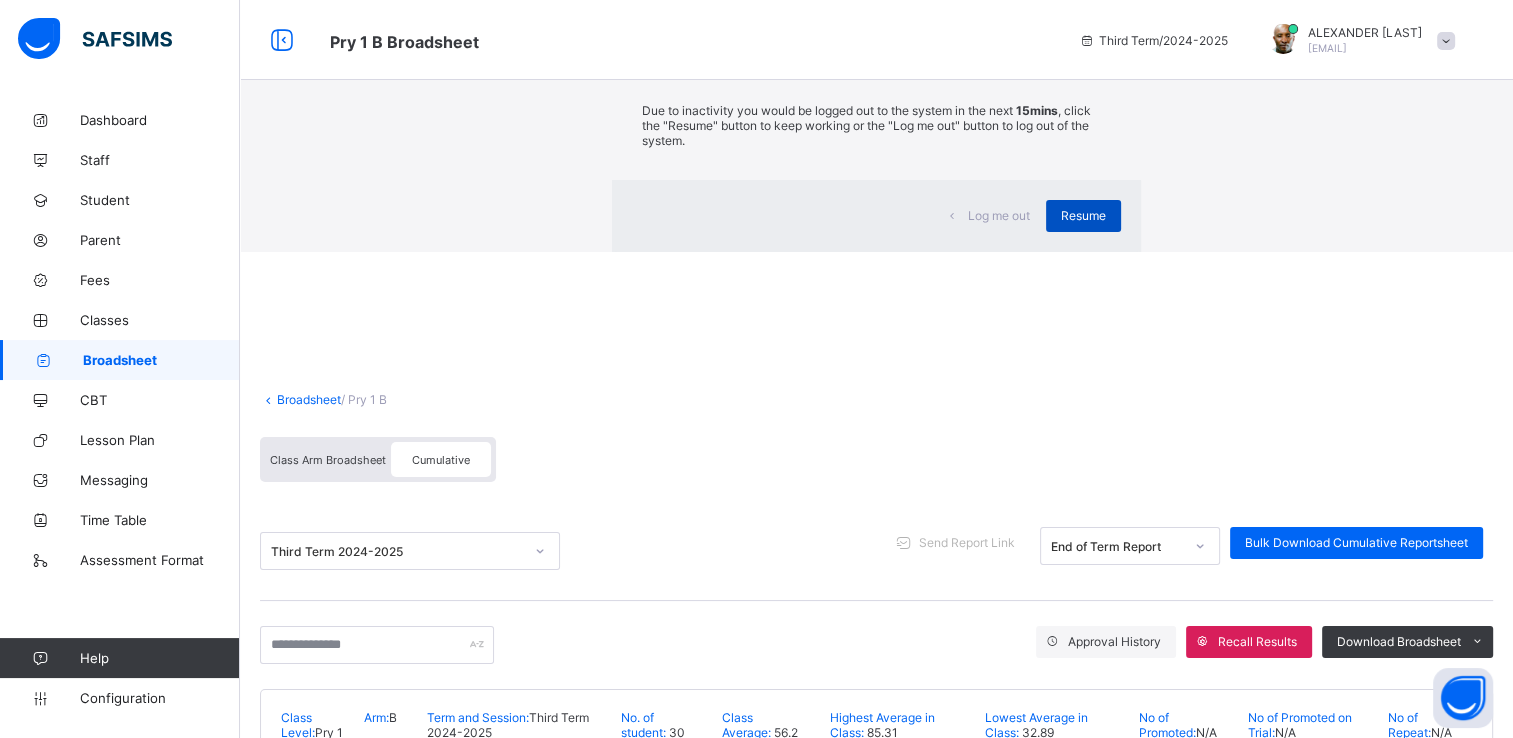 click on "Resume" at bounding box center (1083, 215) 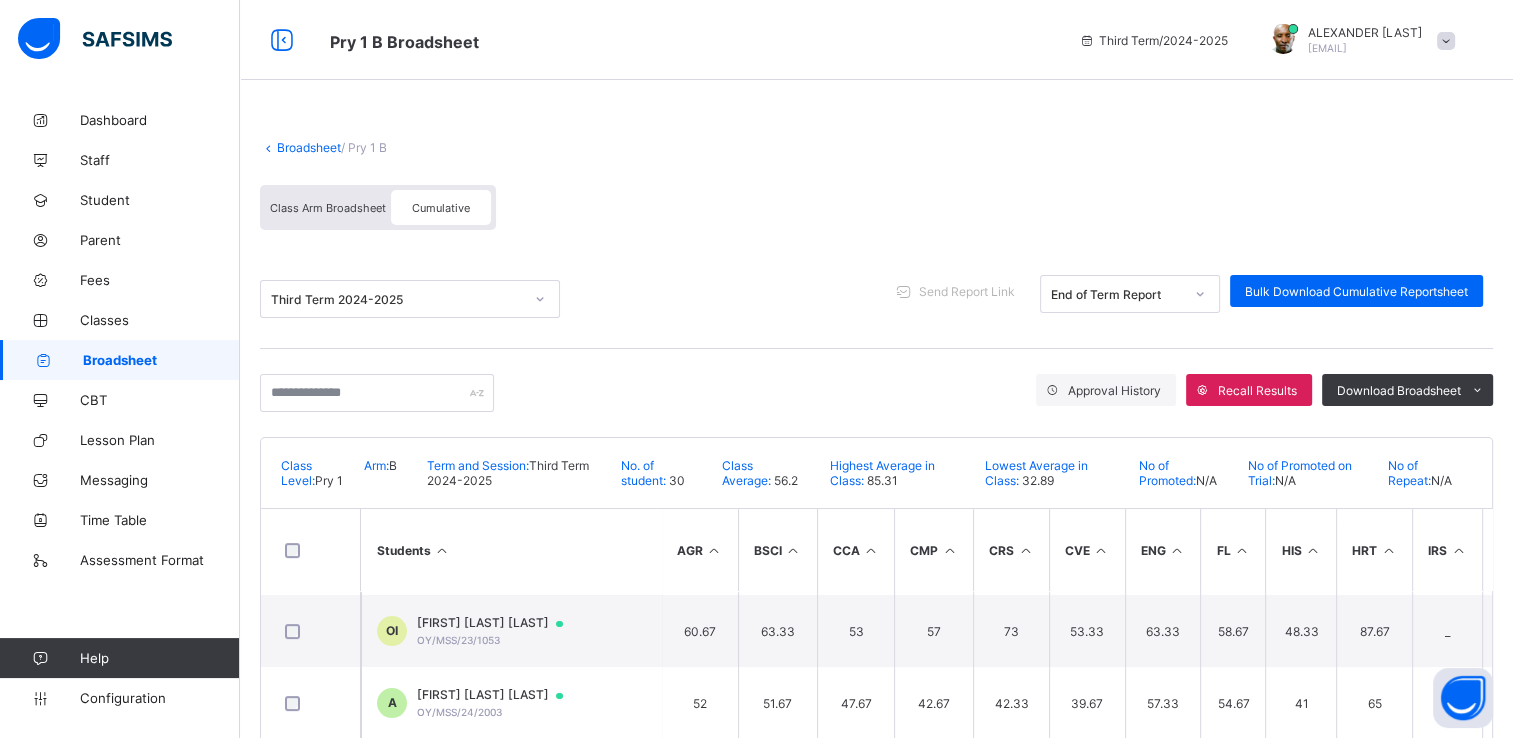 scroll, scrollTop: 36, scrollLeft: 0, axis: vertical 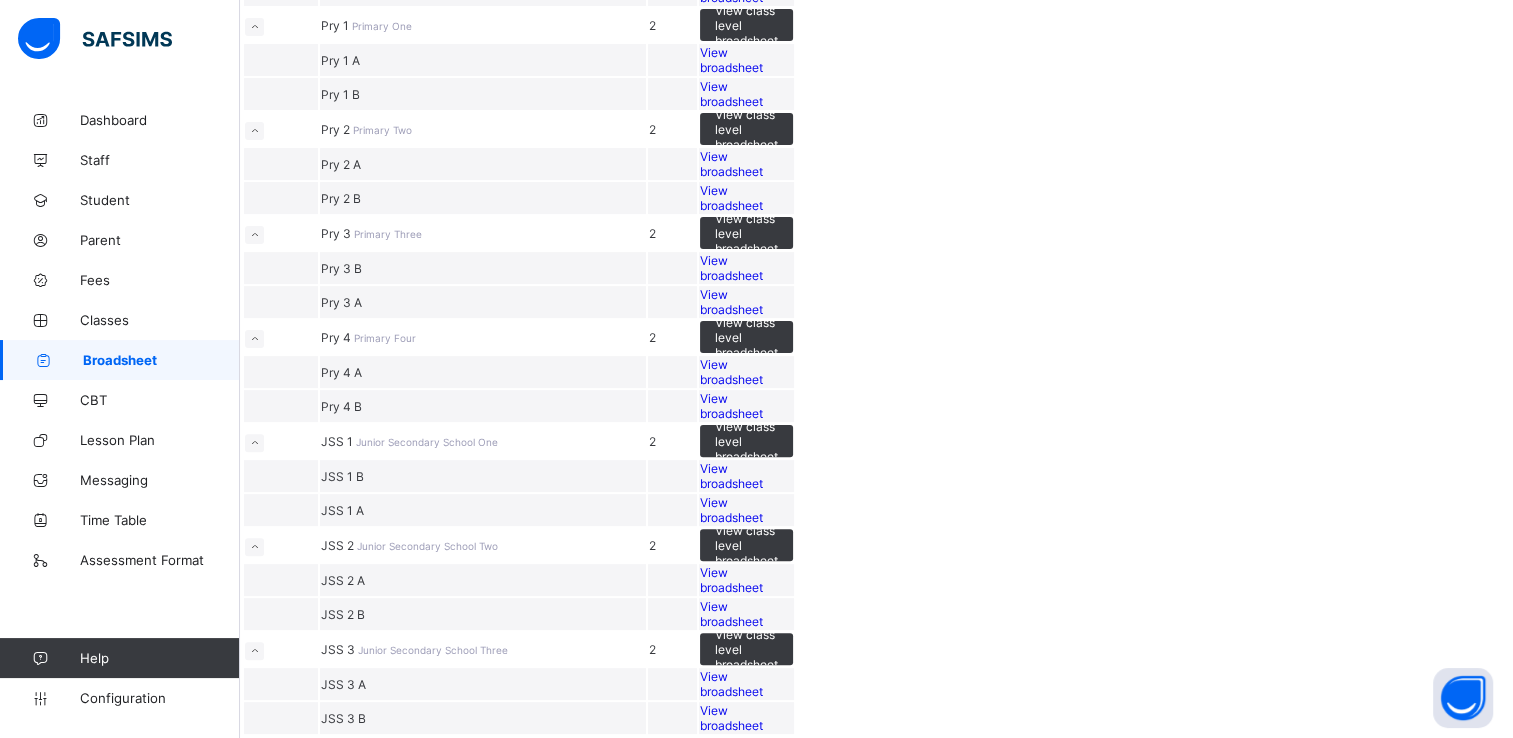 click on "View broadsheet" at bounding box center (731, 164) 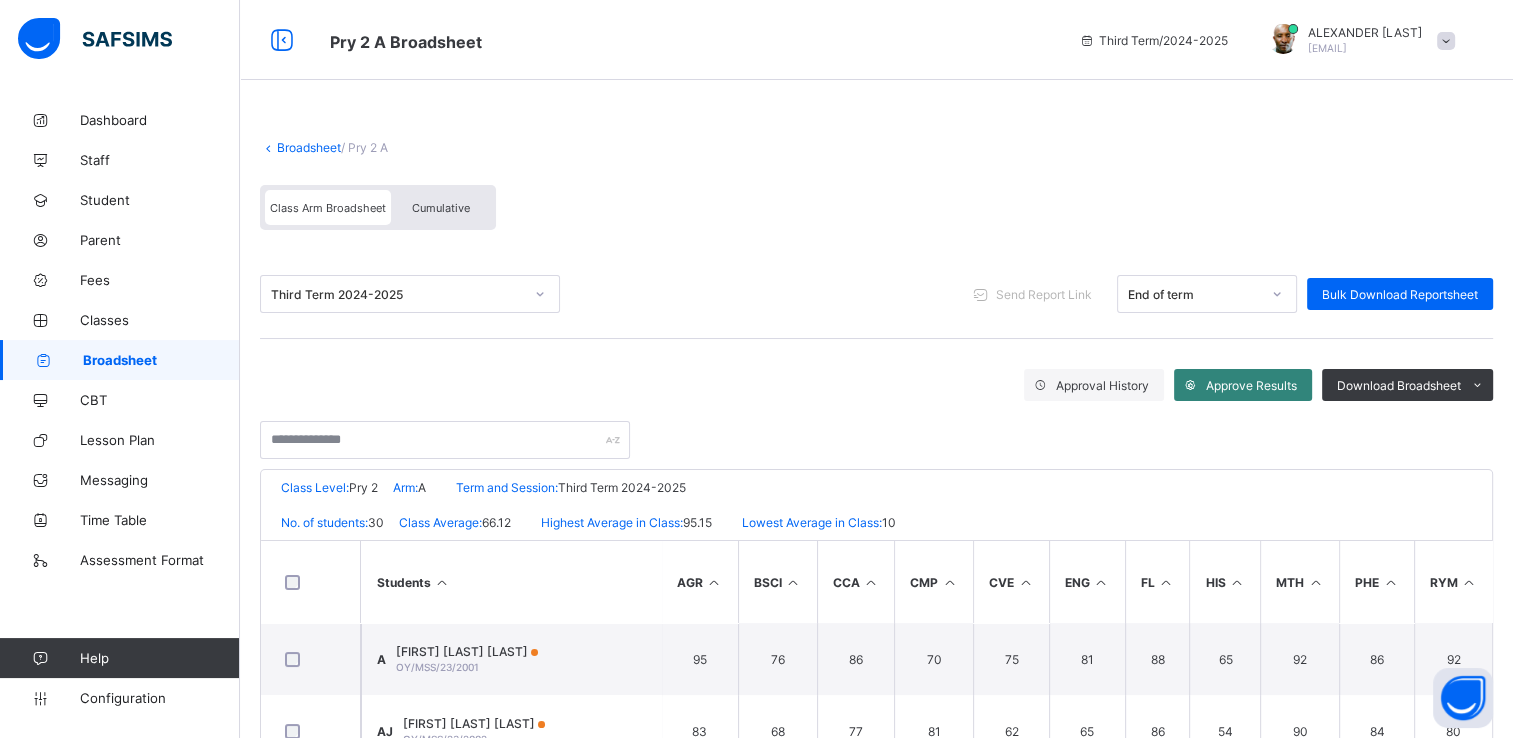 click on "Approve Results" at bounding box center (1251, 385) 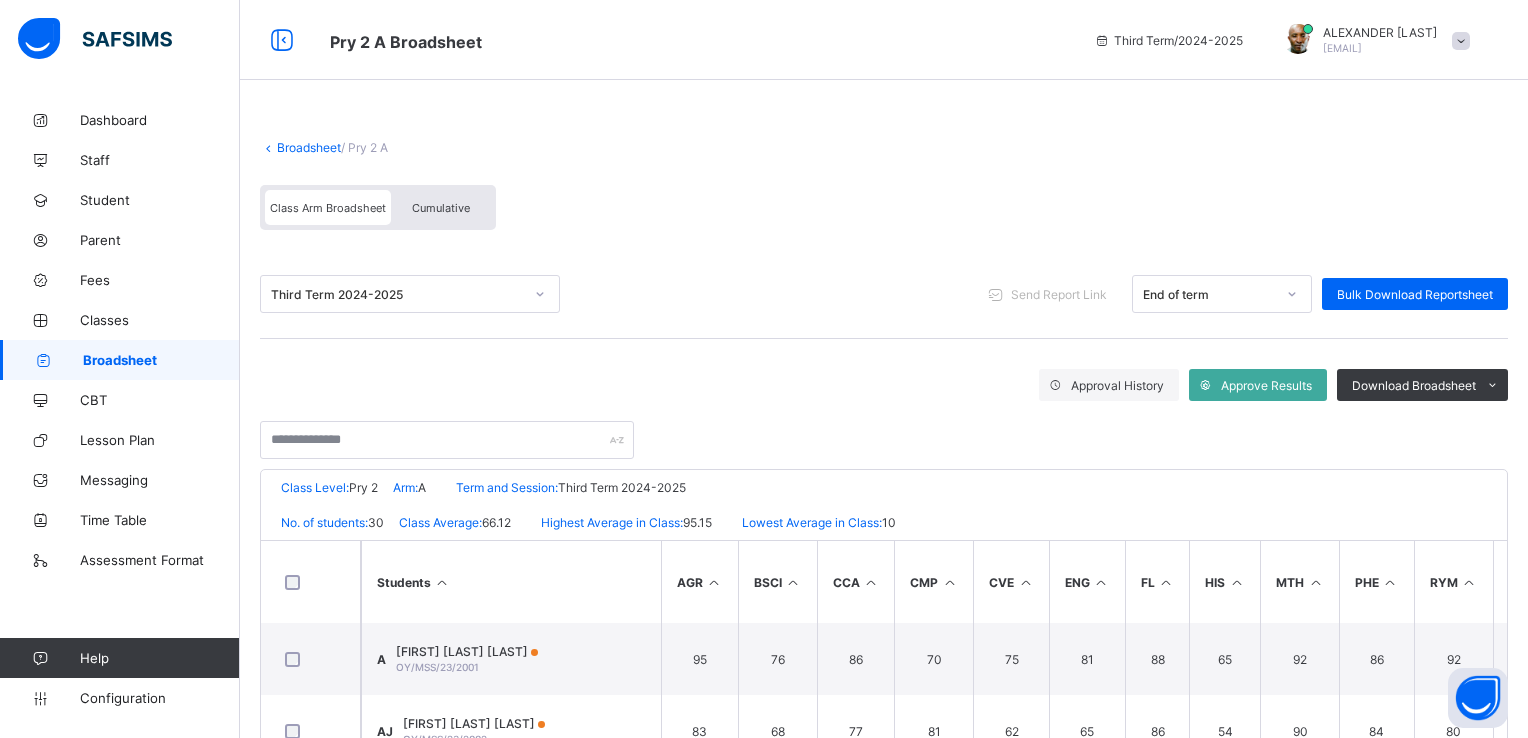 click on "Yes, Approve" at bounding box center (1010, 1409) 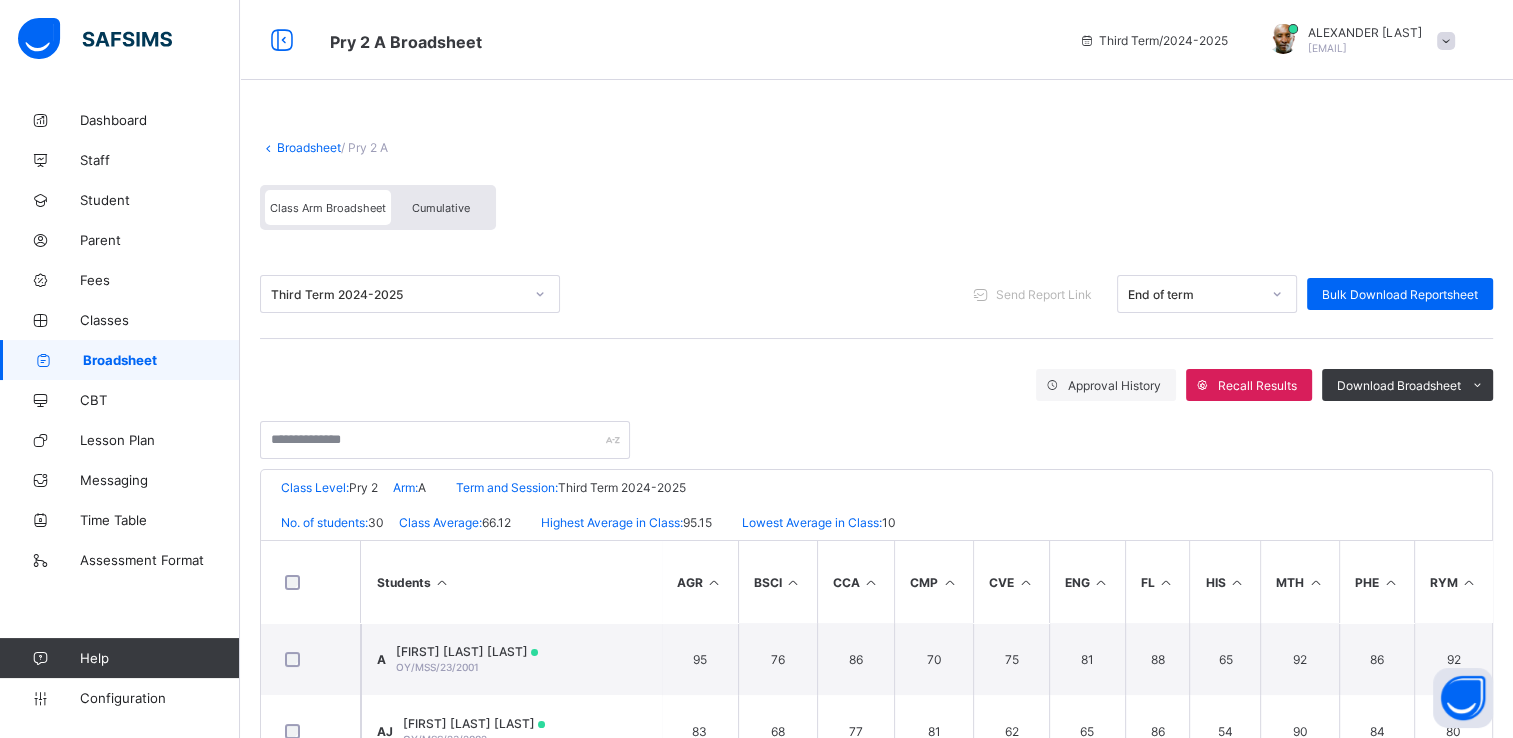 click on "Cumulative" at bounding box center [441, 208] 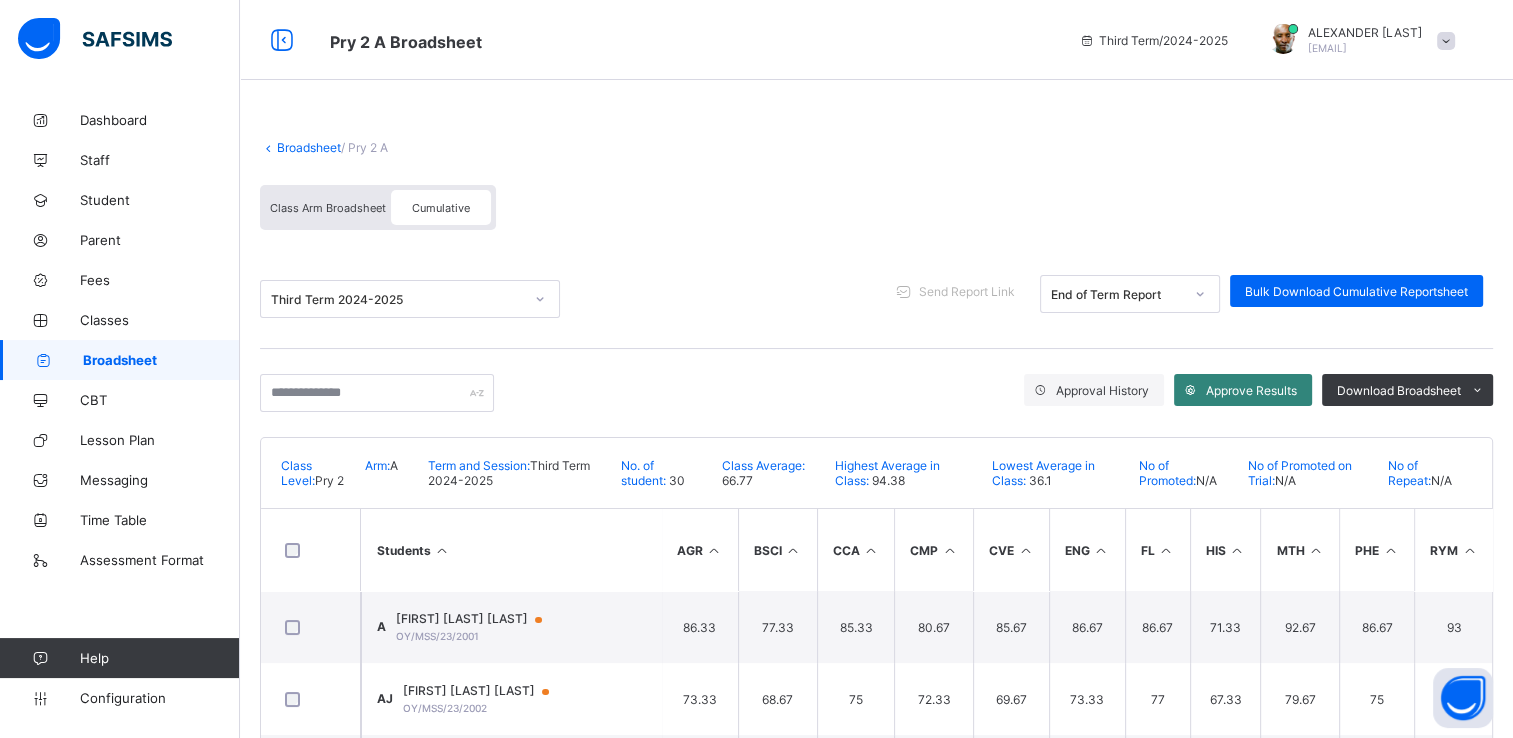 click on "Approve Results" at bounding box center (1251, 390) 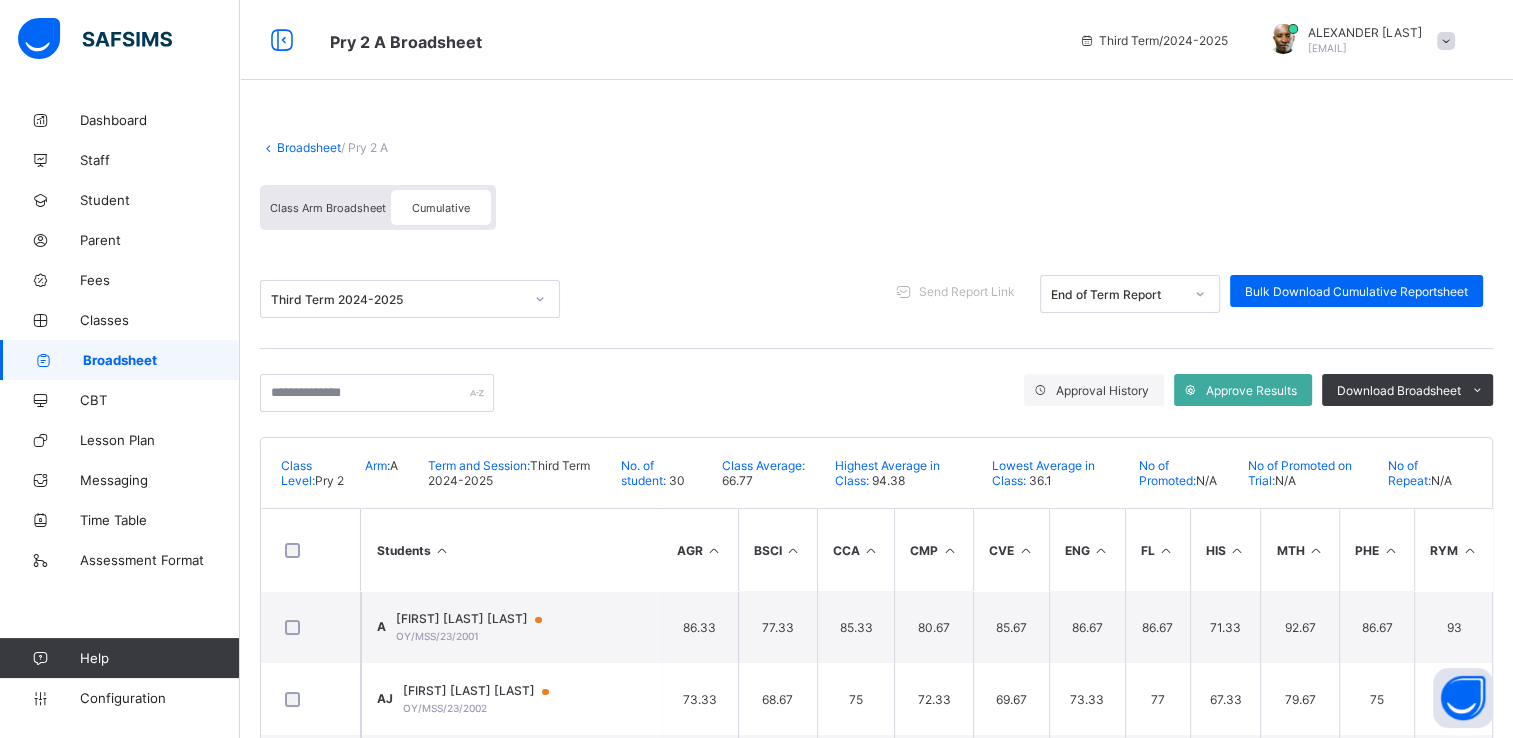 click on "Yes, Approve" at bounding box center [1001, 1337] 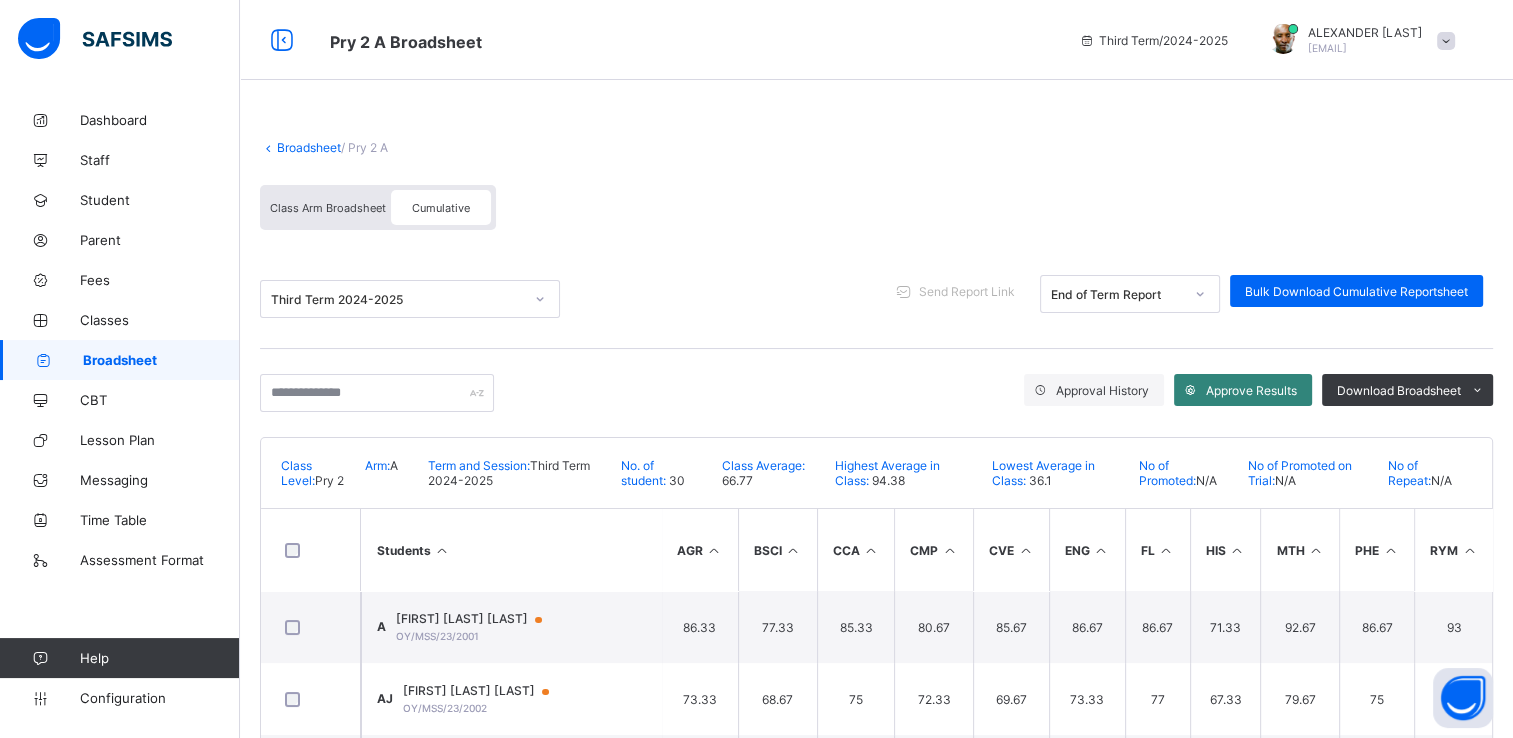 click on "Approve Results" at bounding box center [1251, 390] 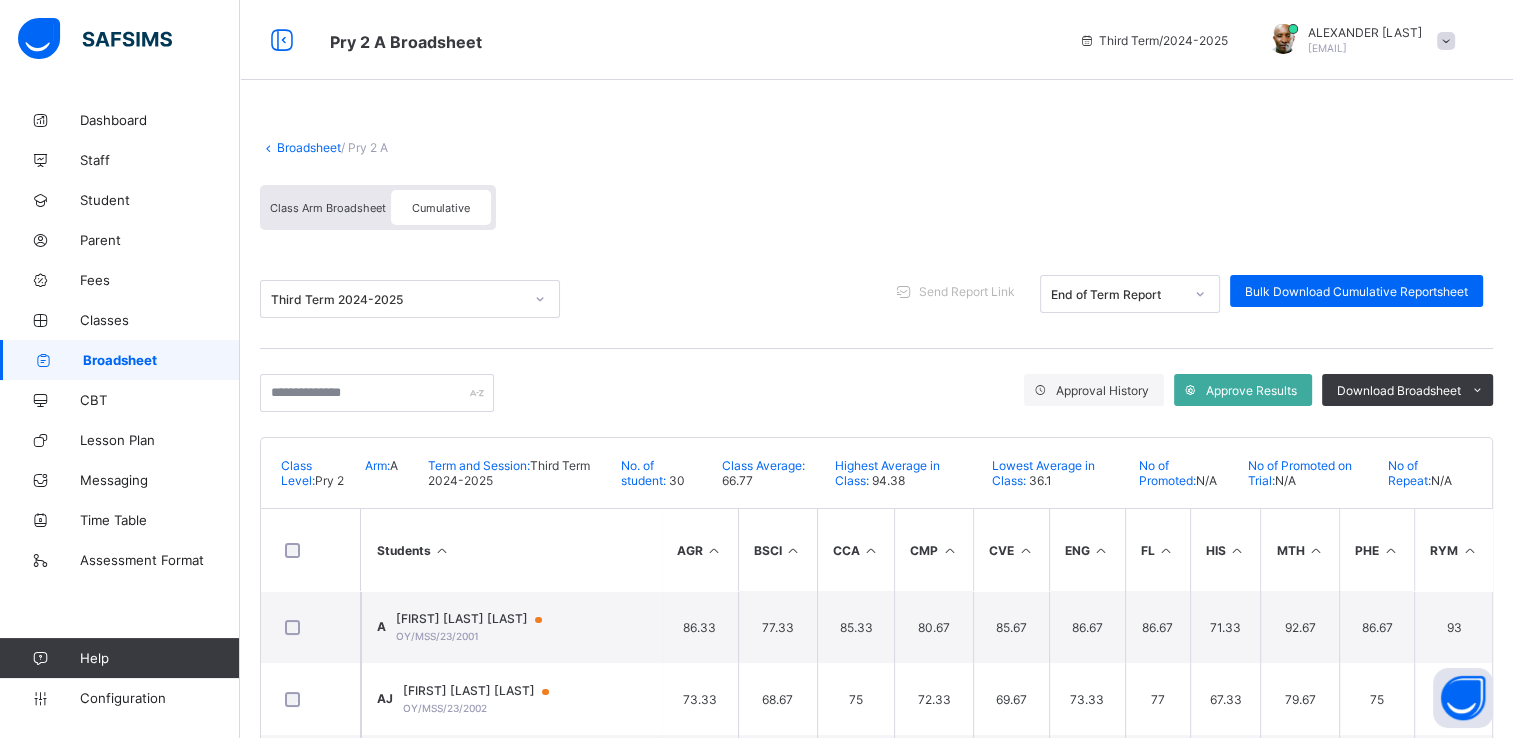 click on "Yes, Approve" at bounding box center [1001, 1337] 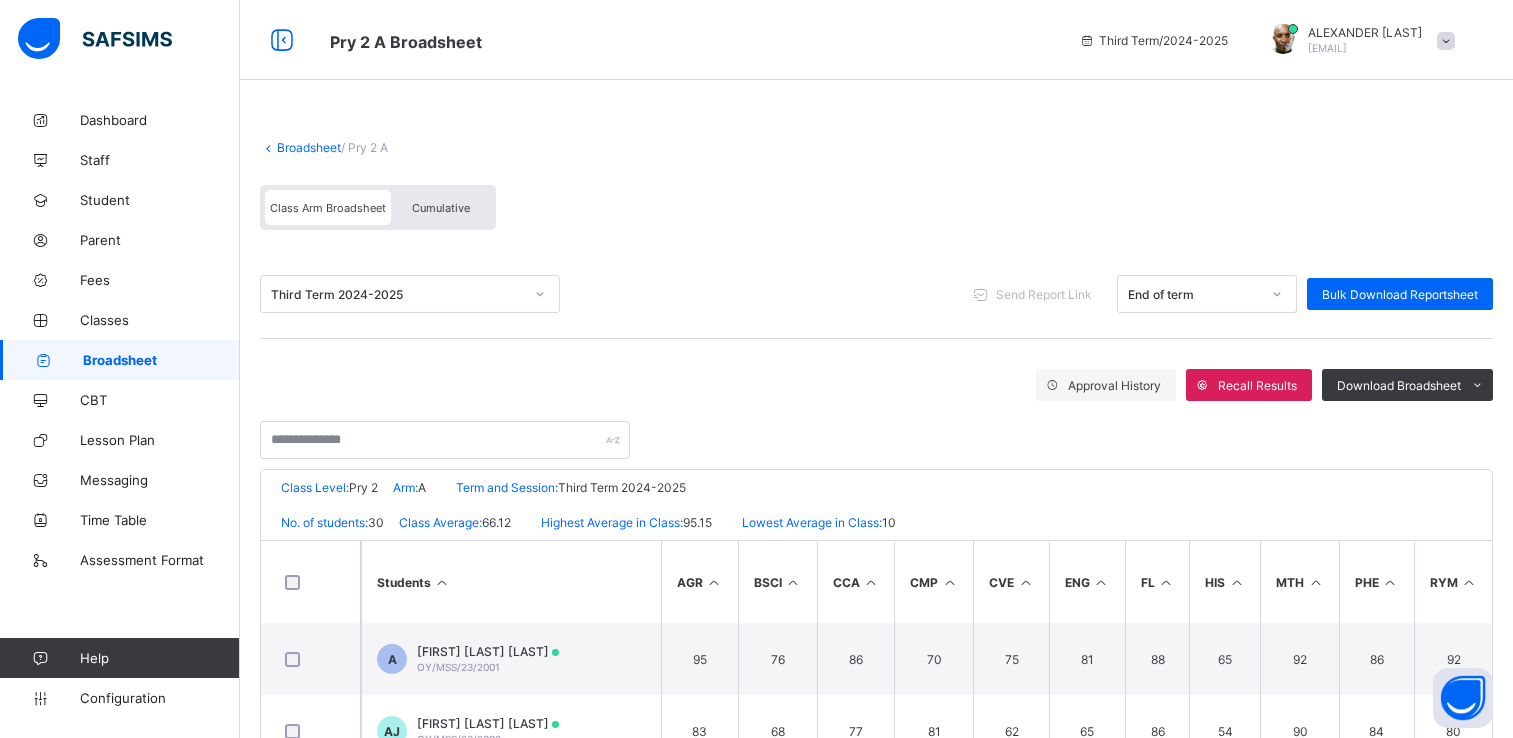 scroll, scrollTop: 0, scrollLeft: 0, axis: both 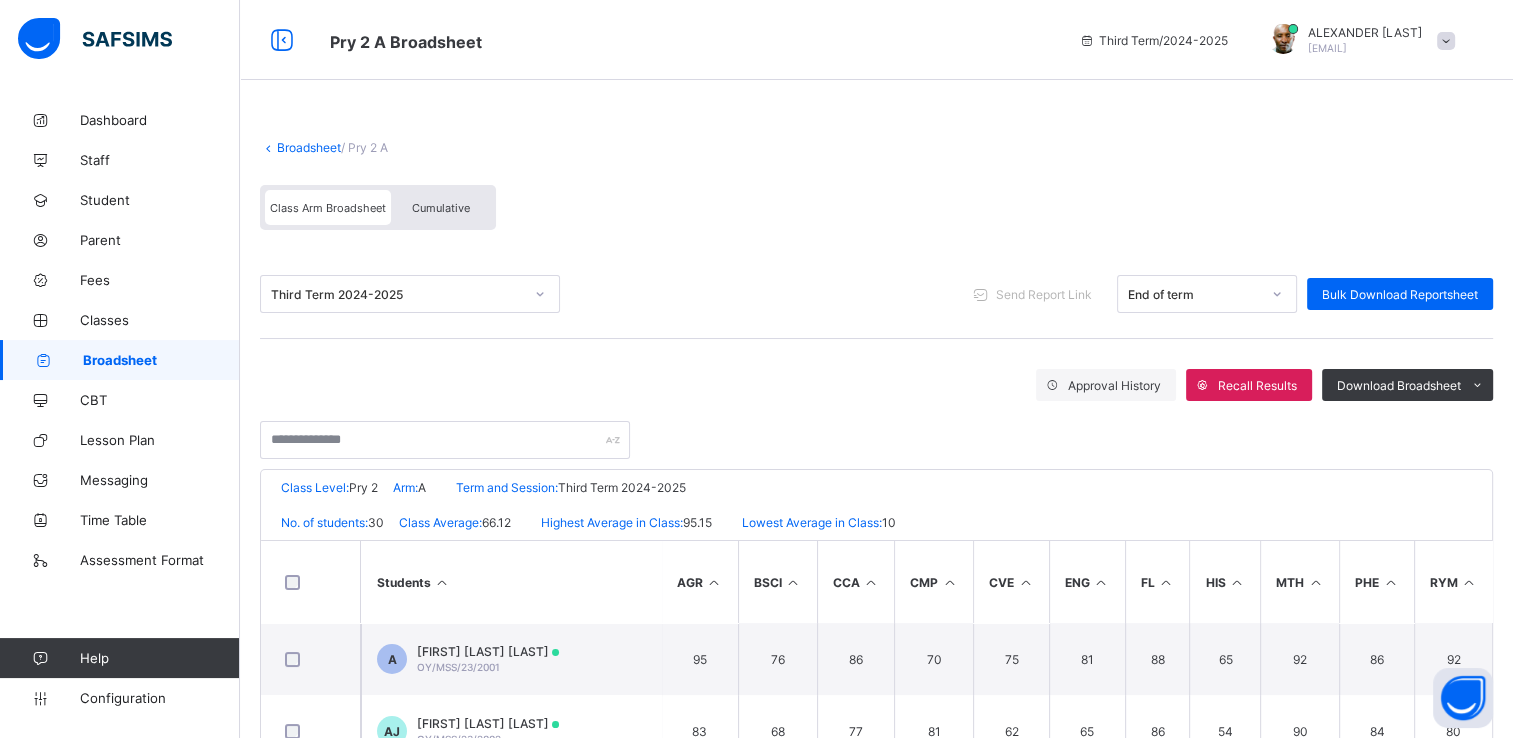 click on "Third Term 2024-2025 Send Report Link End of term Bulk Download Reportsheet" at bounding box center (876, 294) 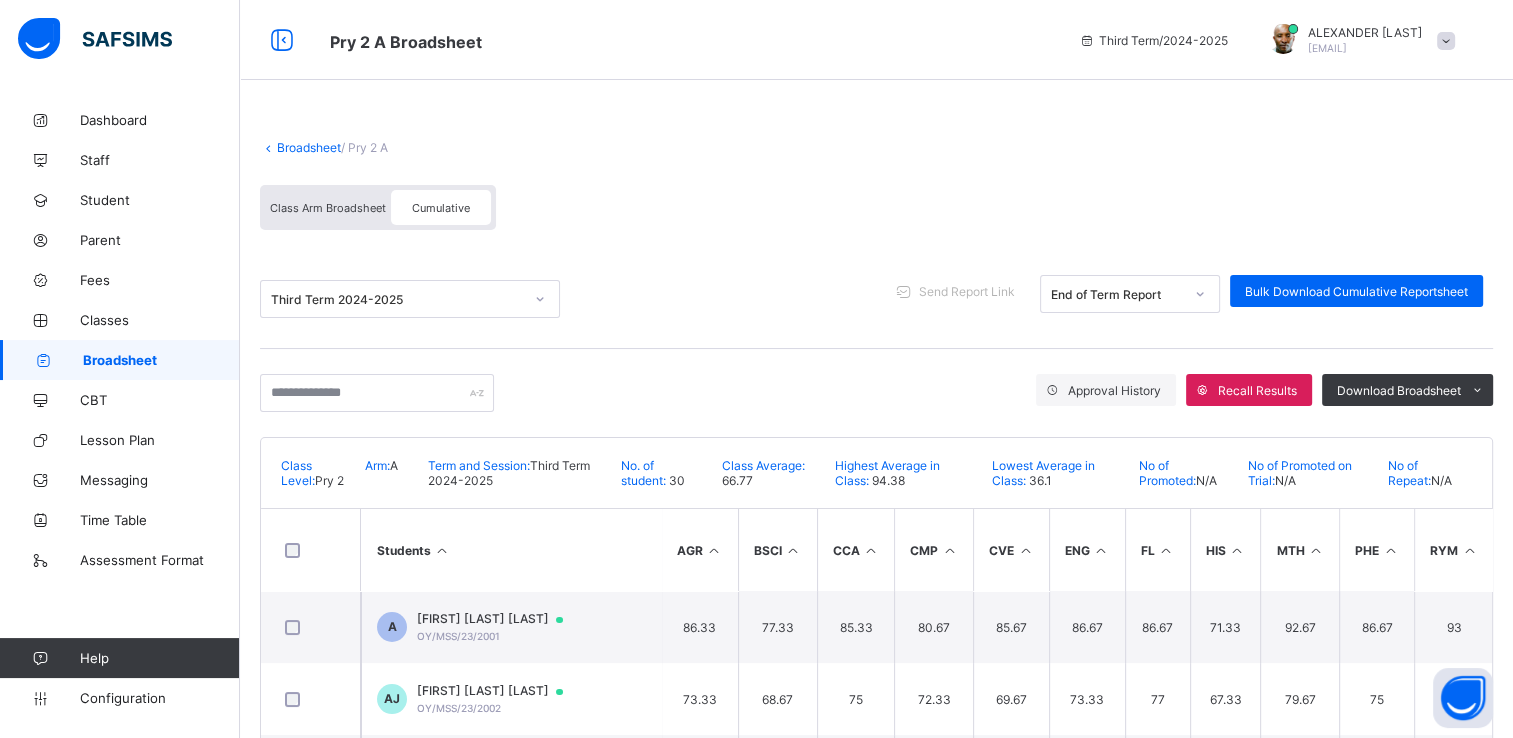 scroll, scrollTop: 0, scrollLeft: 0, axis: both 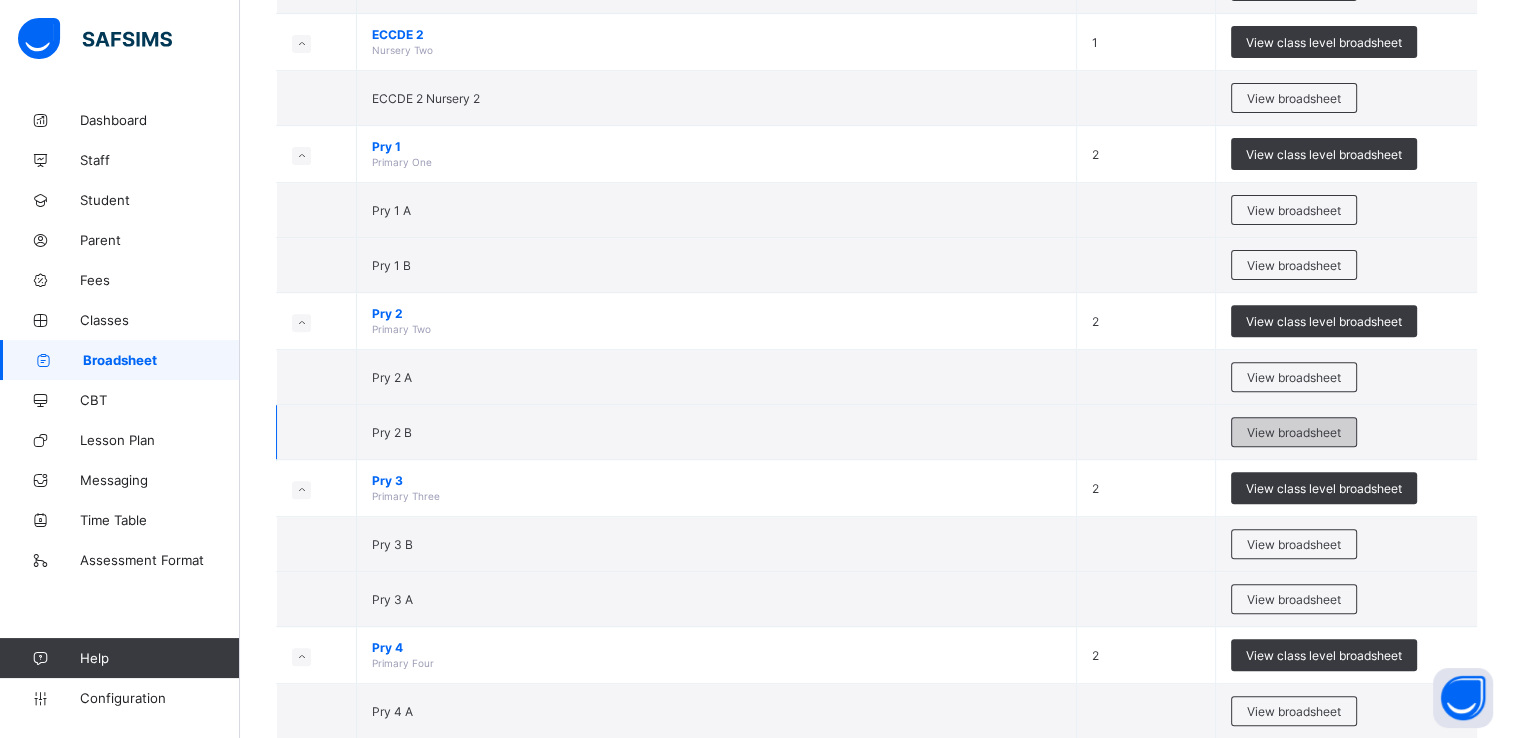 click on "View broadsheet" at bounding box center (1294, 432) 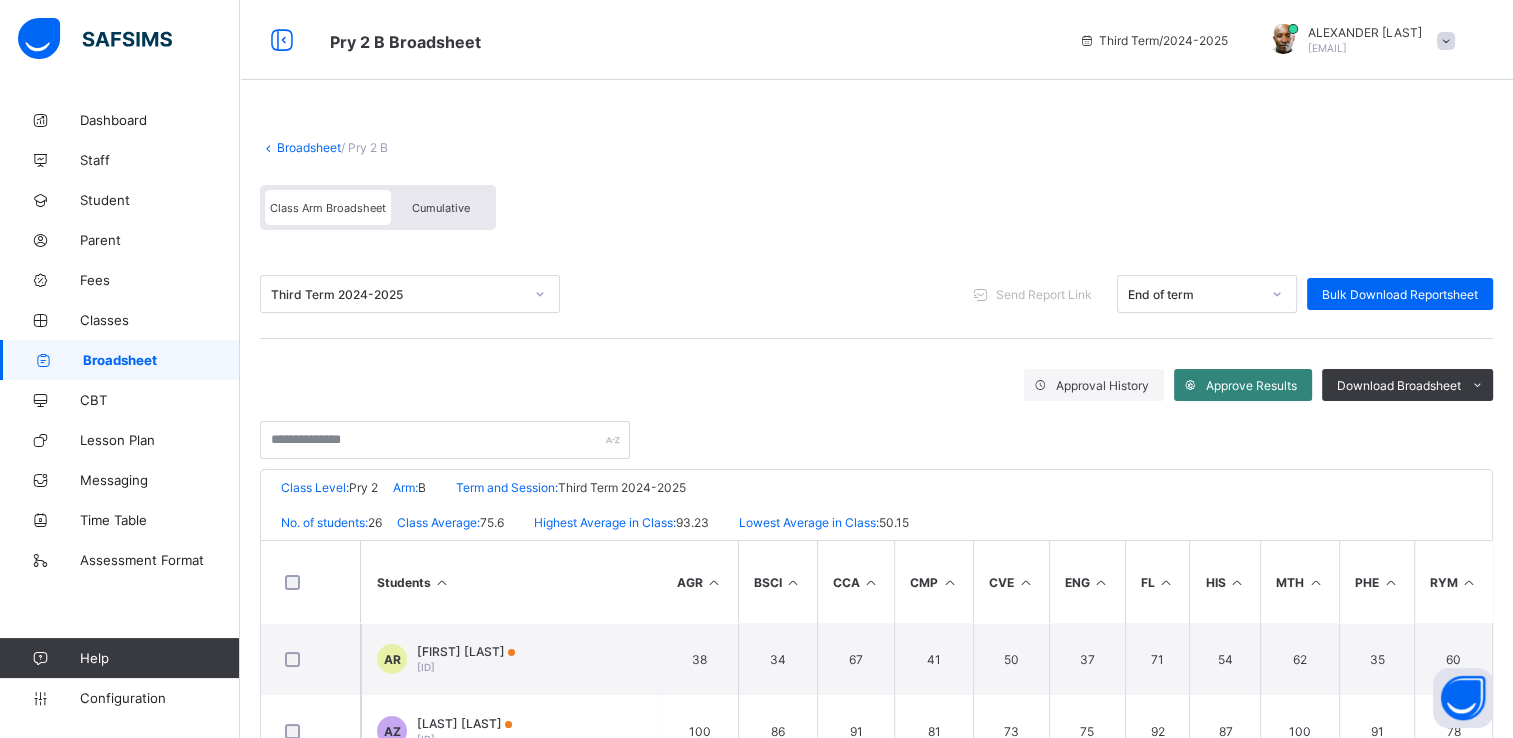 click on "Approve Results" at bounding box center [1251, 385] 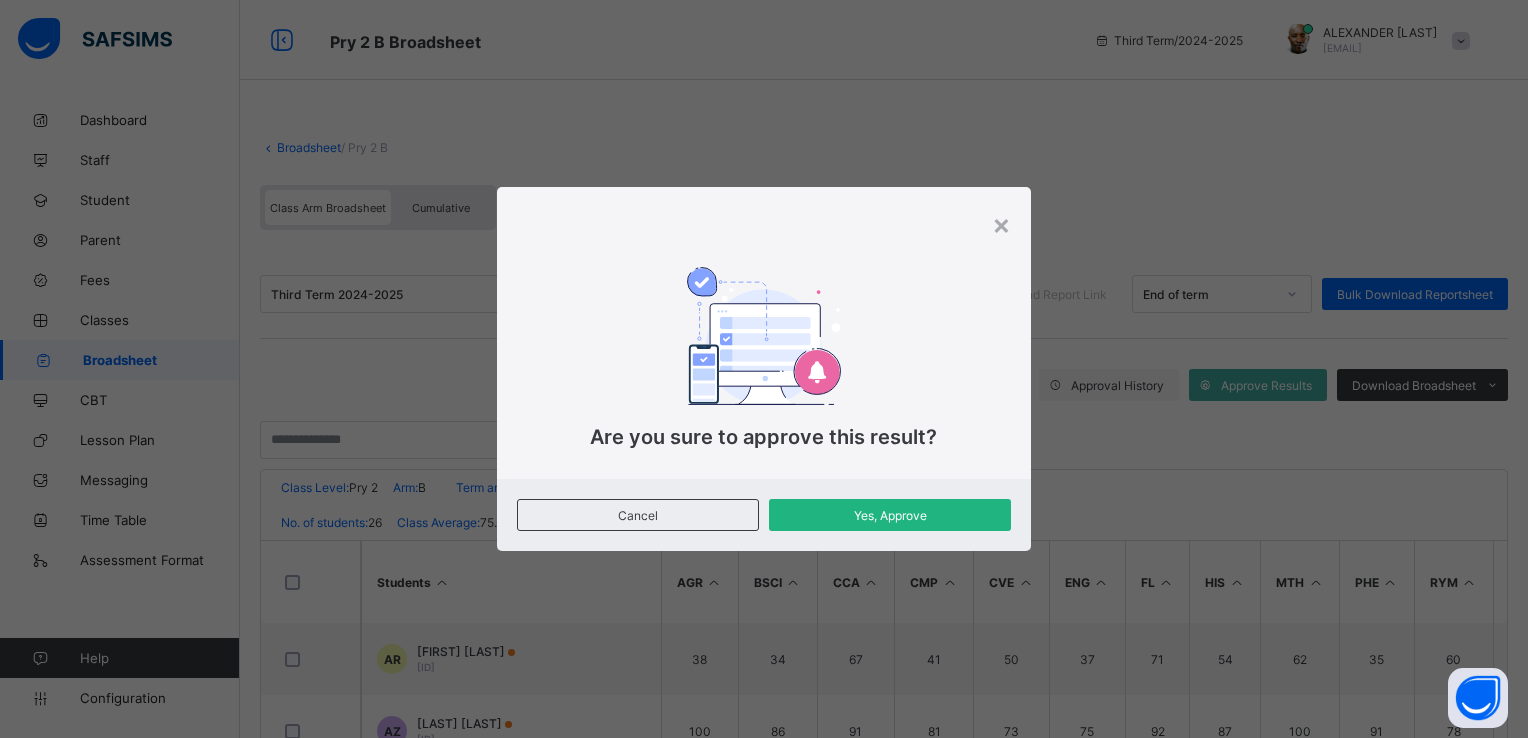 click on "Yes, Approve" at bounding box center [890, 515] 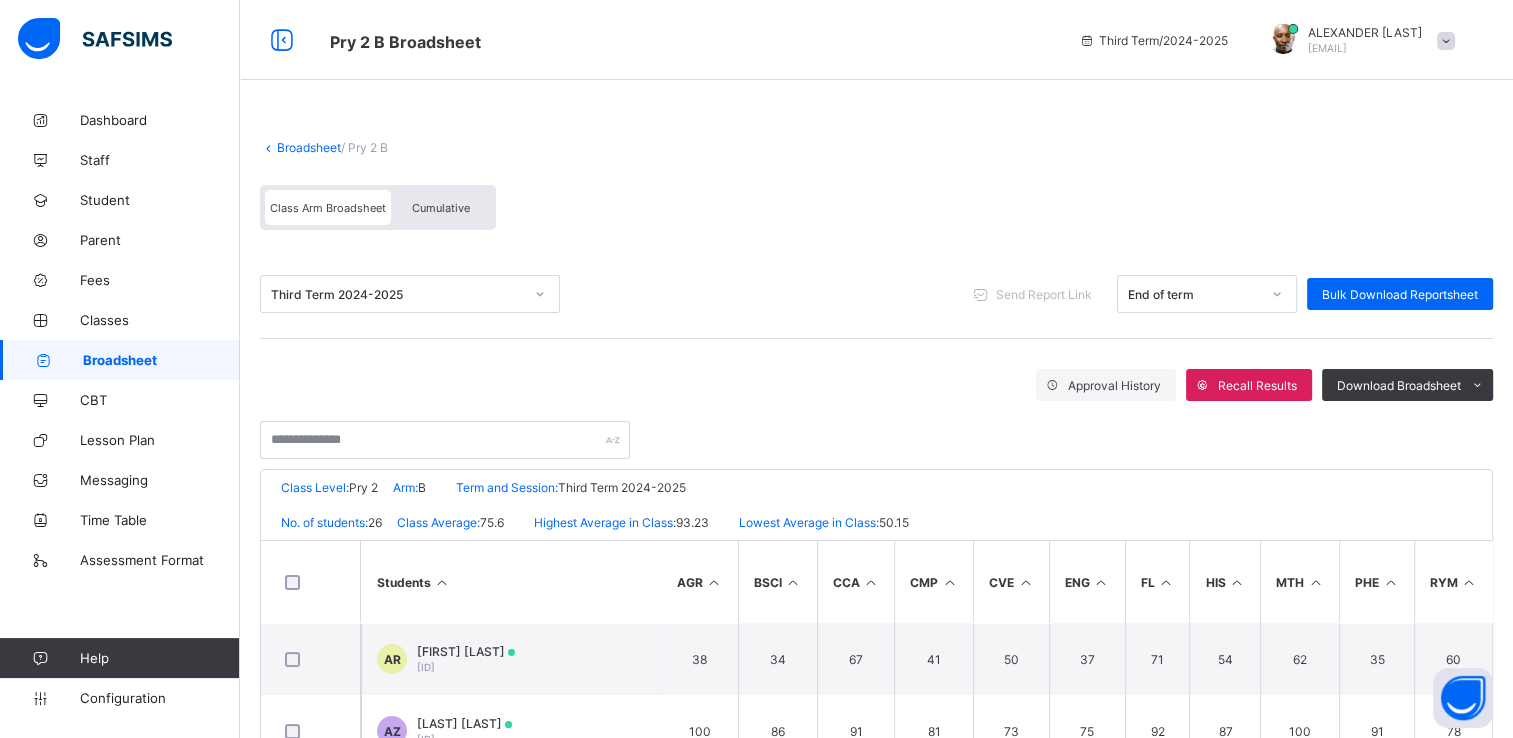 click on "Cumulative" at bounding box center (441, 208) 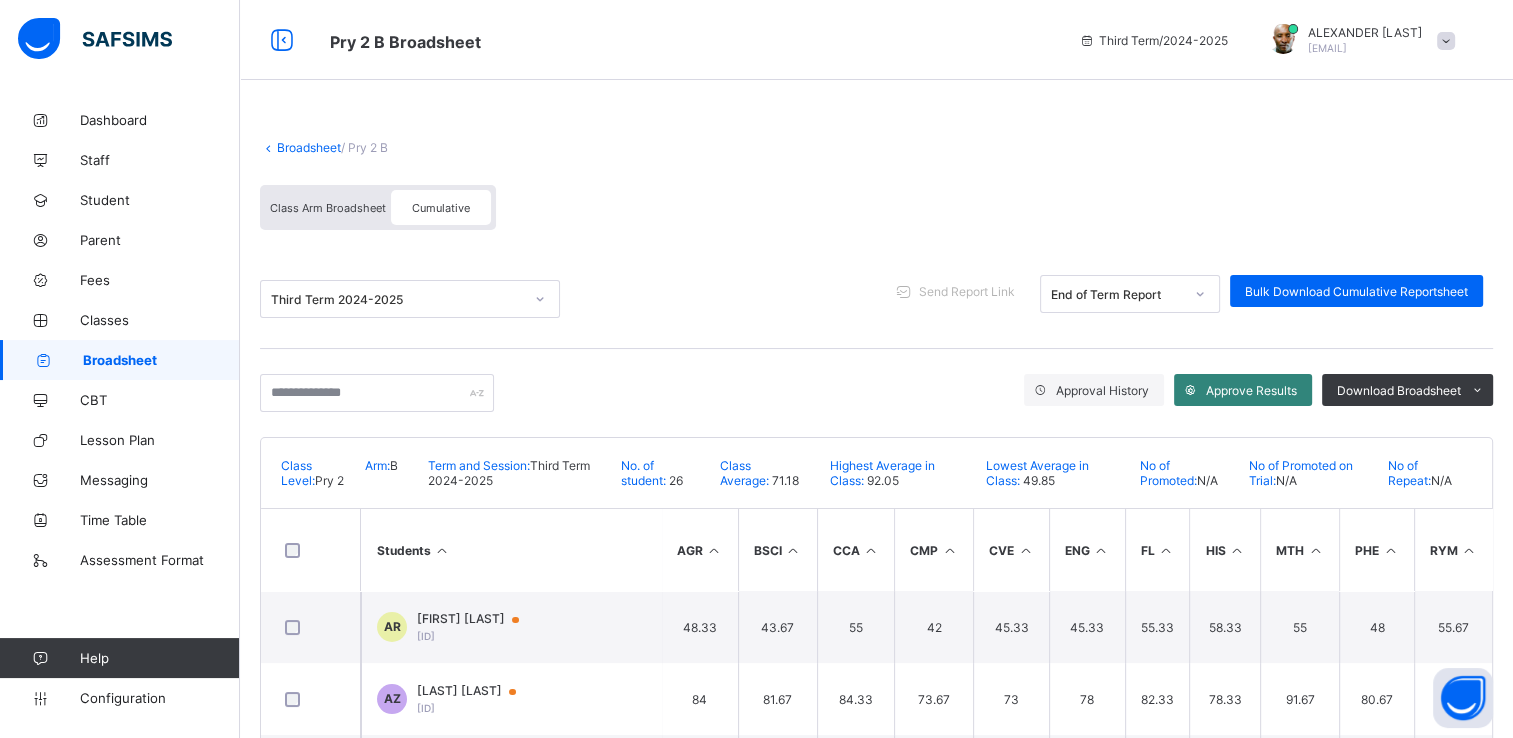 click on "Approve Results" at bounding box center [1251, 390] 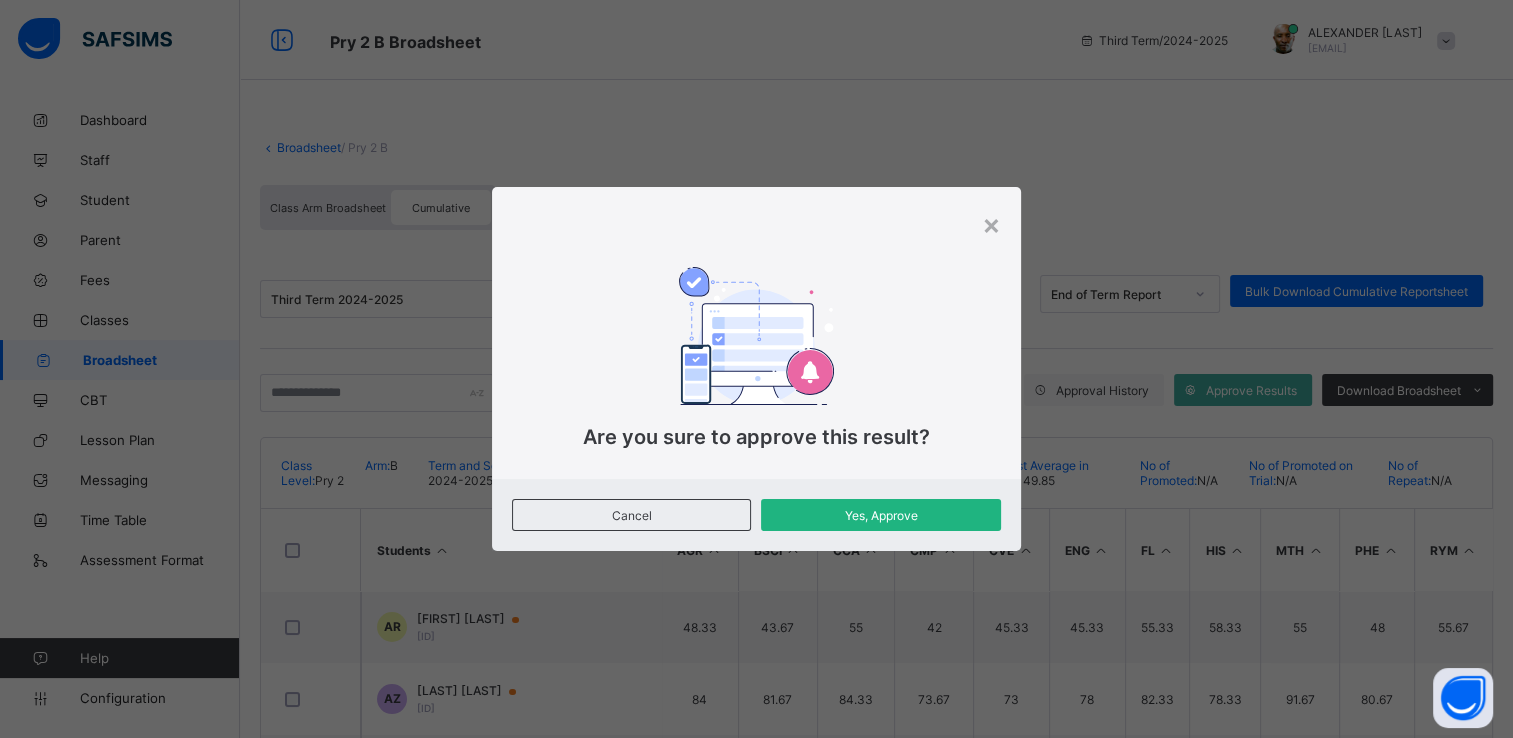 click on "Yes, Approve" at bounding box center (881, 515) 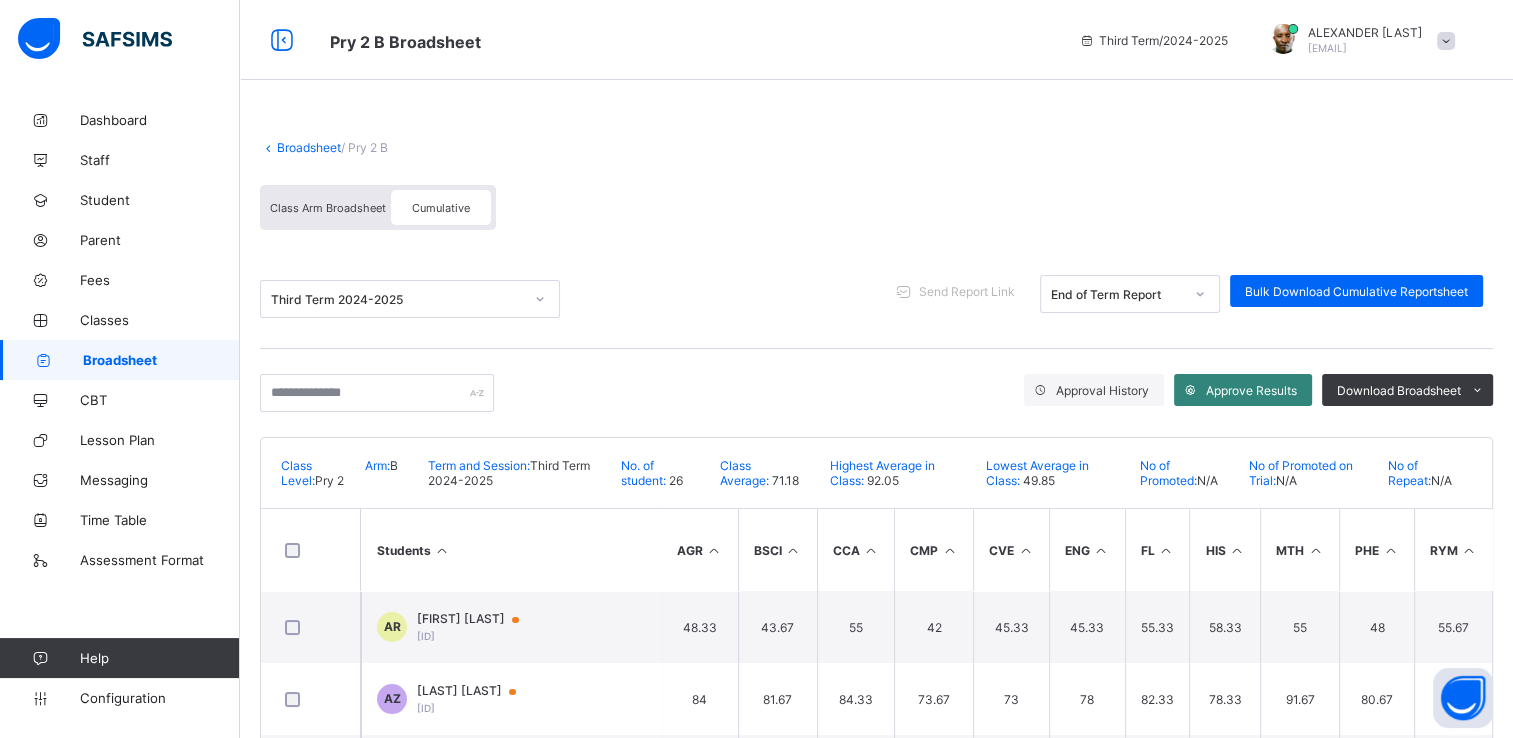 click on "Approve Results" at bounding box center [1243, 390] 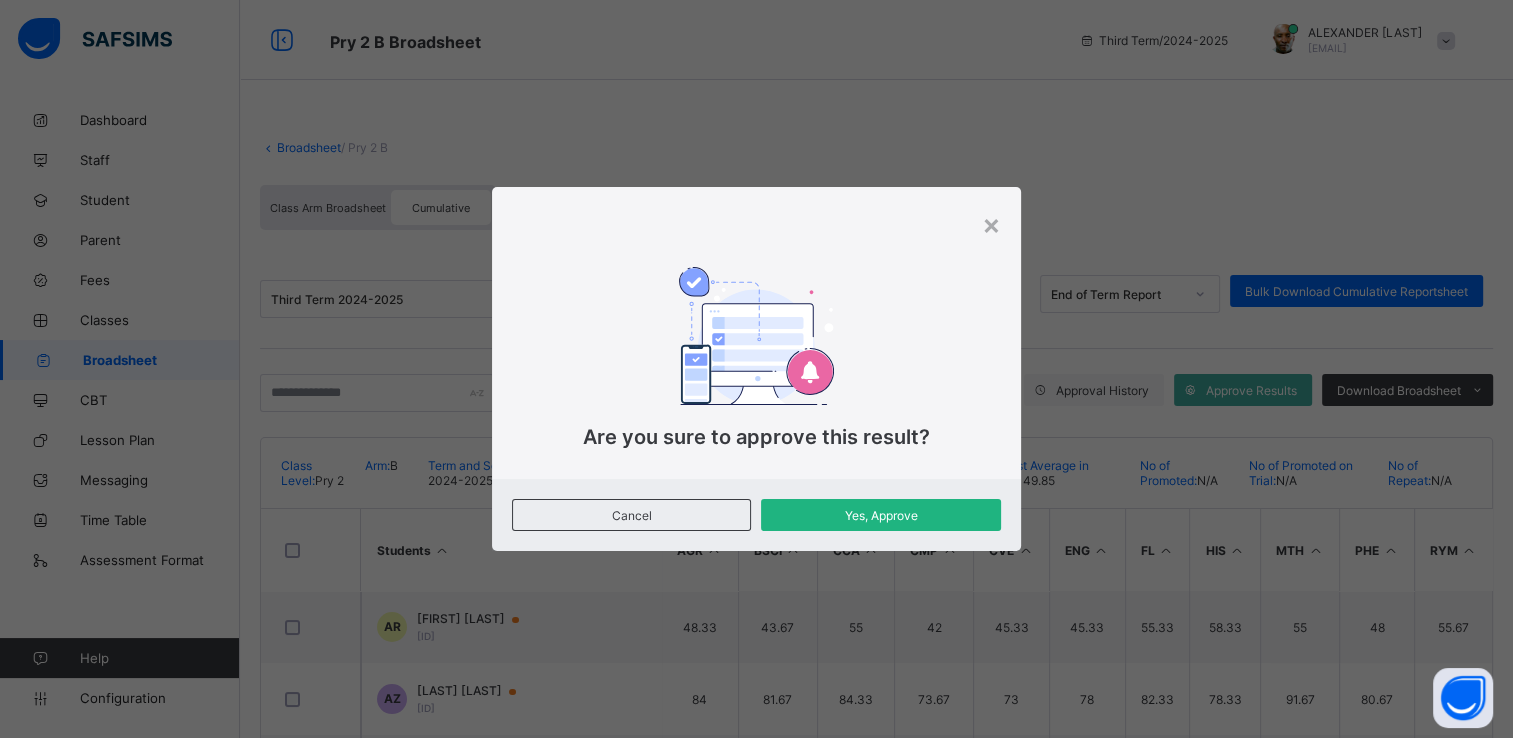 click on "Yes, Approve" at bounding box center [881, 515] 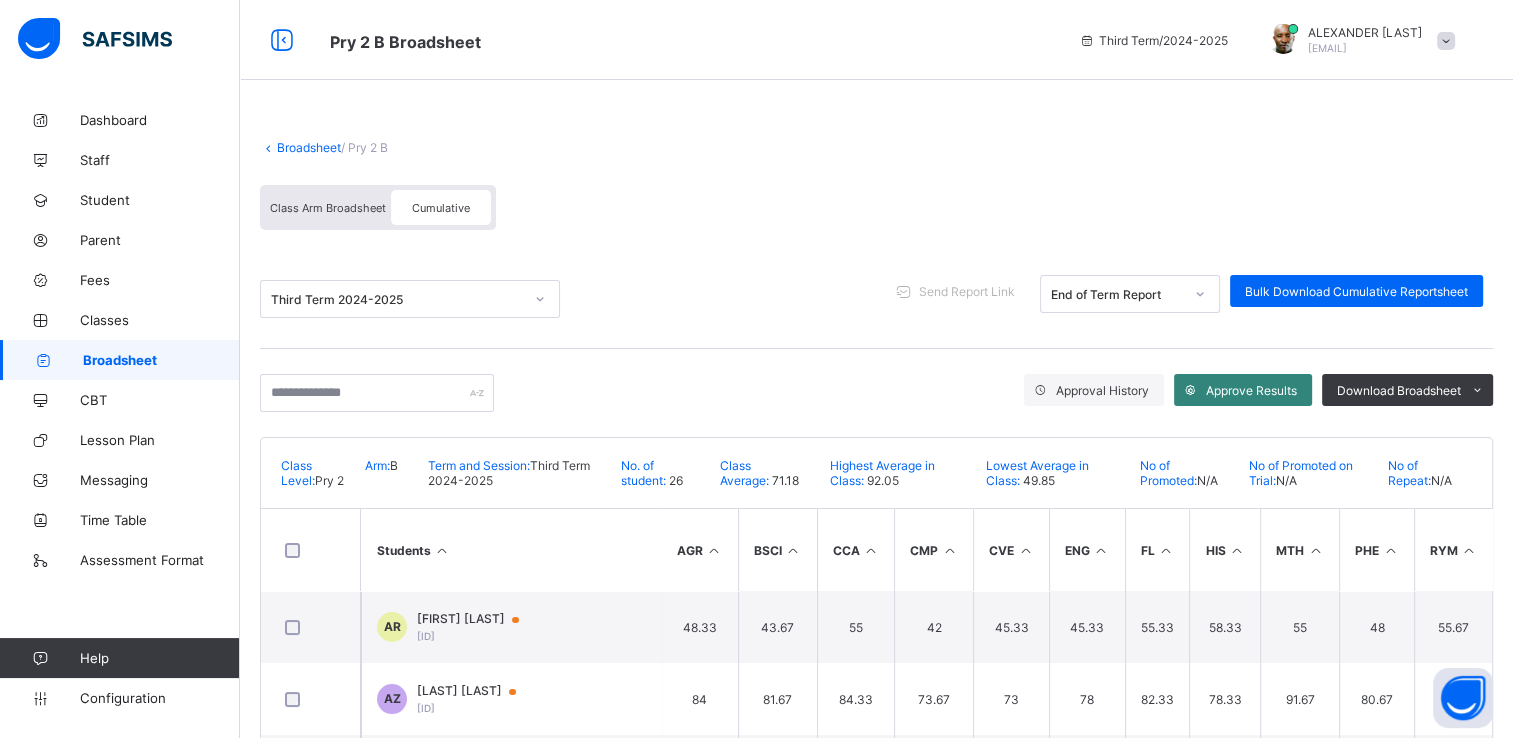click on "Approve Results" at bounding box center [1243, 390] 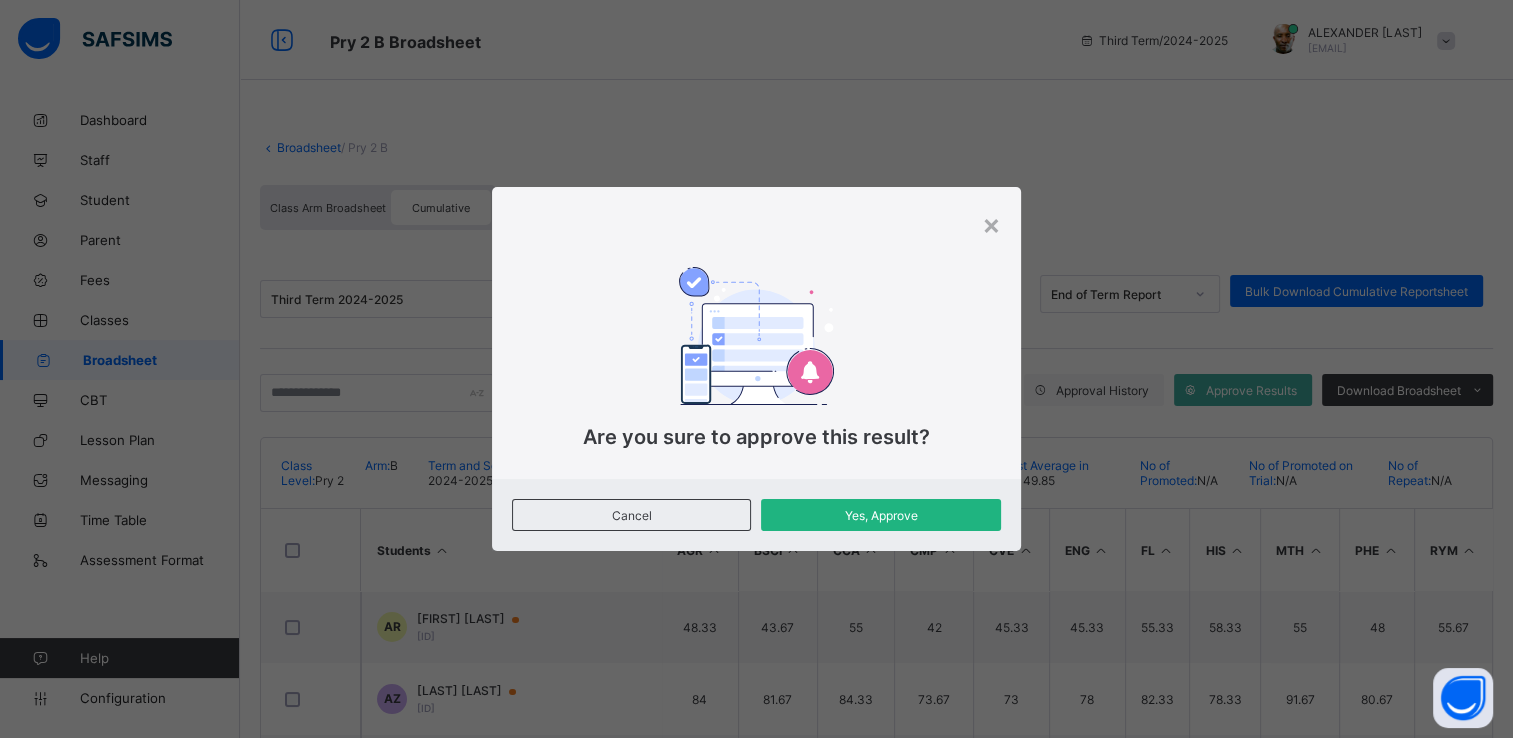 click on "Yes, Approve" at bounding box center (881, 515) 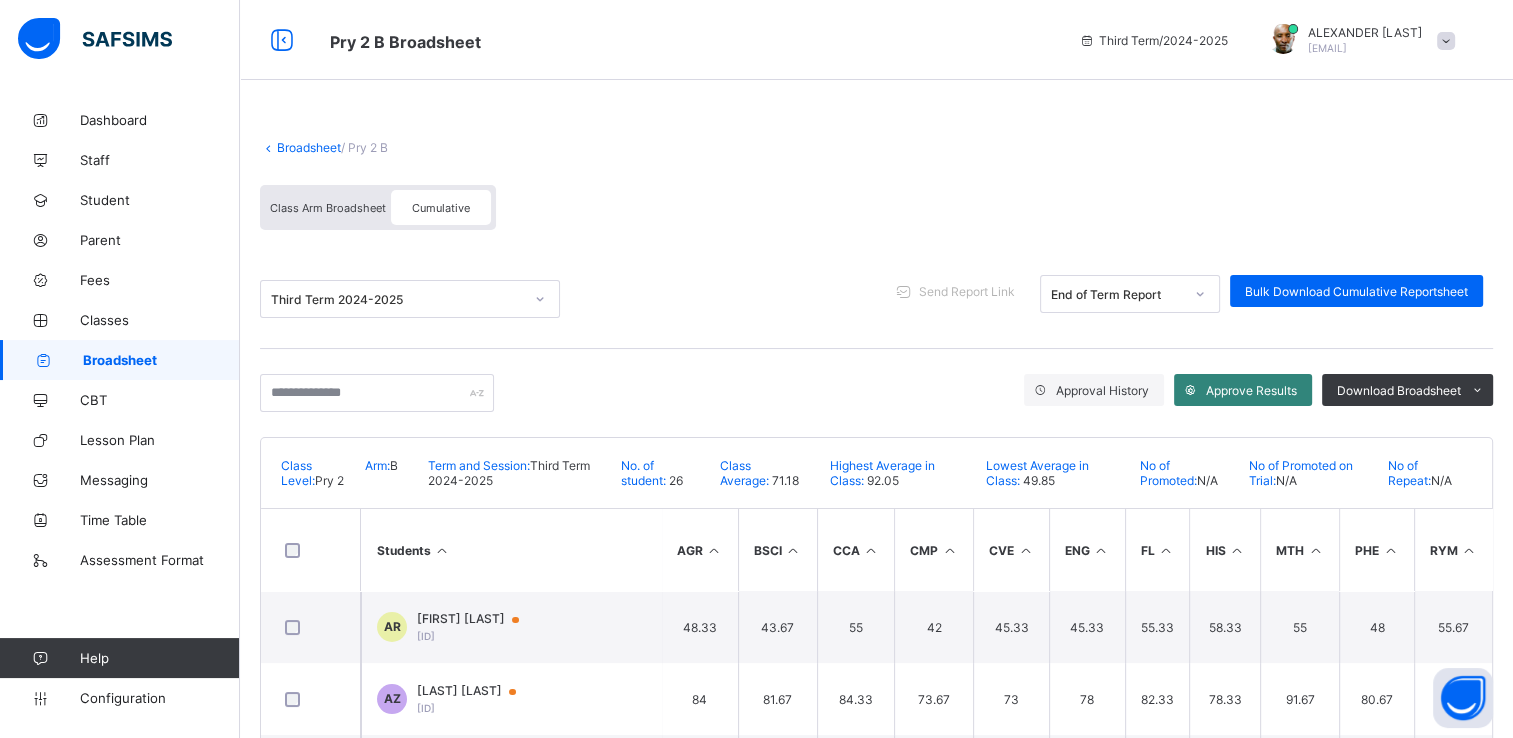 click on "Approve Results" at bounding box center (1251, 390) 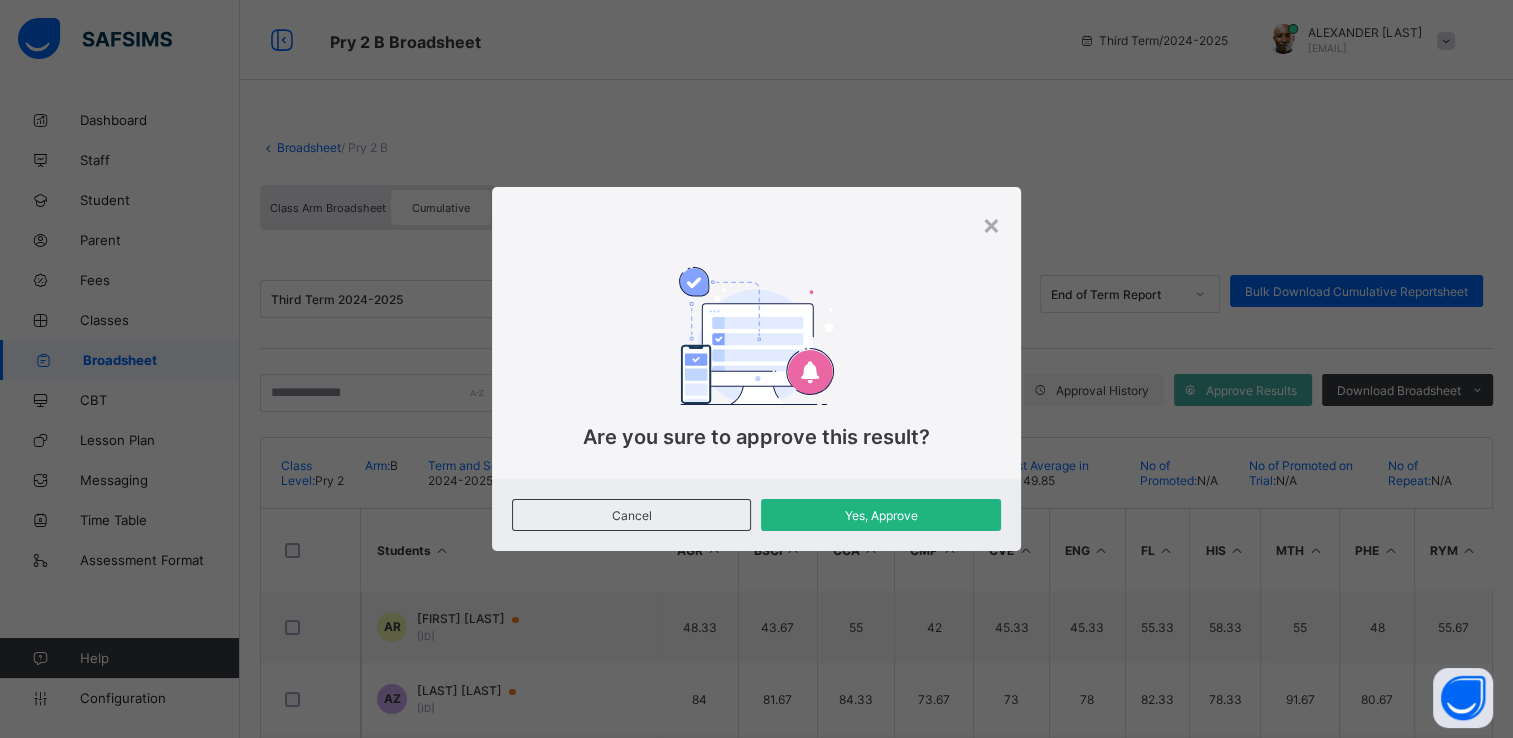 click on "Yes, Approve" at bounding box center [881, 515] 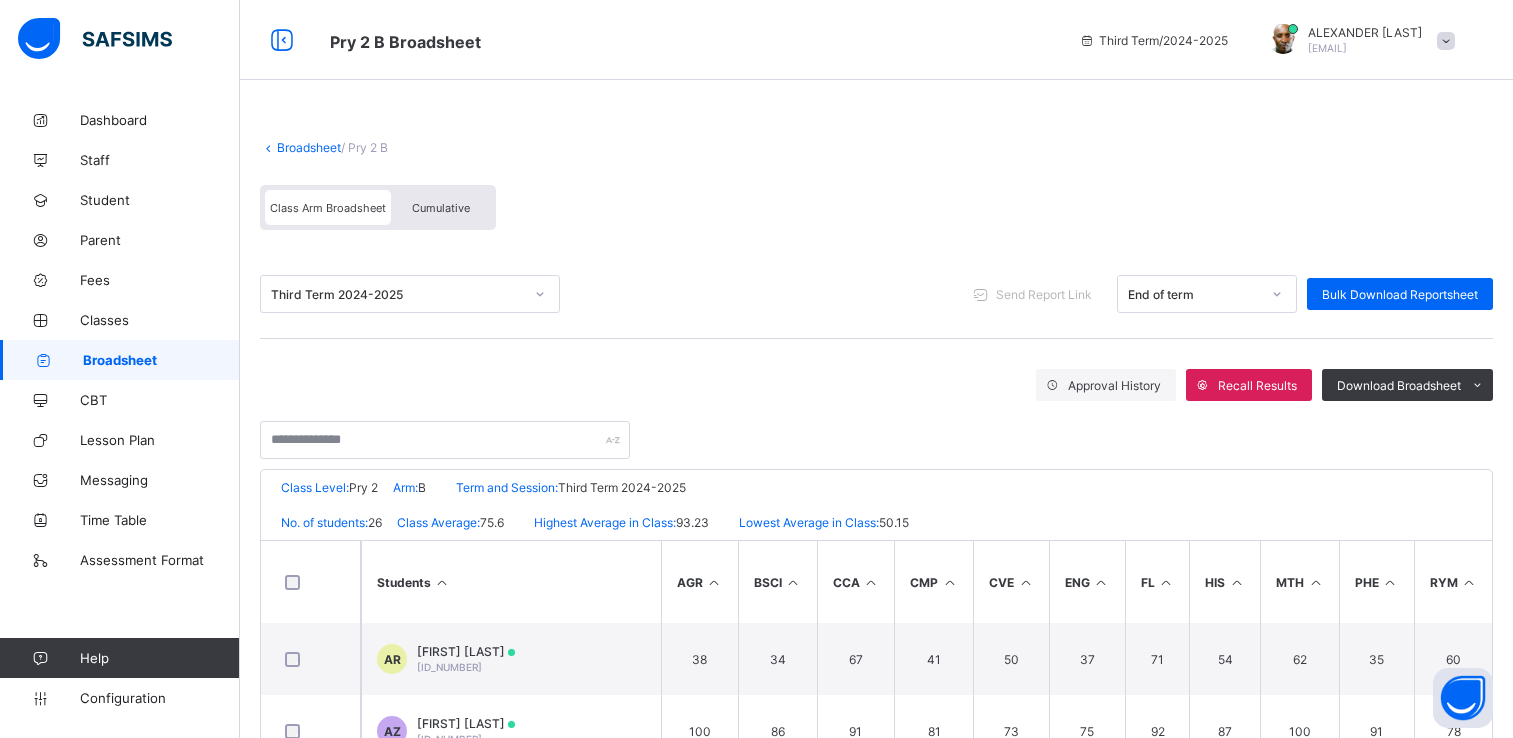 scroll, scrollTop: 0, scrollLeft: 0, axis: both 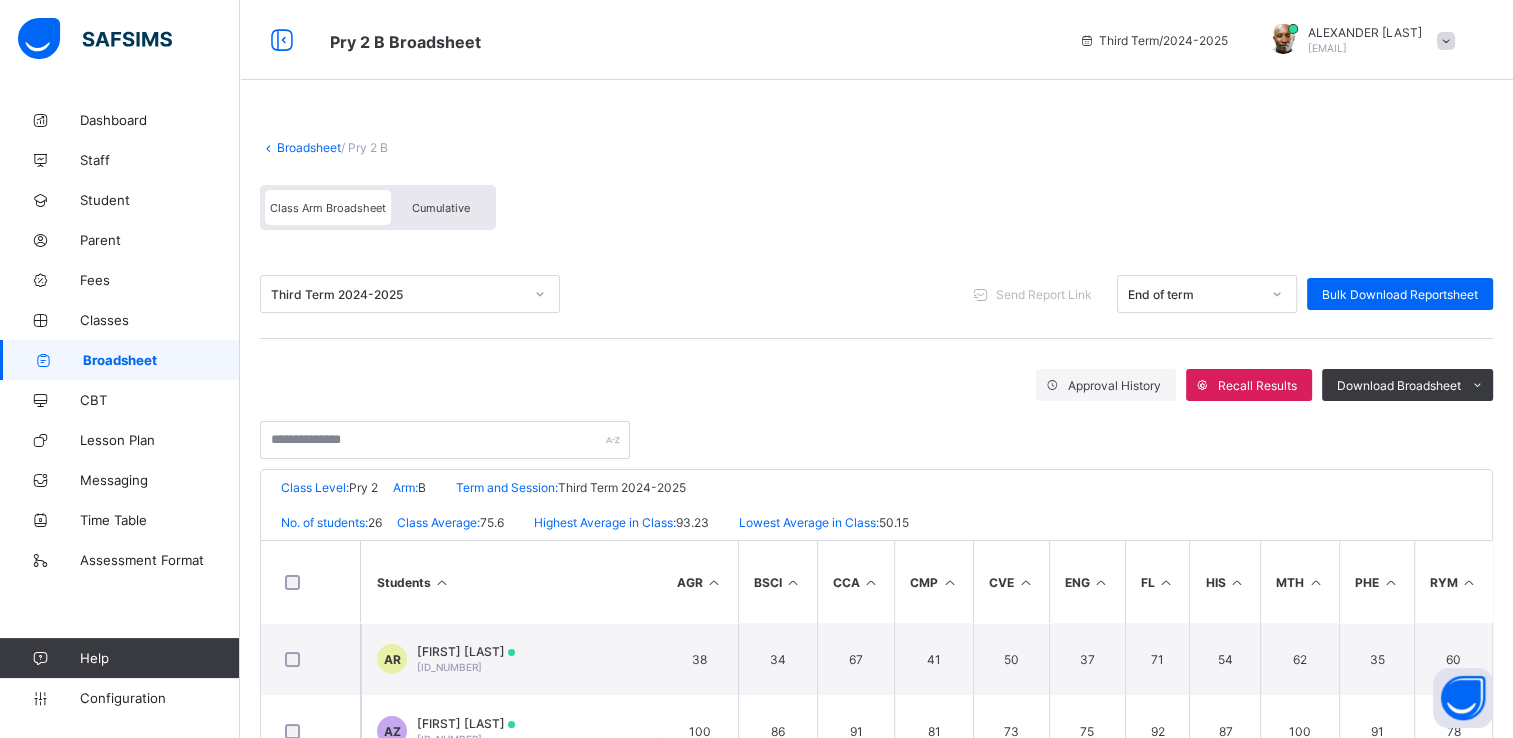 click on "Cumulative" at bounding box center (441, 207) 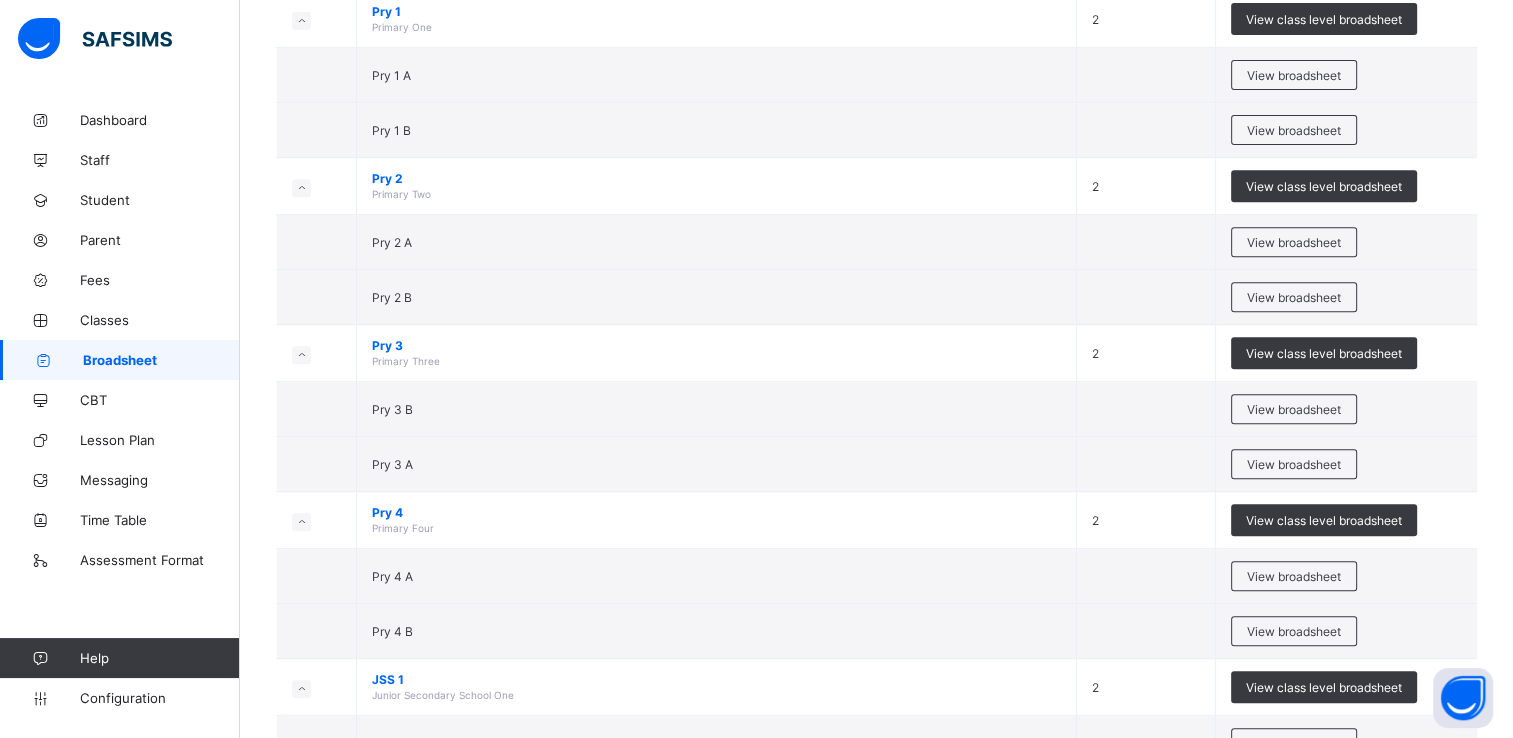 scroll, scrollTop: 807, scrollLeft: 0, axis: vertical 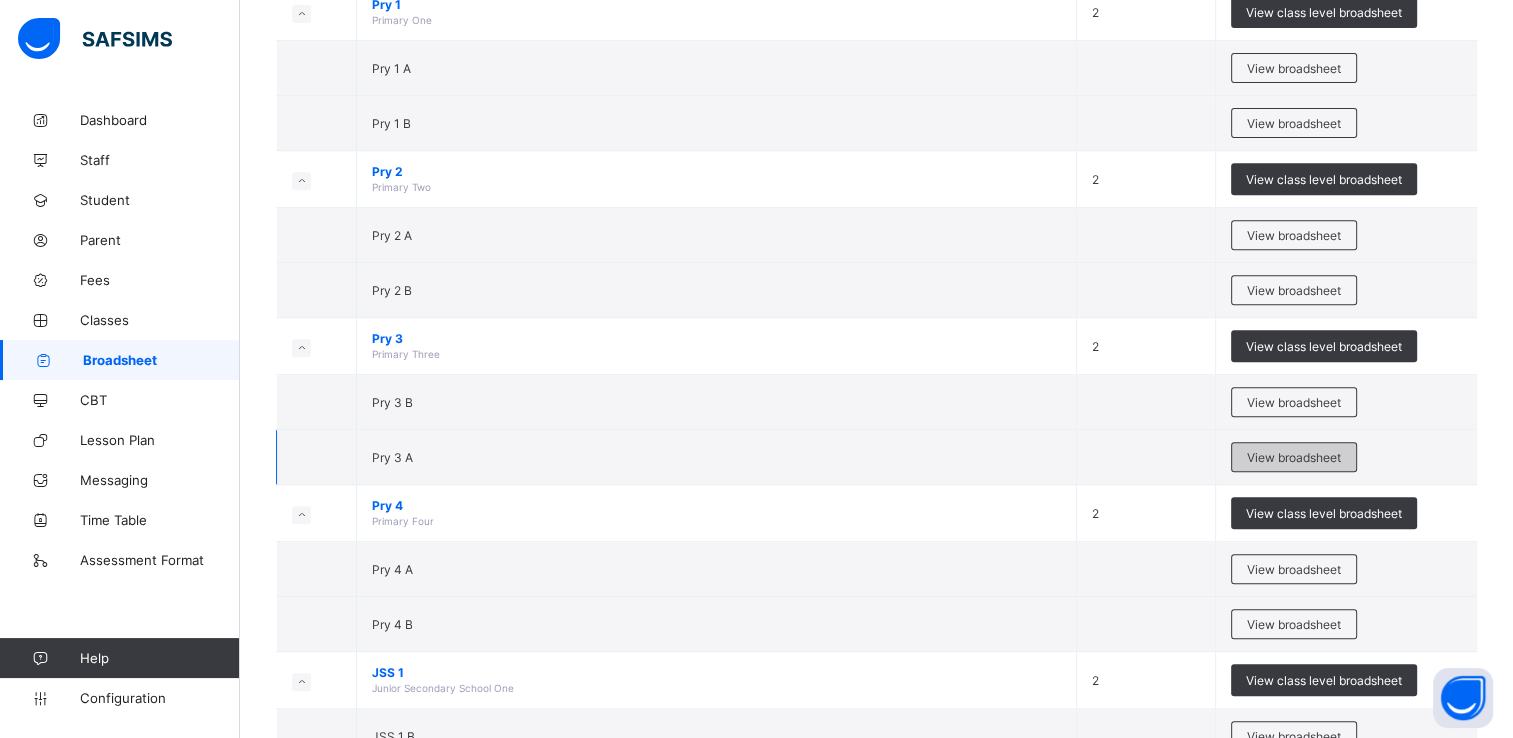 click on "View broadsheet" at bounding box center [1294, 457] 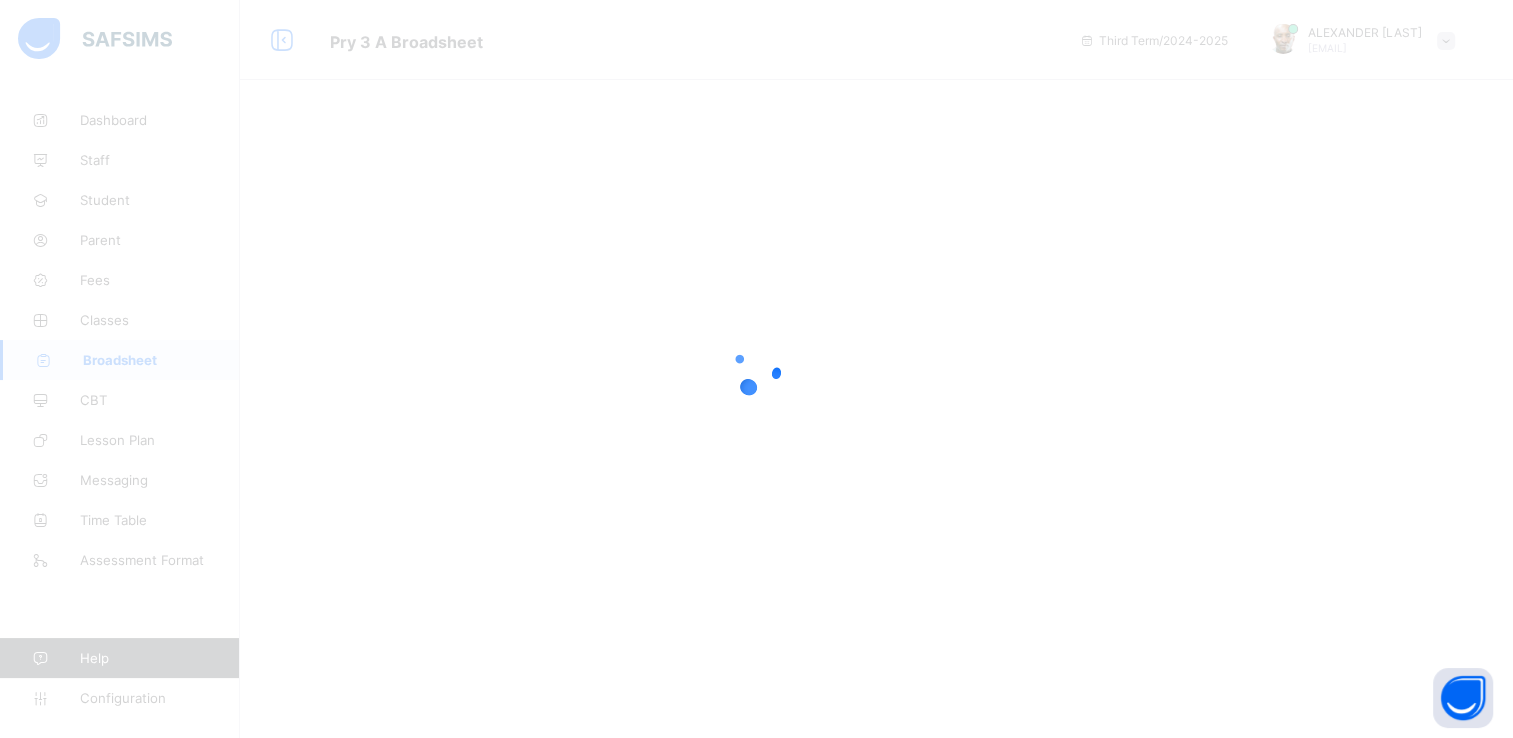 scroll, scrollTop: 0, scrollLeft: 0, axis: both 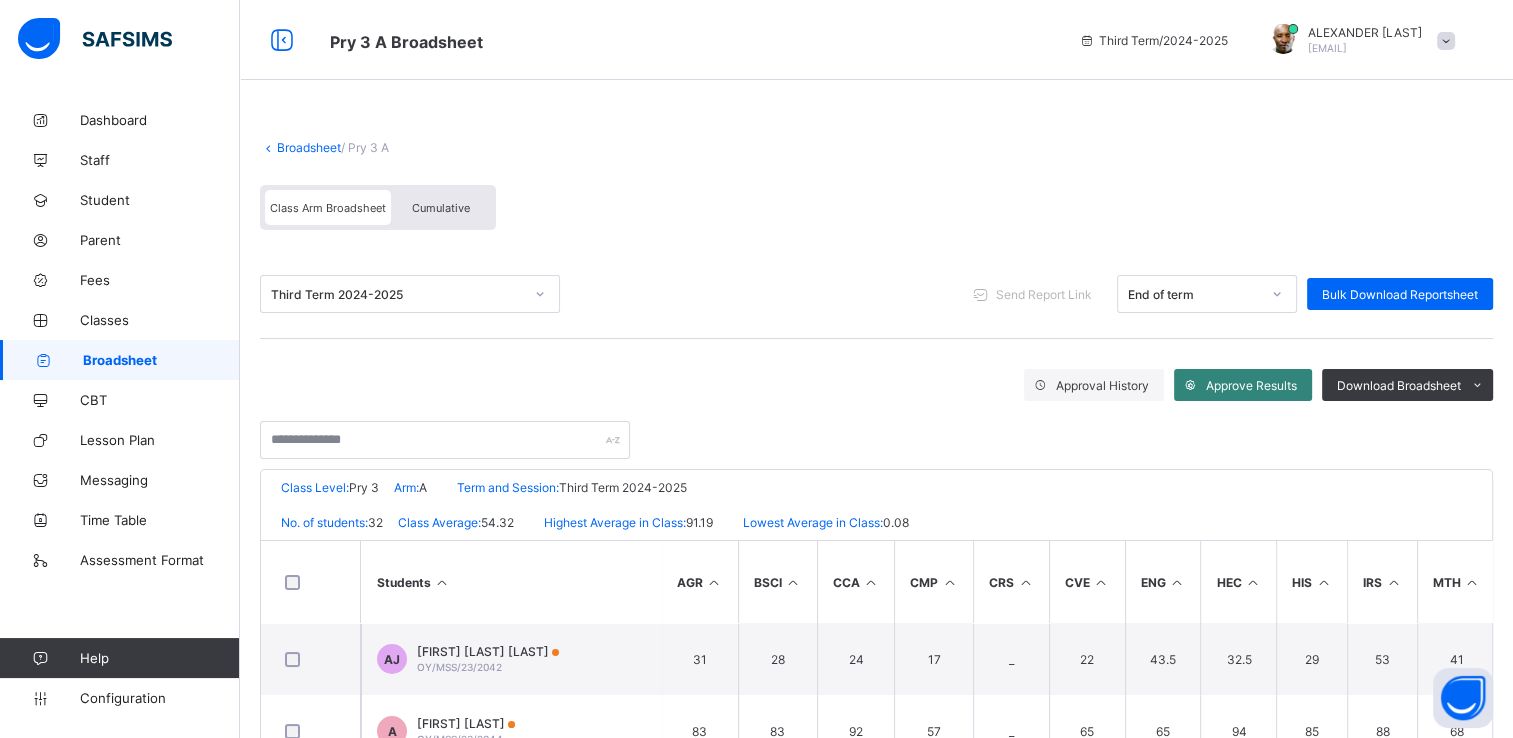 click on "Approve Results" at bounding box center (1251, 385) 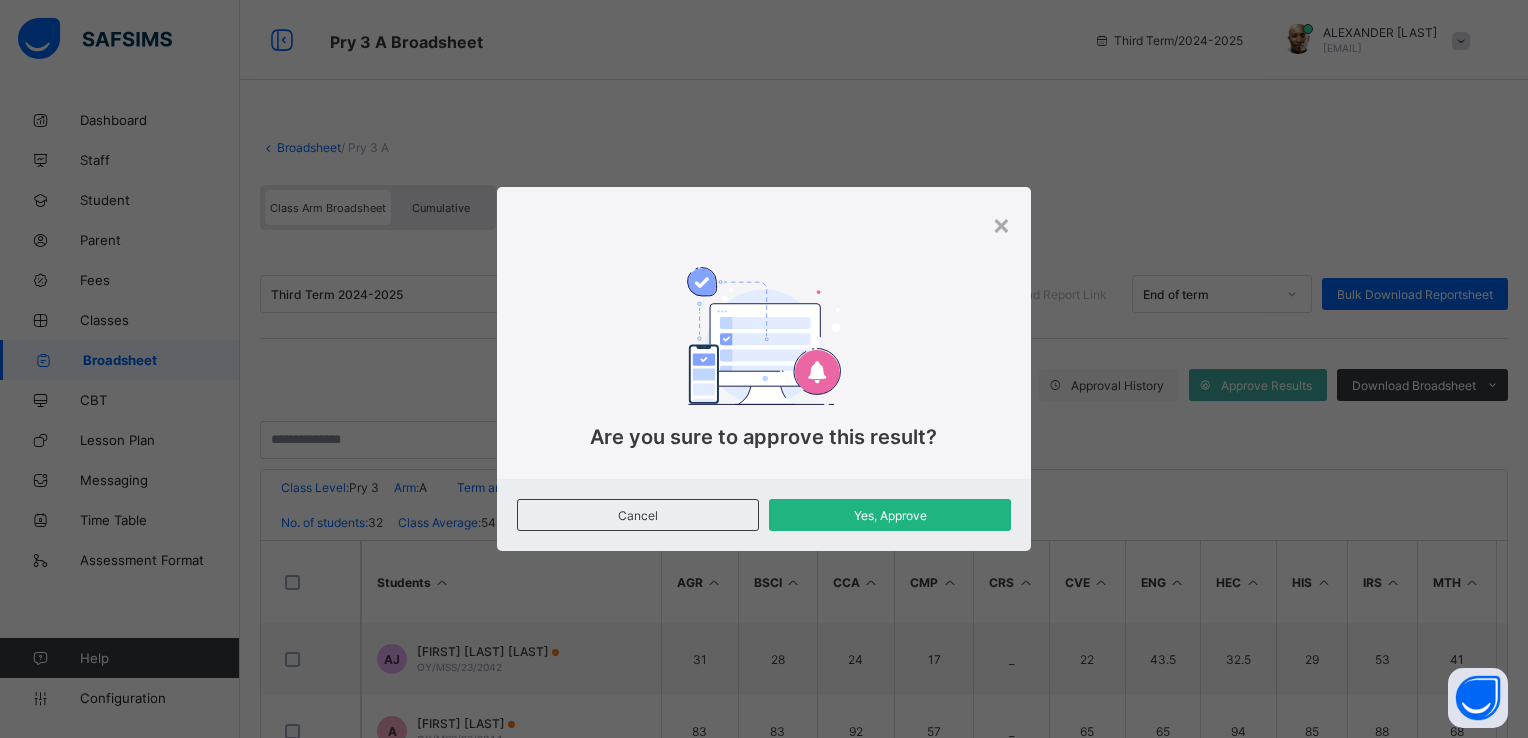 click on "Yes, Approve" at bounding box center (890, 515) 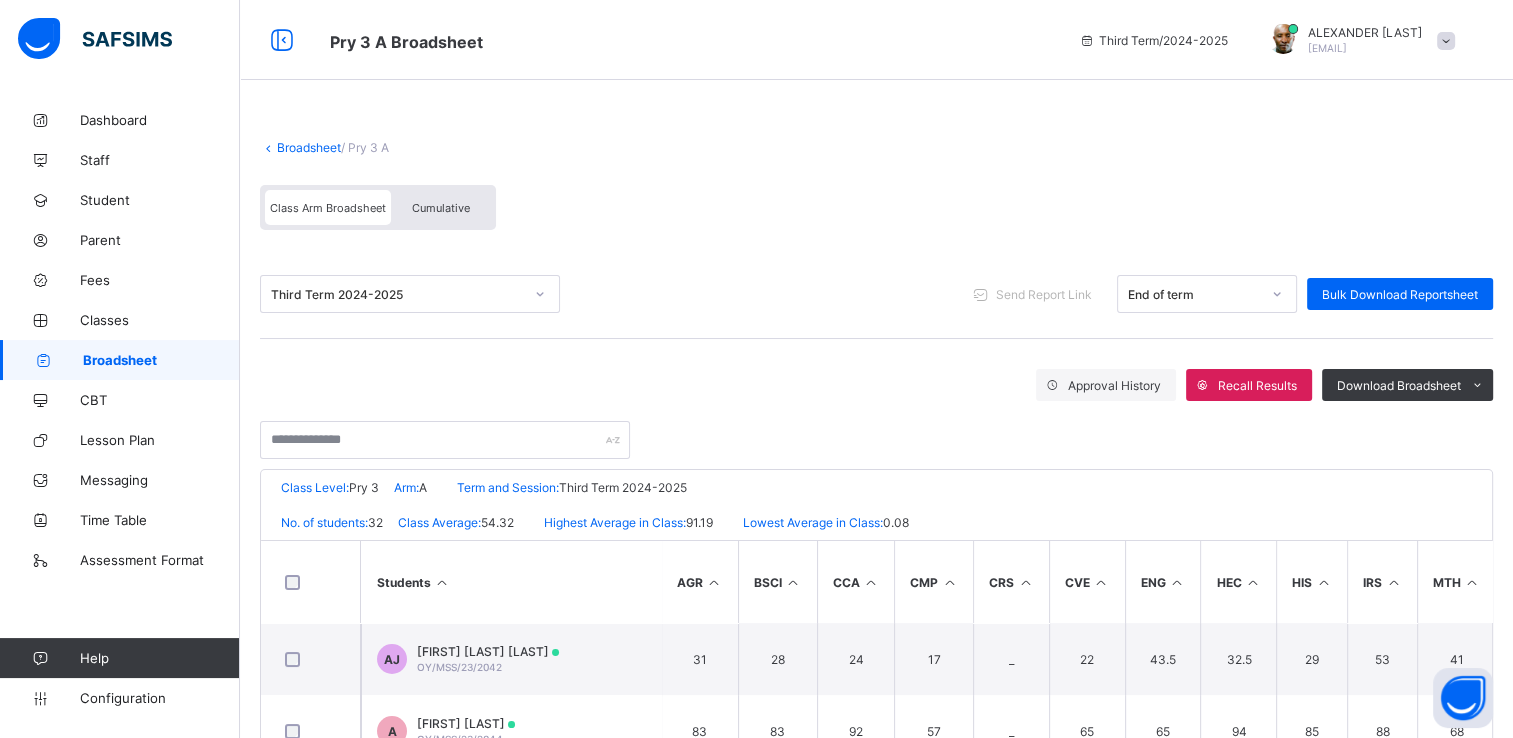 click on "Cumulative" at bounding box center [441, 208] 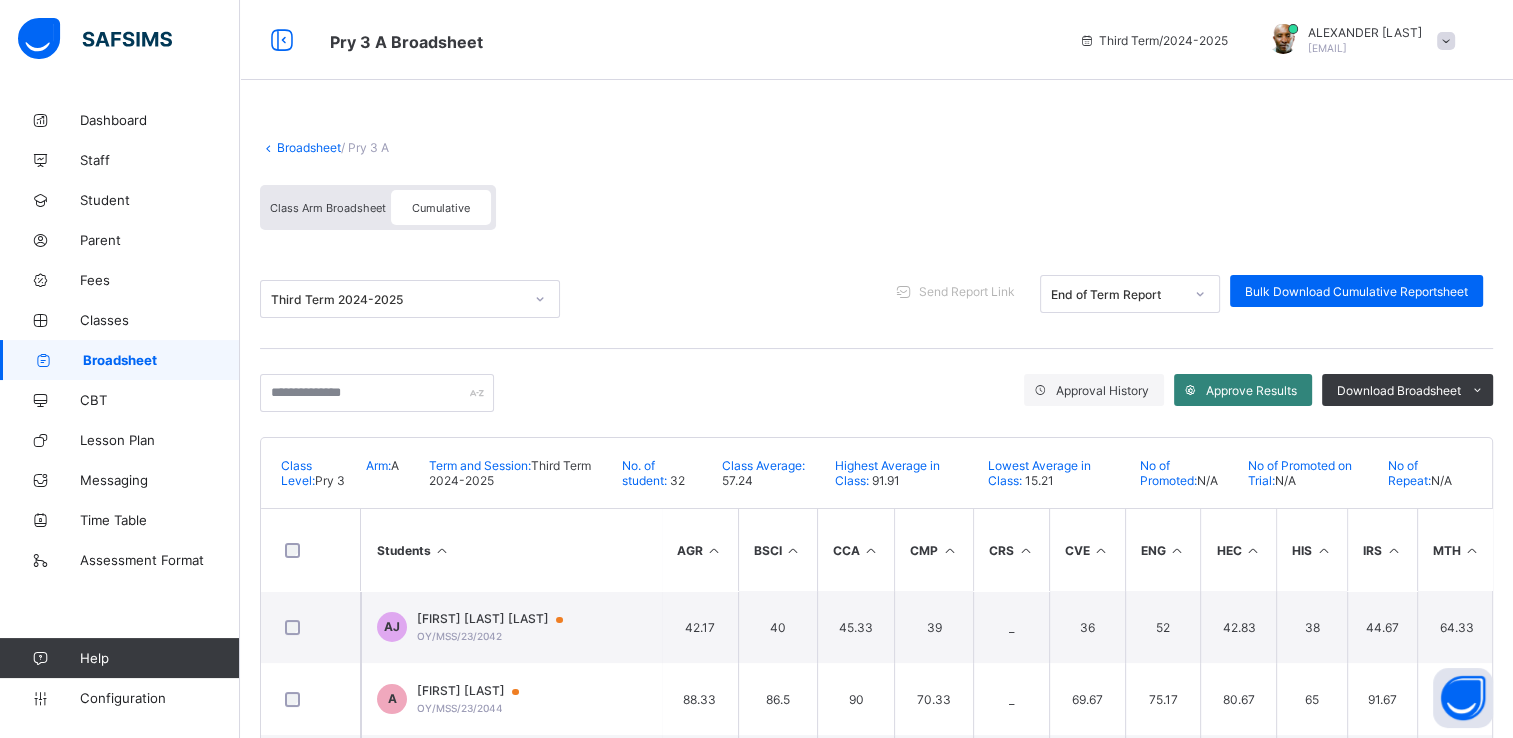 click on "Approve Results" at bounding box center (1251, 390) 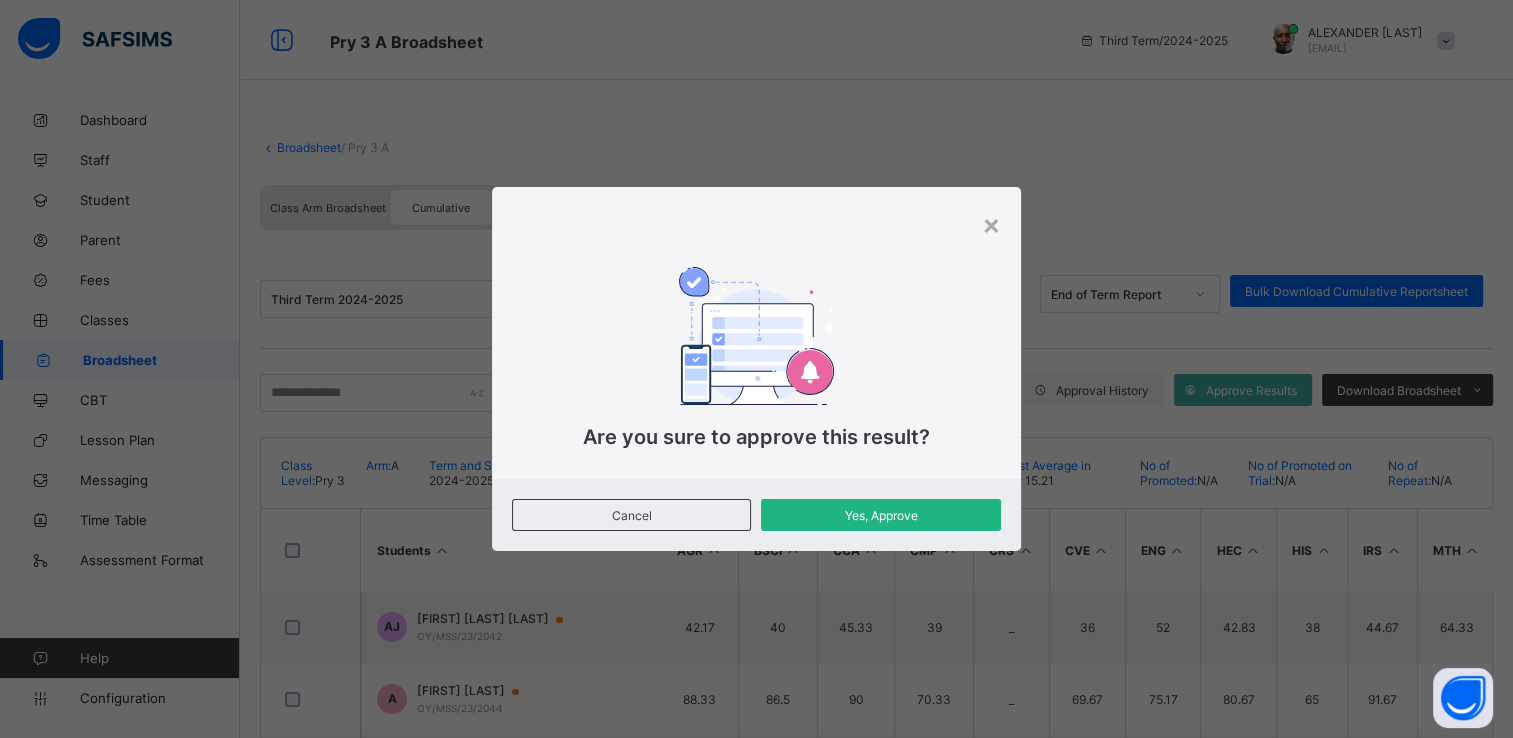 click on "Yes, Approve" at bounding box center (881, 515) 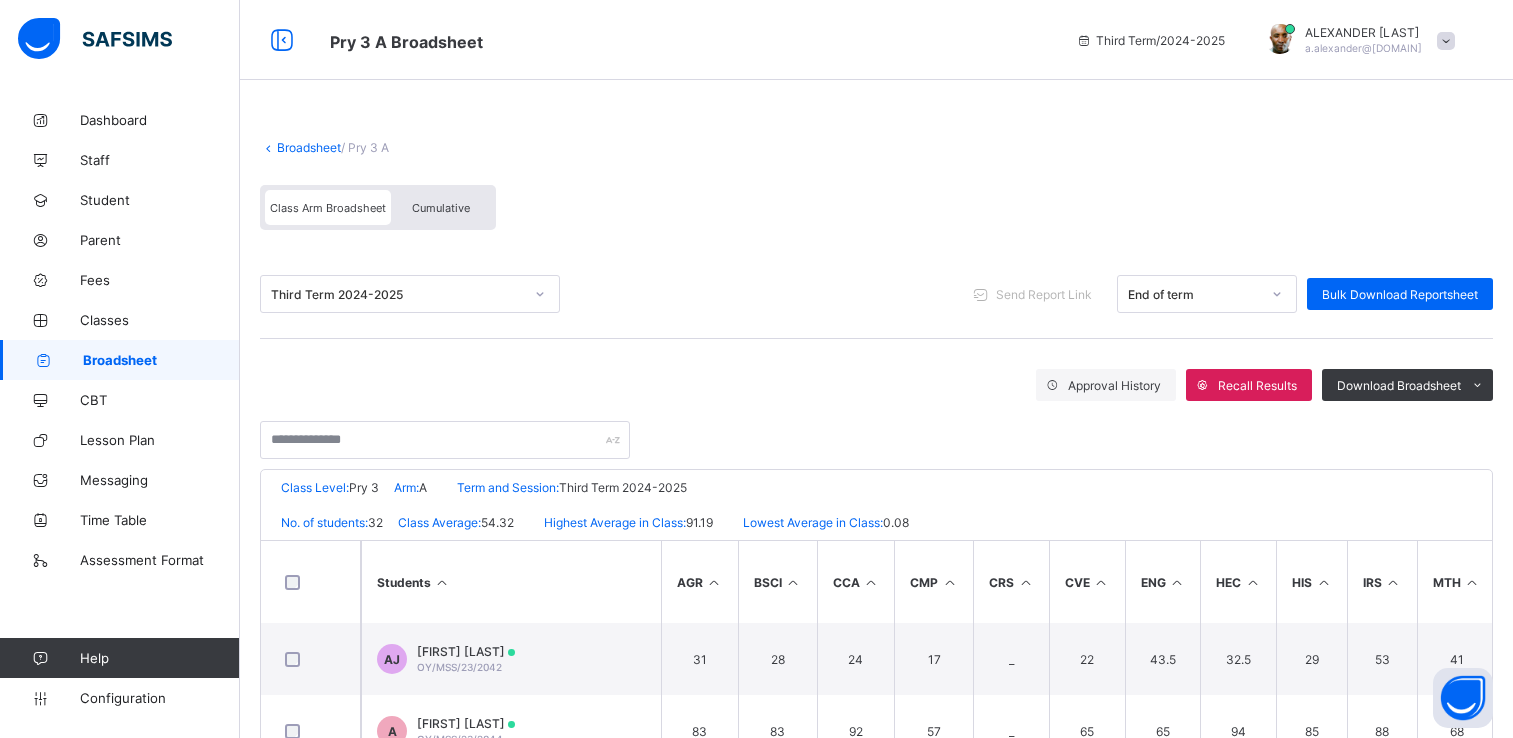 scroll, scrollTop: 0, scrollLeft: 0, axis: both 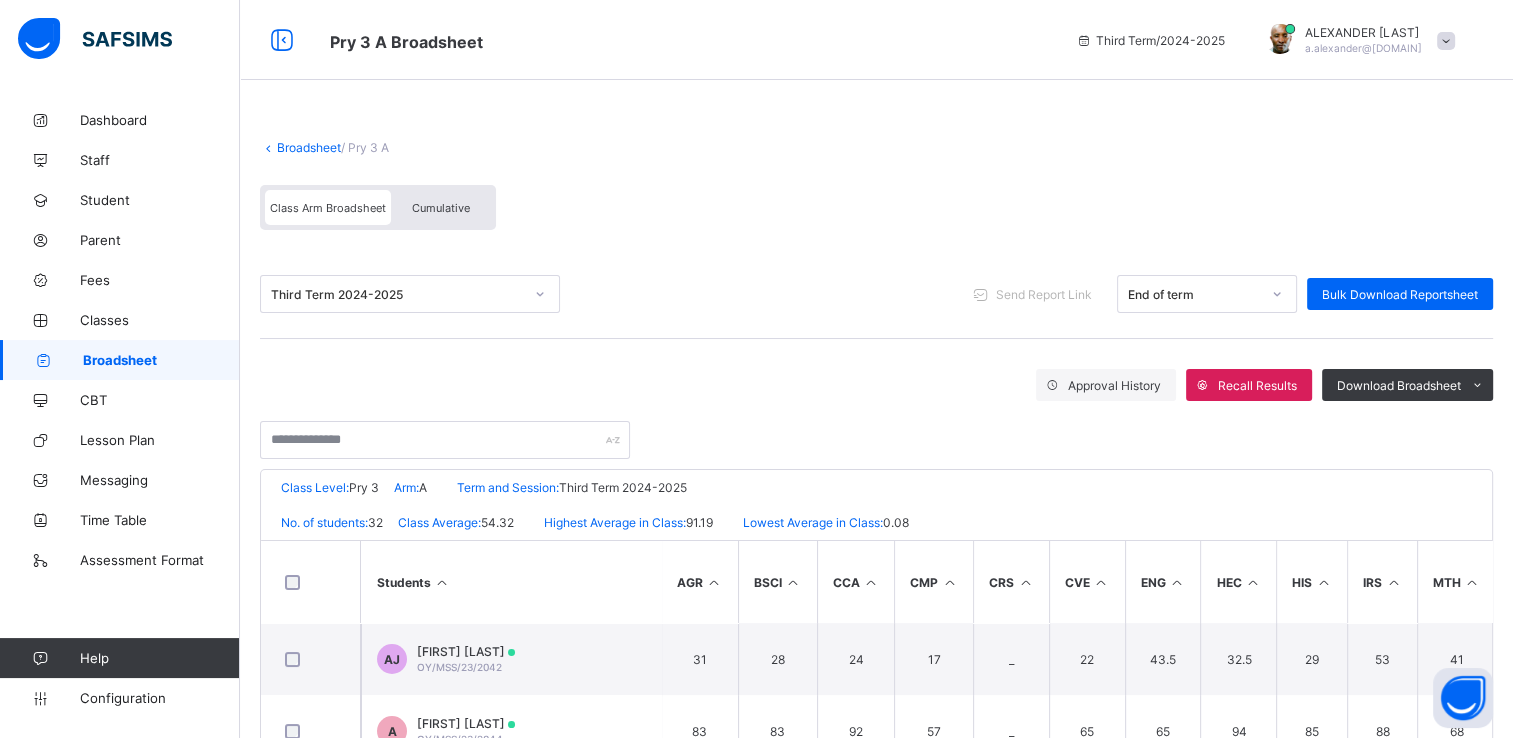 click on "Cumulative" at bounding box center (441, 207) 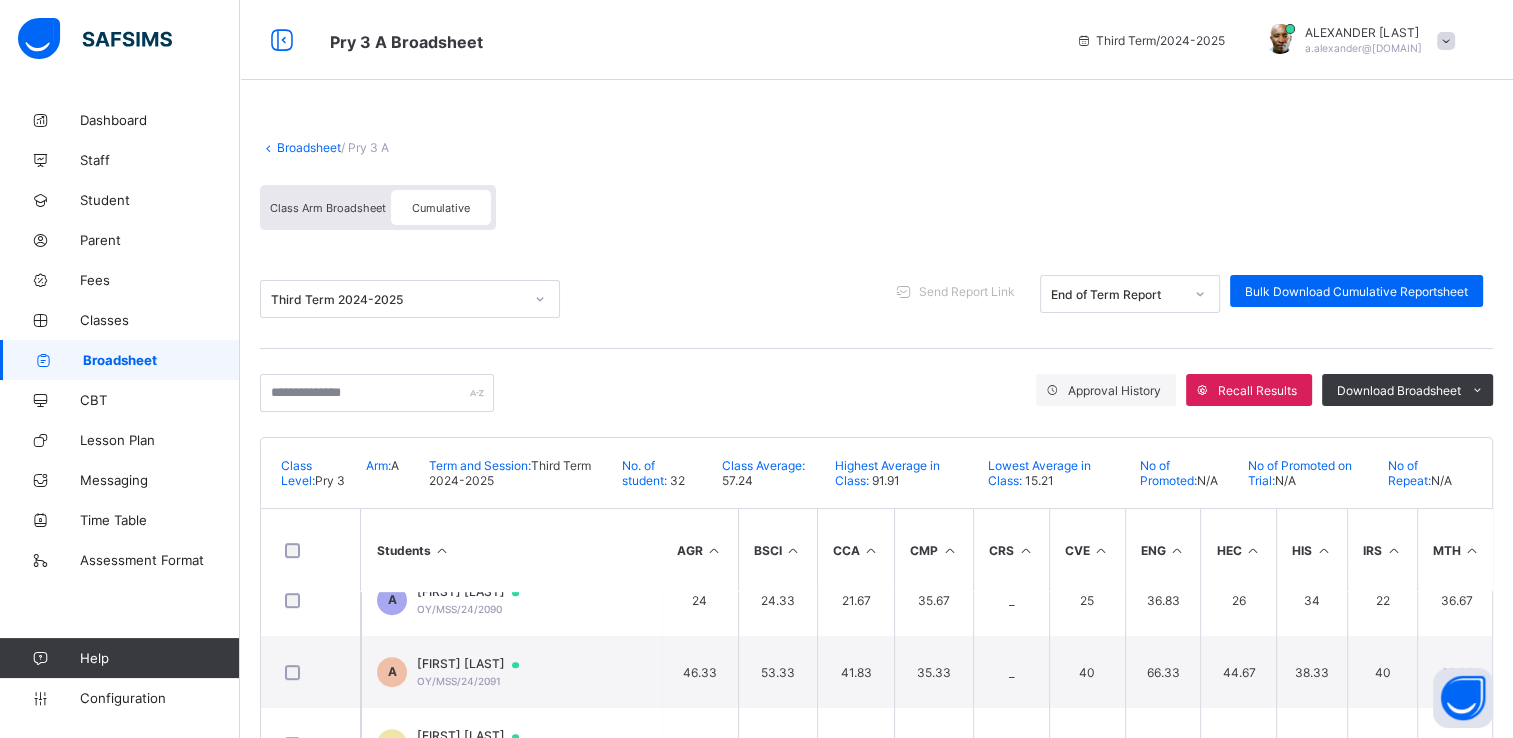 scroll, scrollTop: 1110, scrollLeft: 0, axis: vertical 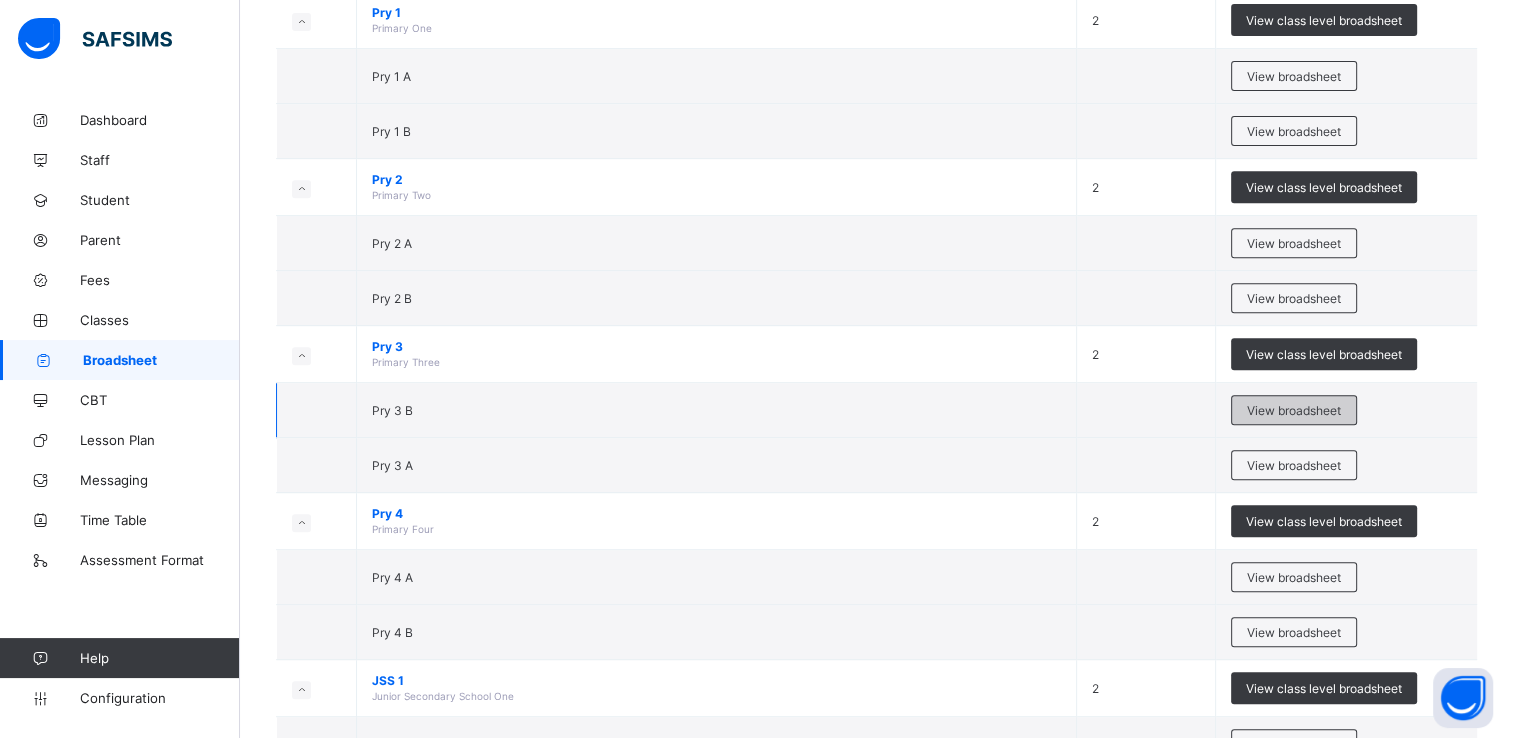 click on "View broadsheet" at bounding box center [1294, 410] 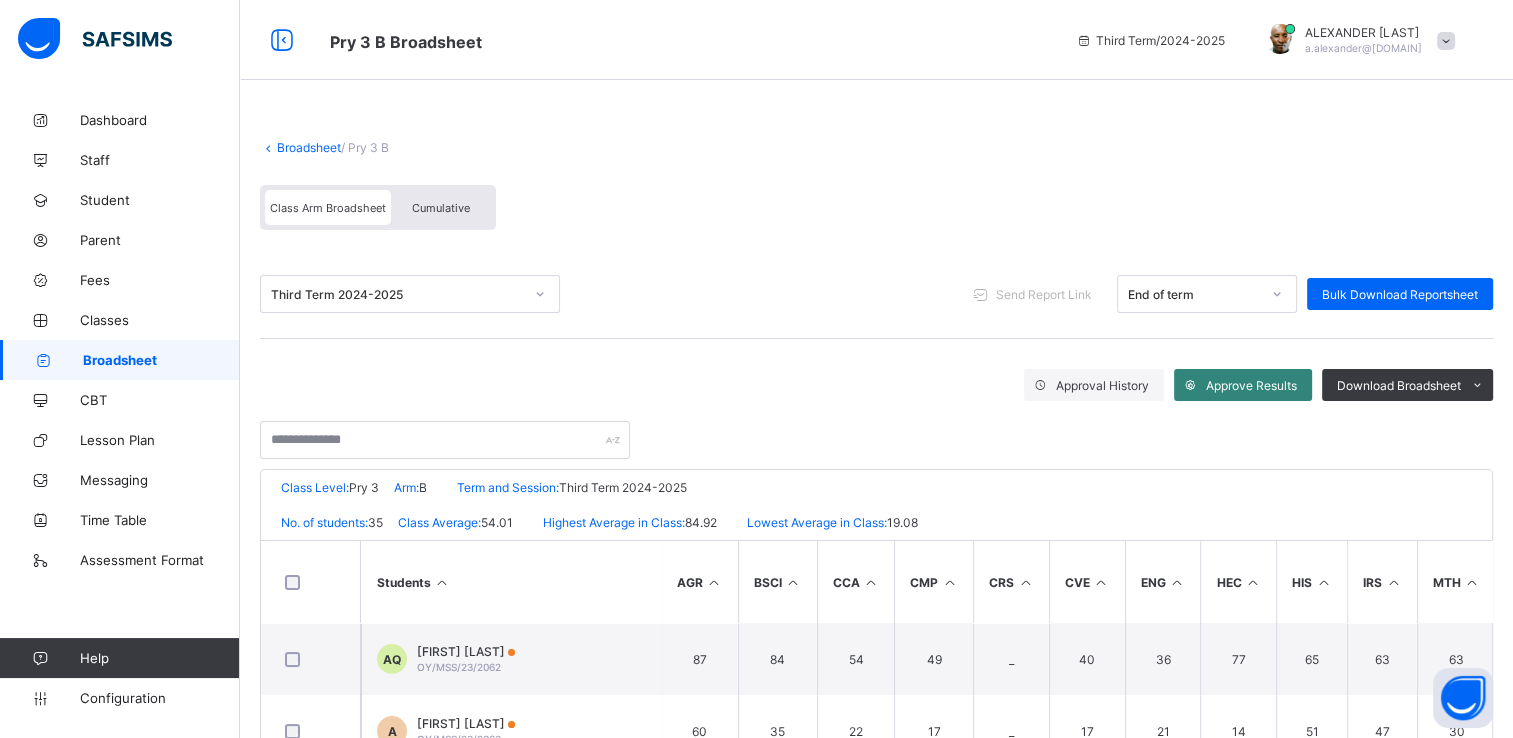 click on "Approve Results" at bounding box center [1251, 385] 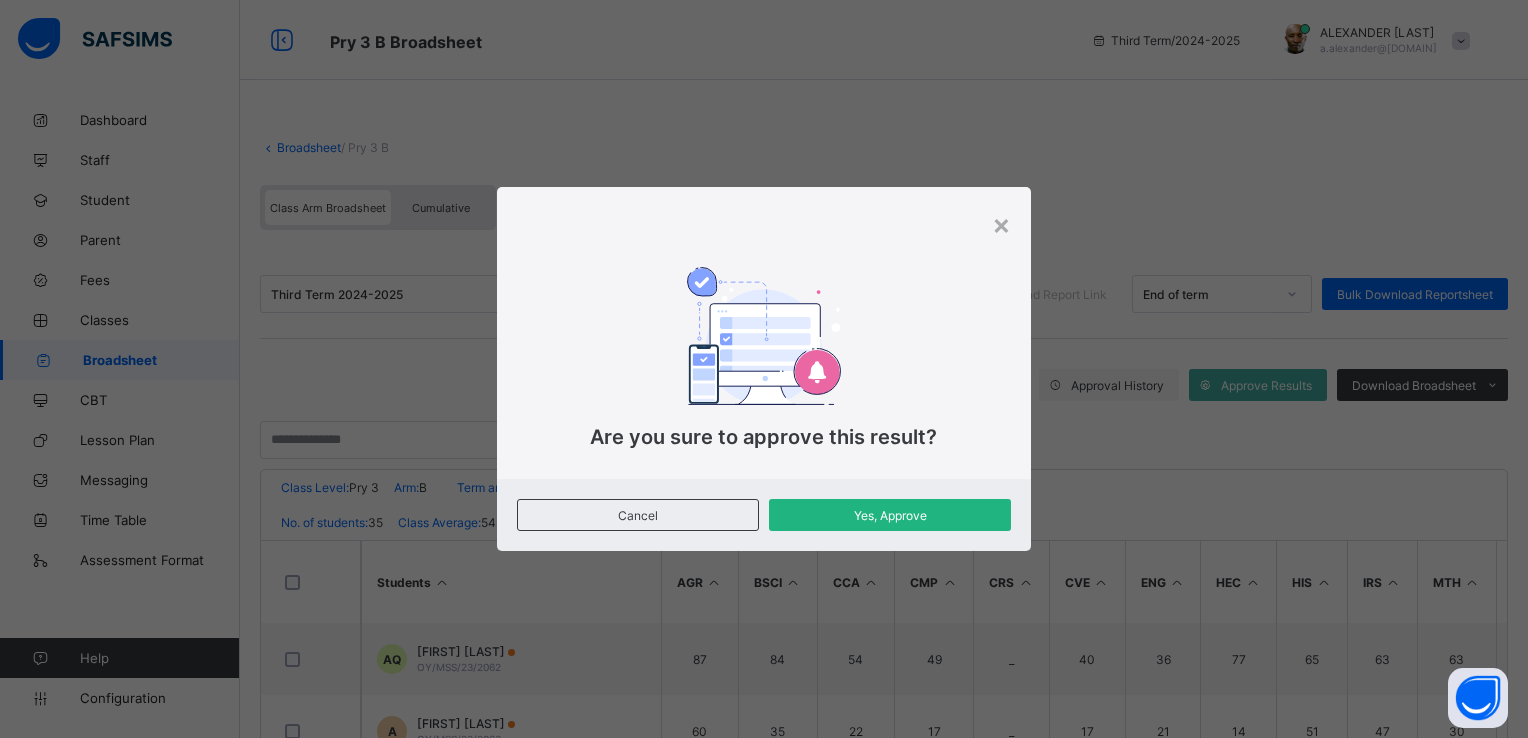 click on "Yes, Approve" at bounding box center [890, 515] 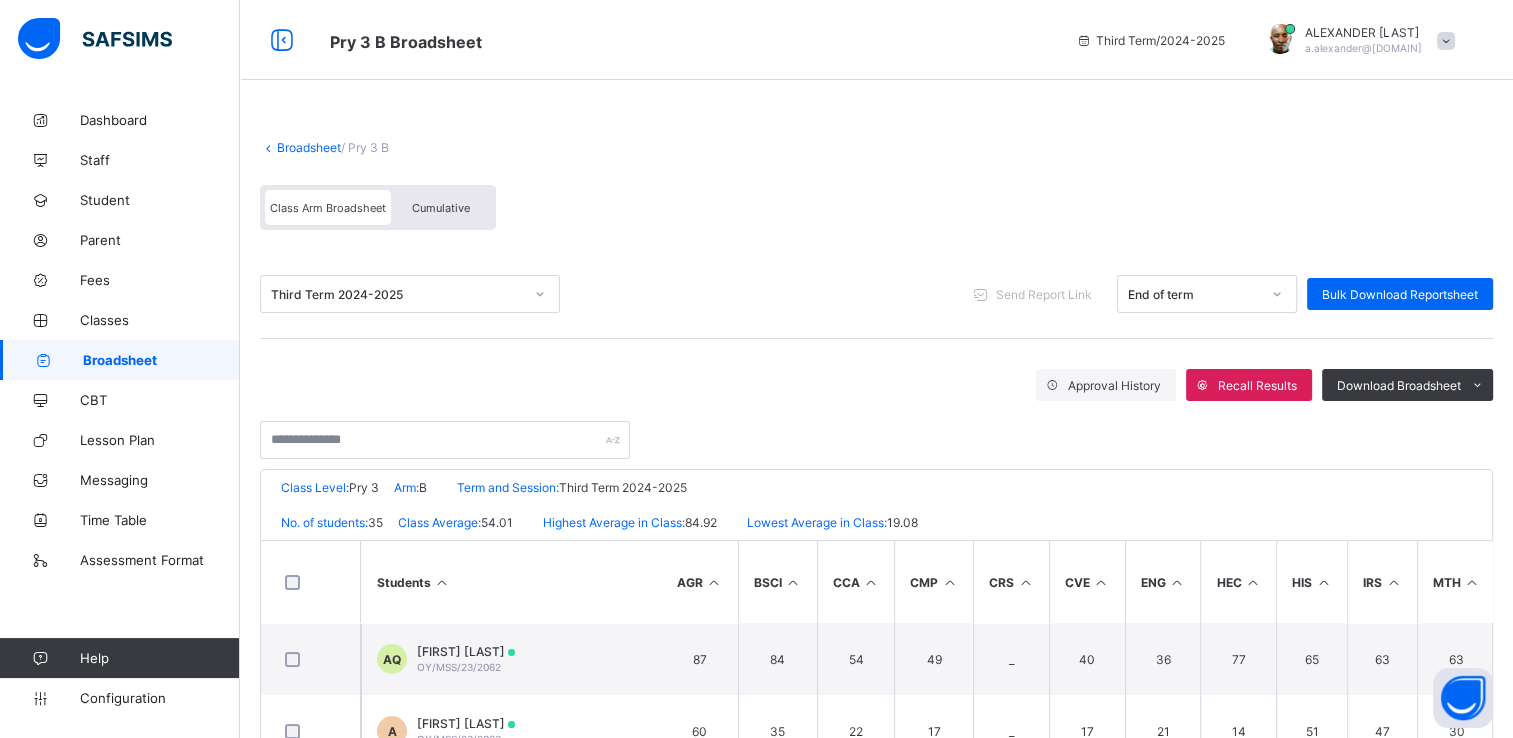 click on "Cumulative" at bounding box center (441, 208) 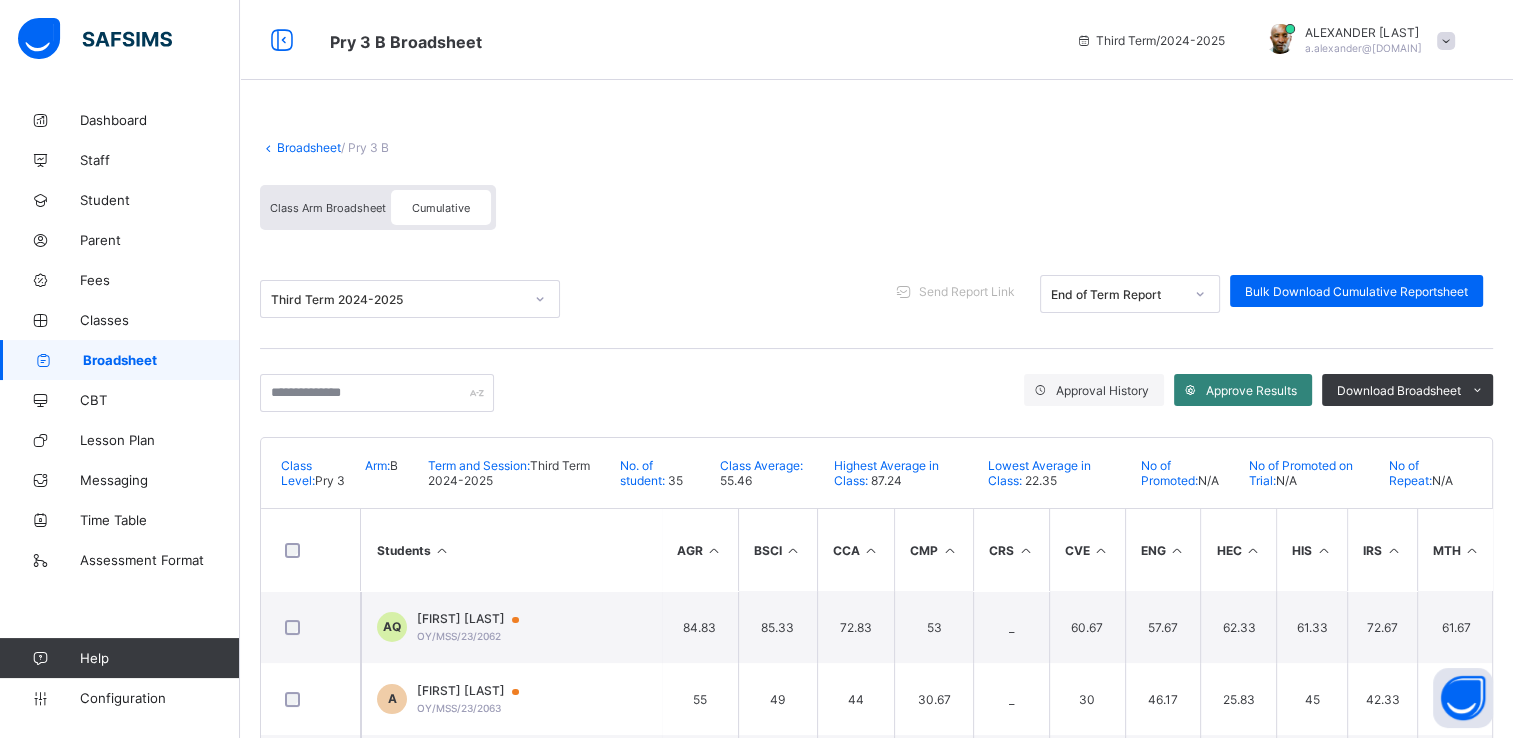 click on "Approve Results" at bounding box center (1251, 390) 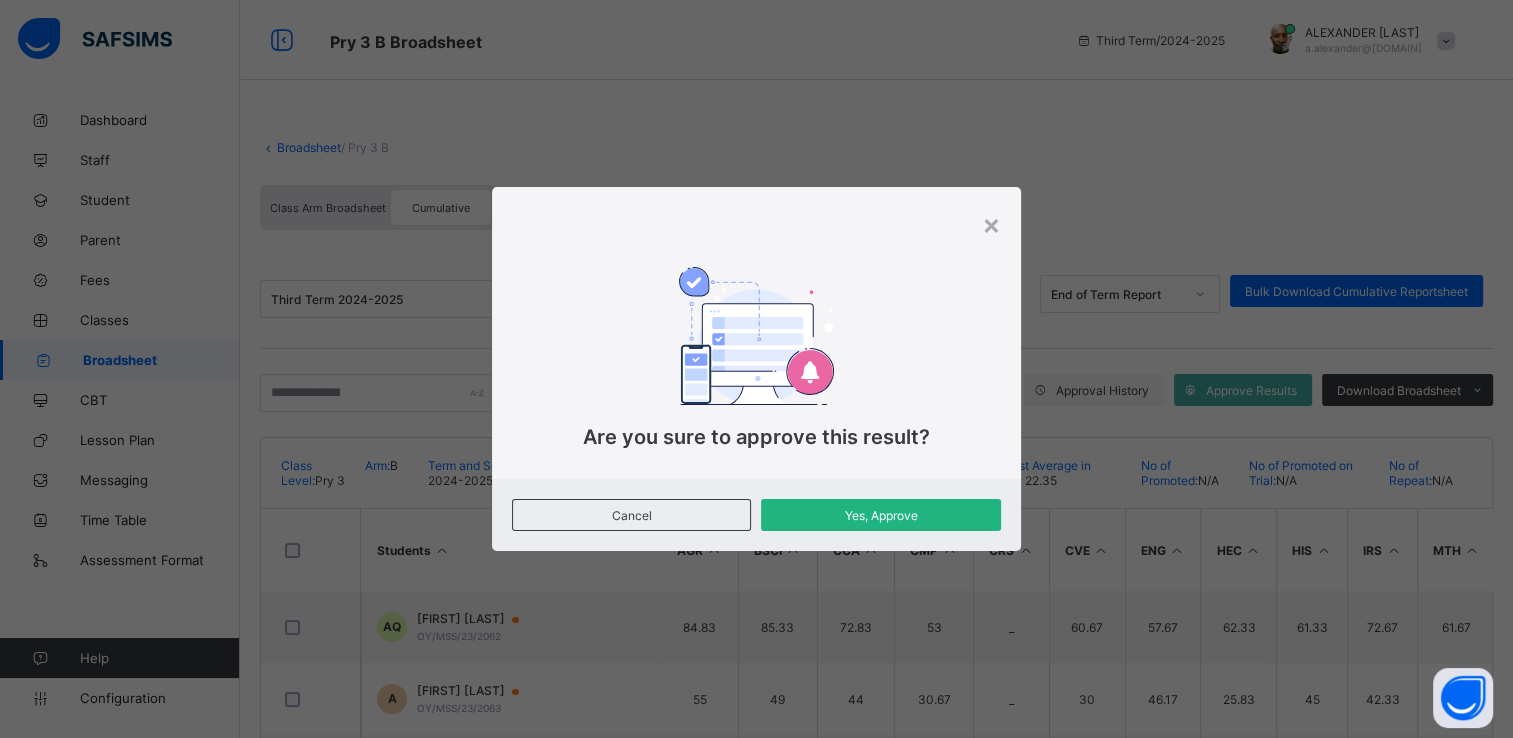 click on "Yes, Approve" at bounding box center (881, 515) 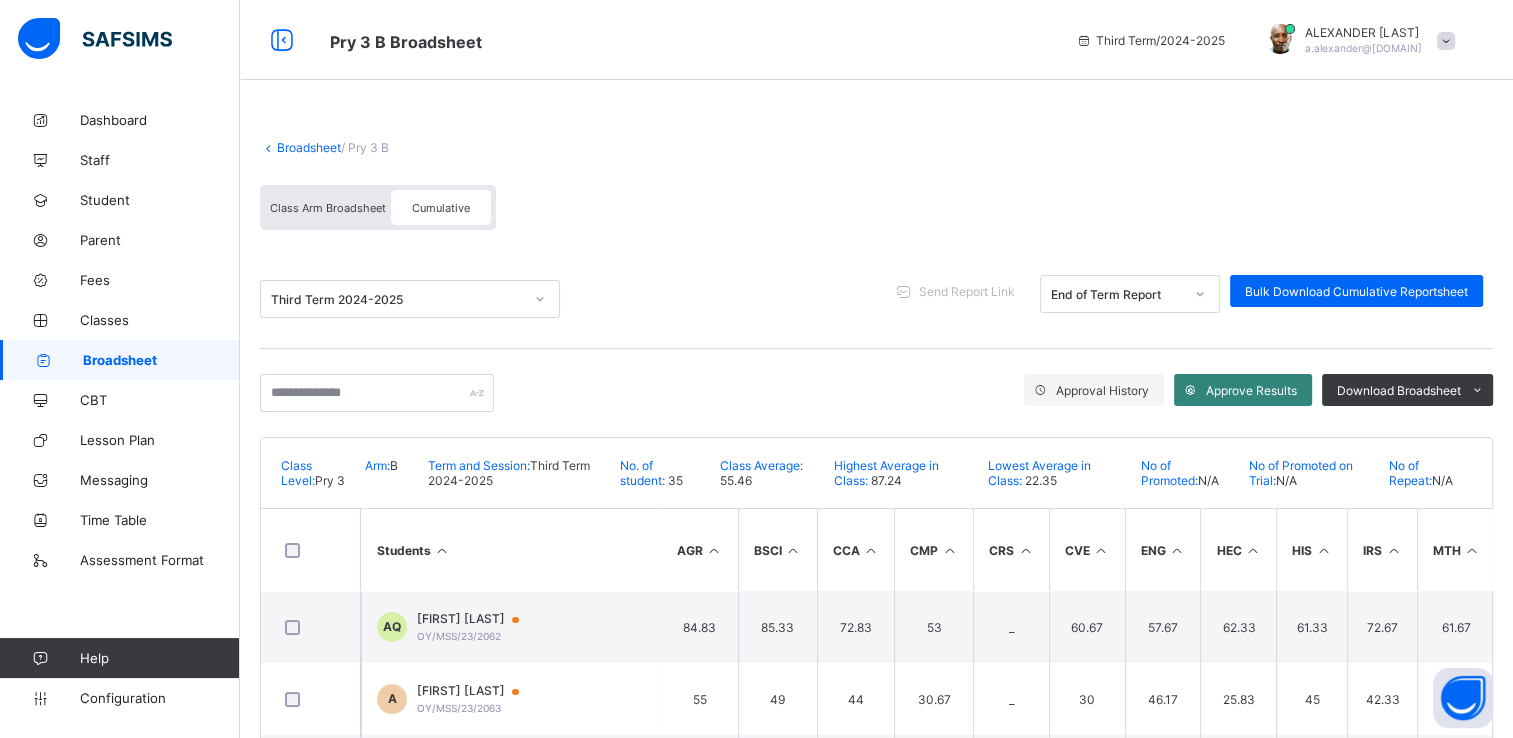 click on "Approve Results" at bounding box center [1251, 390] 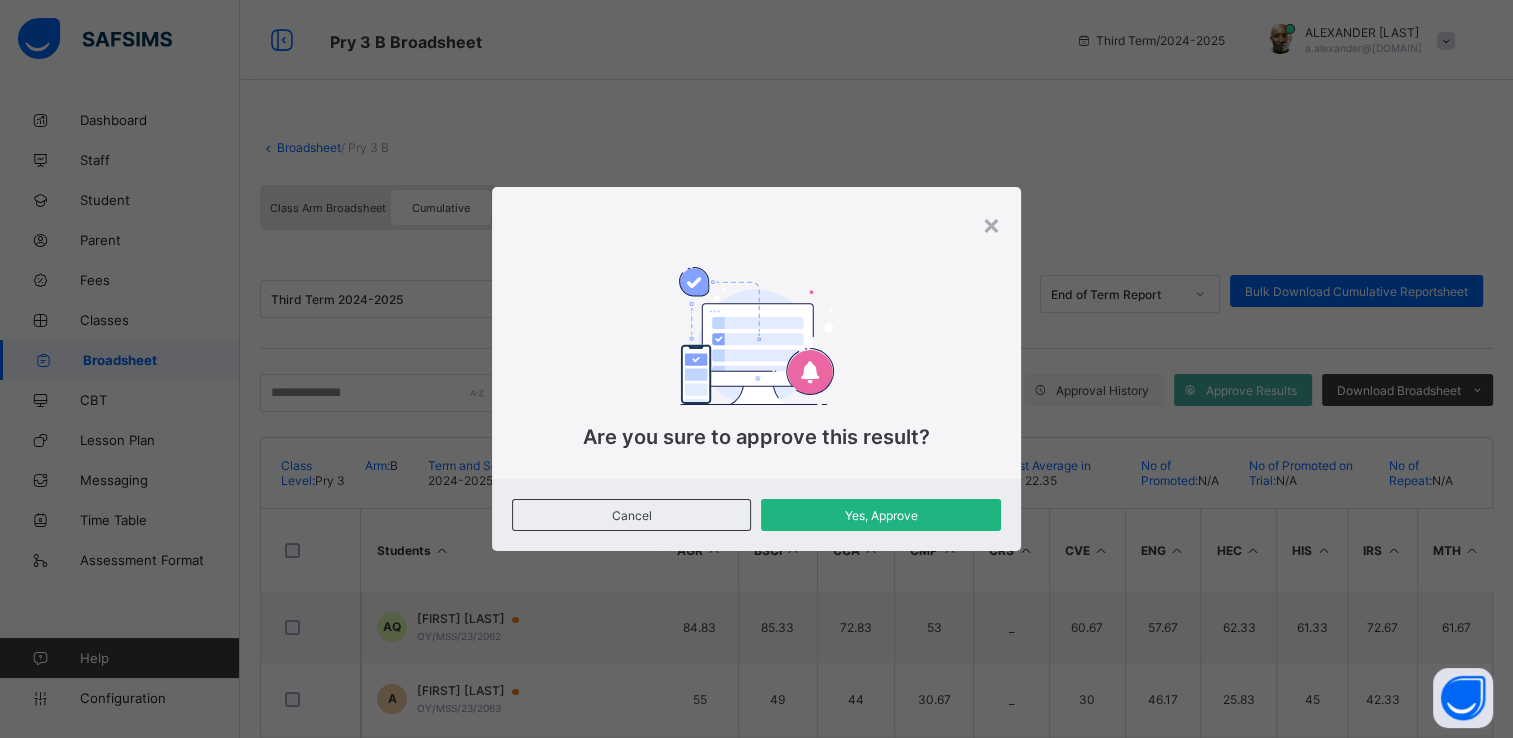 click on "Yes, Approve" at bounding box center [881, 515] 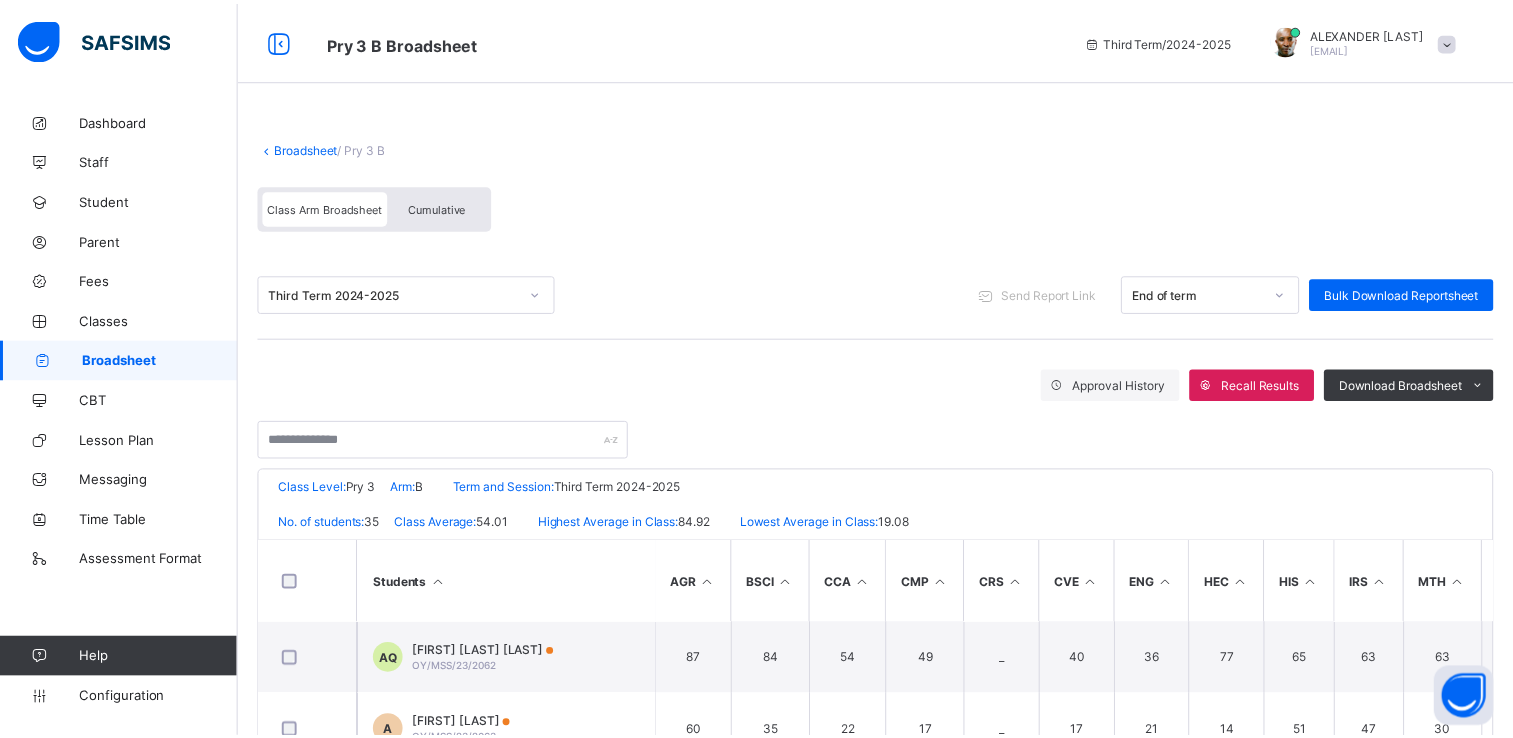 scroll, scrollTop: 0, scrollLeft: 0, axis: both 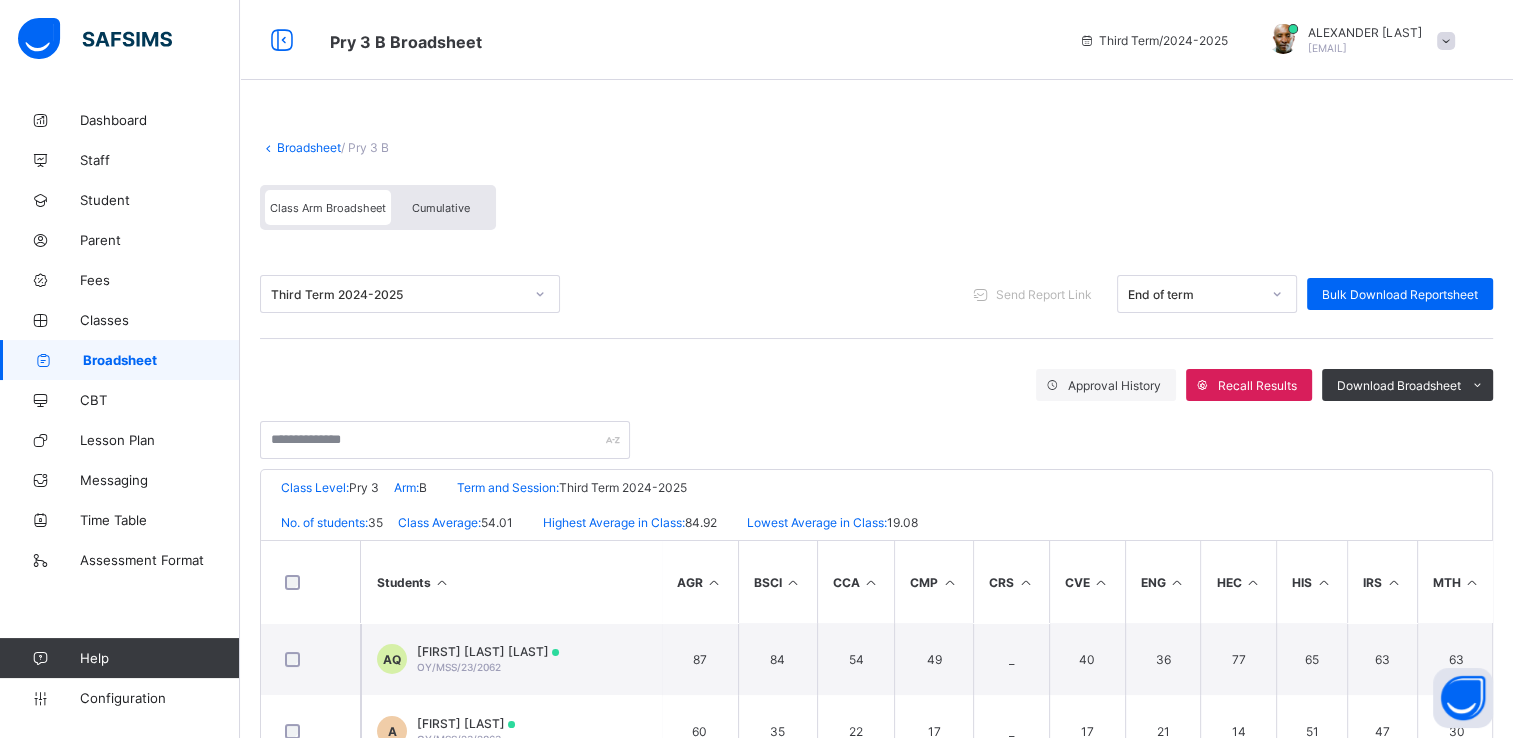click on "Cumulative" at bounding box center [441, 208] 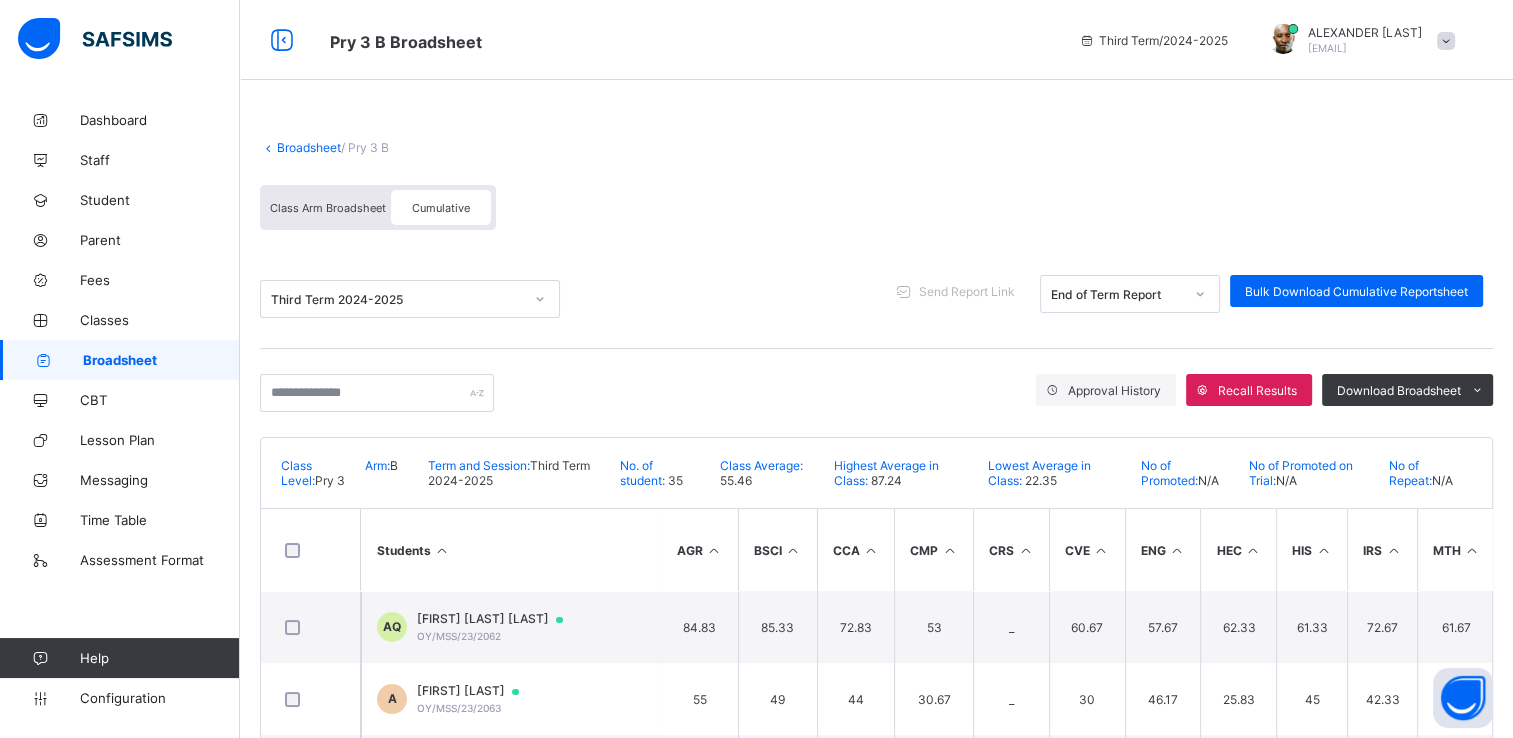 scroll, scrollTop: 326, scrollLeft: 0, axis: vertical 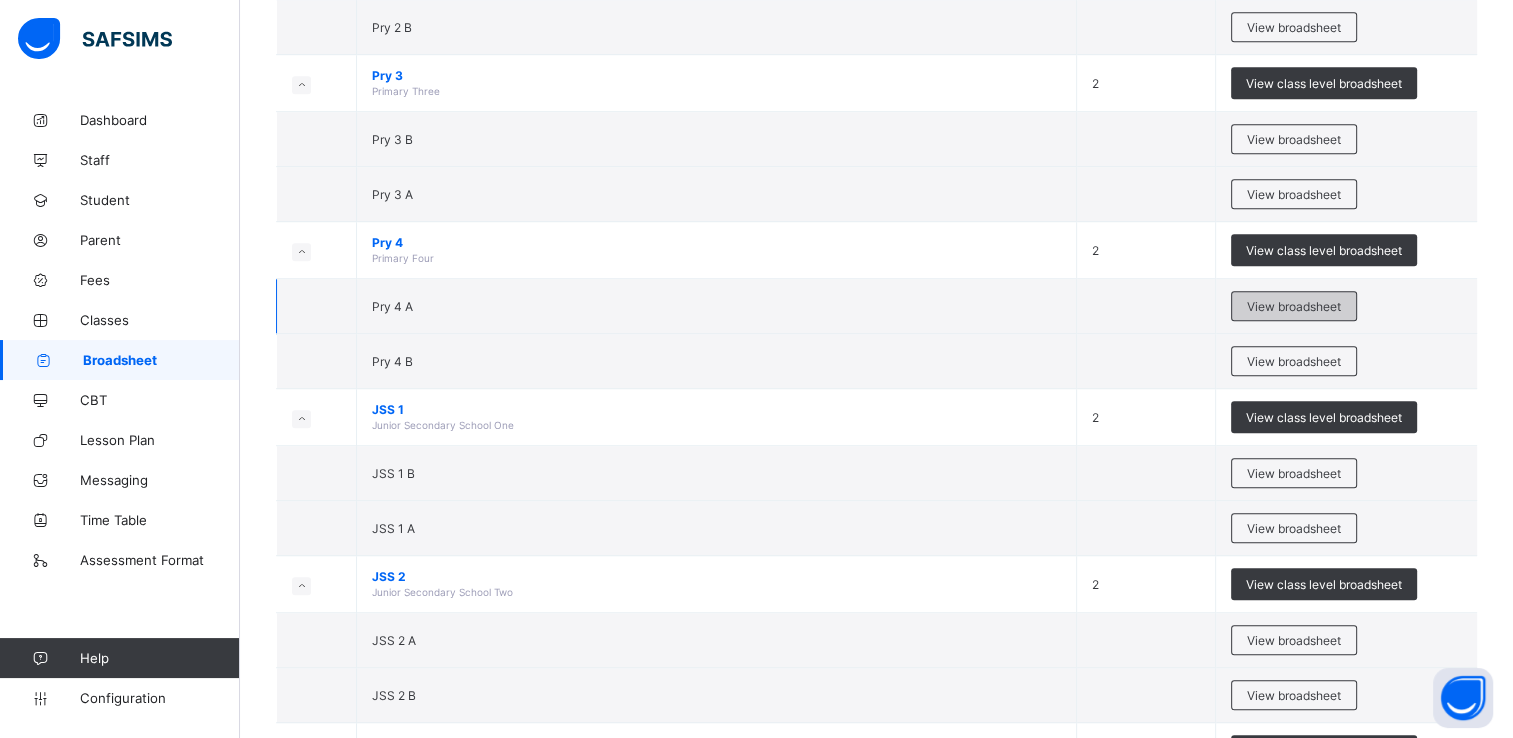 click on "View broadsheet" at bounding box center [1294, 306] 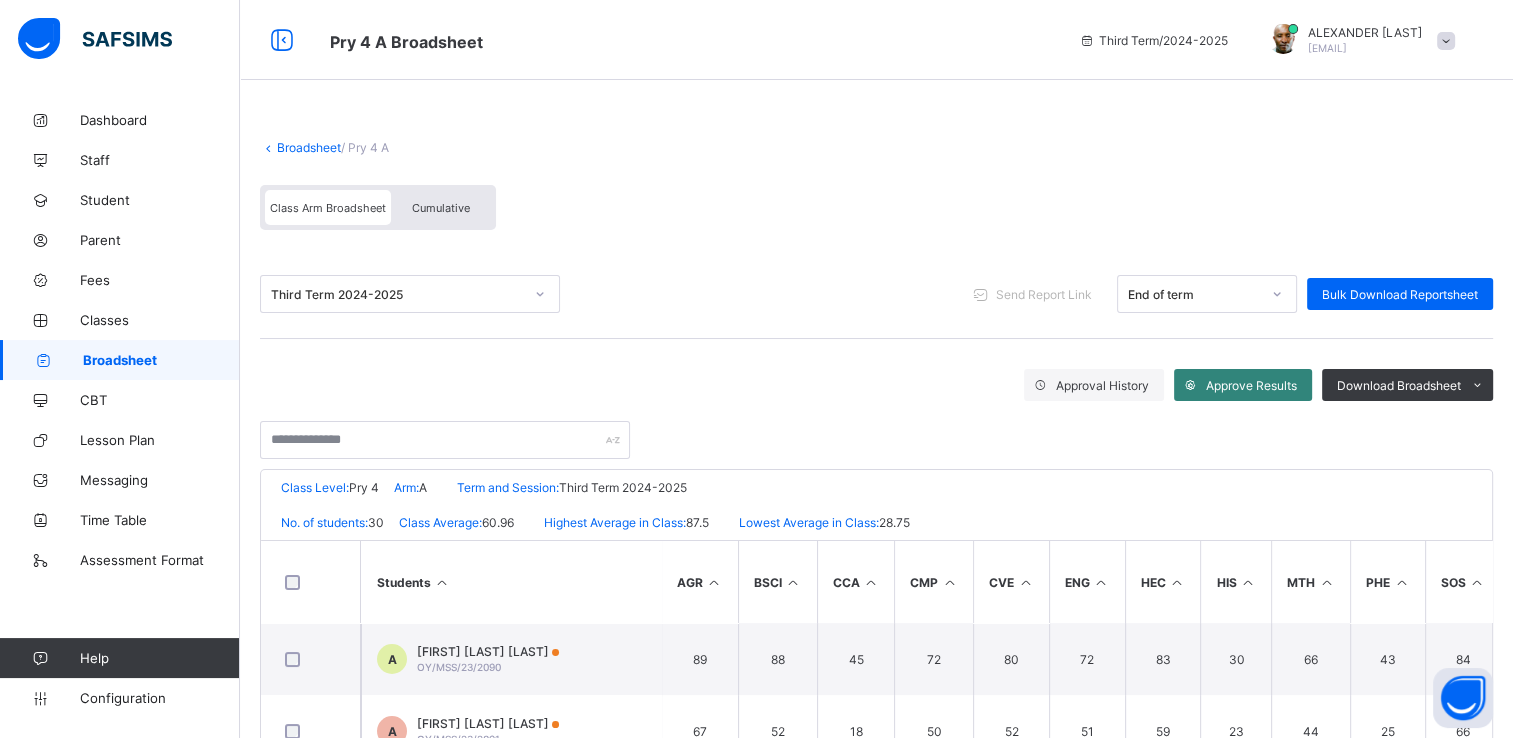 click on "Approve Results" at bounding box center (1251, 385) 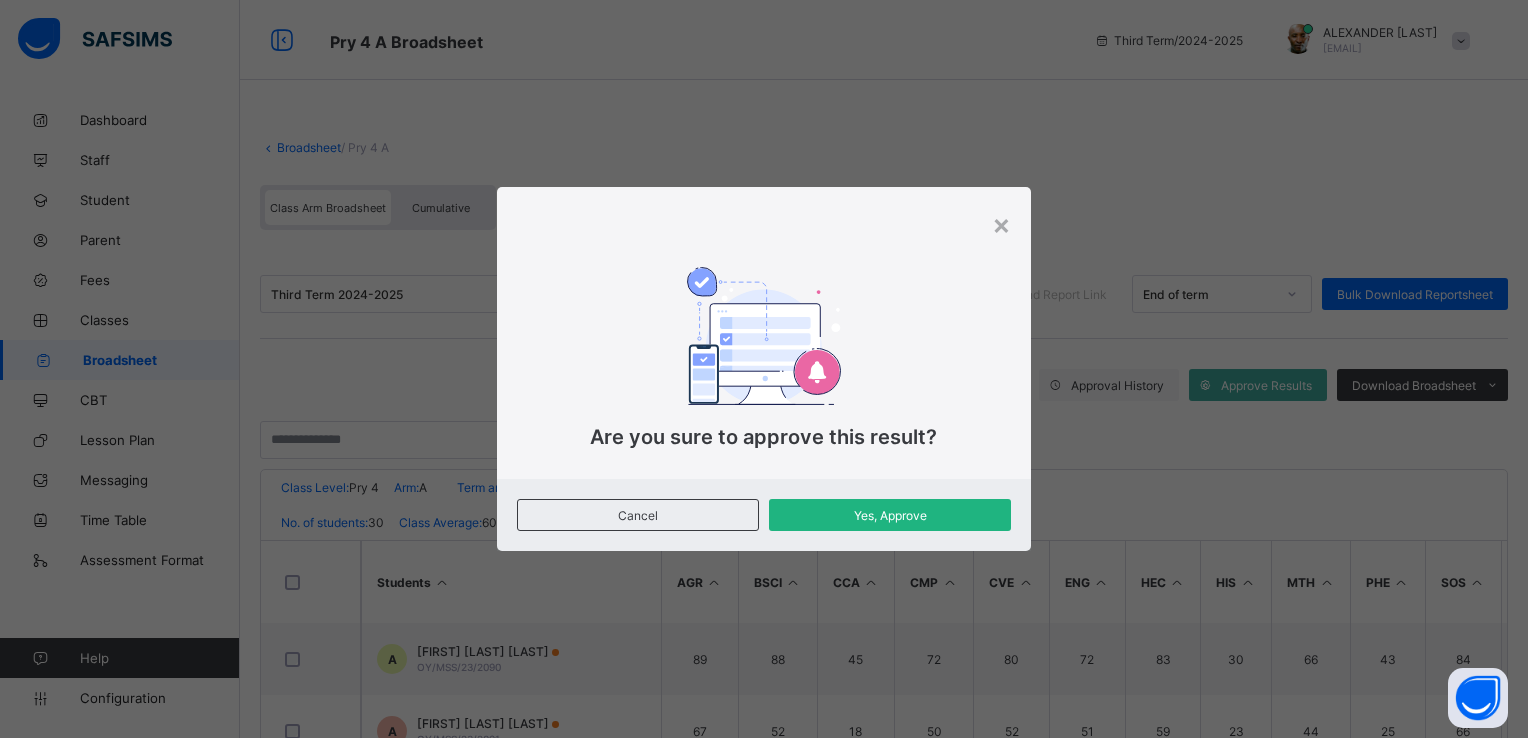 click on "Yes, Approve" at bounding box center [890, 515] 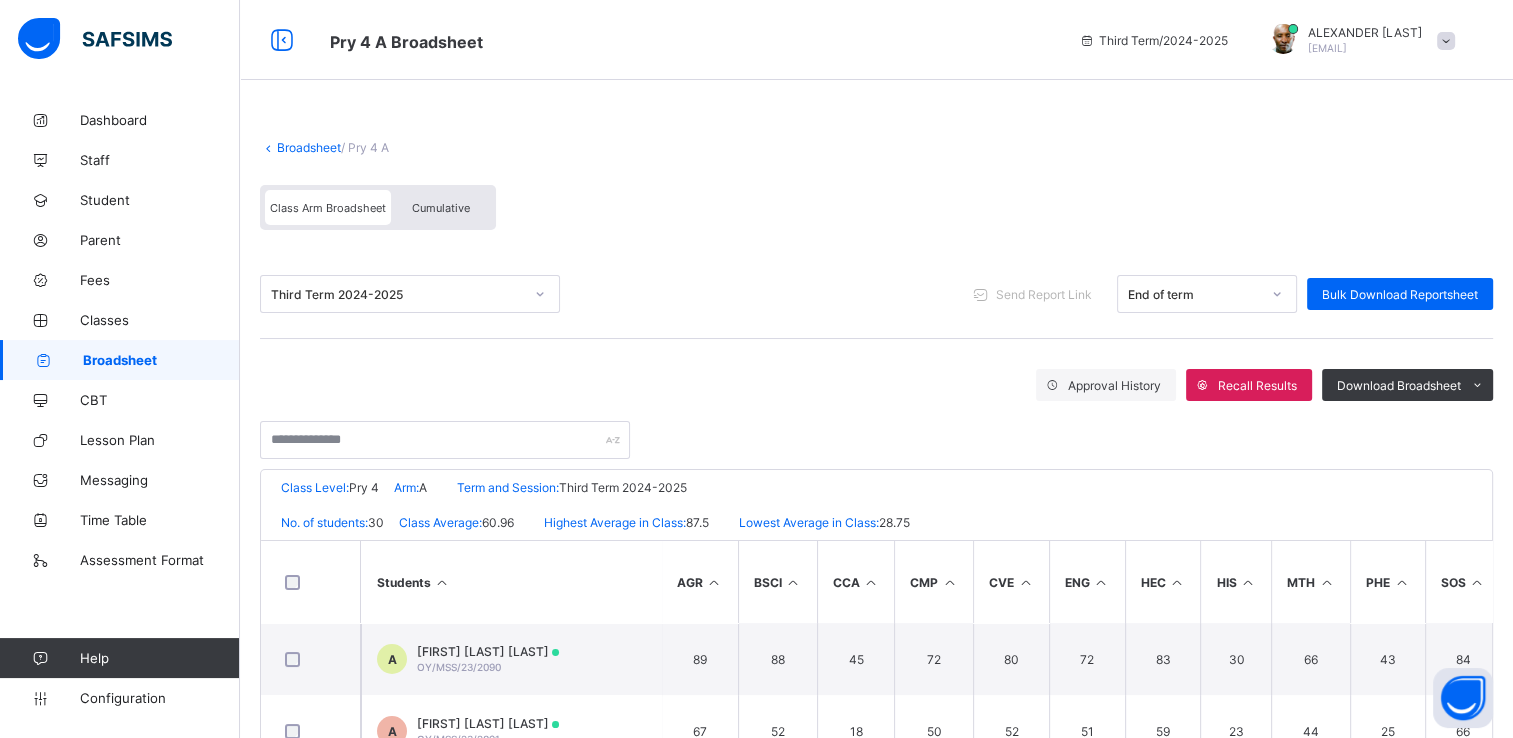 click on "Cumulative" at bounding box center [441, 208] 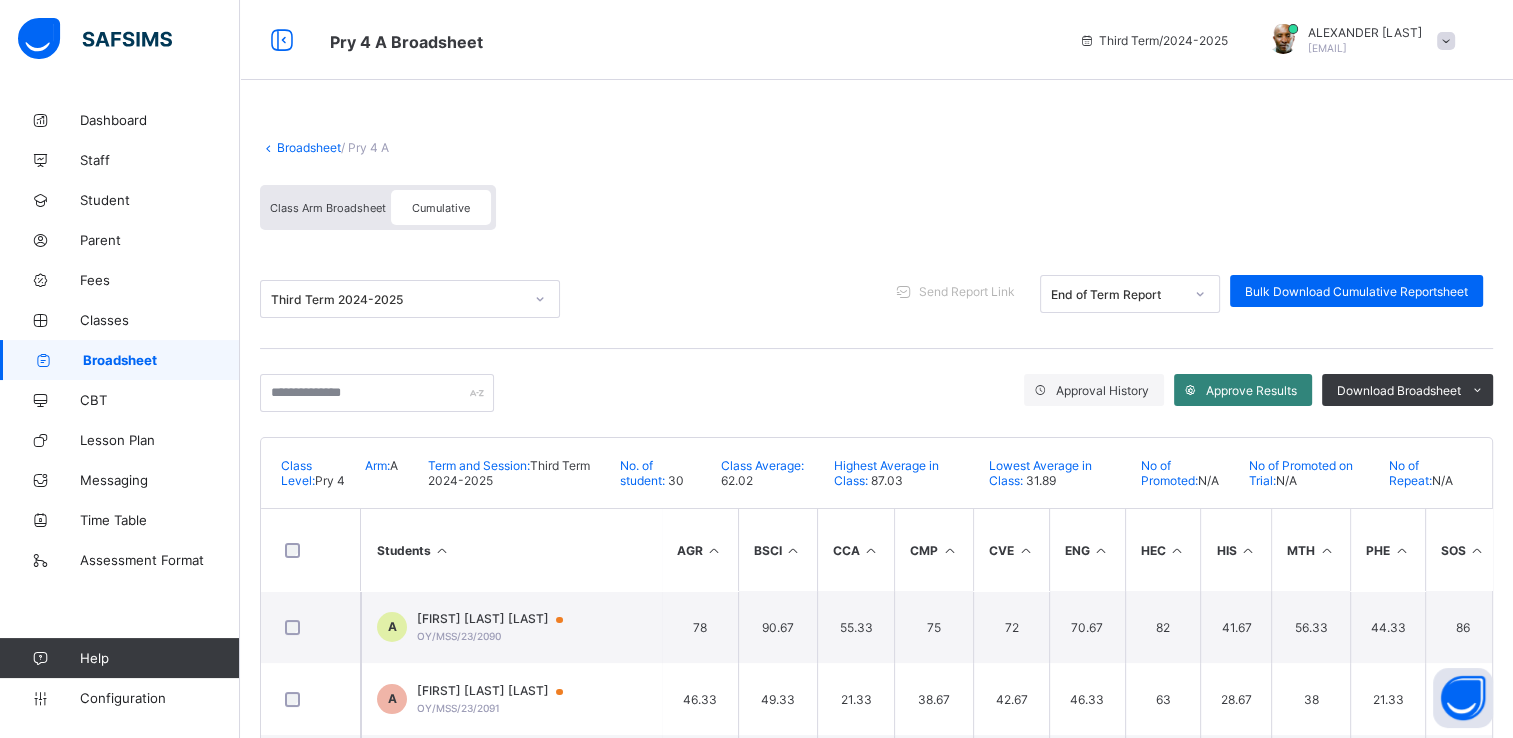 click on "Approve Results" at bounding box center (1251, 390) 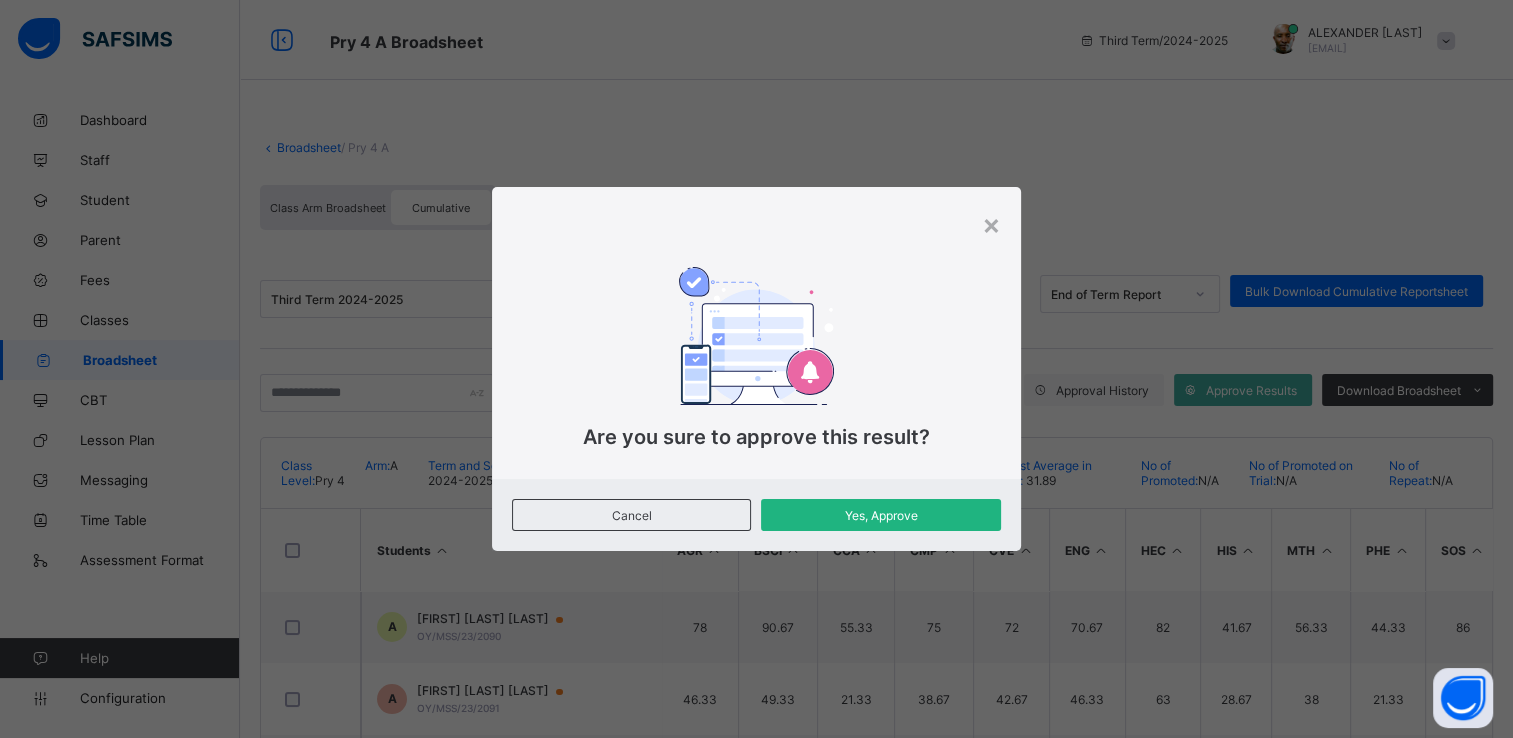click on "Yes, Approve" at bounding box center [881, 515] 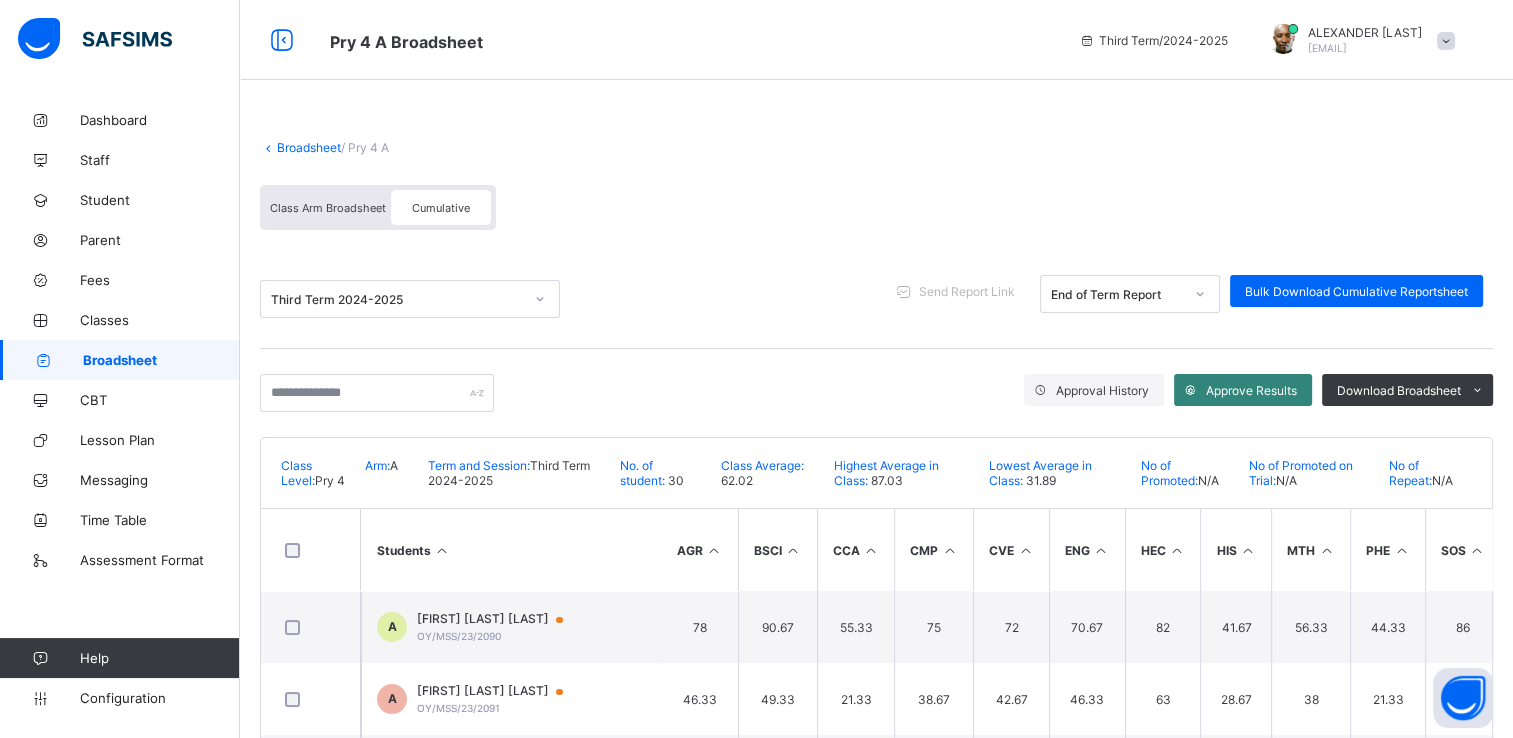 click on "Approve Results" at bounding box center (1251, 390) 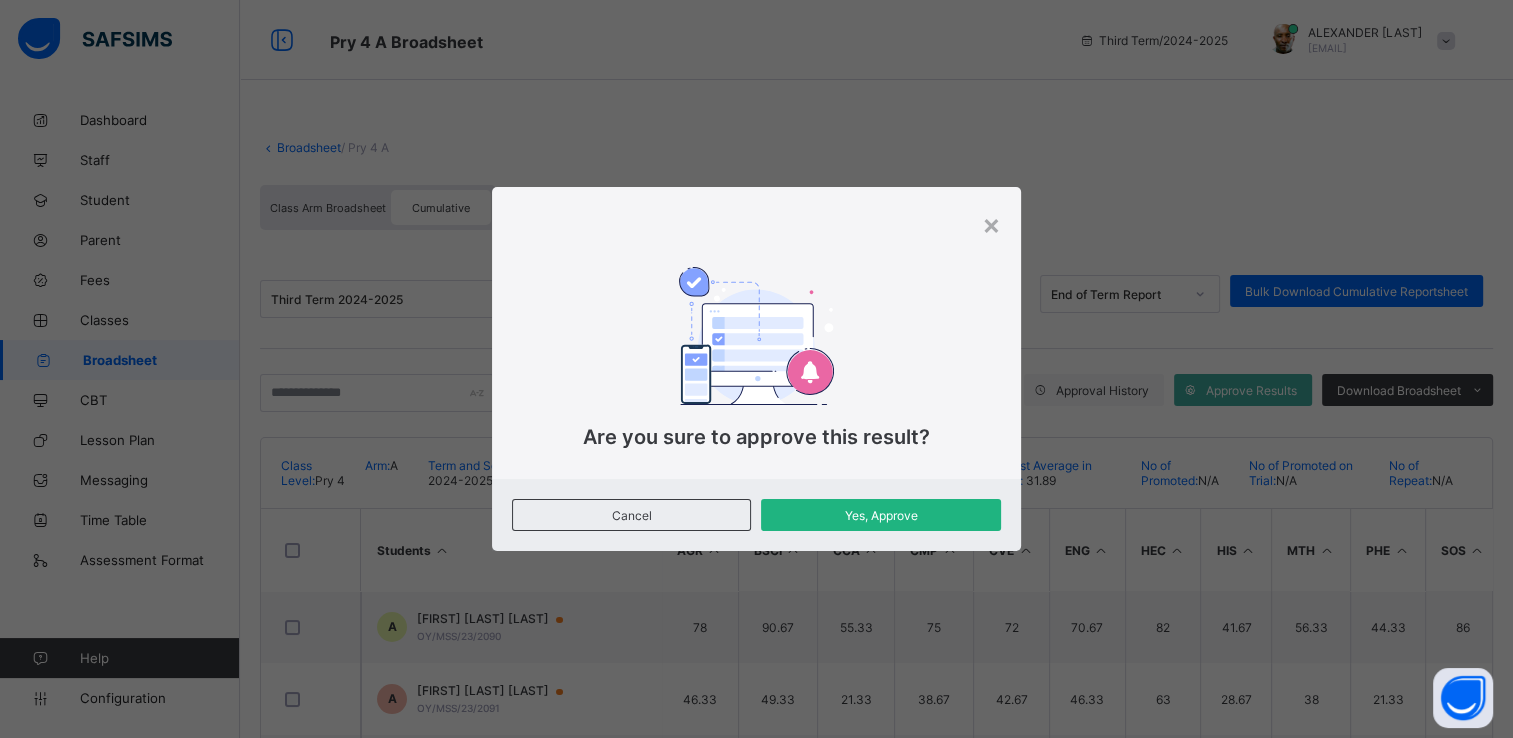 click on "Yes, Approve" at bounding box center (881, 515) 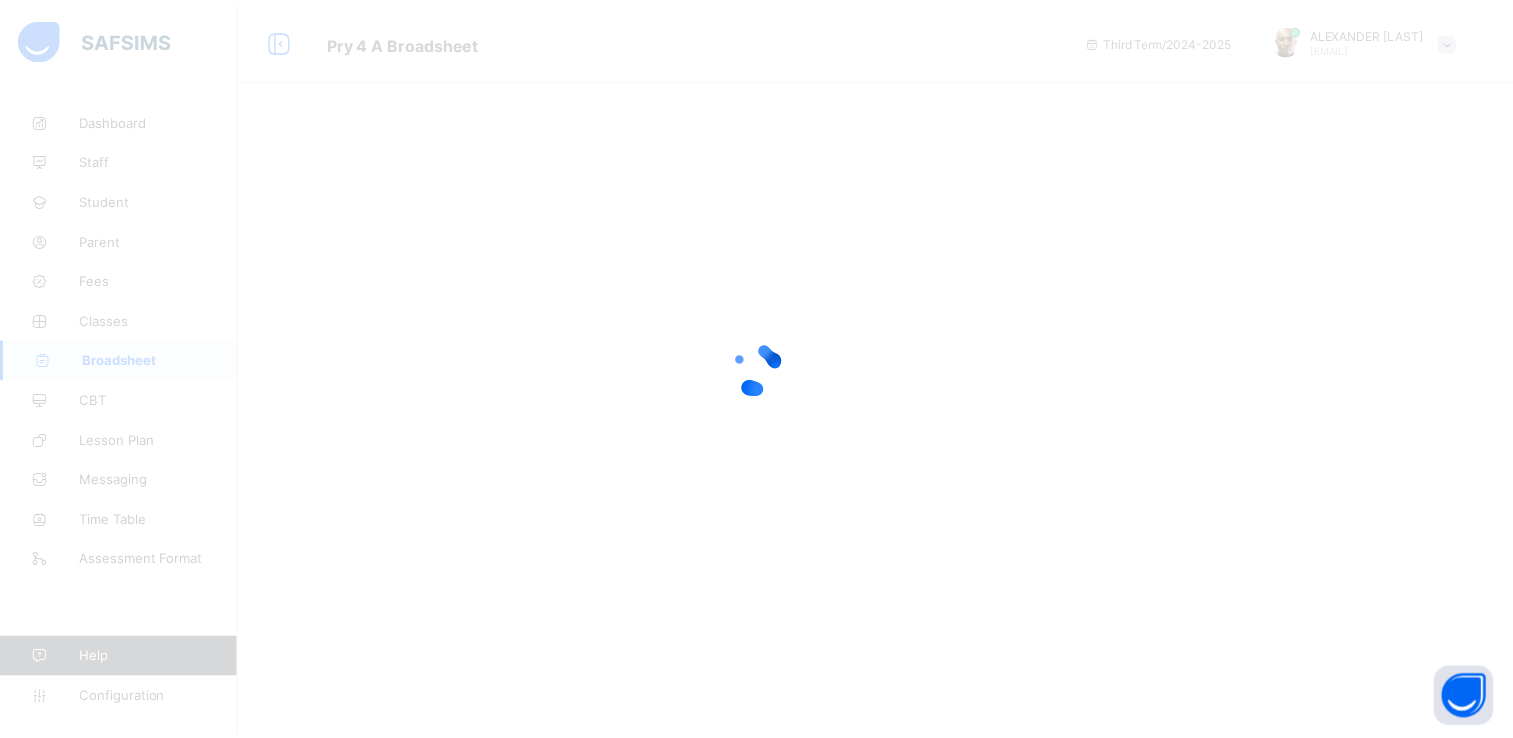 scroll, scrollTop: 0, scrollLeft: 0, axis: both 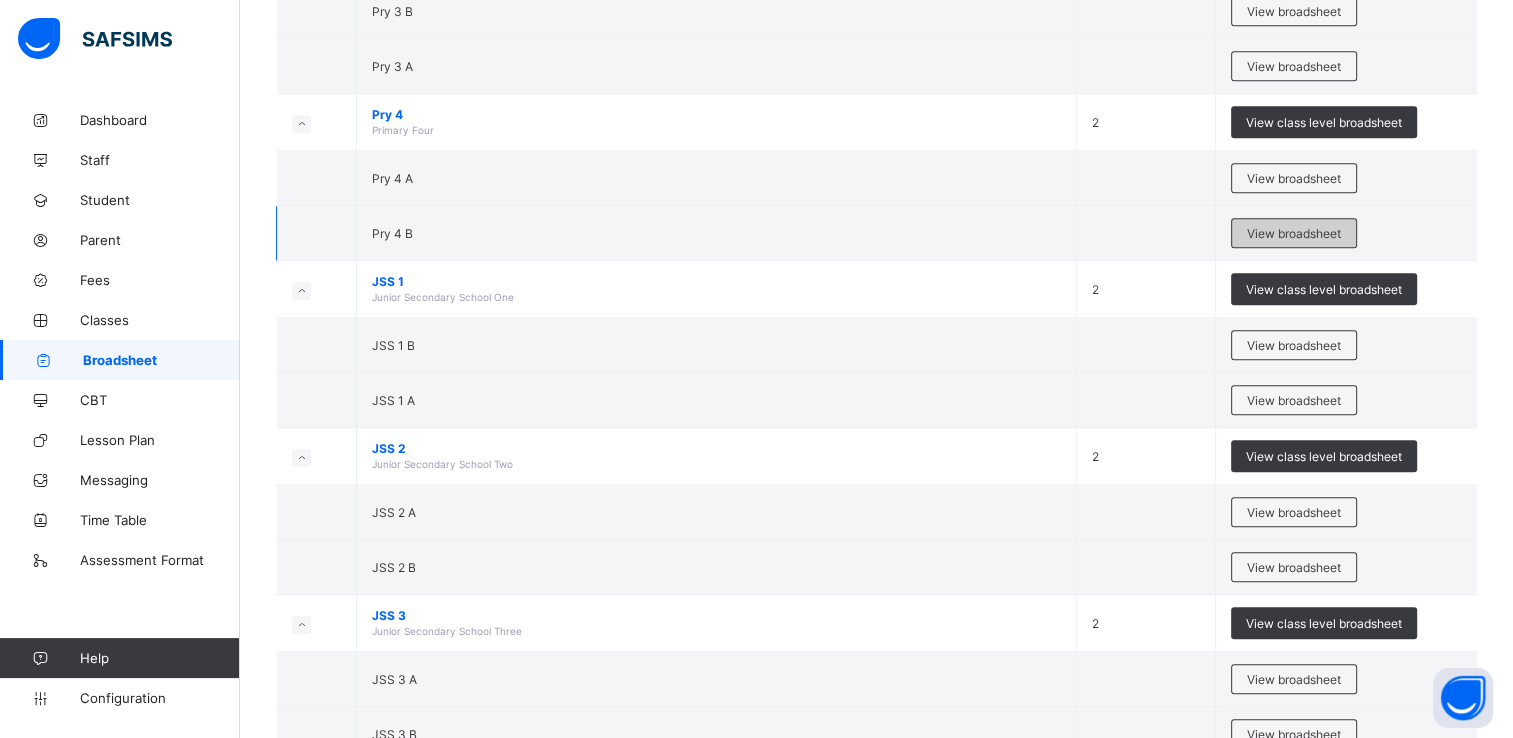 click on "View broadsheet" at bounding box center [1294, 233] 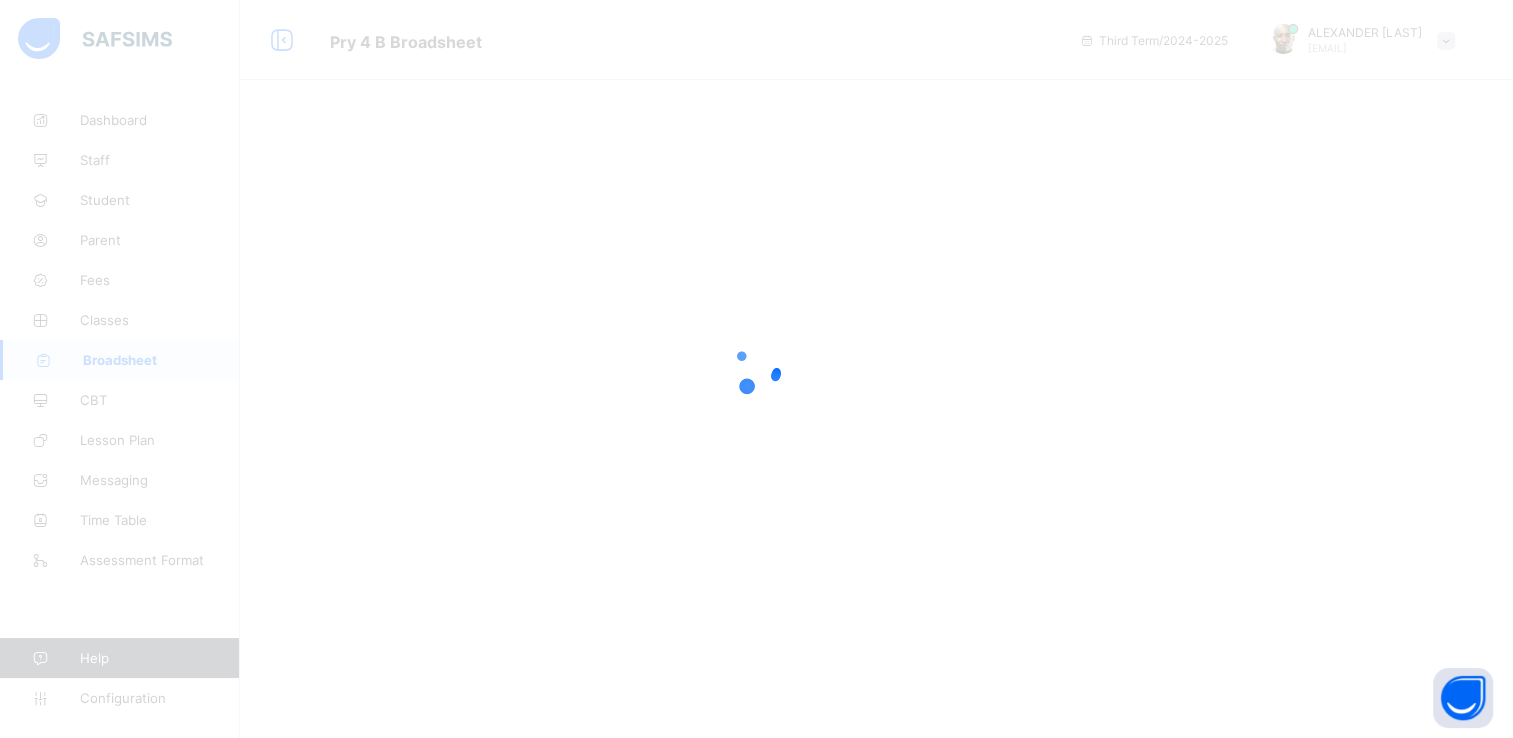 scroll, scrollTop: 0, scrollLeft: 0, axis: both 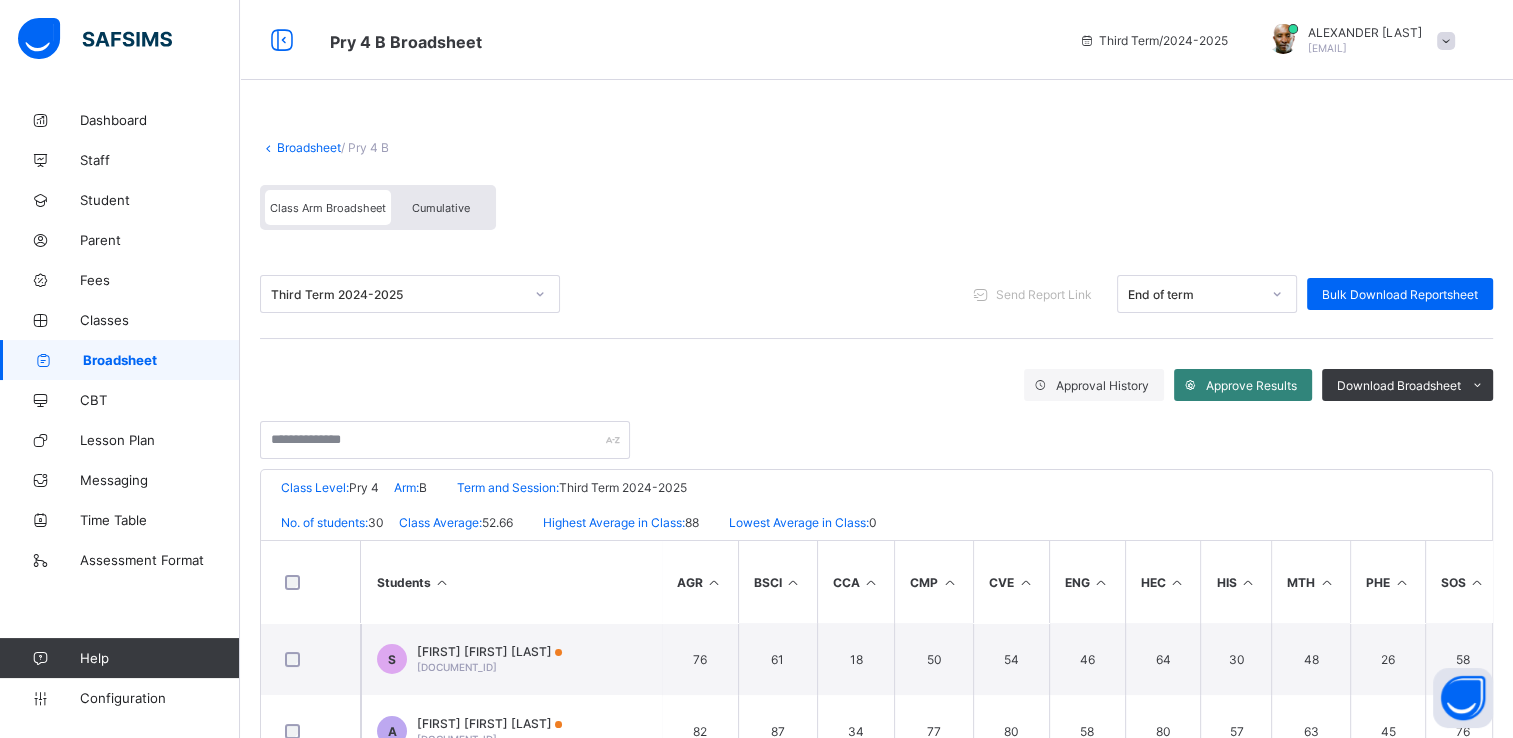 click on "Approve Results" at bounding box center [1251, 385] 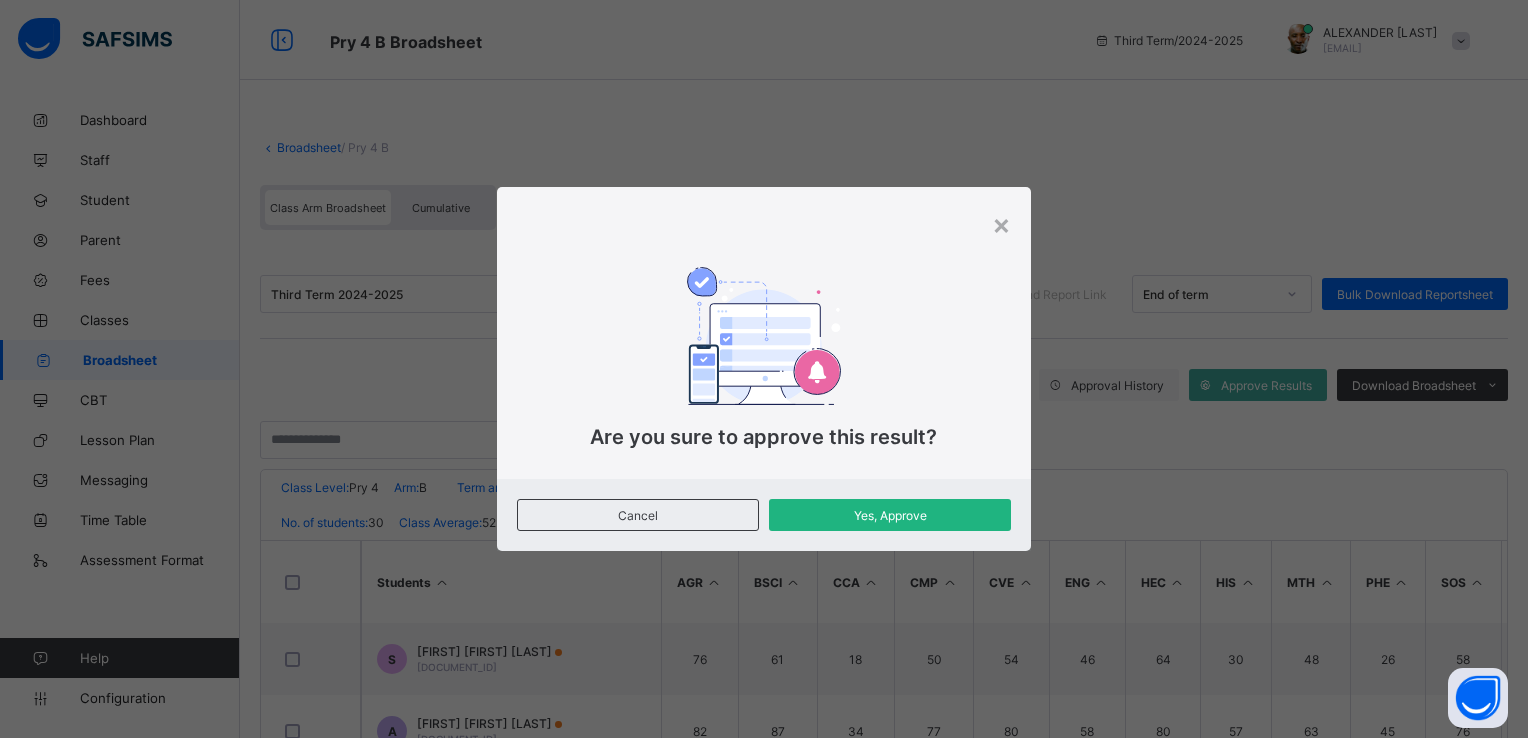 click on "Yes, Approve" at bounding box center [890, 515] 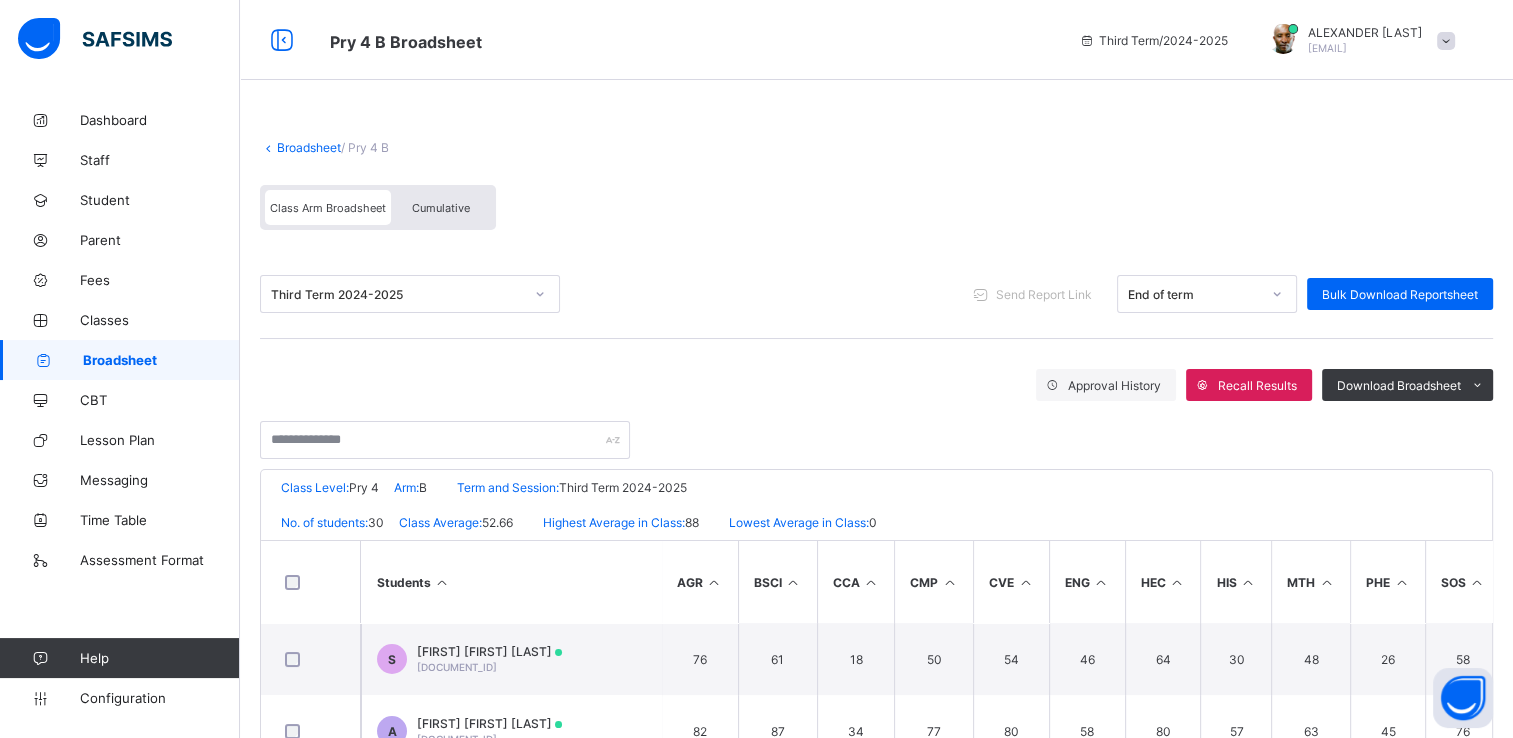 click on "Cumulative" at bounding box center (441, 207) 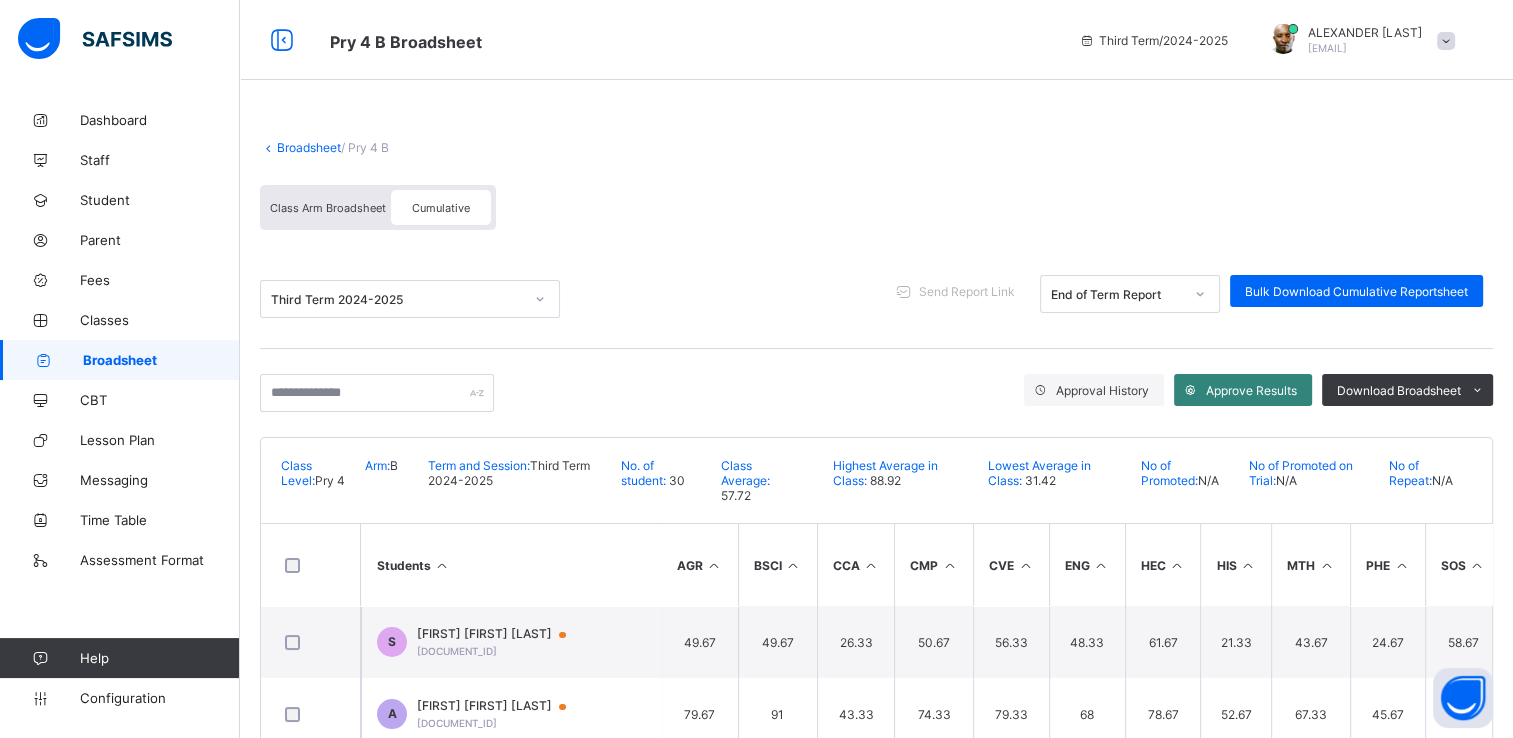 click on "Approve Results" at bounding box center (1251, 390) 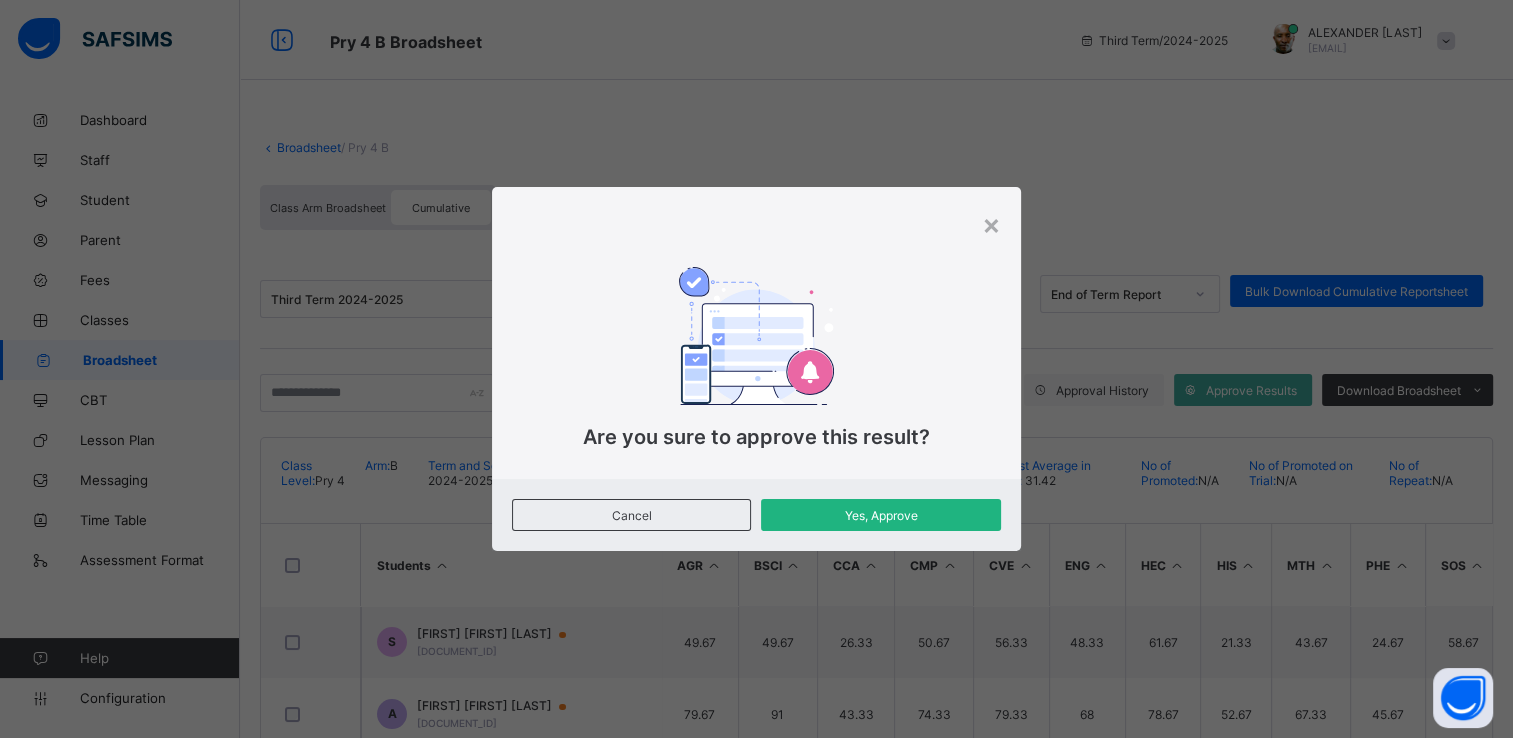 click on "Yes, Approve" at bounding box center [881, 515] 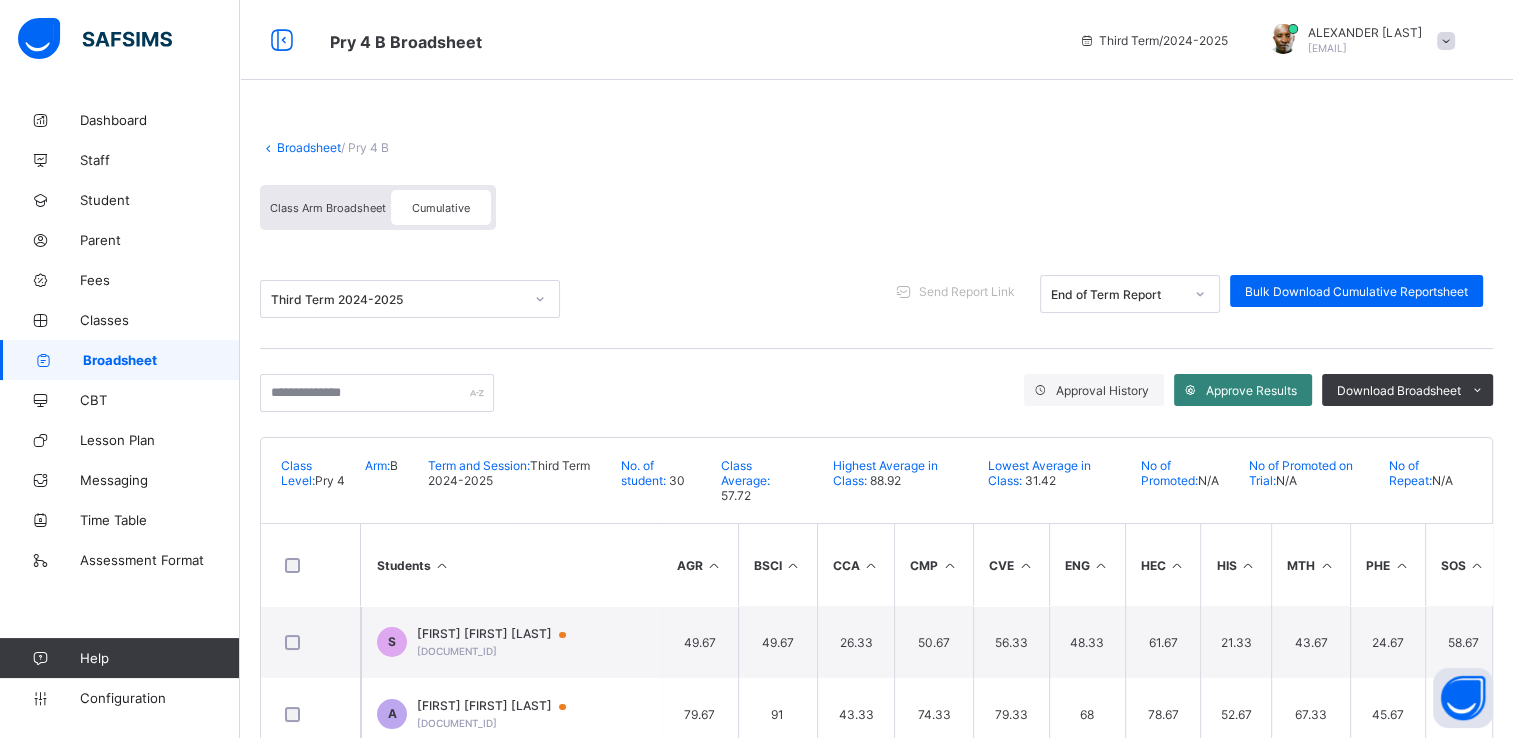 click at bounding box center (1190, 390) 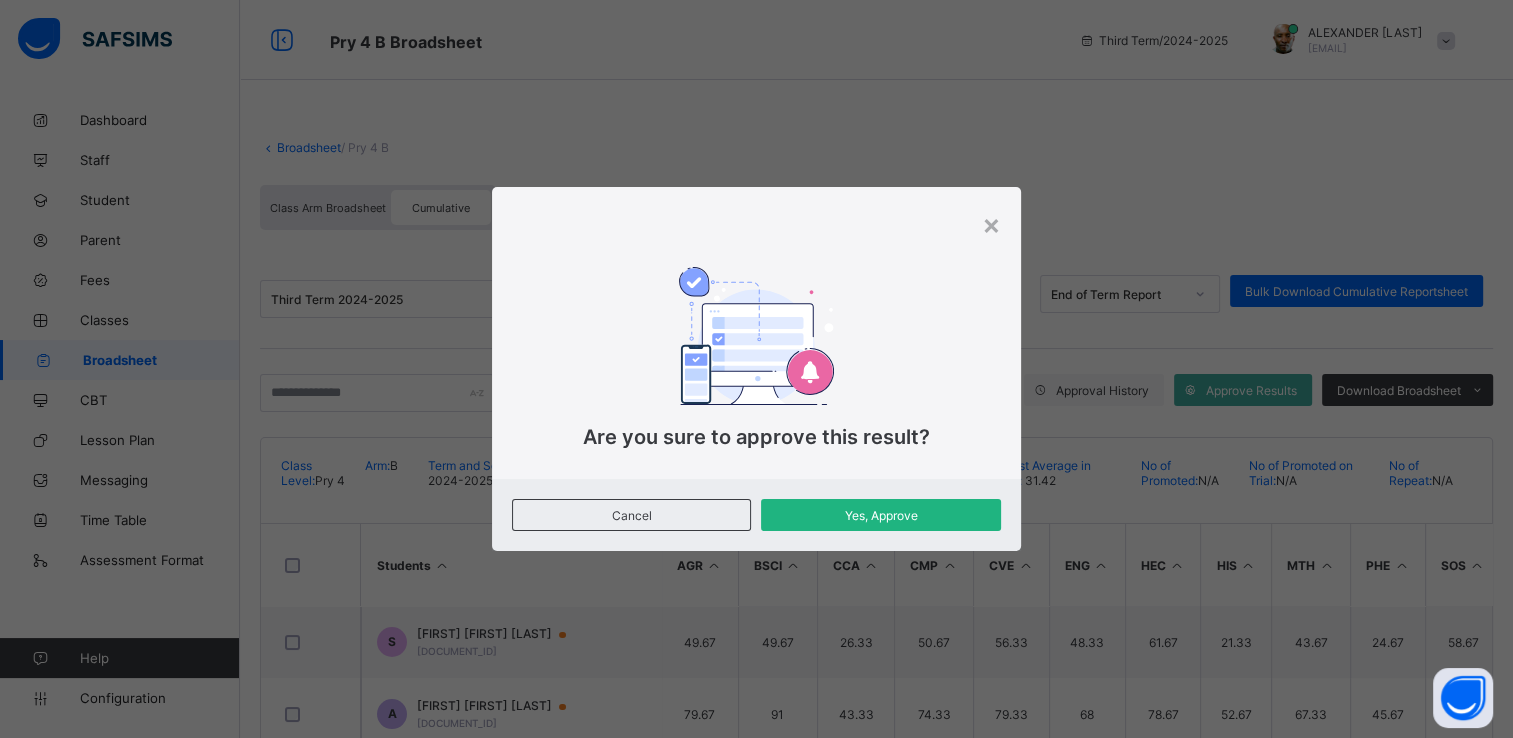click on "Yes, Approve" at bounding box center [881, 515] 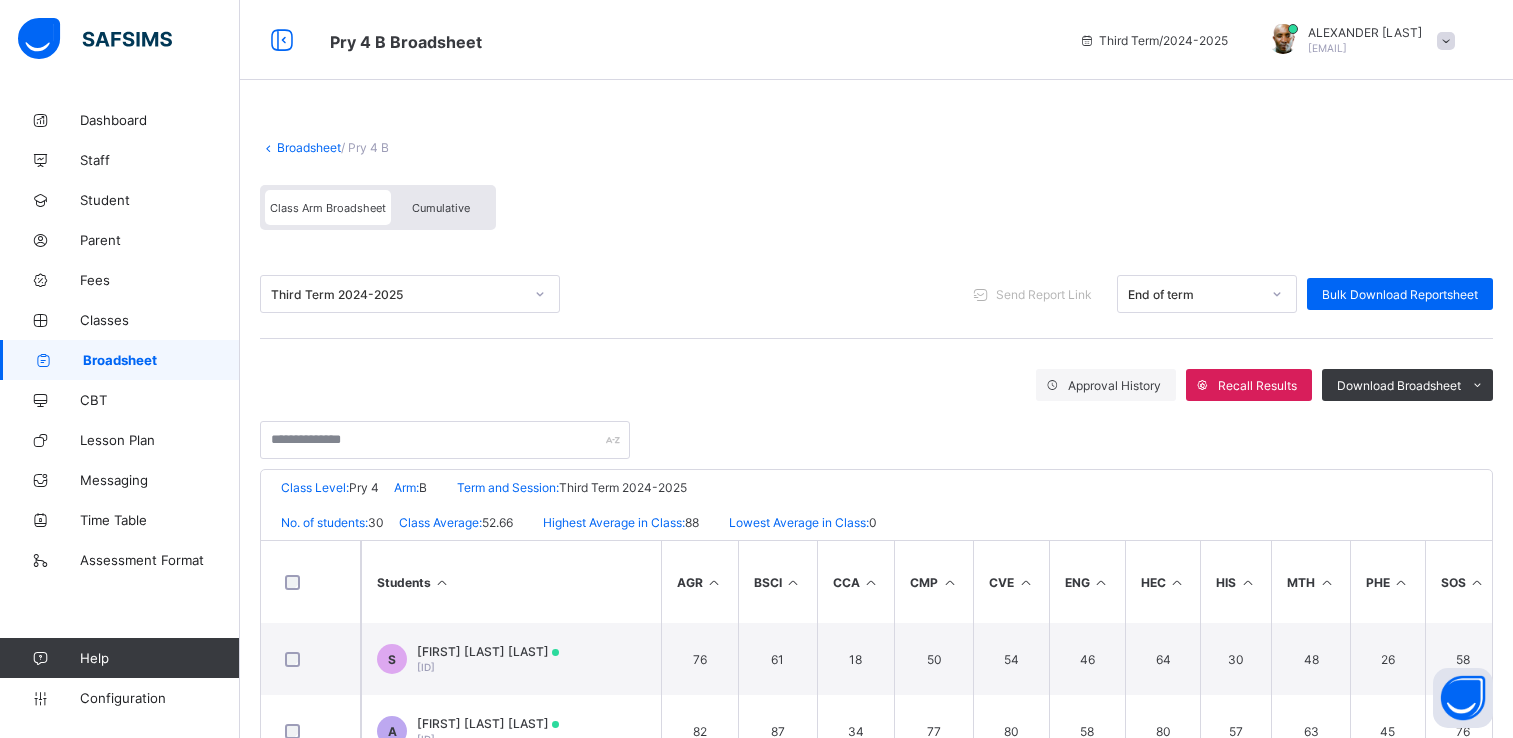 scroll, scrollTop: 0, scrollLeft: 0, axis: both 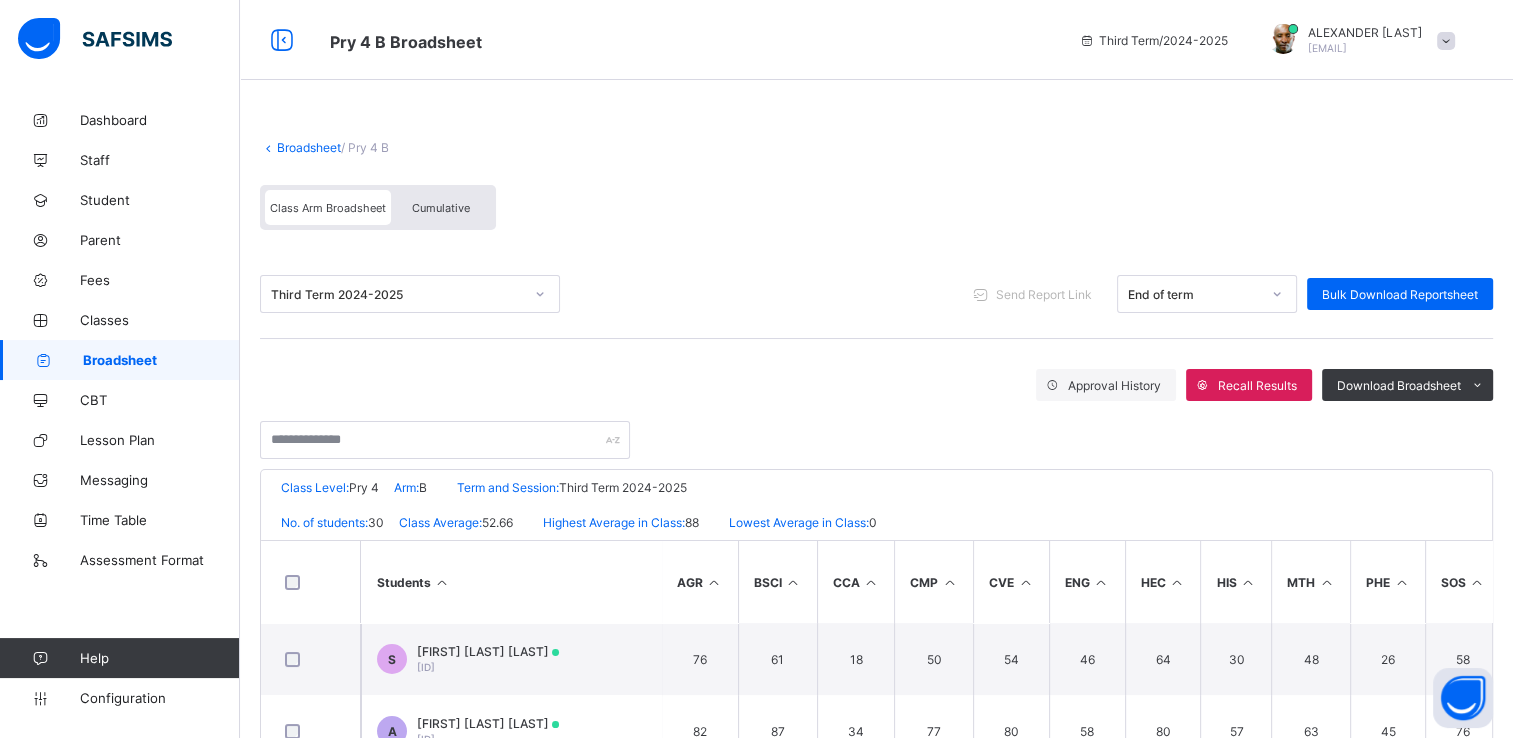 click on "Cumulative" at bounding box center [441, 208] 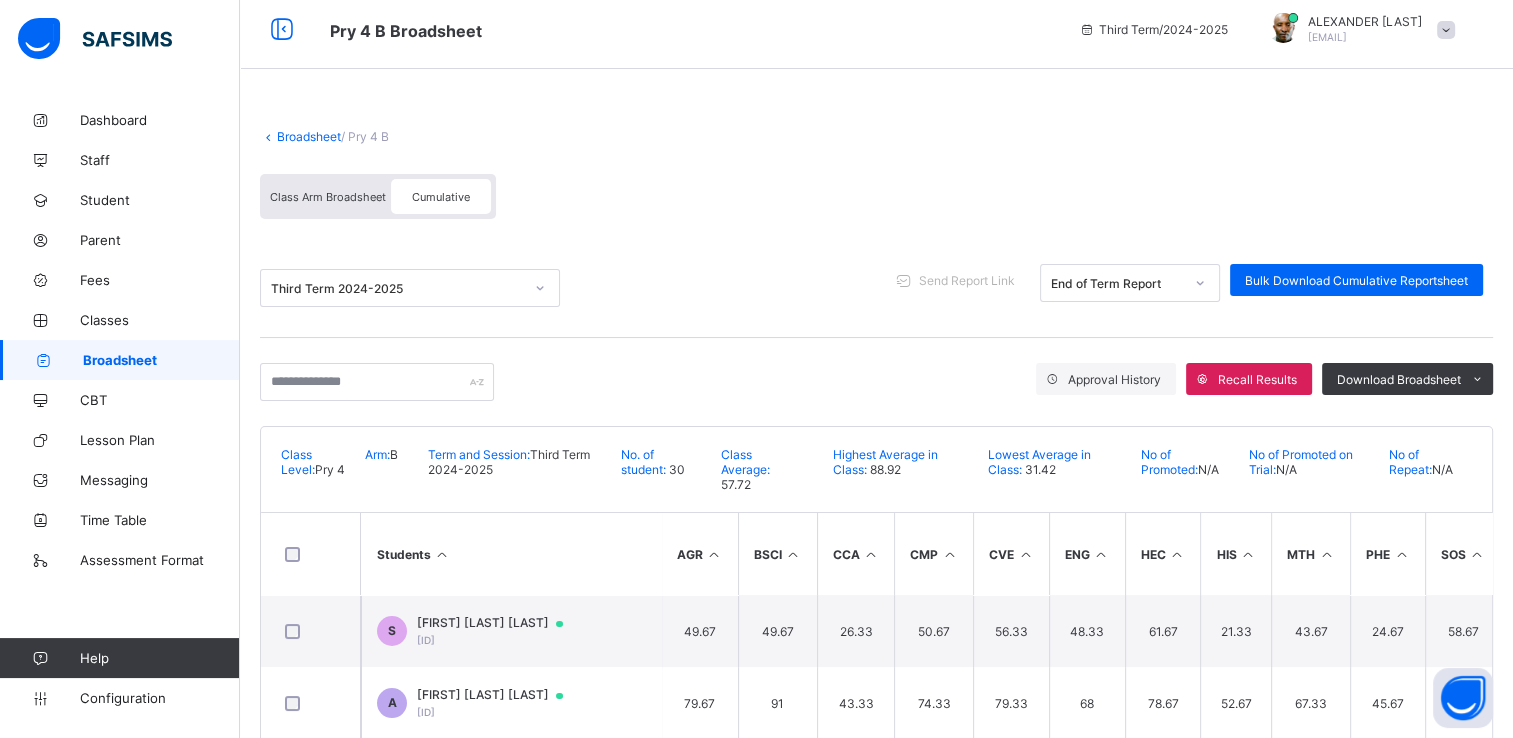 scroll, scrollTop: 0, scrollLeft: 0, axis: both 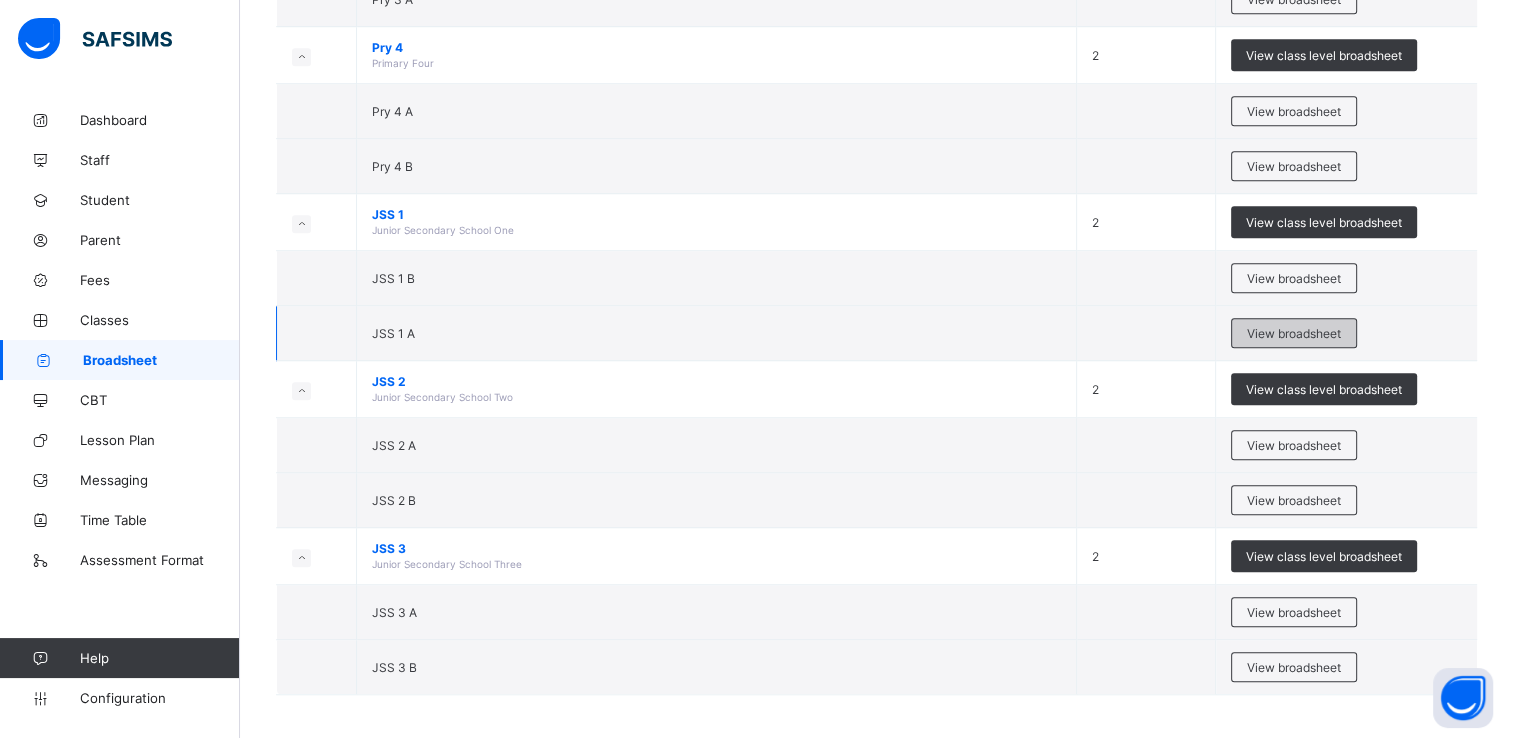 click on "View broadsheet" at bounding box center [1294, 333] 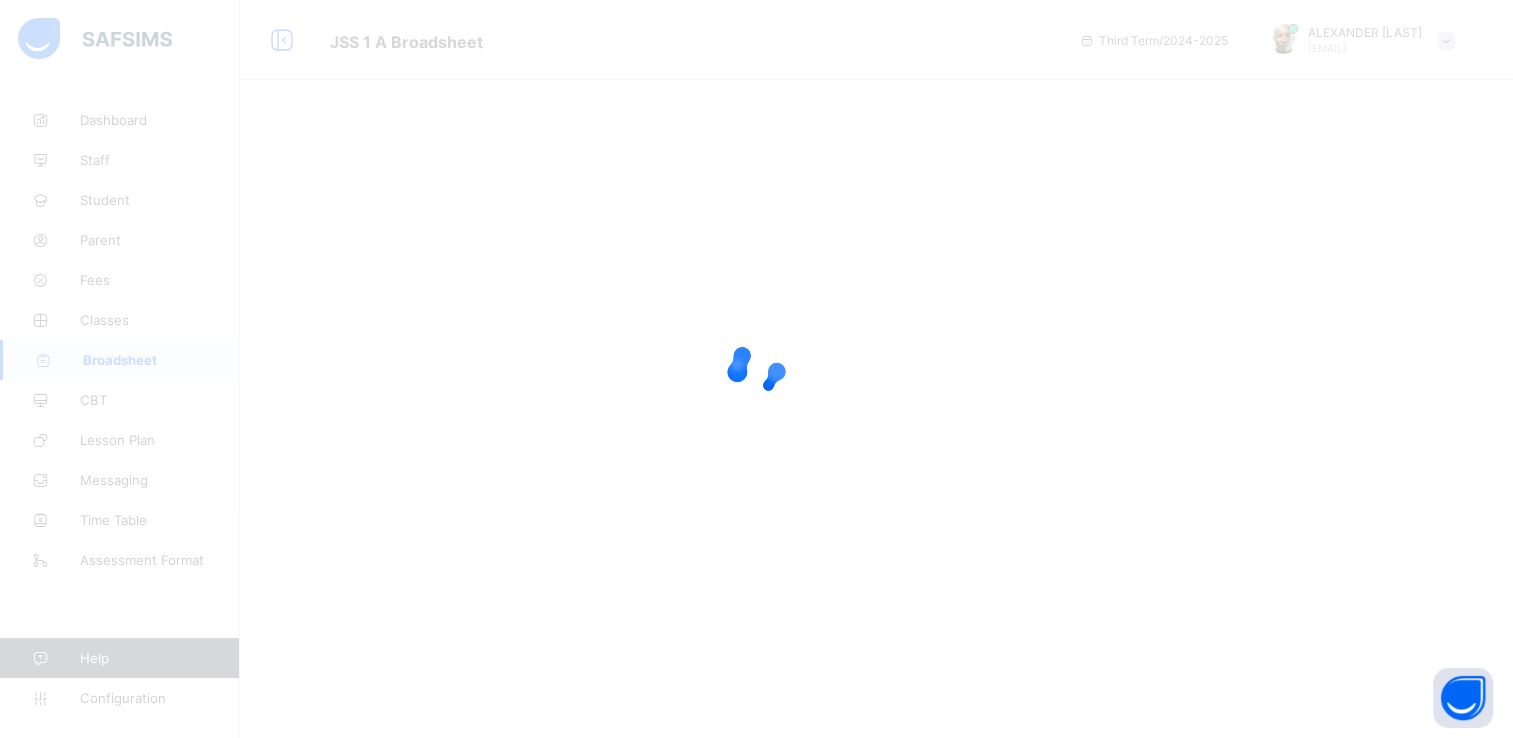 scroll, scrollTop: 0, scrollLeft: 0, axis: both 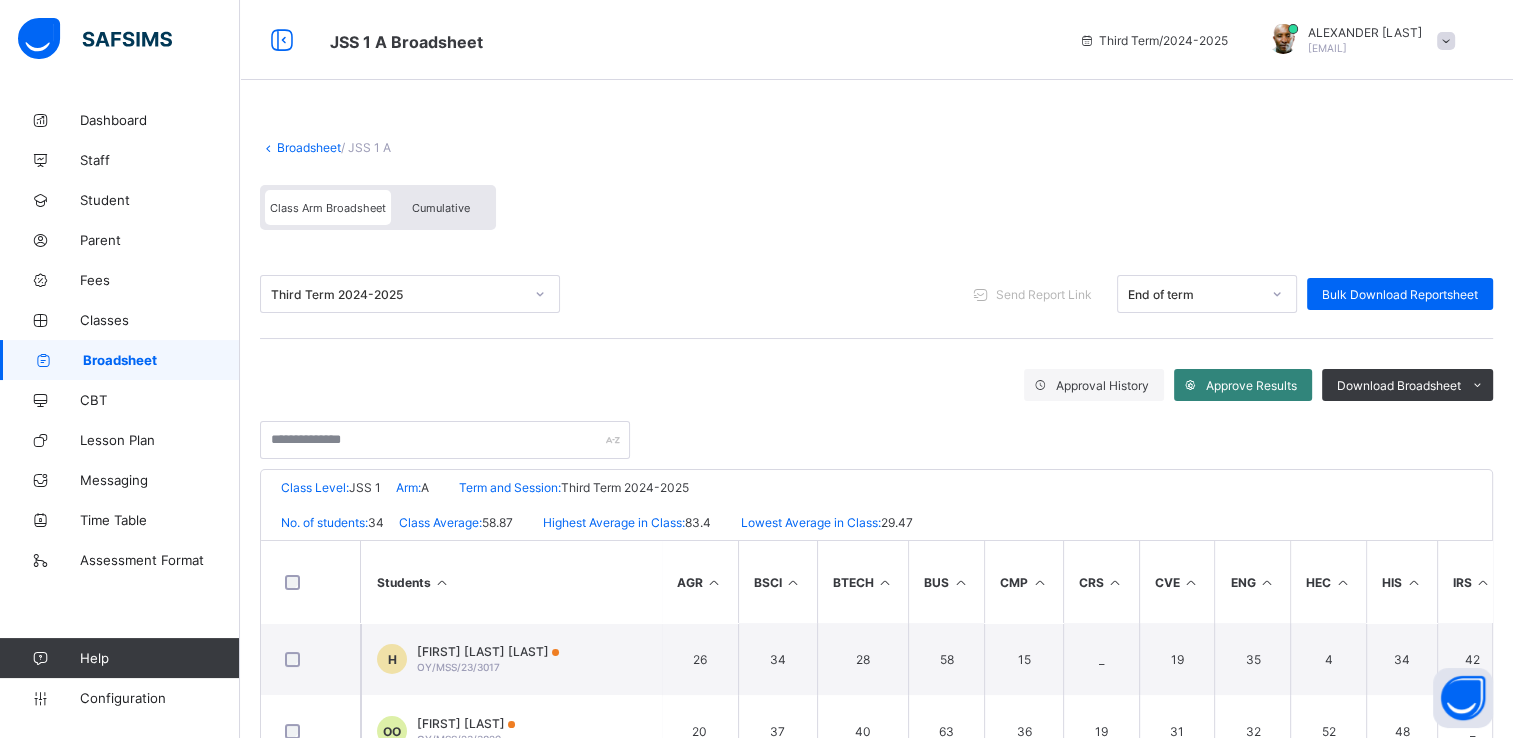 click on "Approve Results" at bounding box center [1243, 385] 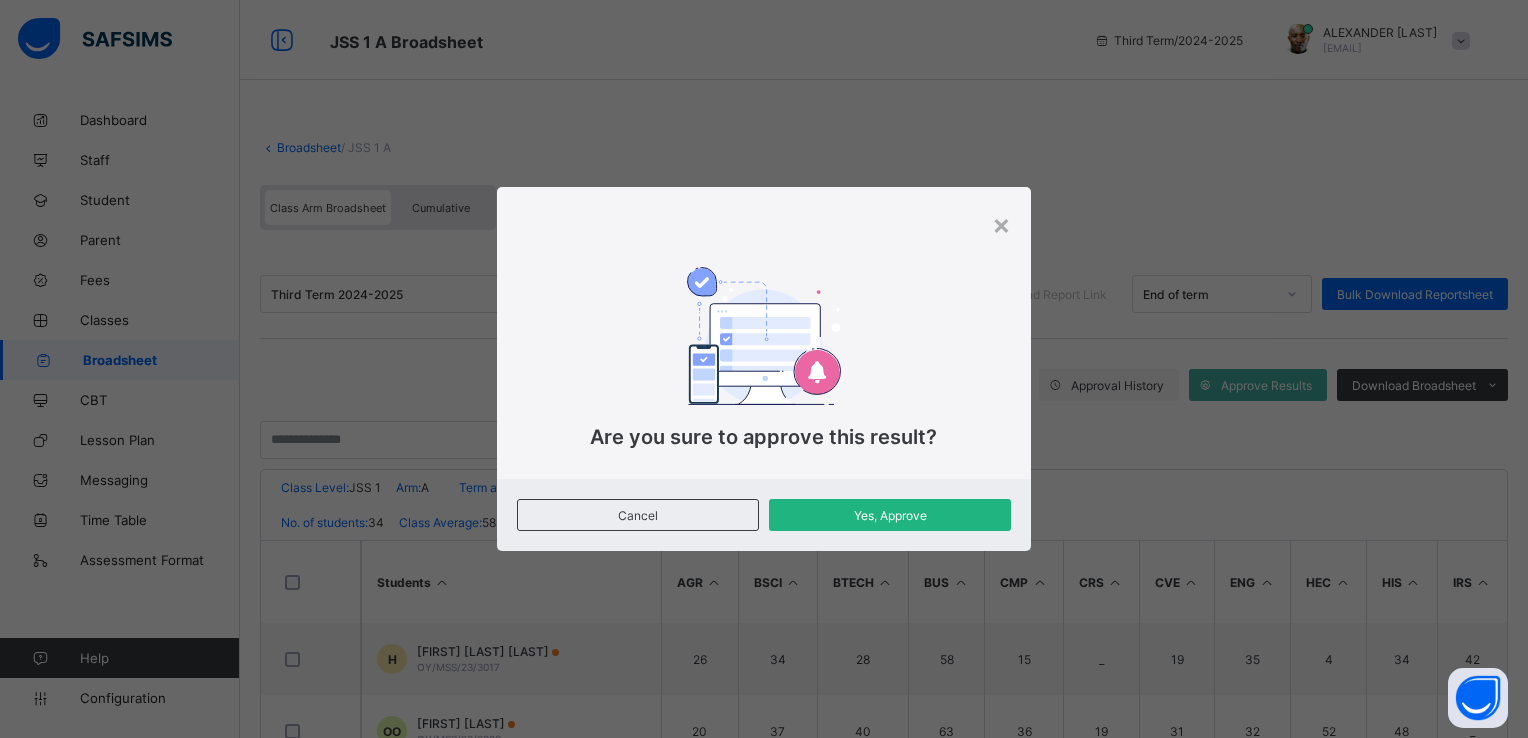 click on "Yes, Approve" at bounding box center (890, 515) 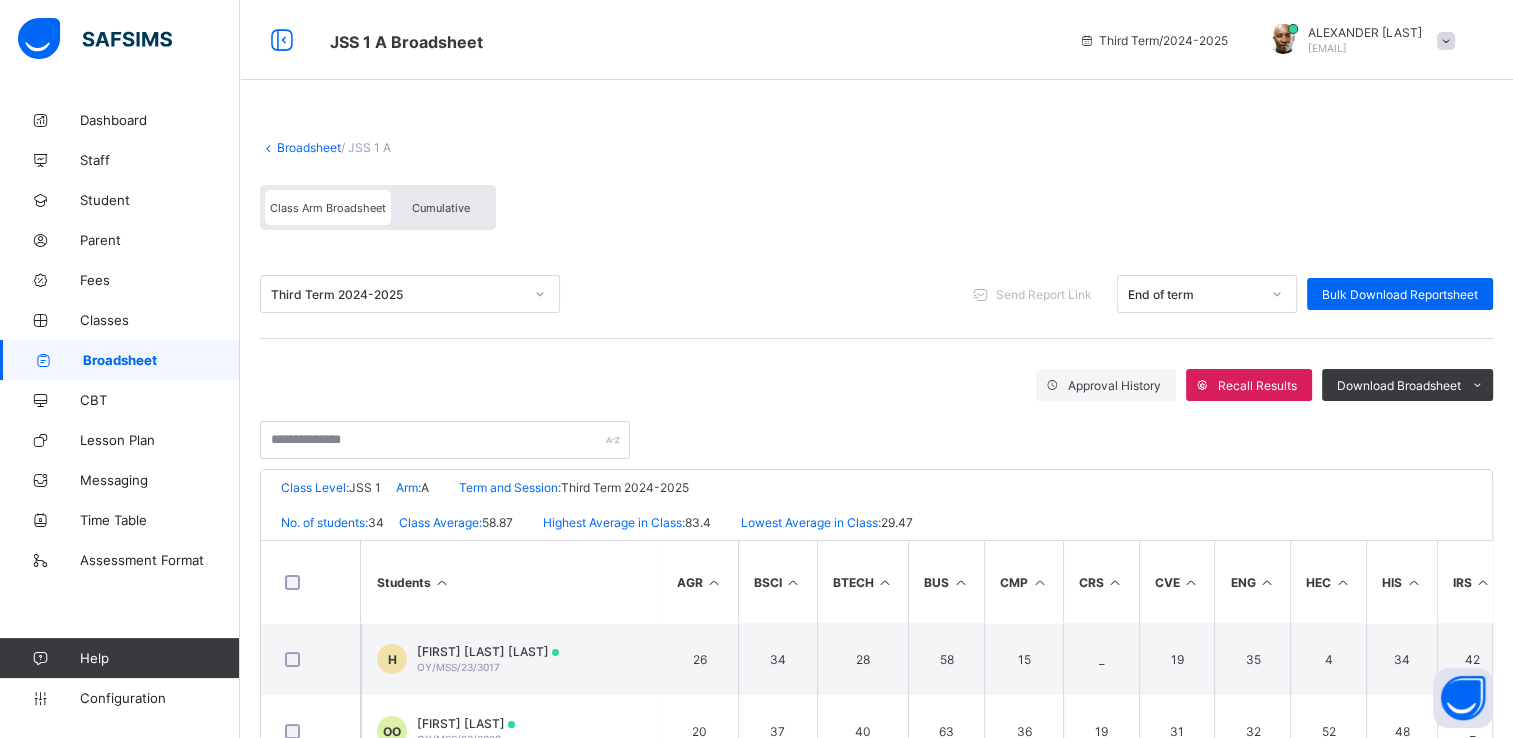 click on "Cumulative" at bounding box center [441, 208] 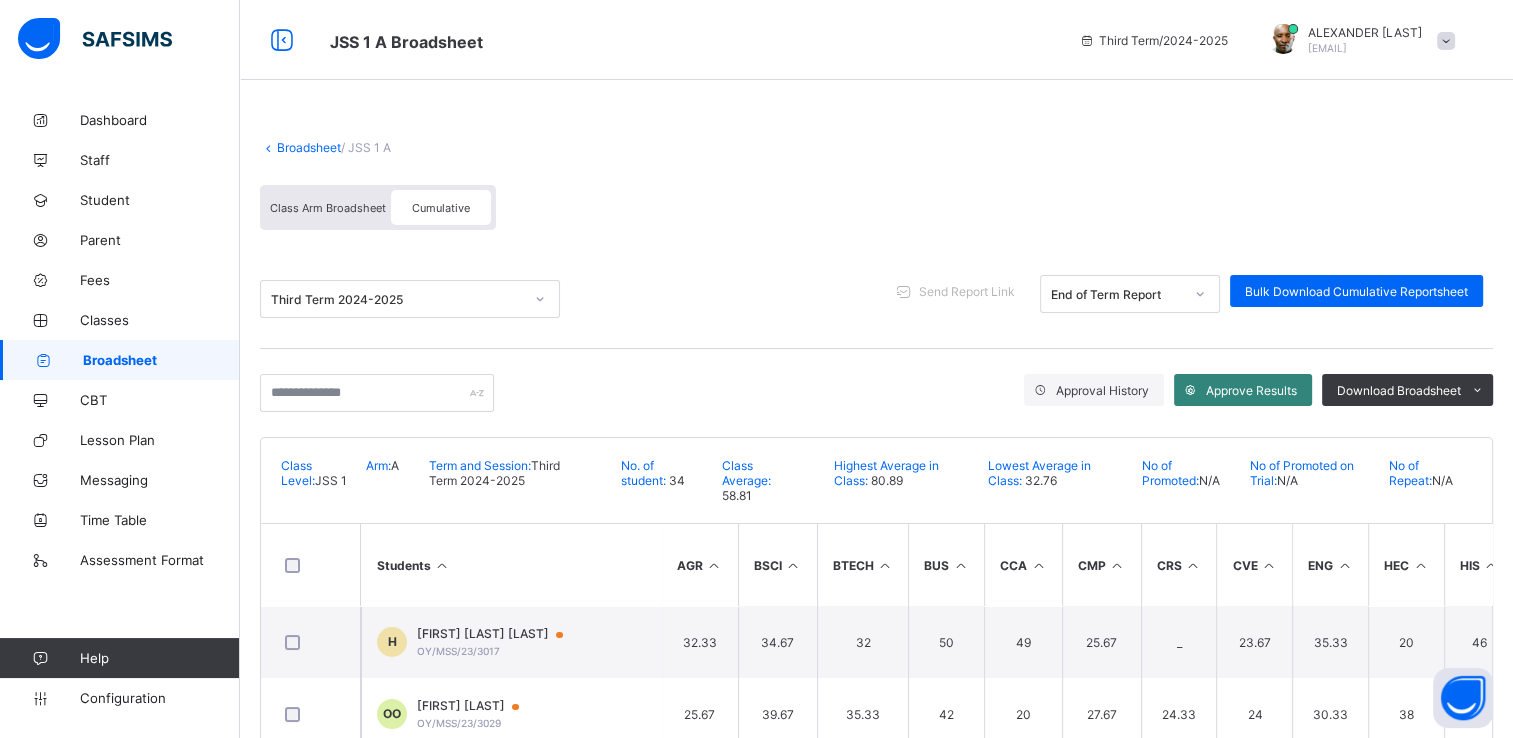 click on "Approve Results" at bounding box center [1251, 390] 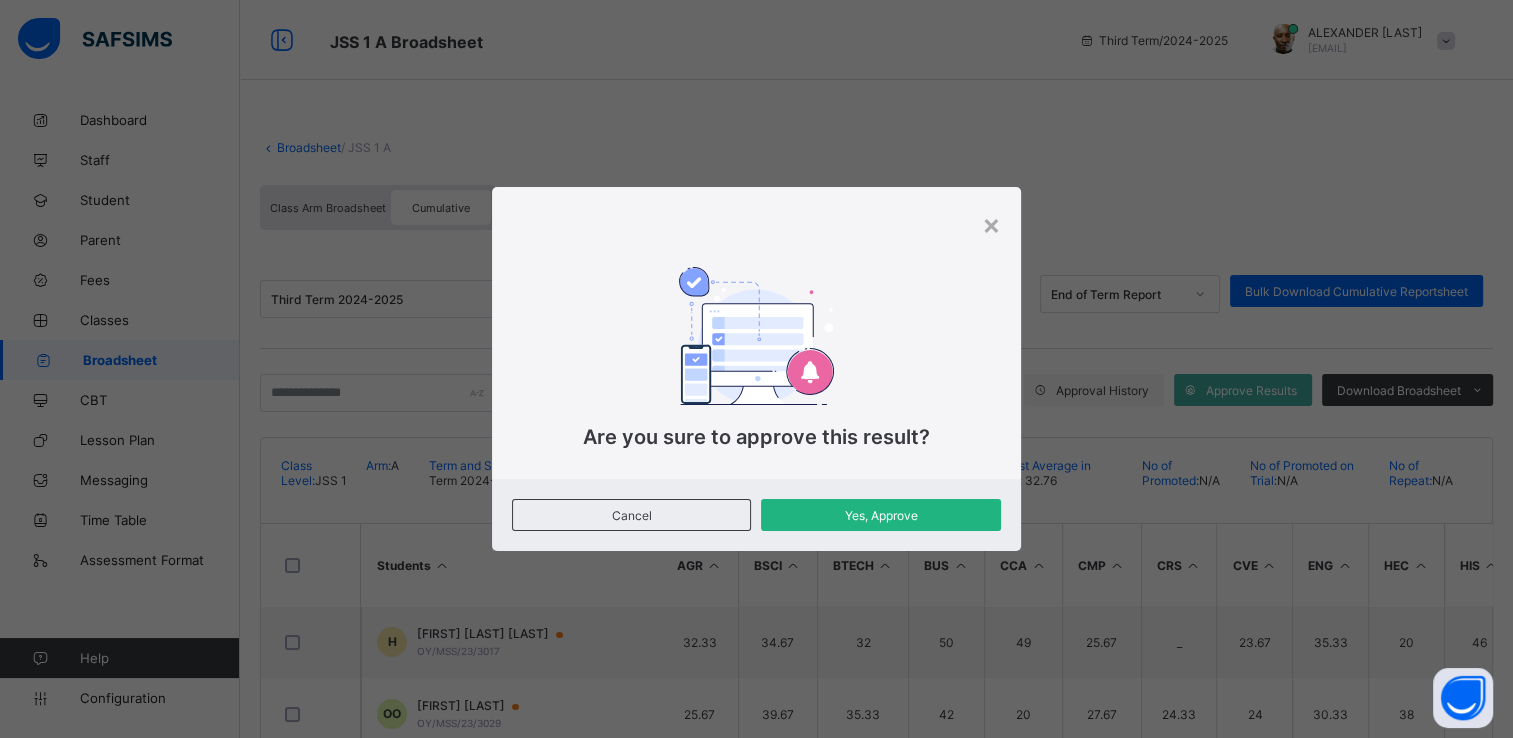 click on "Yes, Approve" at bounding box center (881, 515) 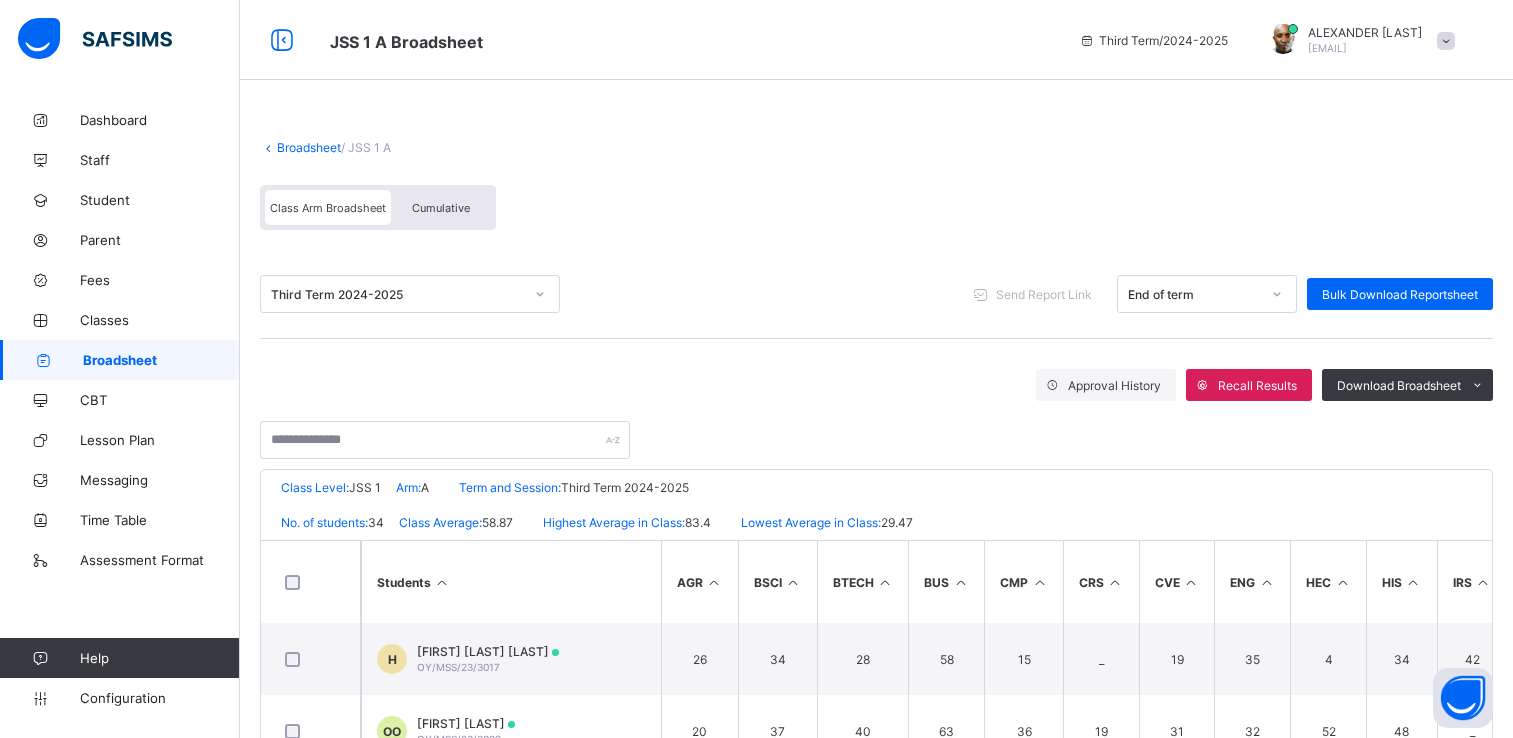 scroll, scrollTop: 0, scrollLeft: 0, axis: both 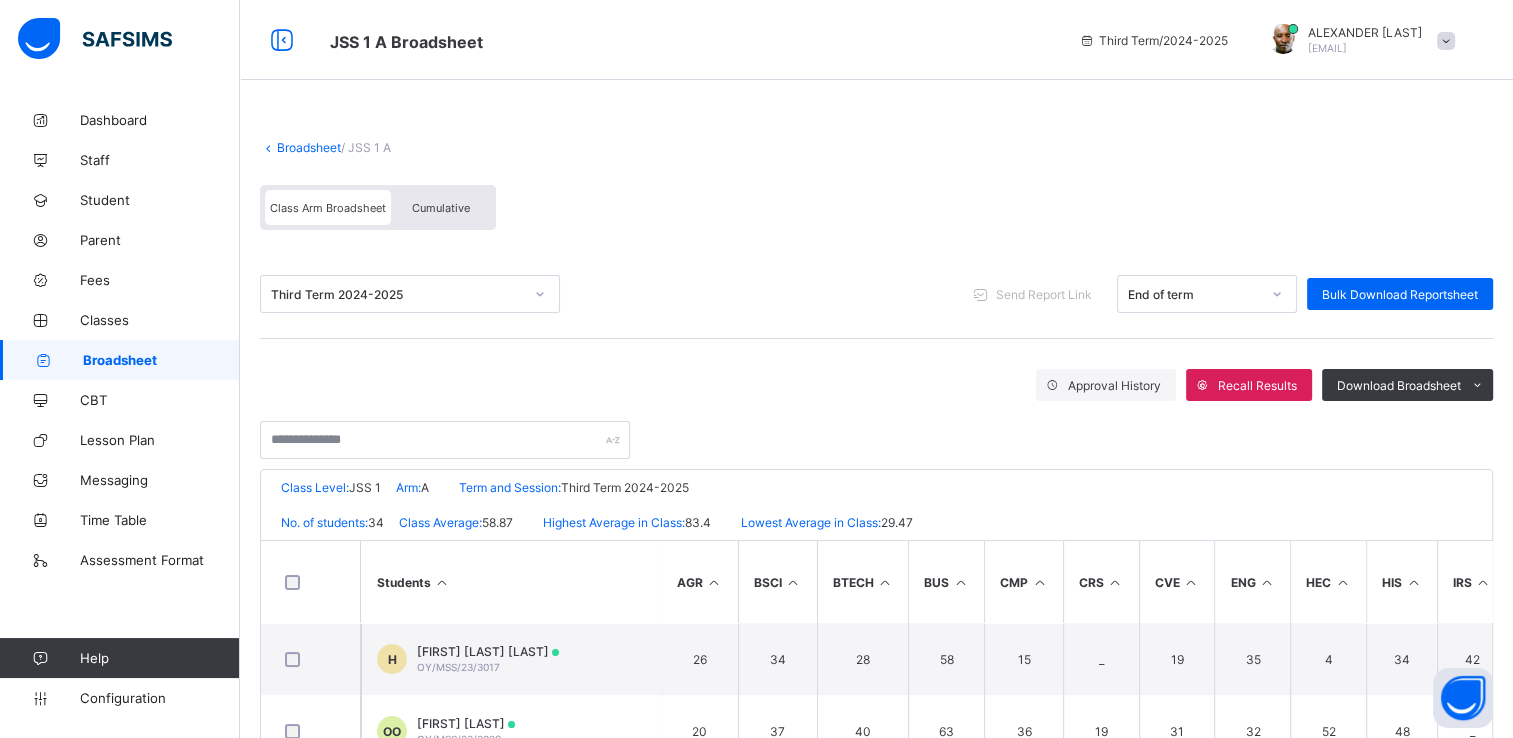 click on "Cumulative" at bounding box center [441, 207] 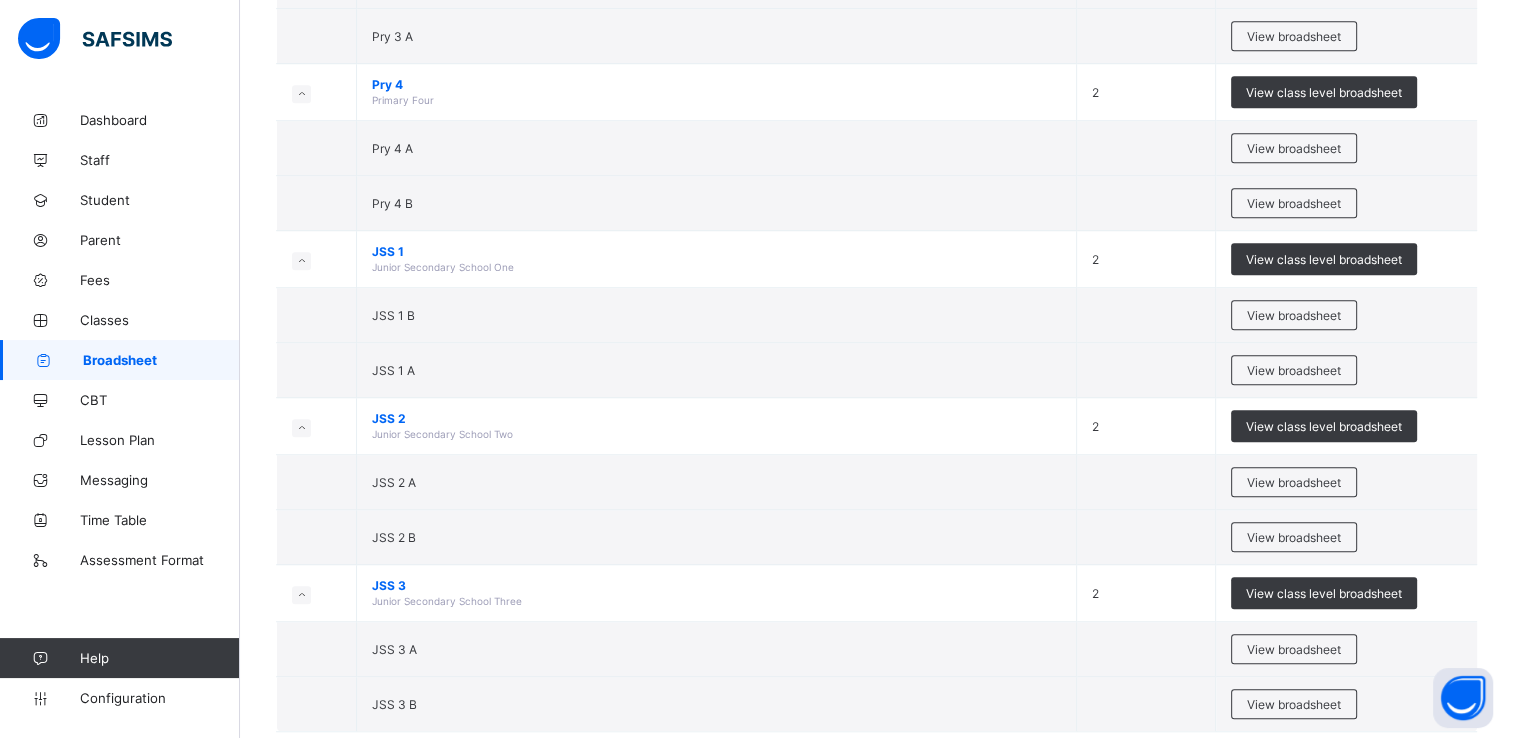 scroll, scrollTop: 1265, scrollLeft: 0, axis: vertical 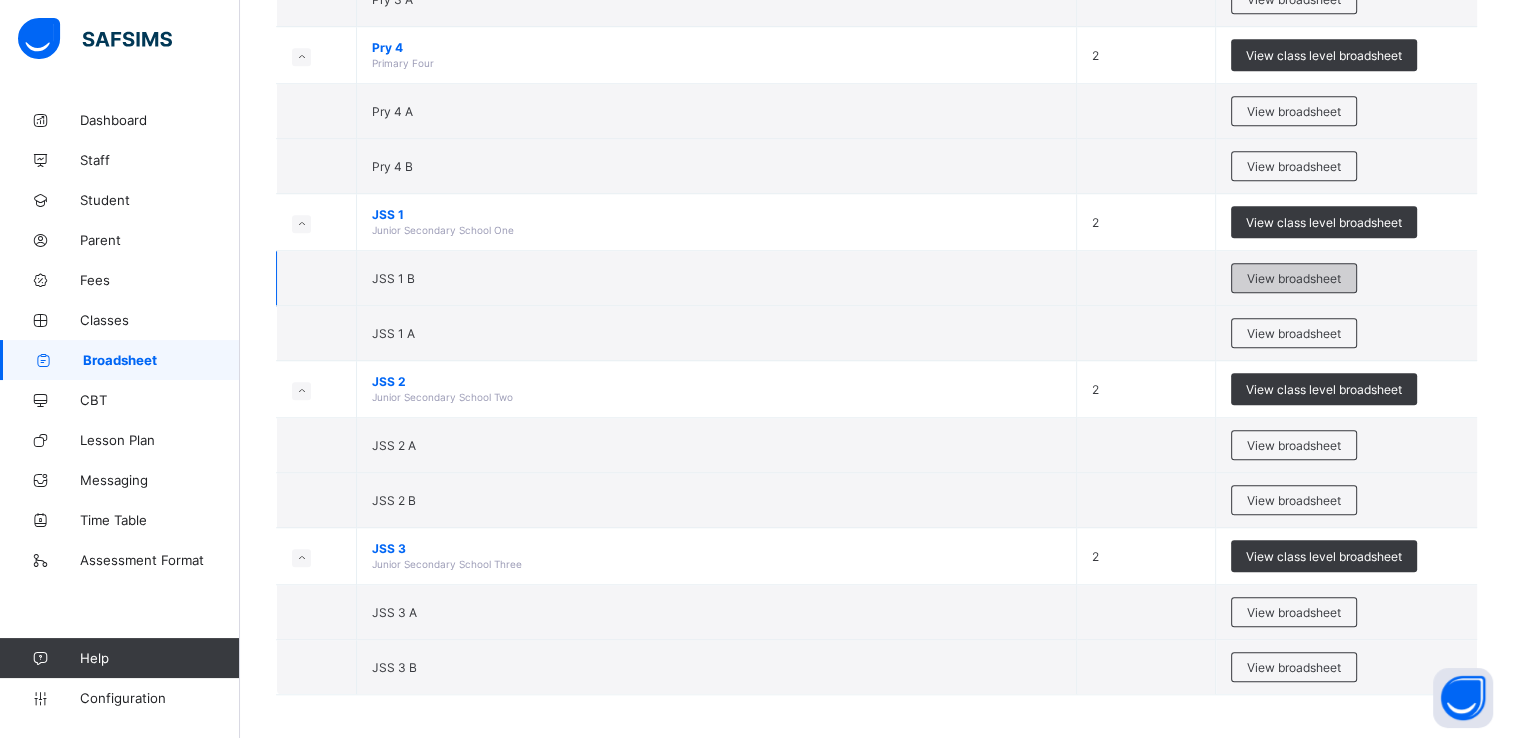 click on "View broadsheet" at bounding box center (1294, 278) 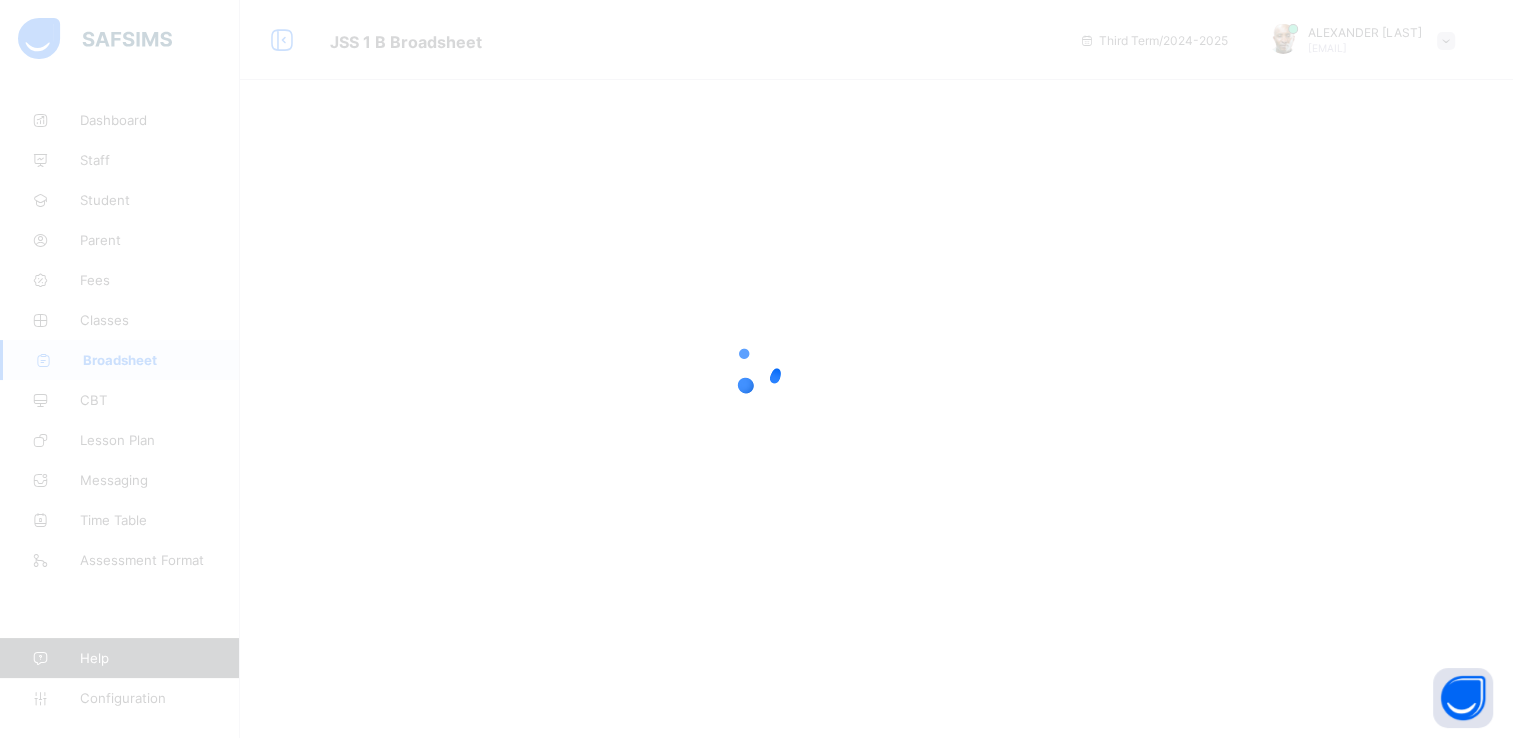 scroll, scrollTop: 0, scrollLeft: 0, axis: both 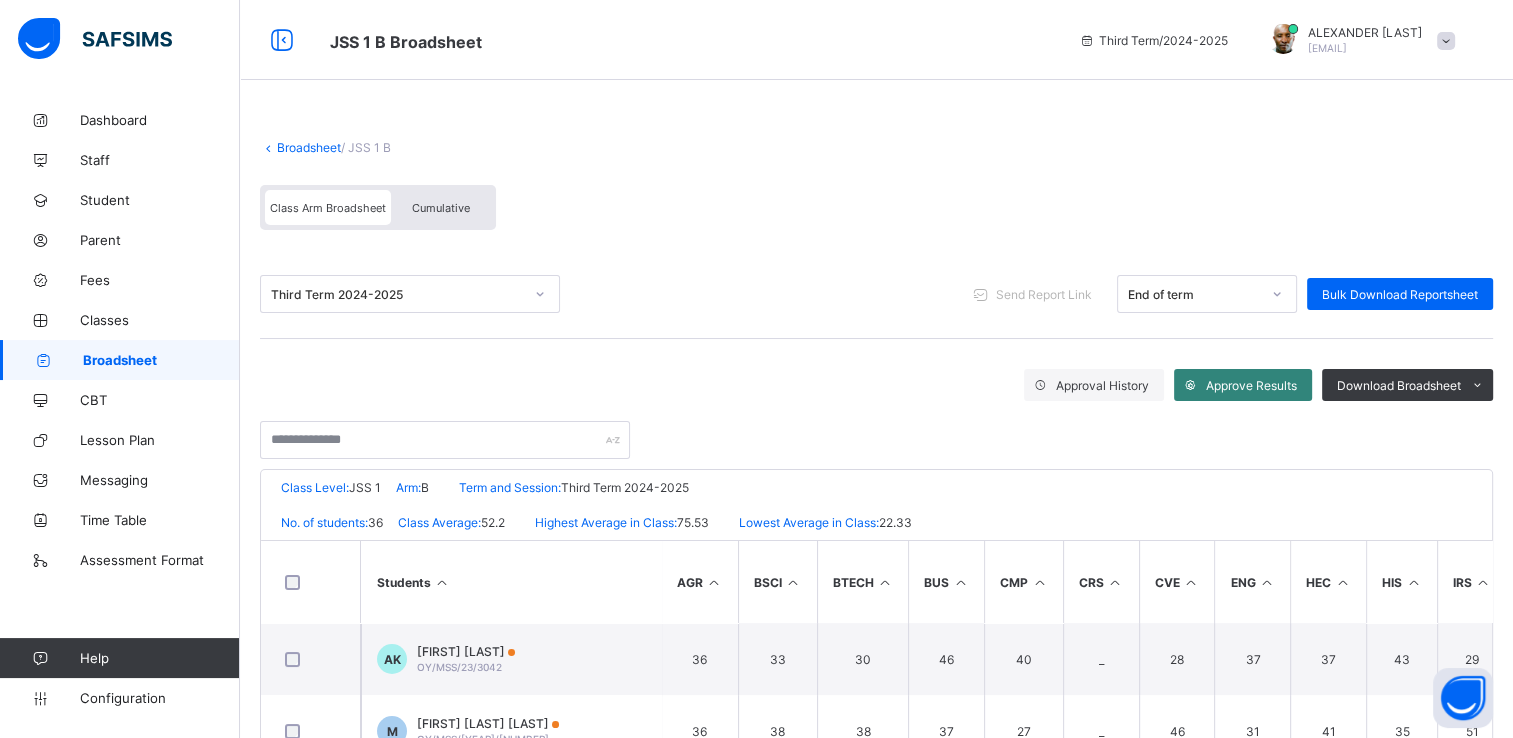 click on "Approve Results" at bounding box center [1251, 385] 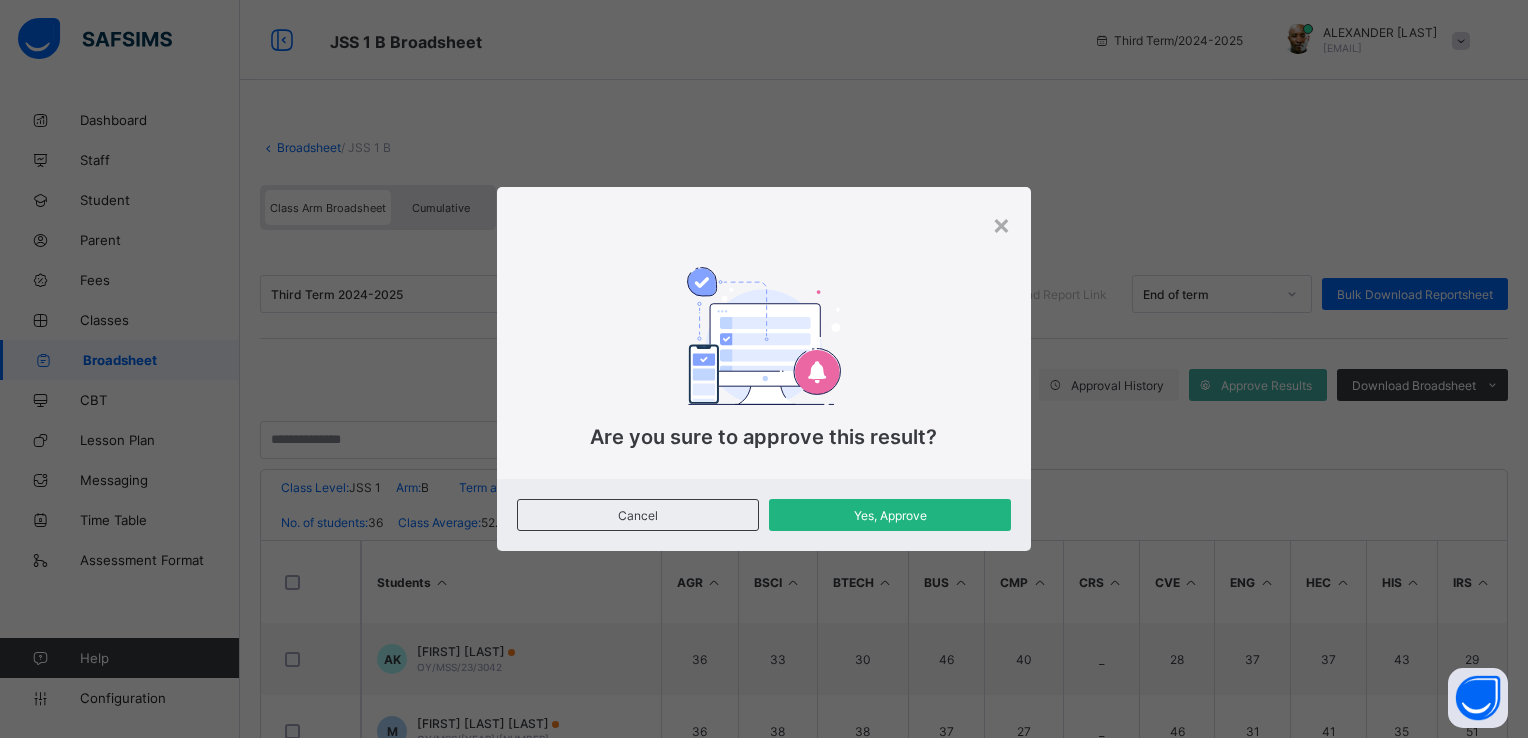 click on "Yes, Approve" at bounding box center (890, 515) 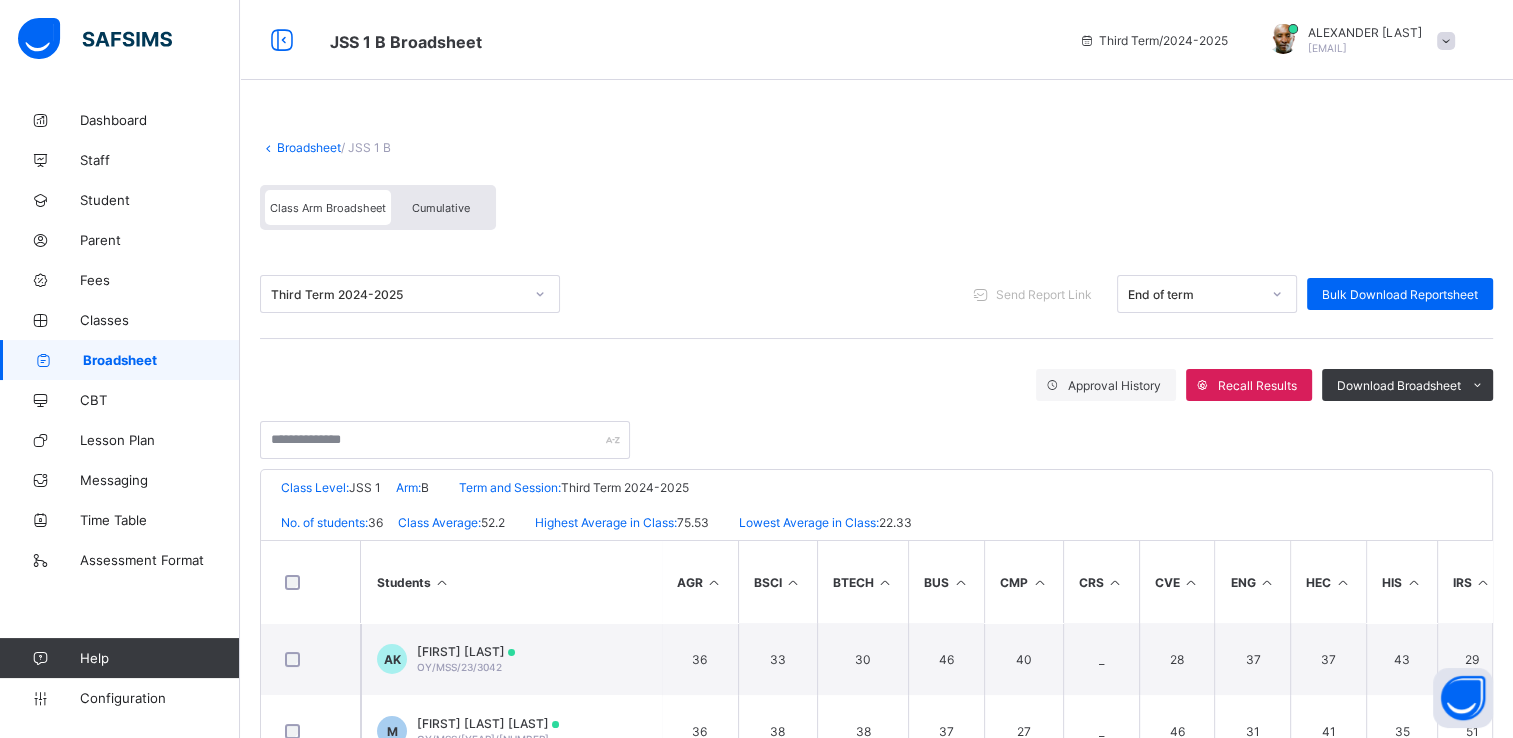 click on "Cumulative" at bounding box center (441, 207) 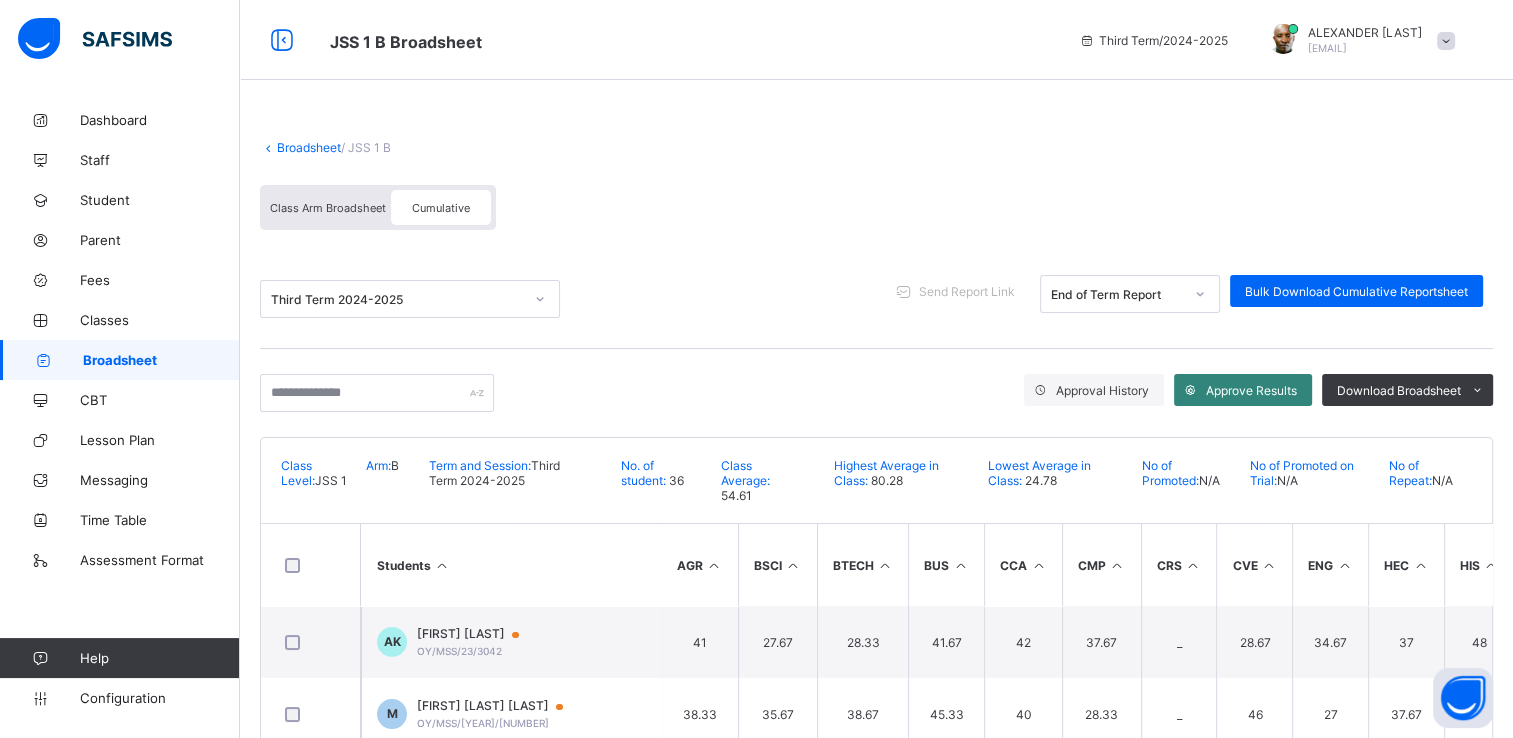 click on "Approve Results" at bounding box center [1251, 390] 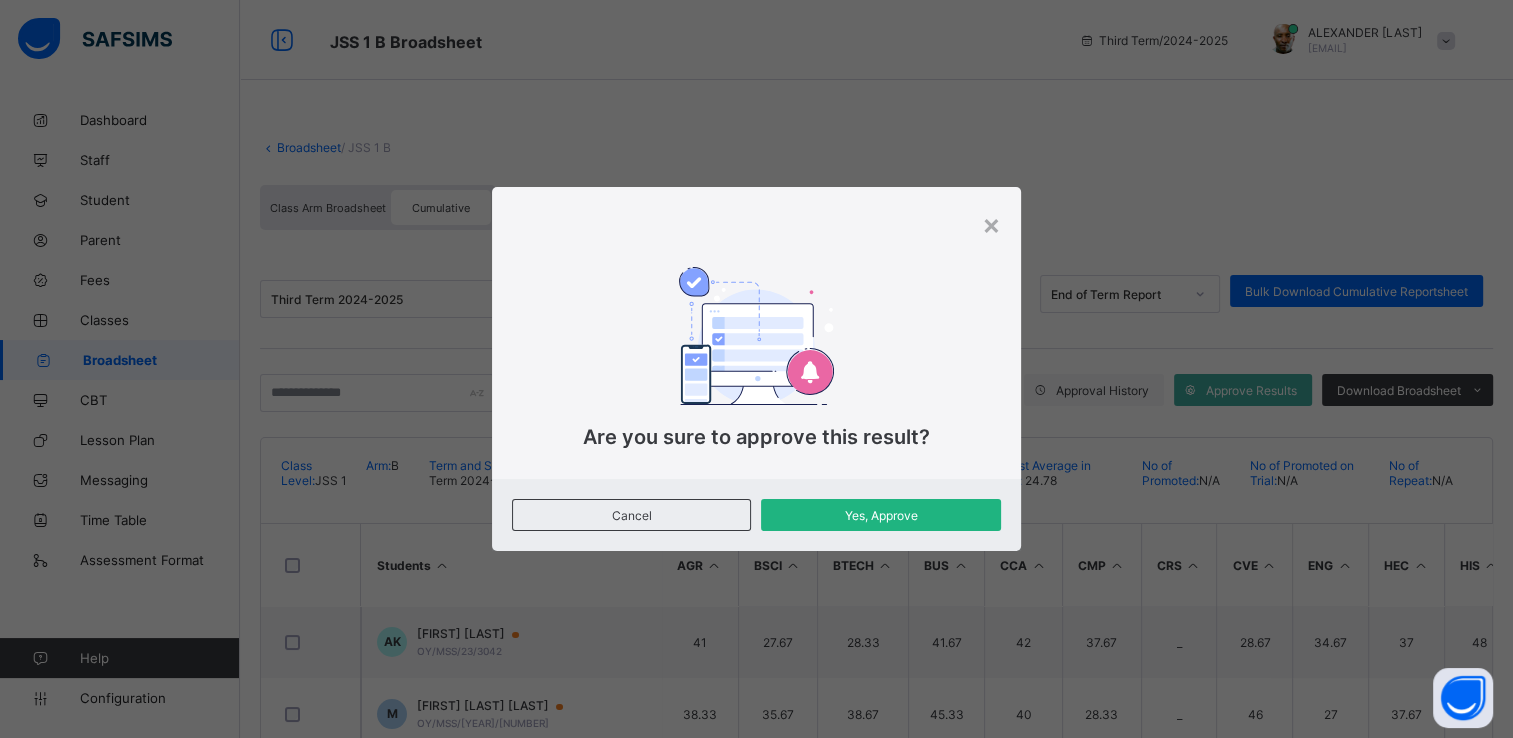 click on "Yes, Approve" at bounding box center [881, 515] 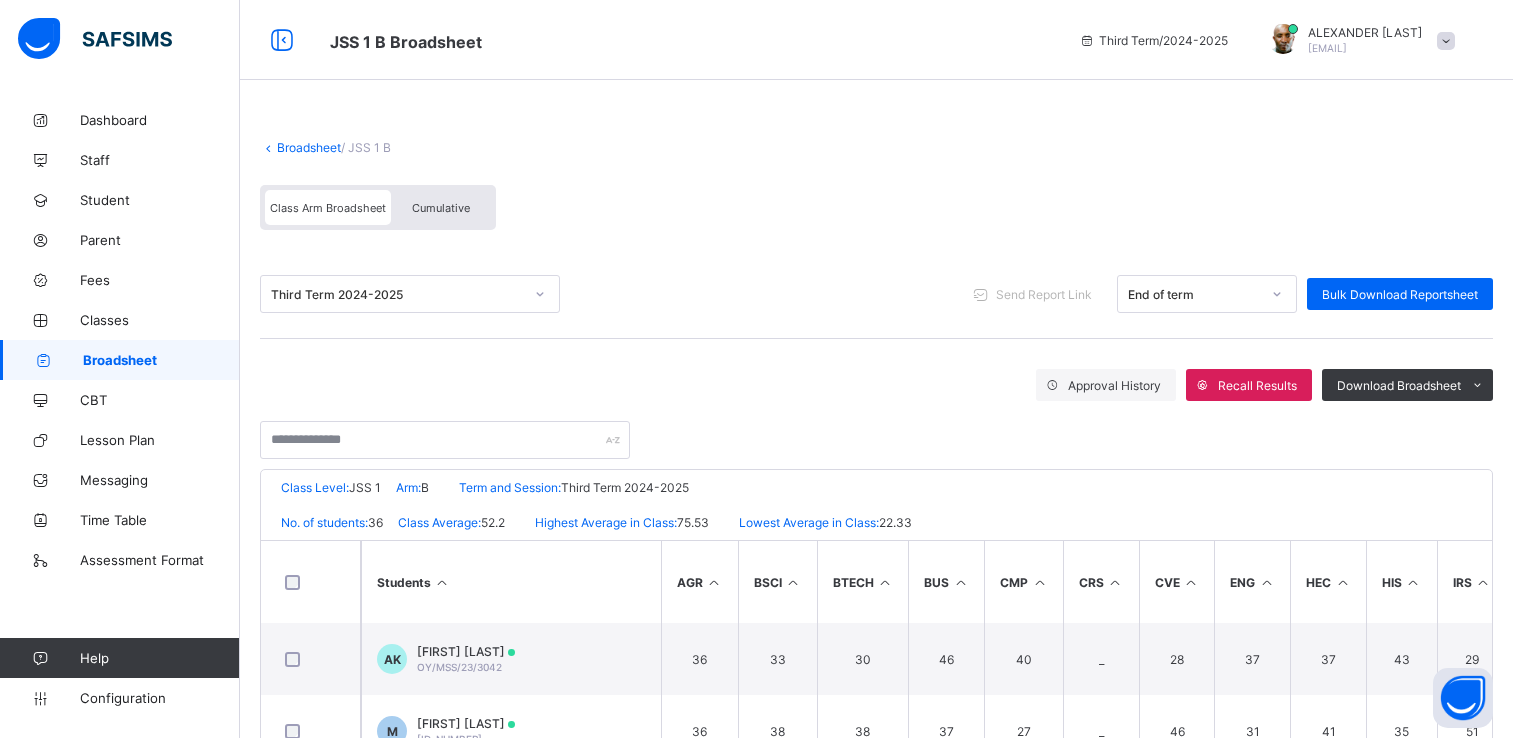 scroll, scrollTop: 0, scrollLeft: 0, axis: both 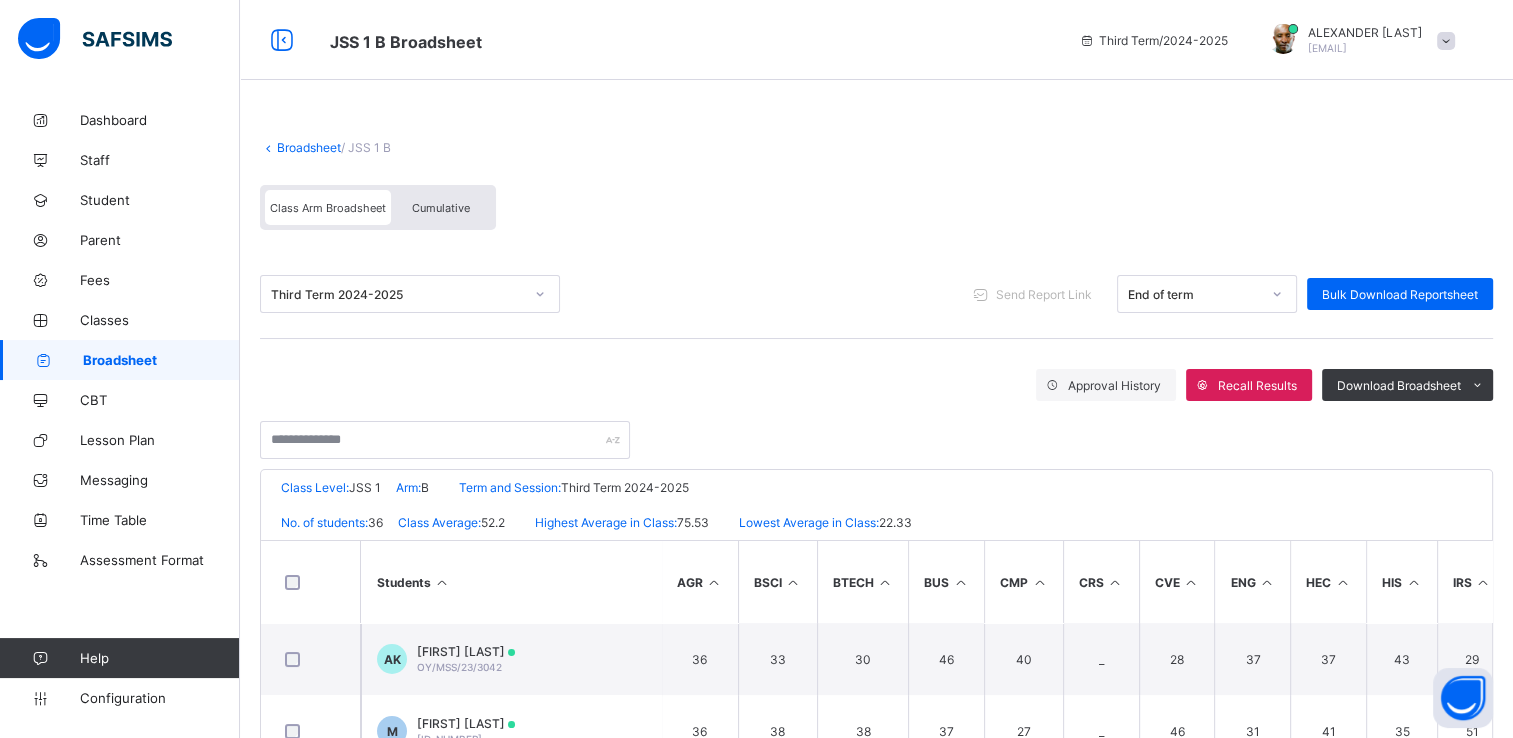 click on "Cumulative" at bounding box center (441, 207) 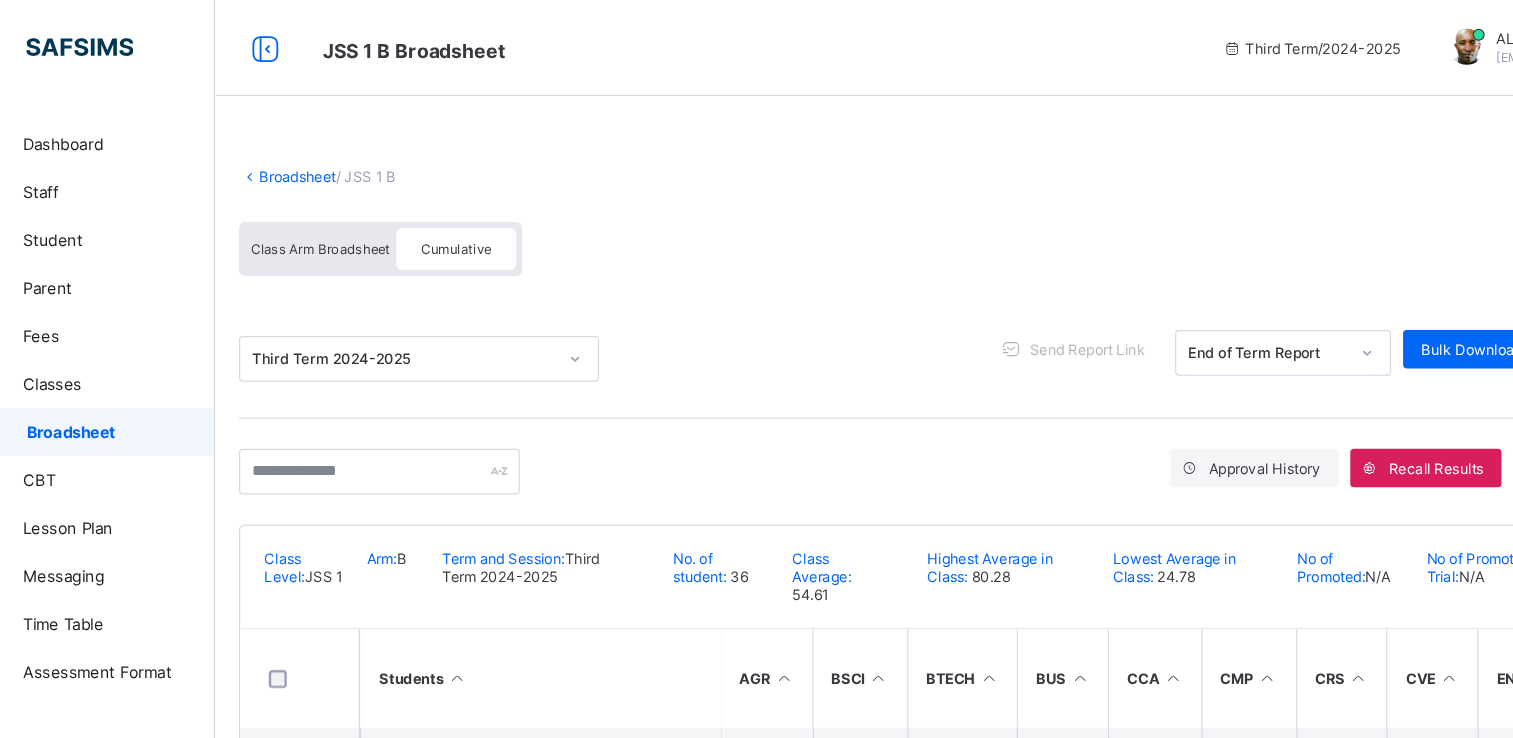 click on "Broadsheet / JSS 1 B" at bounding box center [876, 147] 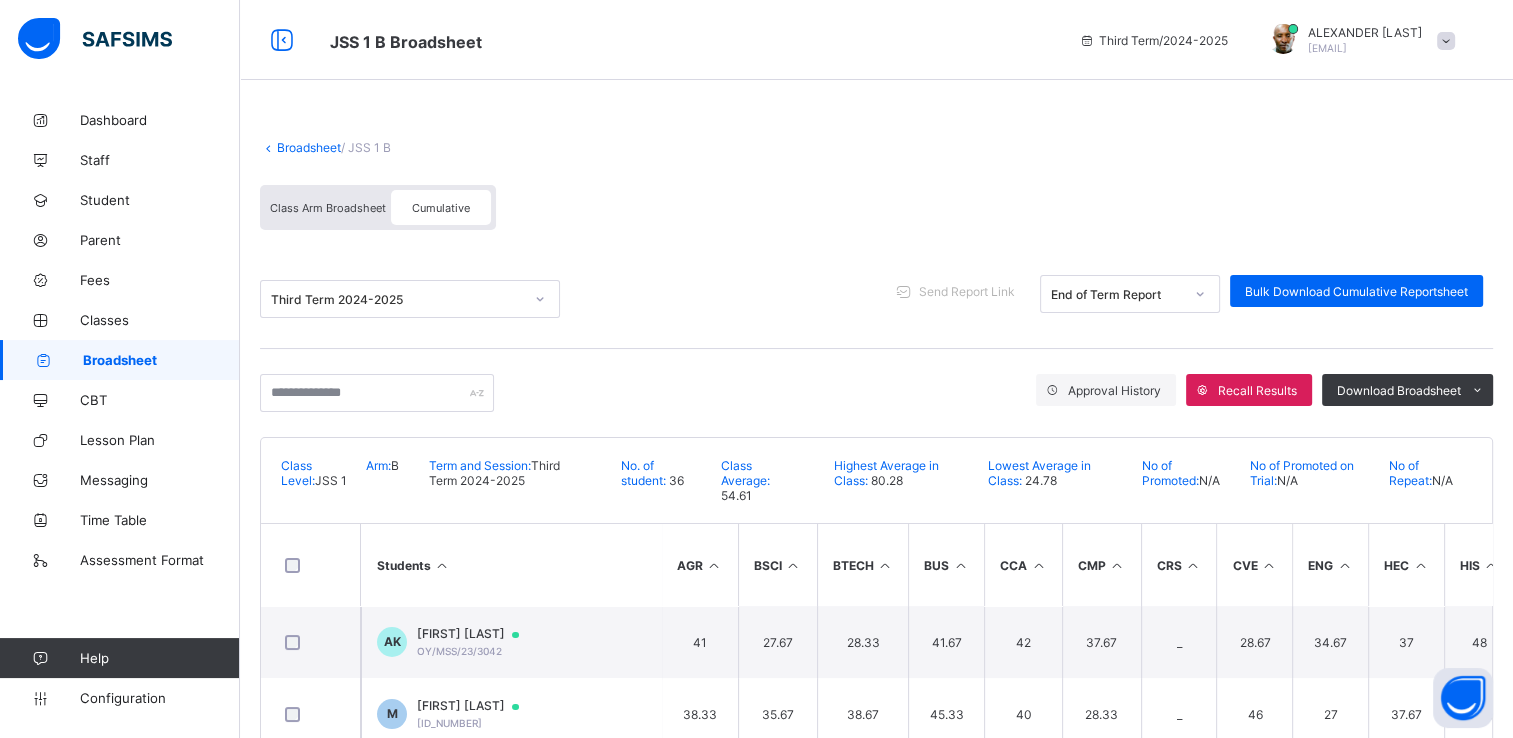 scroll, scrollTop: 0, scrollLeft: 0, axis: both 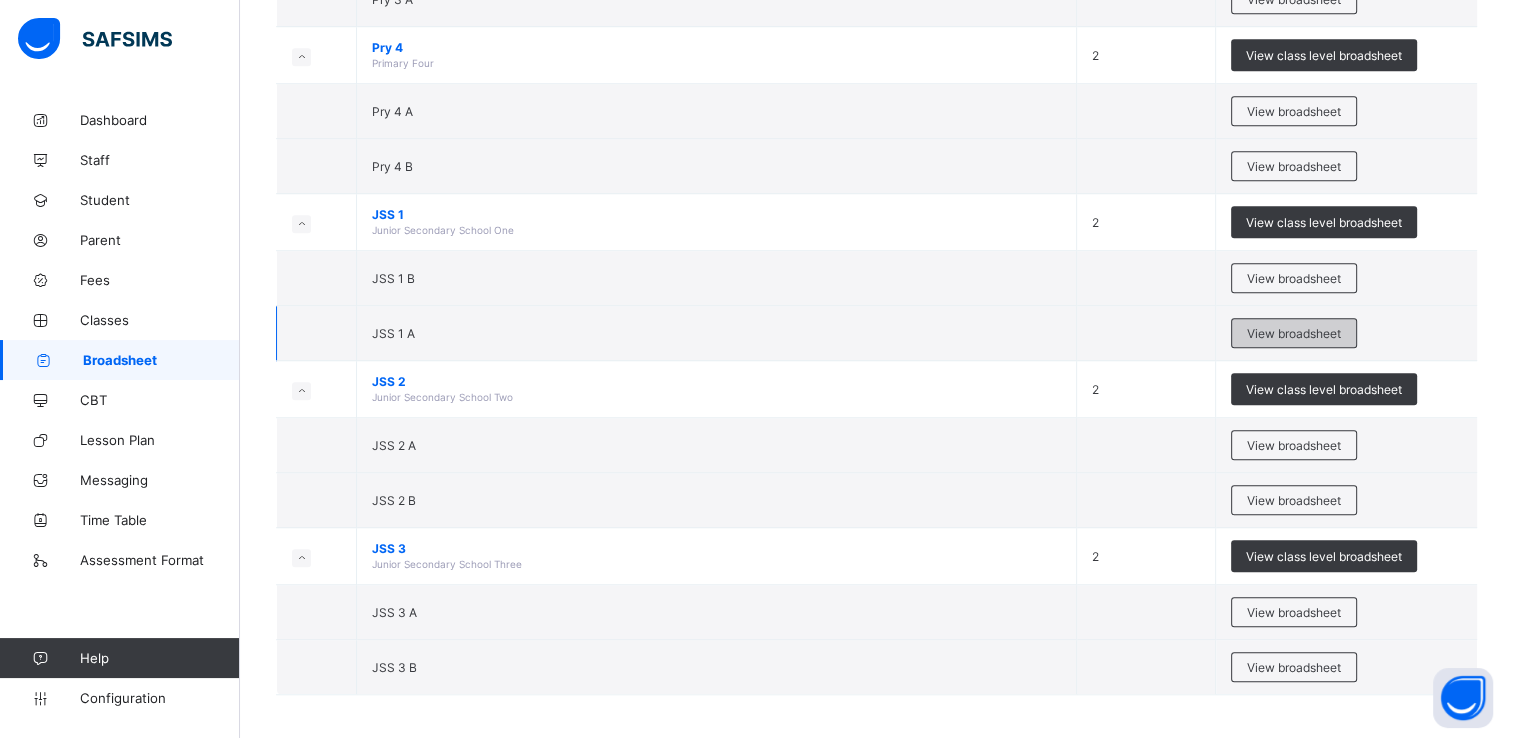 click on "View broadsheet" at bounding box center [1294, 333] 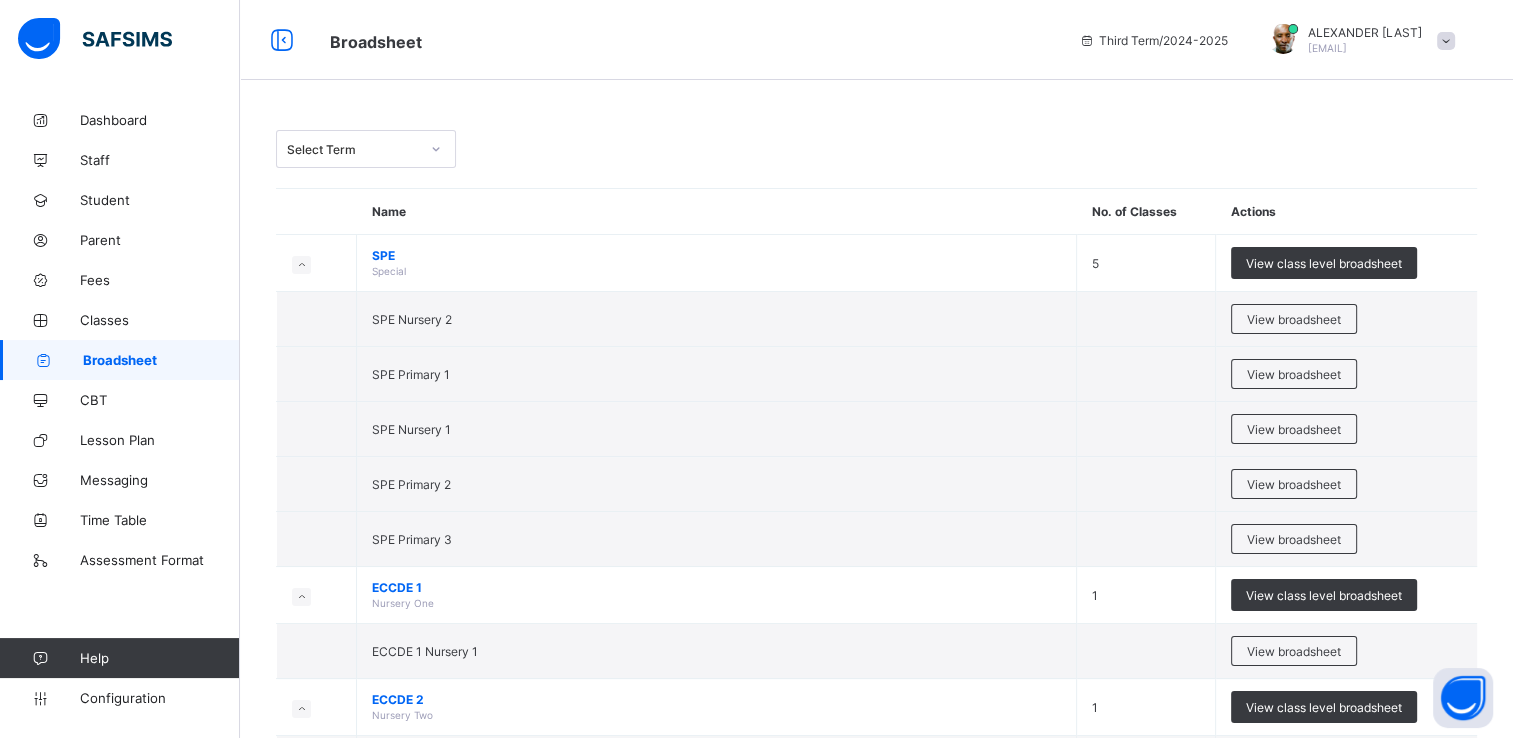 scroll, scrollTop: 1265, scrollLeft: 0, axis: vertical 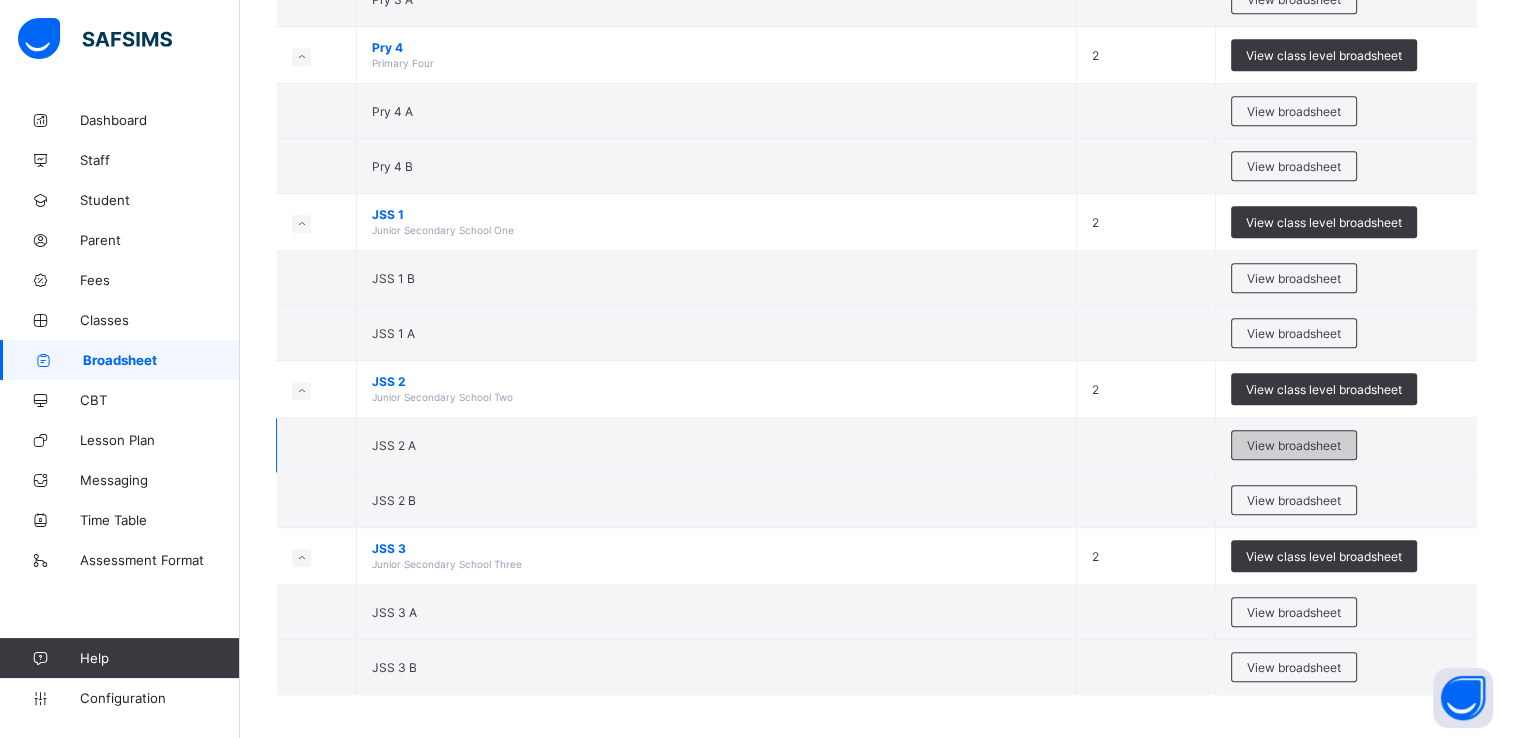 click on "View broadsheet" at bounding box center (1294, 445) 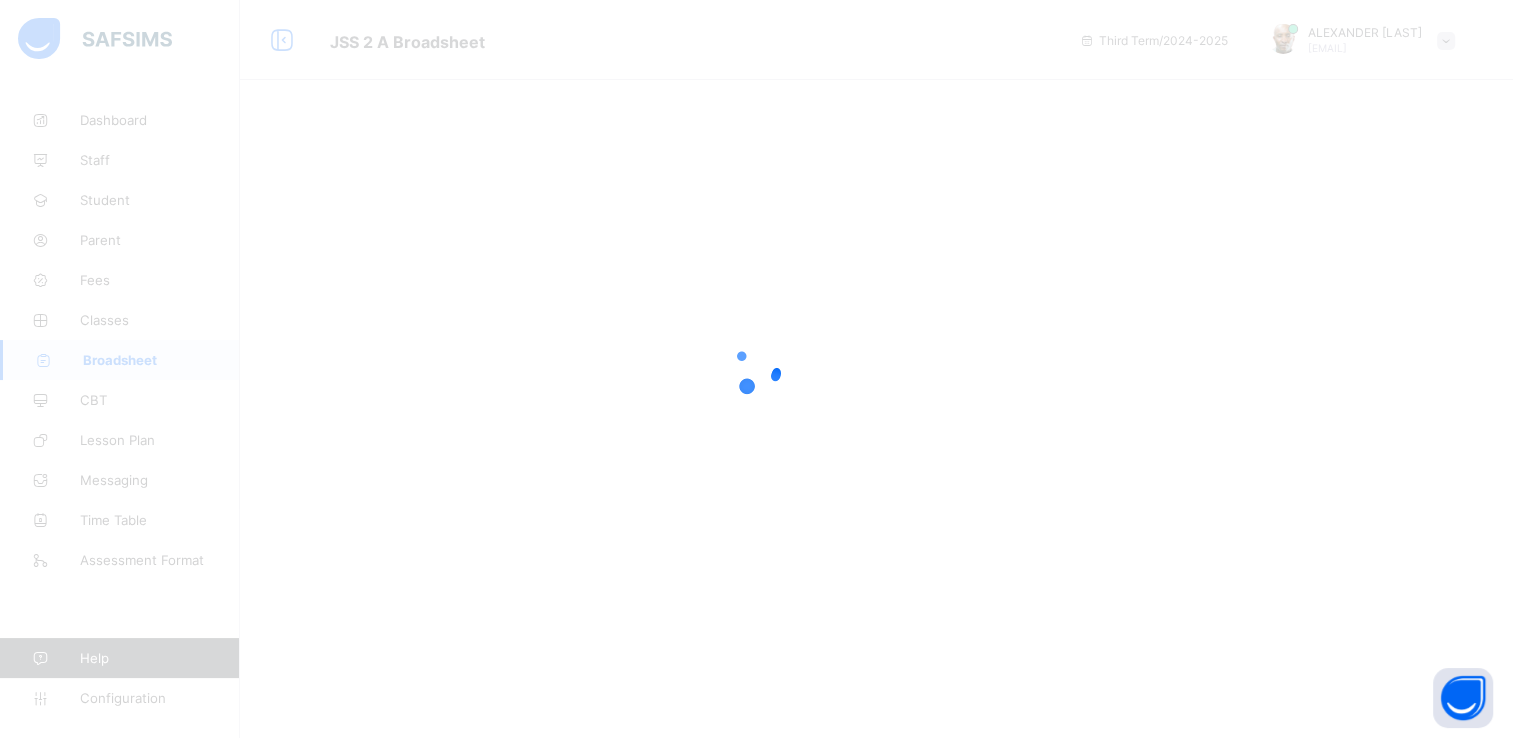 scroll, scrollTop: 0, scrollLeft: 0, axis: both 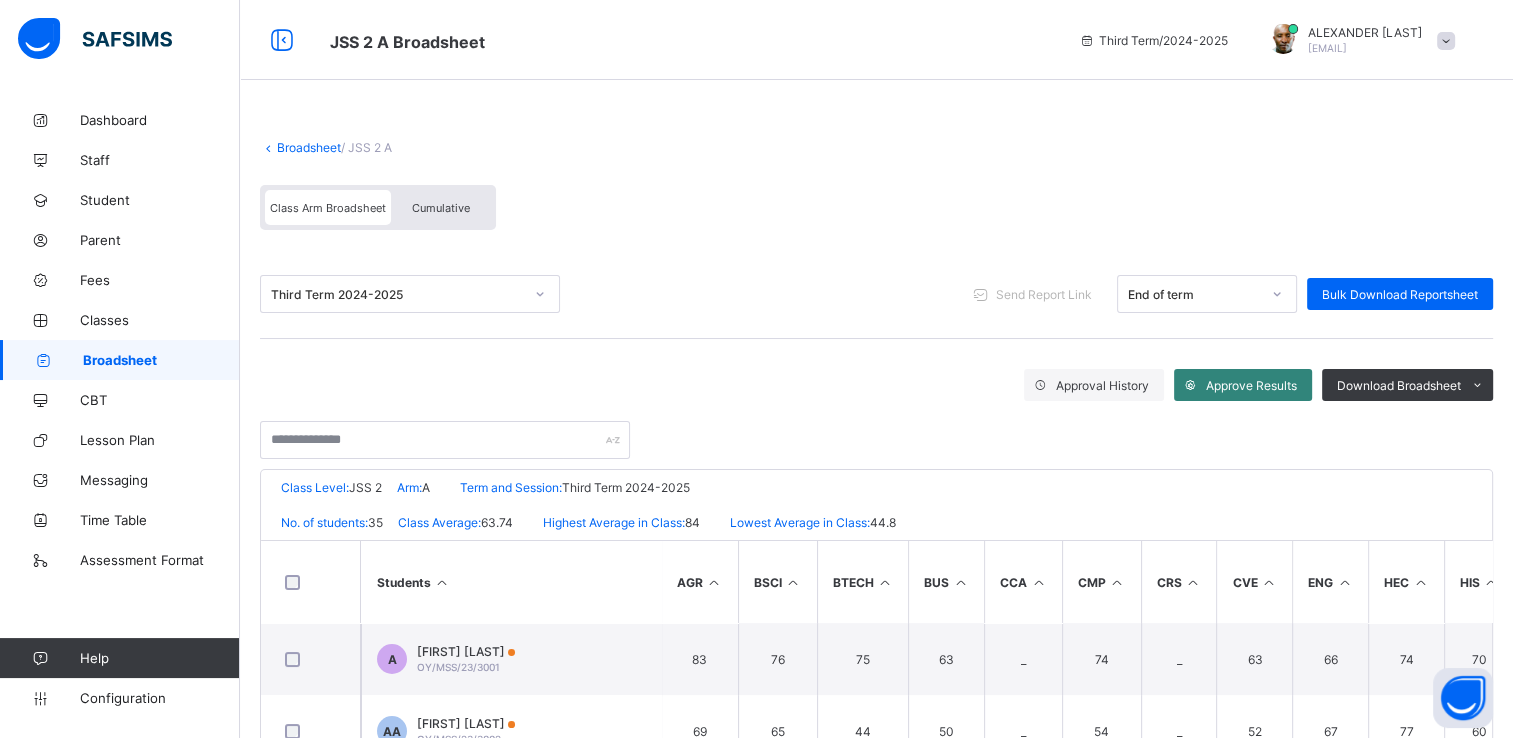 click on "Approve Results" at bounding box center [1251, 385] 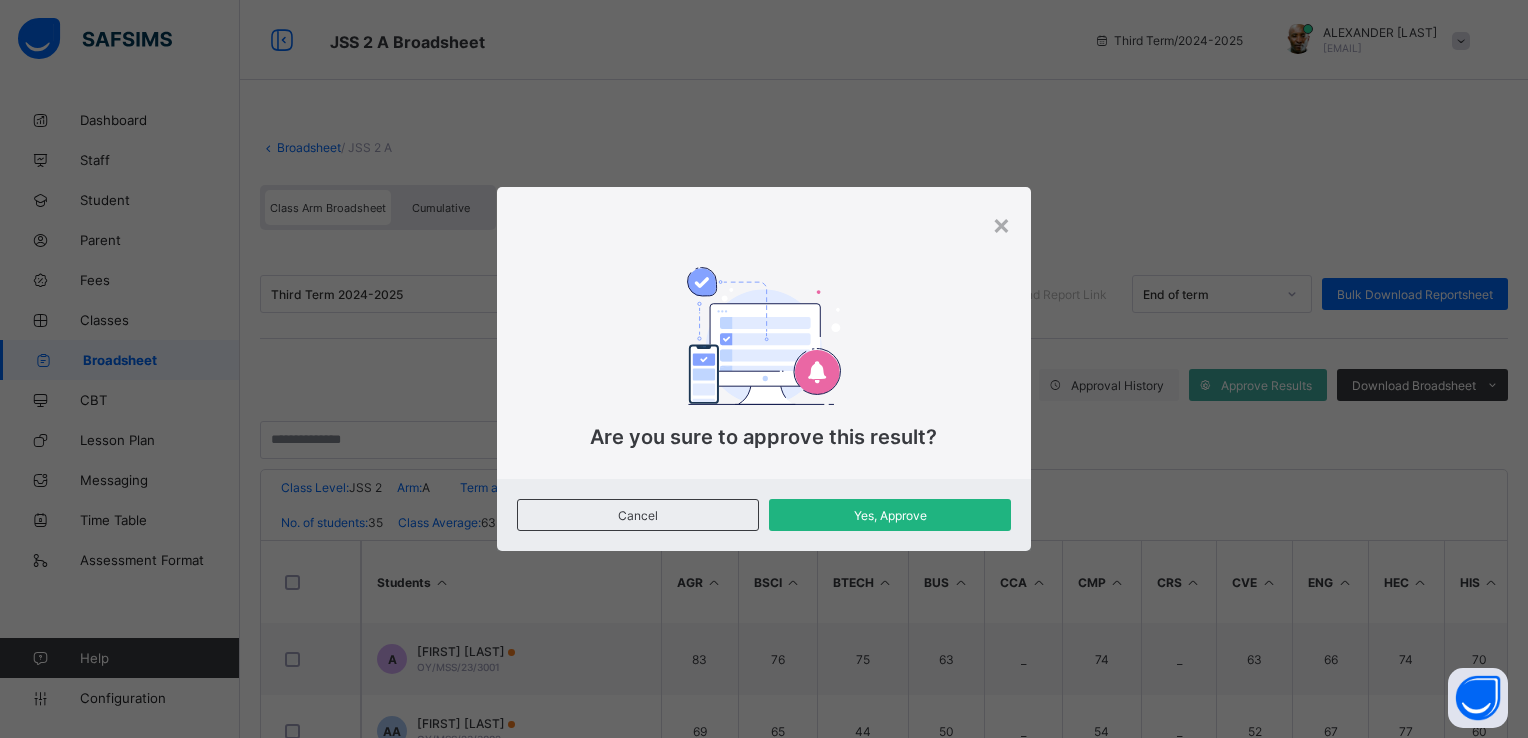 click on "Yes, Approve" at bounding box center (890, 515) 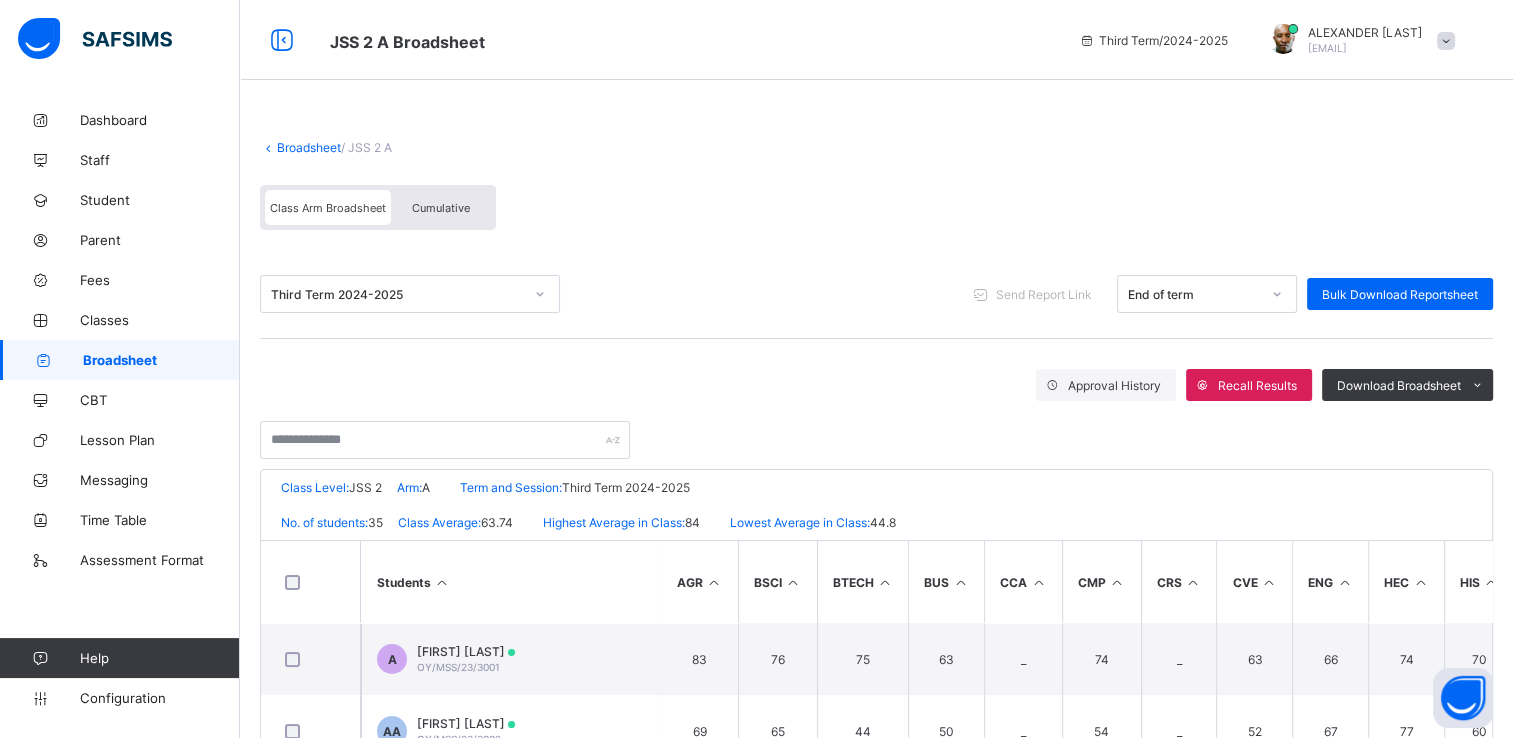 click on "Cumulative" at bounding box center (441, 207) 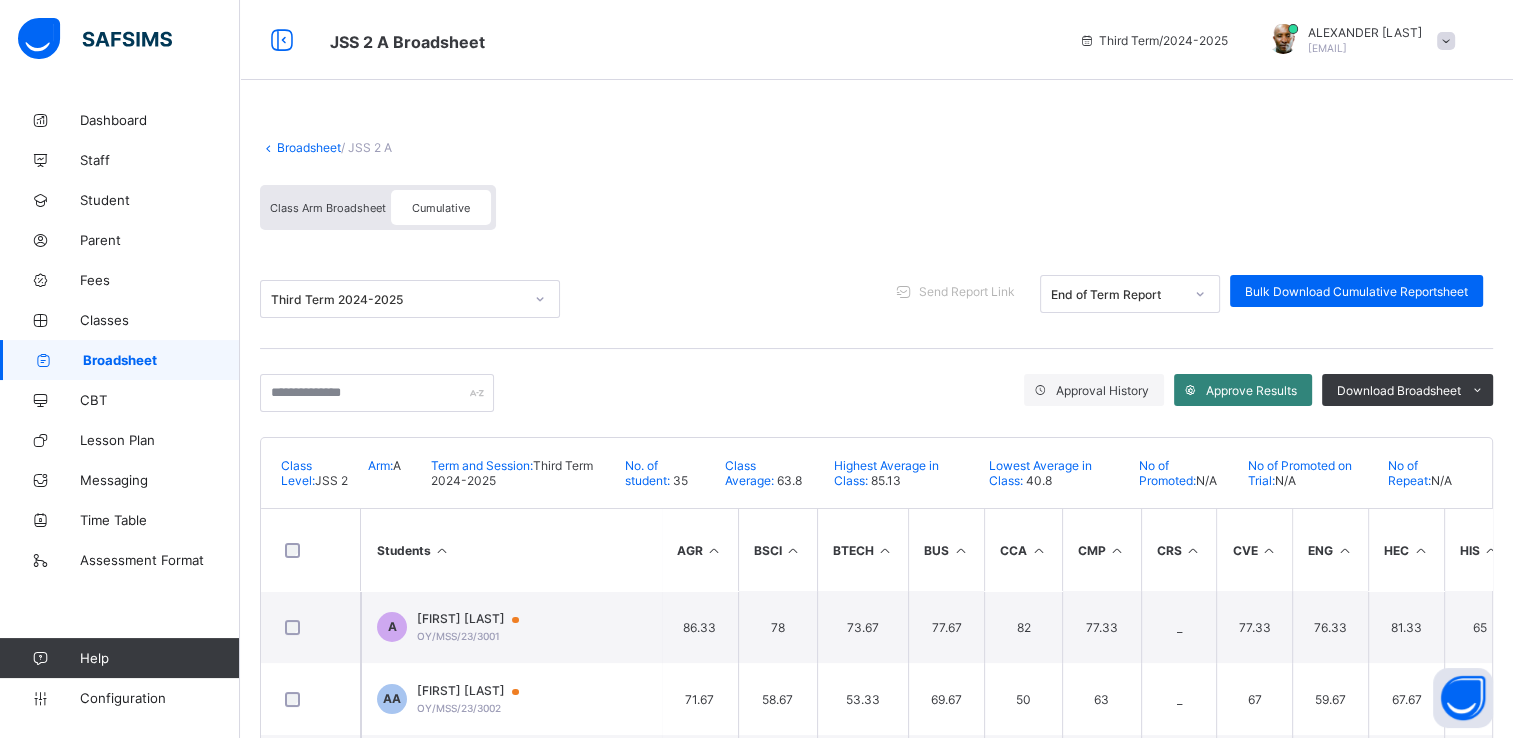 click on "Approve Results" at bounding box center [1251, 390] 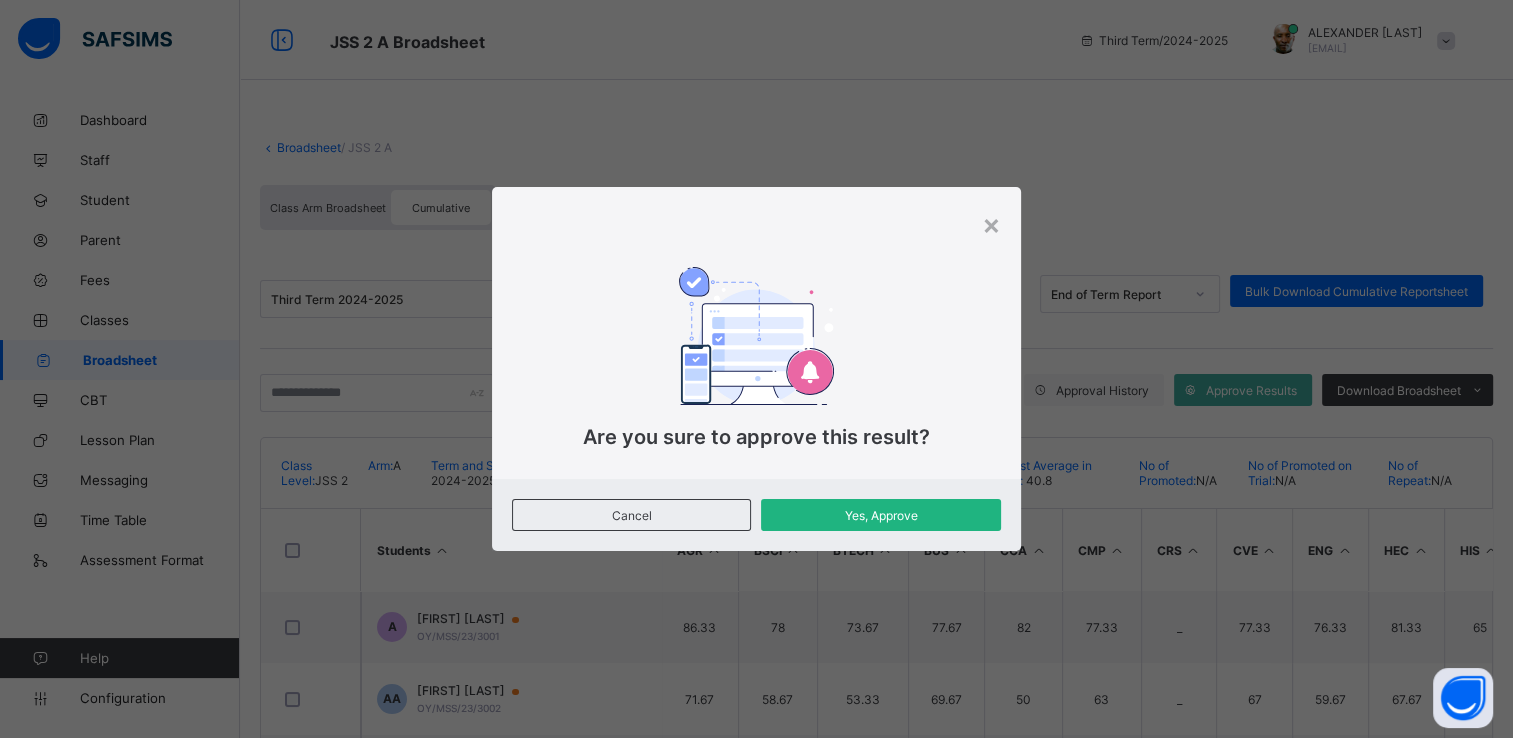 click on "Yes, Approve" at bounding box center [881, 515] 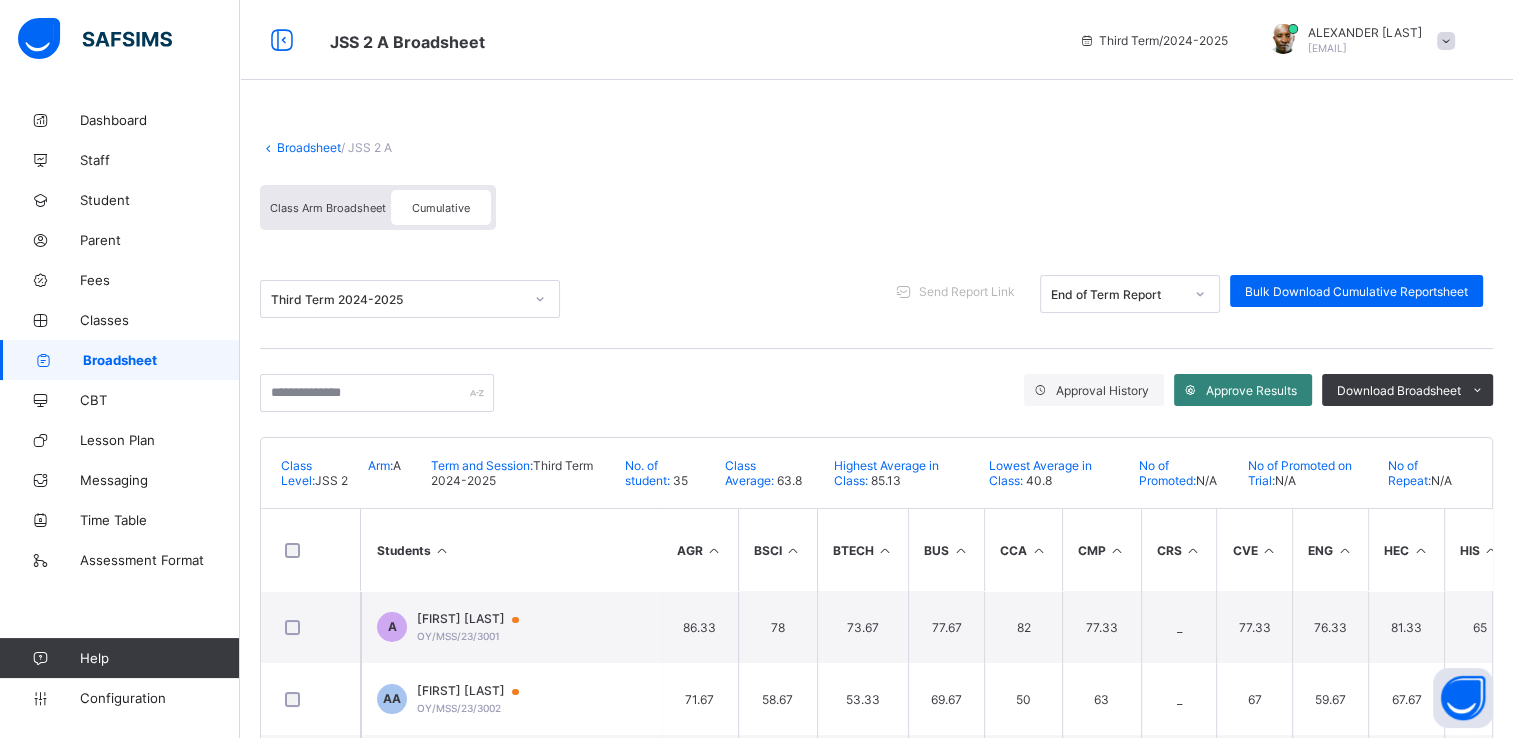 click on "Approve Results" at bounding box center [1251, 390] 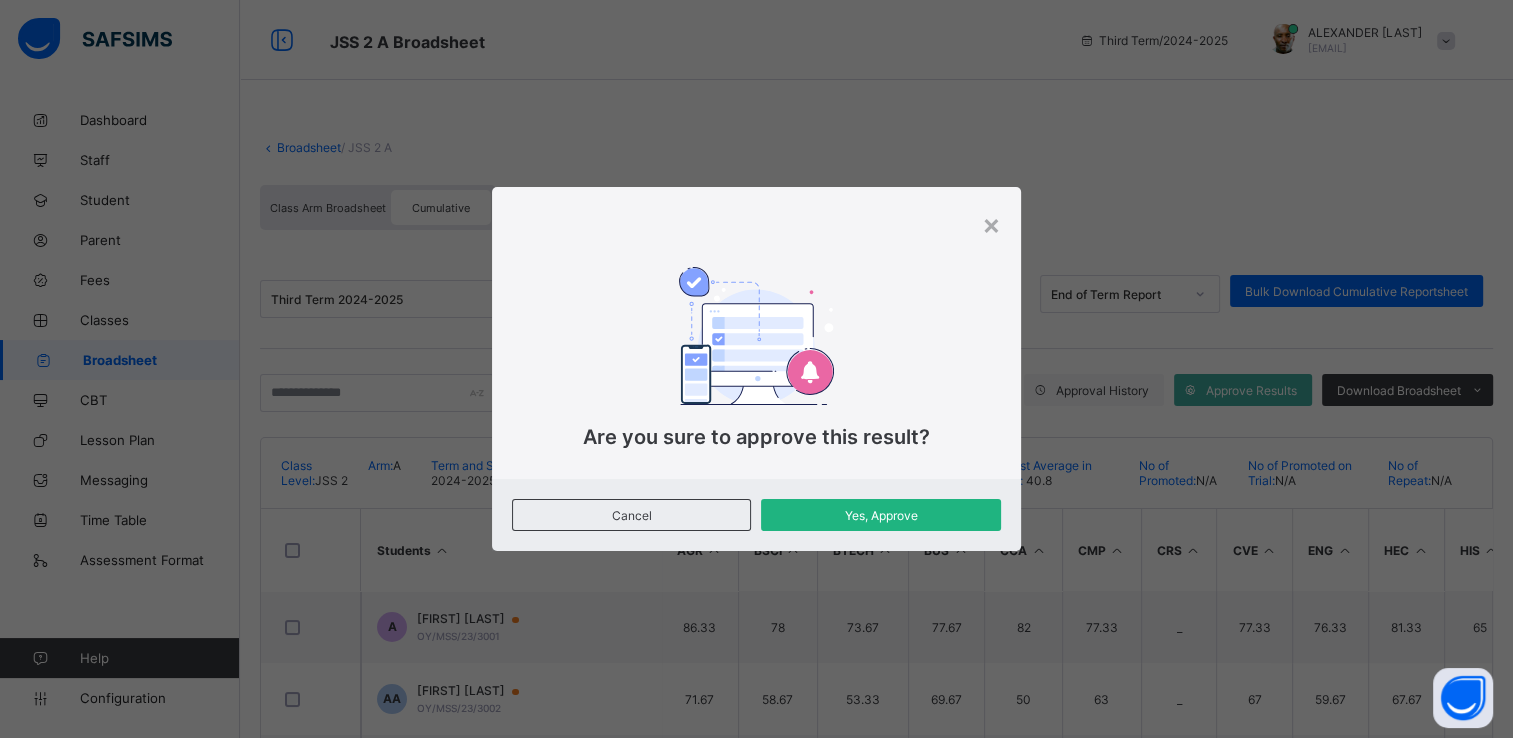 click on "Yes, Approve" at bounding box center (881, 515) 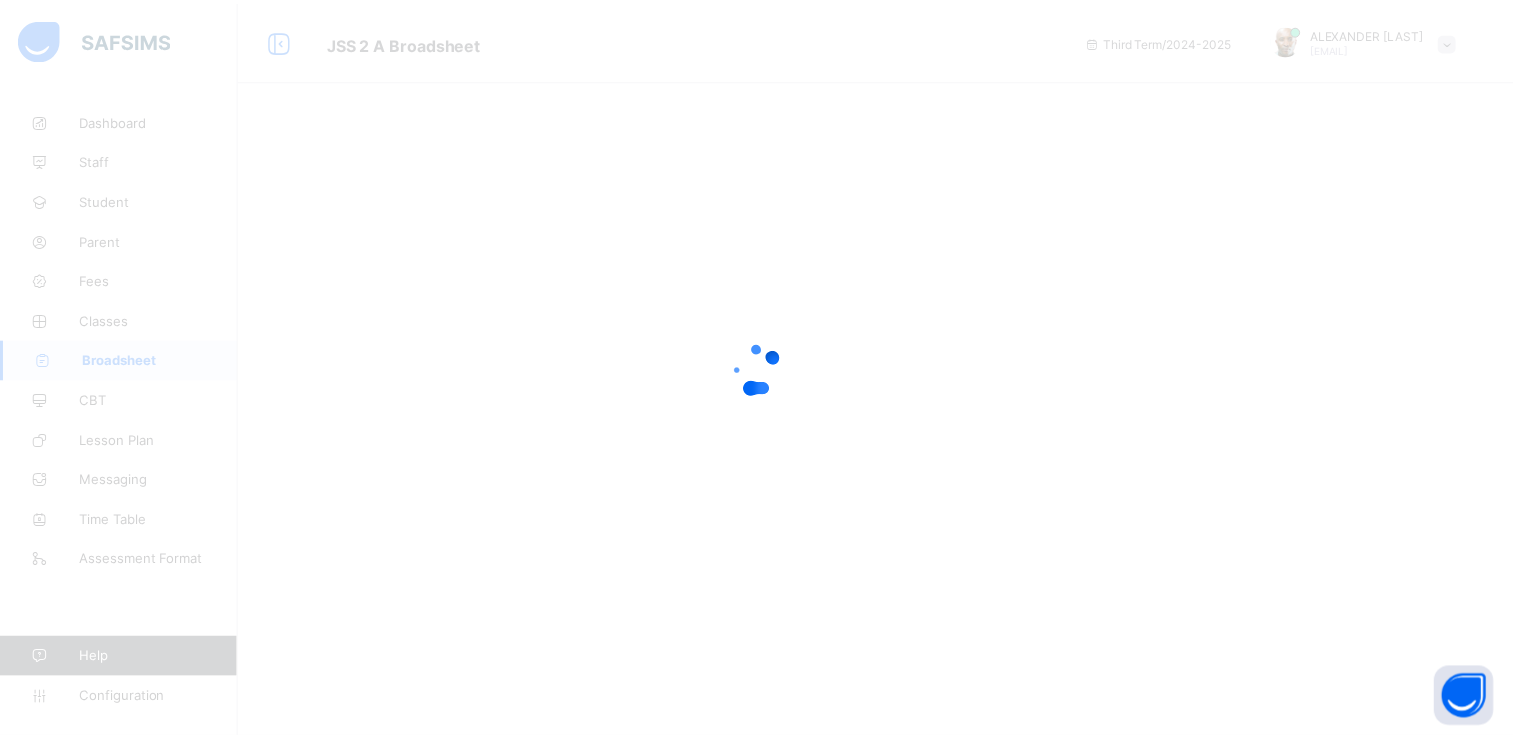 scroll, scrollTop: 0, scrollLeft: 0, axis: both 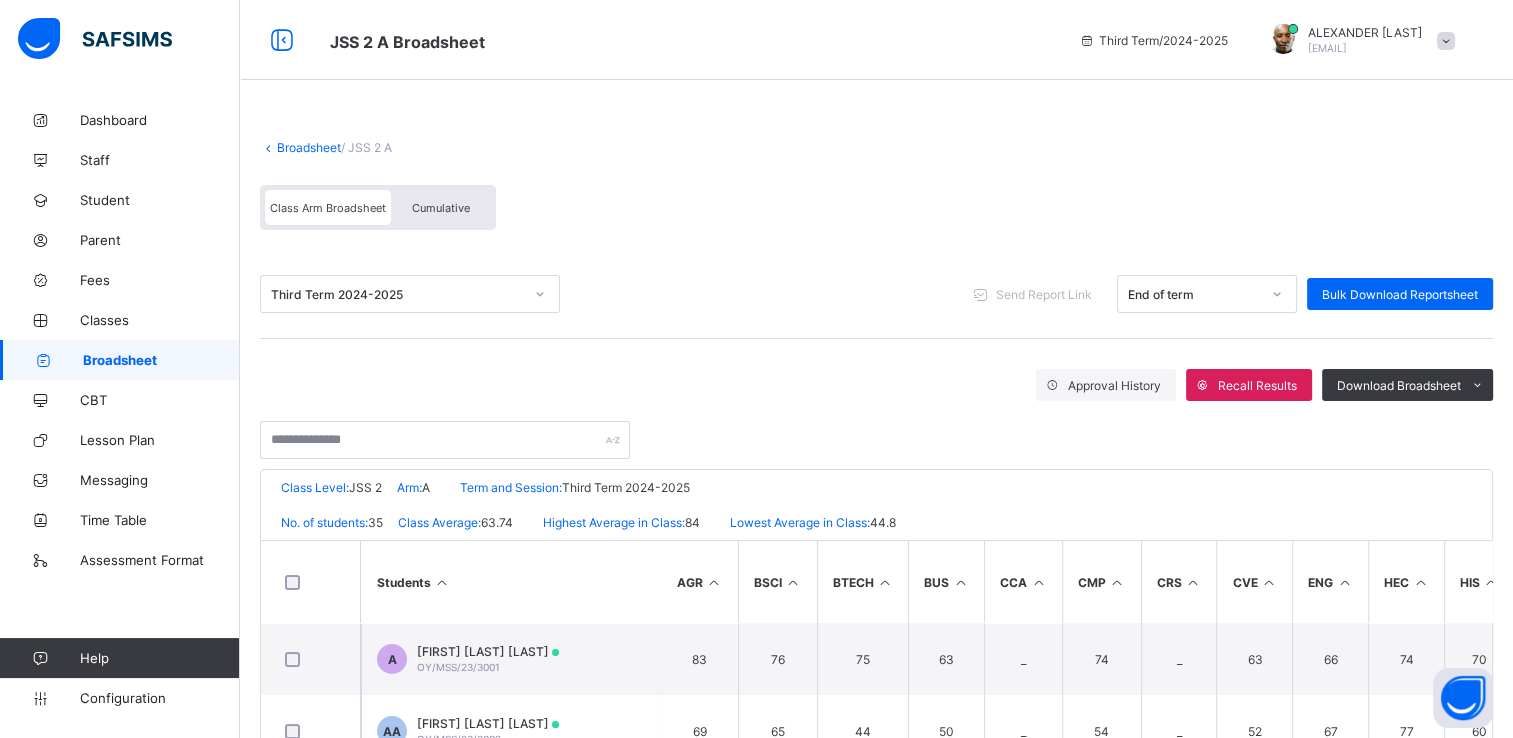 click on "Cumulative" at bounding box center [441, 208] 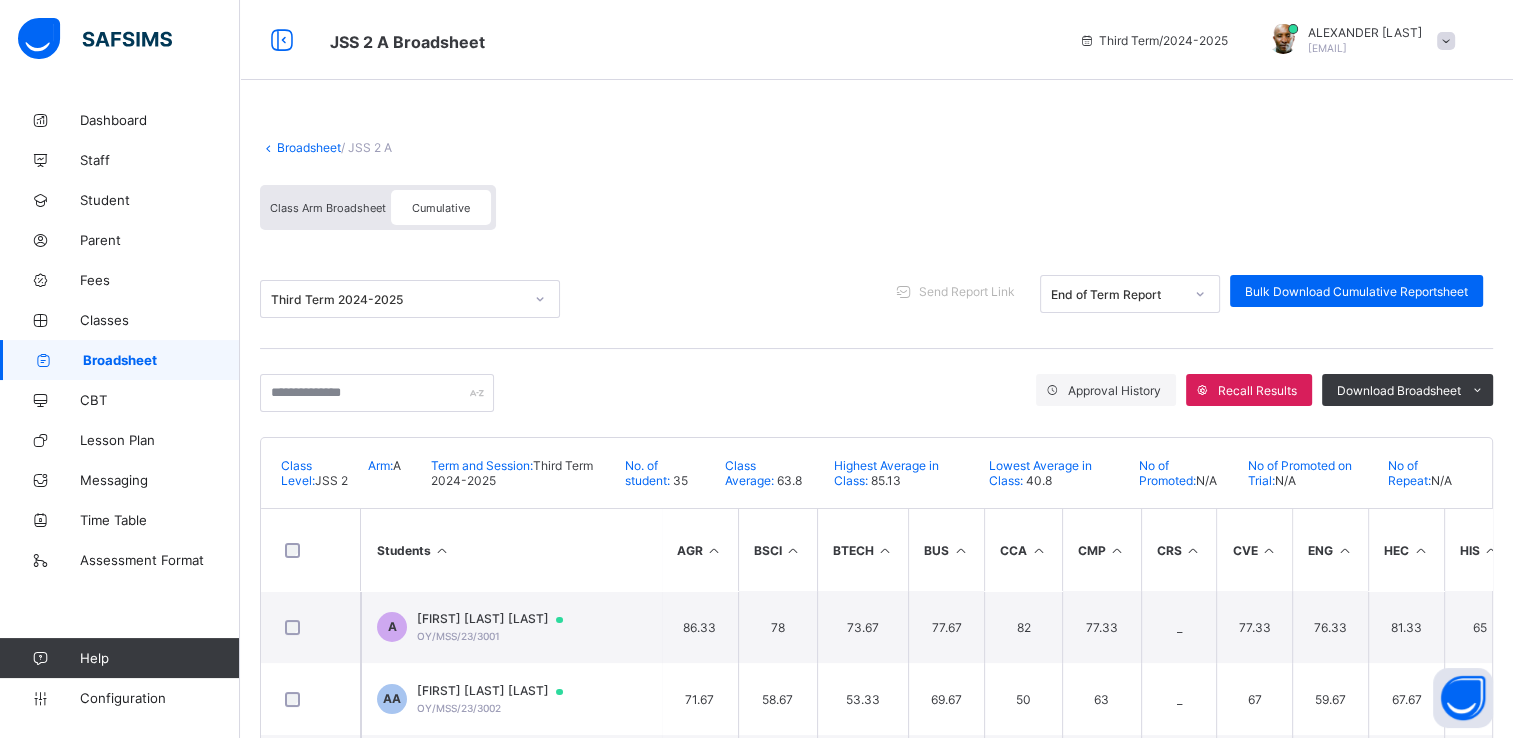 click on "Cumulative" at bounding box center [441, 208] 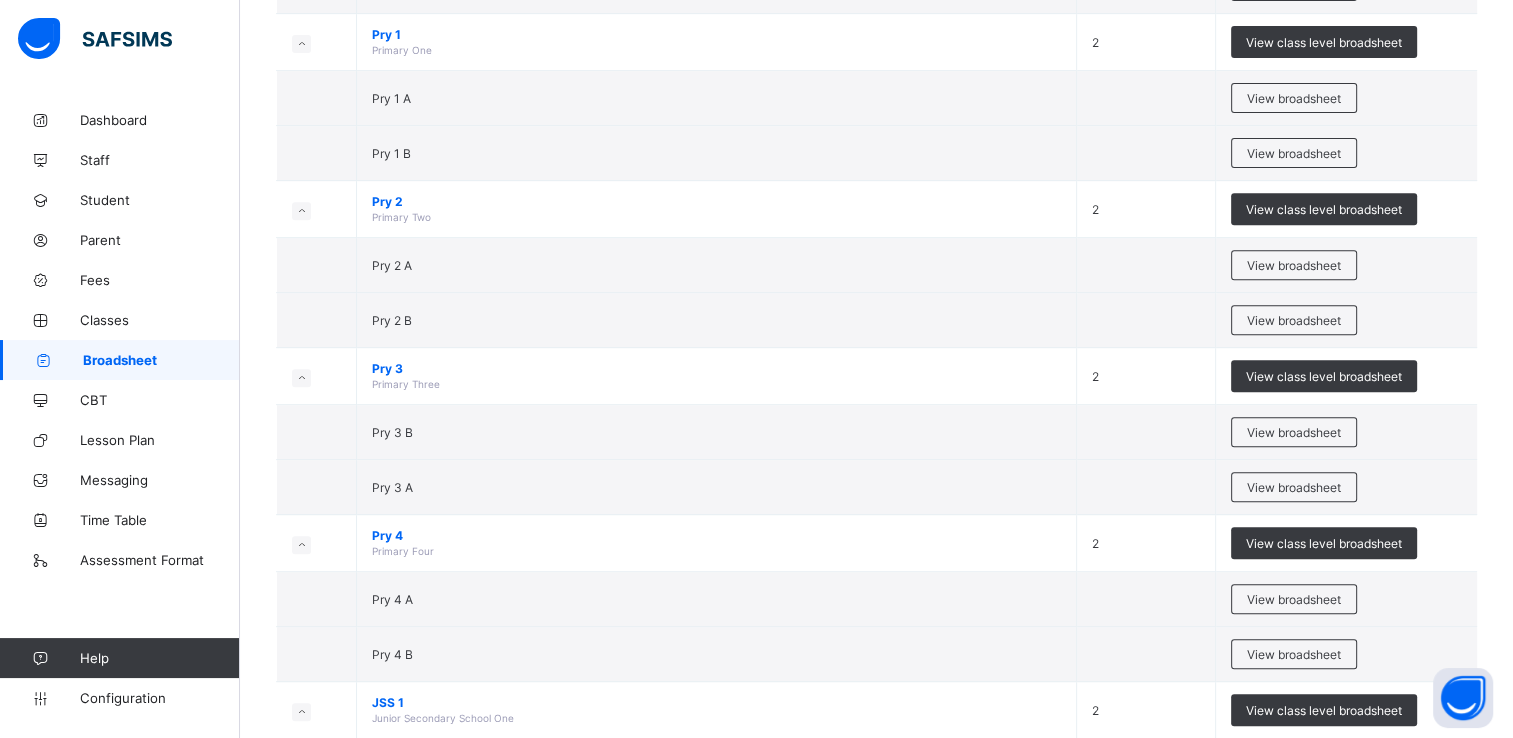 scroll, scrollTop: 1265, scrollLeft: 0, axis: vertical 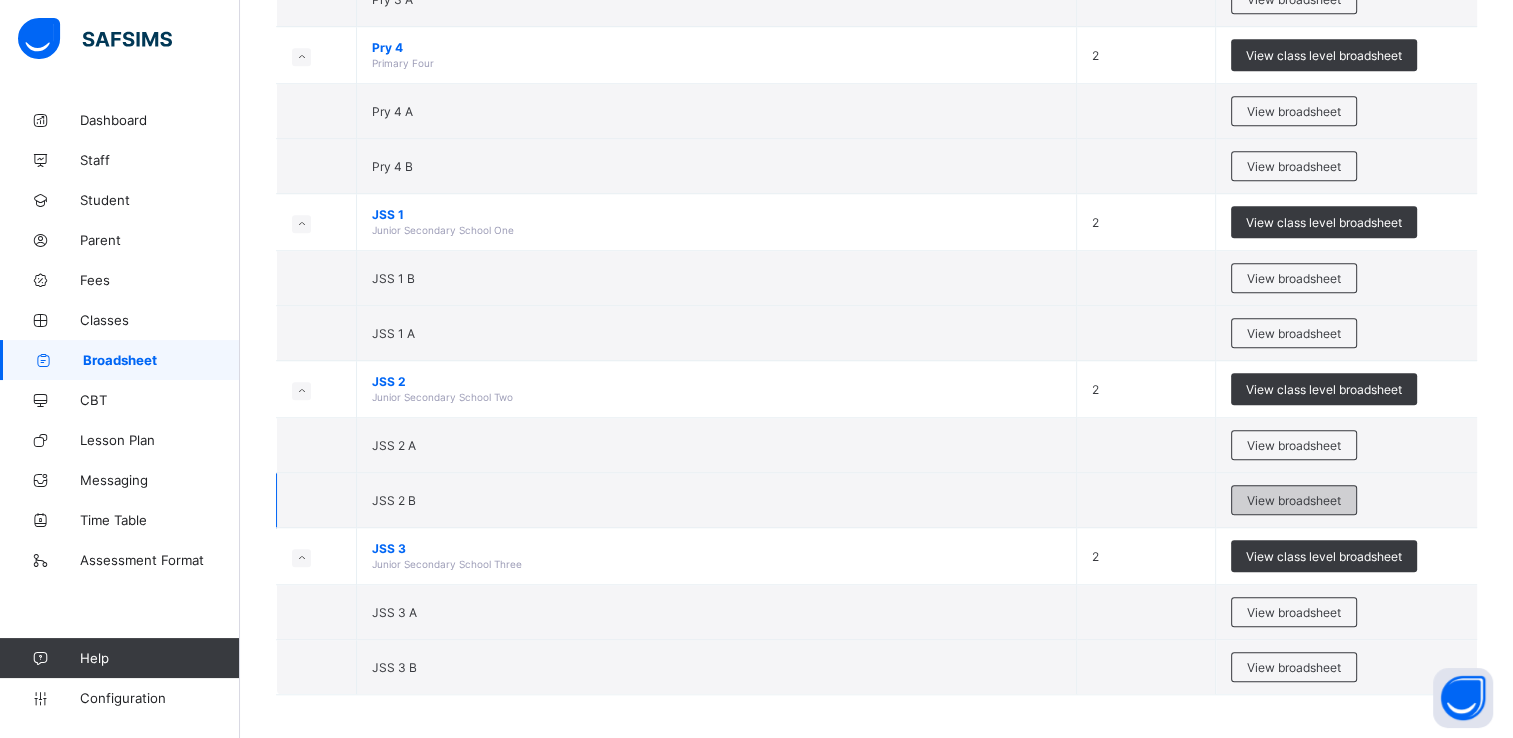 click on "View broadsheet" at bounding box center (1294, 500) 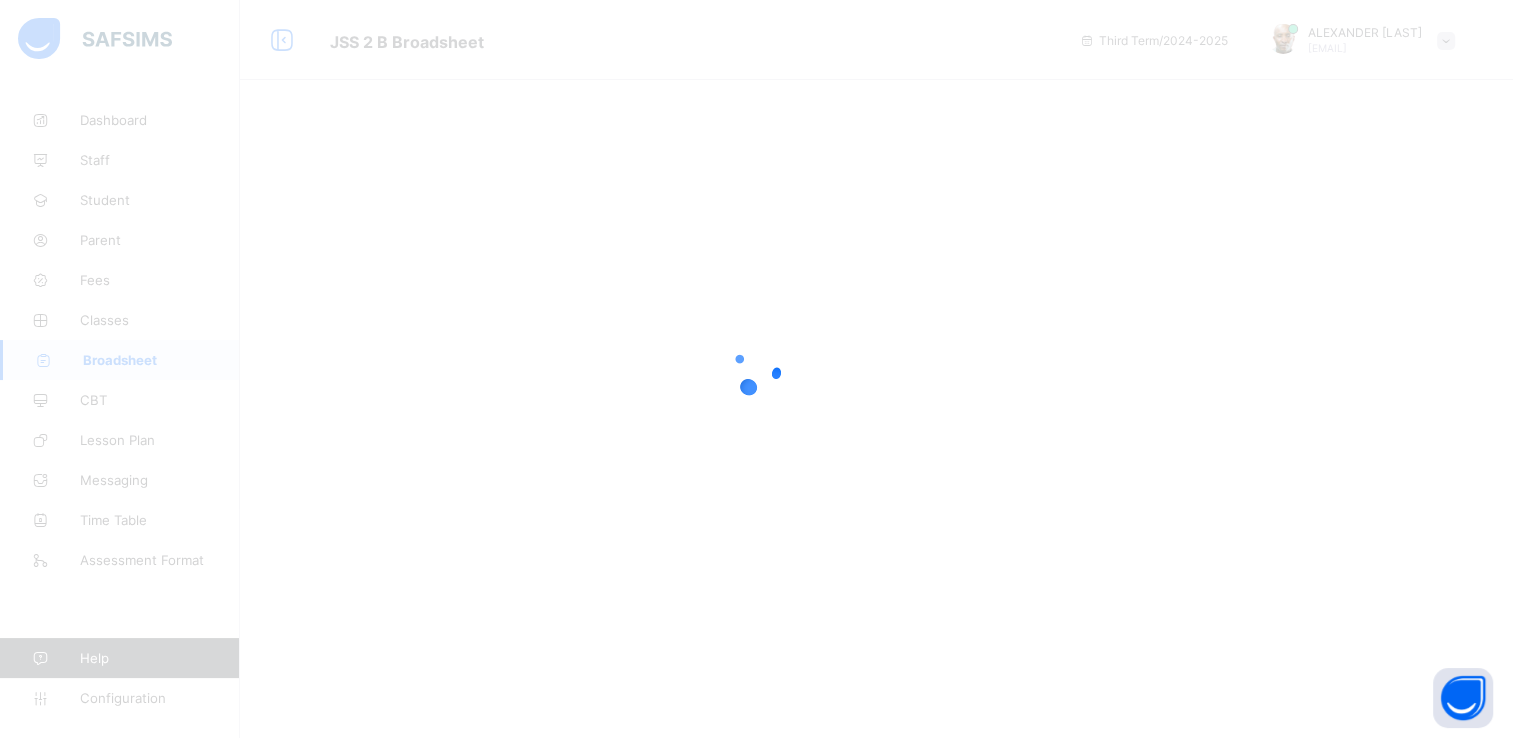 scroll, scrollTop: 0, scrollLeft: 0, axis: both 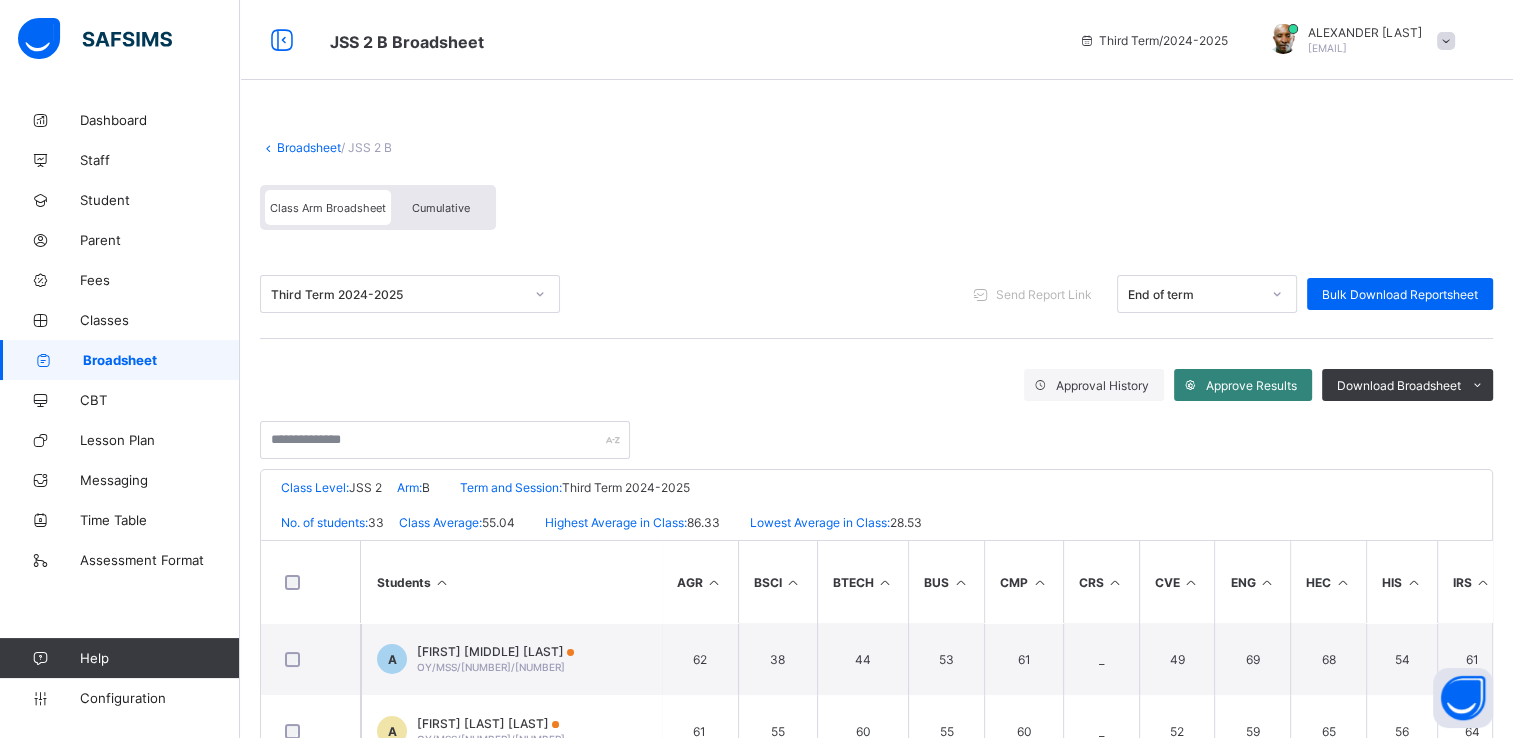 click on "Approve Results" at bounding box center (1251, 385) 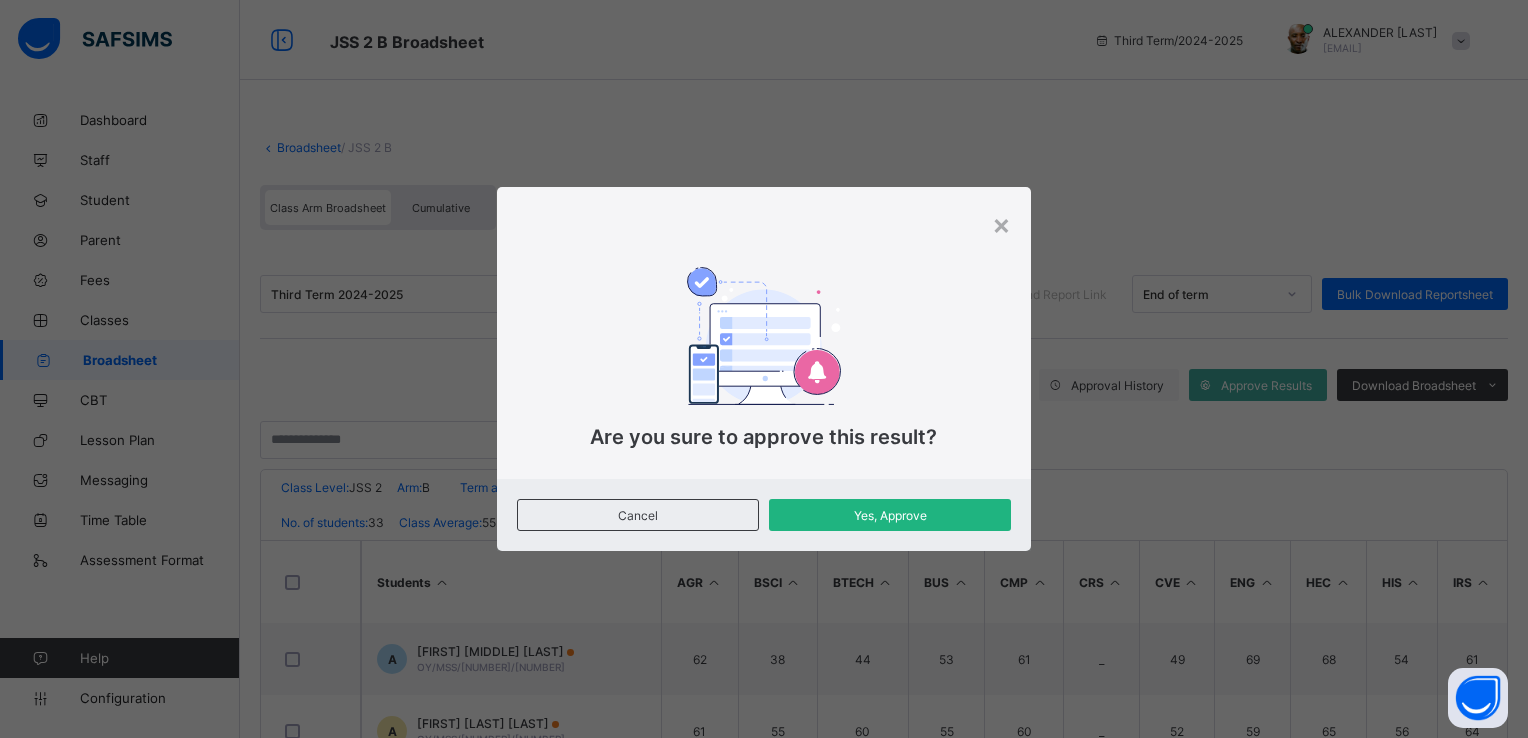 click on "Yes, Approve" at bounding box center (890, 515) 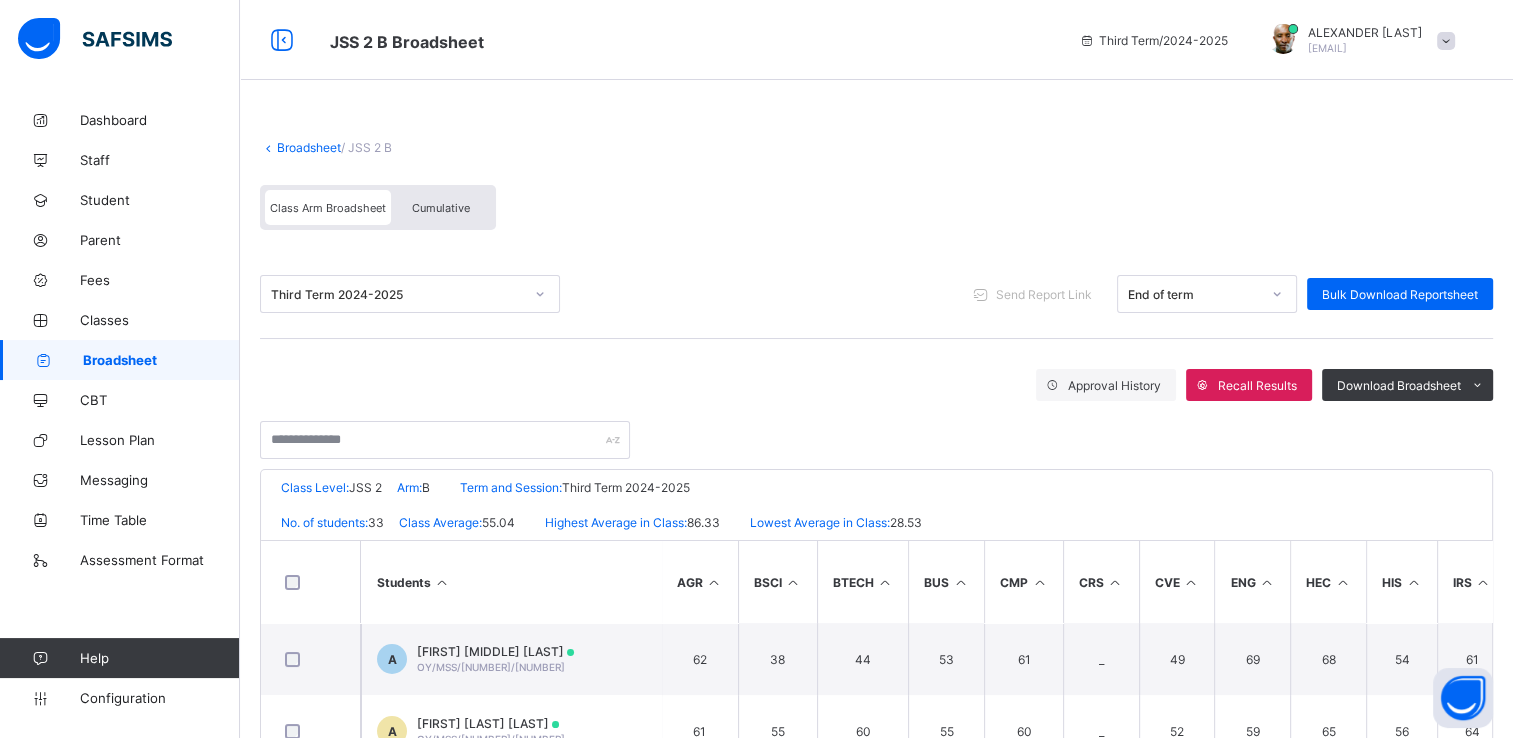 click on "Cumulative" at bounding box center [441, 208] 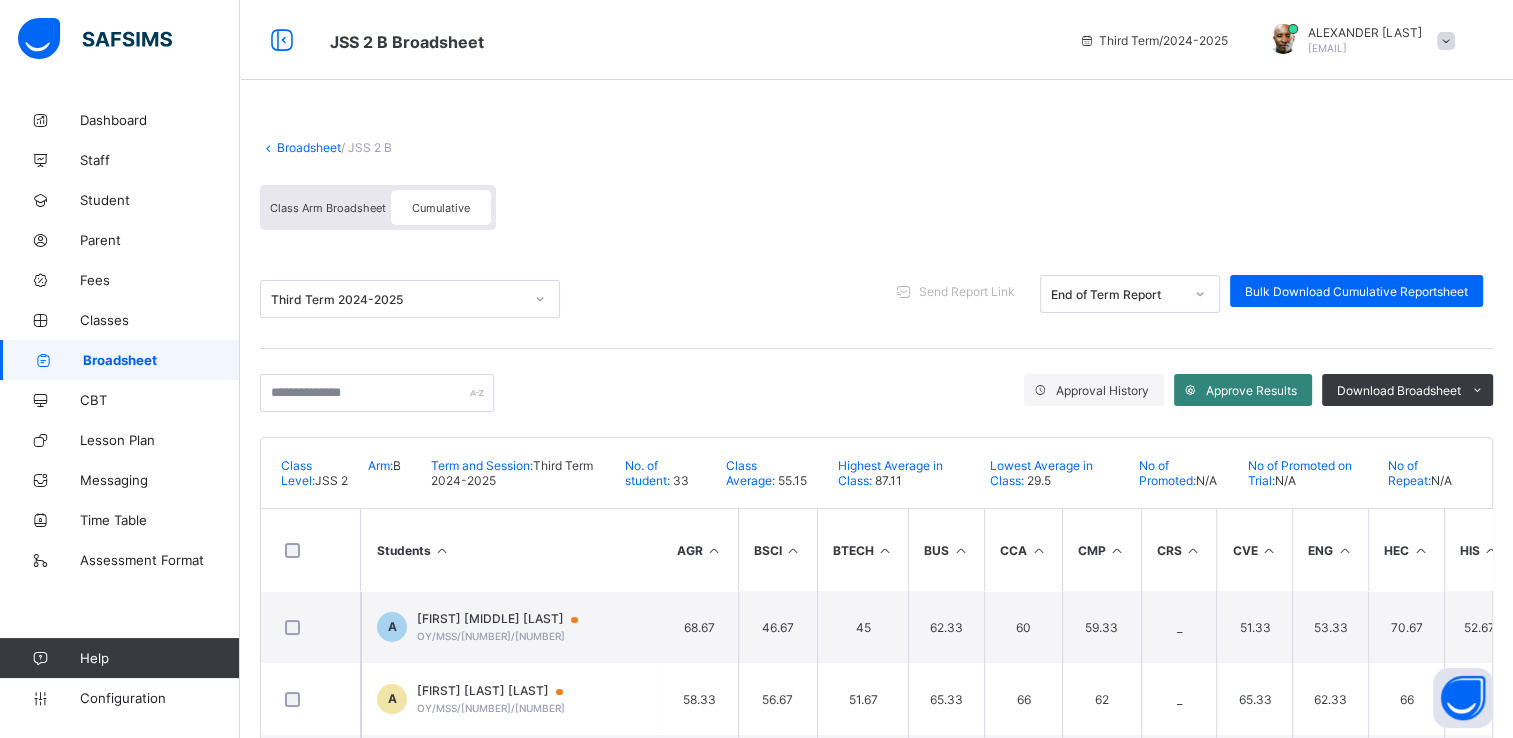 click on "Approve Results" at bounding box center [1251, 390] 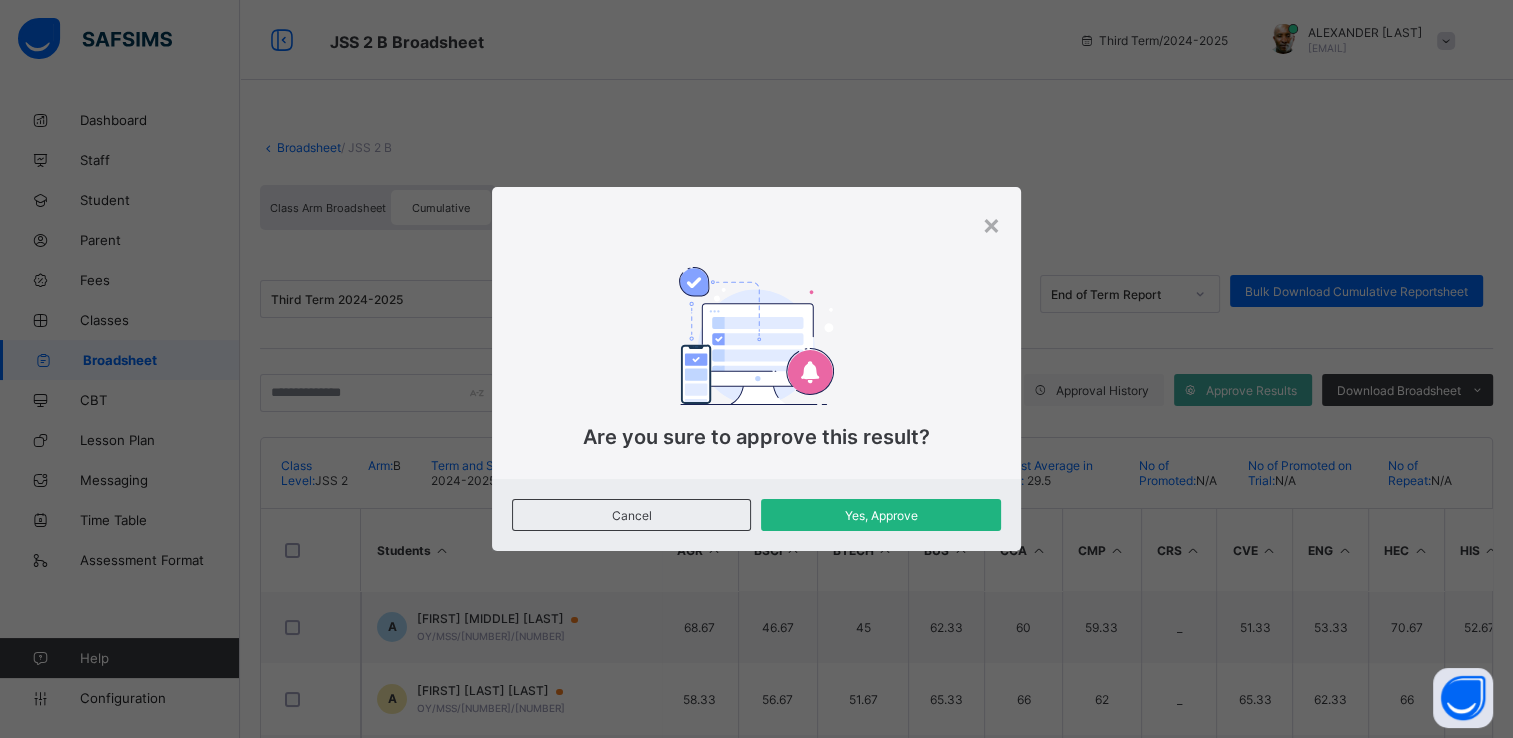 click on "Yes, Approve" at bounding box center (881, 515) 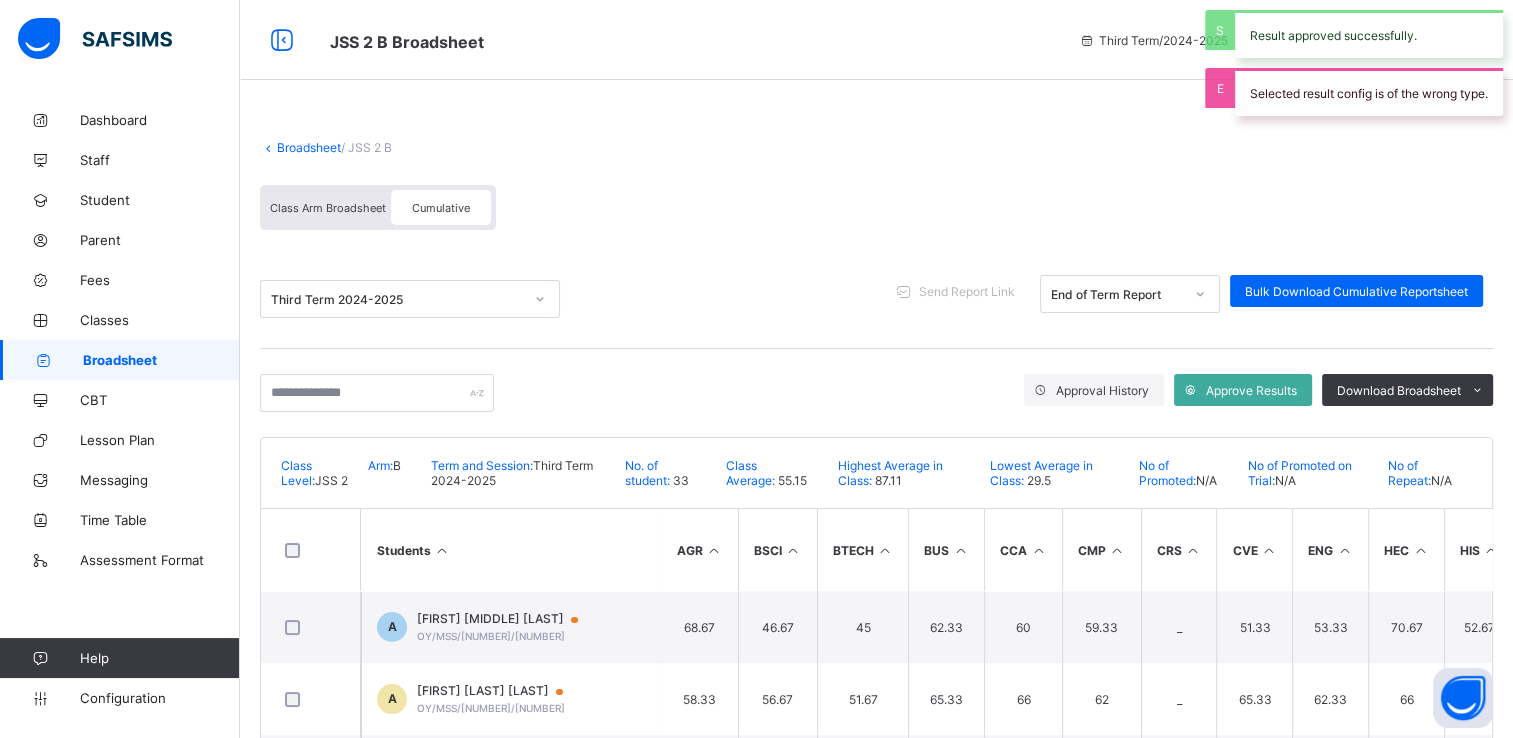 click on "JSS 2 B Broadsheet" at bounding box center (689, 40) 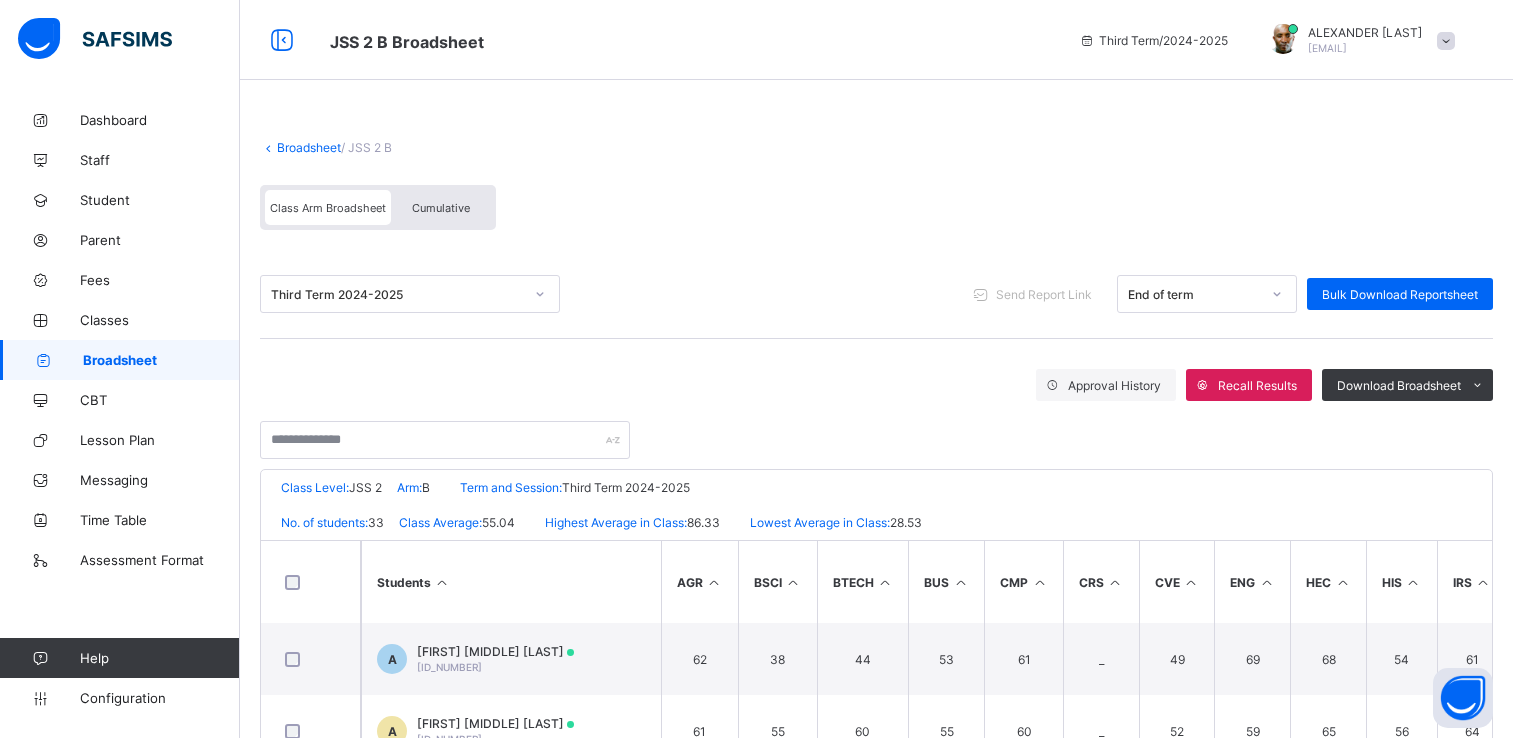 scroll, scrollTop: 0, scrollLeft: 0, axis: both 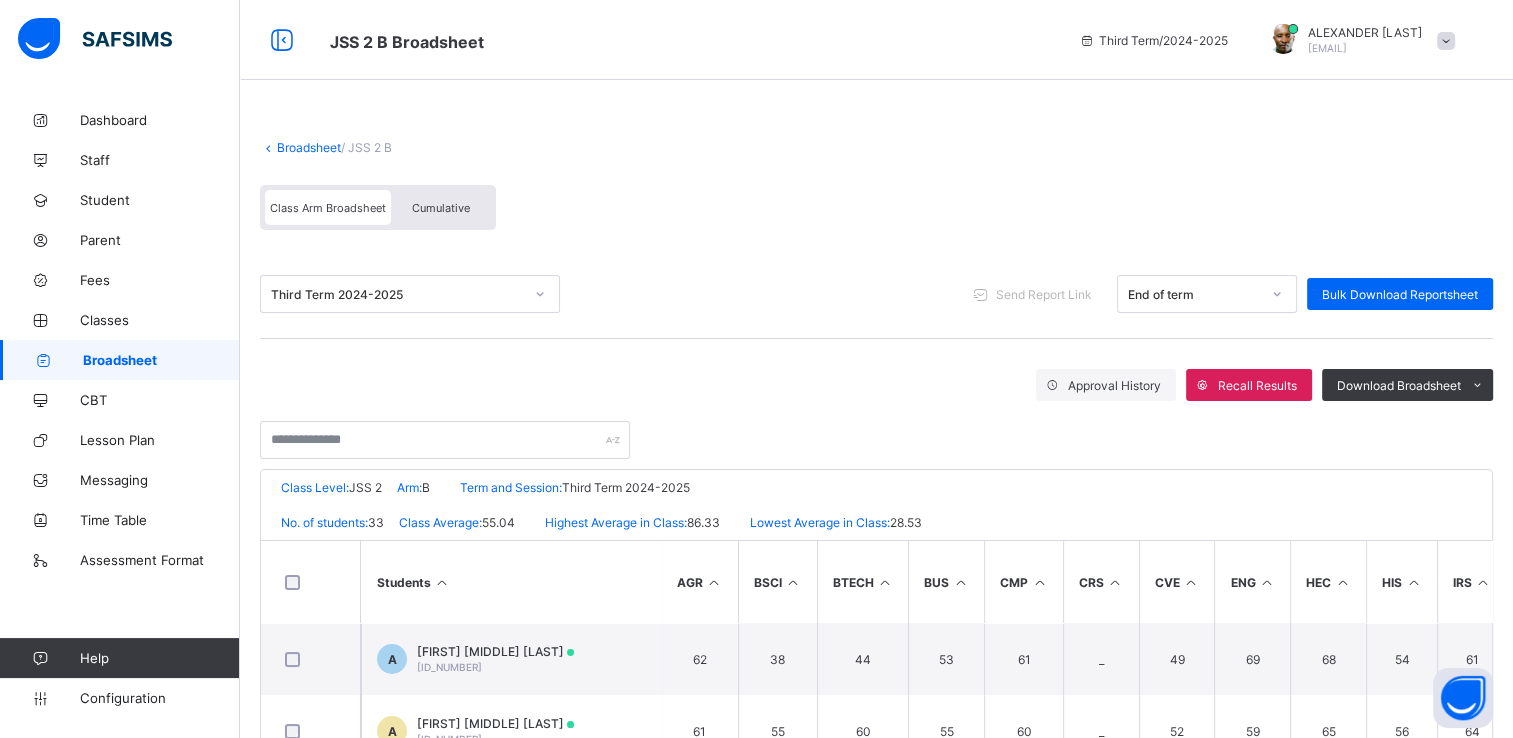 click on "Cumulative" at bounding box center (441, 208) 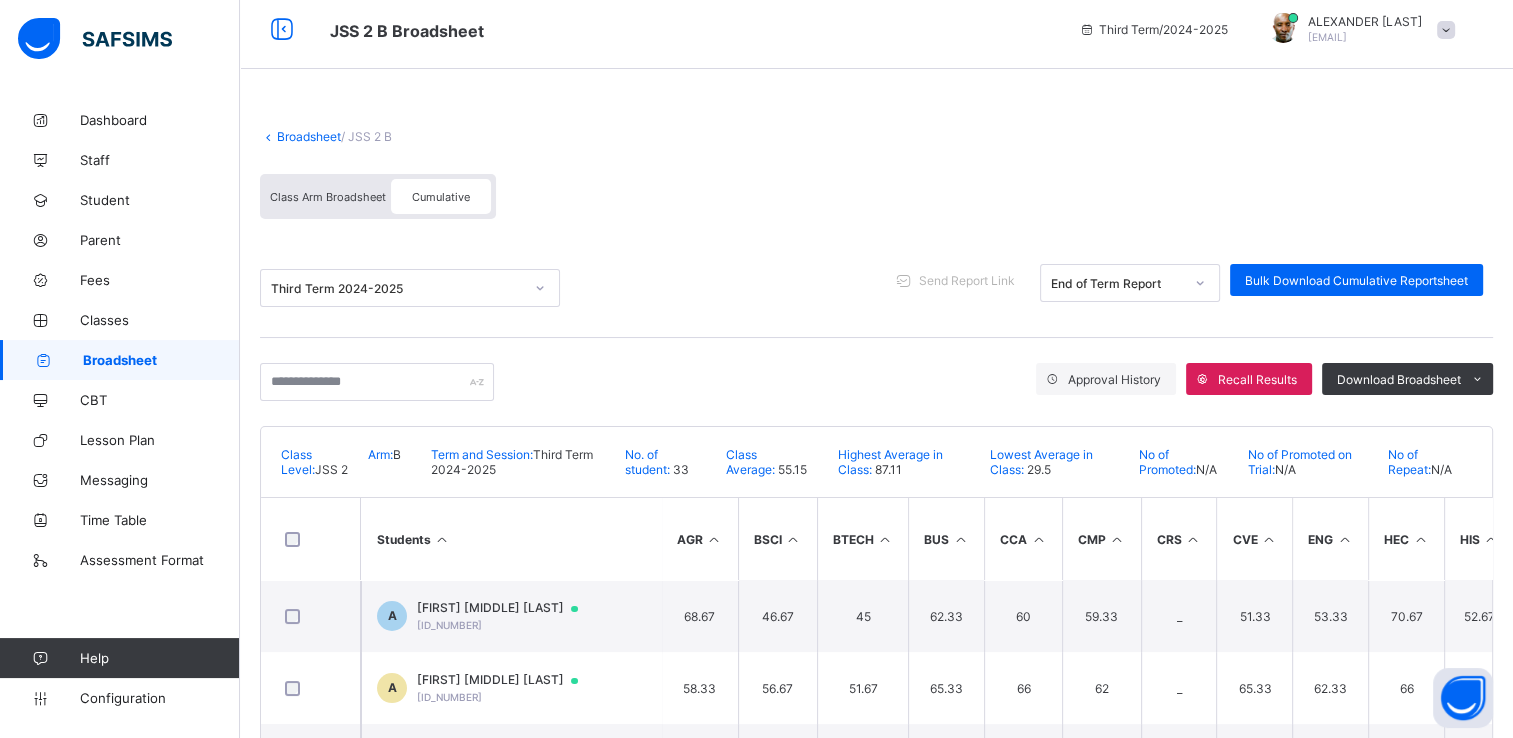 scroll, scrollTop: 0, scrollLeft: 0, axis: both 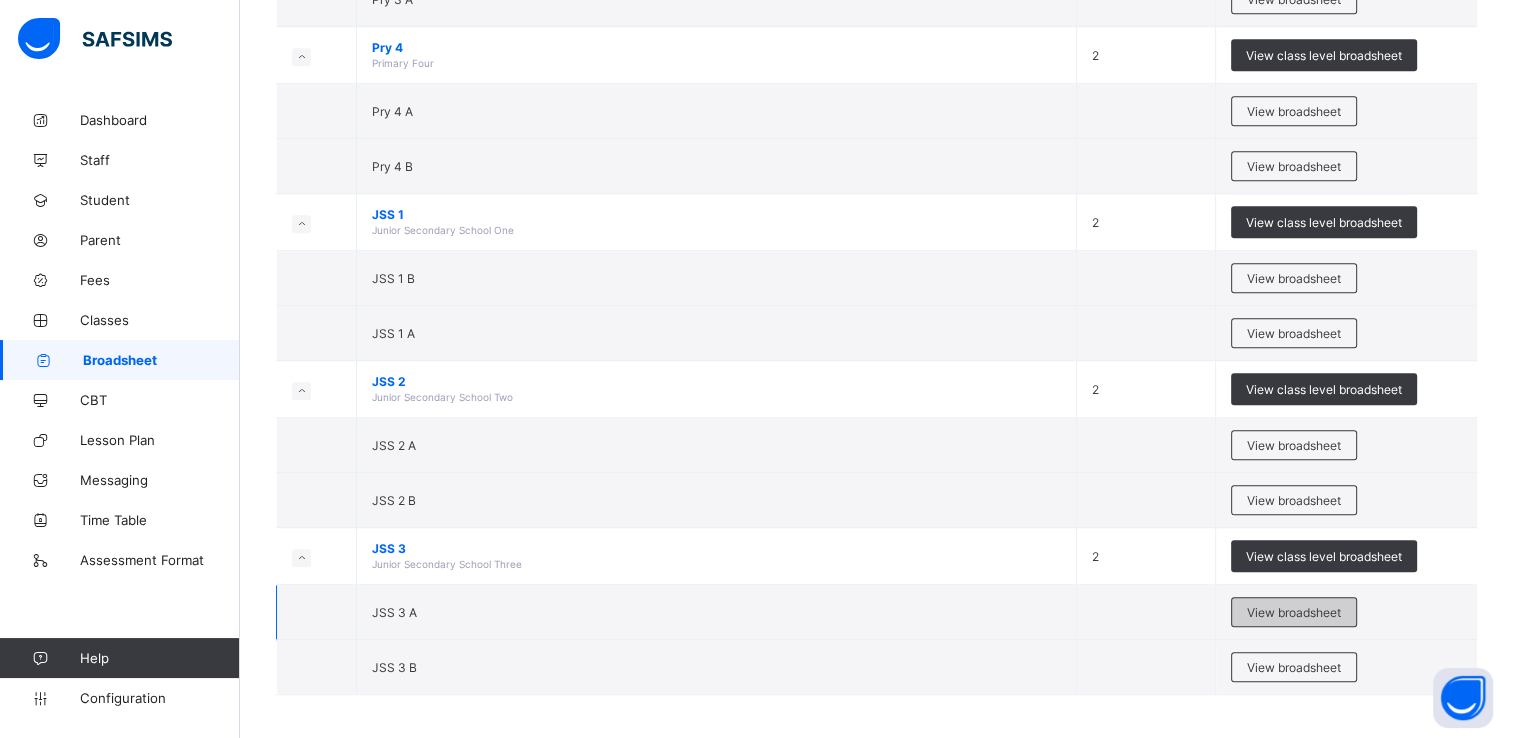 click on "View broadsheet" at bounding box center [1294, 612] 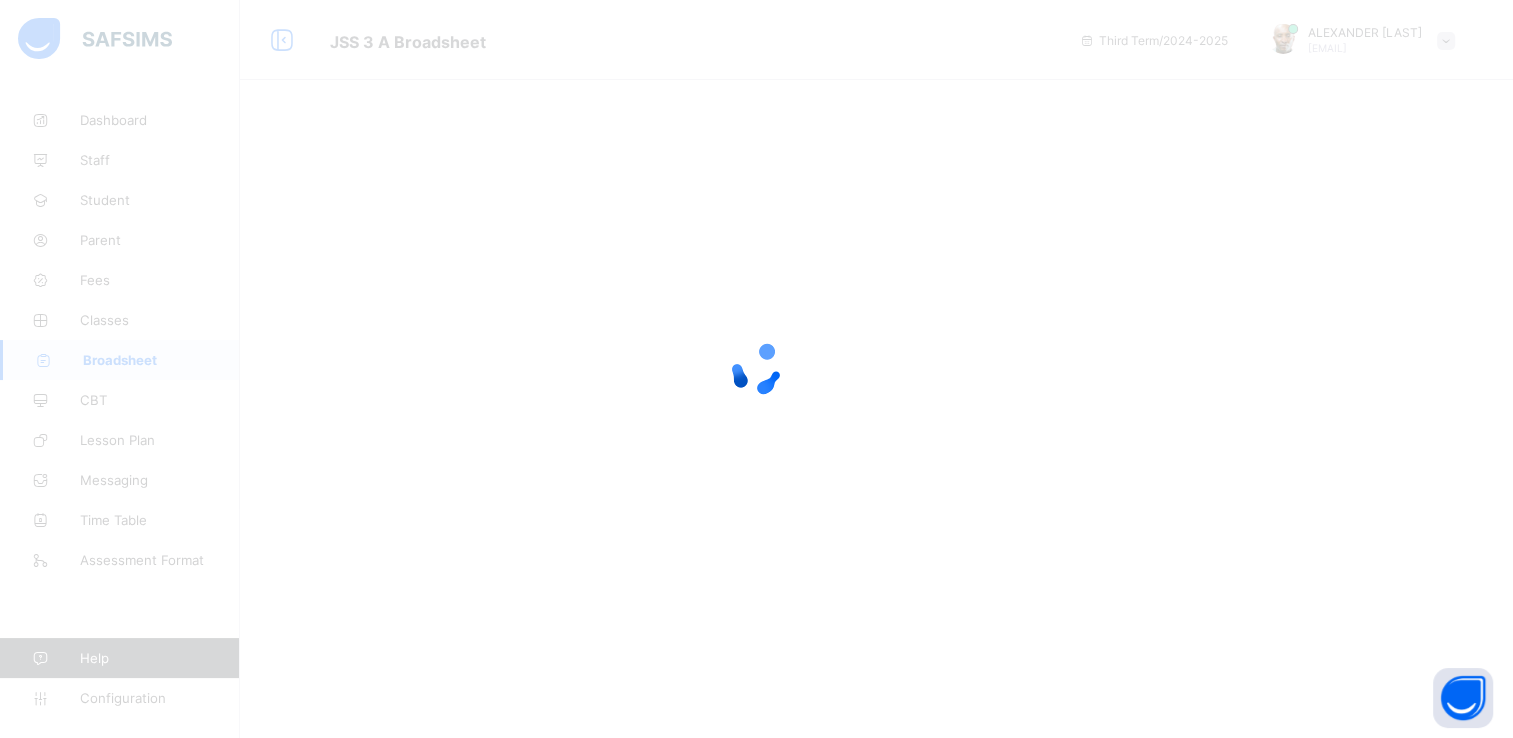 scroll, scrollTop: 0, scrollLeft: 0, axis: both 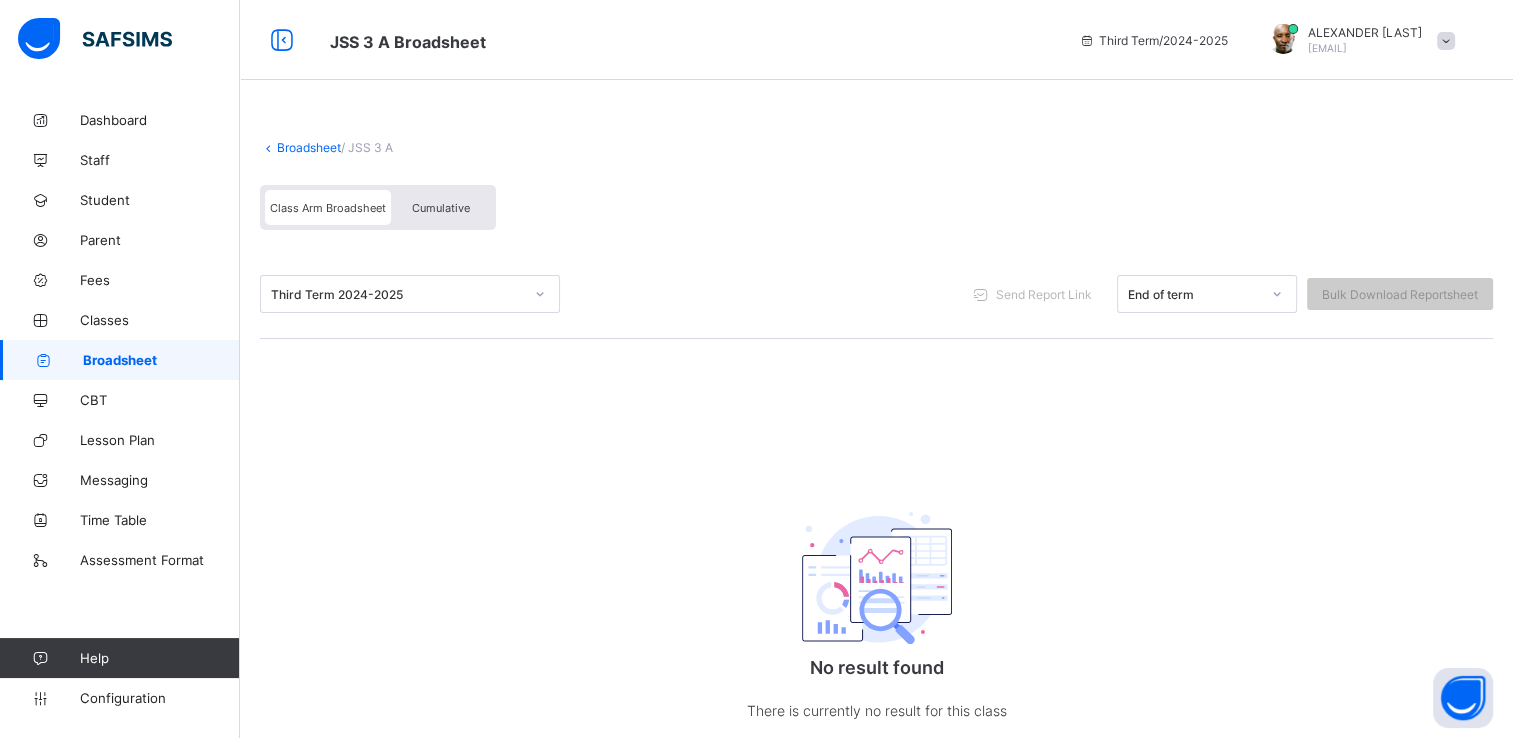 click on "Cumulative" at bounding box center (441, 208) 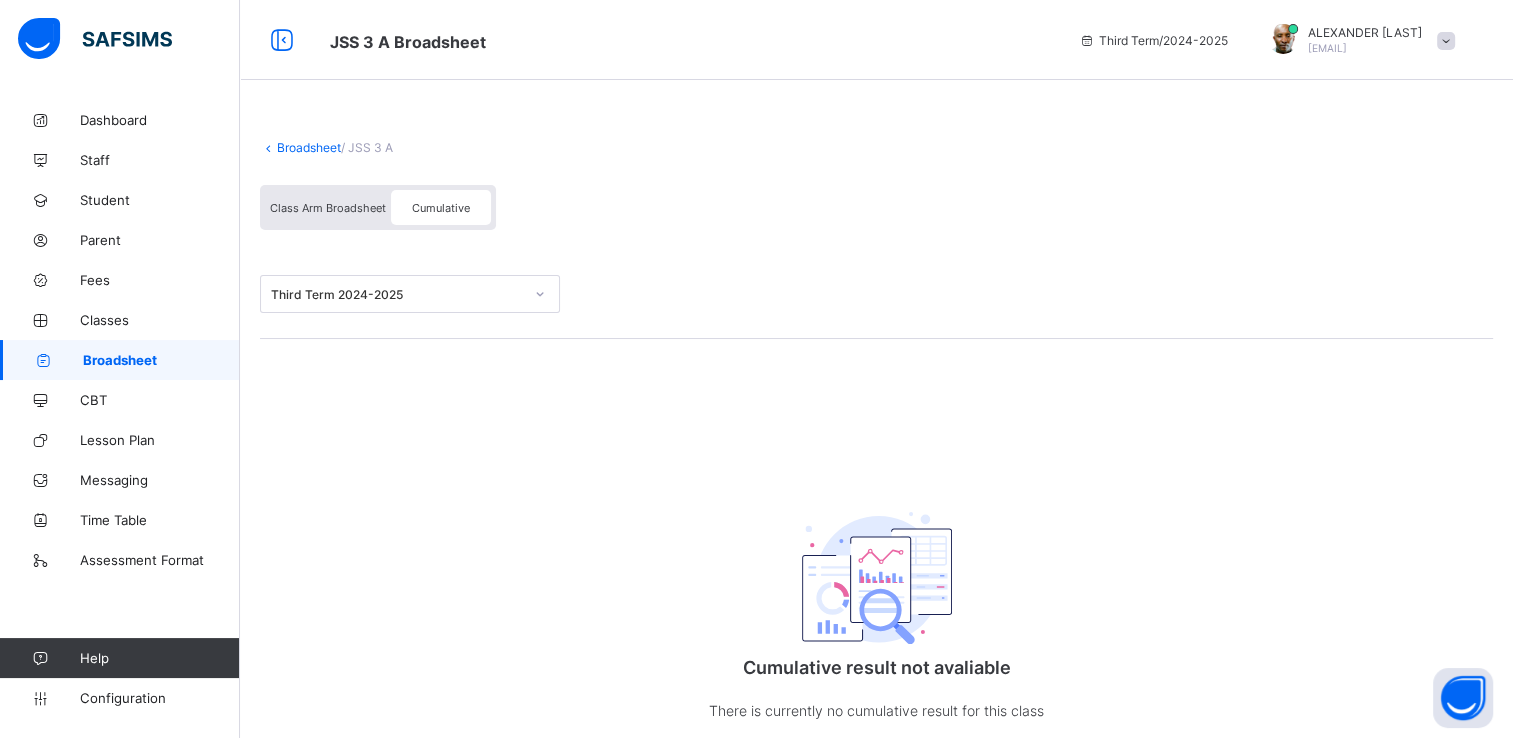 scroll, scrollTop: 67, scrollLeft: 0, axis: vertical 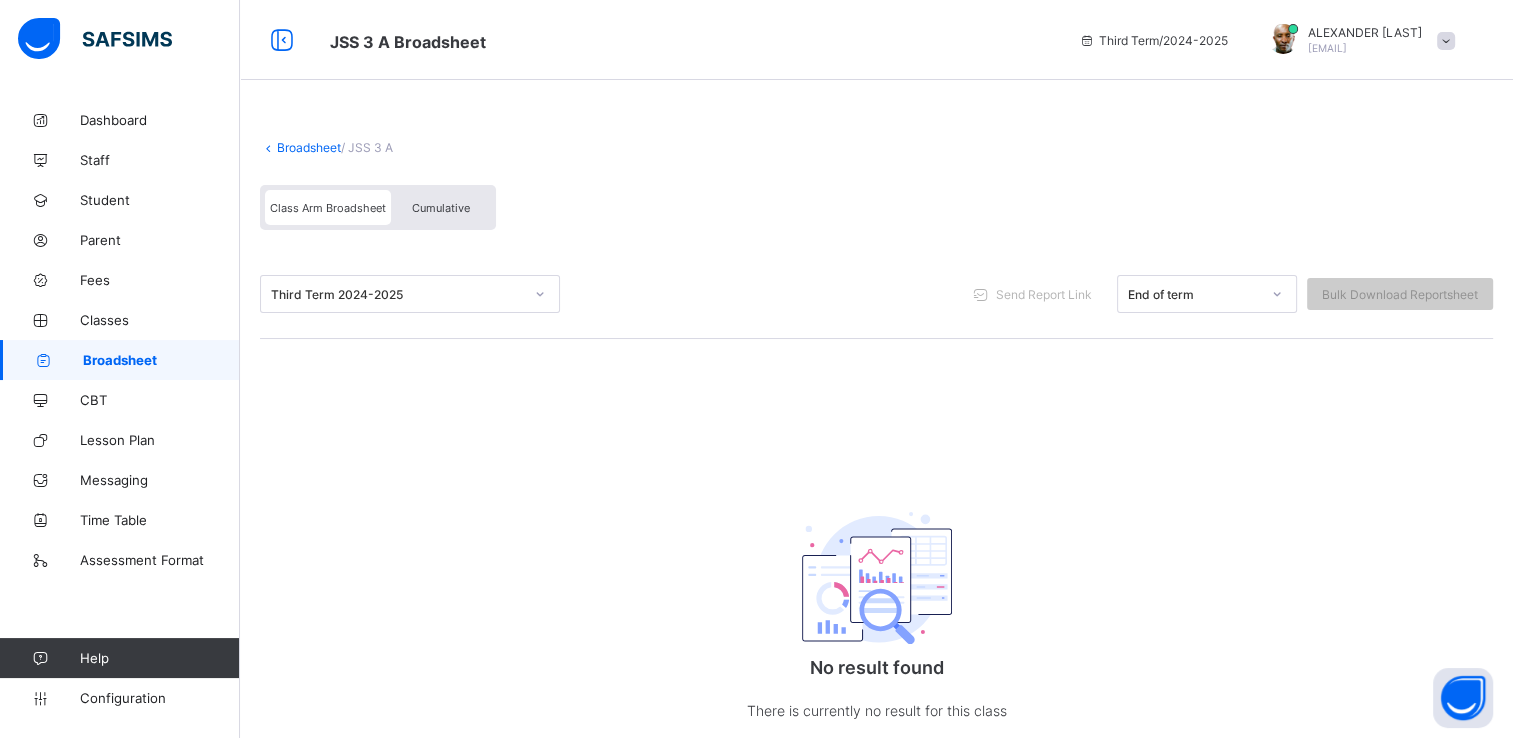 click on "Cumulative" at bounding box center [441, 208] 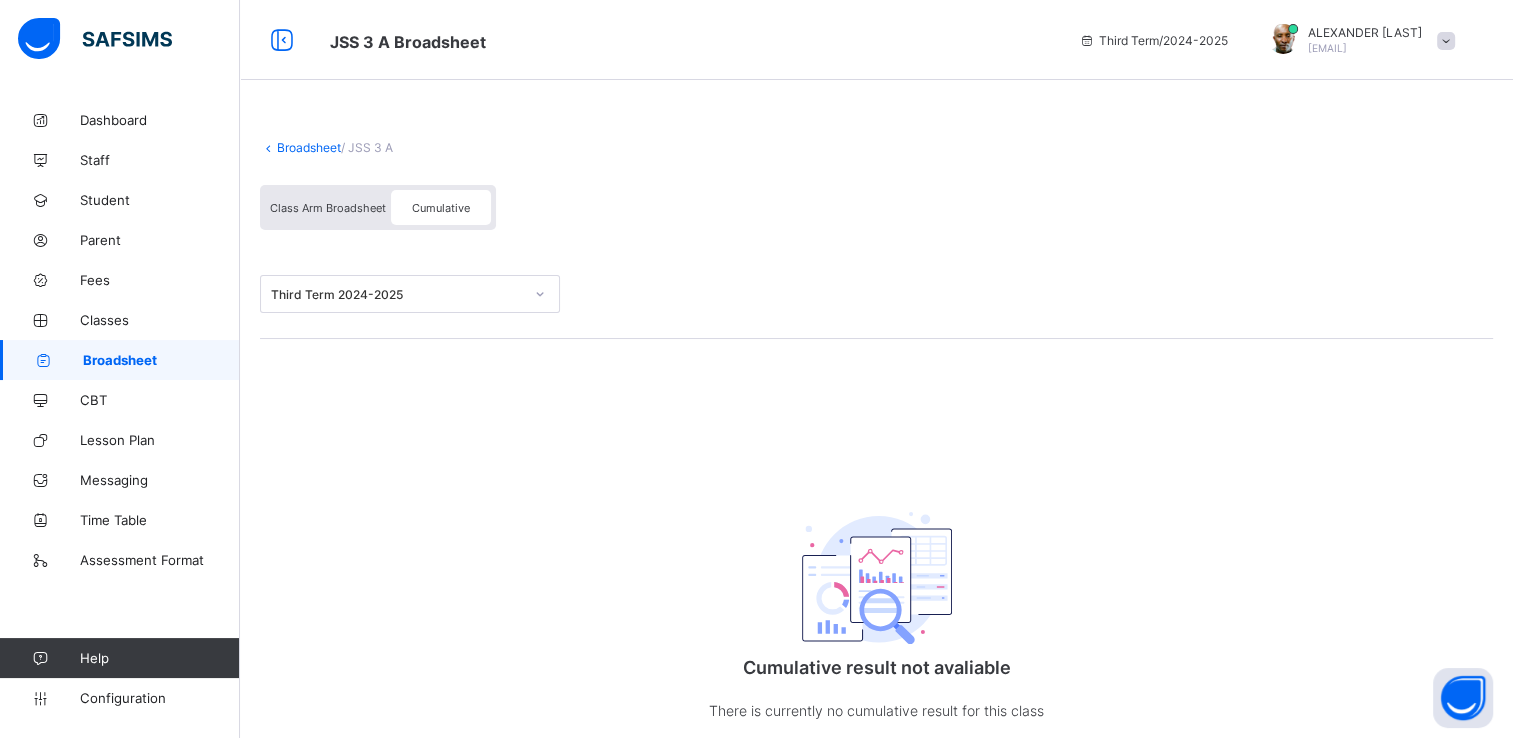 click on "Class Arm Broadsheet" at bounding box center [328, 208] 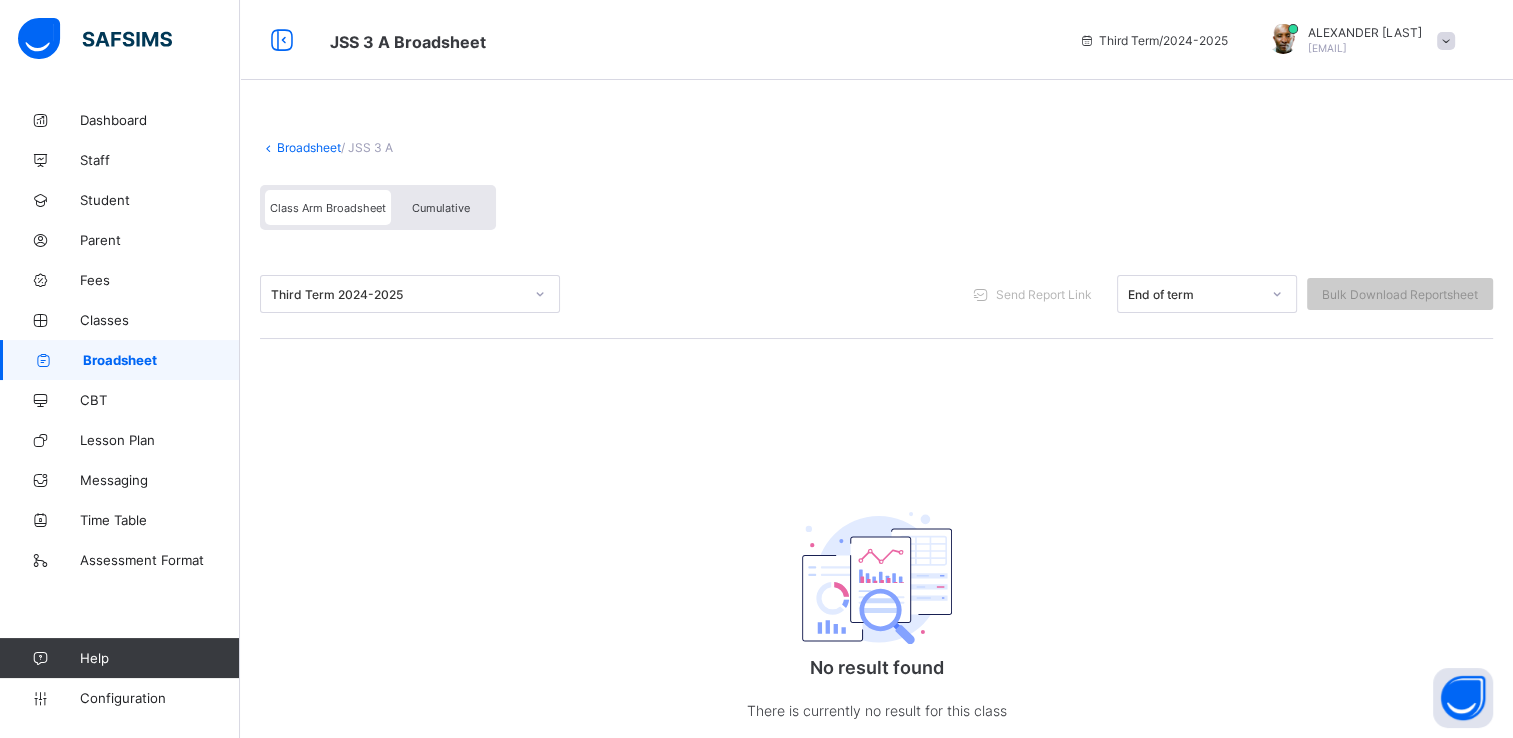 click on "Cumulative" at bounding box center [441, 207] 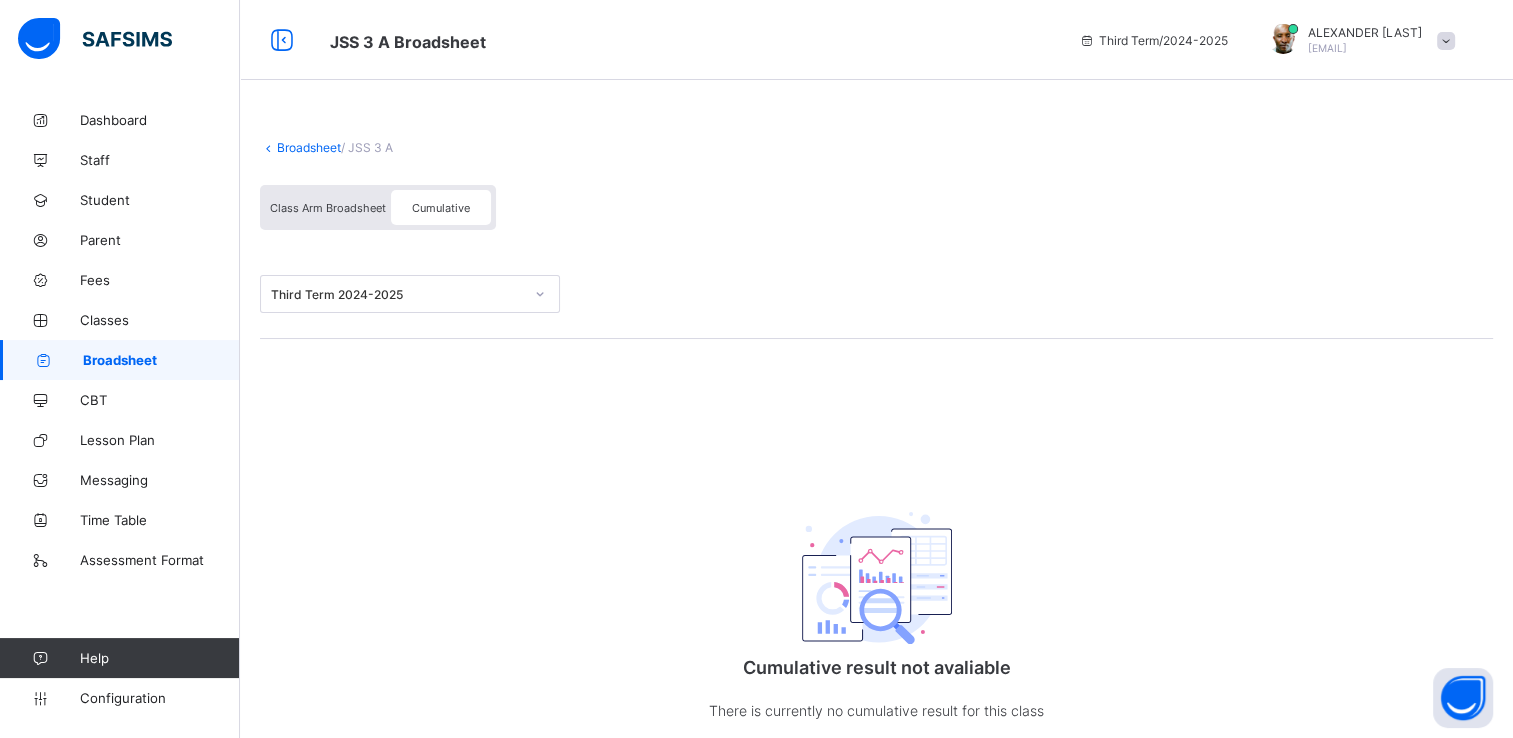 scroll, scrollTop: 67, scrollLeft: 0, axis: vertical 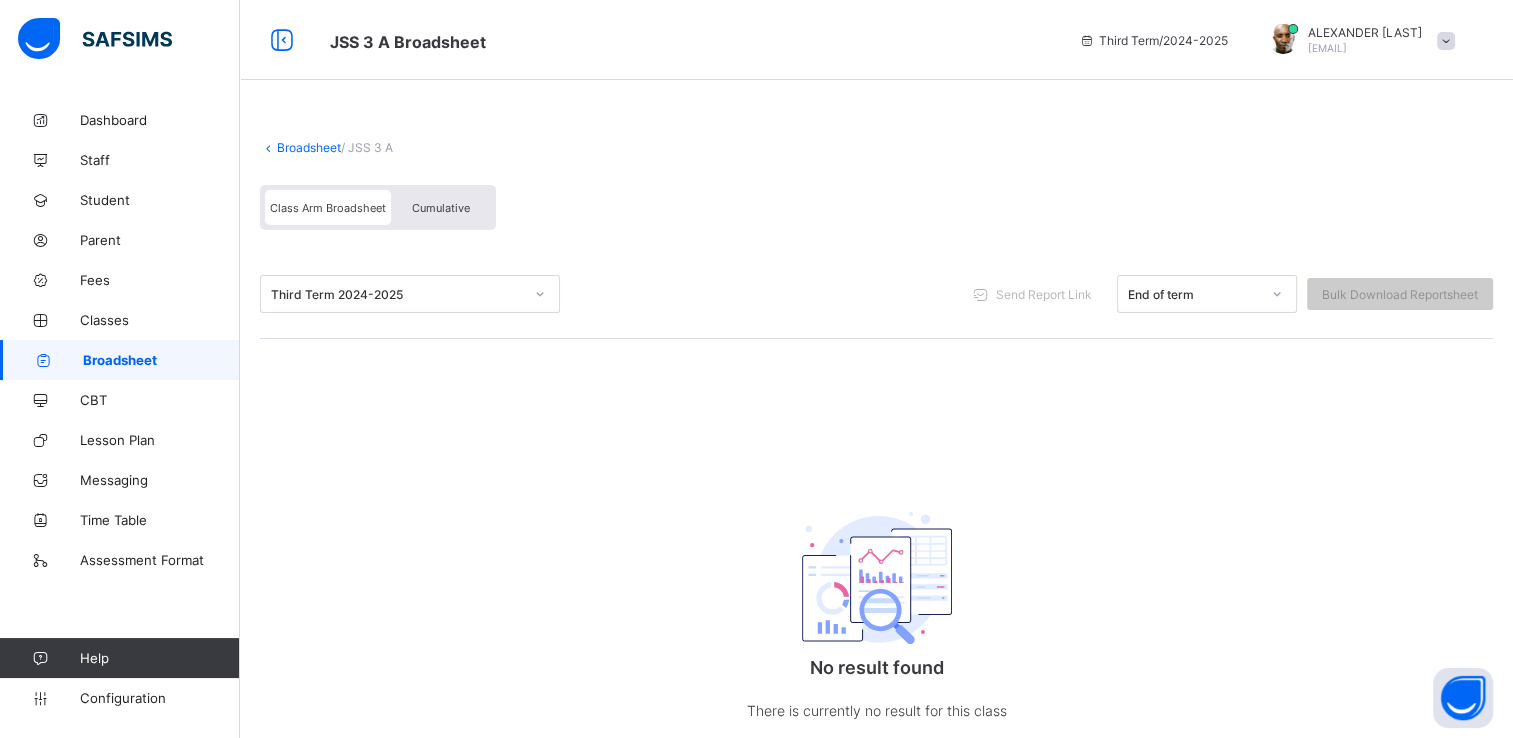 click at bounding box center (1446, 41) 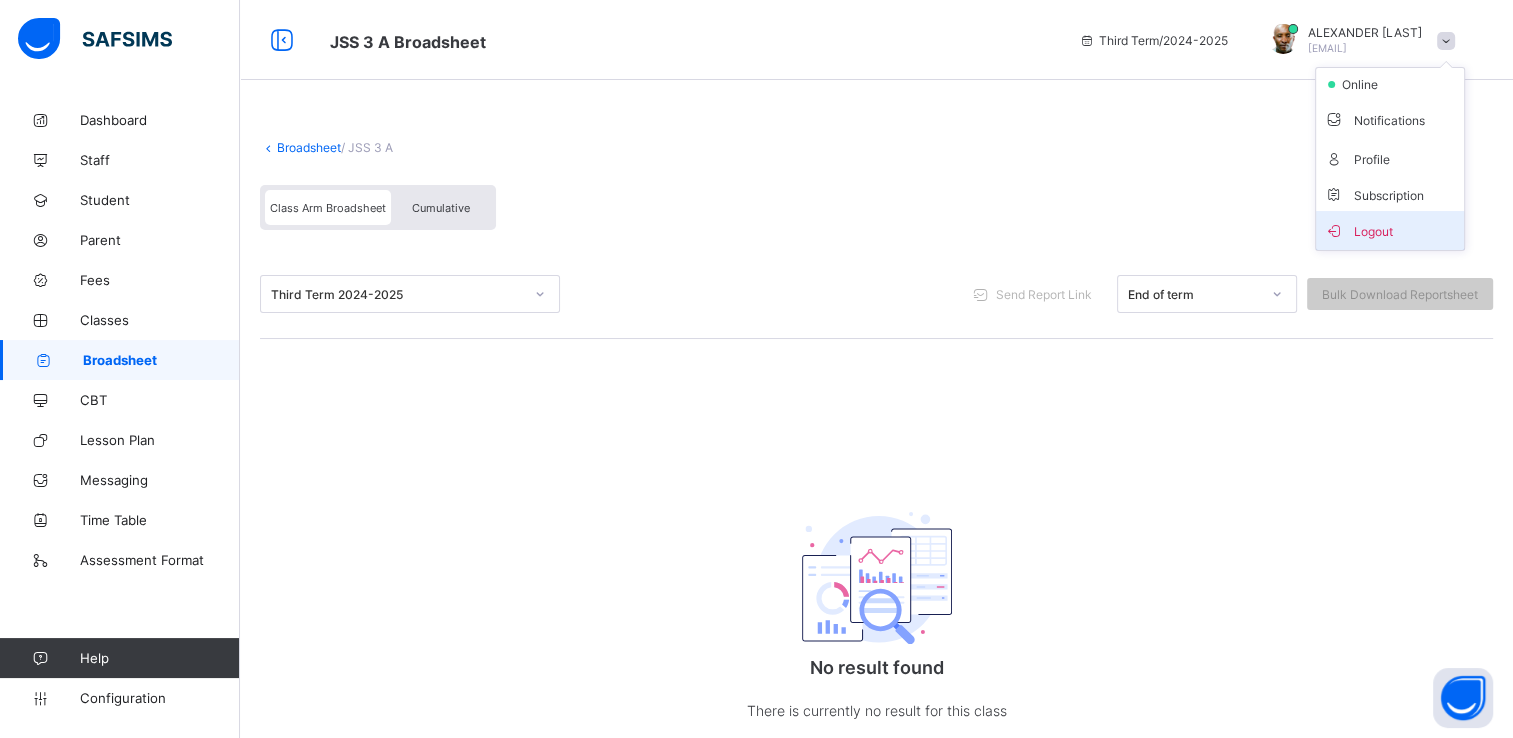click on "Logout" at bounding box center [1390, 230] 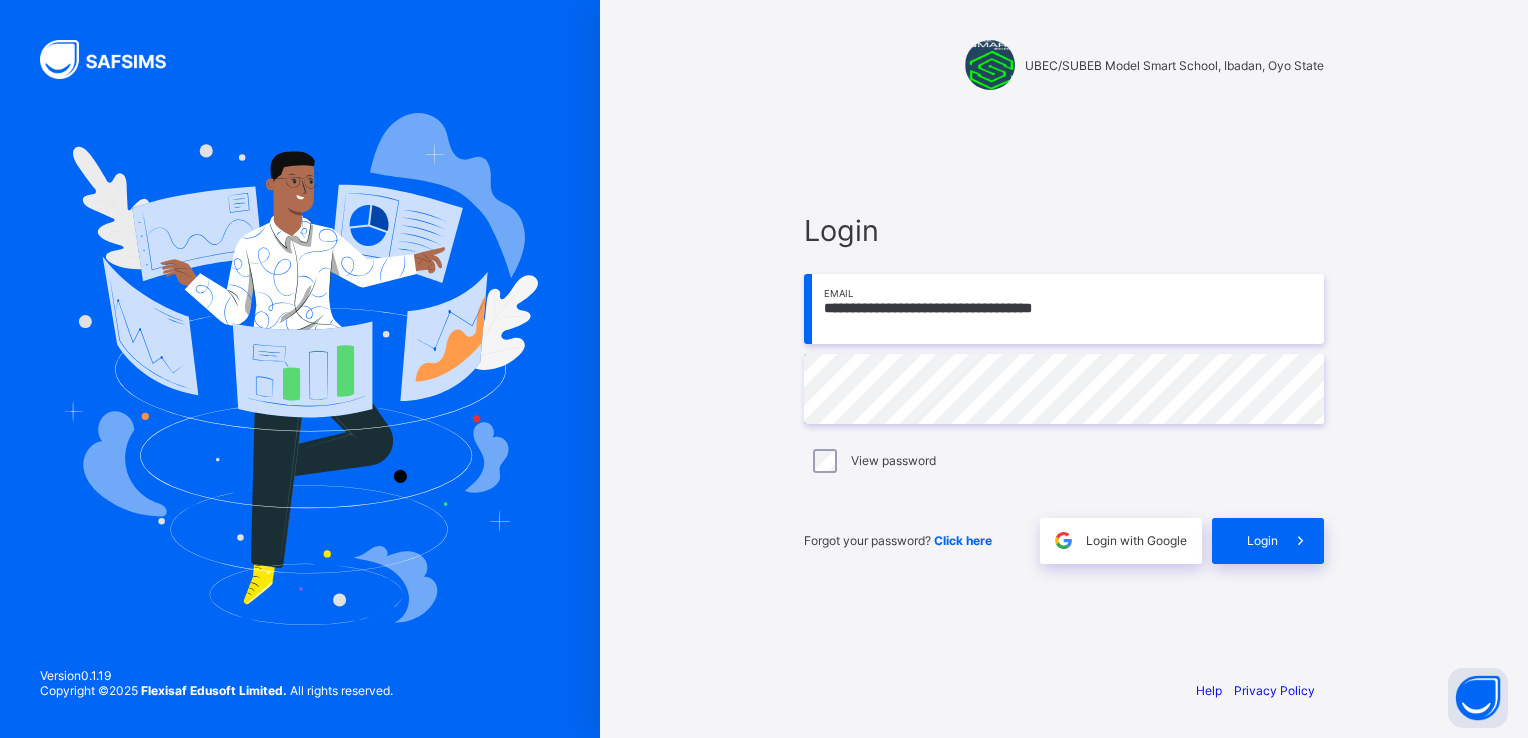 click on "**********" at bounding box center [1064, 309] 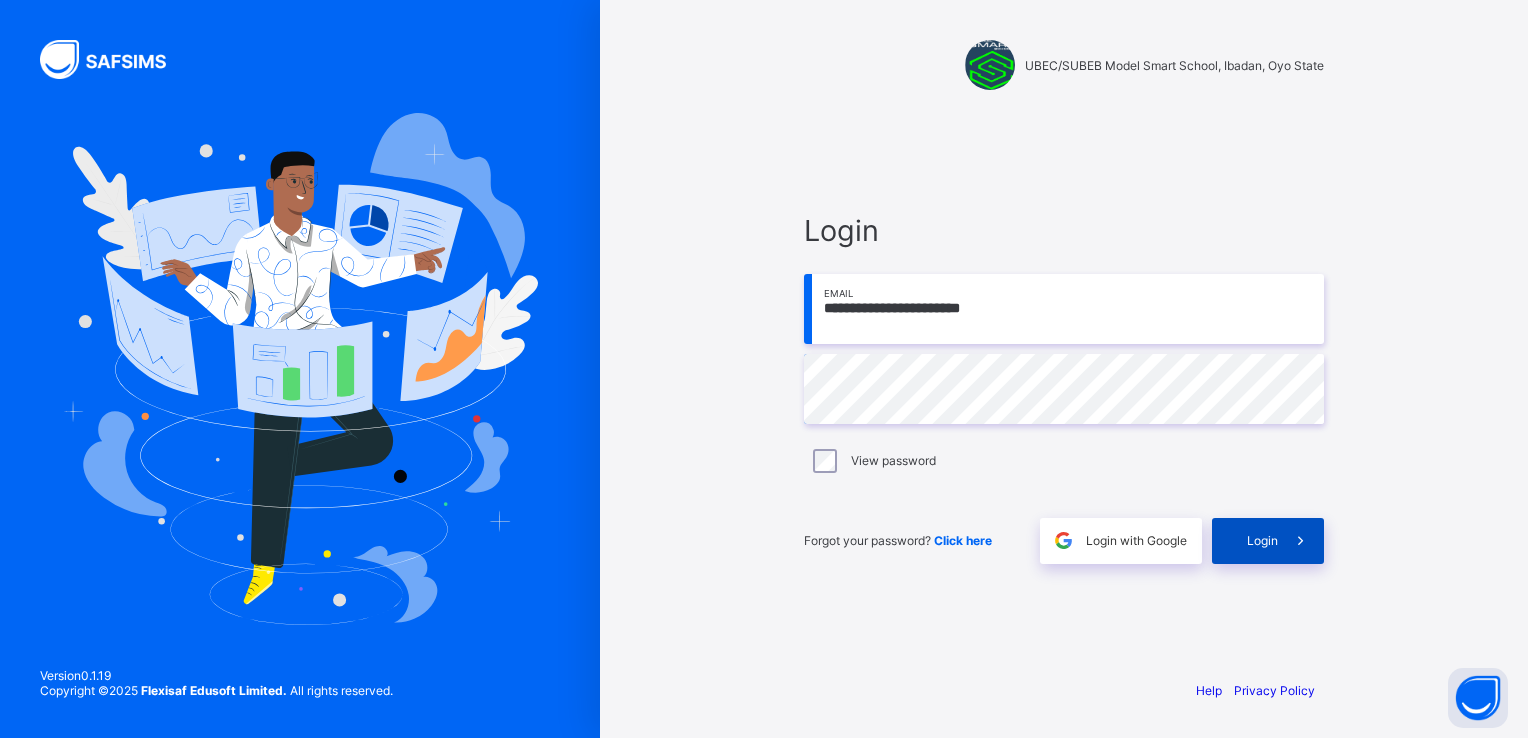 click at bounding box center [1300, 540] 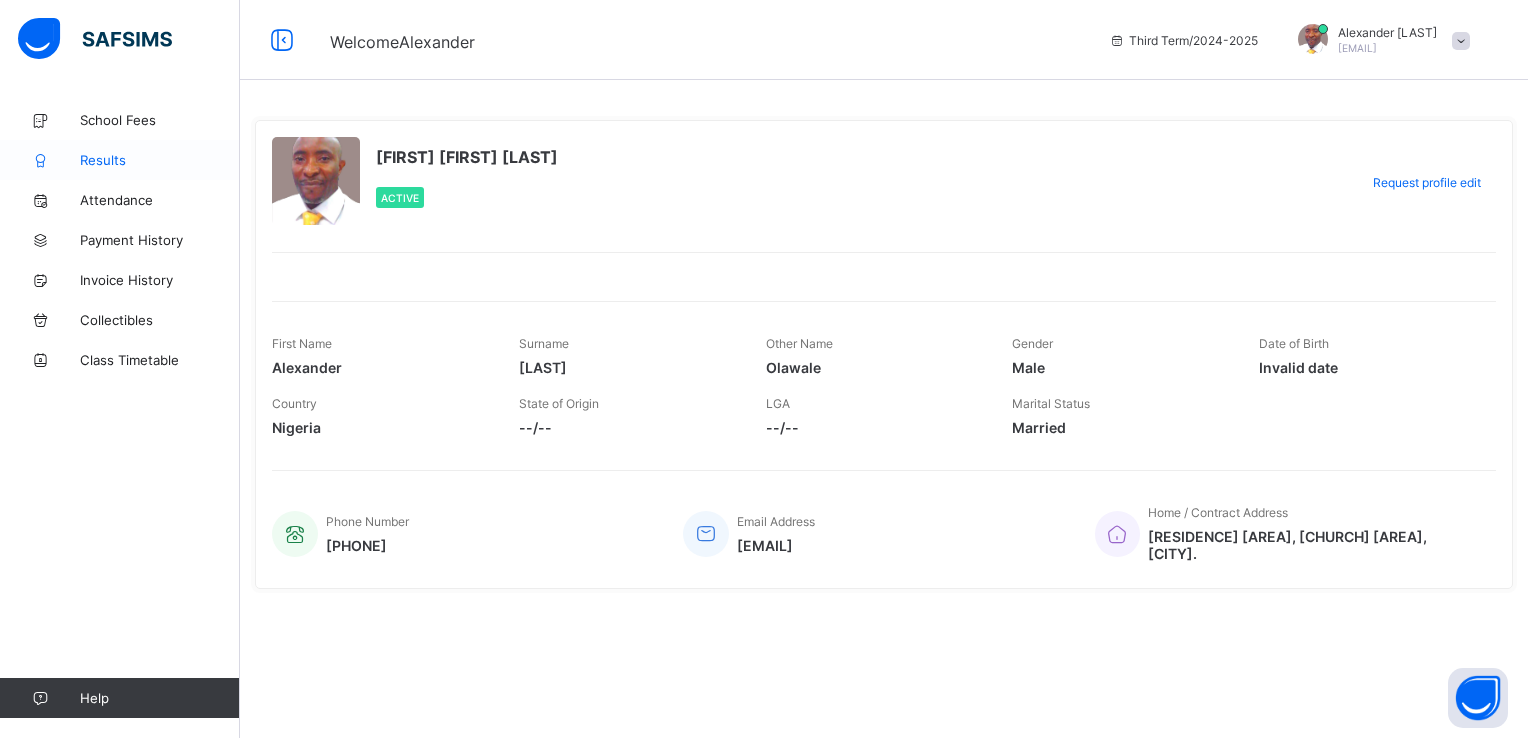 click on "Results" at bounding box center (160, 160) 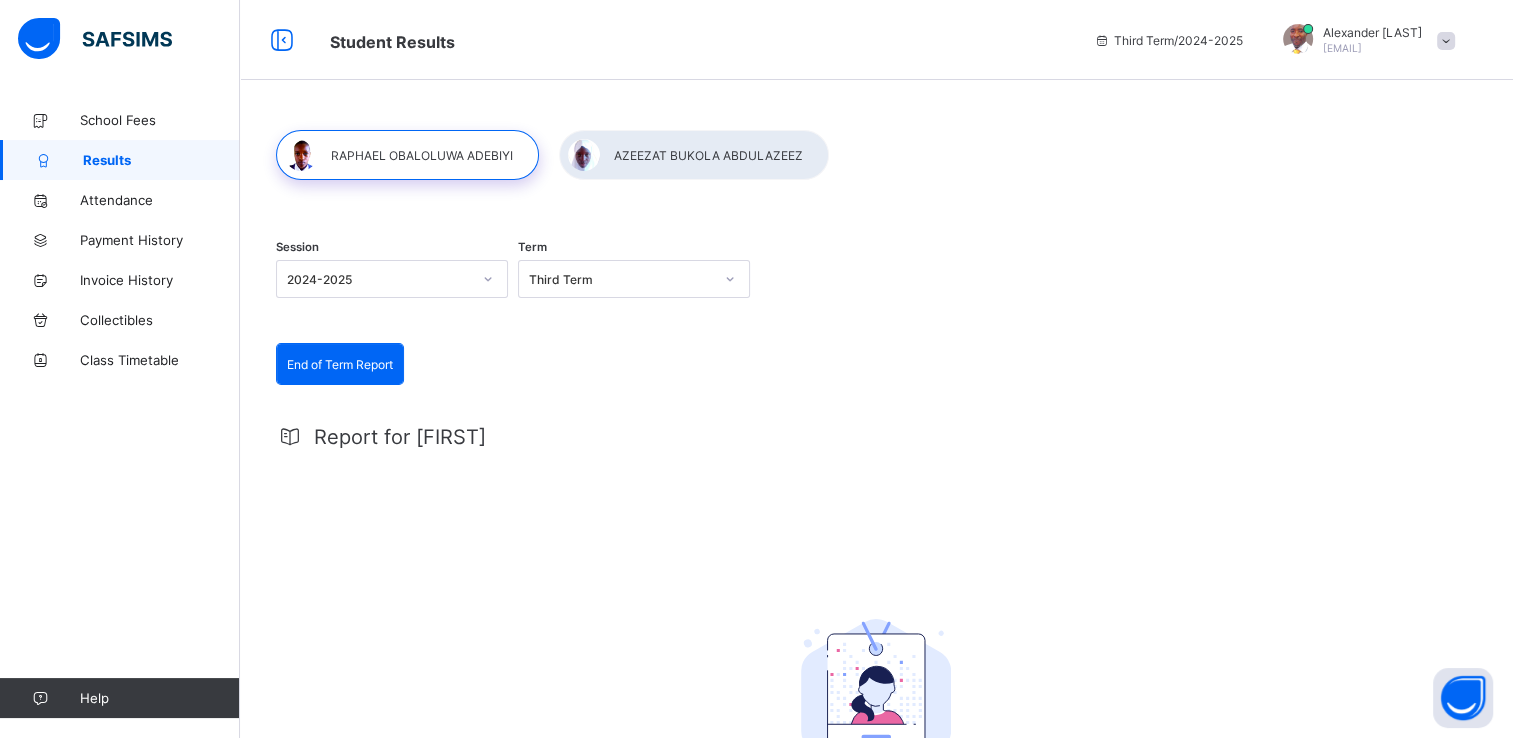 click at bounding box center (1446, 41) 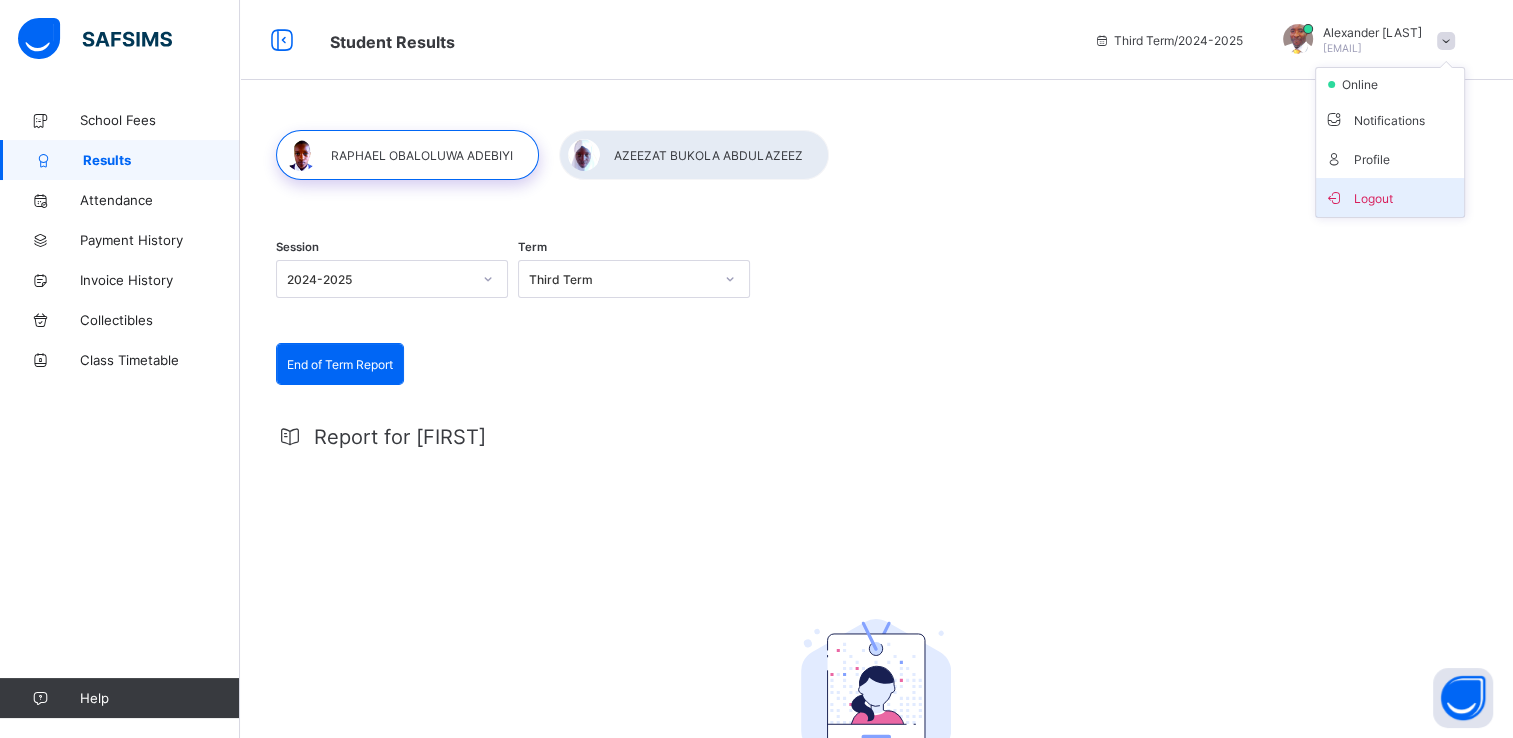 click on "Logout" at bounding box center [1390, 197] 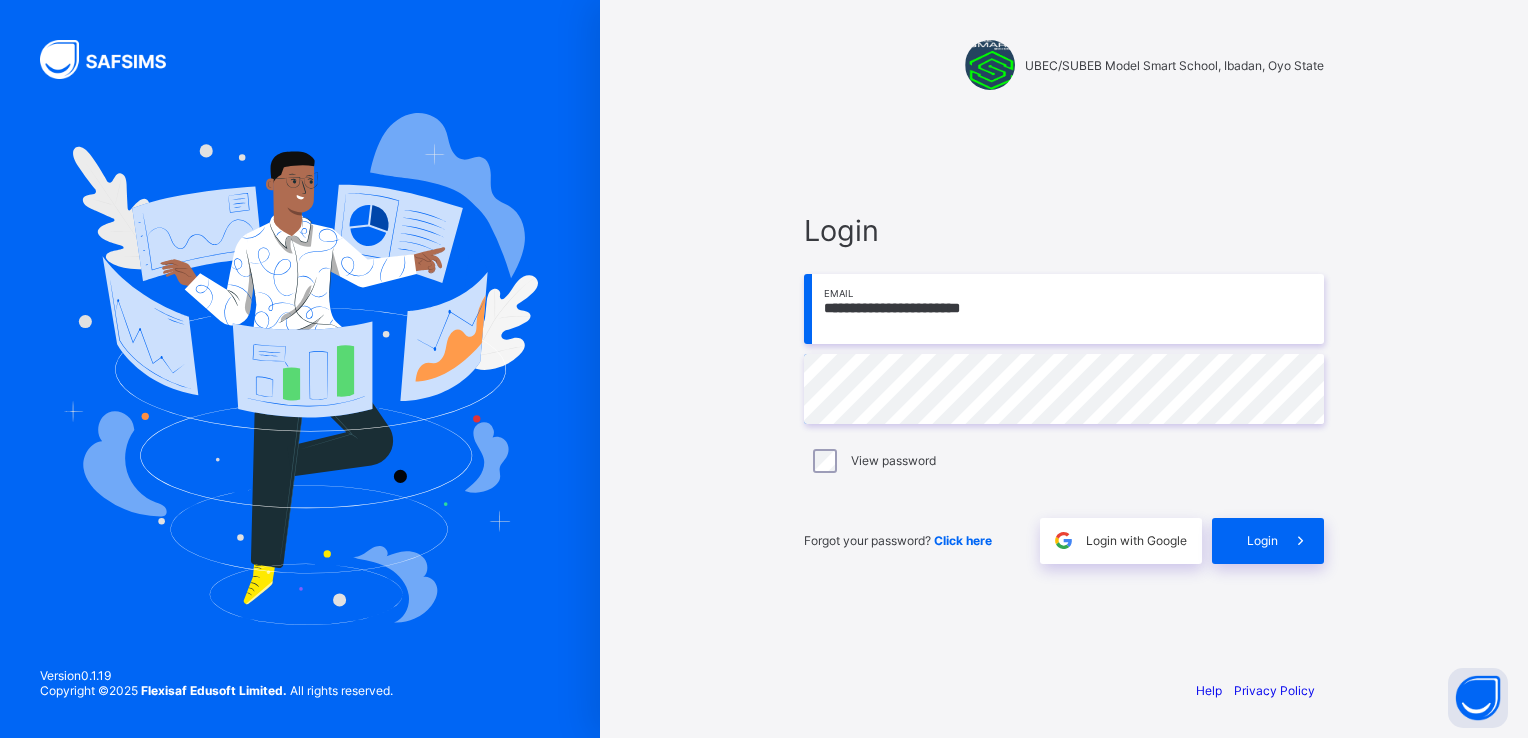 click on "**********" at bounding box center [1064, 309] 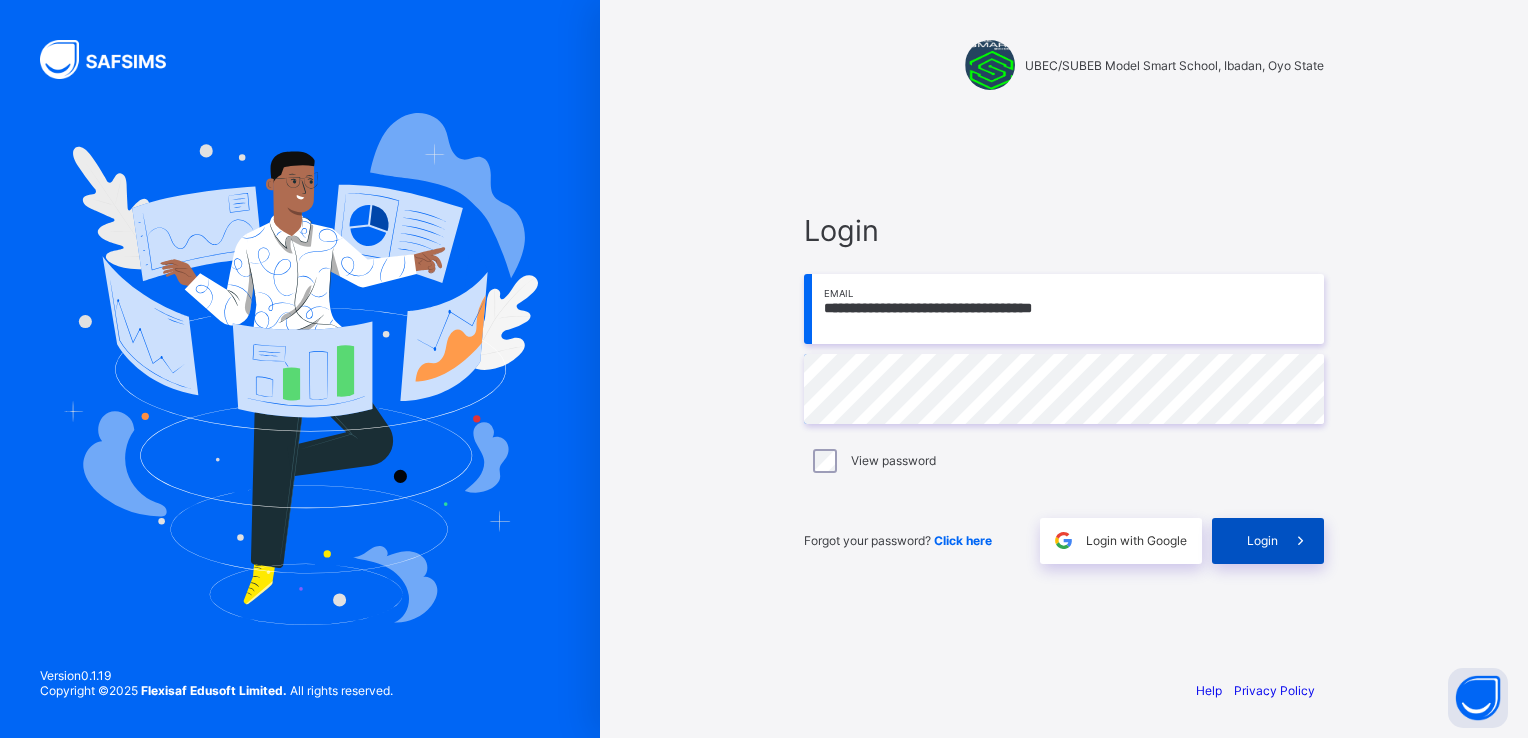 click at bounding box center (1300, 540) 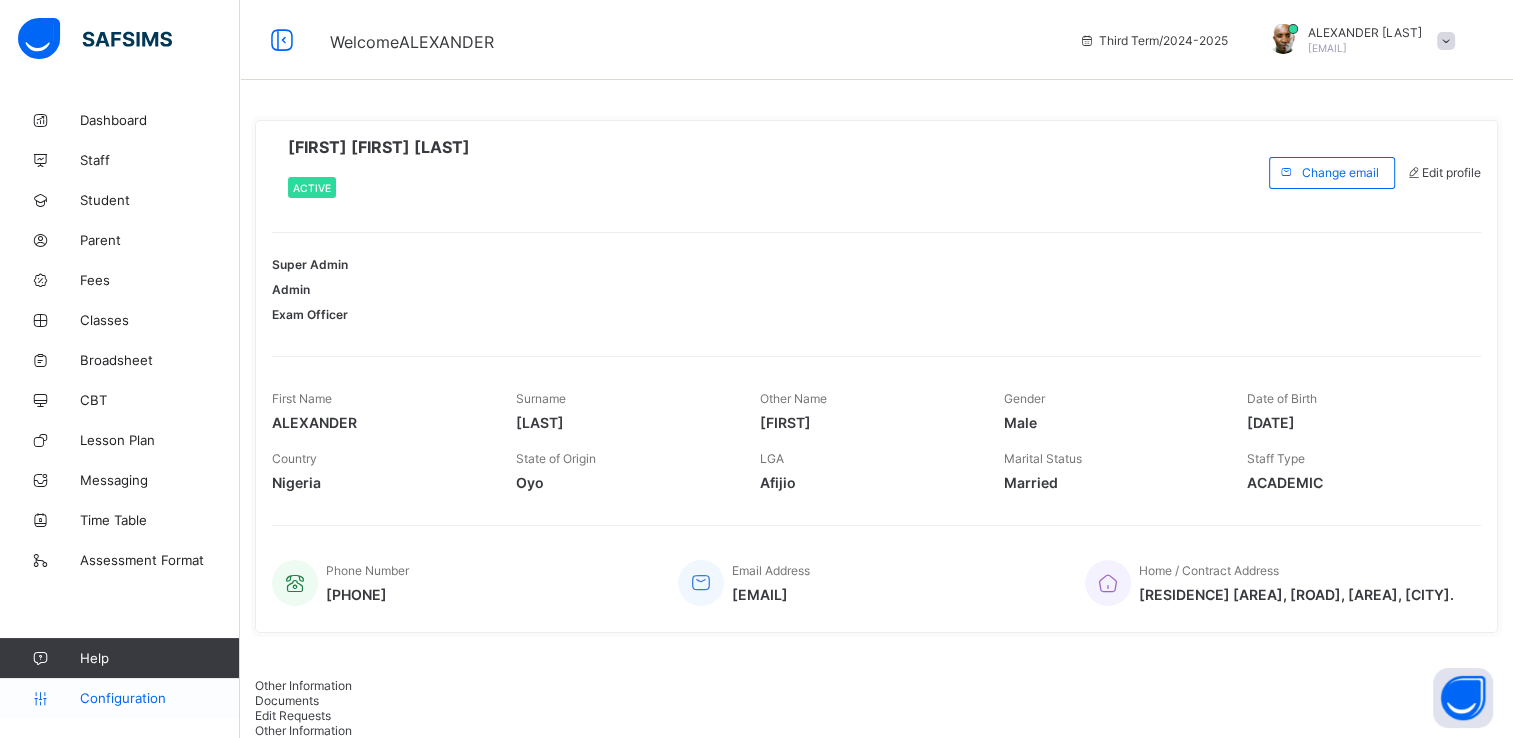 click on "Configuration" at bounding box center (159, 698) 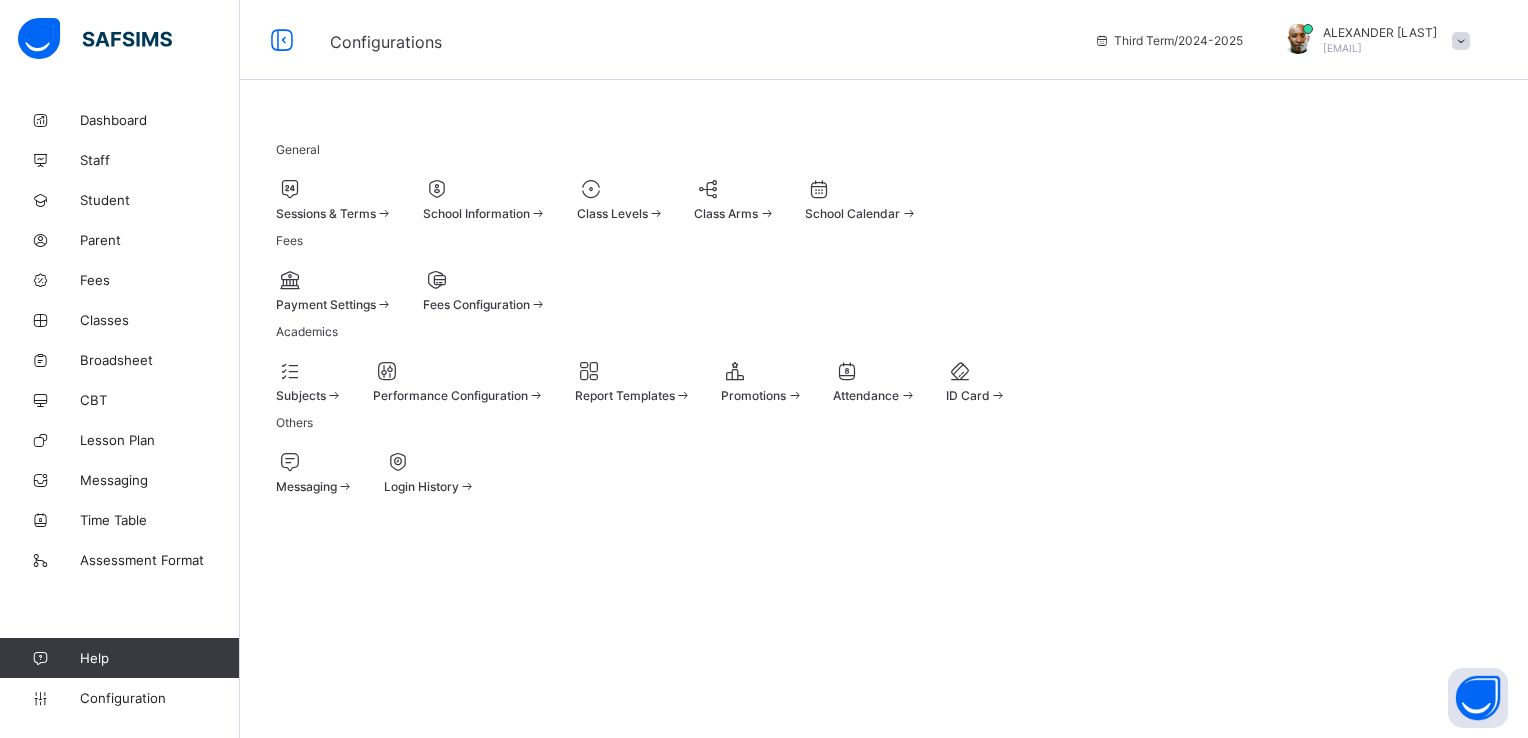 click on "Class Levels" at bounding box center [621, 213] 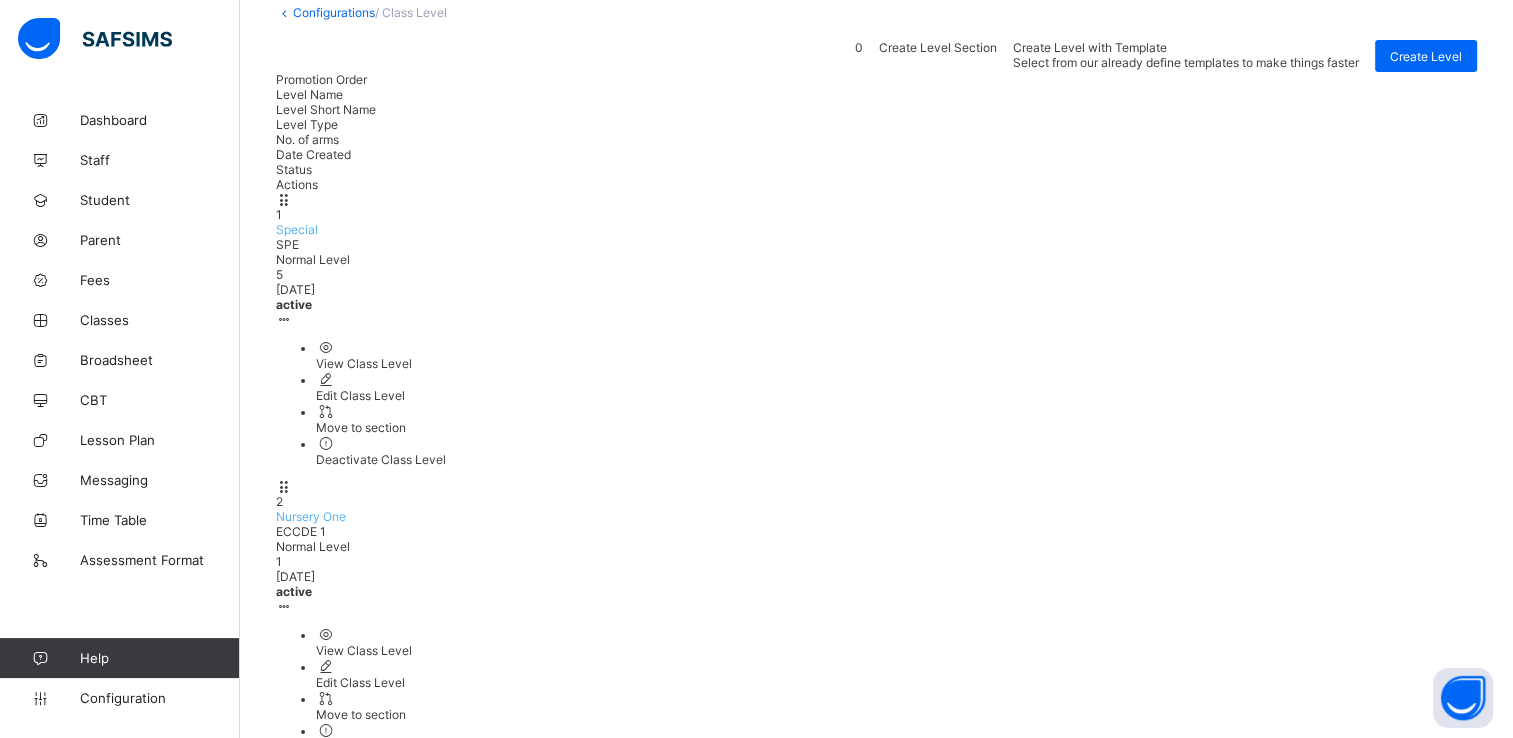 scroll, scrollTop: 200, scrollLeft: 0, axis: vertical 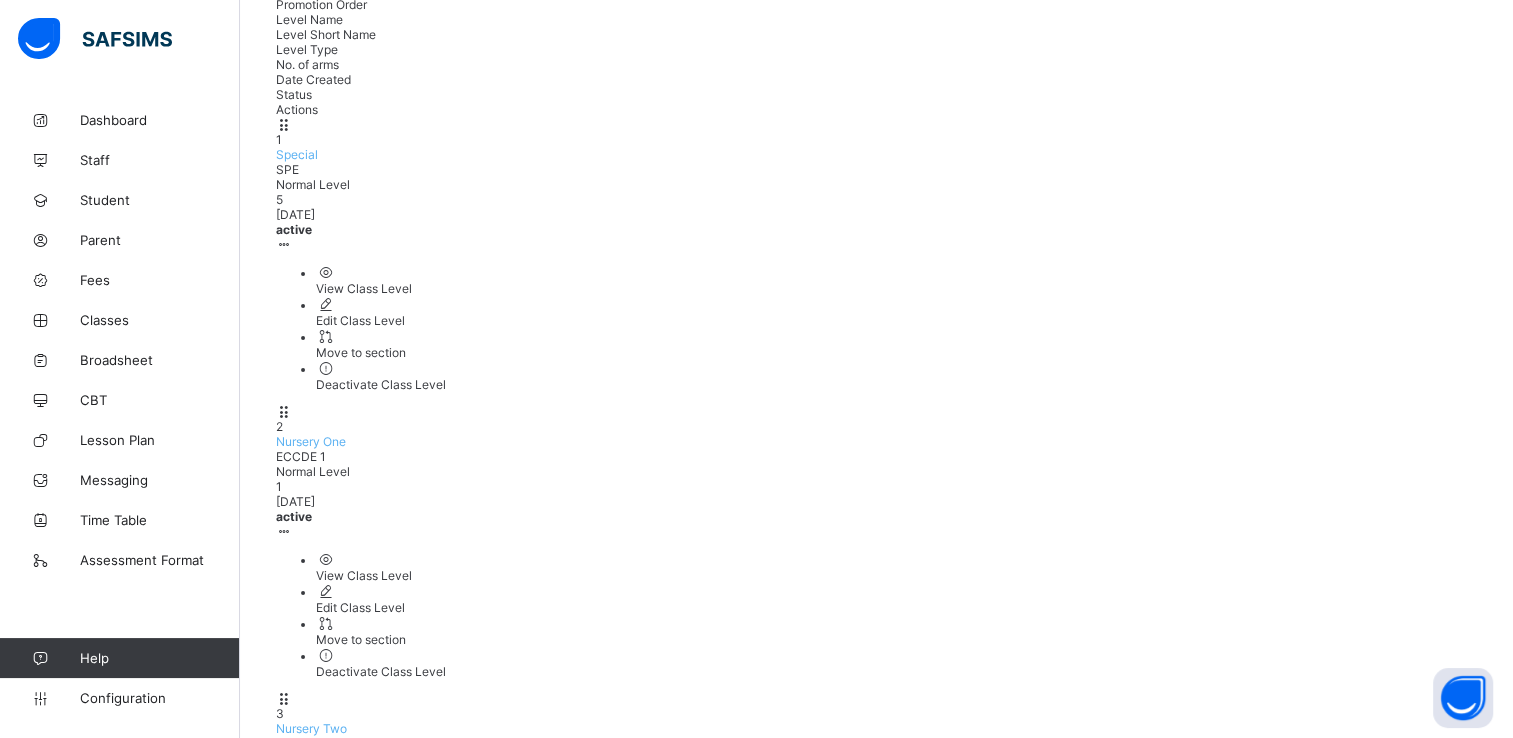 click on "View Class Level" at bounding box center (896, 2871) 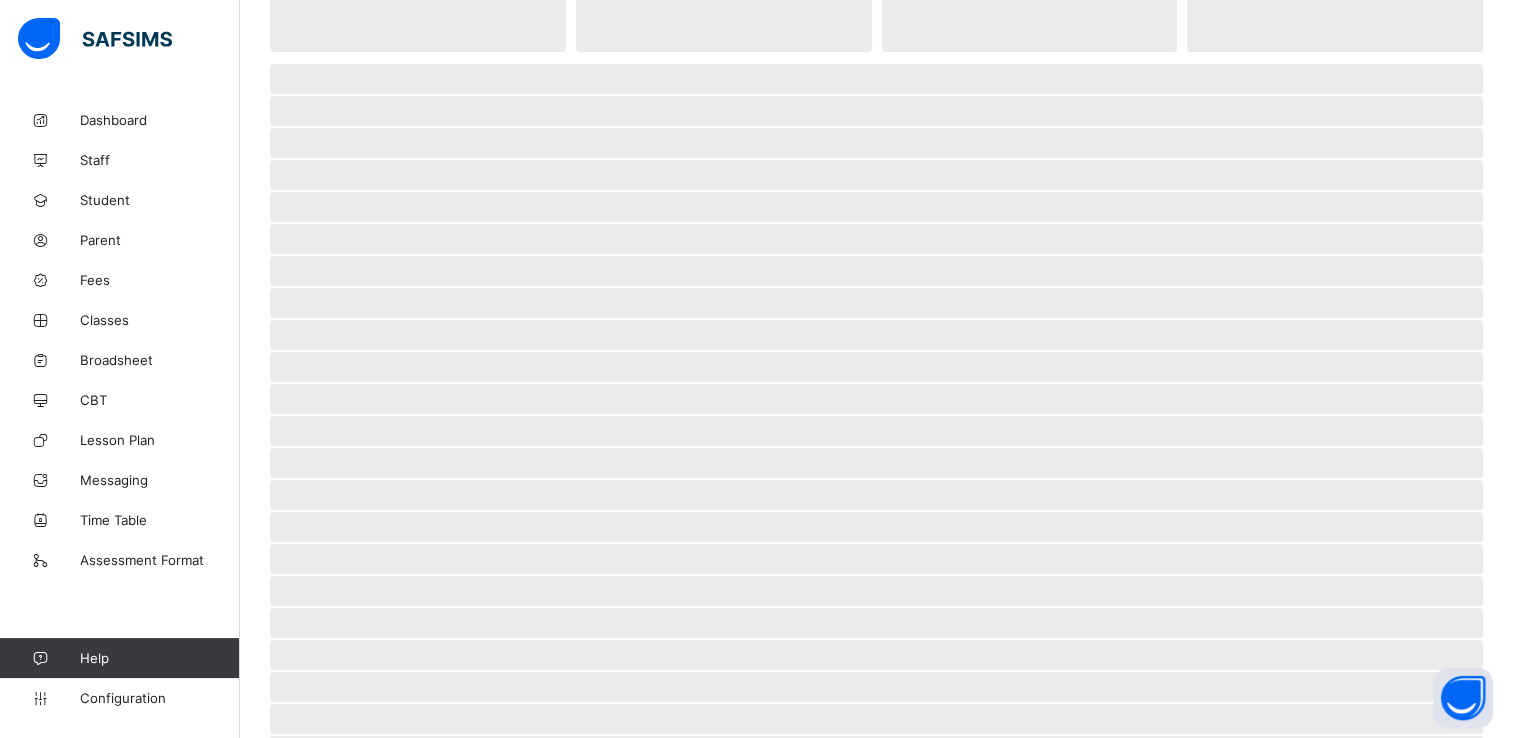 scroll, scrollTop: 0, scrollLeft: 0, axis: both 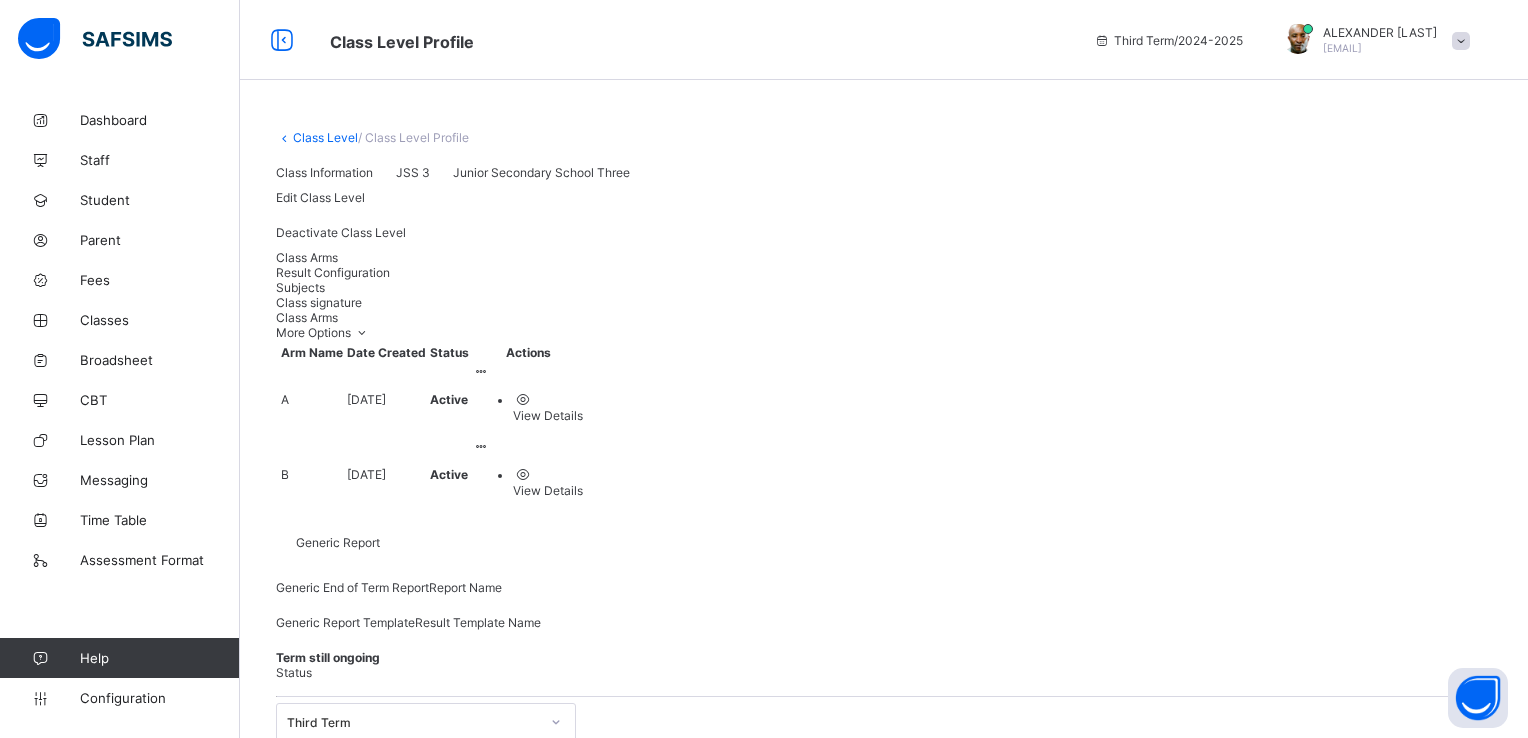 click on "Result Configuration" at bounding box center [333, 272] 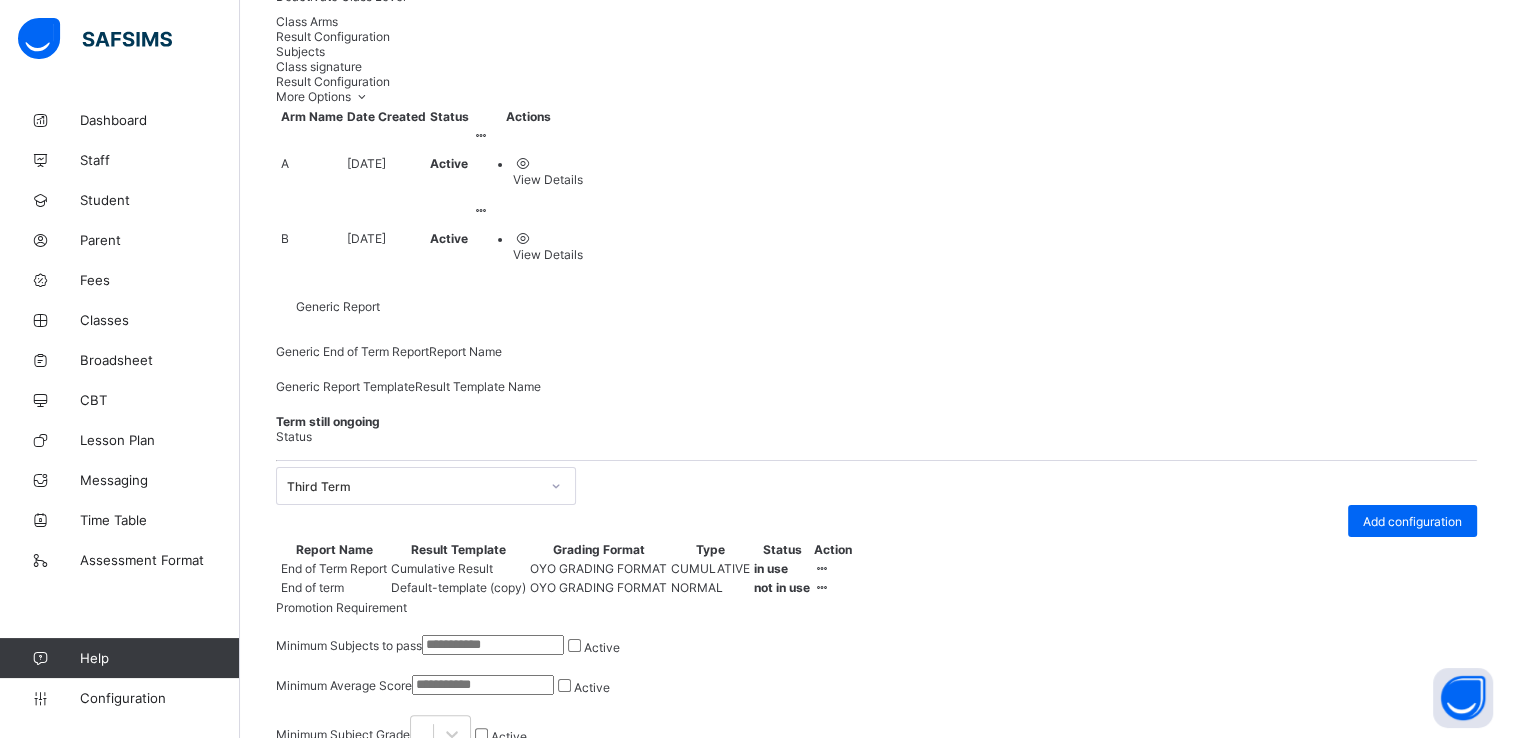 scroll, scrollTop: 258, scrollLeft: 0, axis: vertical 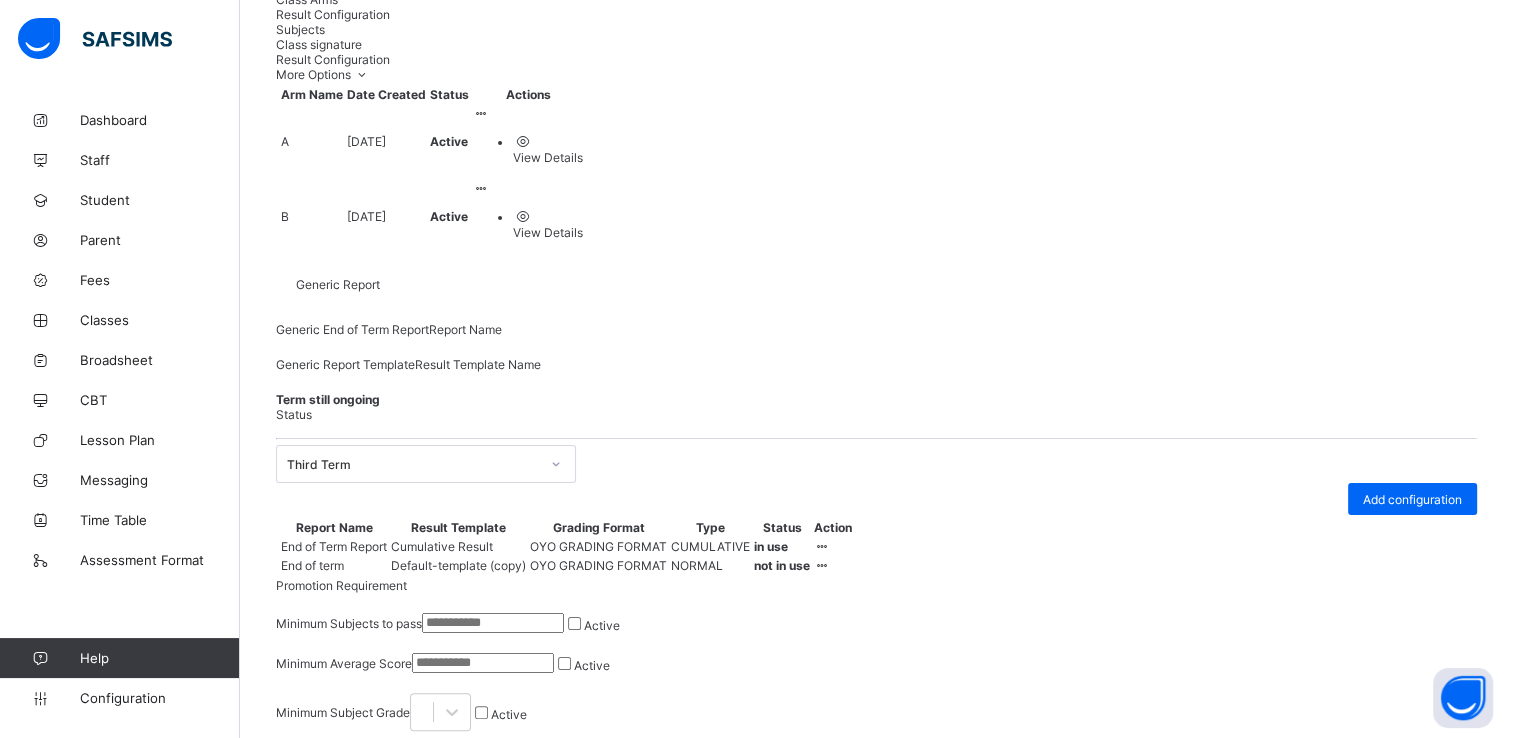 click at bounding box center (822, 546) 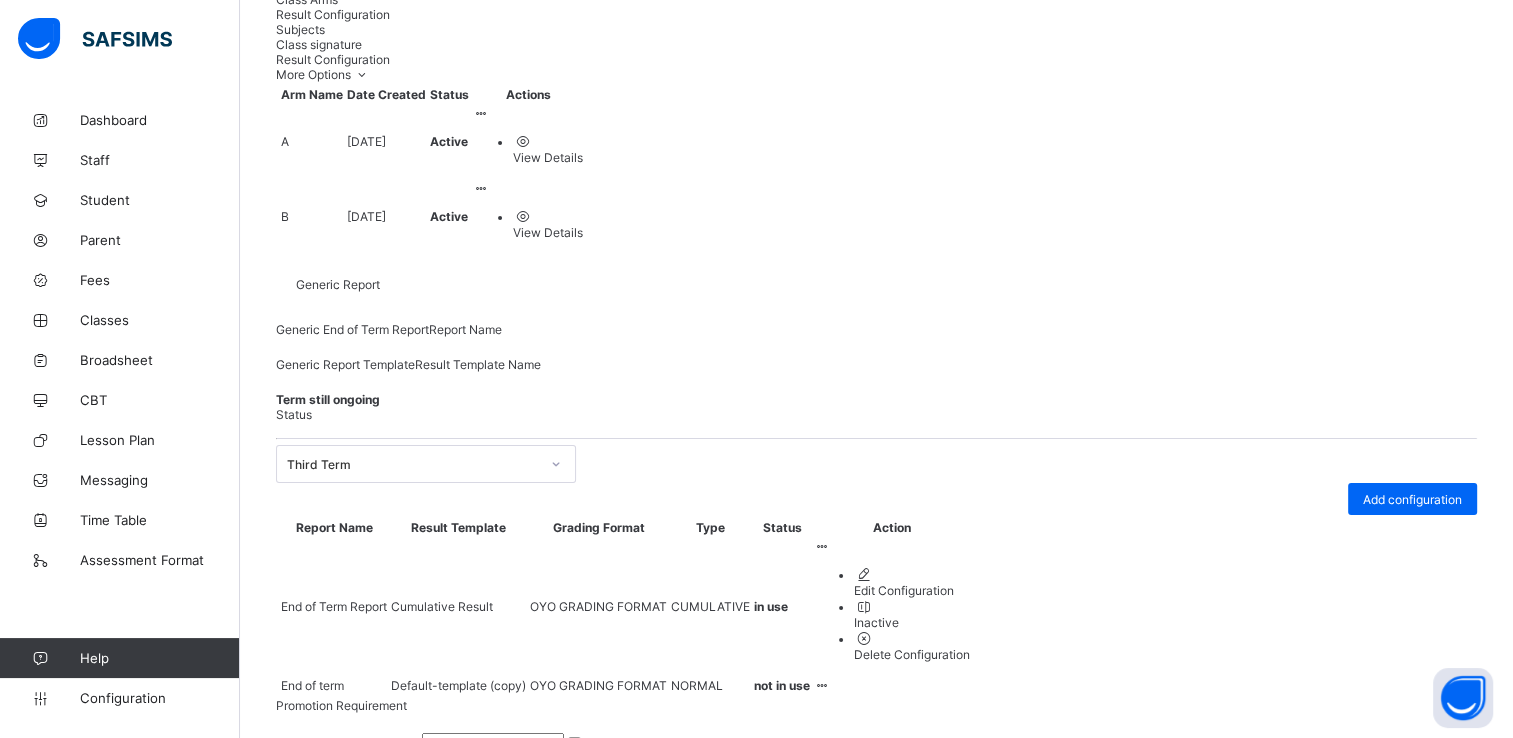click at bounding box center (822, 546) 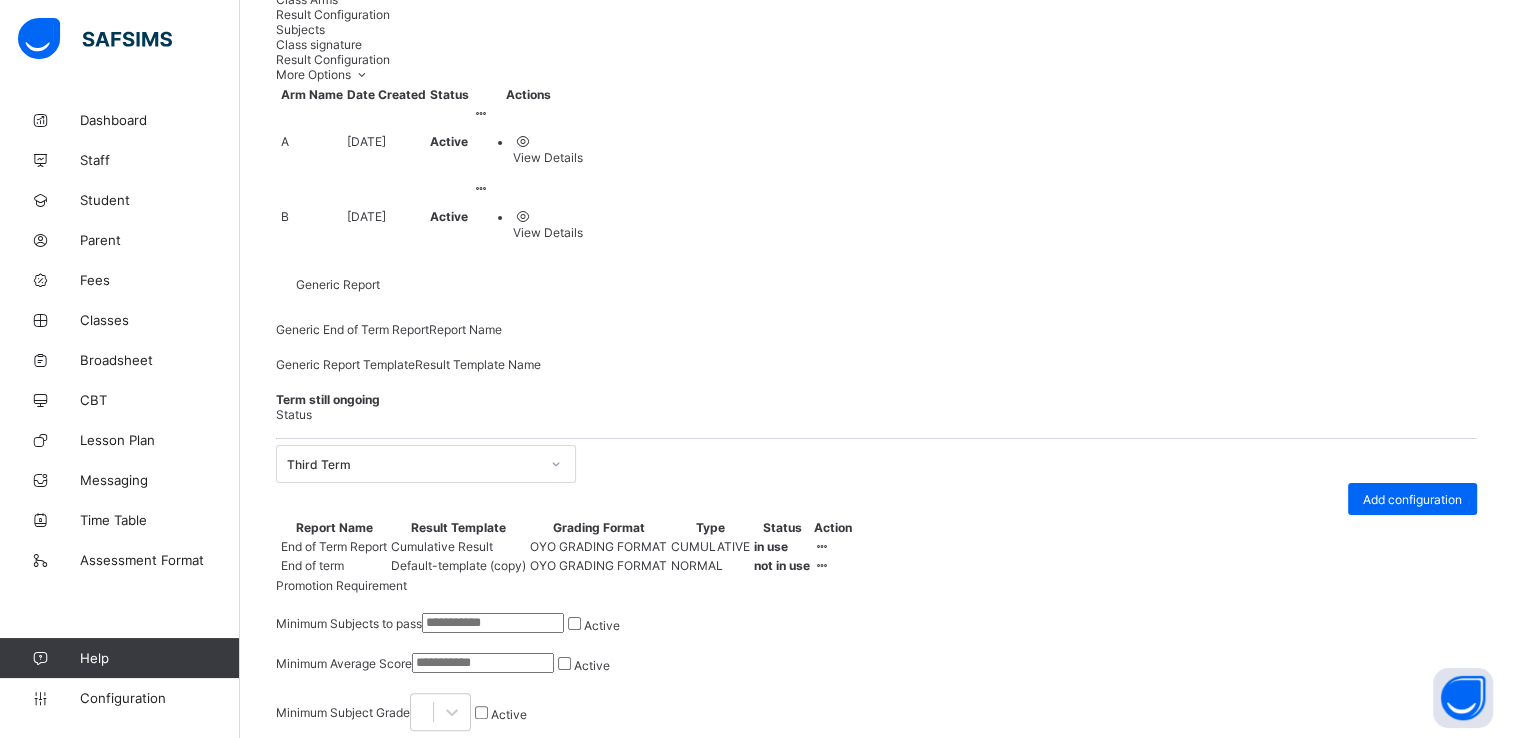 click on "Class Arms" at bounding box center (307, -1) 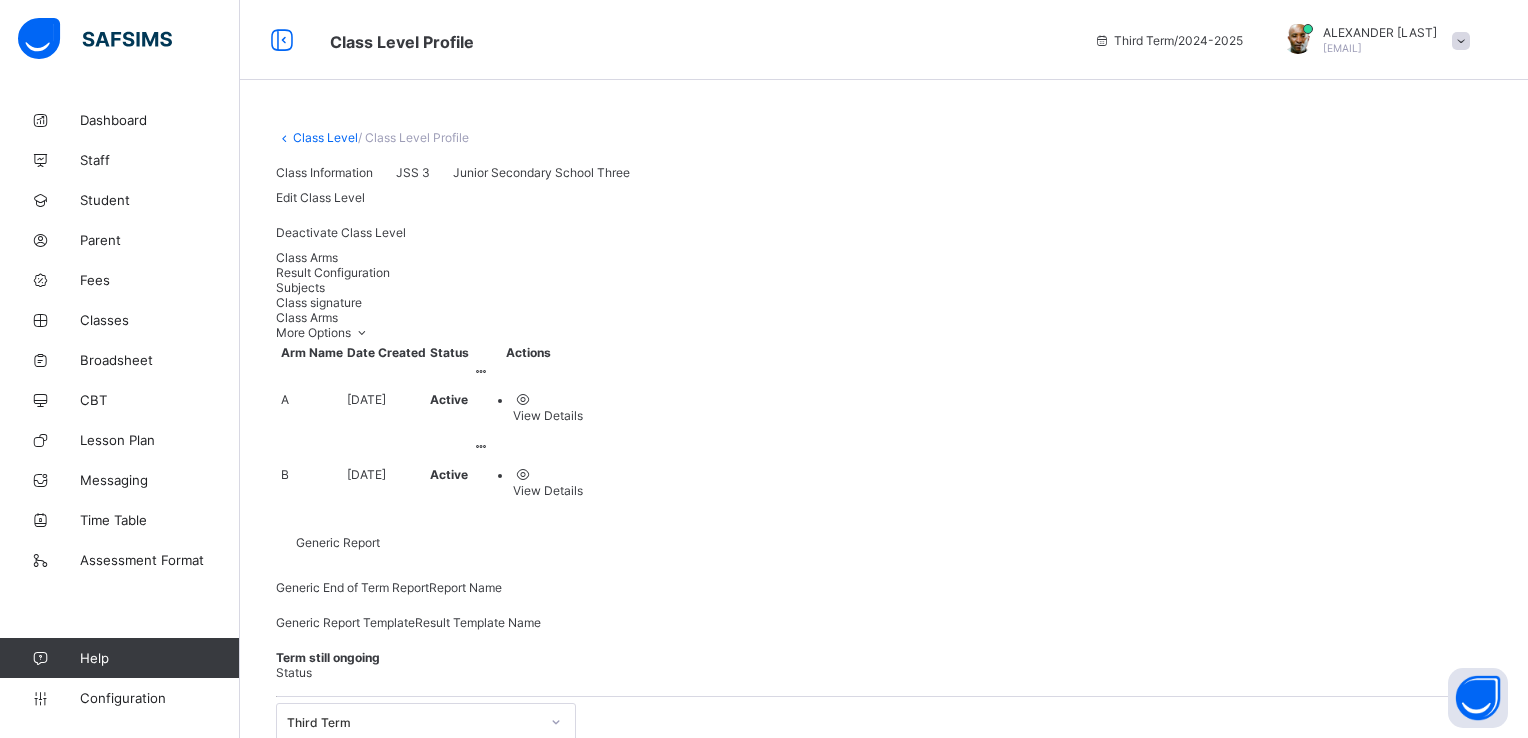 click on "View Details" at bounding box center (548, 415) 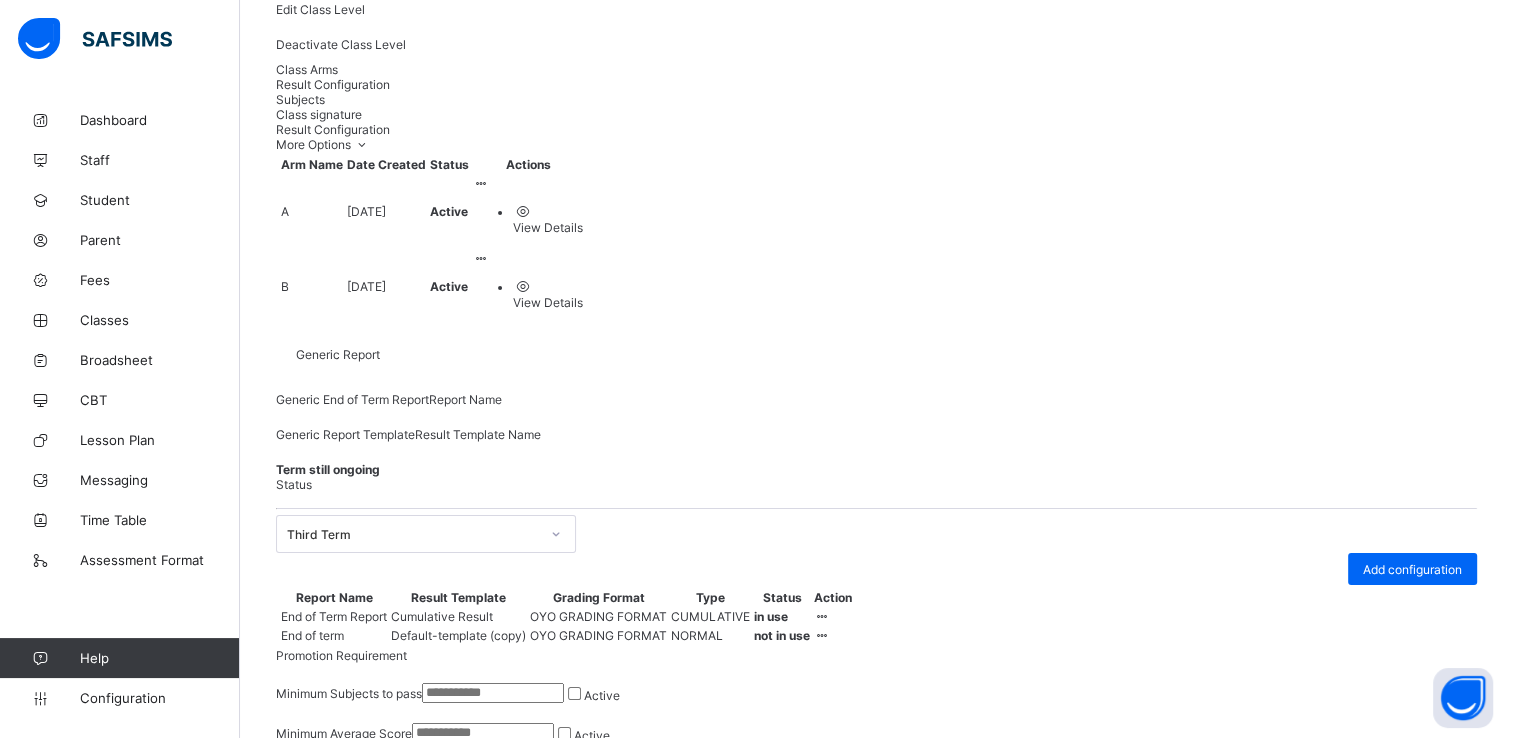 scroll, scrollTop: 258, scrollLeft: 0, axis: vertical 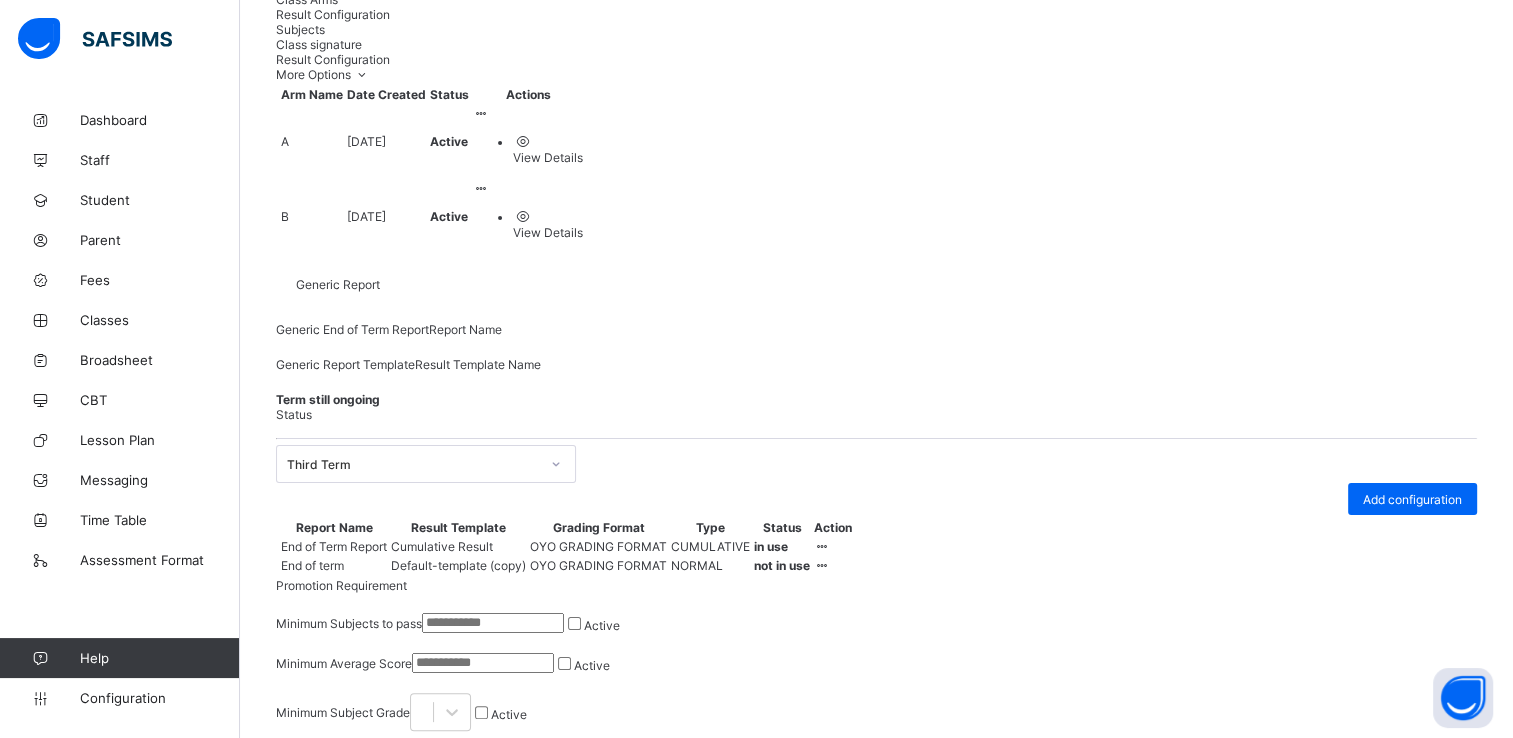 click at bounding box center (833, 546) 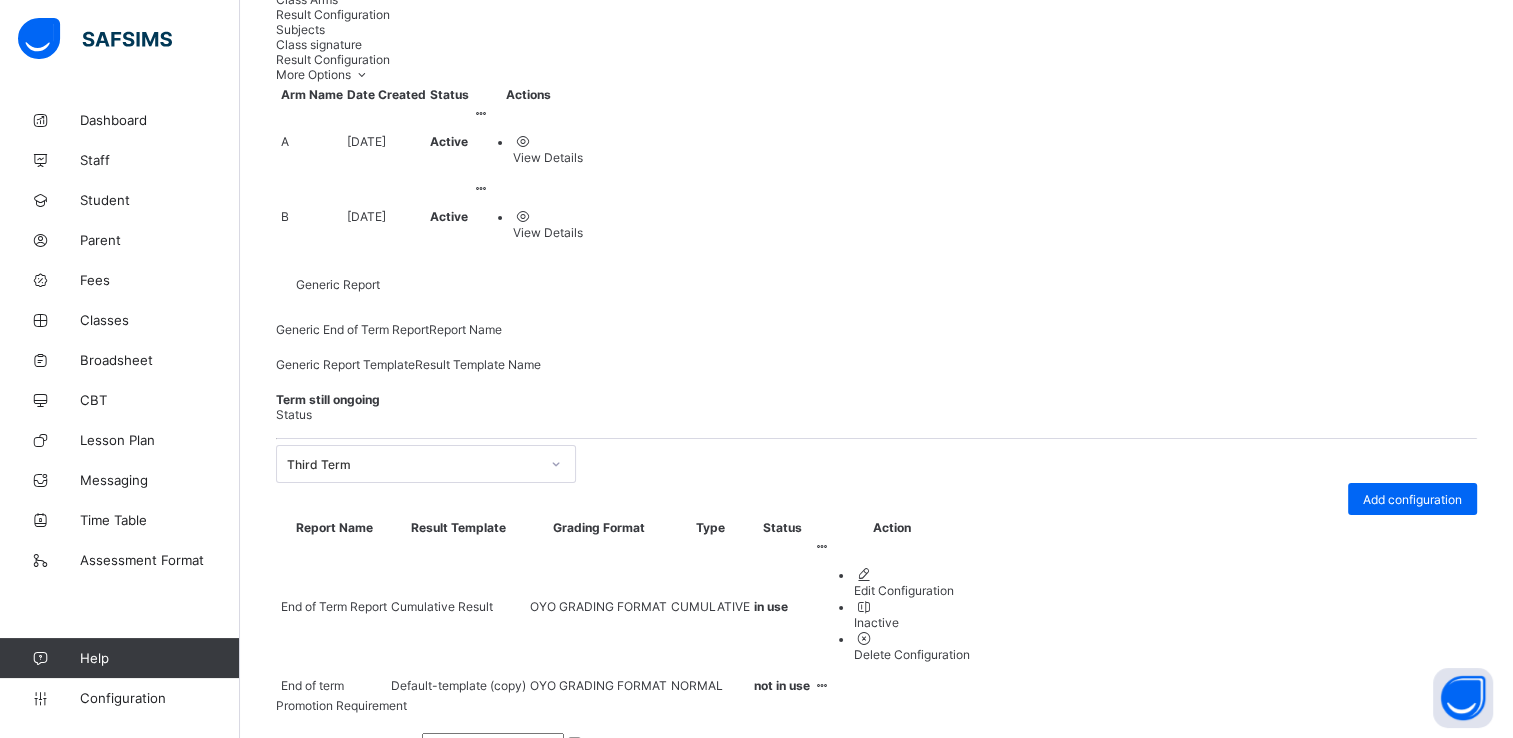 click on "Edit Configuration" at bounding box center (912, 590) 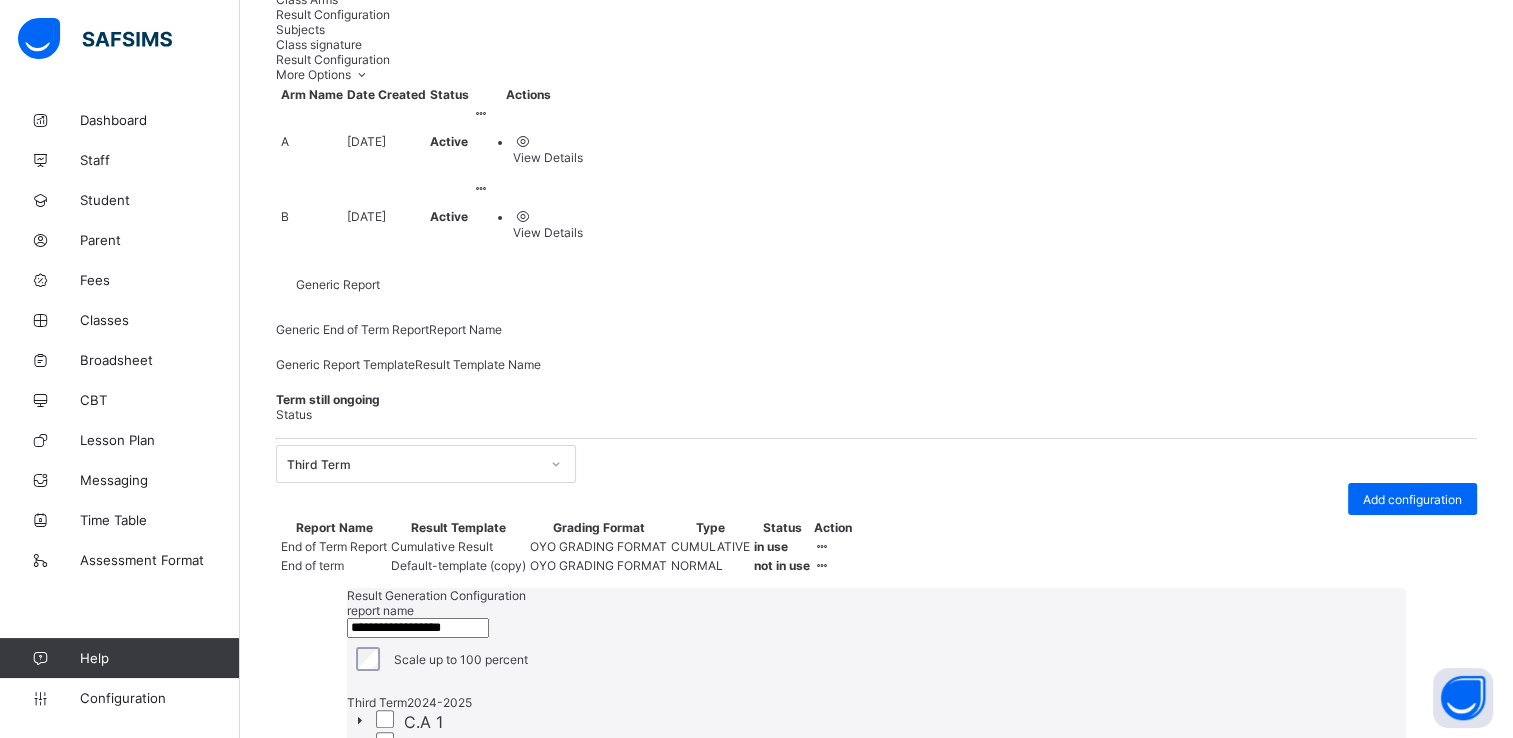 scroll, scrollTop: 0, scrollLeft: 0, axis: both 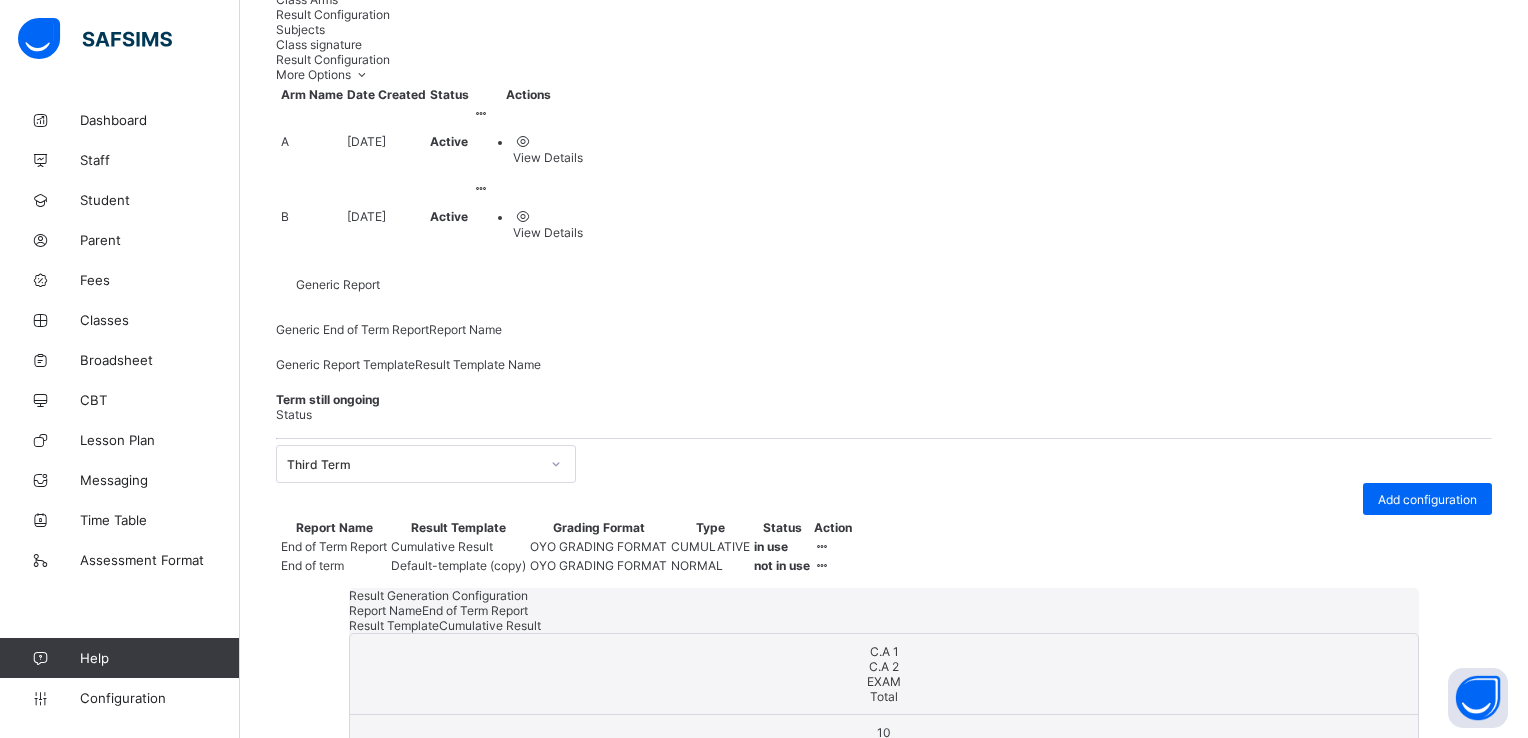 click on "Save" at bounding box center [1369, 1026] 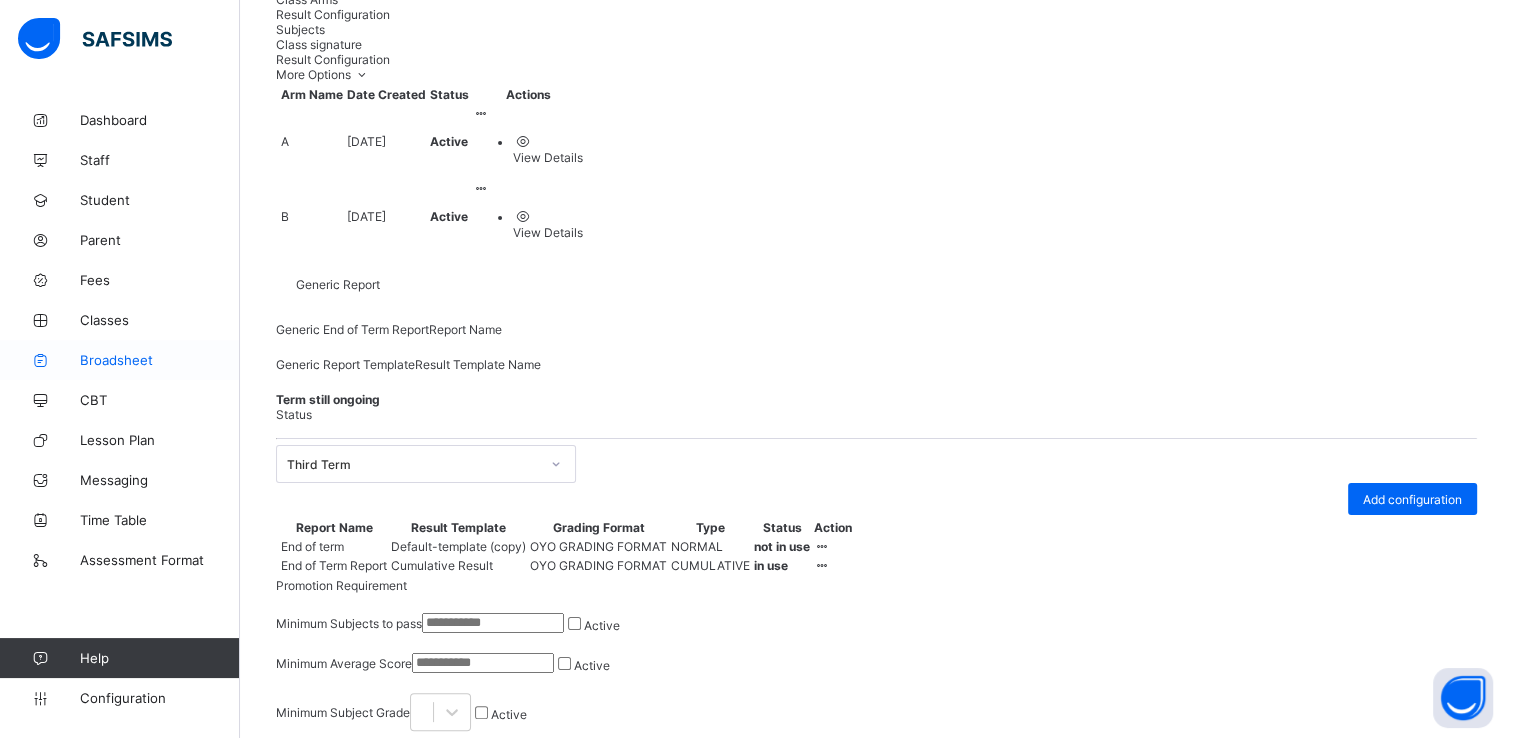 click on "Broadsheet" at bounding box center [160, 360] 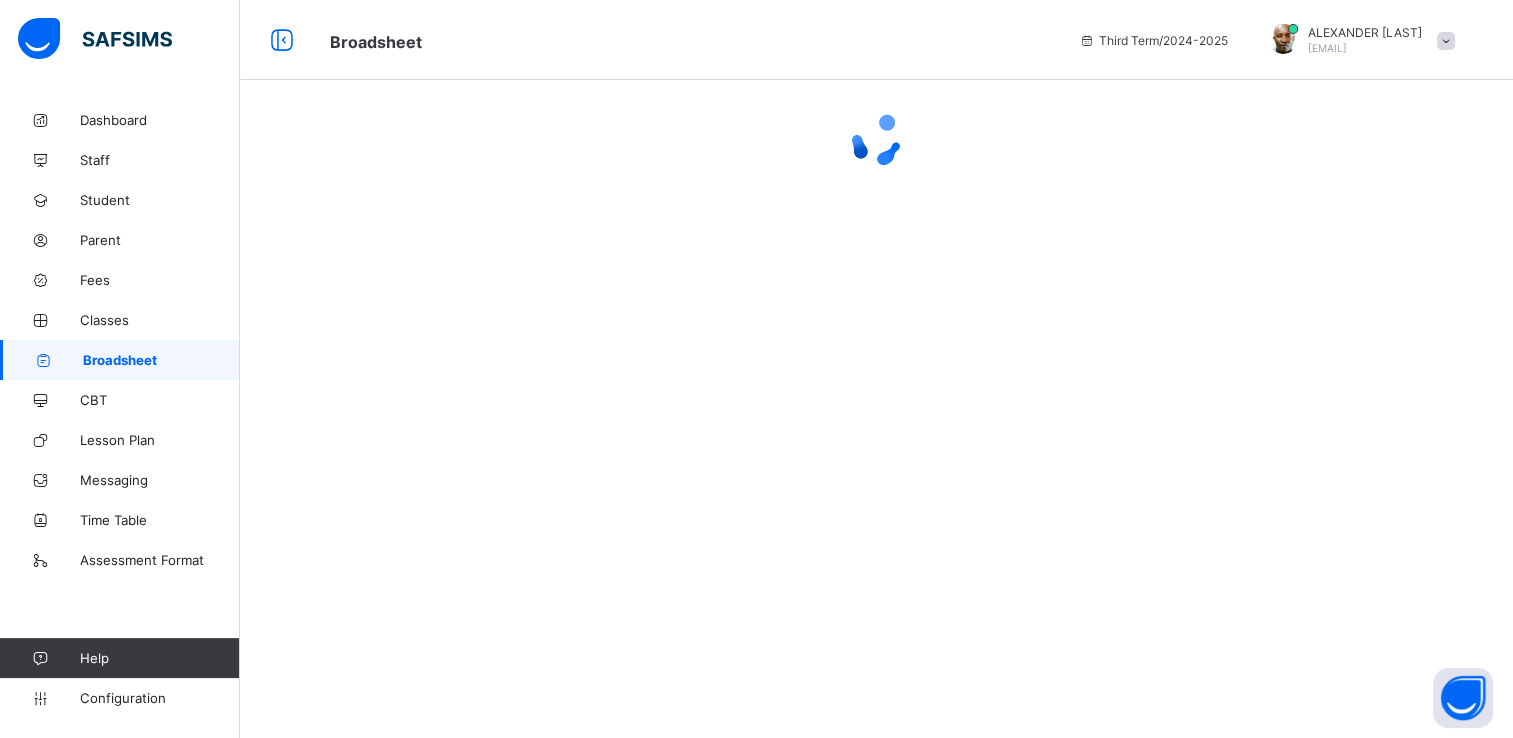 scroll, scrollTop: 0, scrollLeft: 0, axis: both 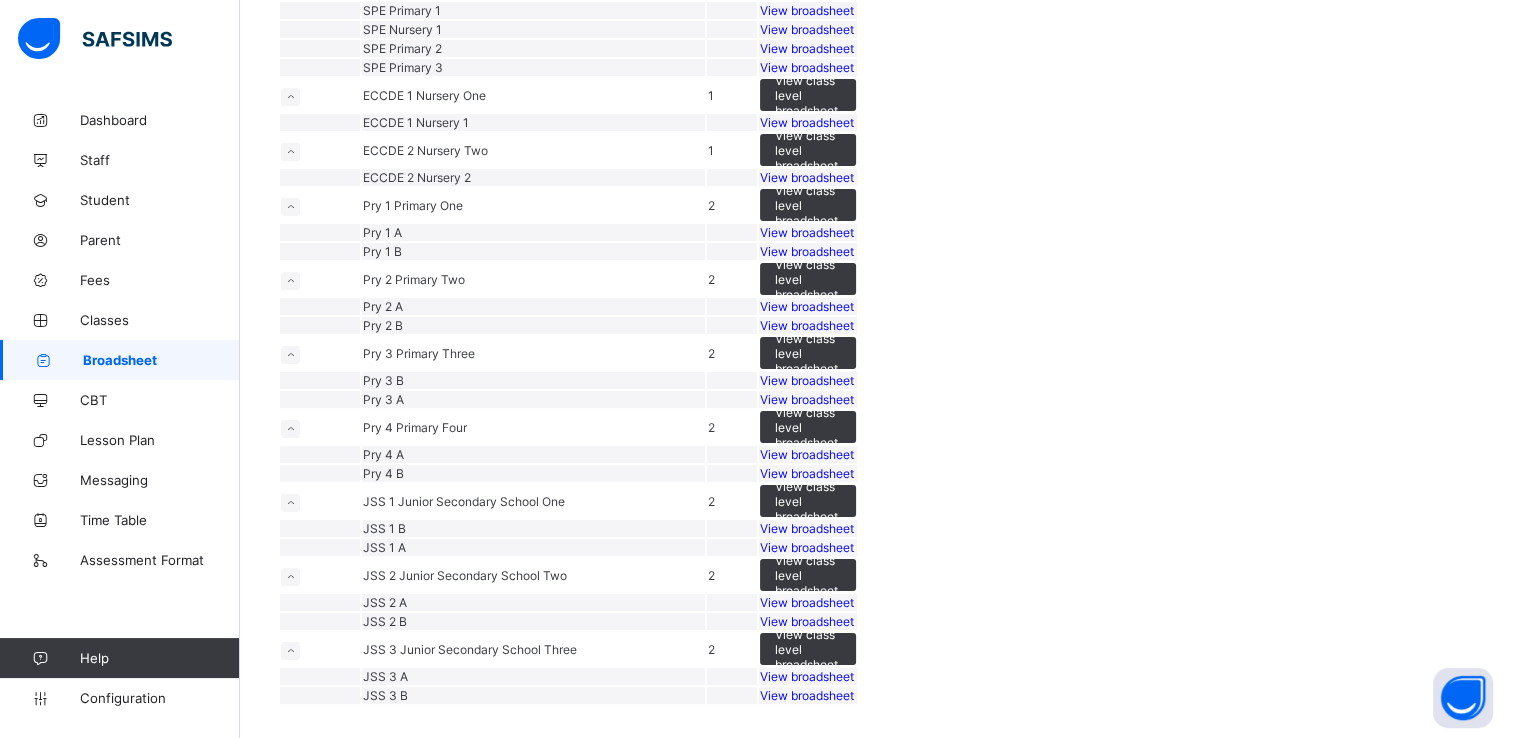 click on "View broadsheet" at bounding box center (807, 676) 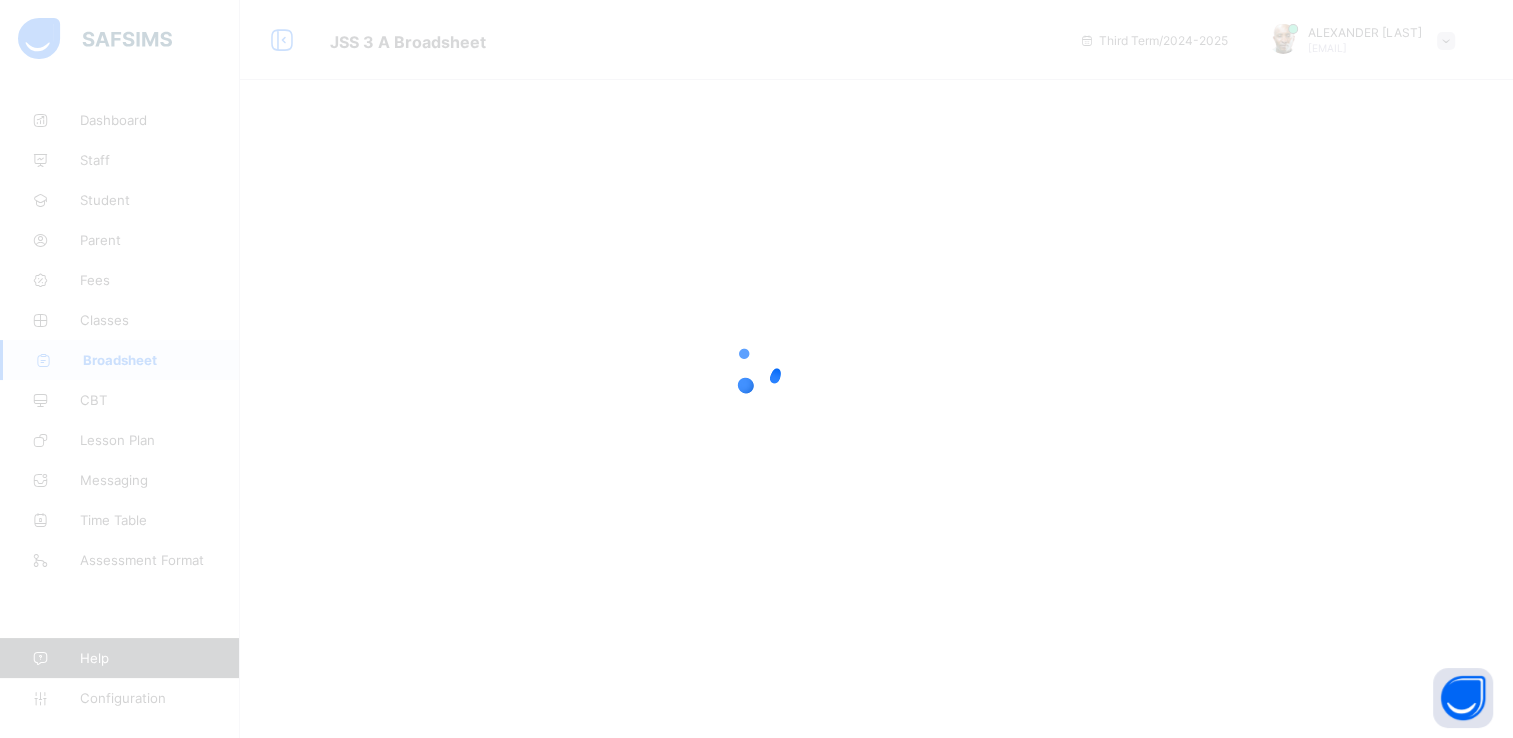 scroll, scrollTop: 0, scrollLeft: 0, axis: both 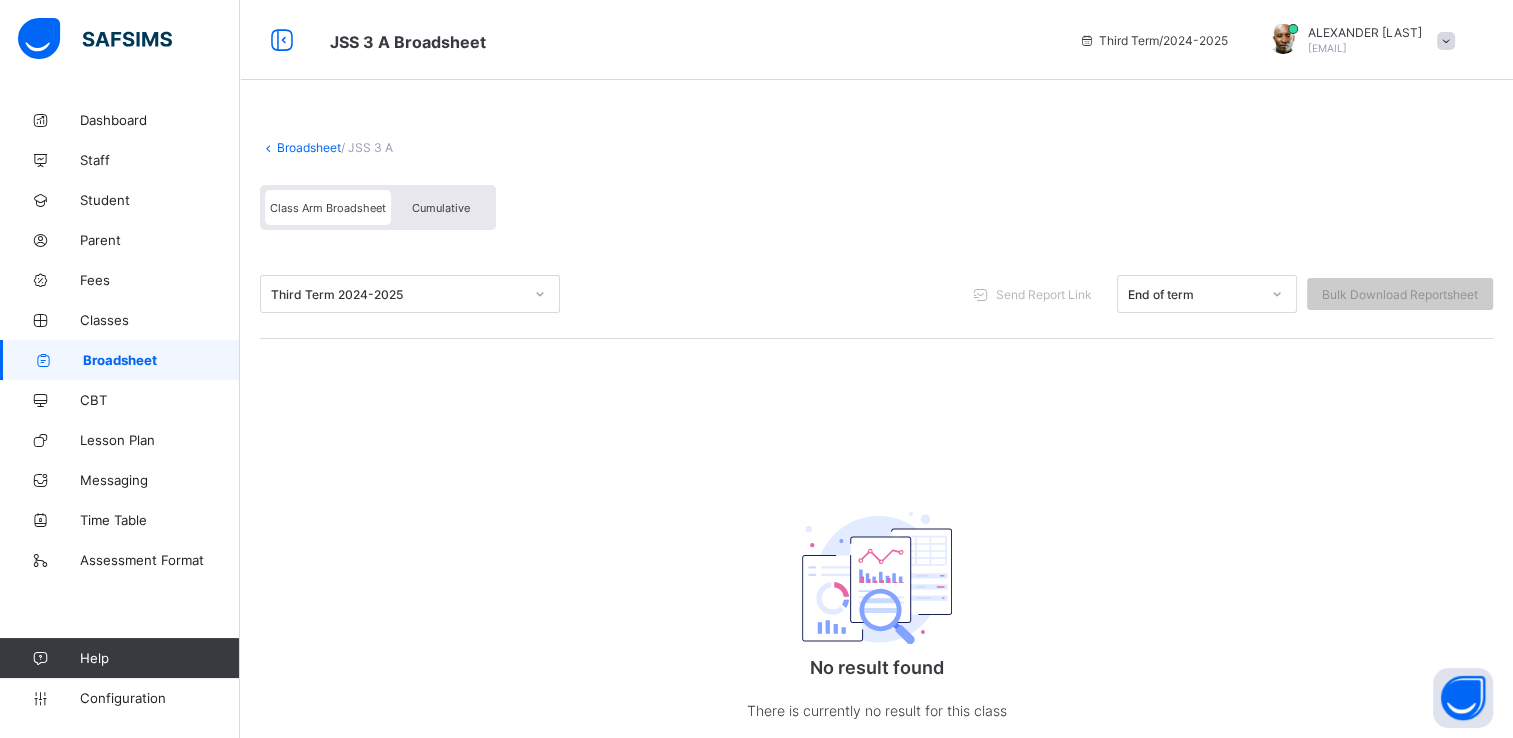 click on "Cumulative" at bounding box center (441, 208) 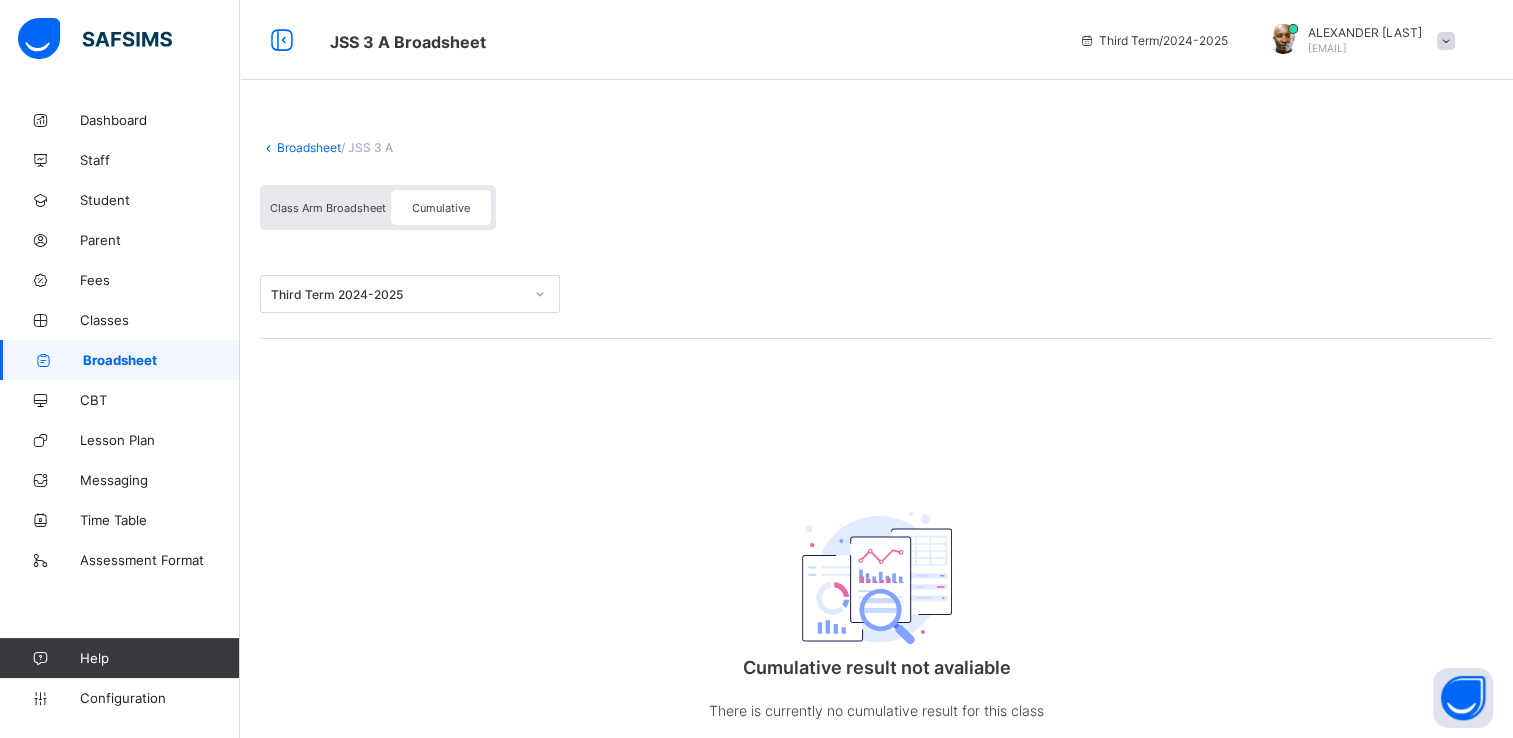 click on "Cumulative" at bounding box center [441, 208] 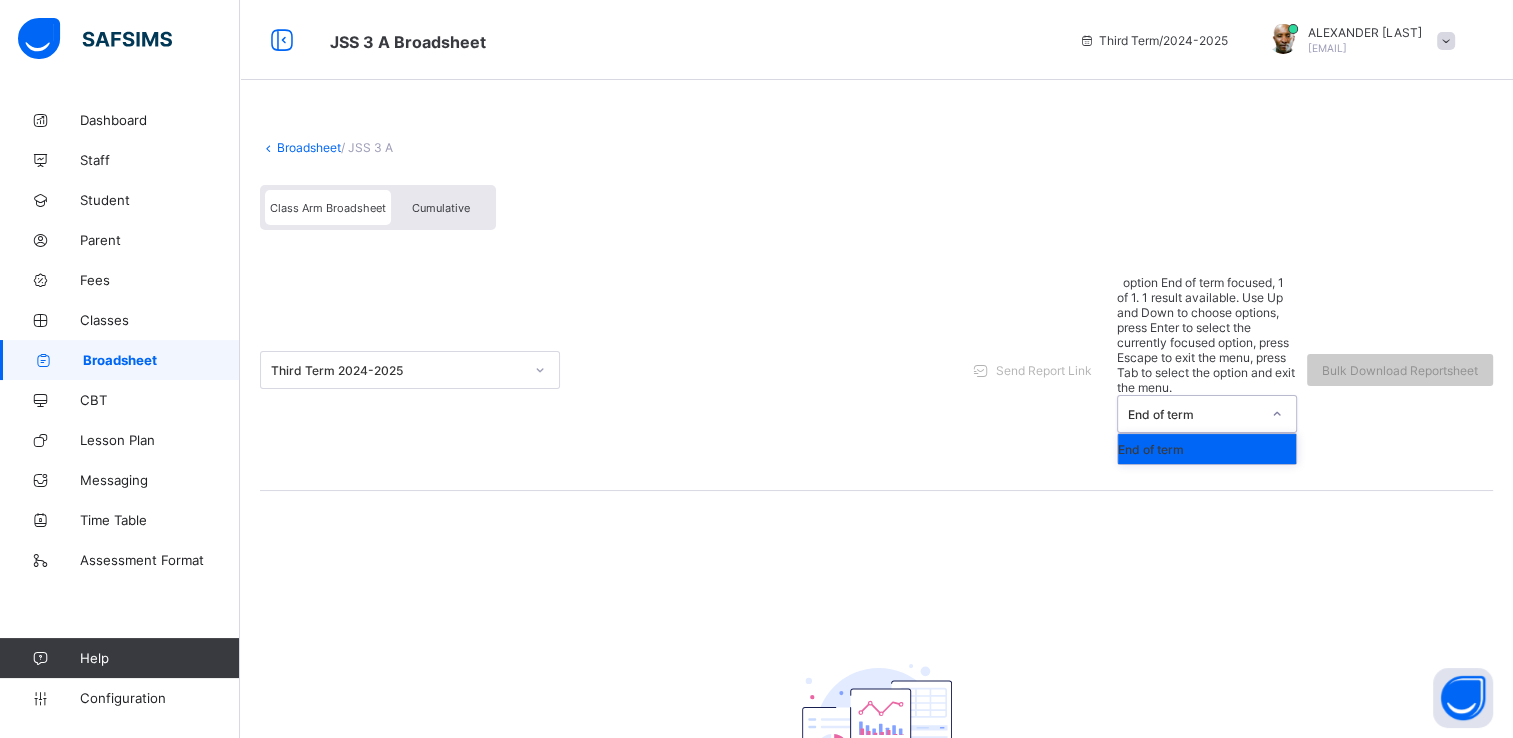 click 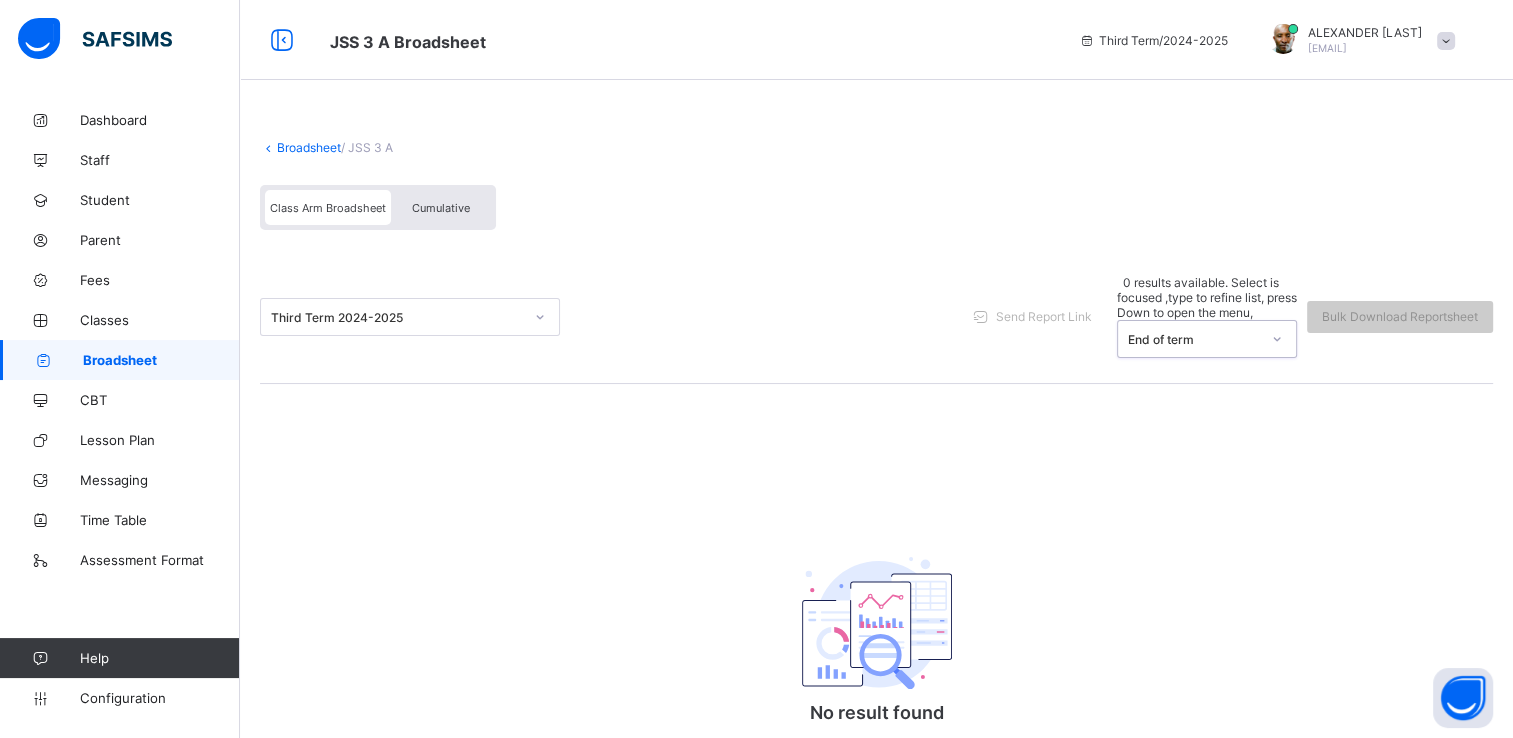 click 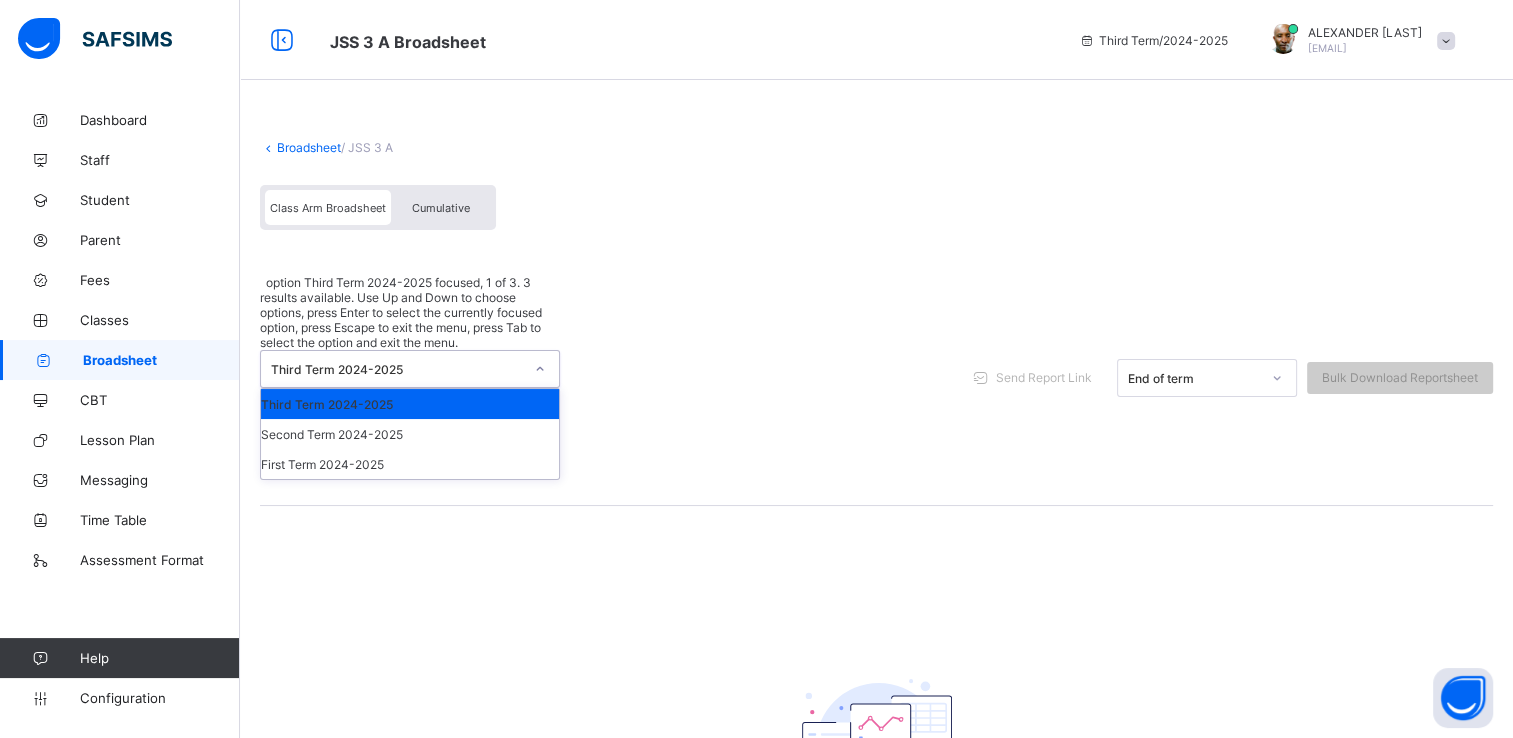 click at bounding box center (540, 369) 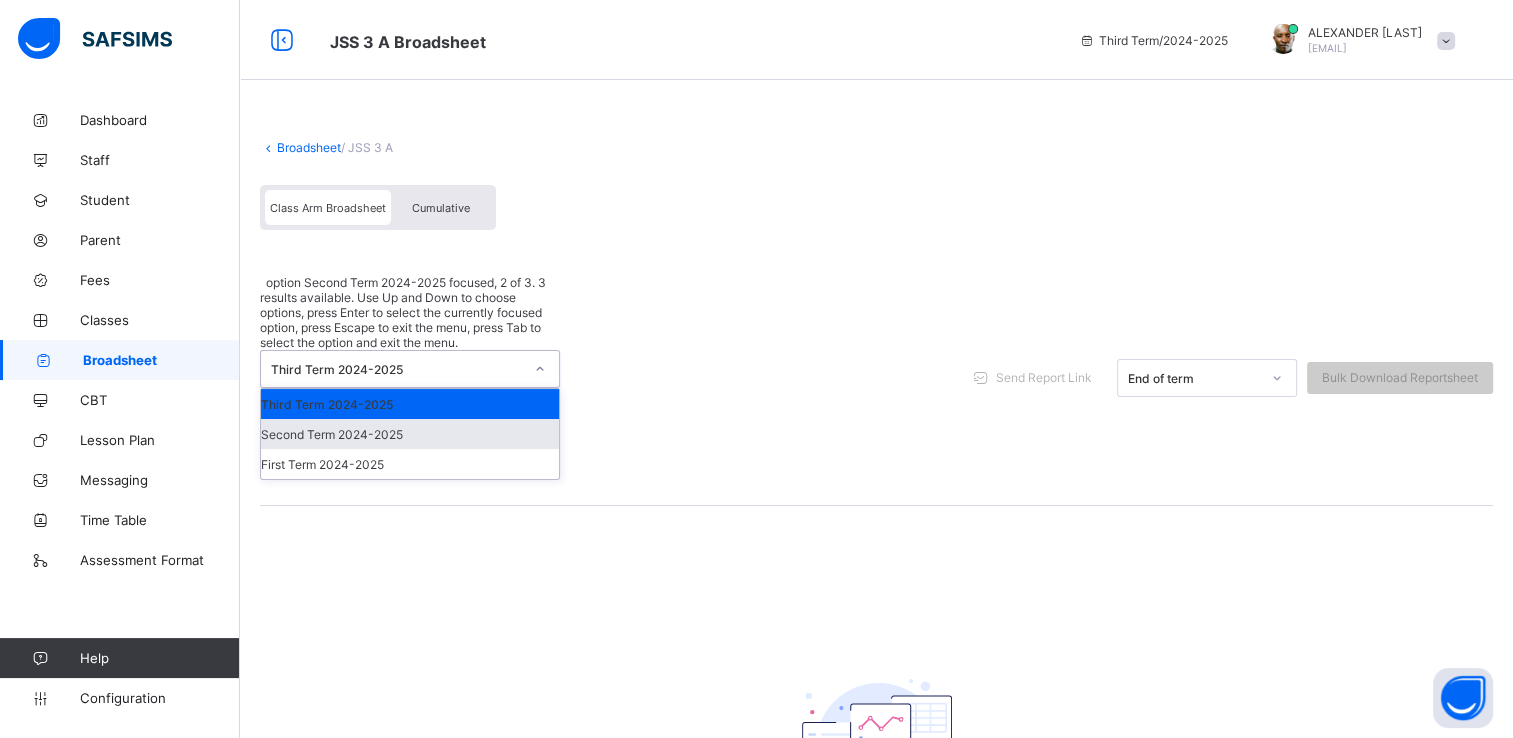 click on "Second Term 2024-2025" at bounding box center (410, 434) 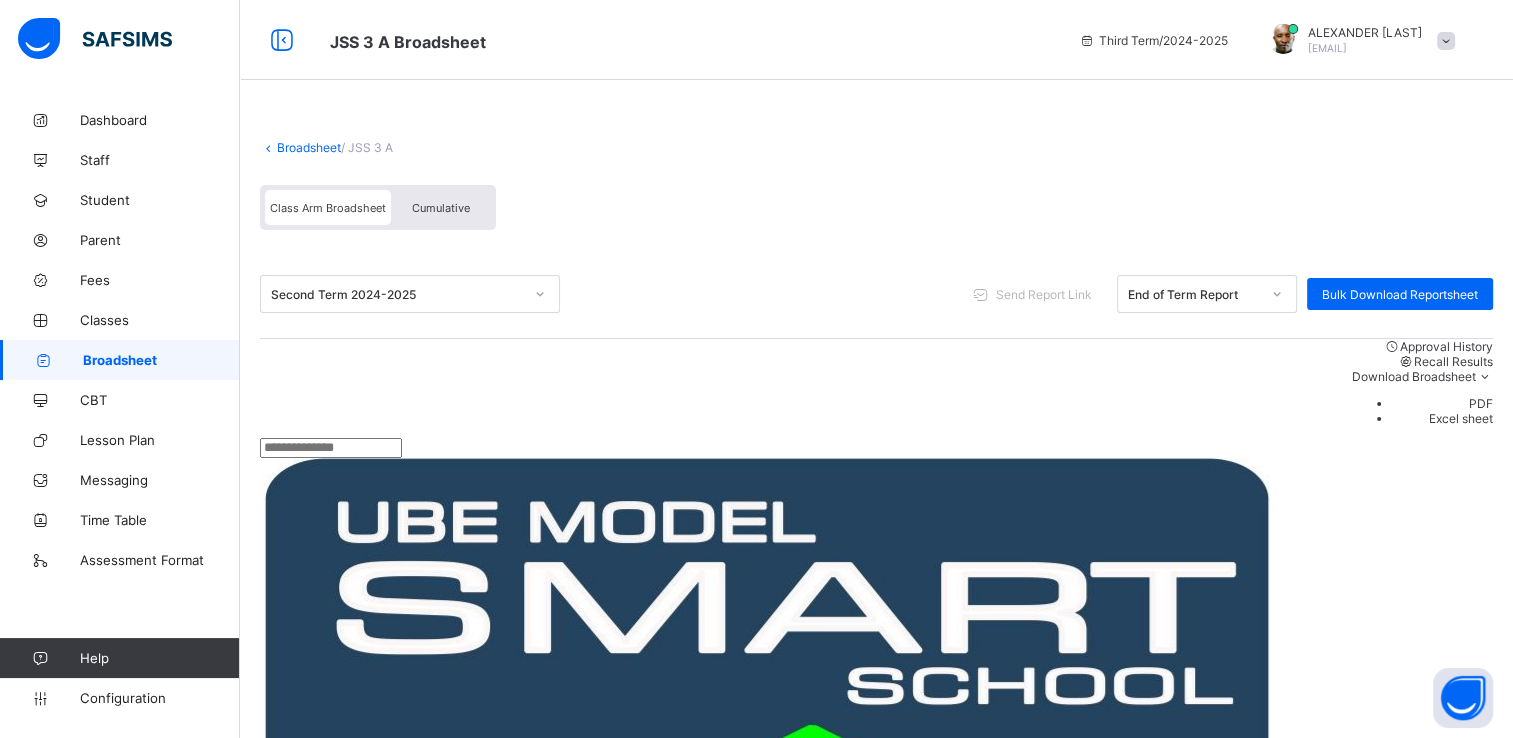 click on "Cumulative" at bounding box center [441, 208] 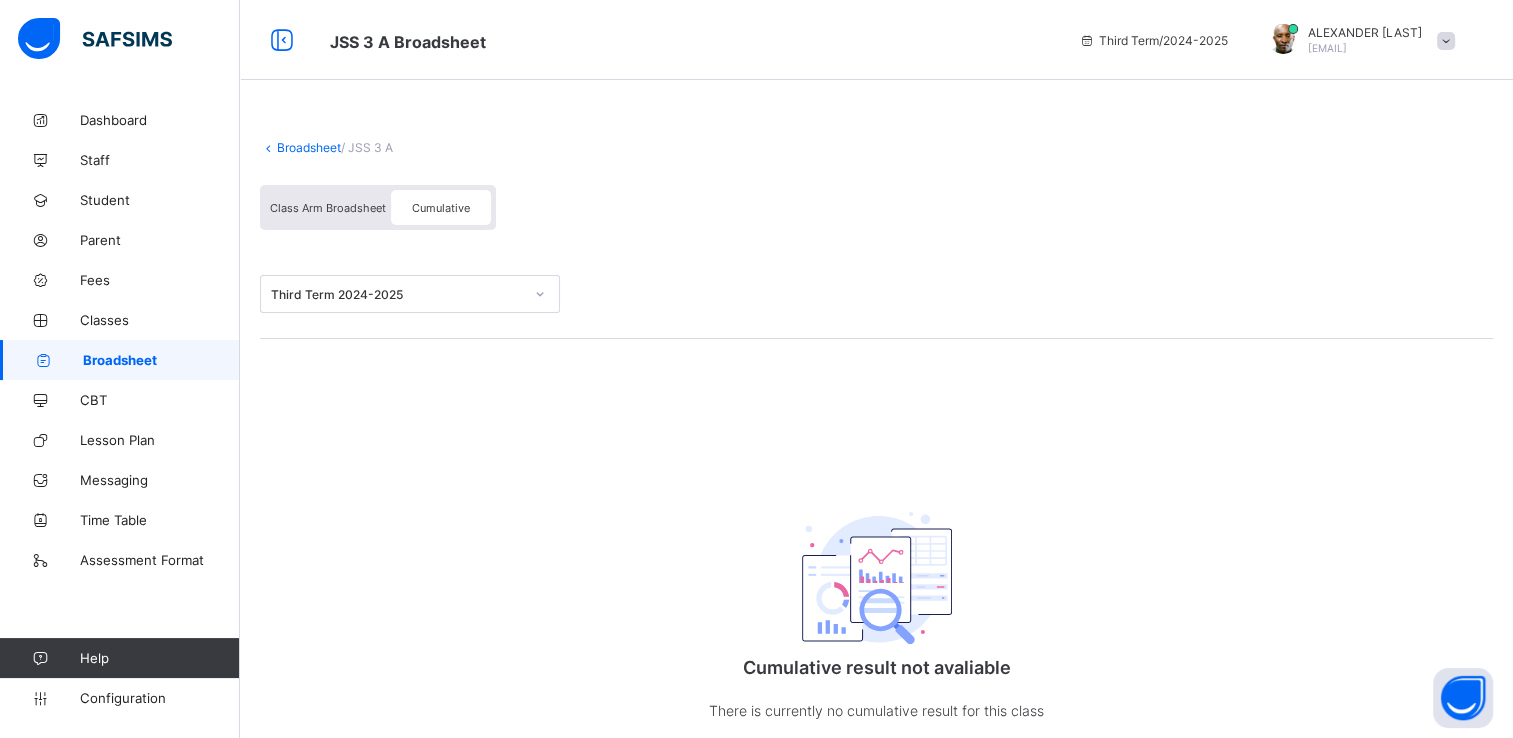 scroll, scrollTop: 67, scrollLeft: 0, axis: vertical 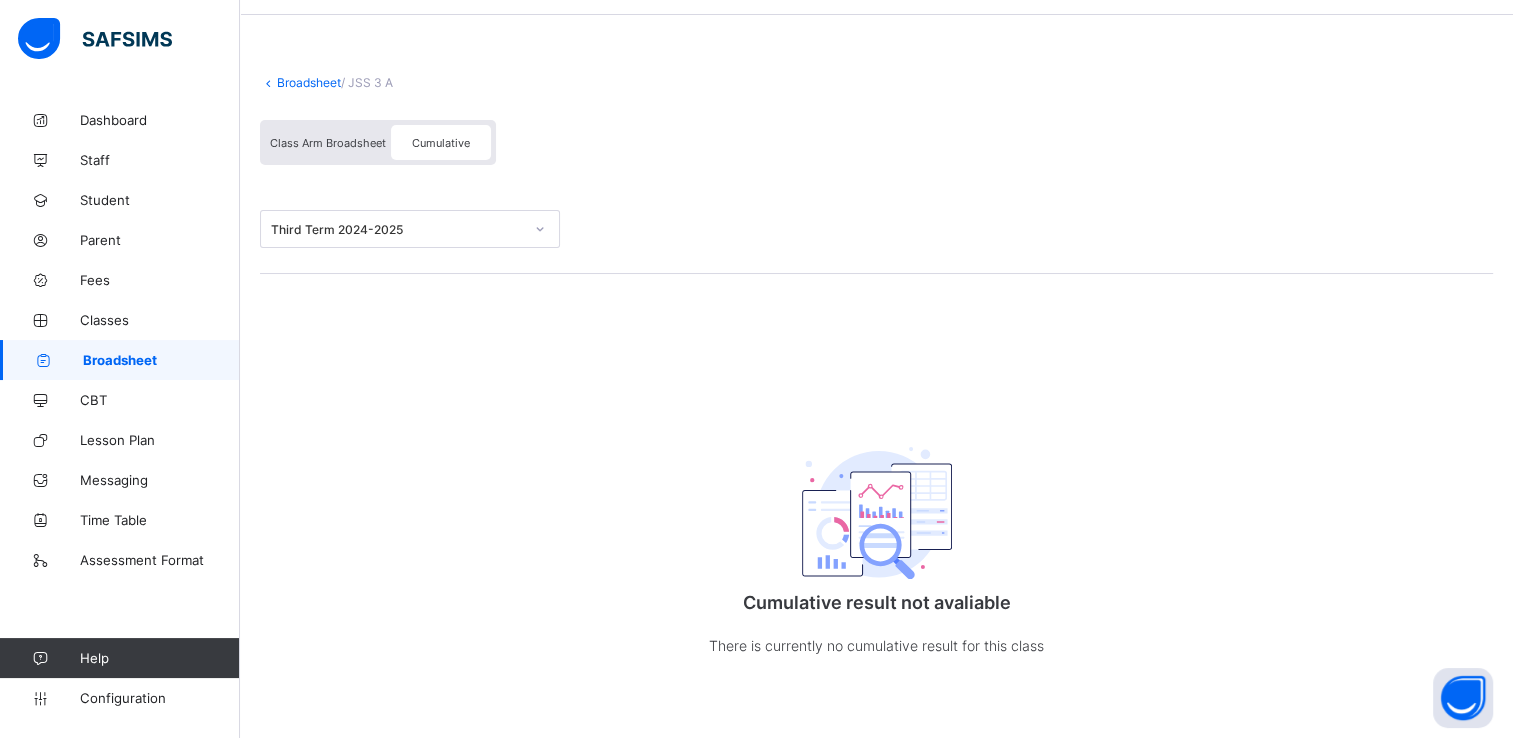 click on "Class Arm Broadsheet" at bounding box center (328, 143) 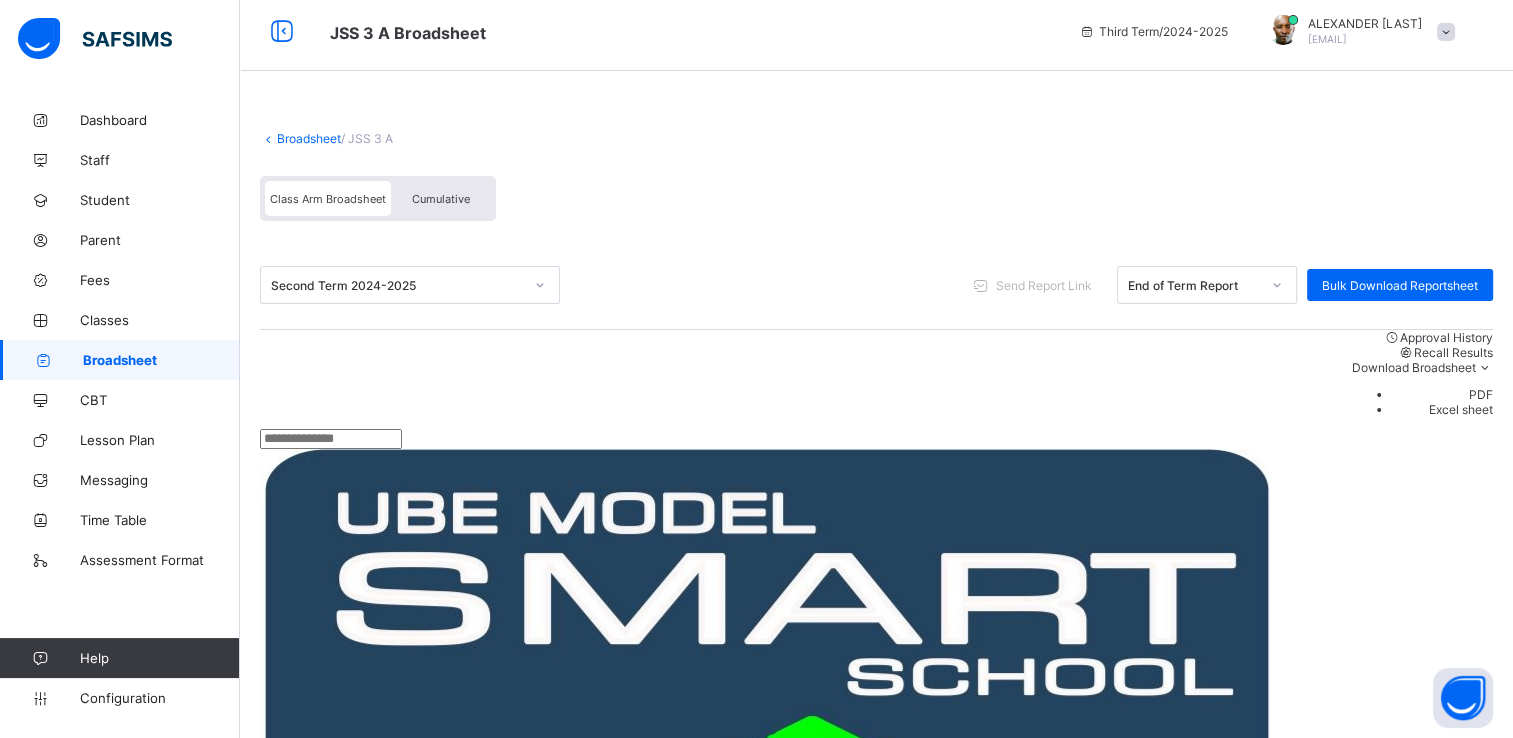 scroll, scrollTop: 0, scrollLeft: 0, axis: both 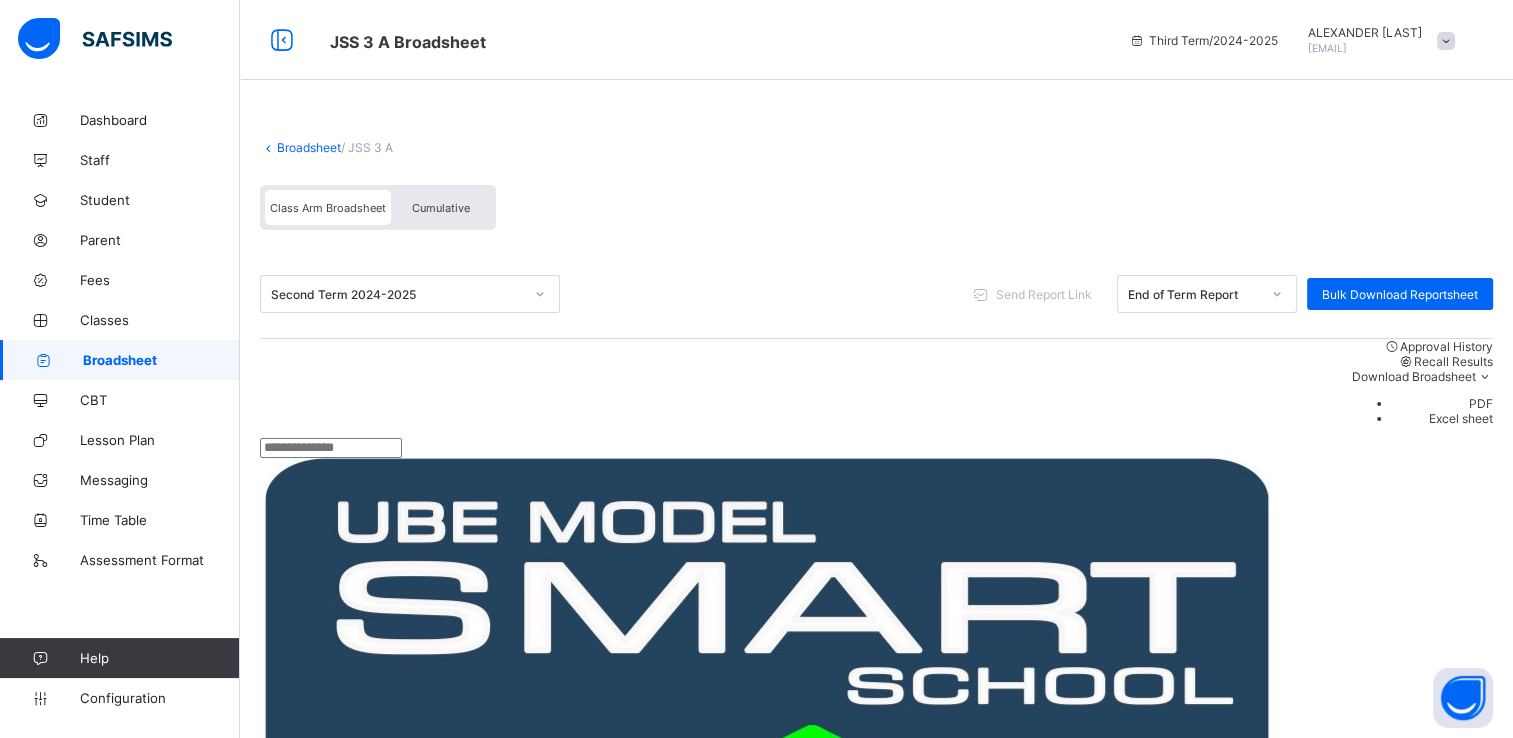 click at bounding box center (540, 294) 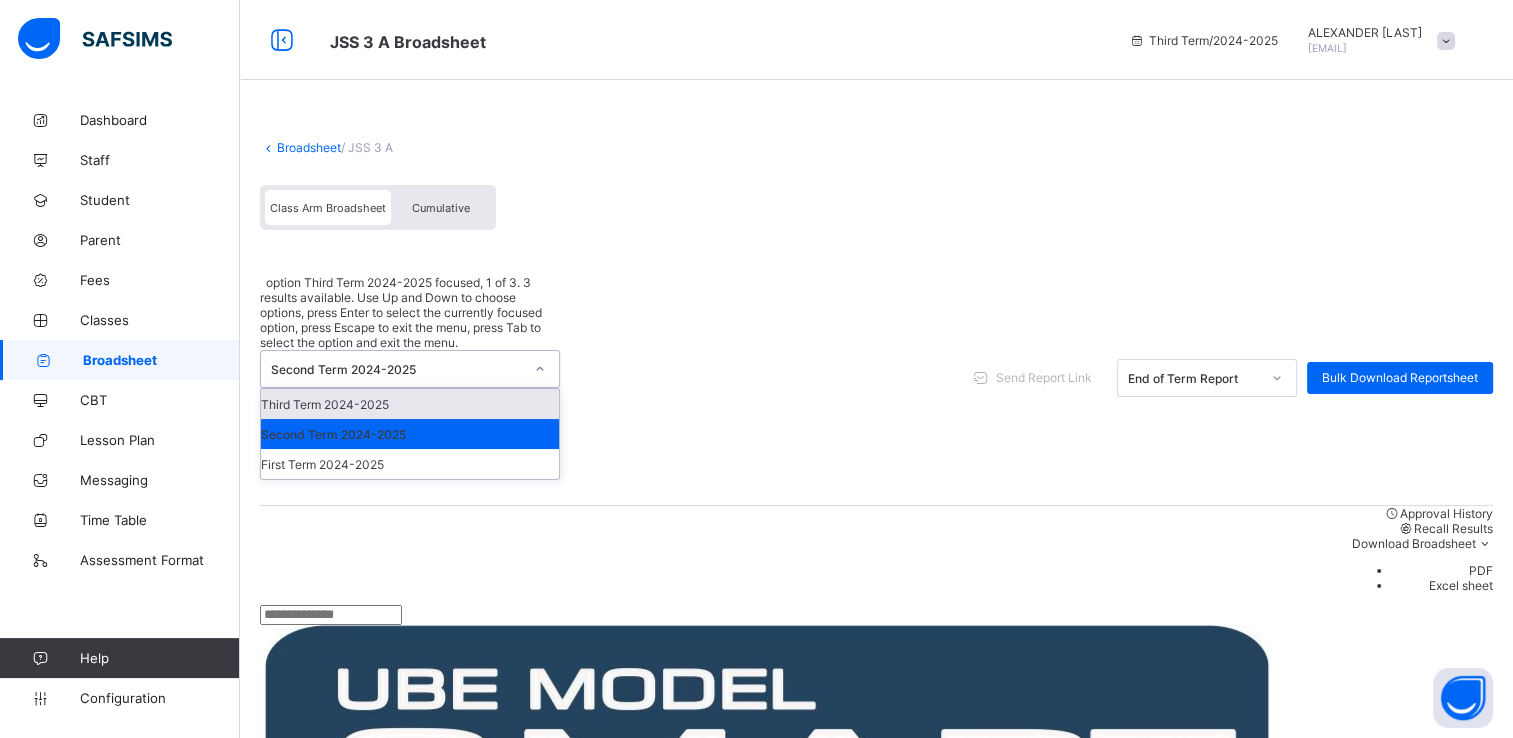 click on "Third Term 2024-2025" at bounding box center (410, 404) 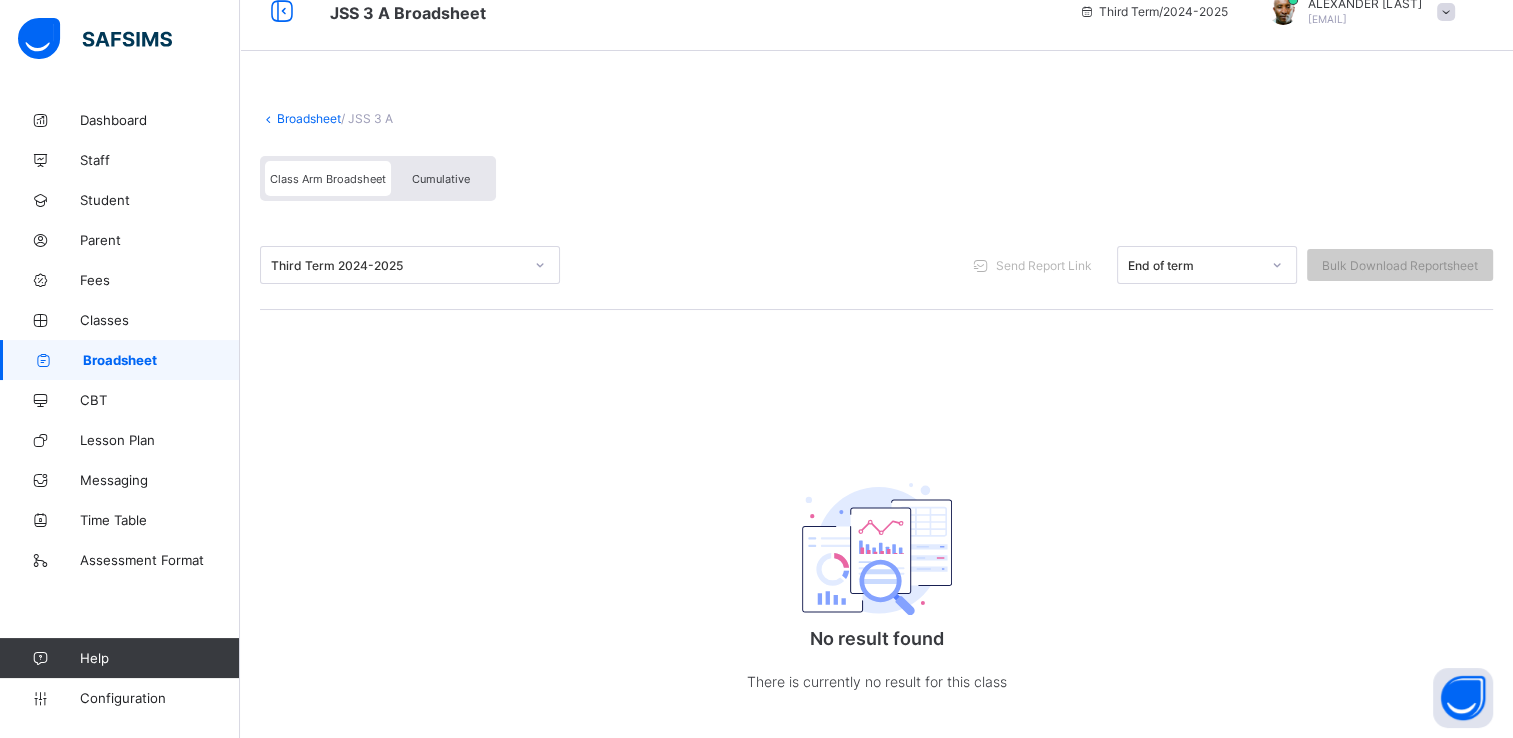 scroll, scrollTop: 0, scrollLeft: 0, axis: both 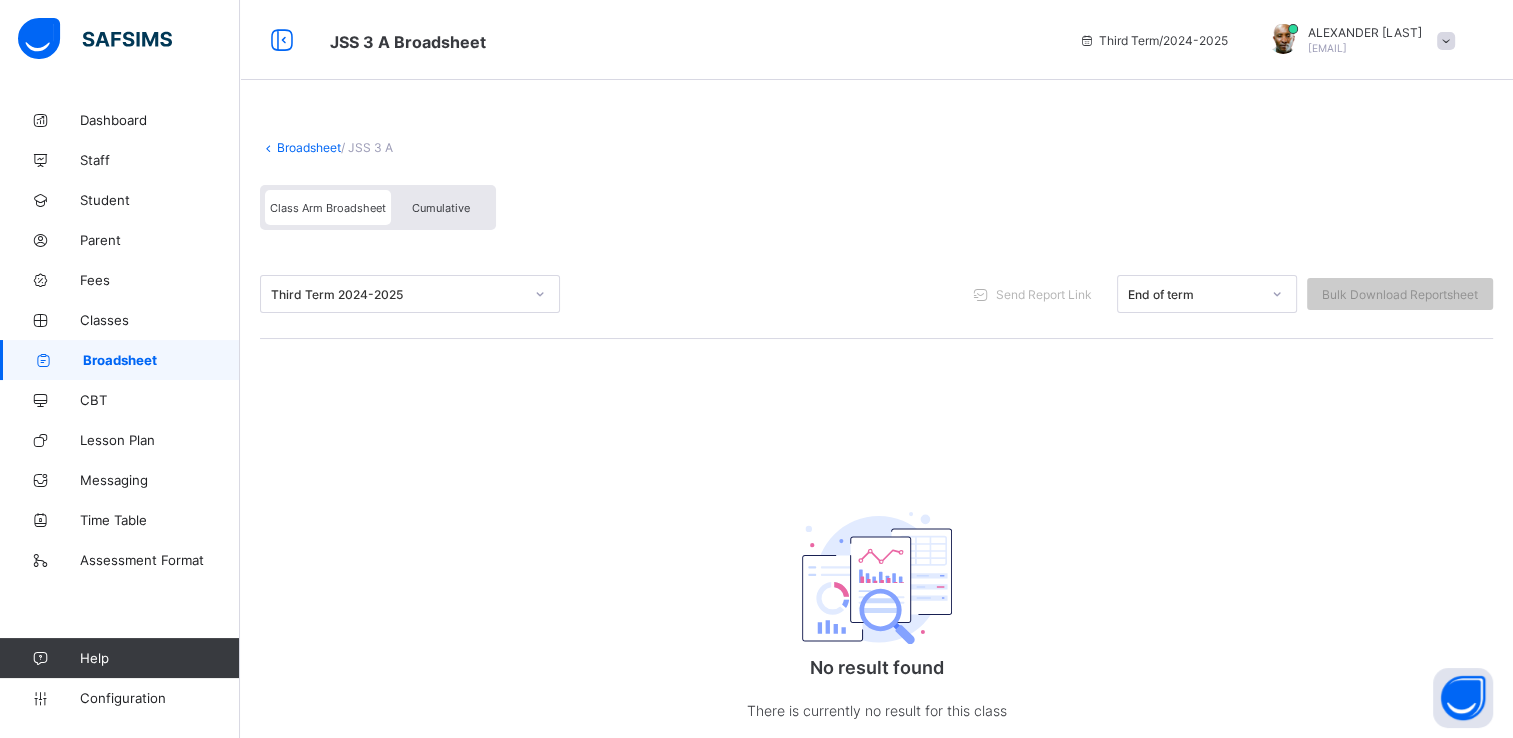 click on "Cumulative" at bounding box center (441, 208) 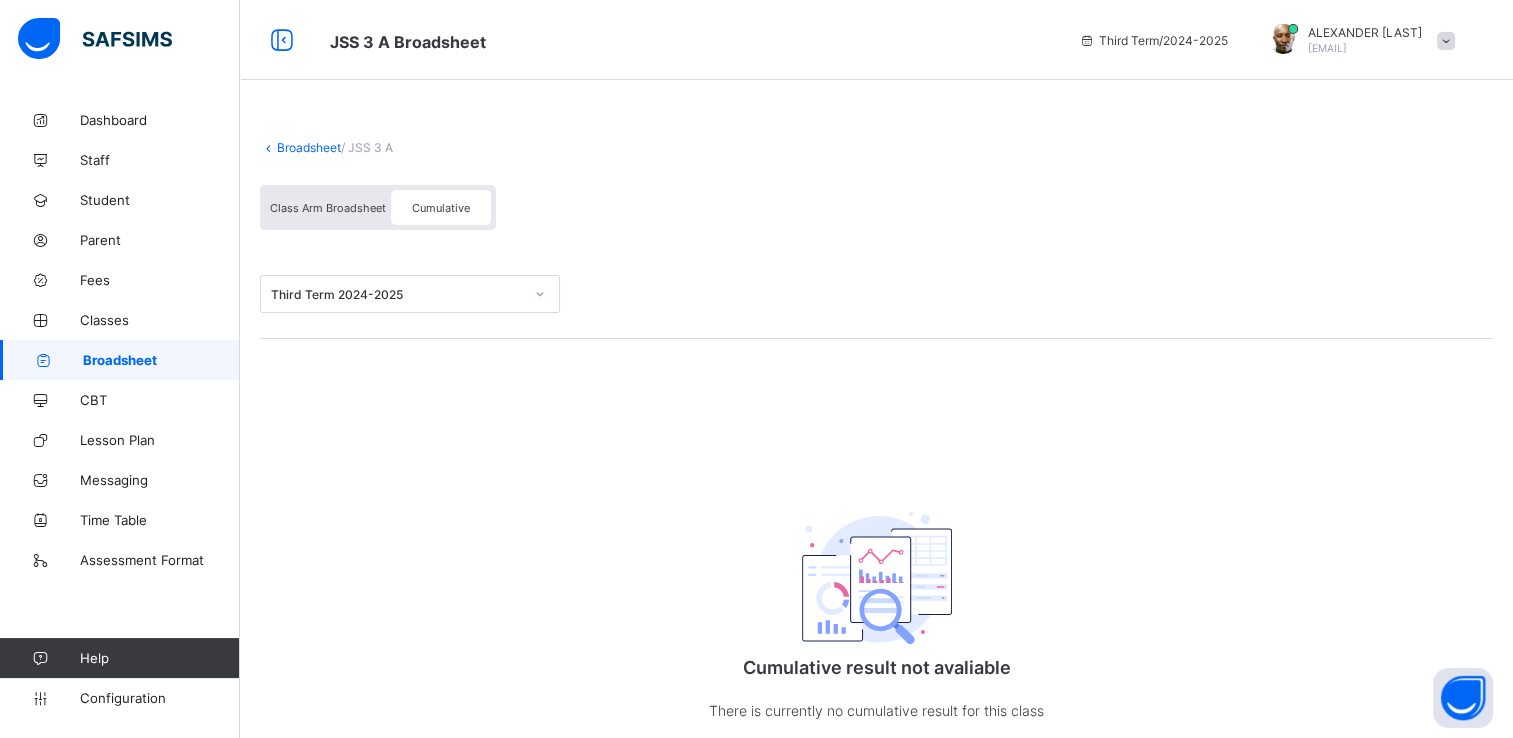 scroll, scrollTop: 67, scrollLeft: 0, axis: vertical 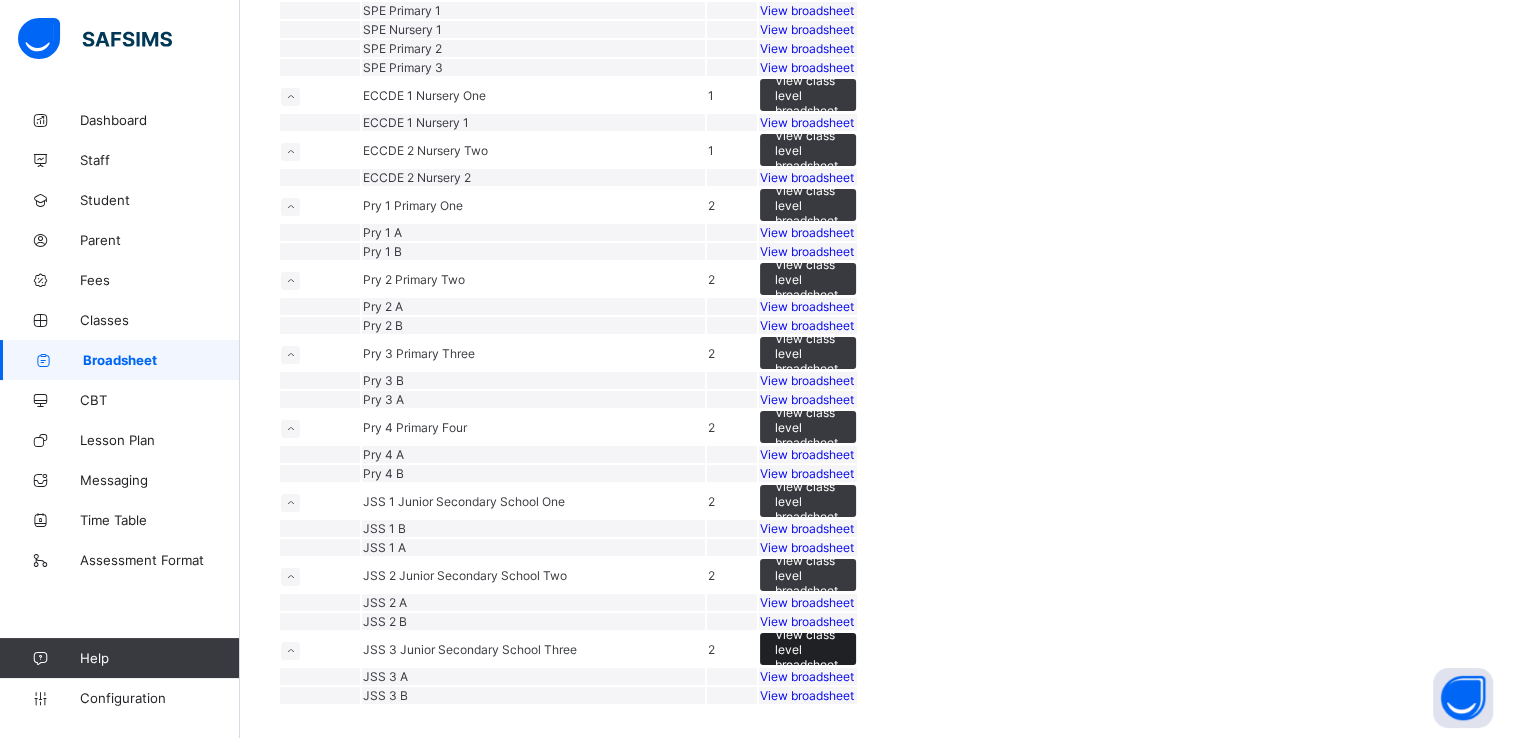 click on "View class level broadsheet" at bounding box center (808, 649) 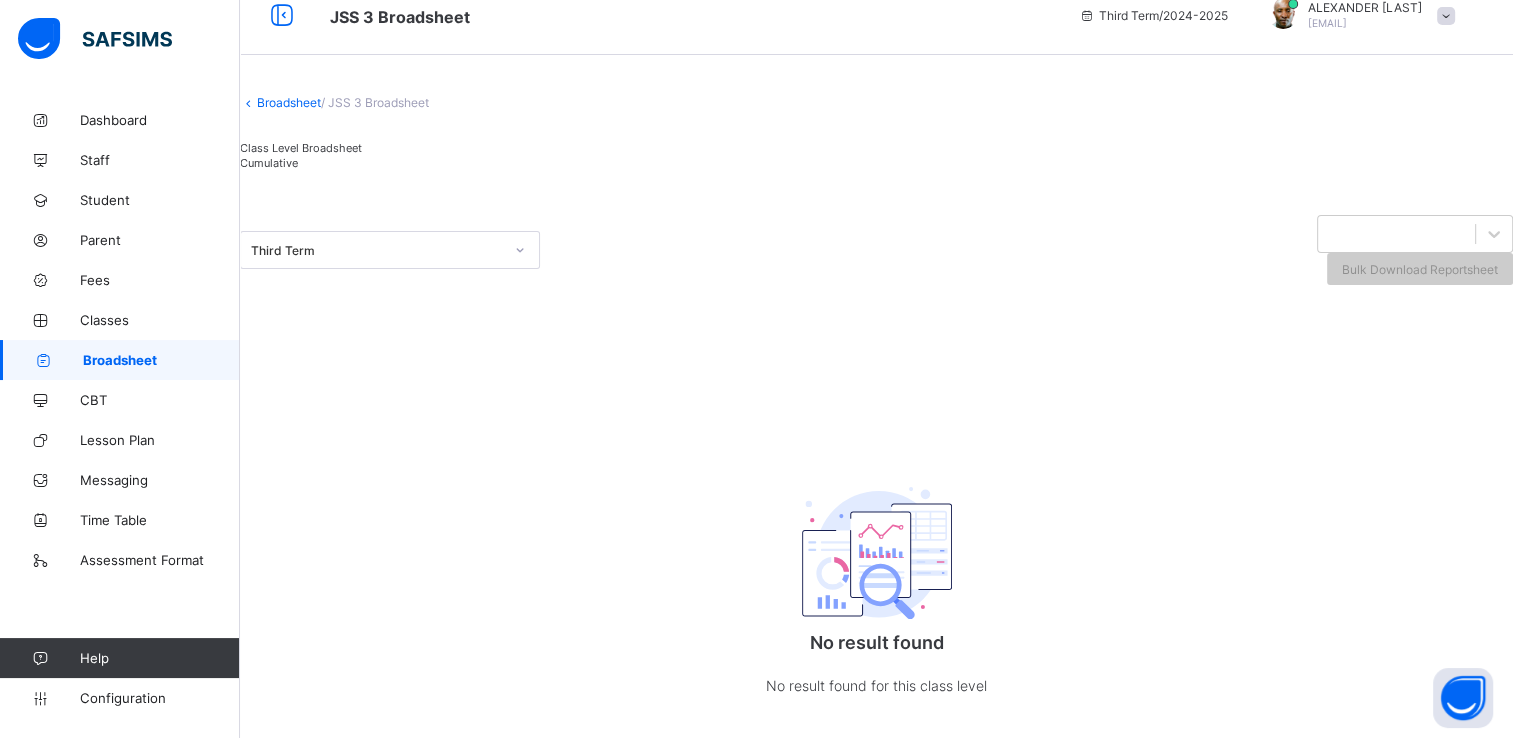scroll, scrollTop: 0, scrollLeft: 0, axis: both 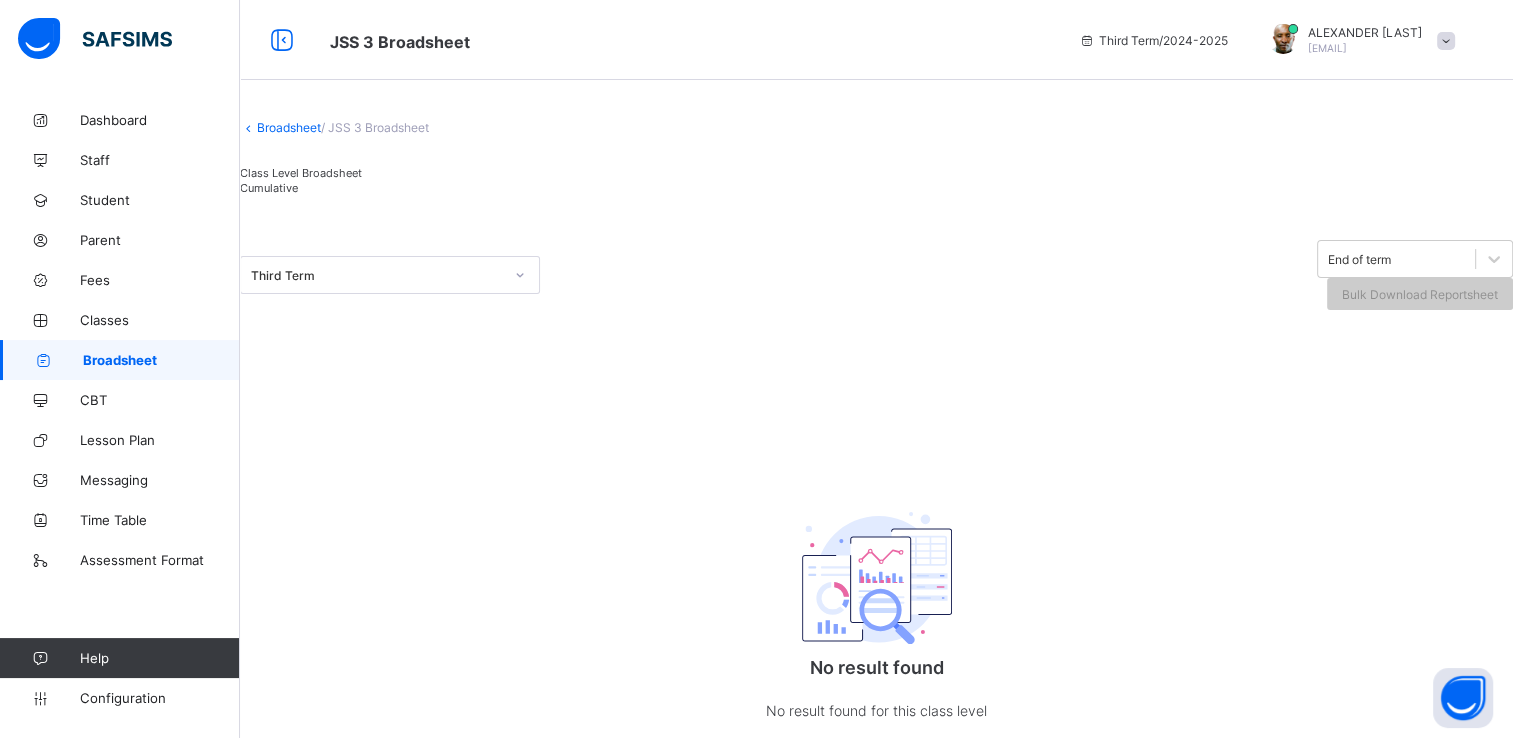 click on "Cumulative" at bounding box center [301, 187] 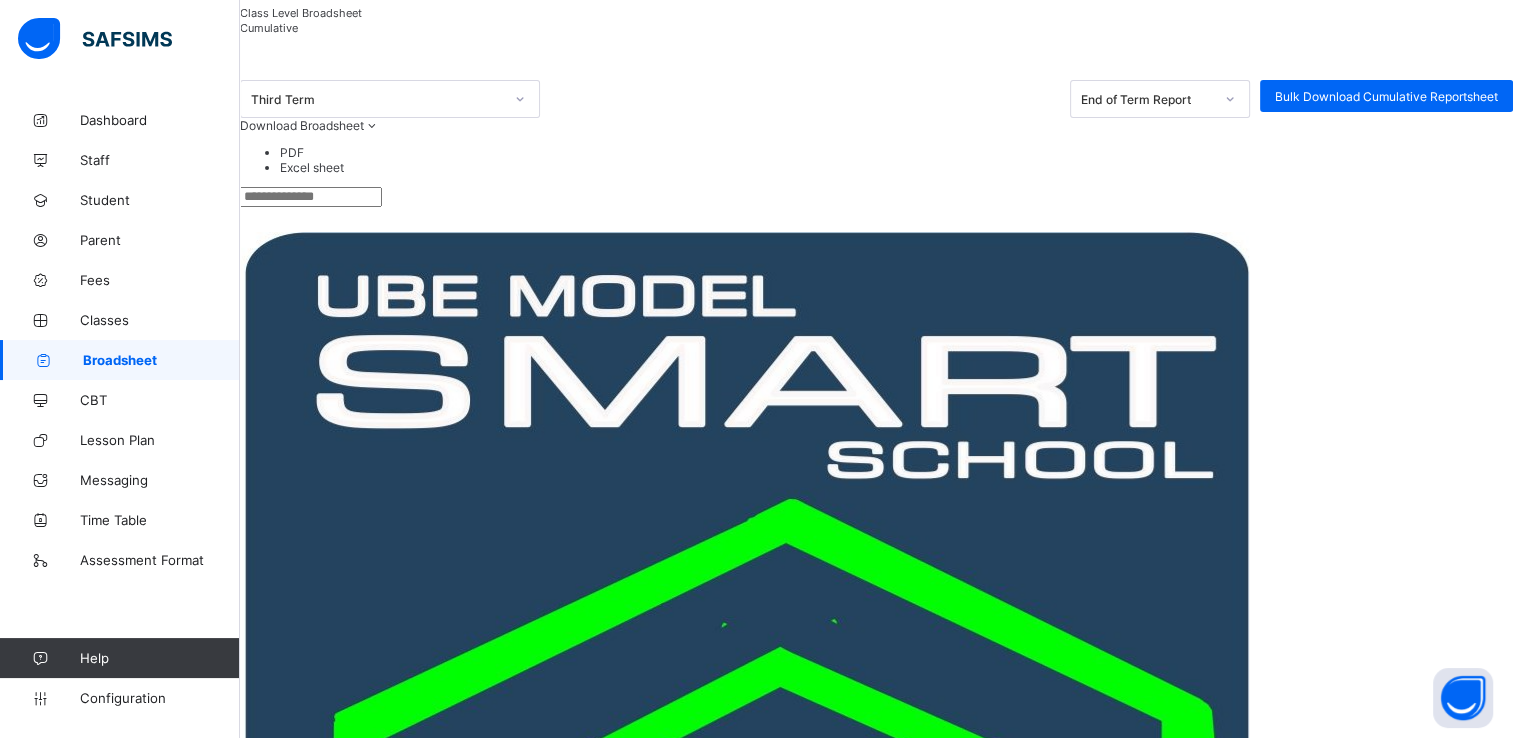 scroll, scrollTop: 327, scrollLeft: 0, axis: vertical 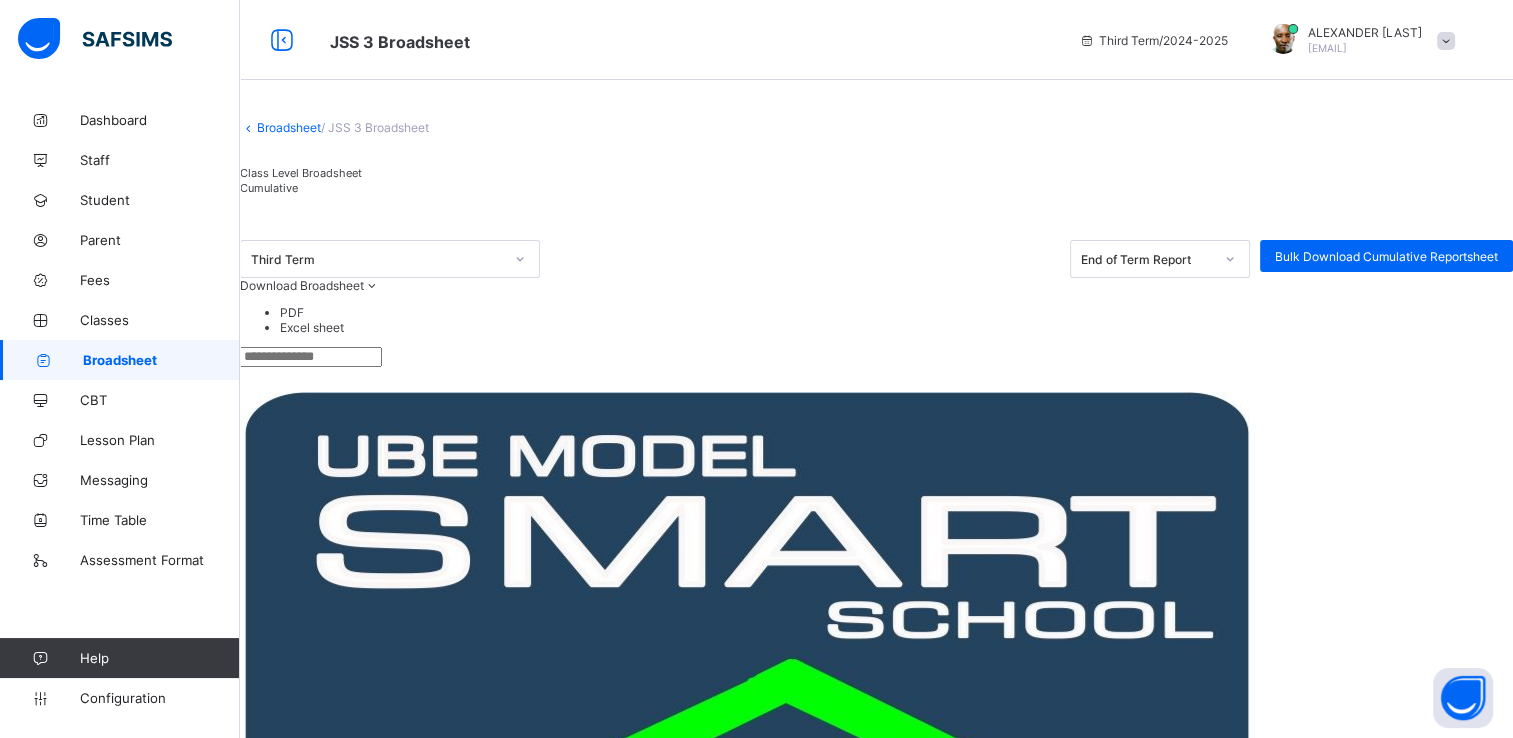 click on "Cumulative" at bounding box center [301, 187] 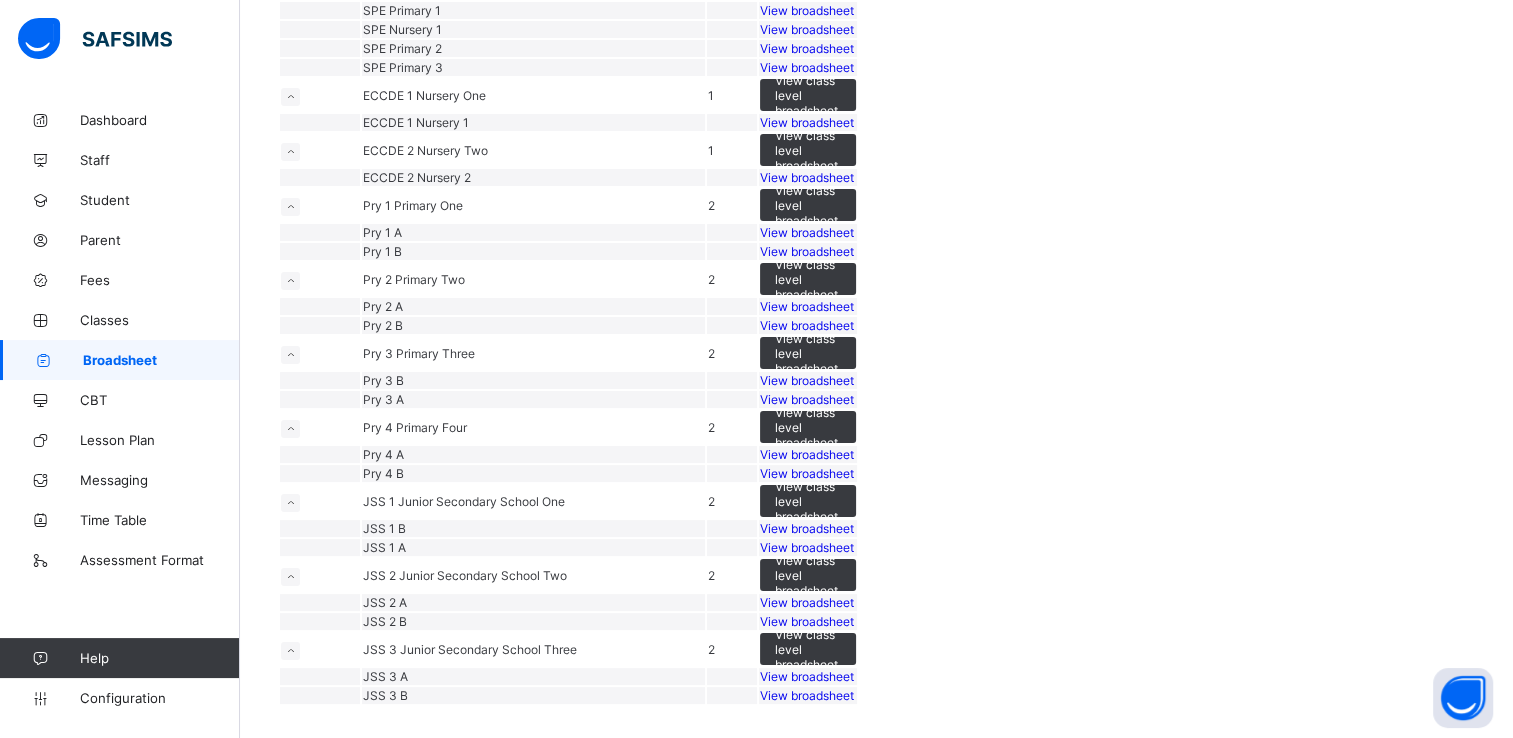 scroll, scrollTop: 1265, scrollLeft: 0, axis: vertical 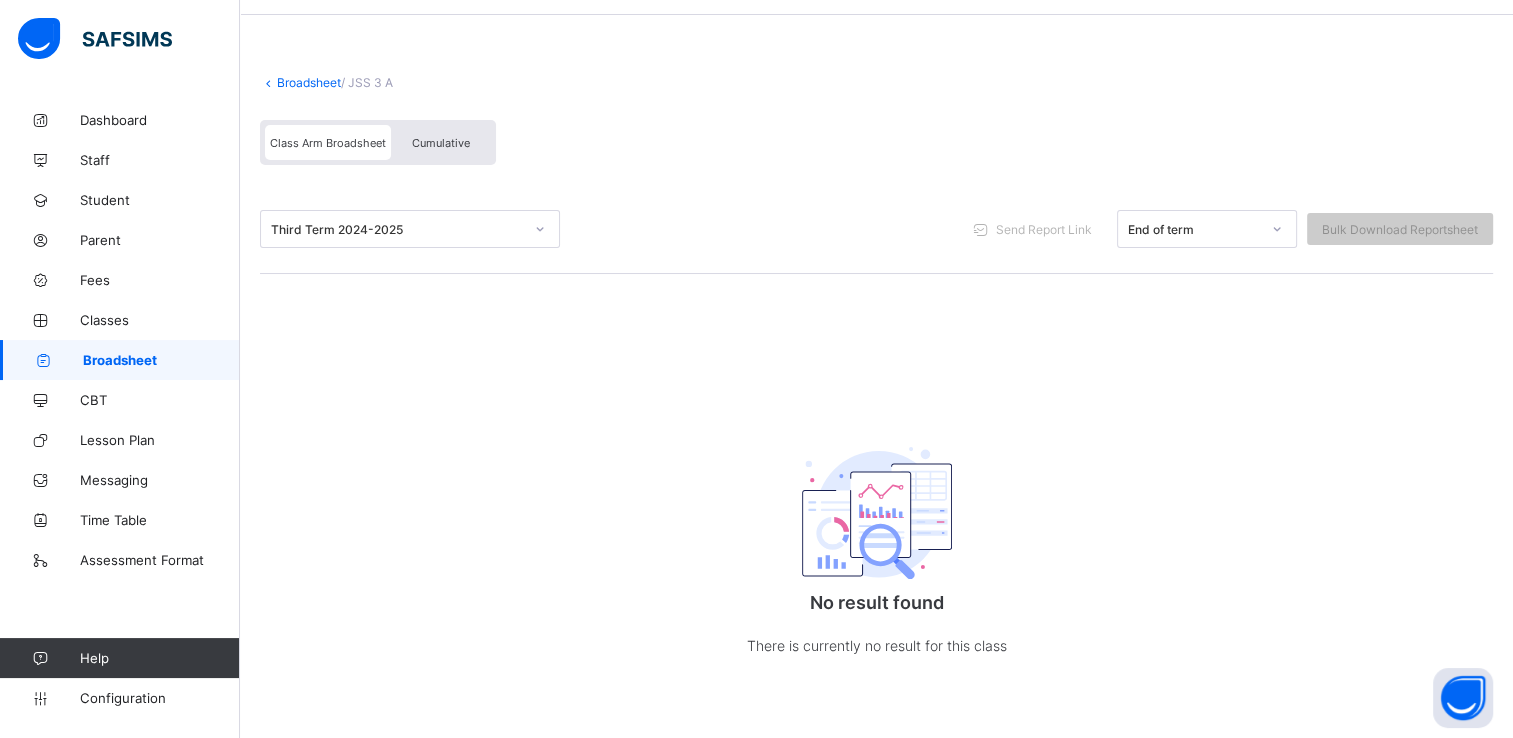 click on "Cumulative" at bounding box center [441, 142] 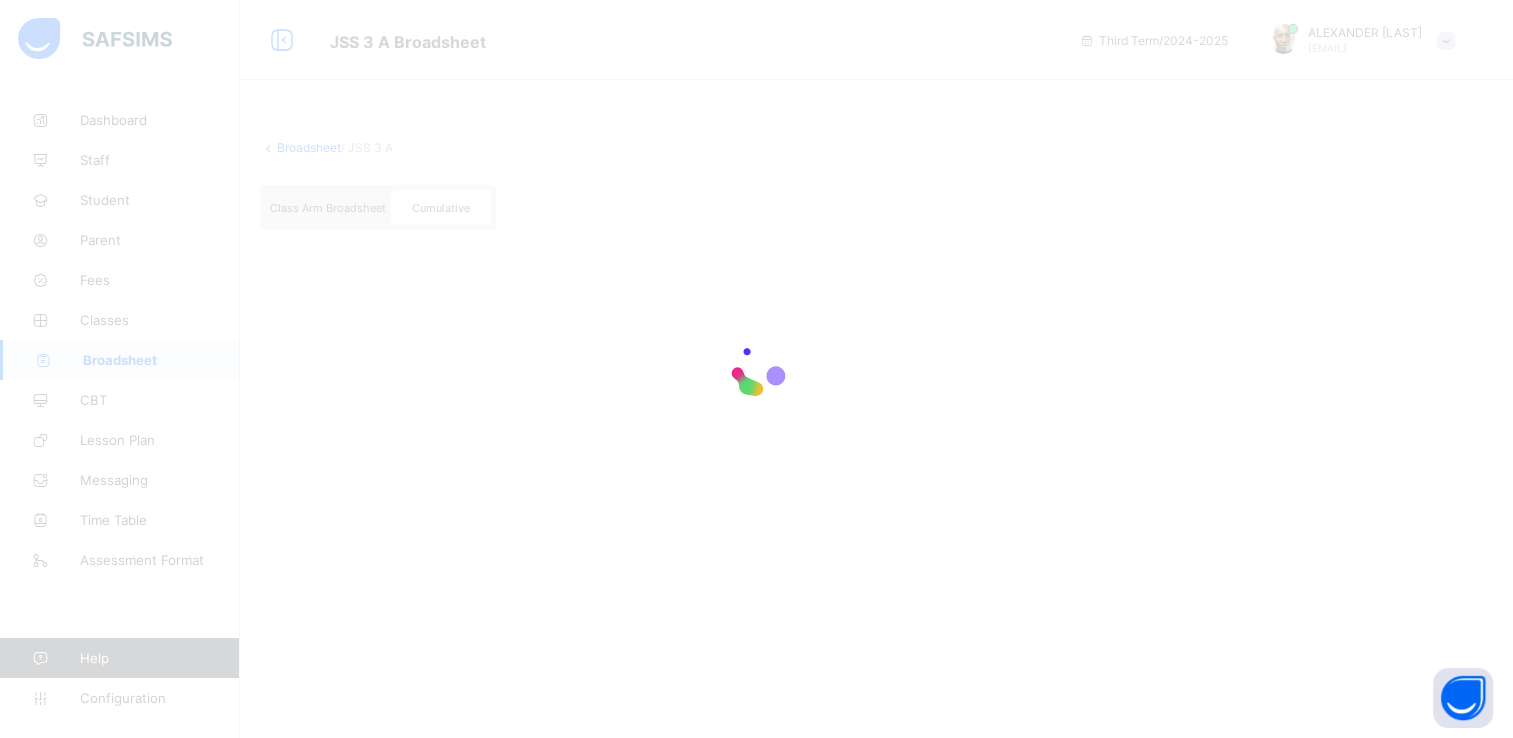 scroll, scrollTop: 0, scrollLeft: 0, axis: both 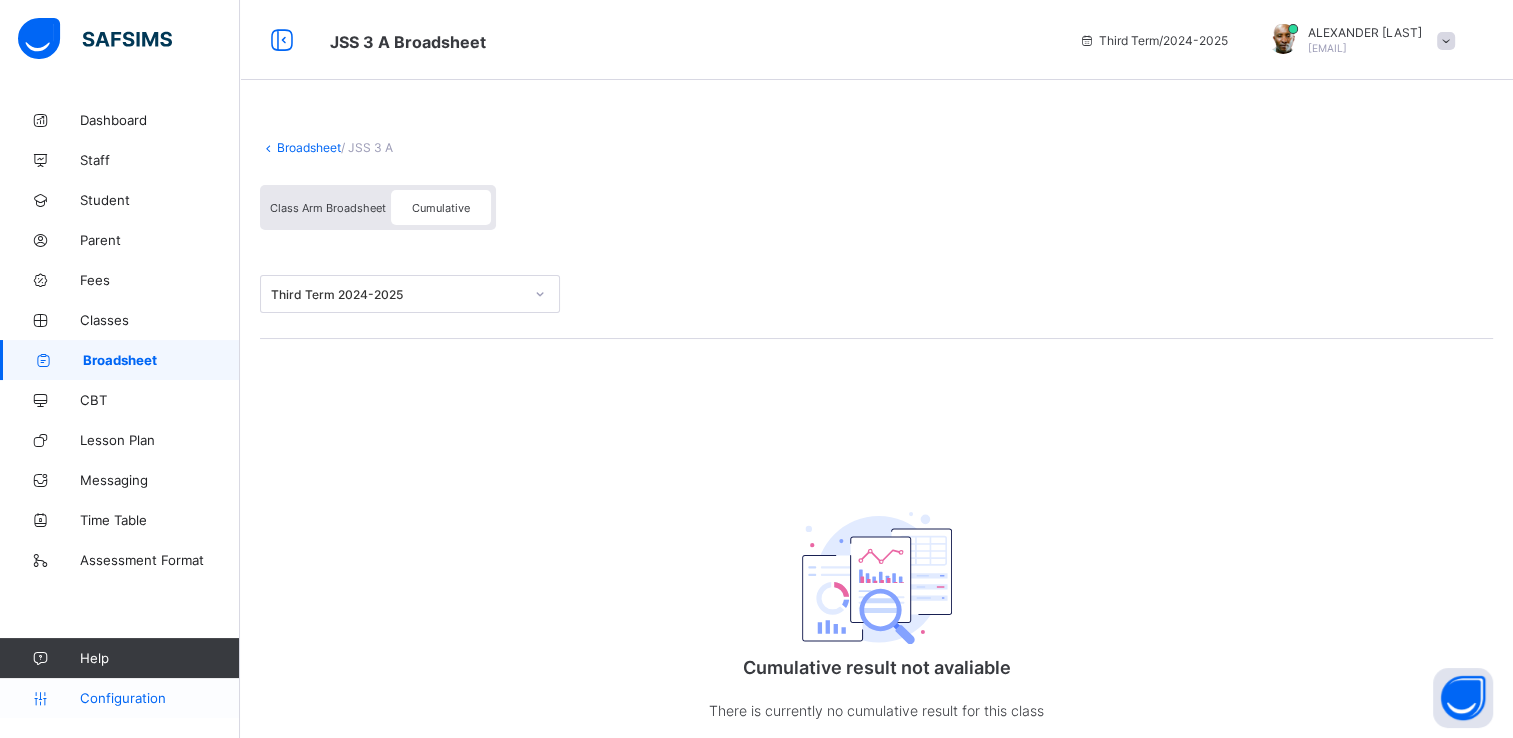 click on "Configuration" at bounding box center [159, 698] 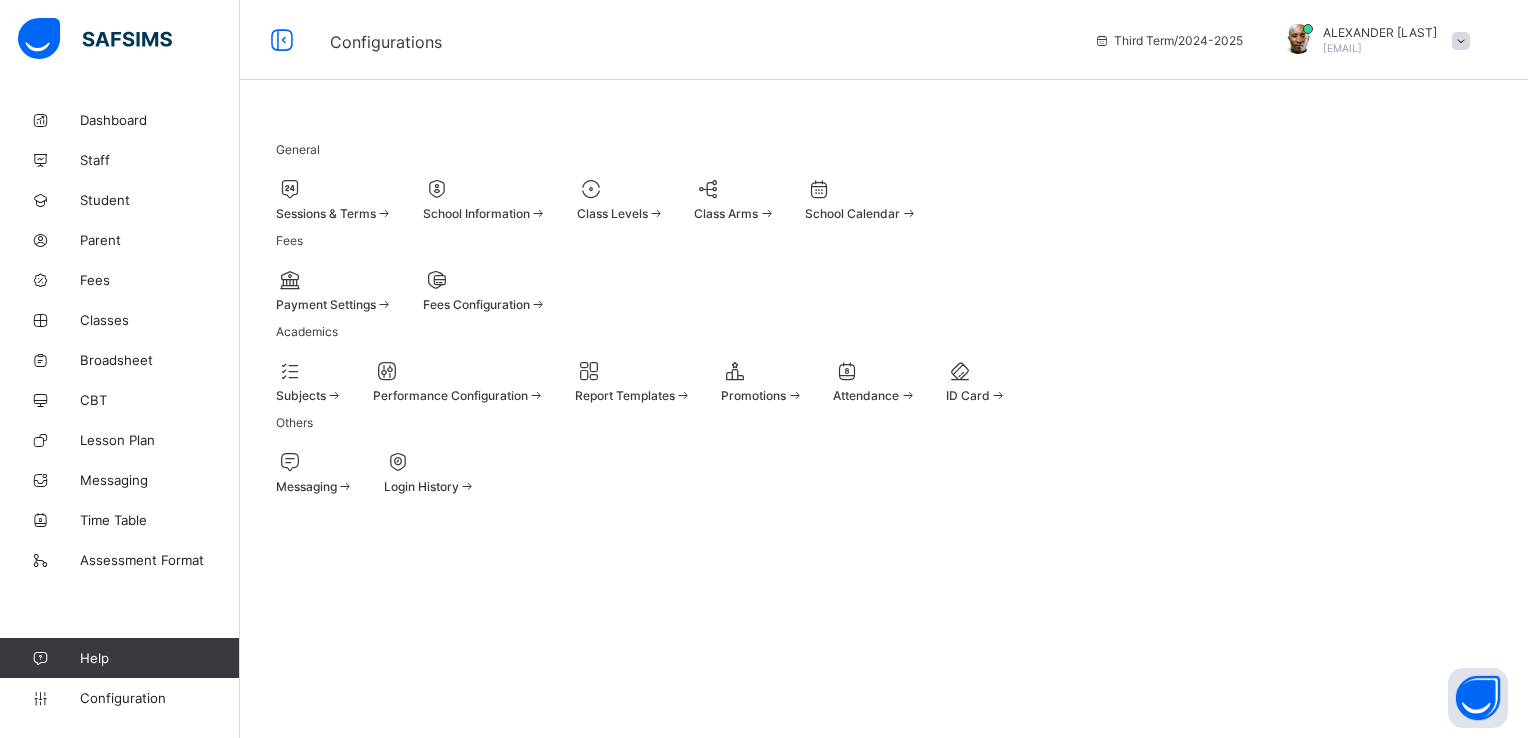 click on "Class Levels" at bounding box center (621, 213) 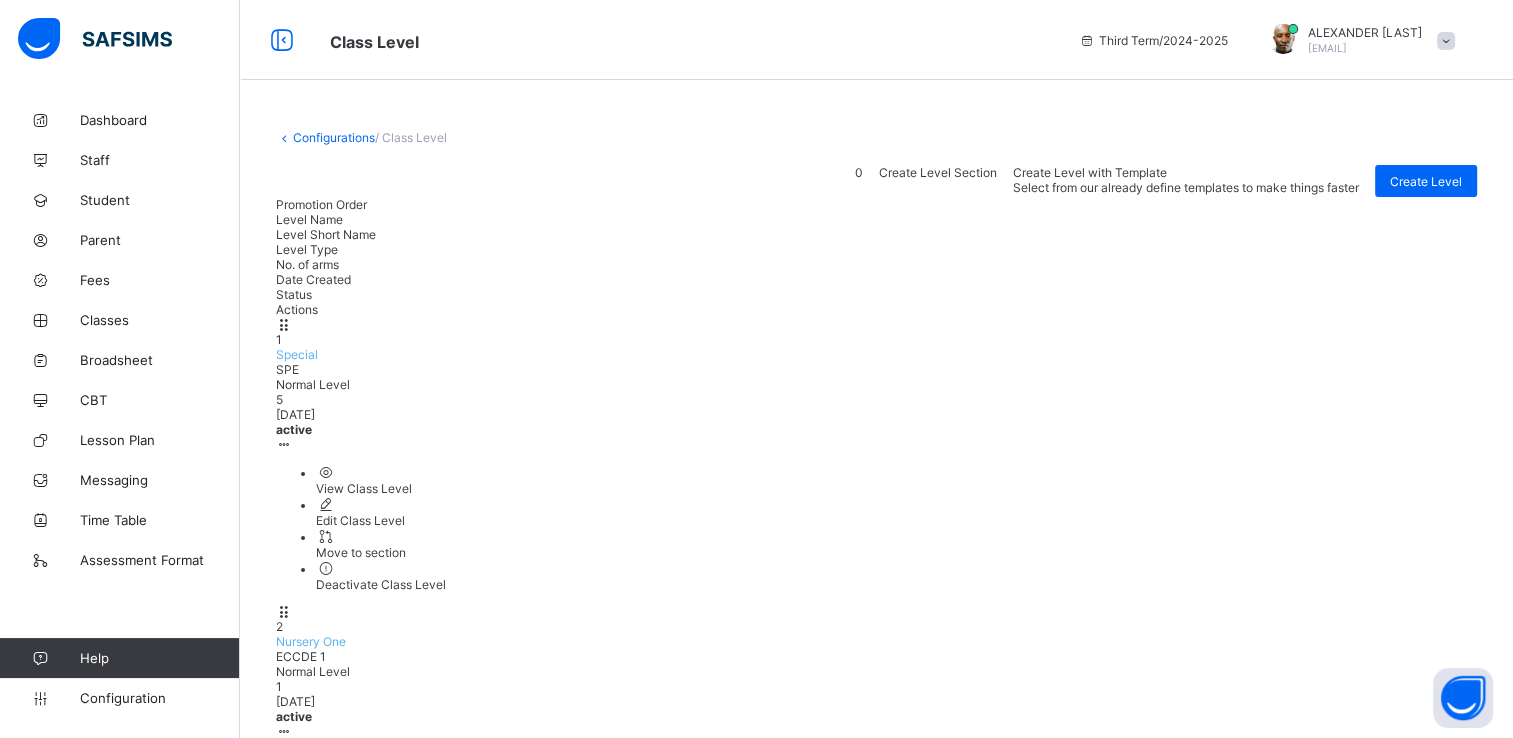 scroll, scrollTop: 200, scrollLeft: 0, axis: vertical 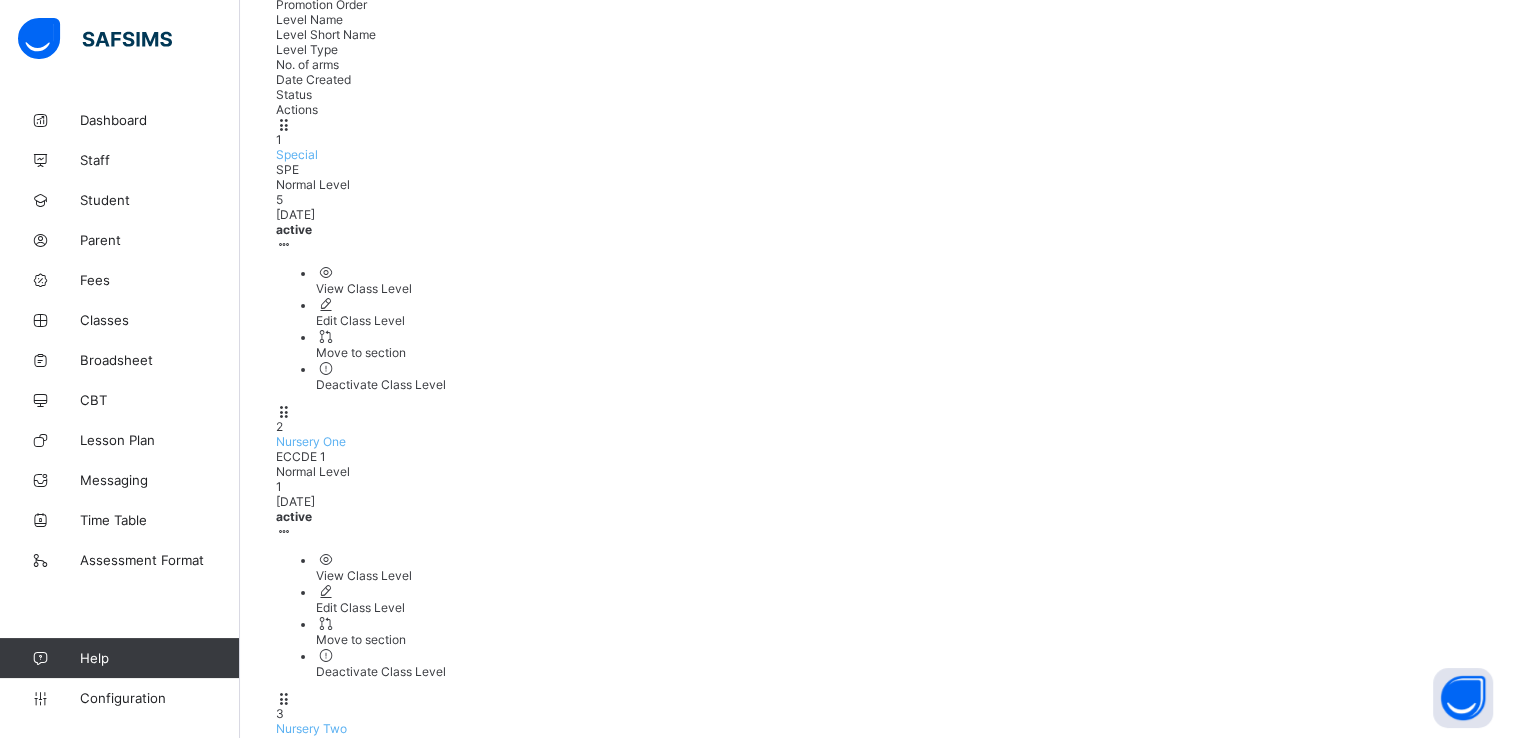click on "View Class Level" at bounding box center (896, 2871) 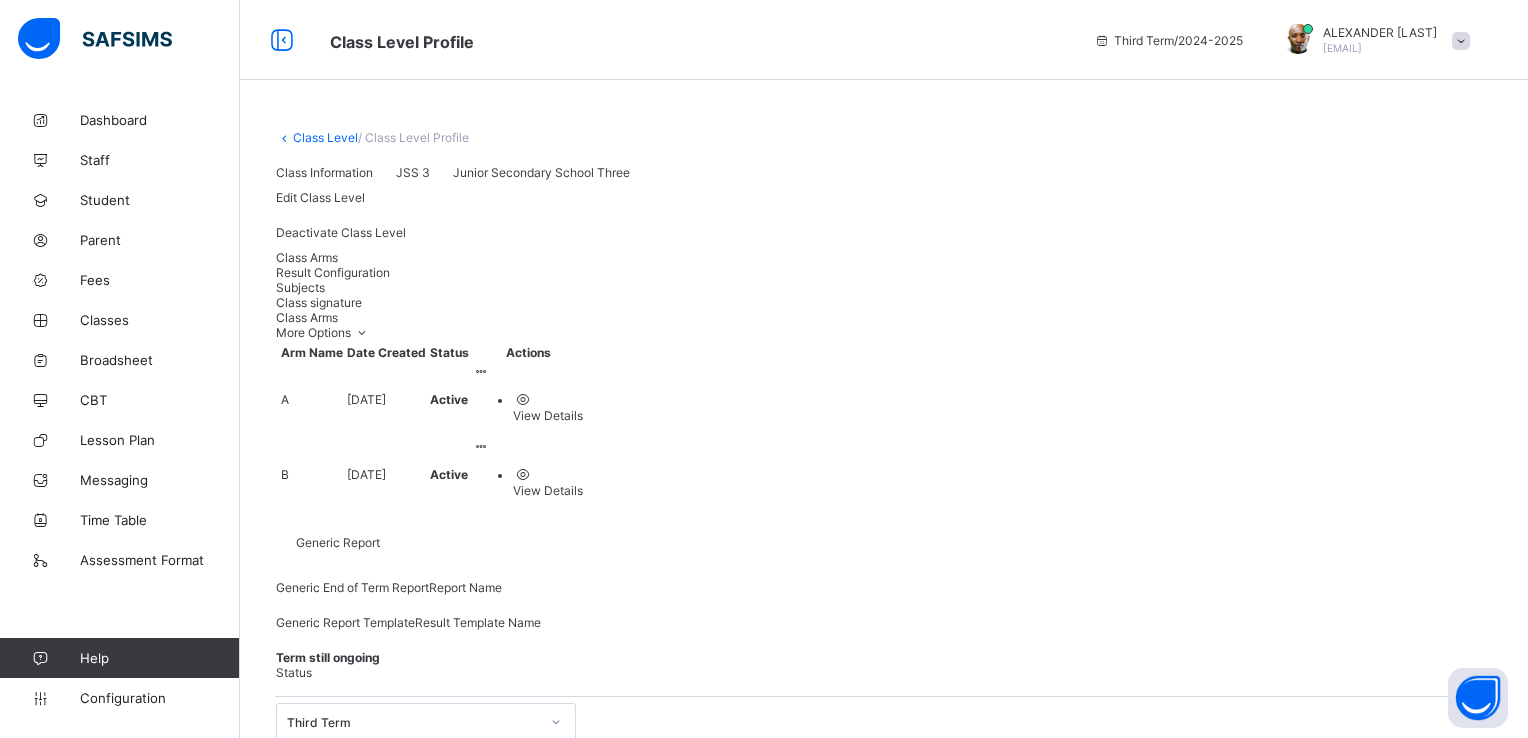 click on "Result Configuration" at bounding box center (333, 272) 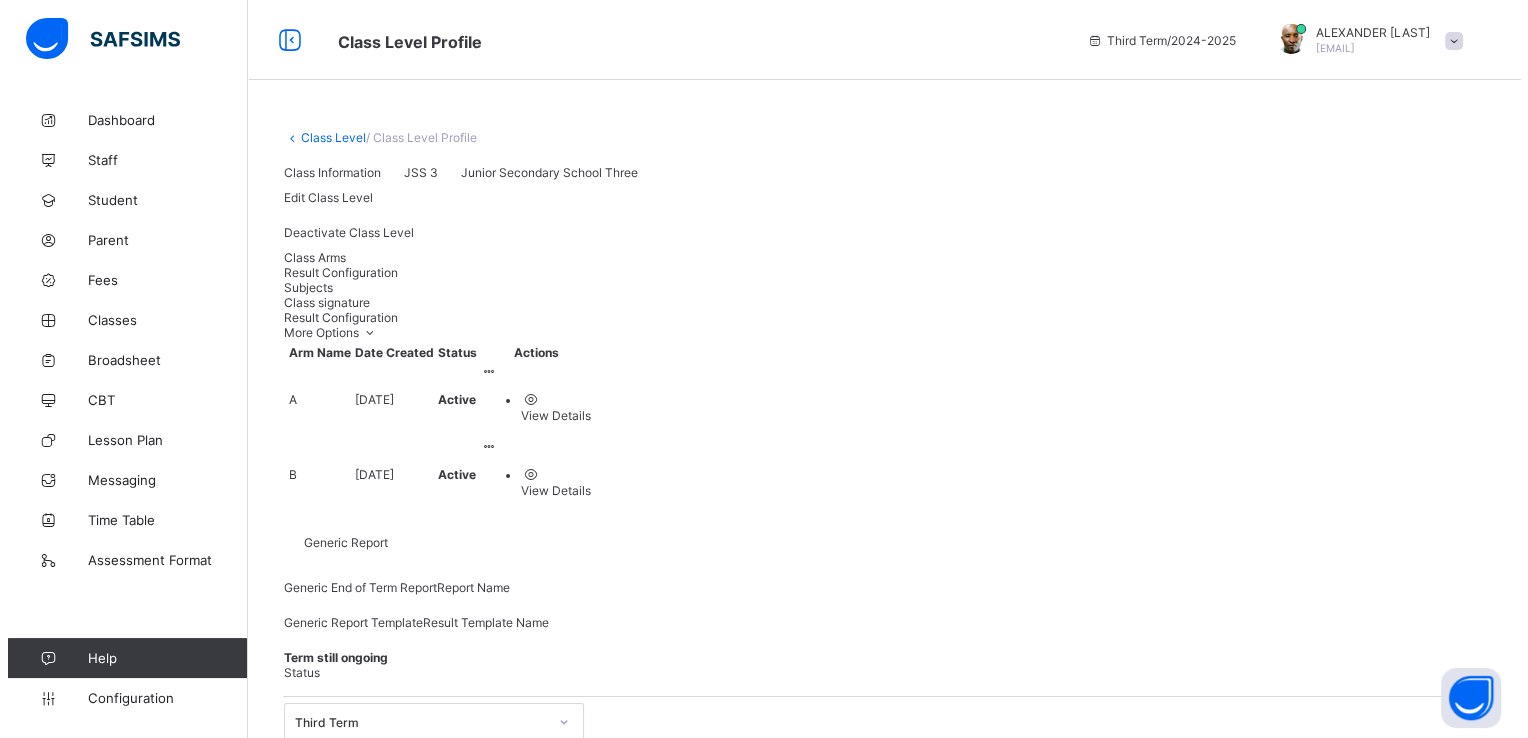 scroll, scrollTop: 258, scrollLeft: 0, axis: vertical 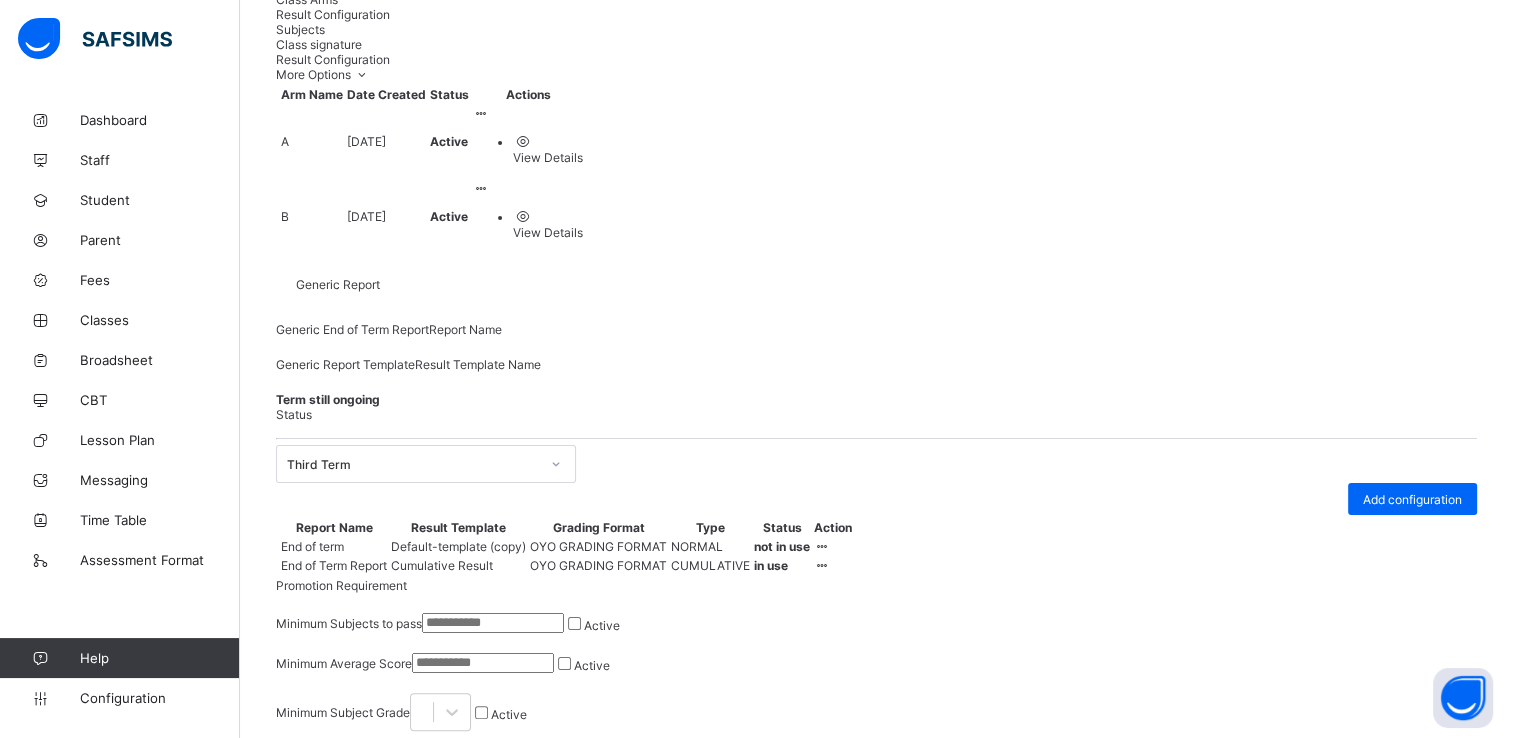 click at bounding box center [822, 546] 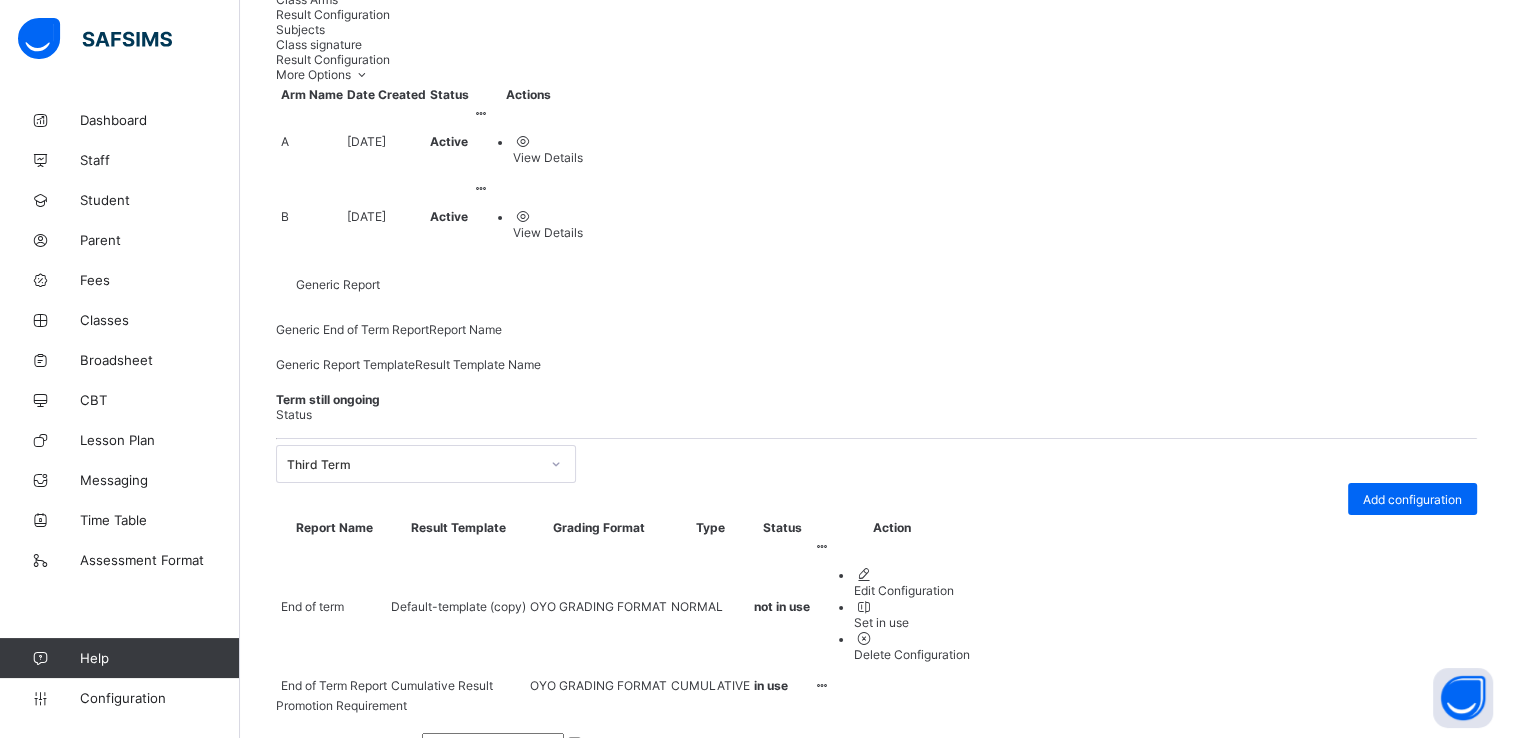click on "Edit Configuration" at bounding box center (912, 590) 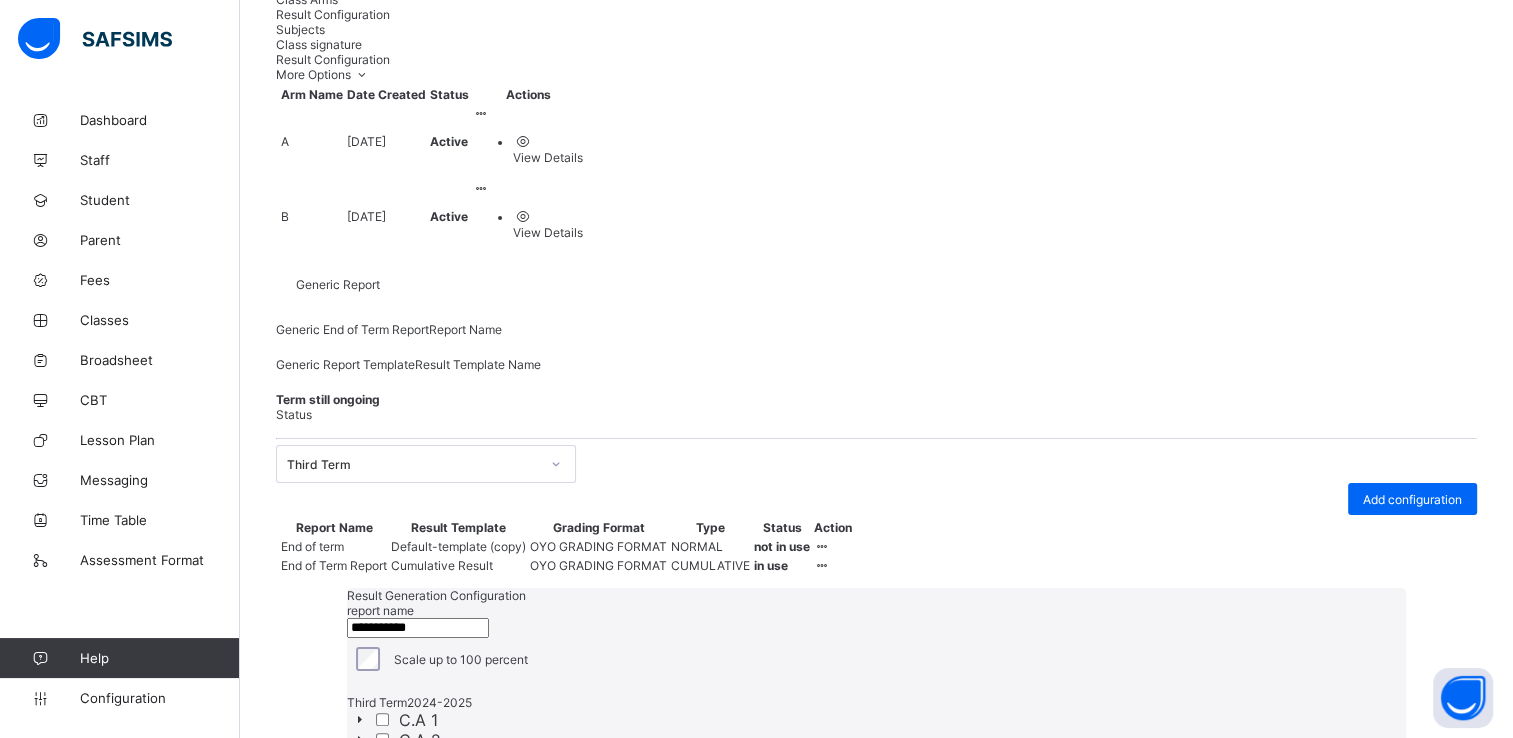 type on "**********" 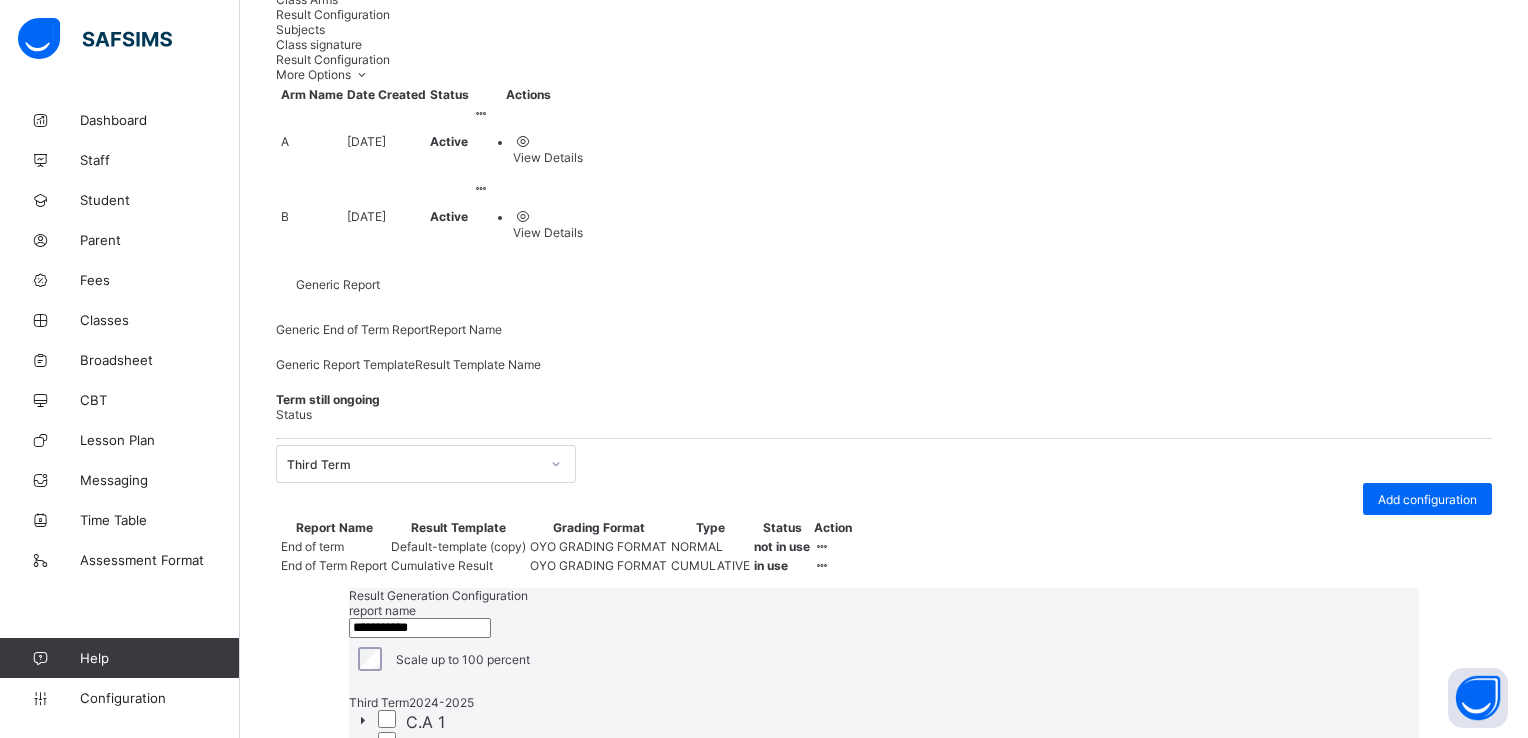 scroll, scrollTop: 0, scrollLeft: 0, axis: both 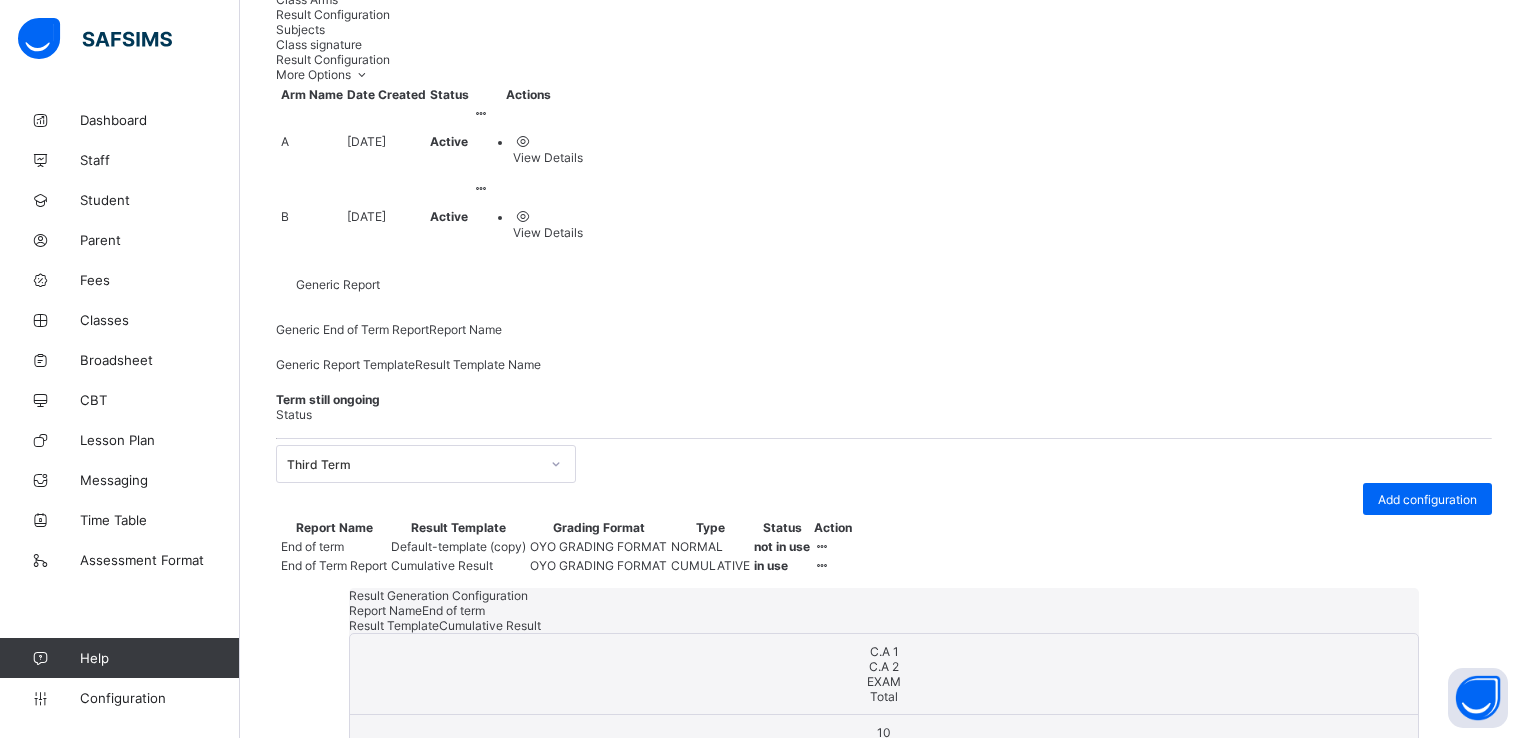click on "Save" at bounding box center [1369, 1026] 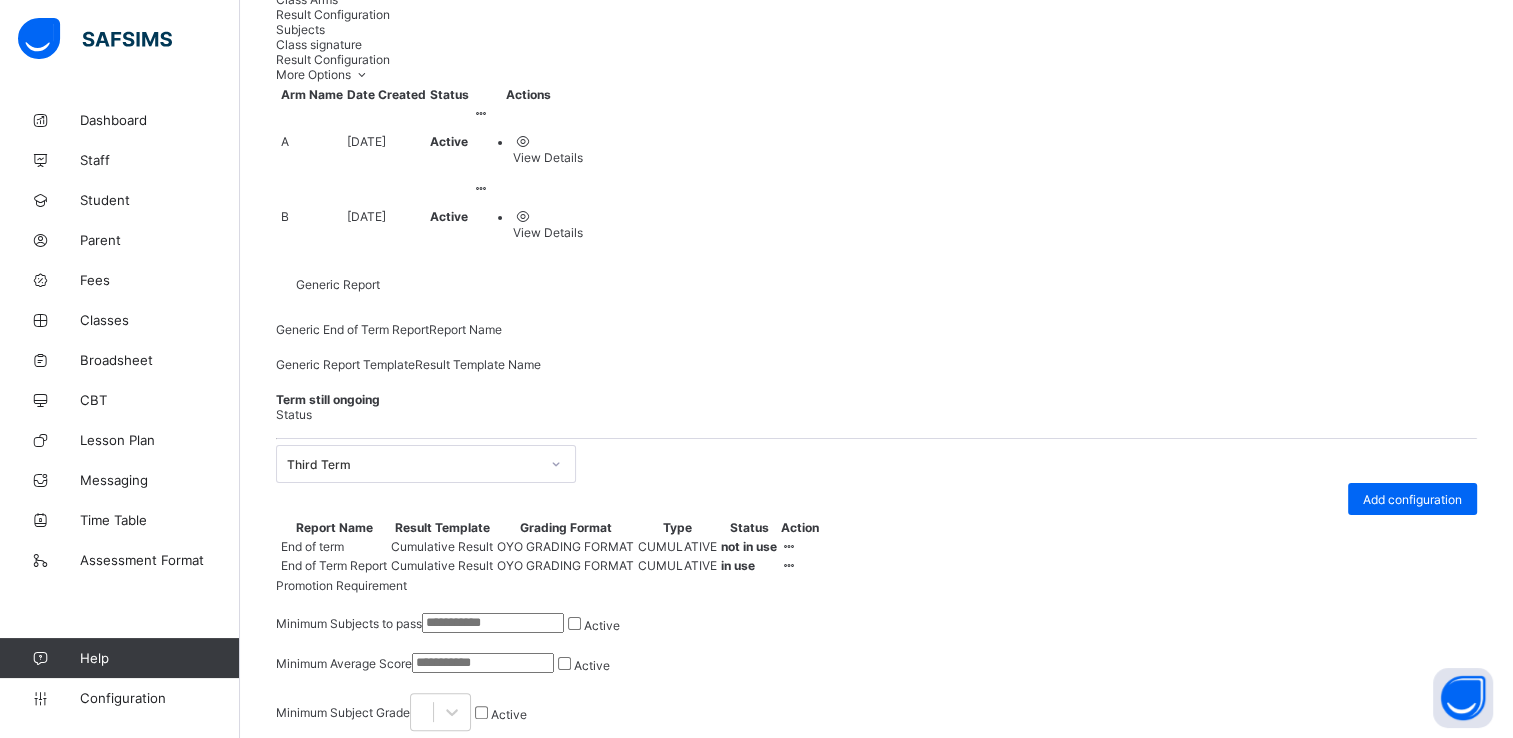 click at bounding box center (789, 546) 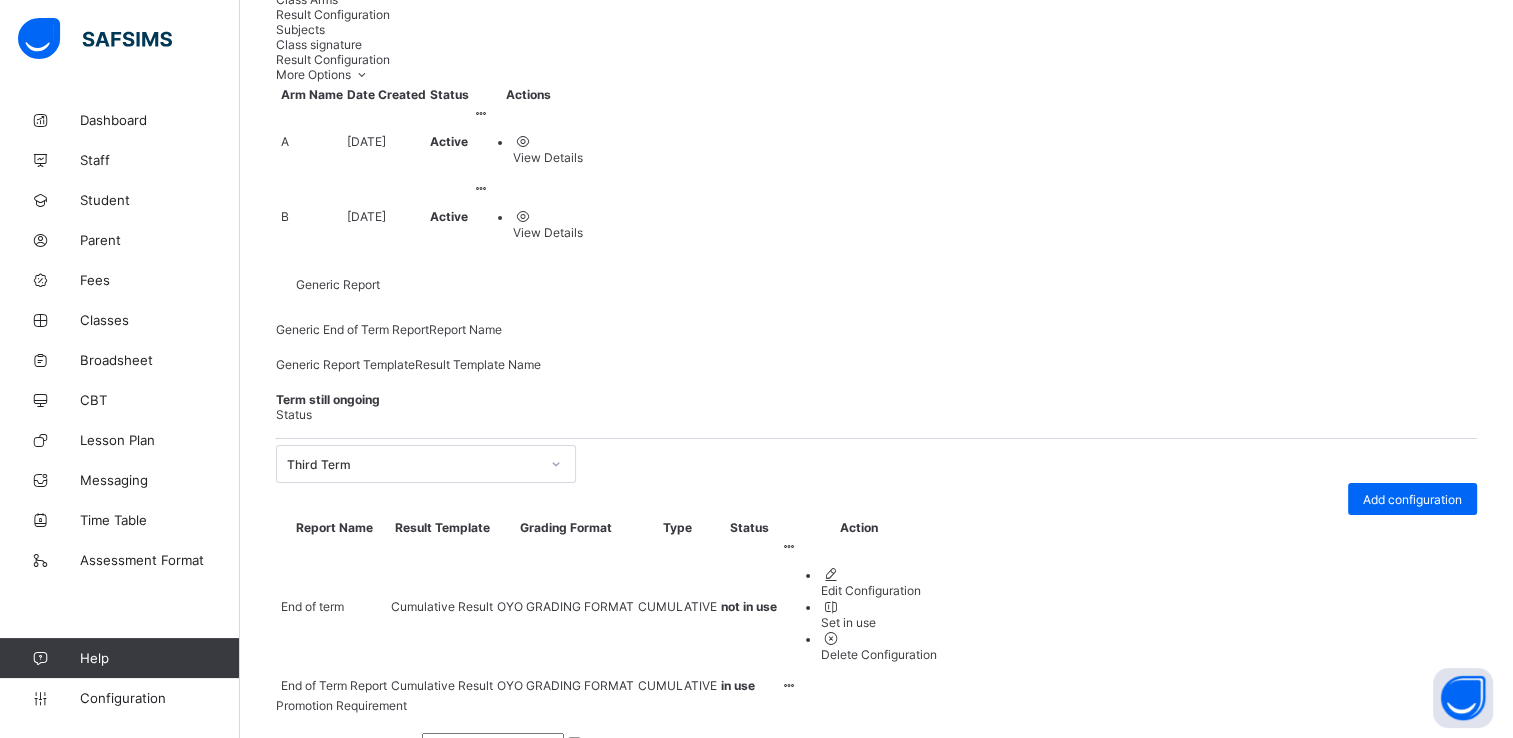 click on "Set in use" at bounding box center (879, 622) 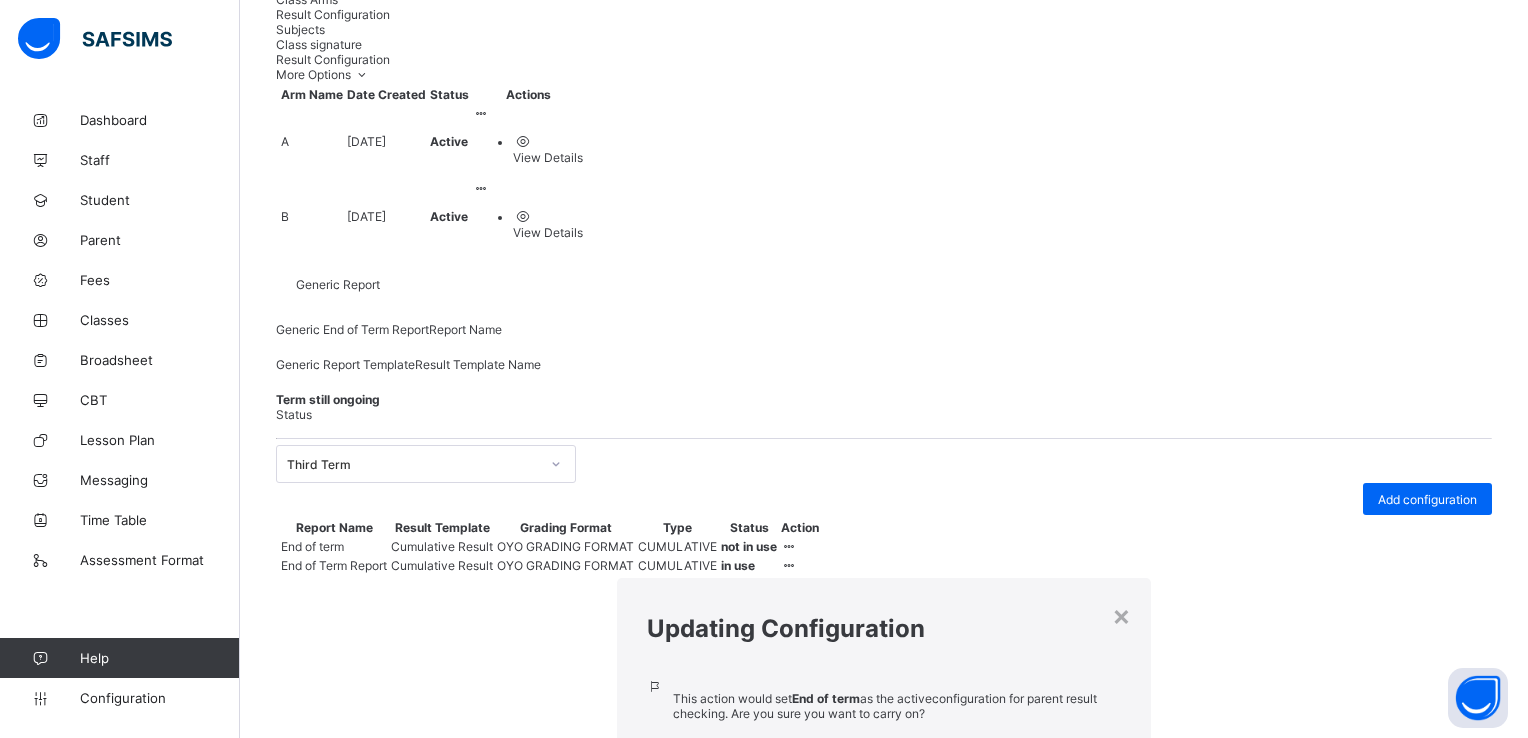 click on "Yes, Set in Use" at bounding box center [1074, 789] 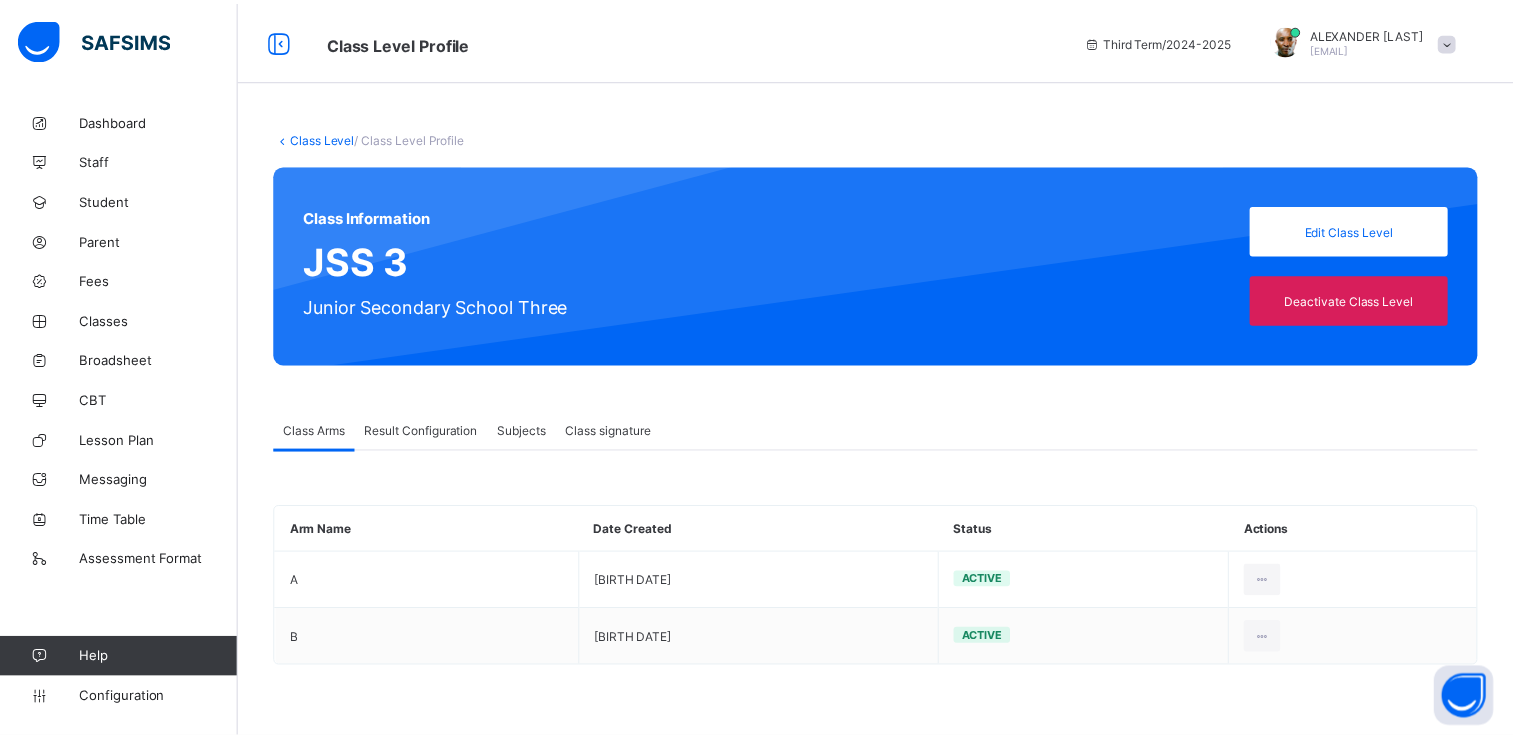 scroll, scrollTop: 0, scrollLeft: 0, axis: both 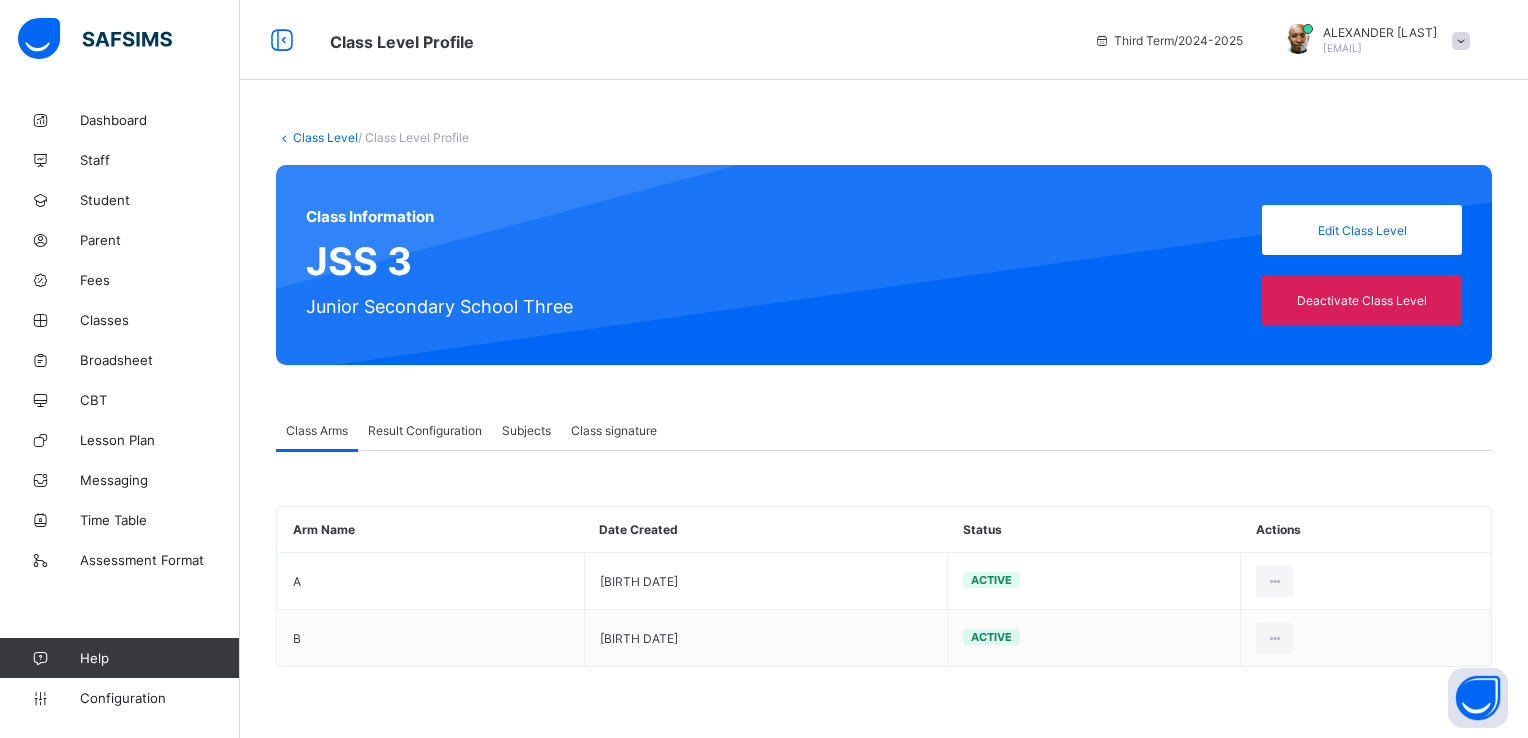 click on "Result Configuration" at bounding box center [425, 430] 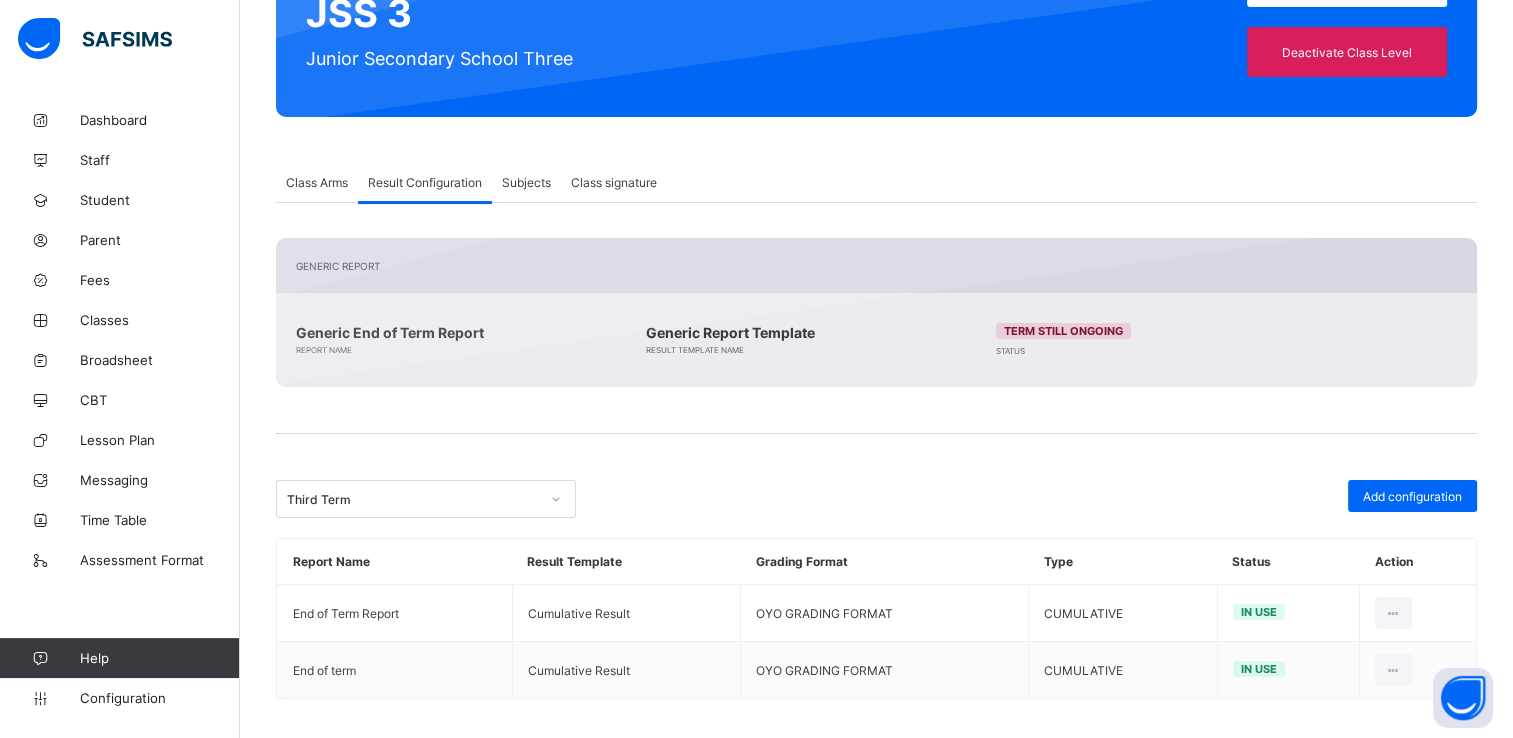 scroll, scrollTop: 258, scrollLeft: 0, axis: vertical 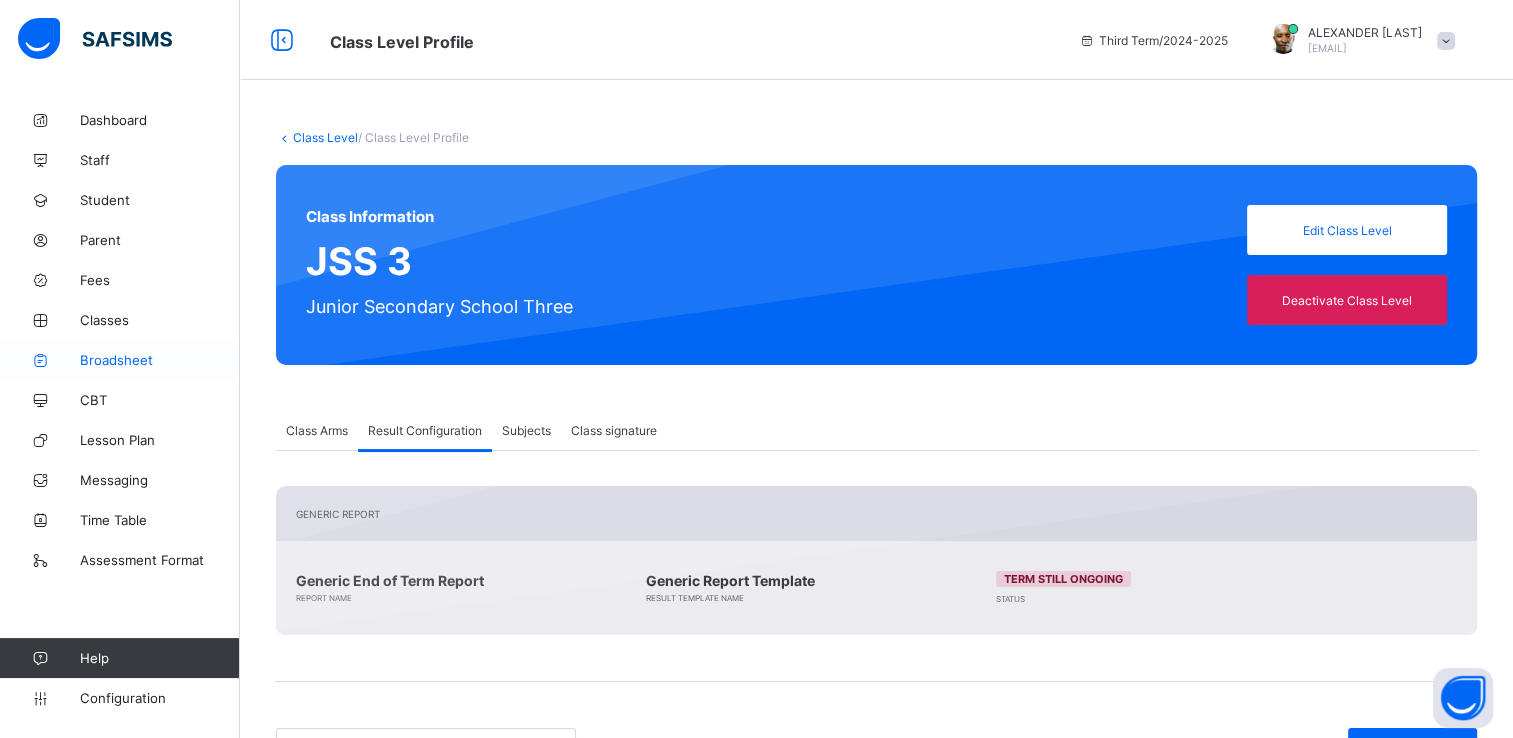 click on "Broadsheet" at bounding box center [160, 360] 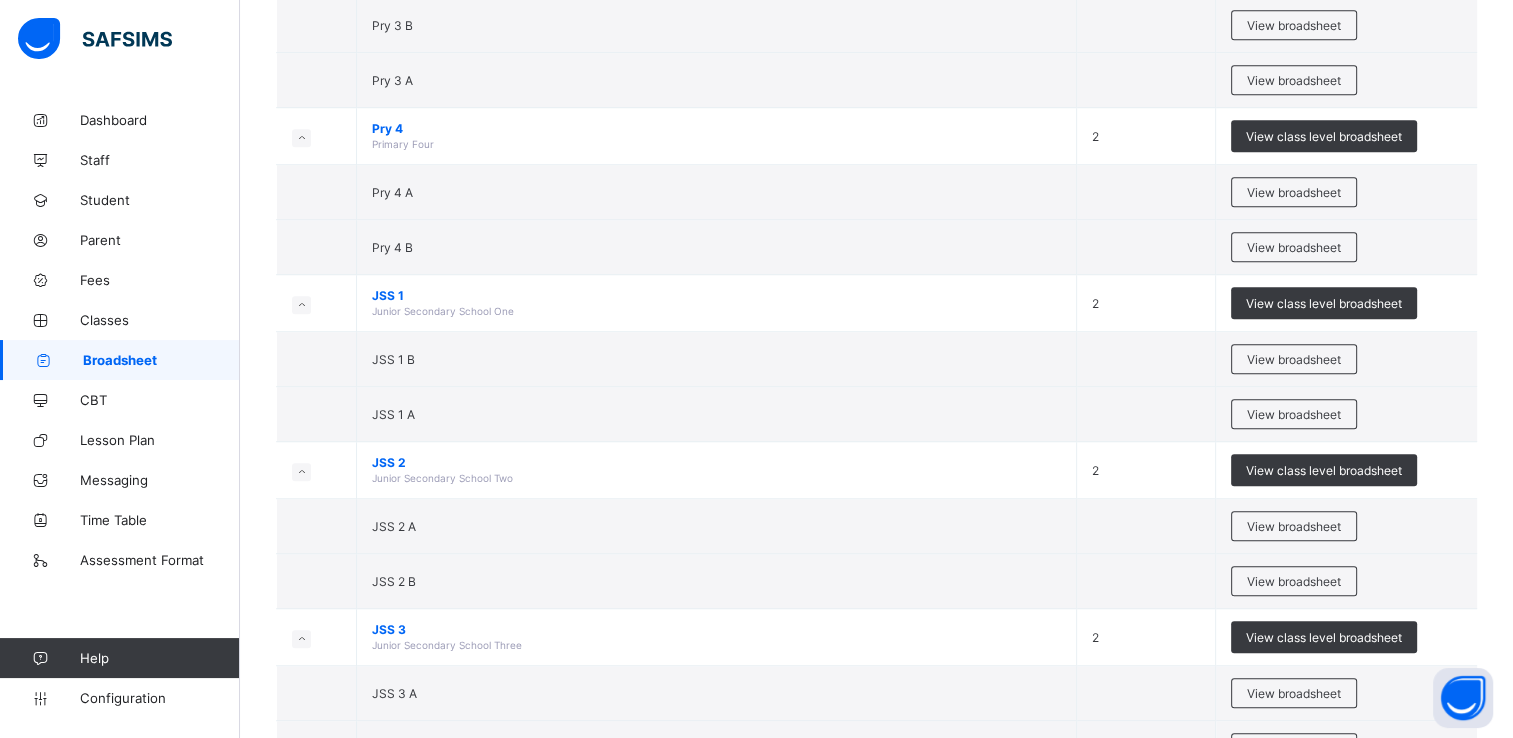 scroll, scrollTop: 1265, scrollLeft: 0, axis: vertical 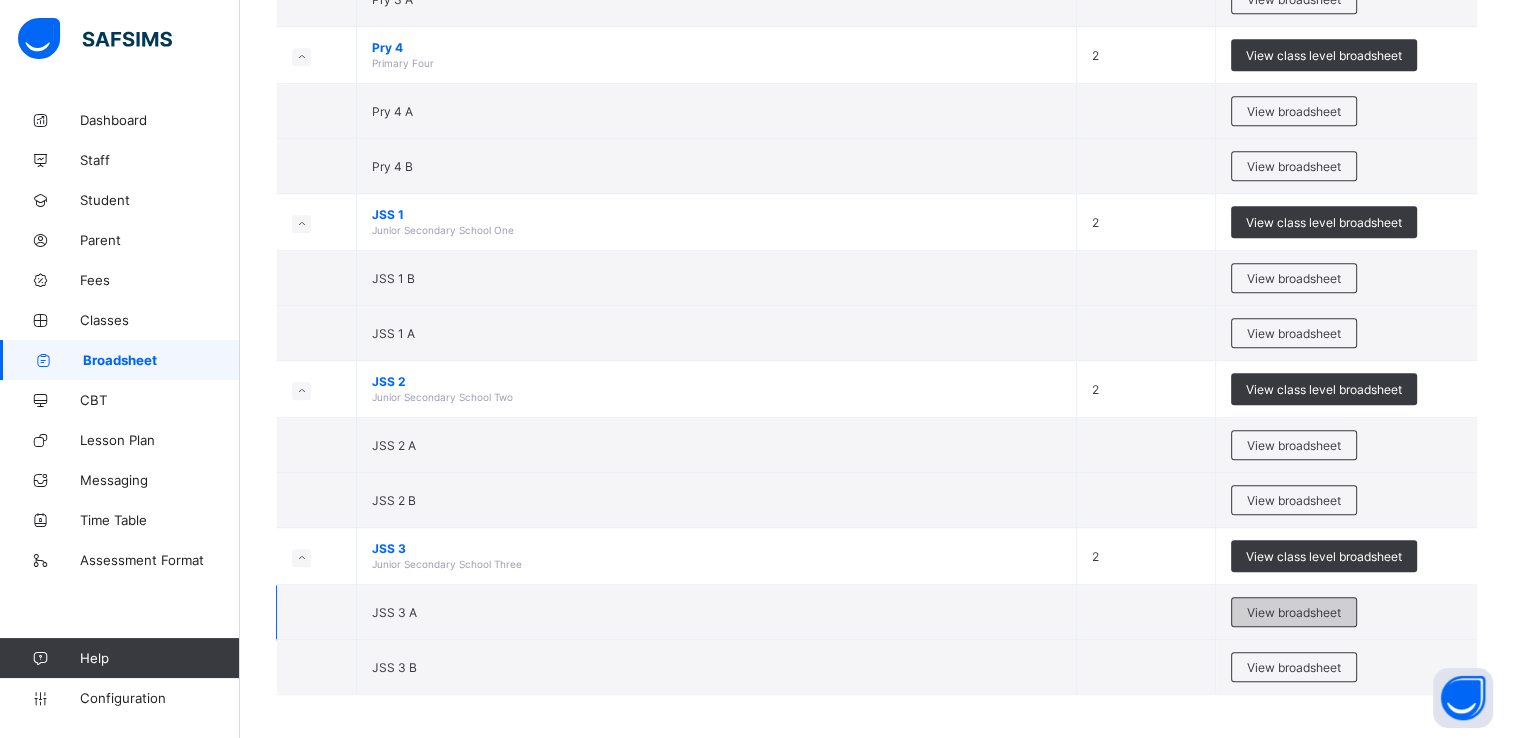 click on "View broadsheet" at bounding box center [1294, 612] 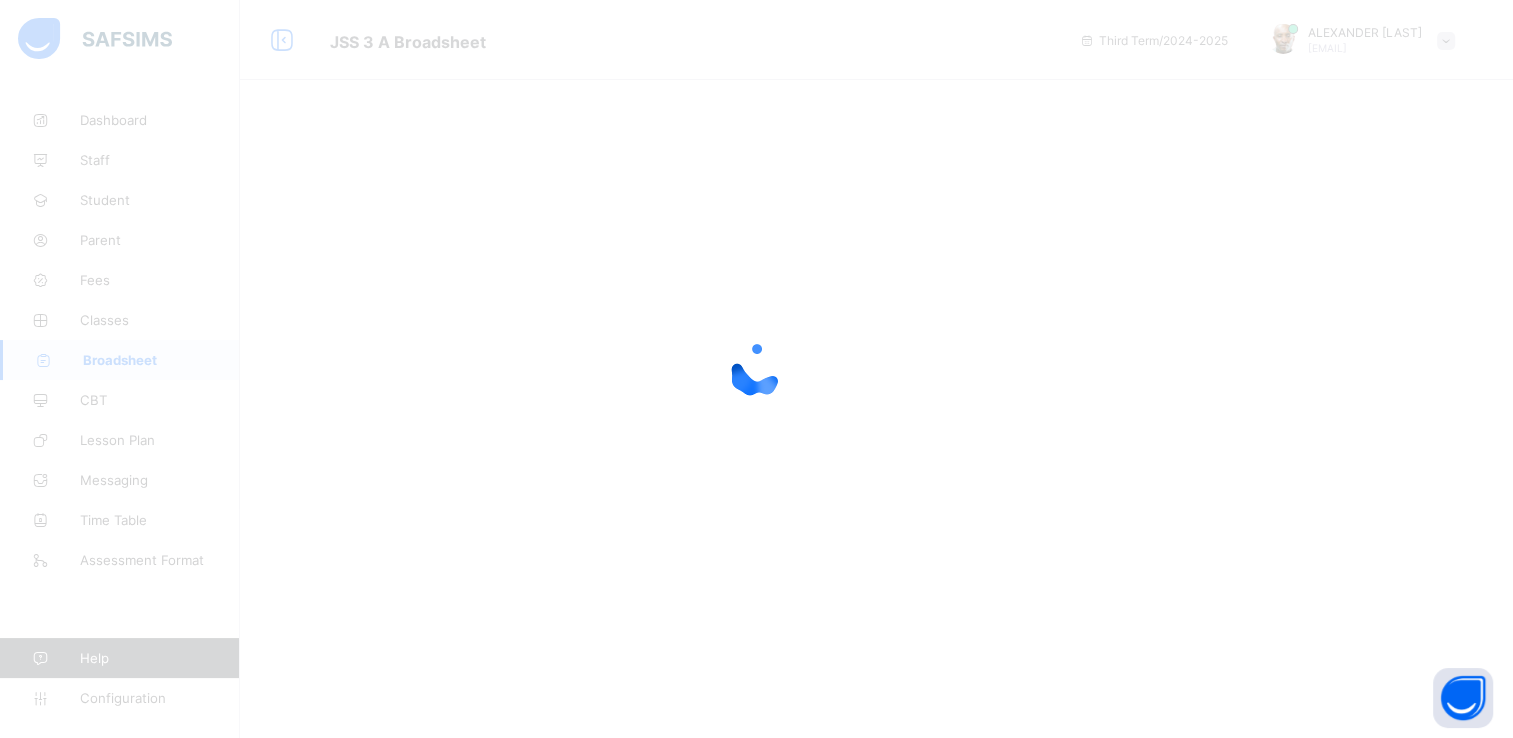 scroll, scrollTop: 0, scrollLeft: 0, axis: both 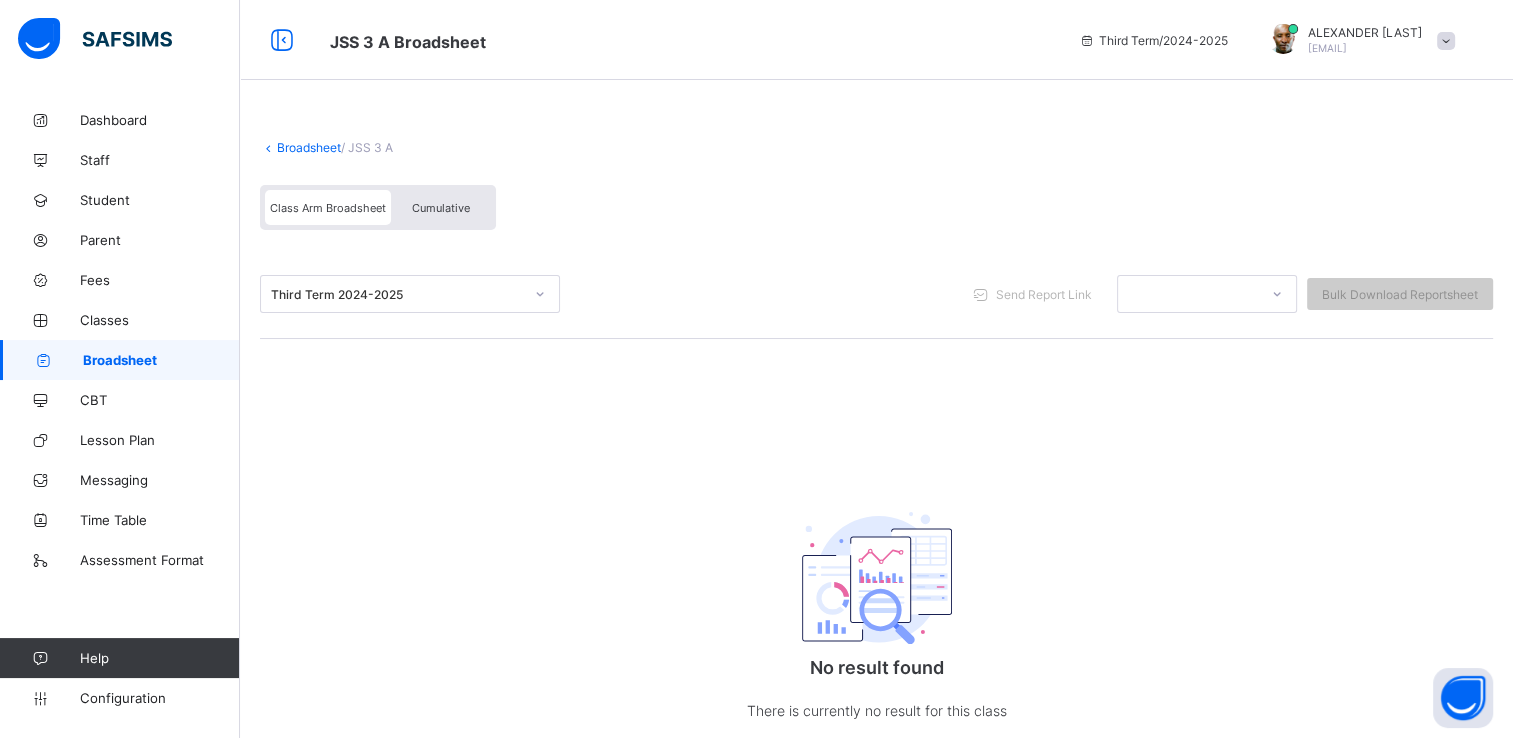 click on "Cumulative" at bounding box center [441, 208] 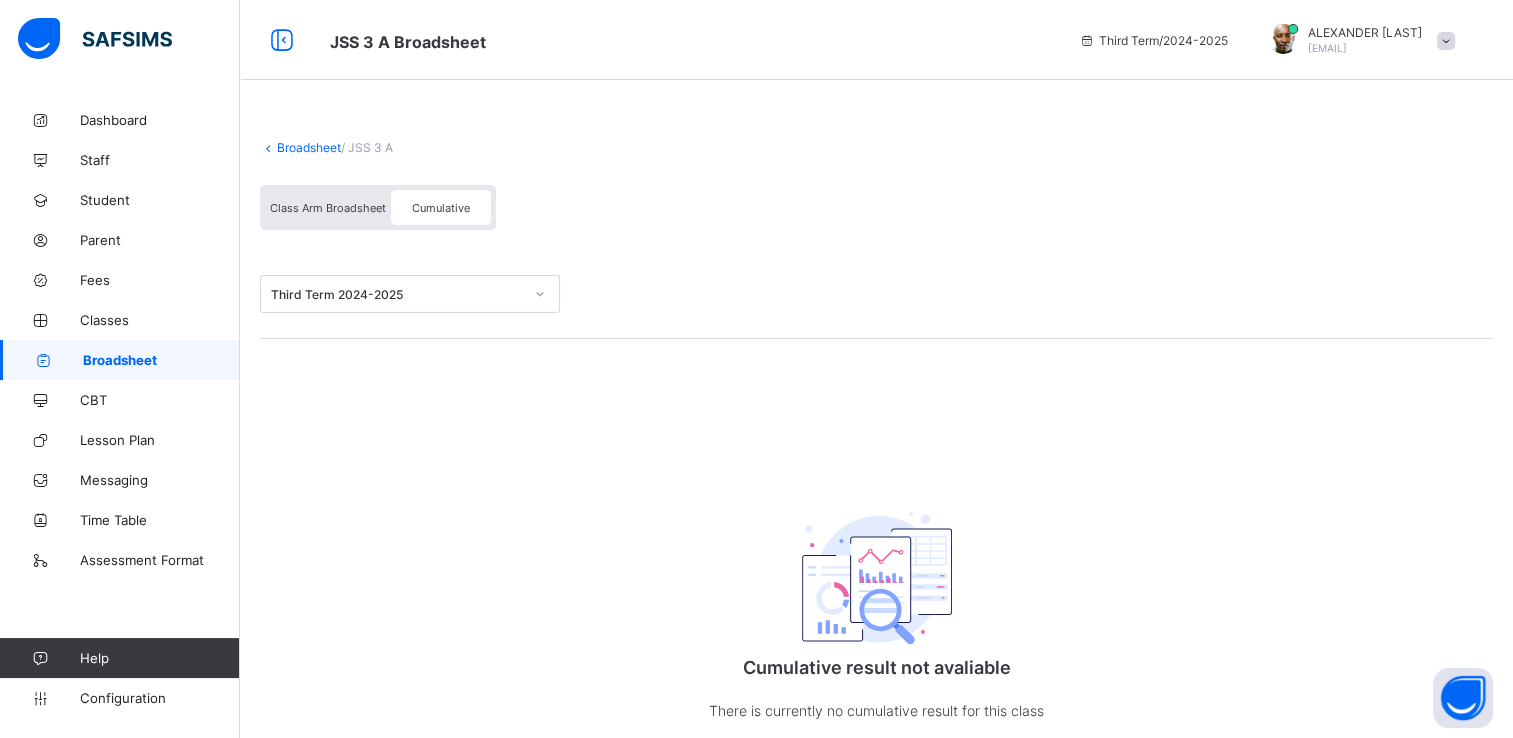 scroll, scrollTop: 67, scrollLeft: 0, axis: vertical 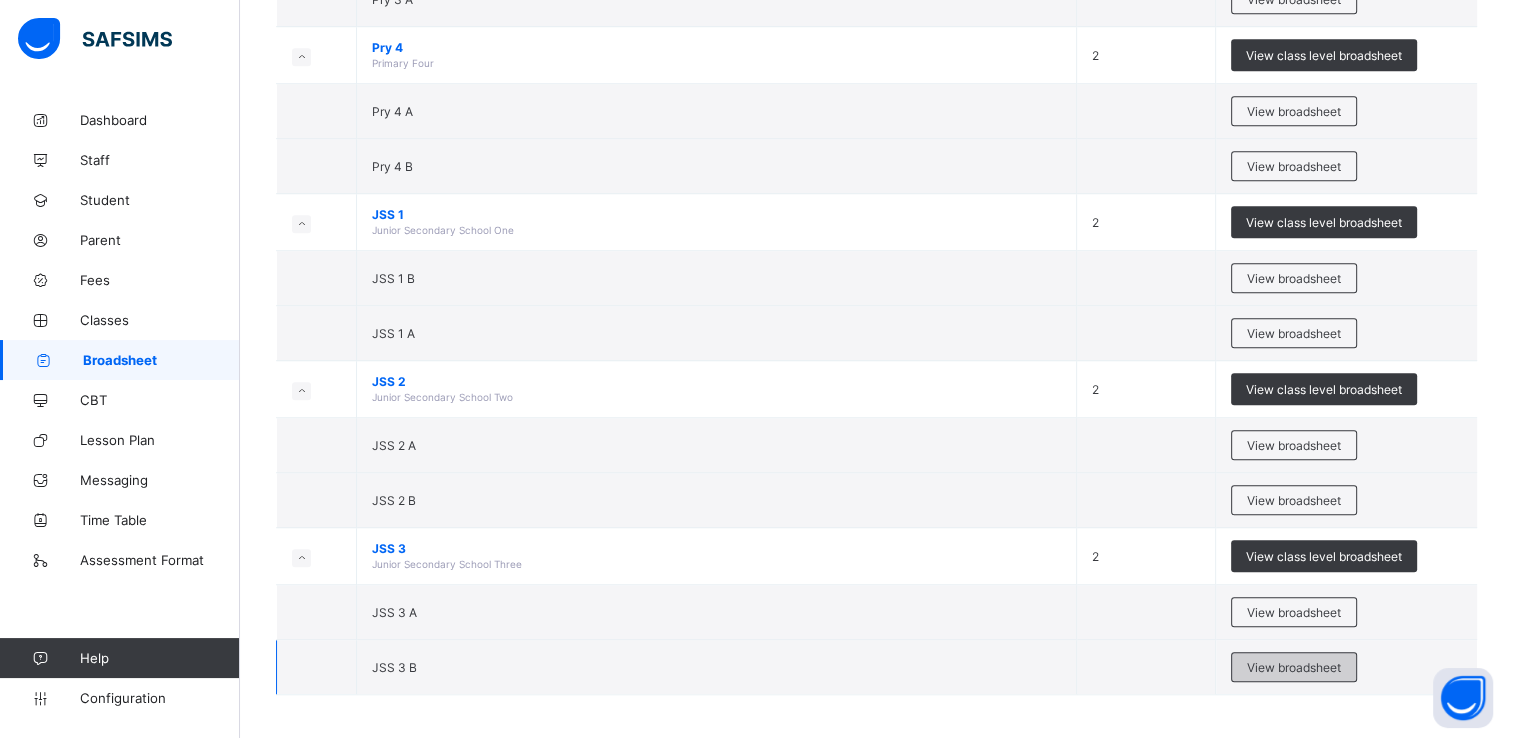 click on "View broadsheet" at bounding box center [1294, 667] 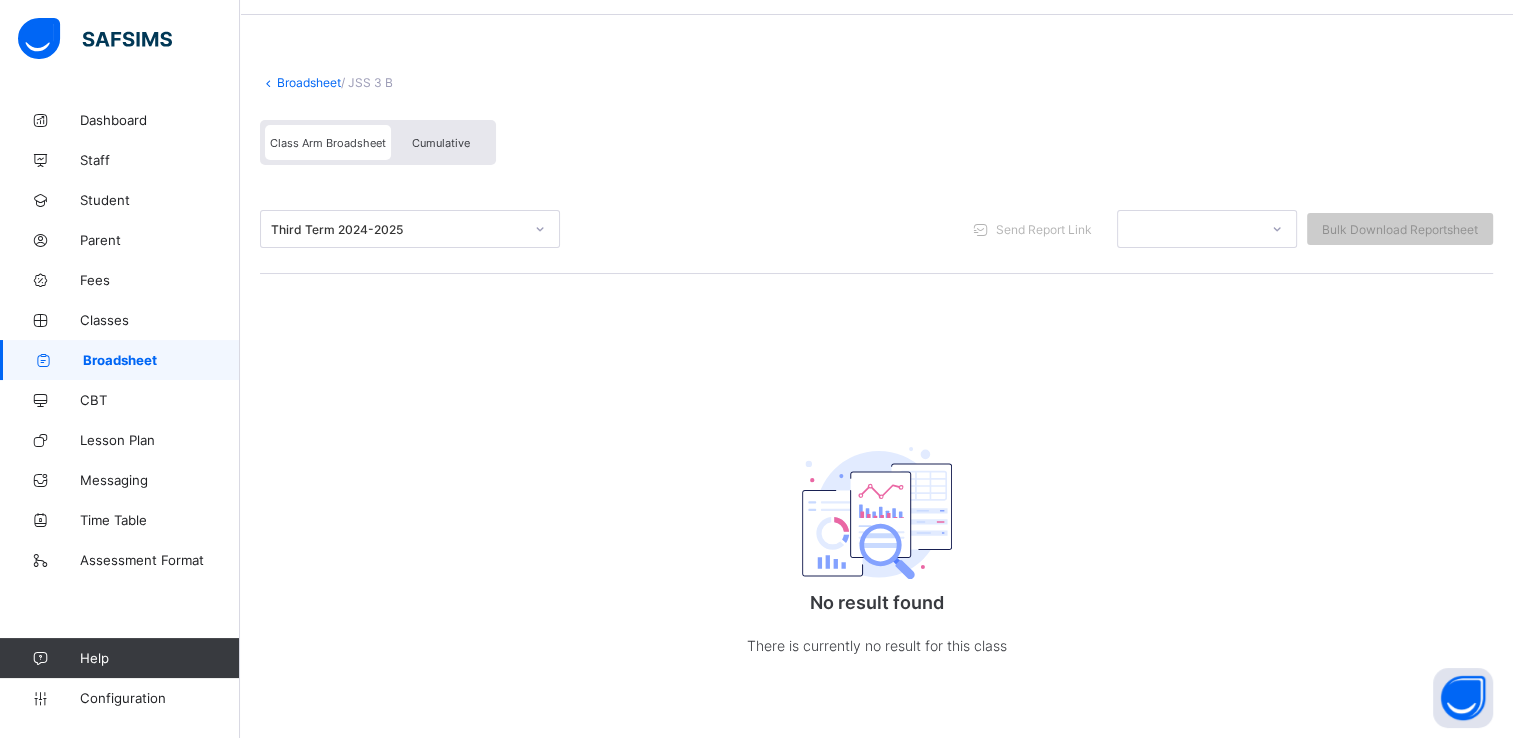 scroll, scrollTop: 0, scrollLeft: 0, axis: both 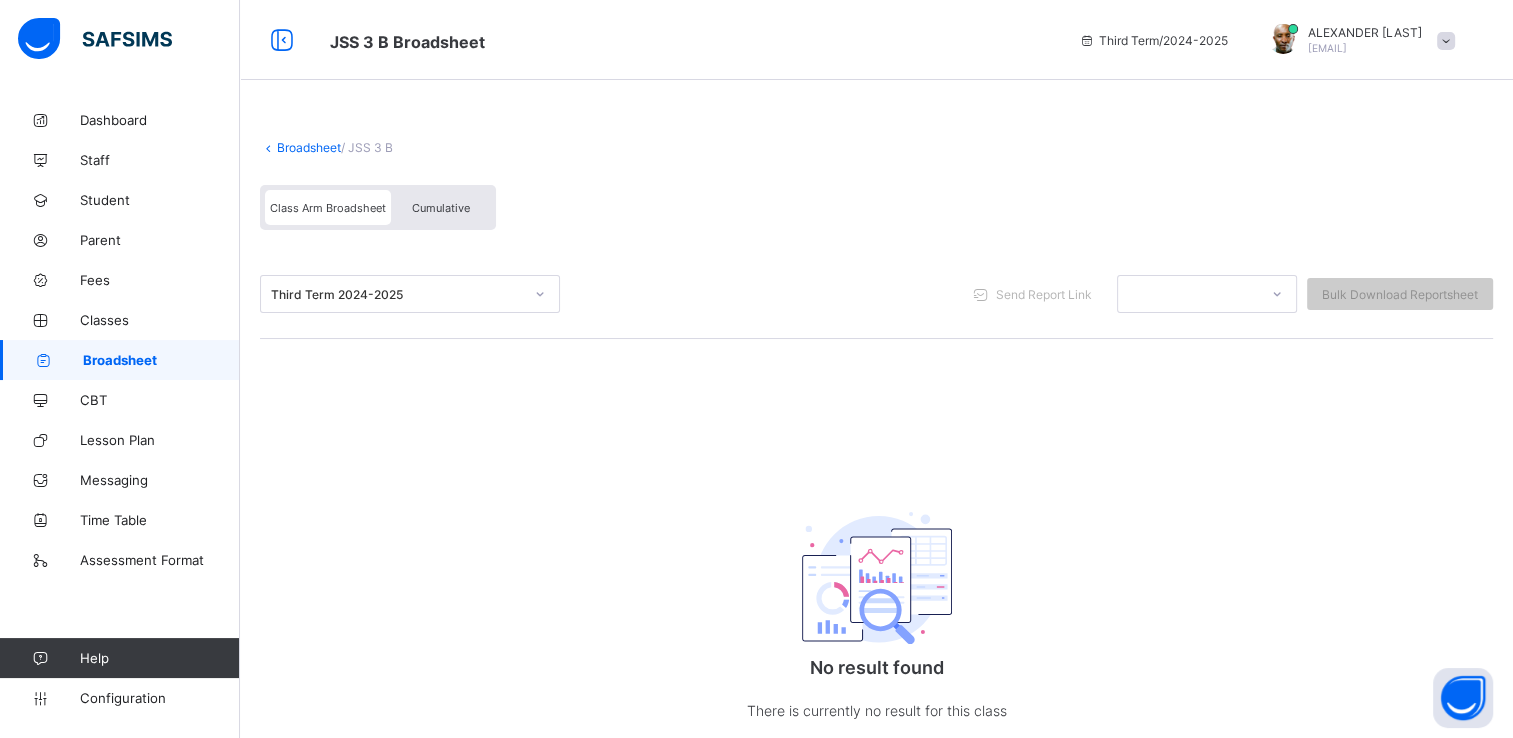 click on "Cumulative" at bounding box center (441, 208) 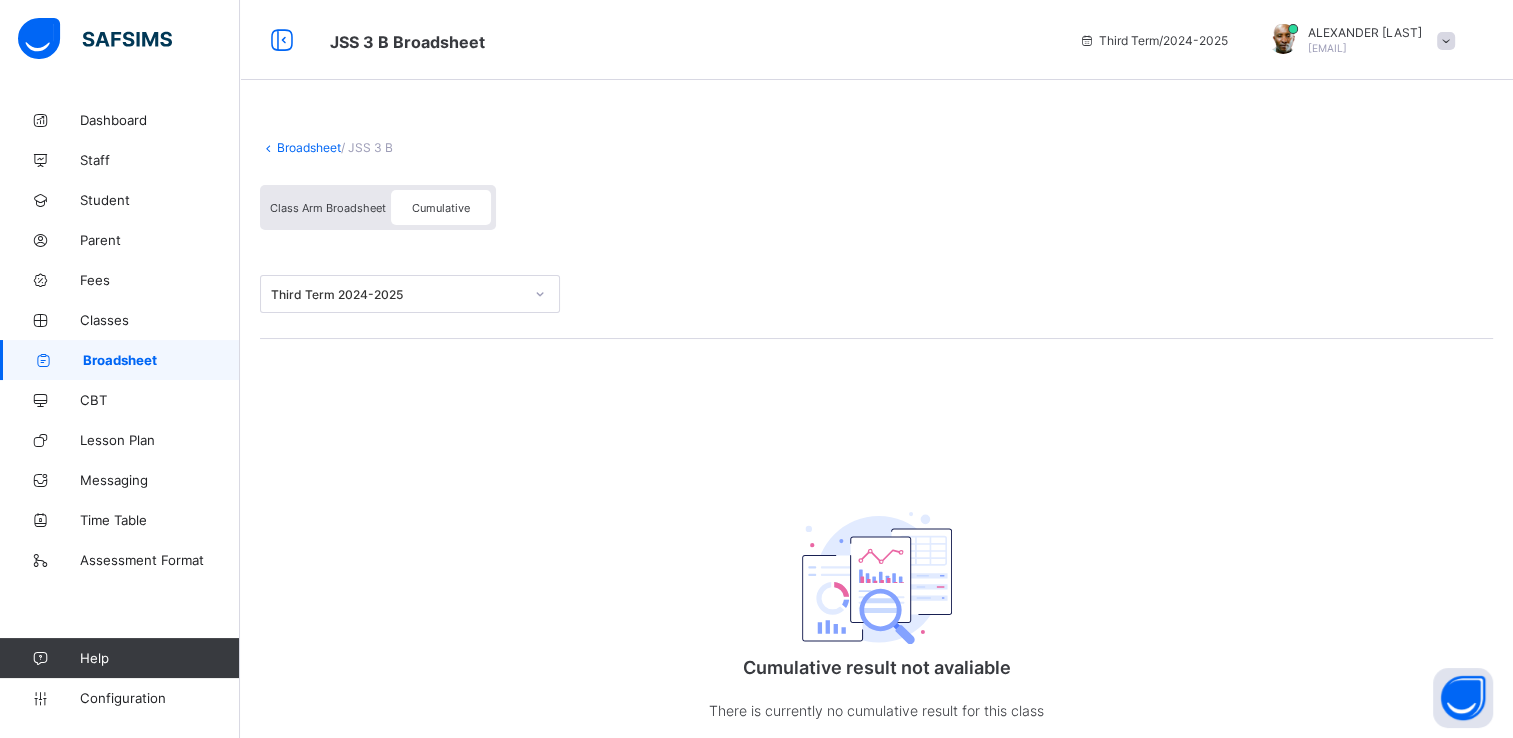 click on "Cumulative" at bounding box center (441, 208) 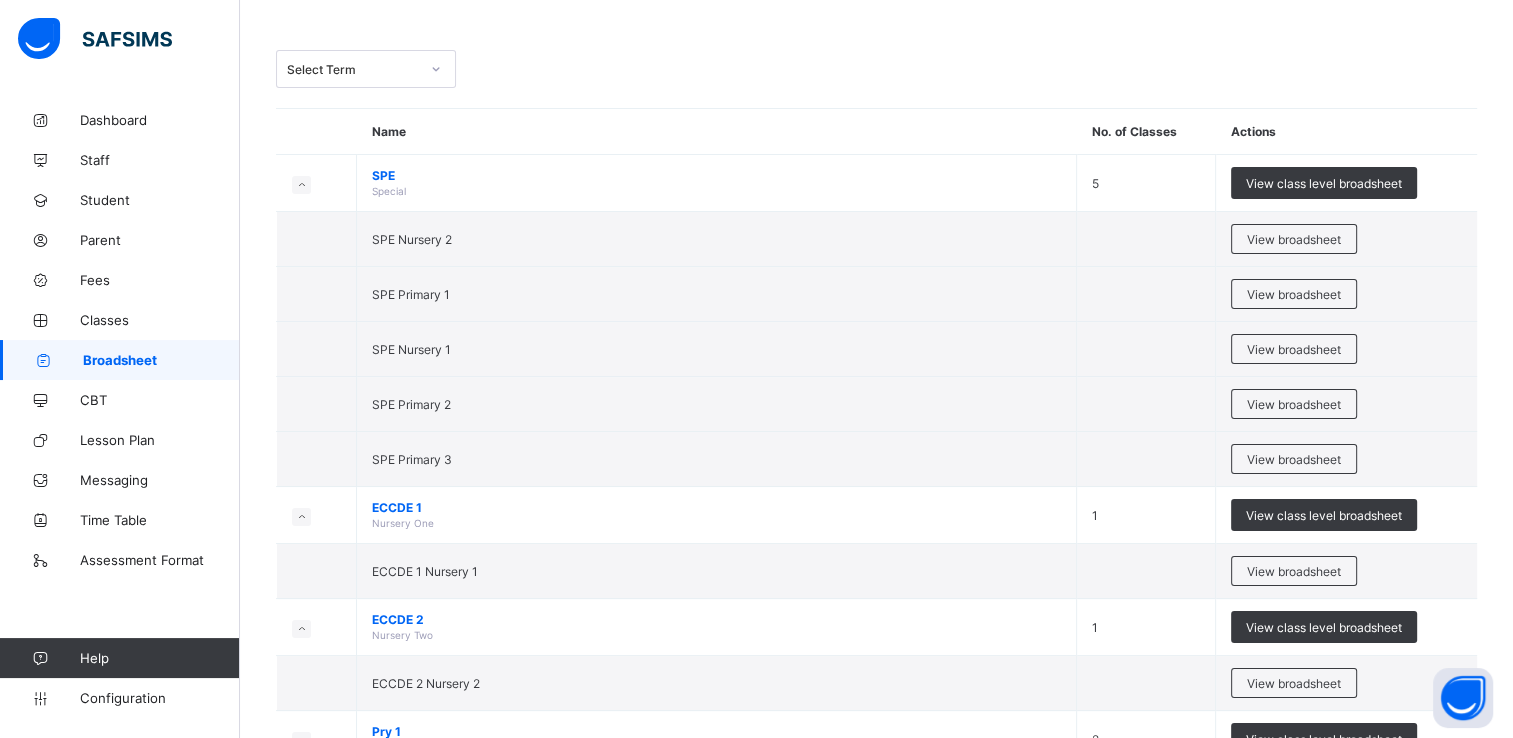 scroll, scrollTop: 0, scrollLeft: 0, axis: both 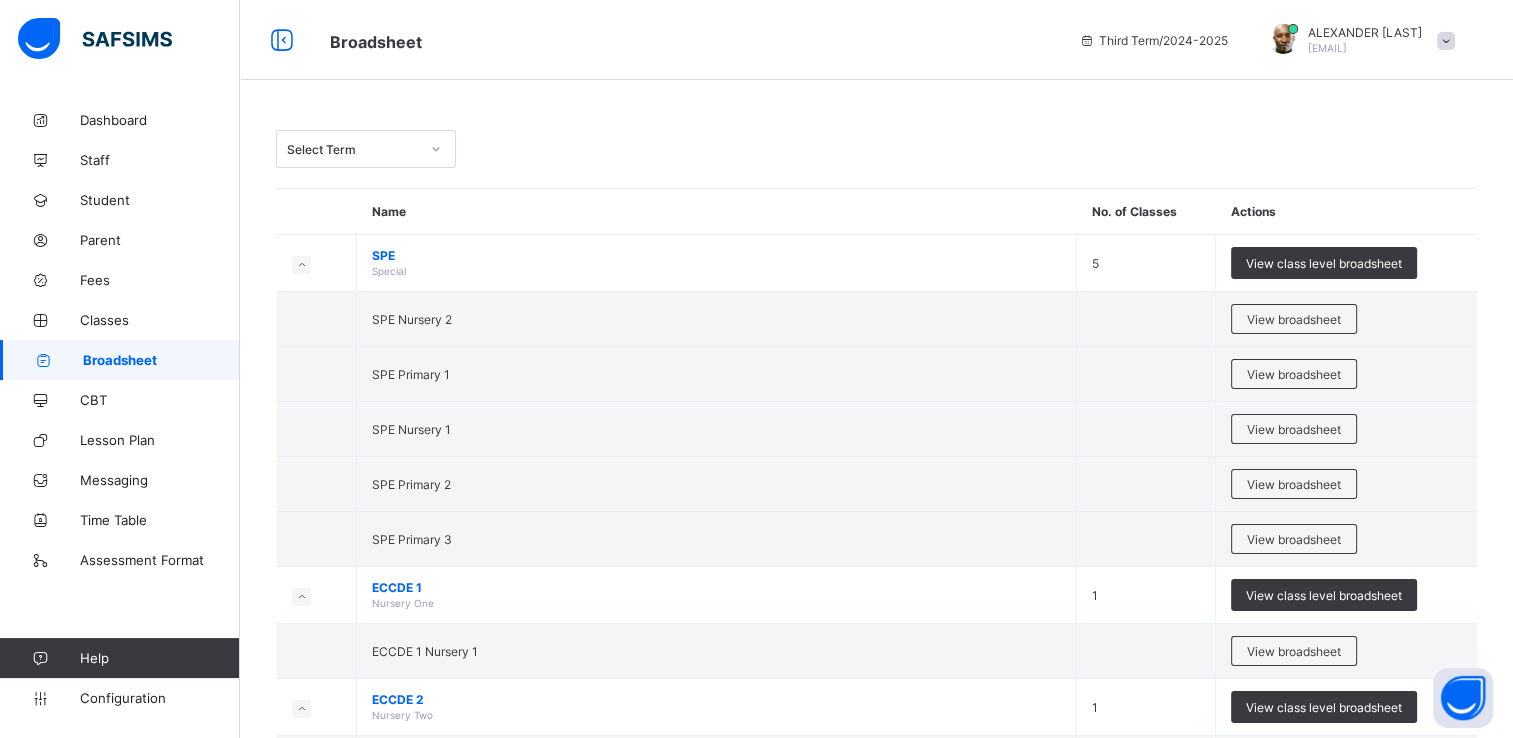 click at bounding box center (1446, 41) 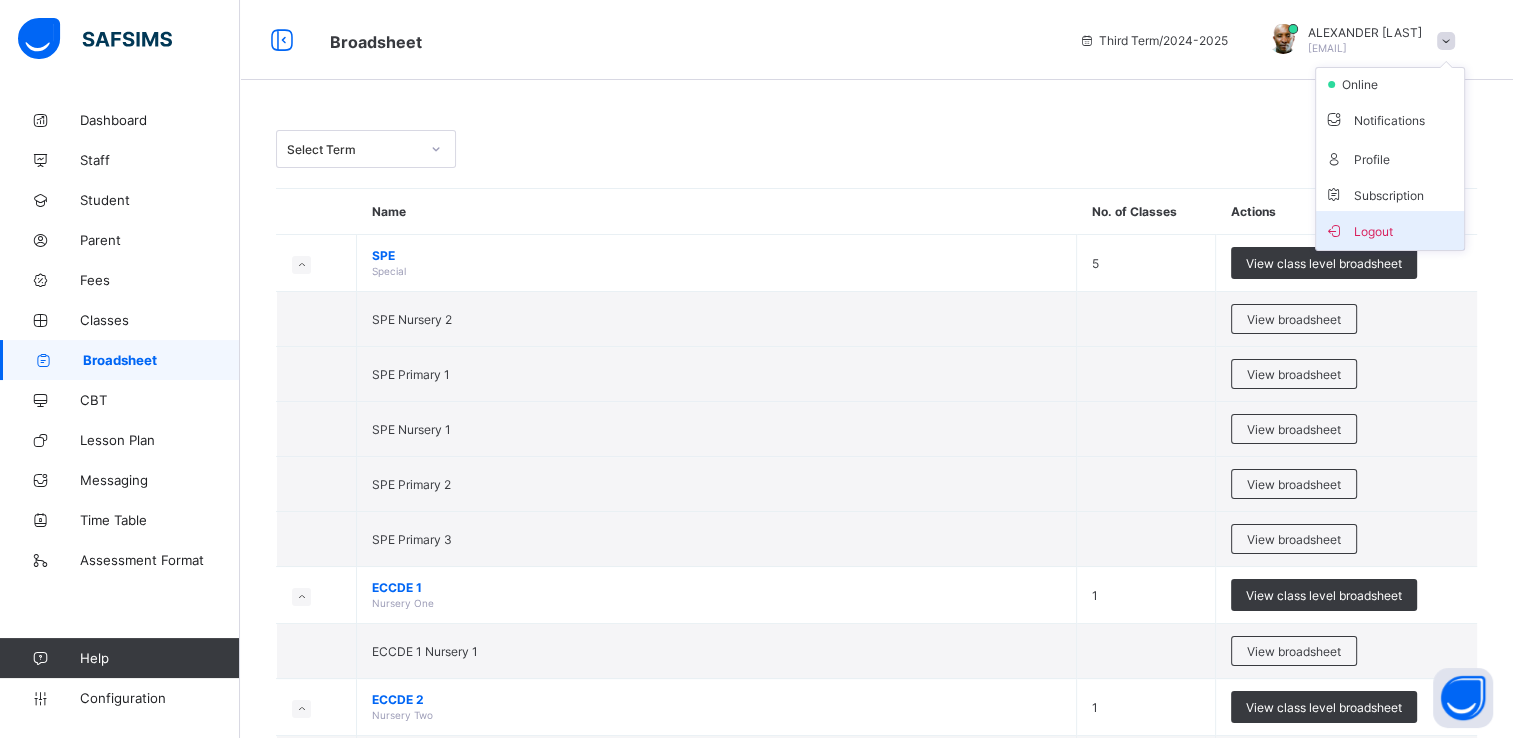 click on "Logout" at bounding box center [1390, 230] 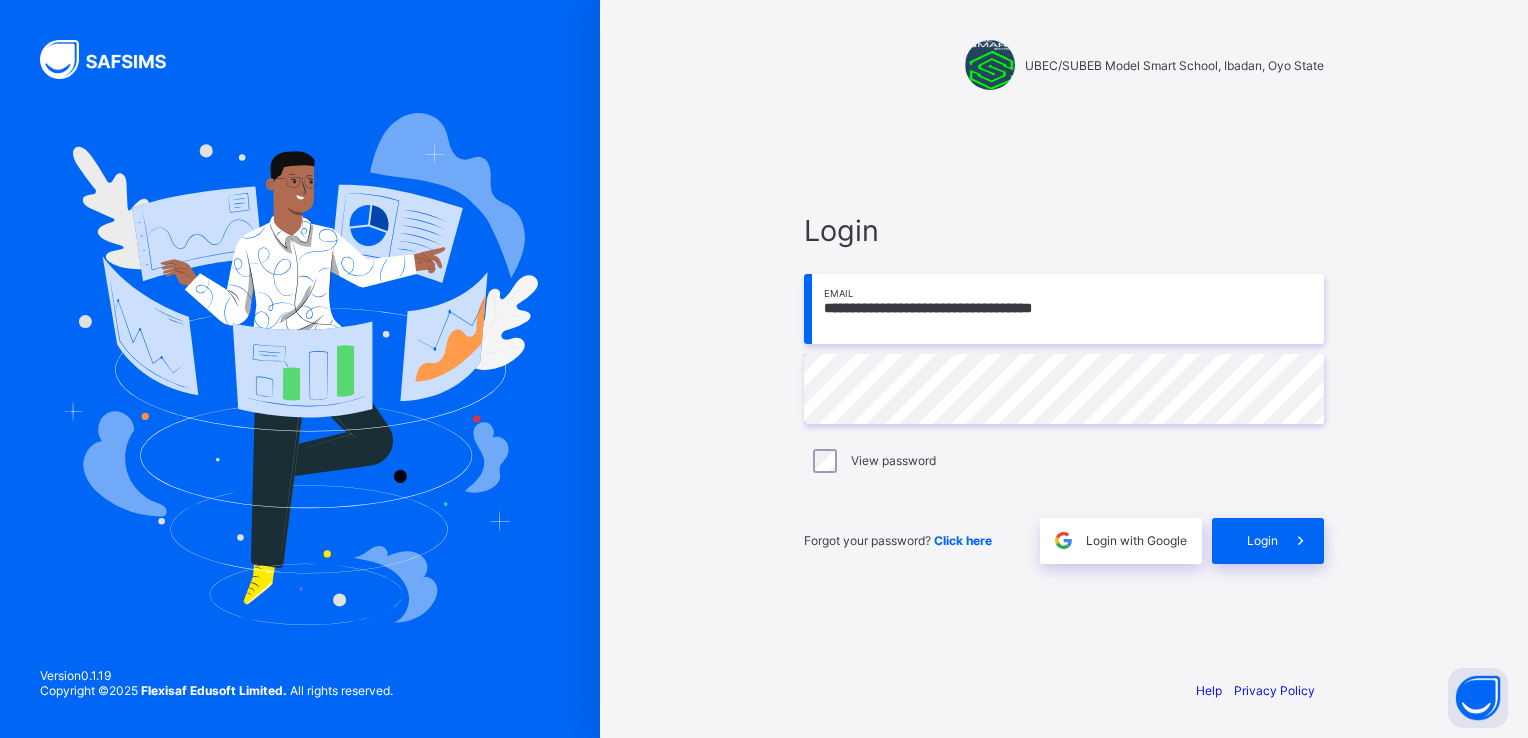 click on "**********" at bounding box center [1064, 309] 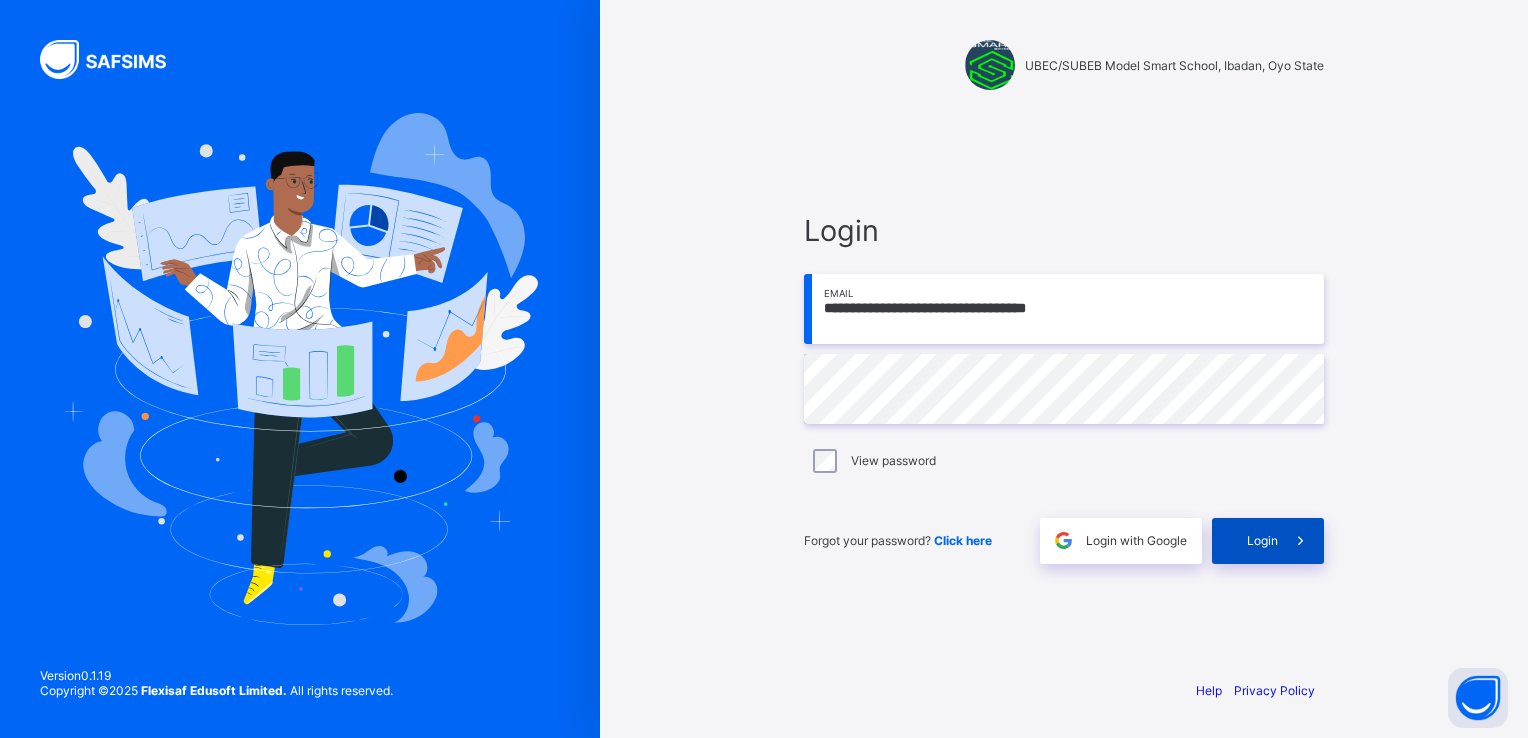 click on "Login" at bounding box center (1268, 541) 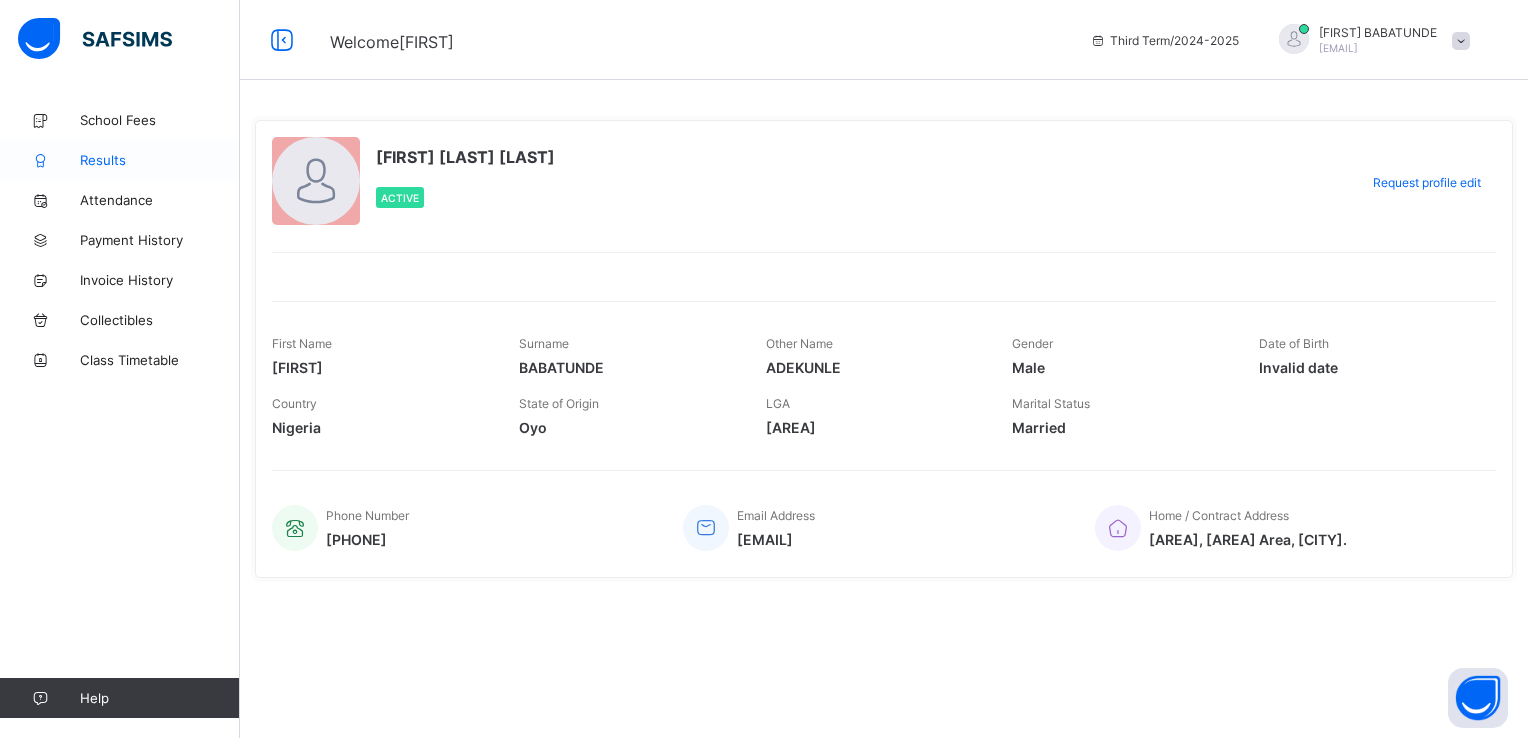 click on "Results" at bounding box center [160, 160] 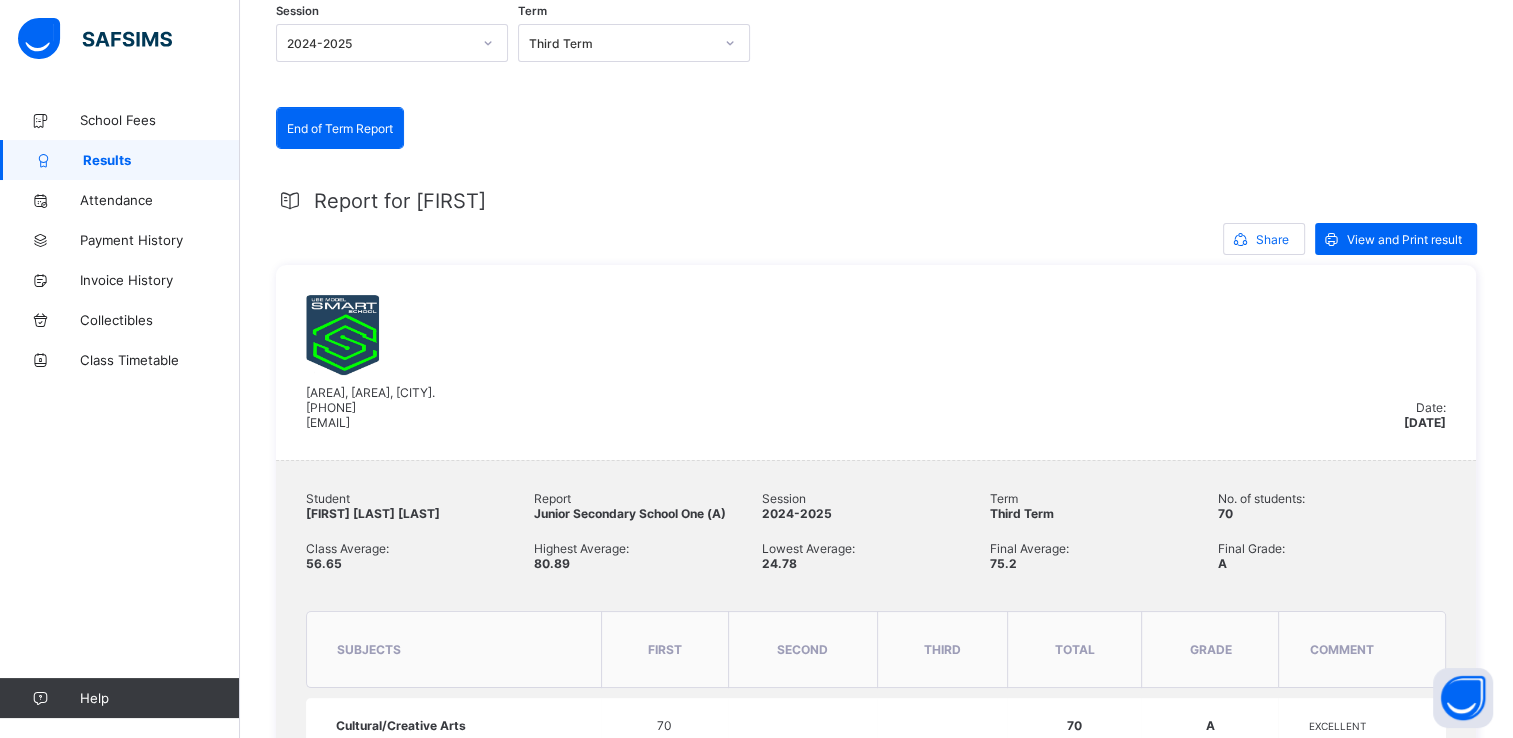 scroll, scrollTop: 252, scrollLeft: 0, axis: vertical 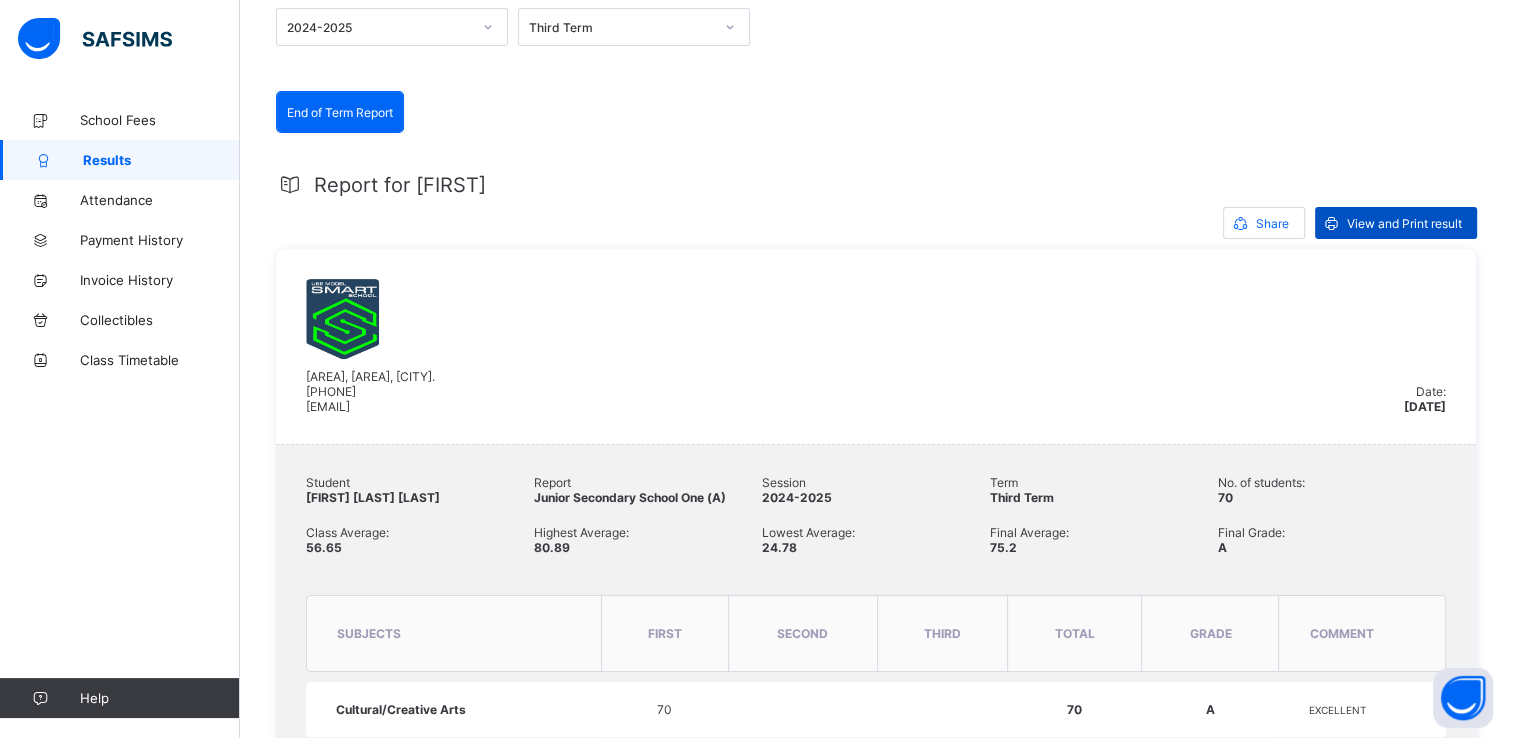 click on "View and Print result" at bounding box center [1404, 223] 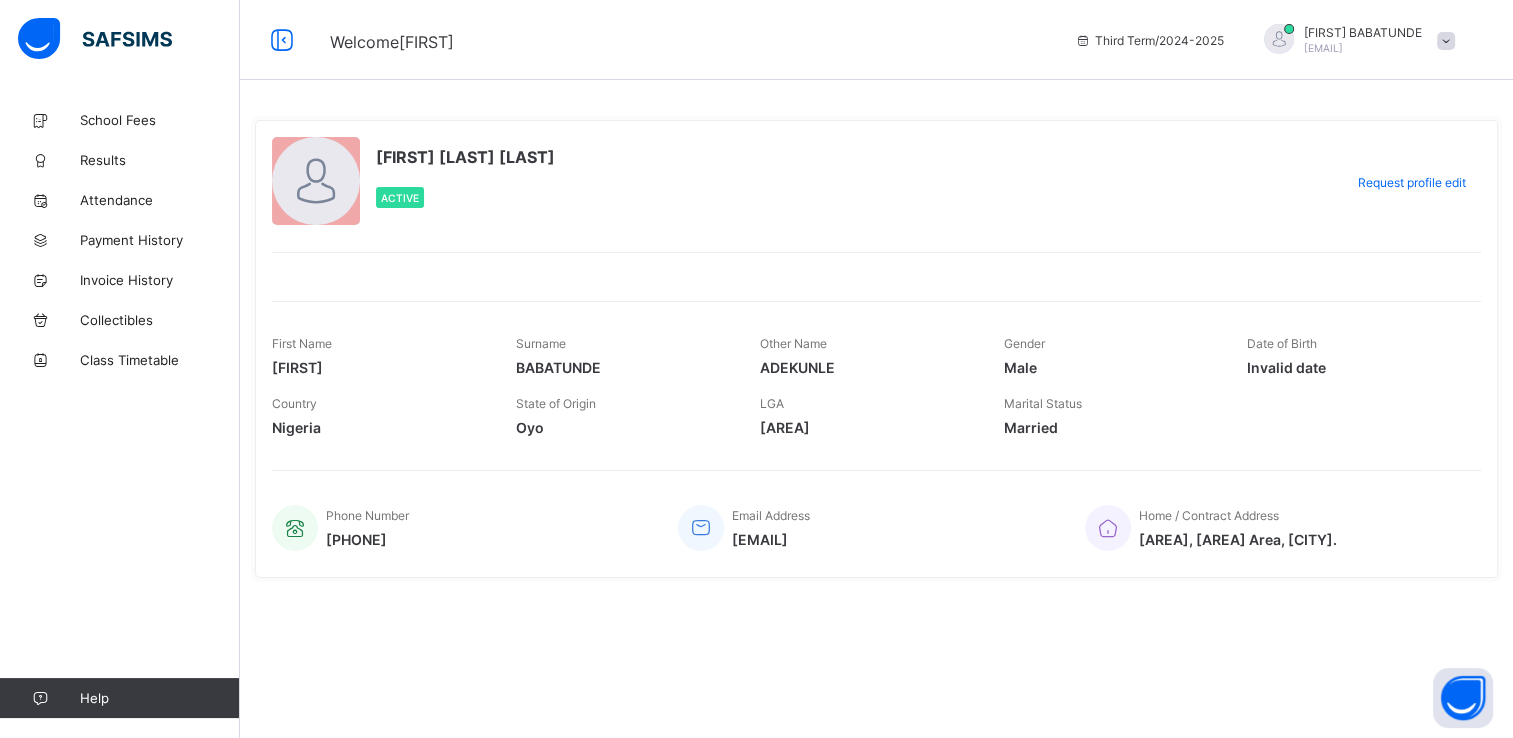 scroll, scrollTop: 0, scrollLeft: 0, axis: both 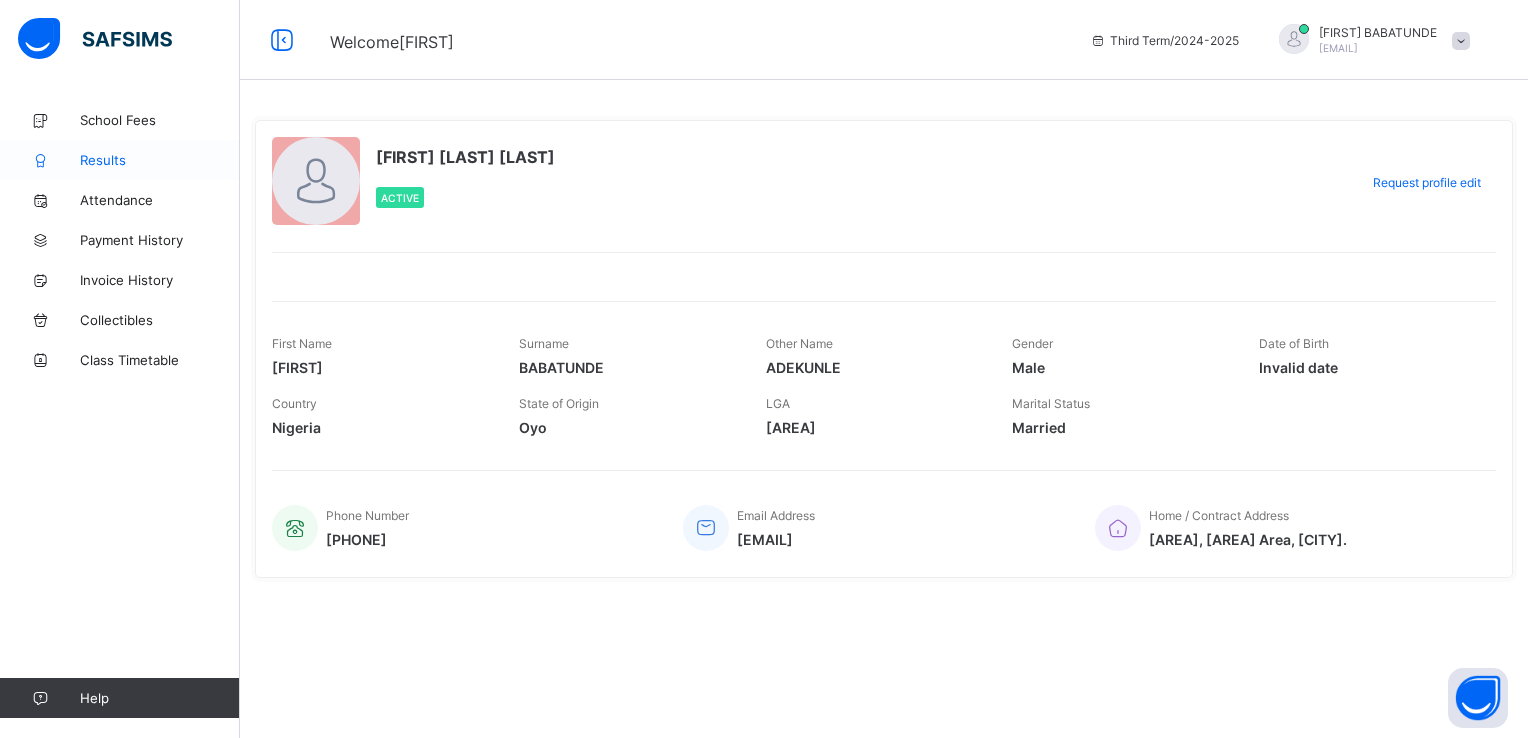 click on "Results" at bounding box center [160, 160] 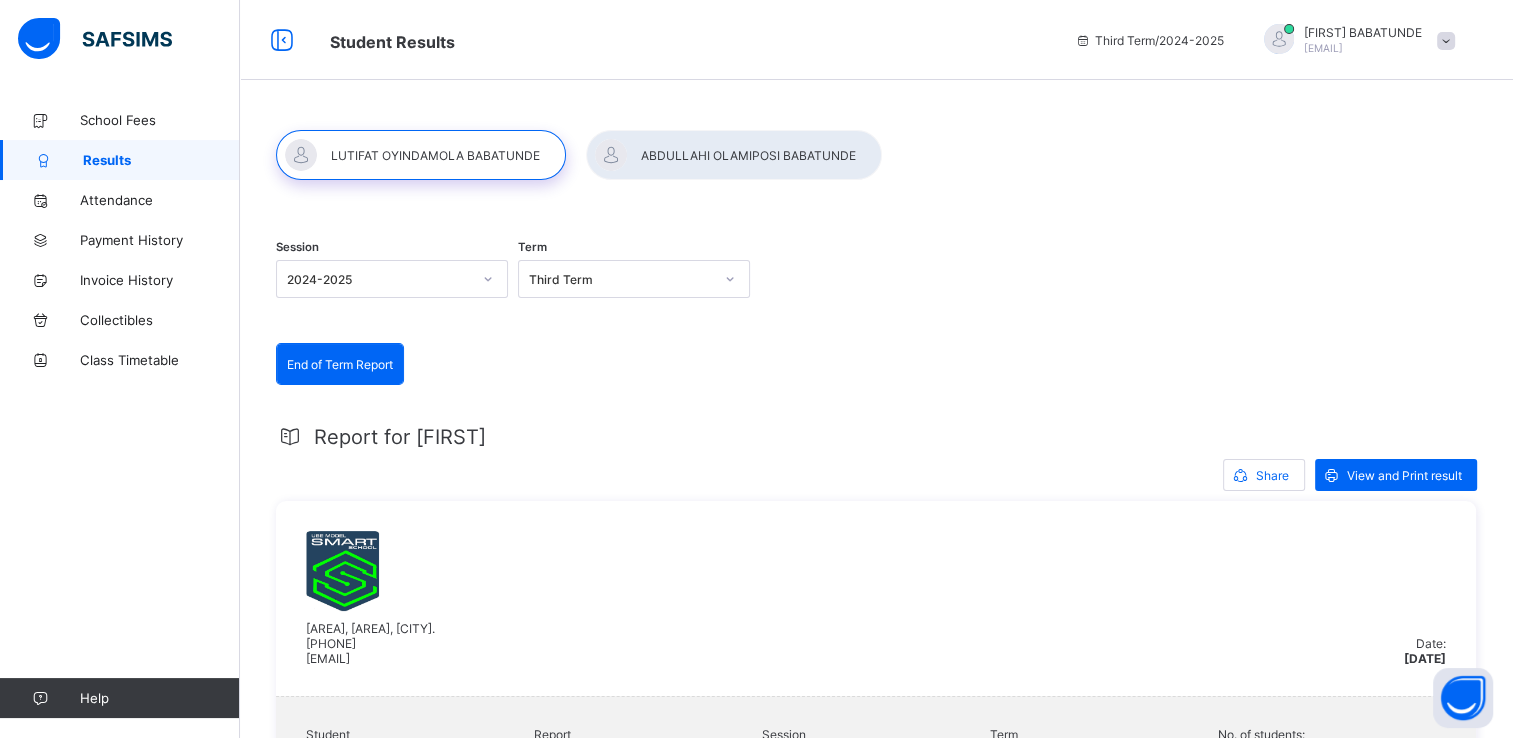 click at bounding box center [734, 155] 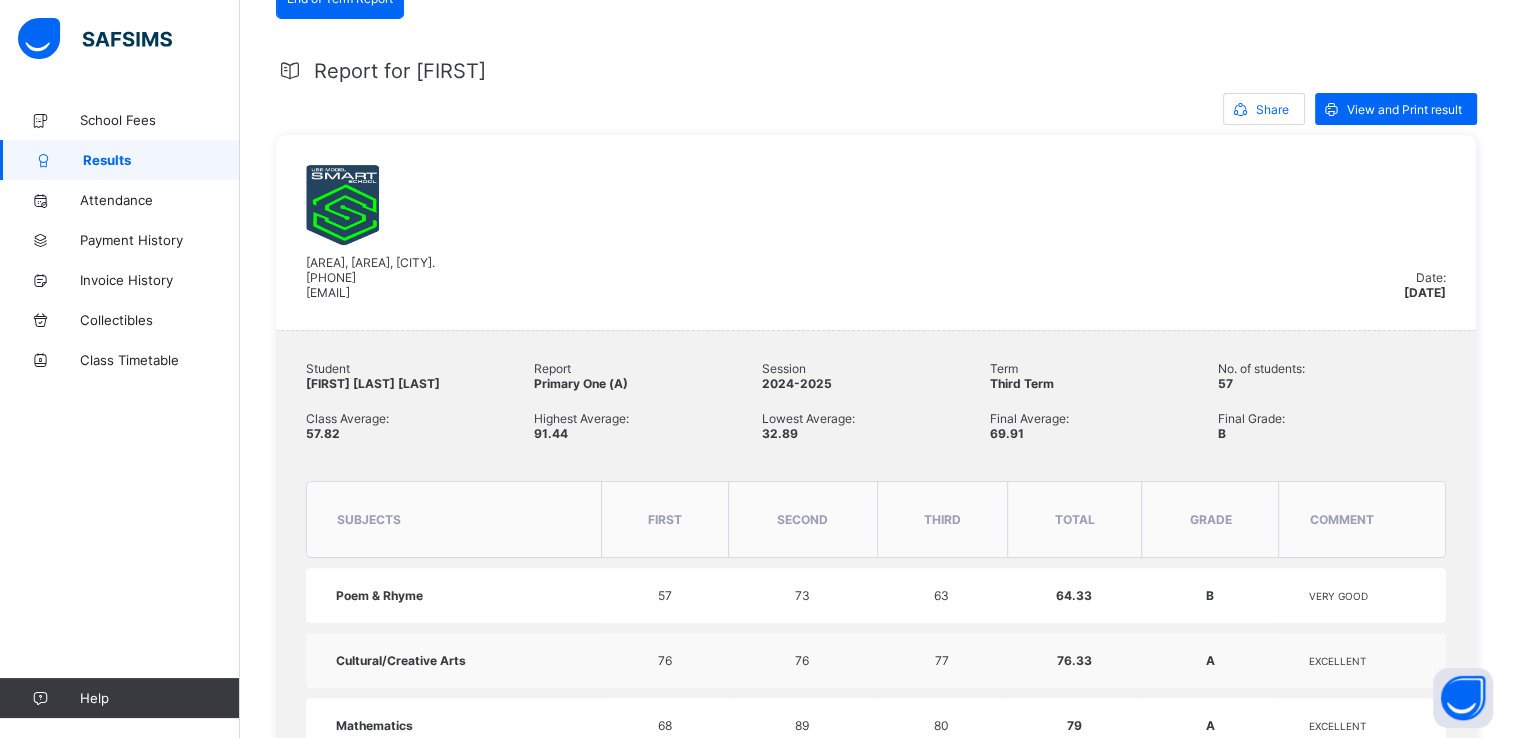 scroll, scrollTop: 351, scrollLeft: 0, axis: vertical 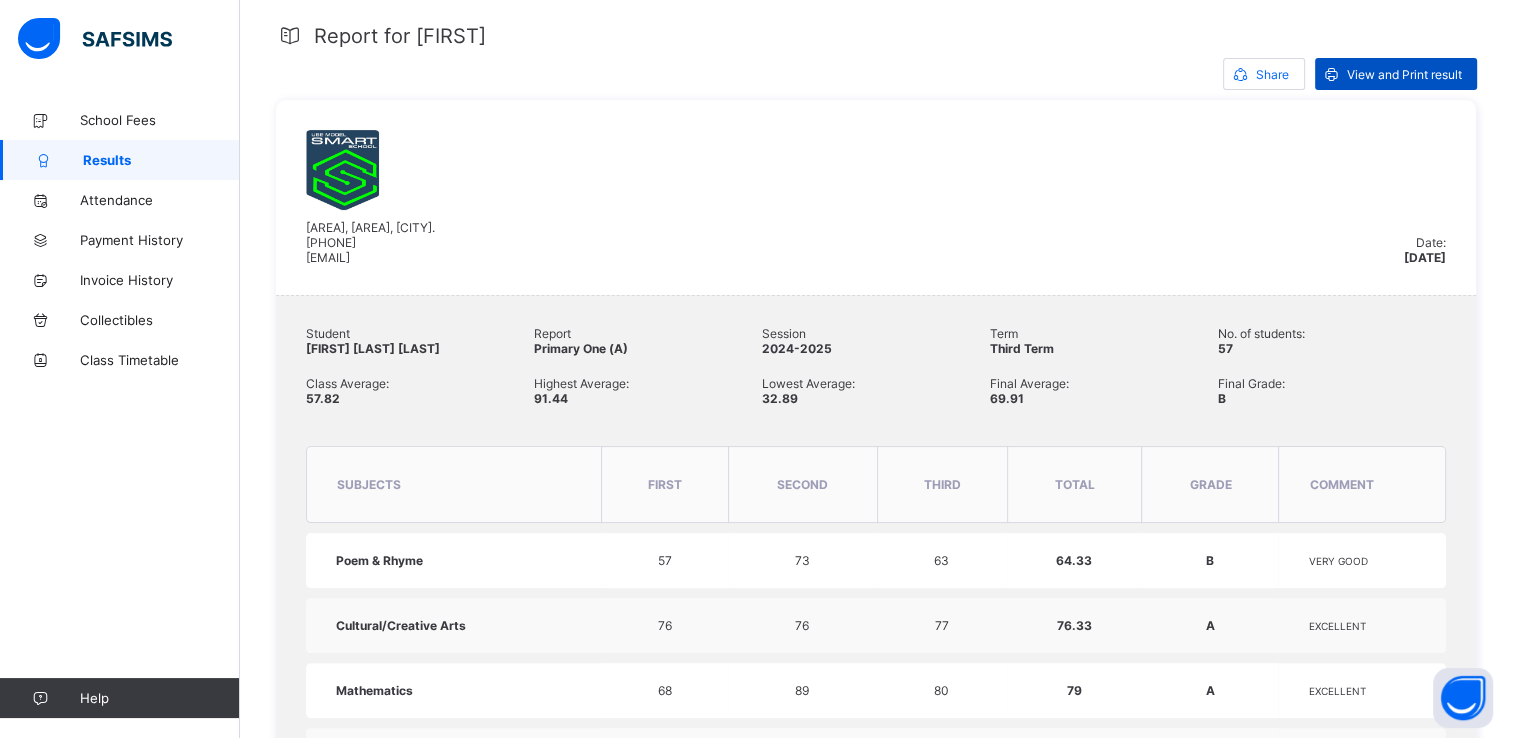 click on "View and Print result" at bounding box center (1404, 74) 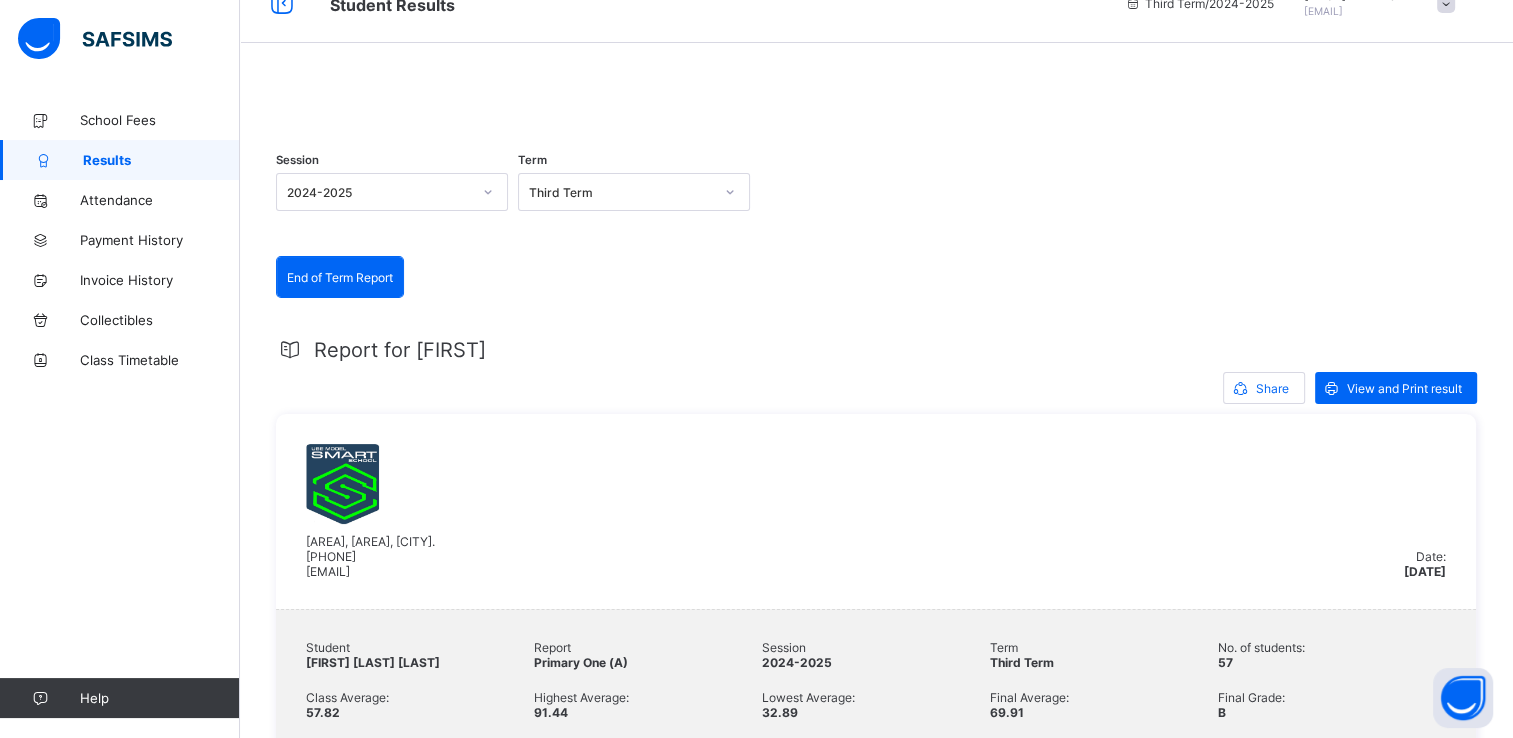 scroll, scrollTop: 0, scrollLeft: 0, axis: both 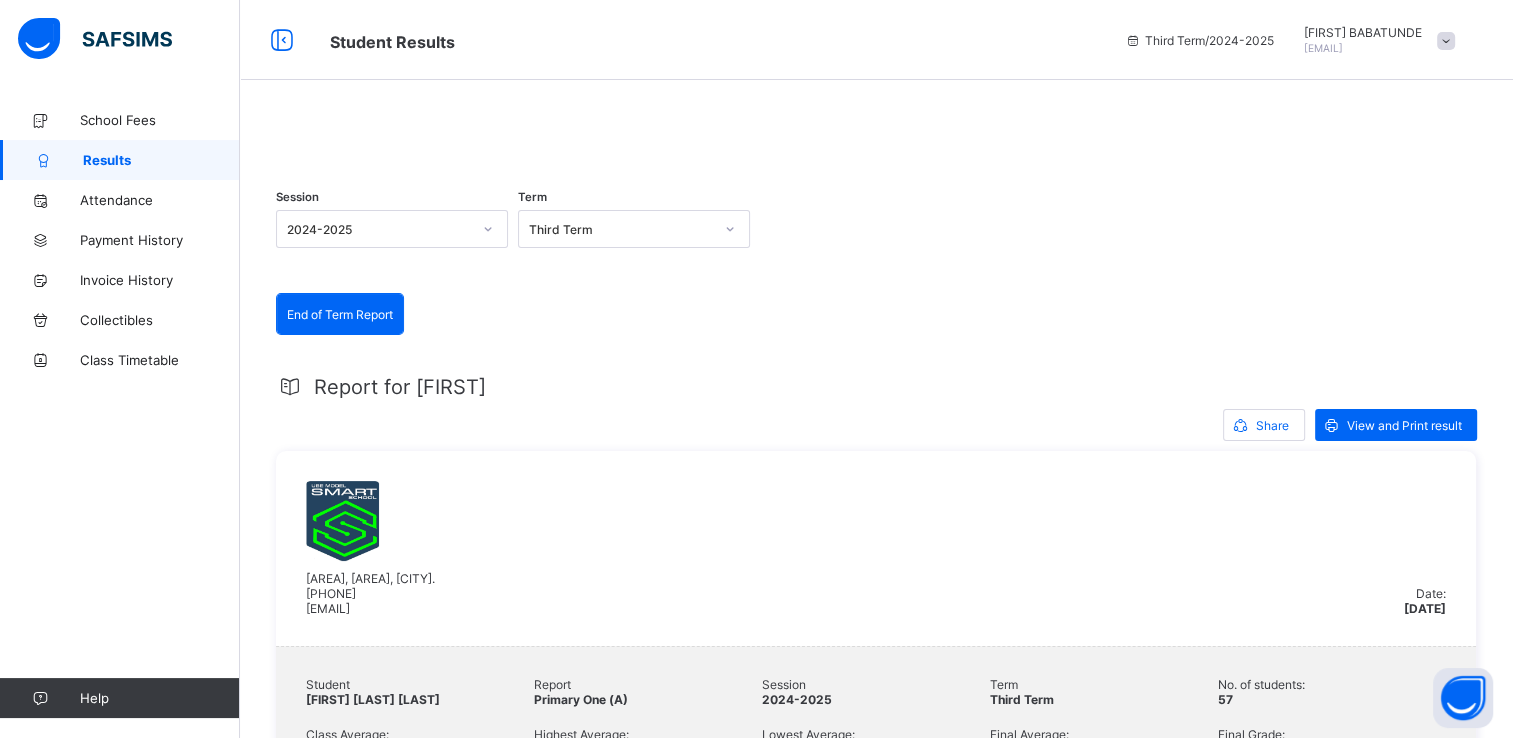 click at bounding box center (1446, 41) 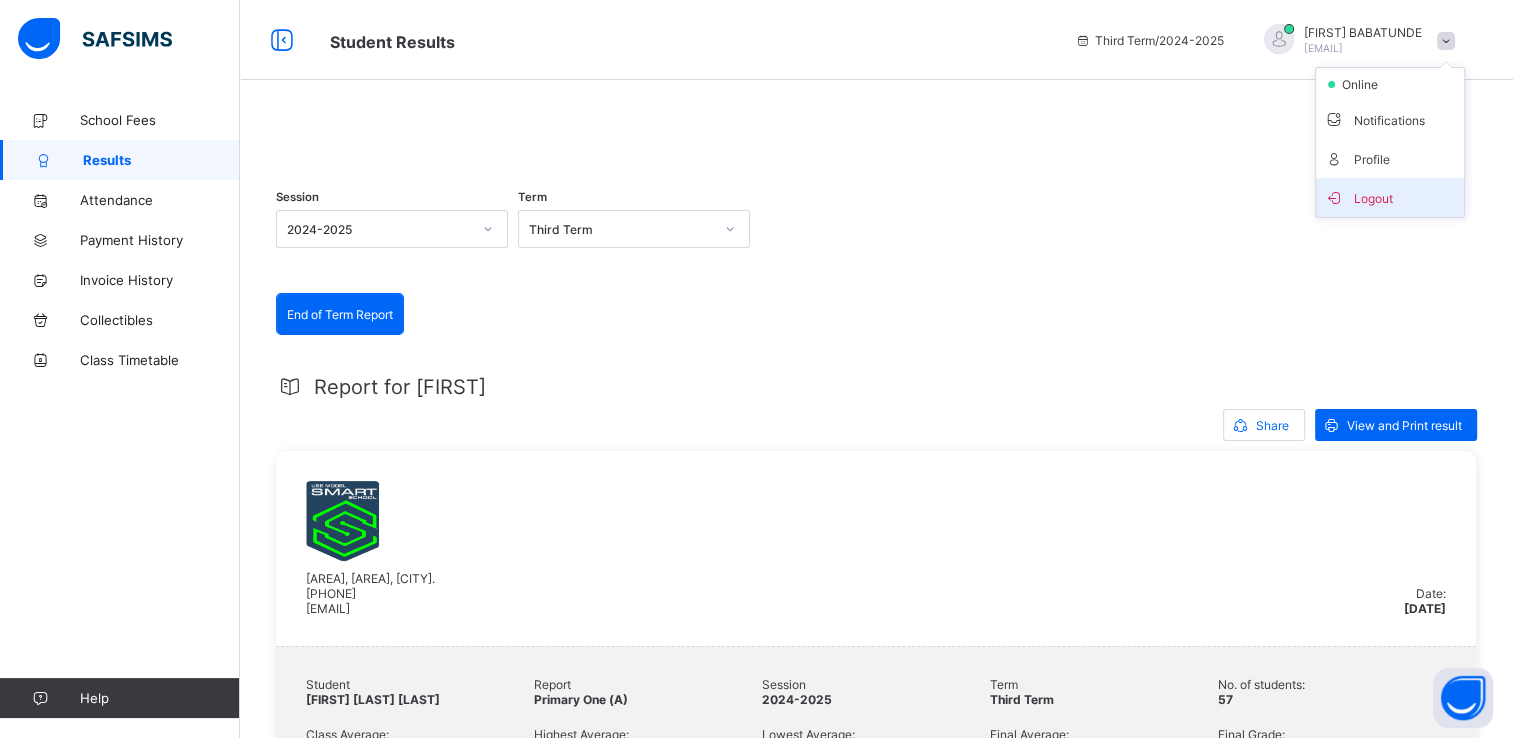 click on "Logout" at bounding box center (1390, 197) 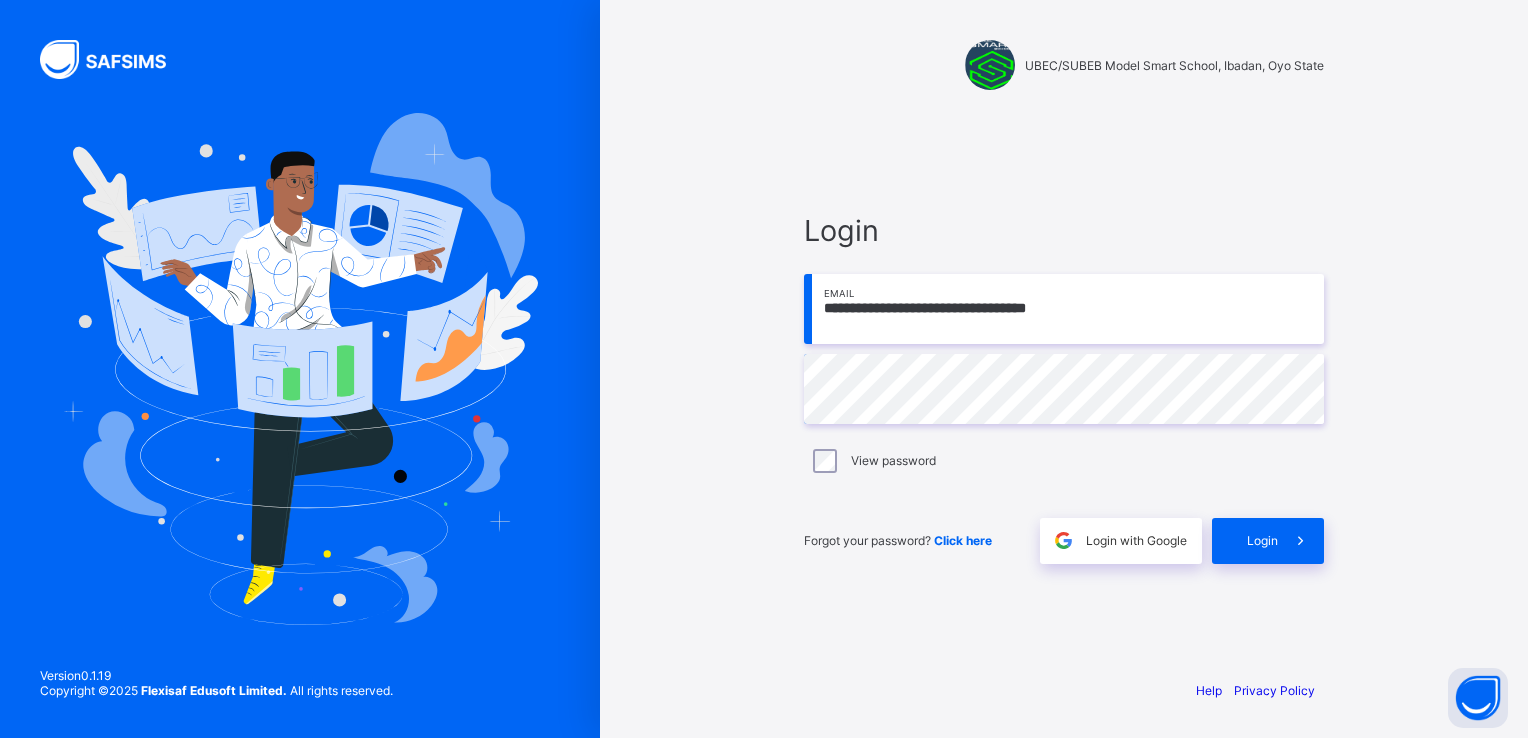 click on "**********" at bounding box center (1064, 309) 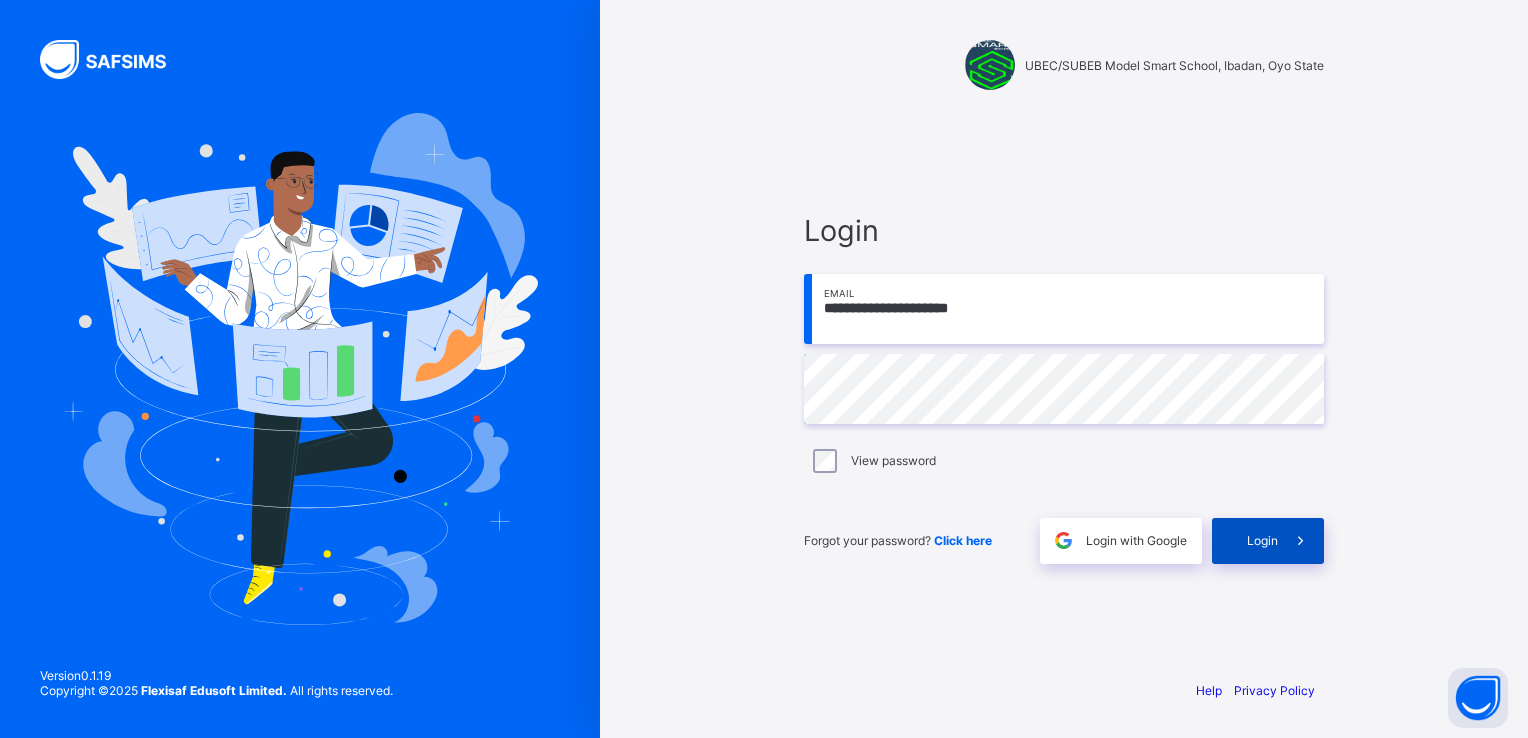 click at bounding box center [1300, 540] 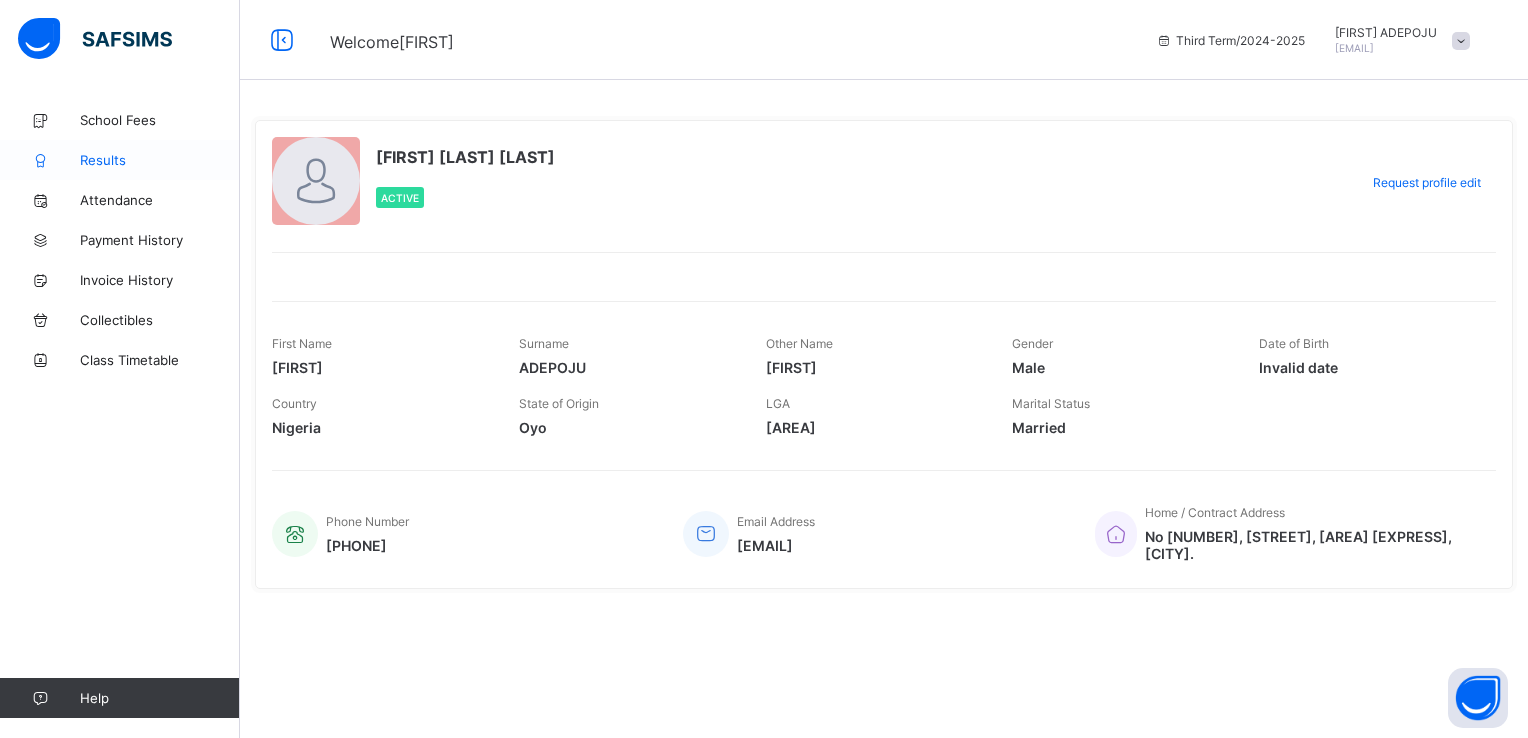 click on "Results" at bounding box center [160, 160] 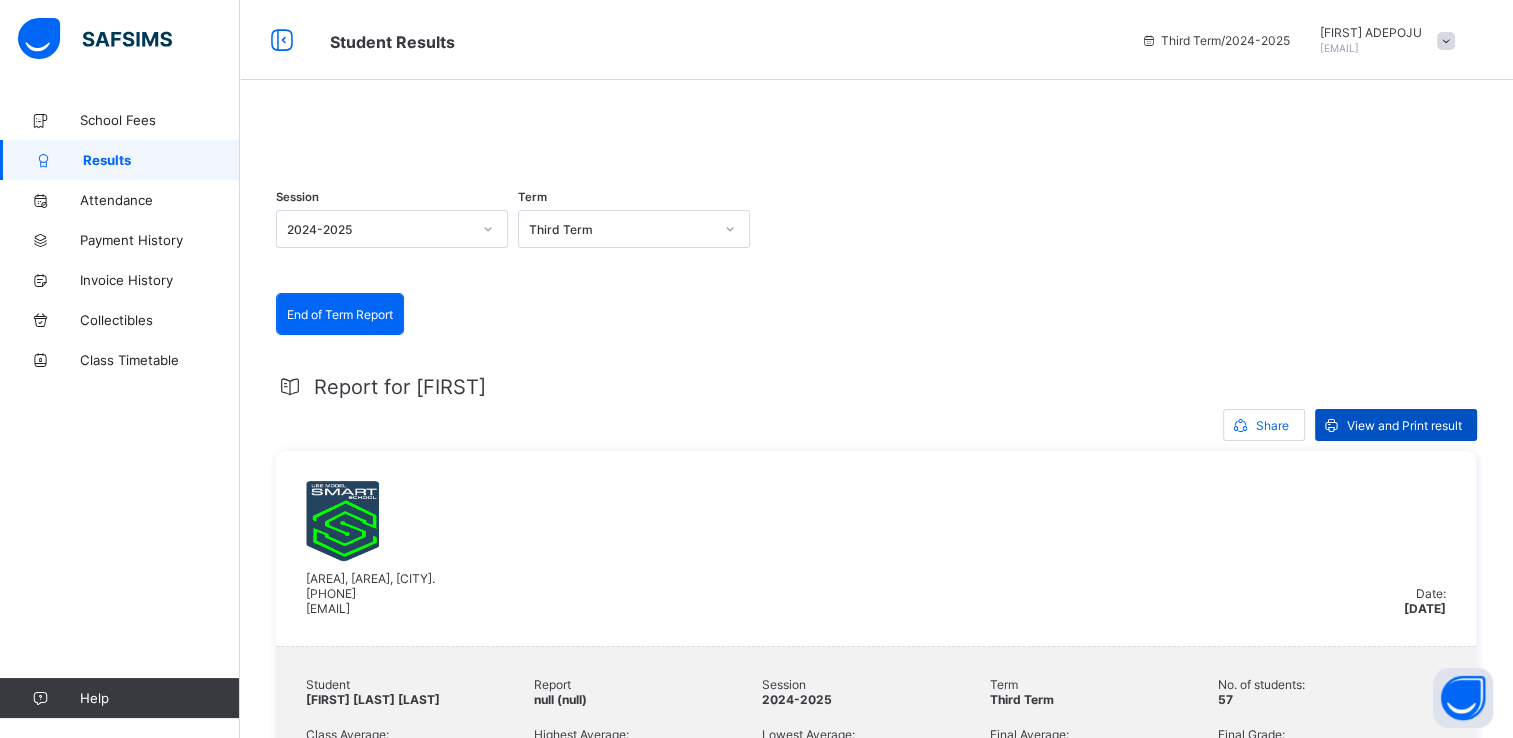 click on "View and Print result" at bounding box center (1404, 425) 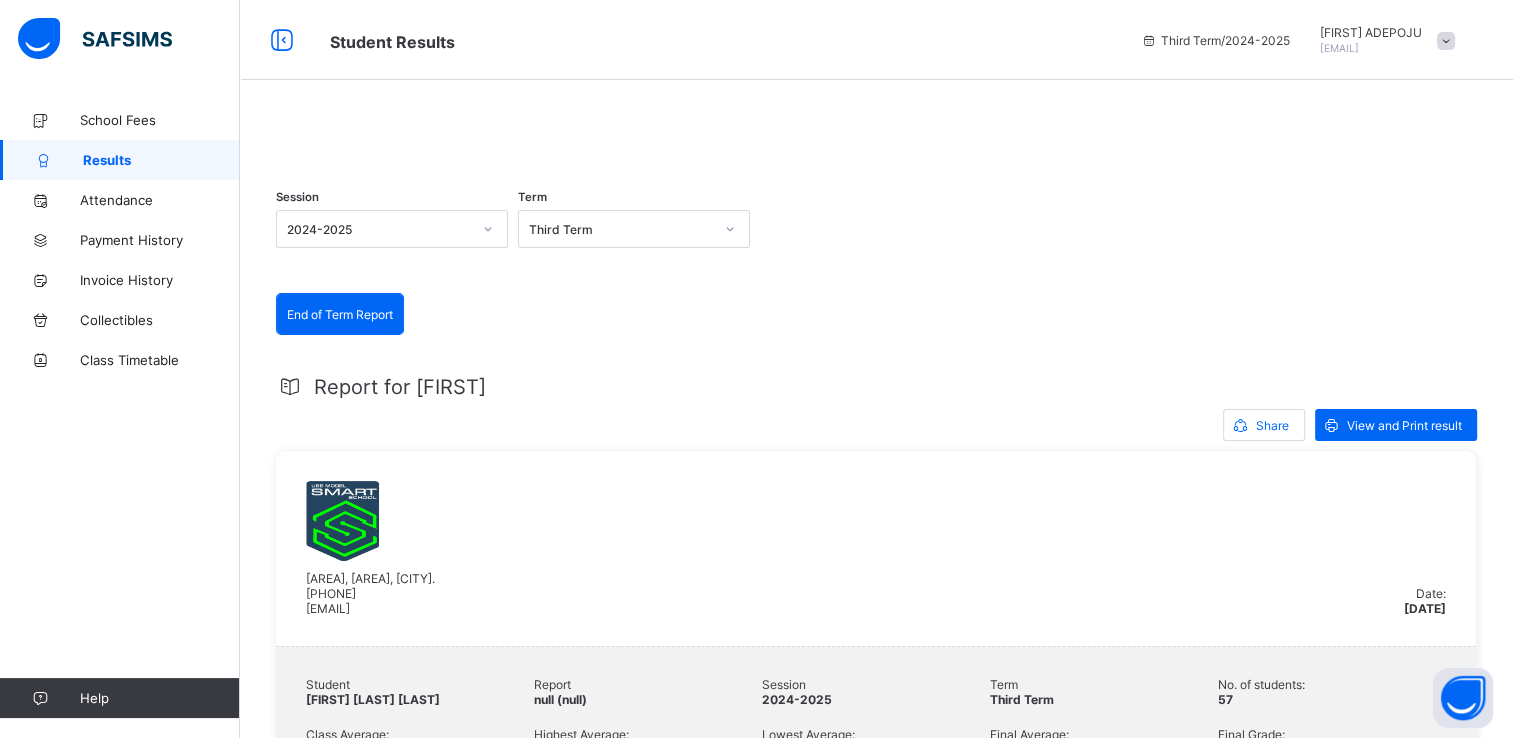click at bounding box center [1446, 41] 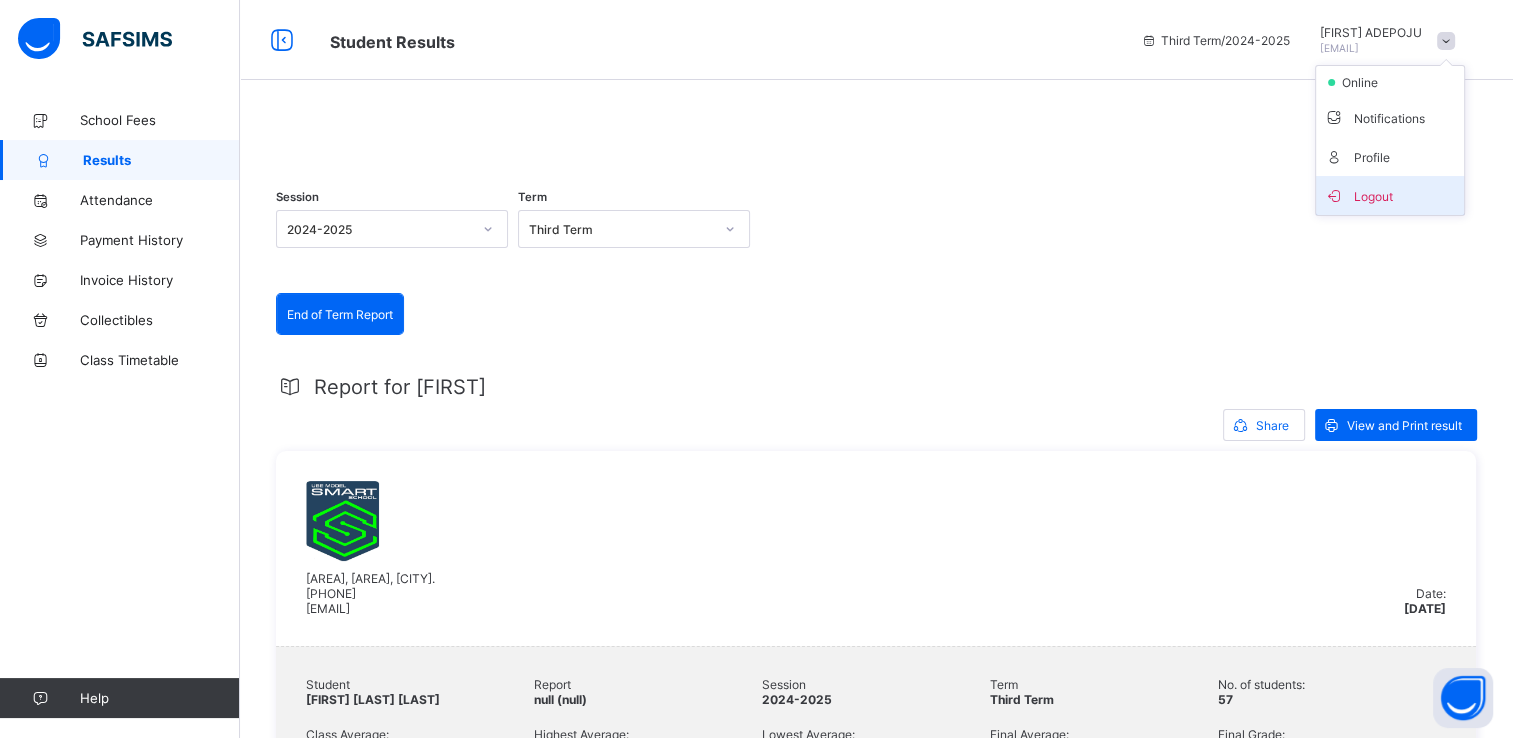 click on "Logout" at bounding box center [1390, 195] 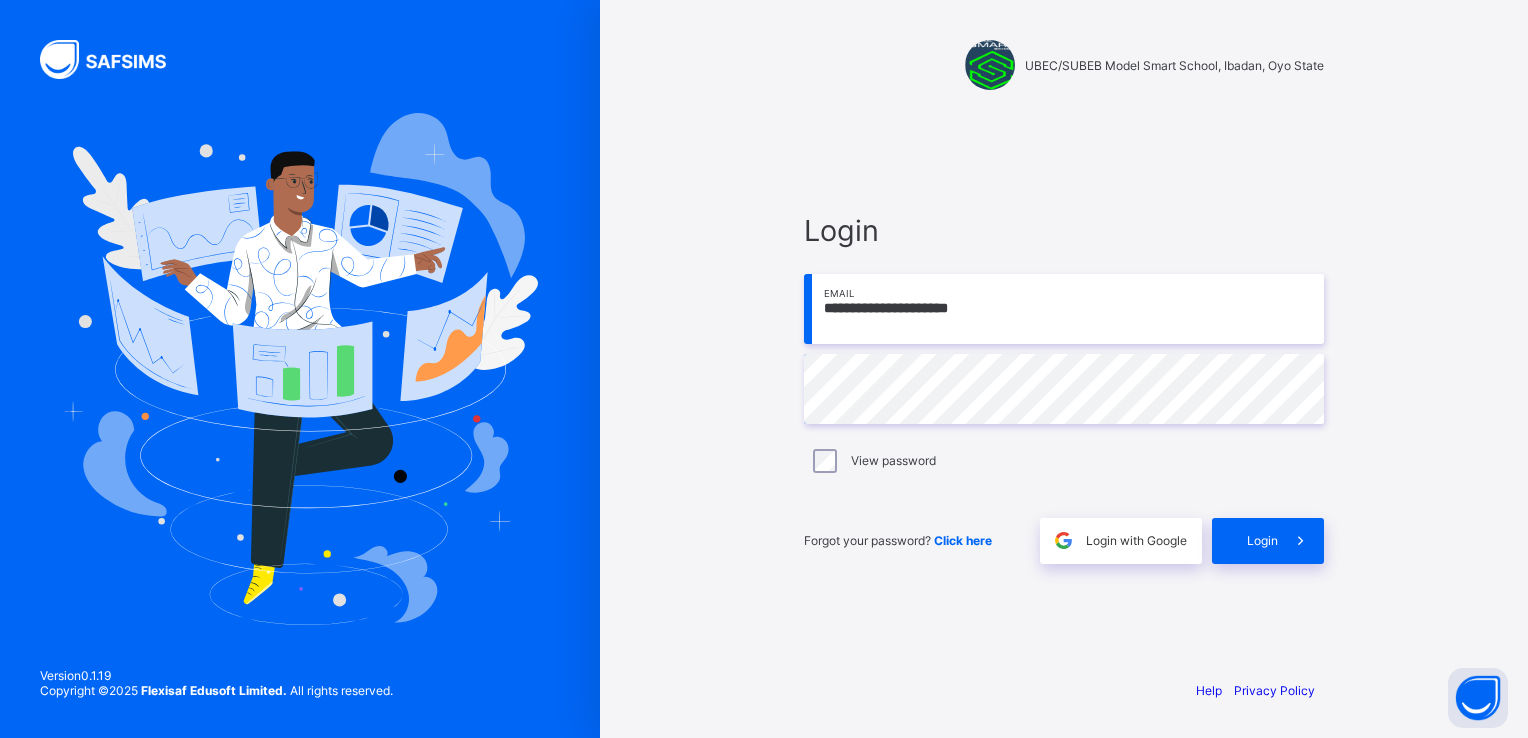 click on "**********" at bounding box center [1064, 309] 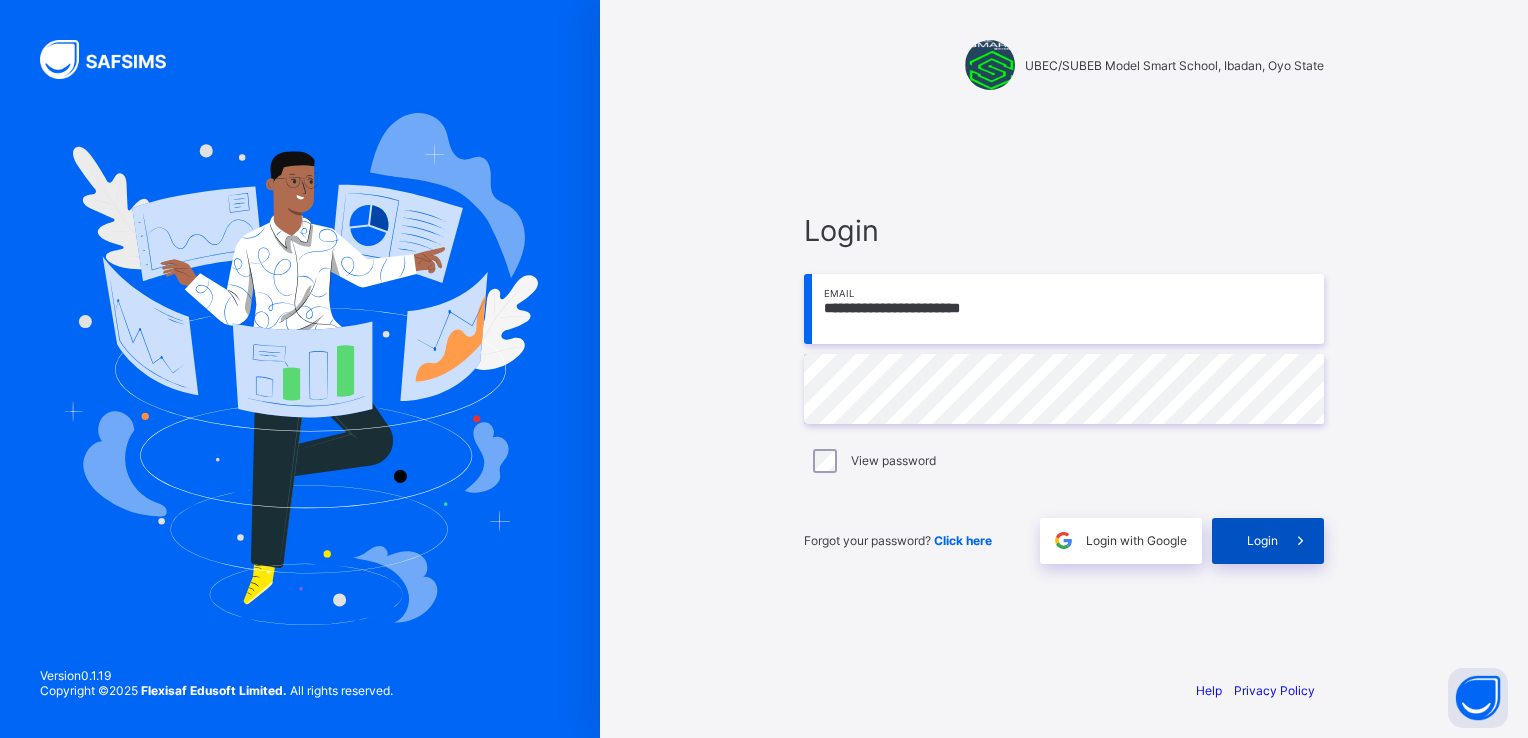 click at bounding box center [1301, 541] 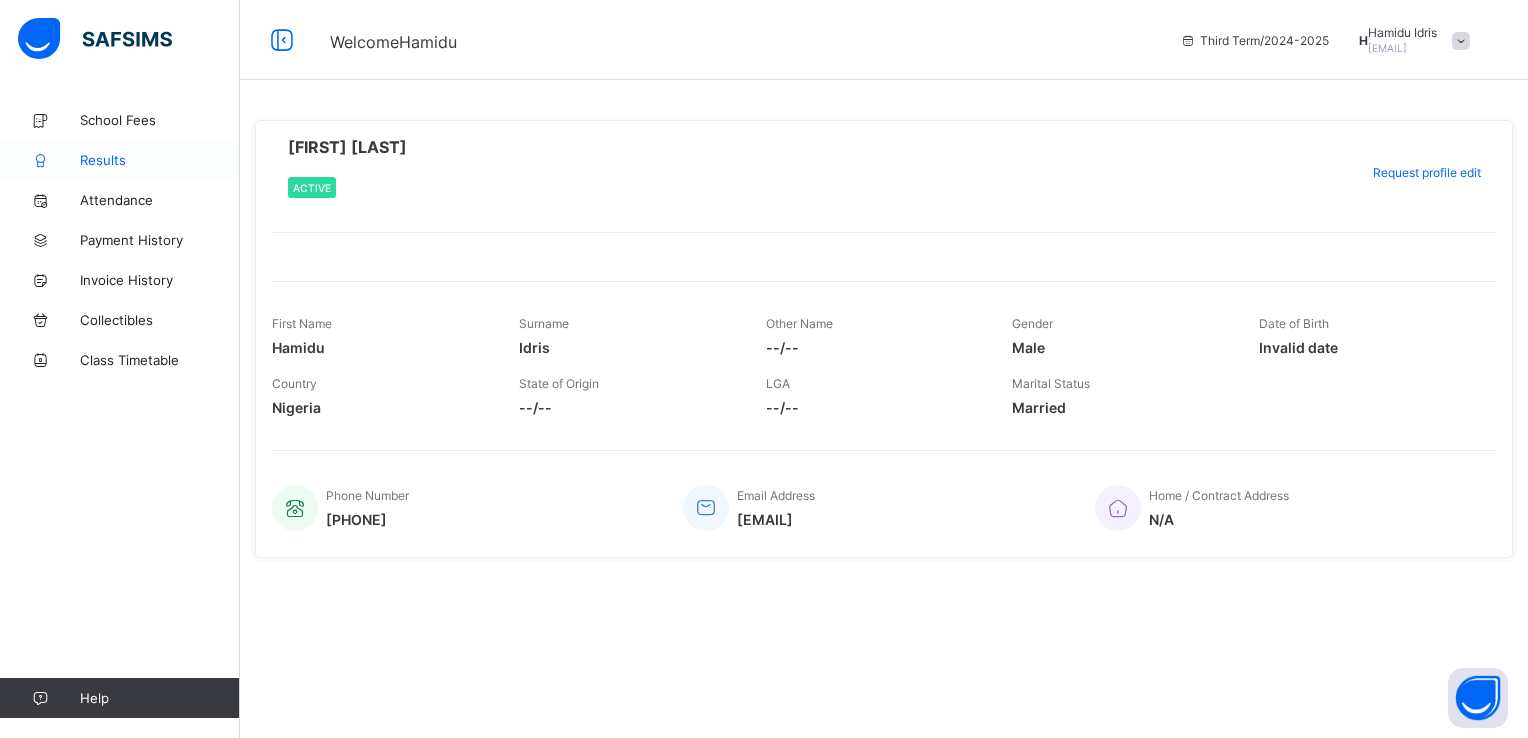 click on "Results" at bounding box center [160, 160] 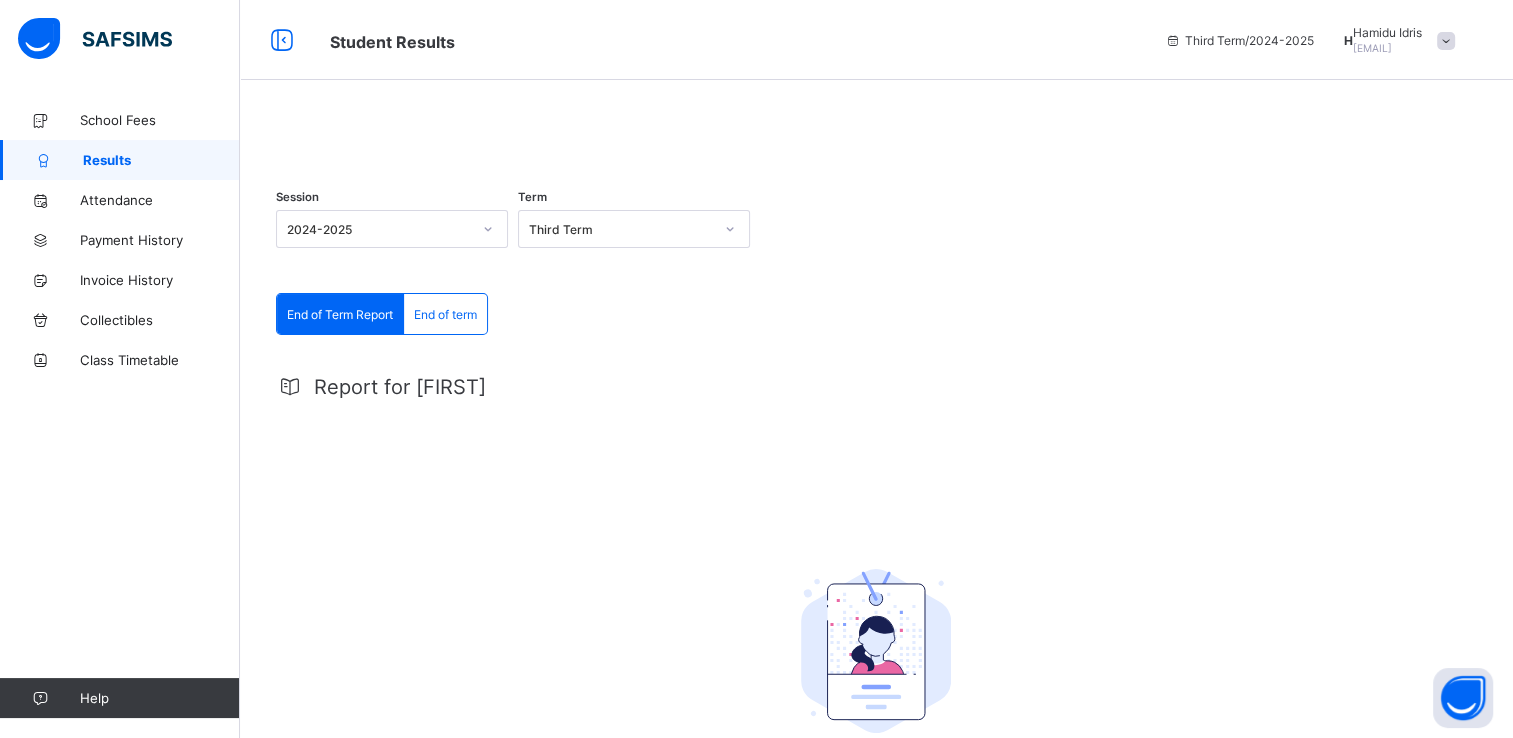 click at bounding box center (876, 130) 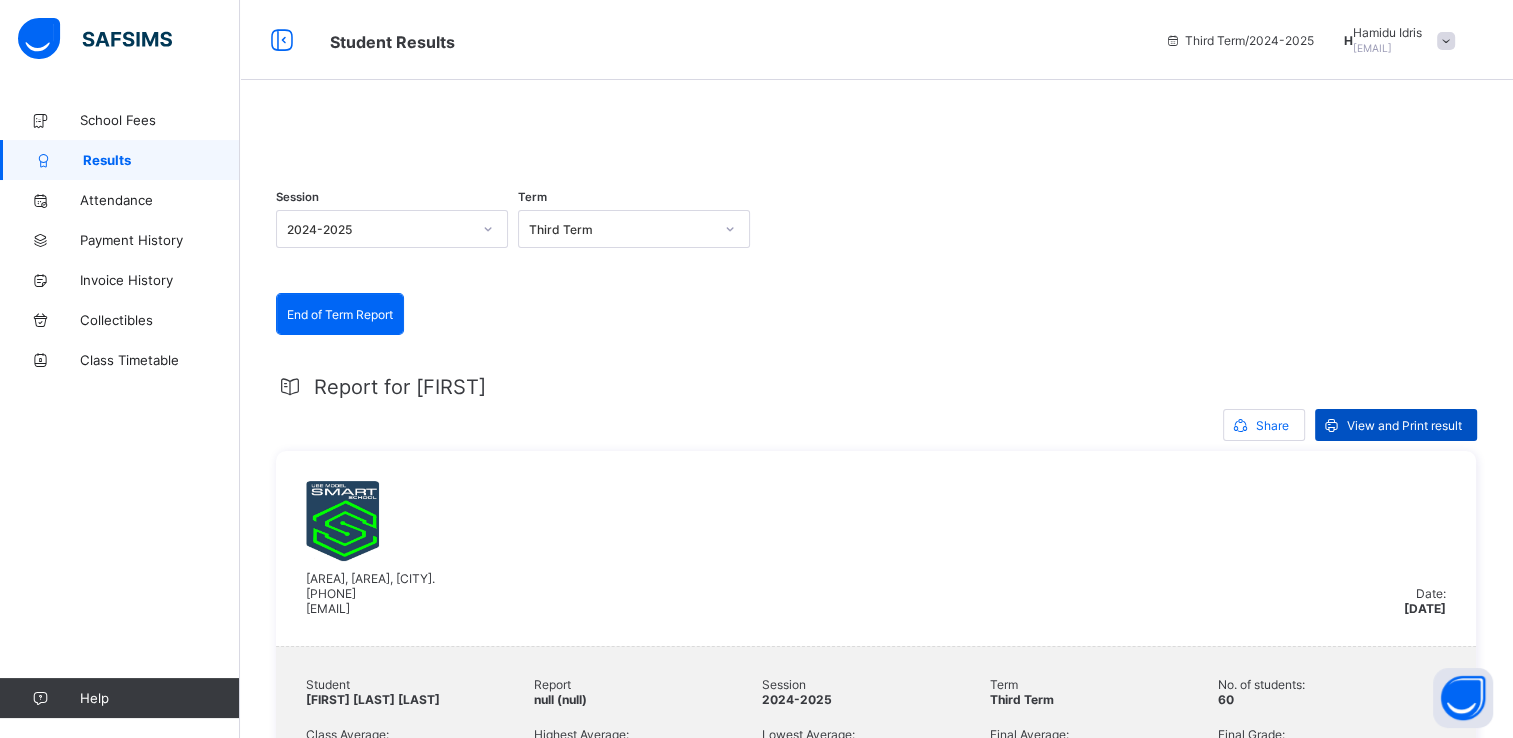 click on "View and Print result" at bounding box center (1404, 425) 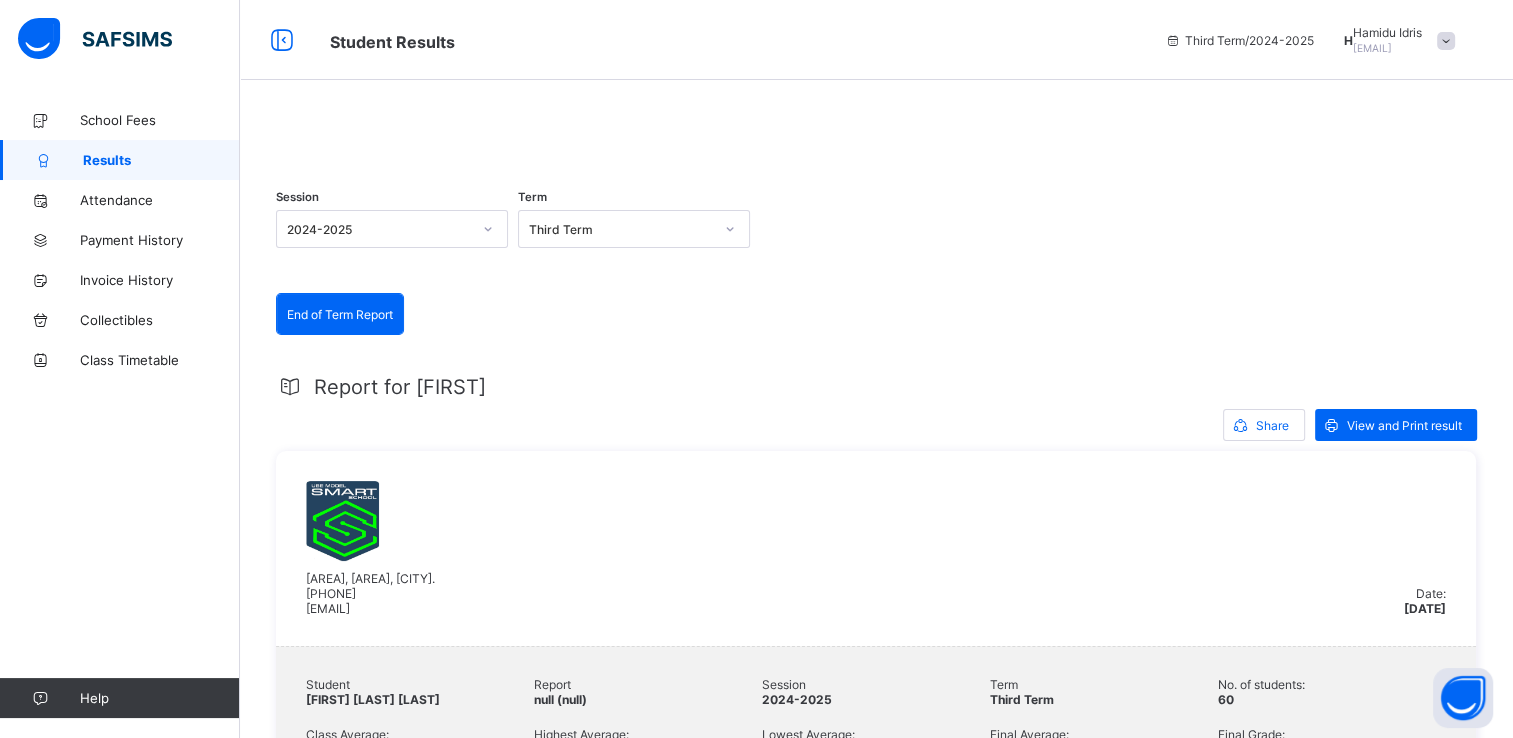 click at bounding box center [876, 130] 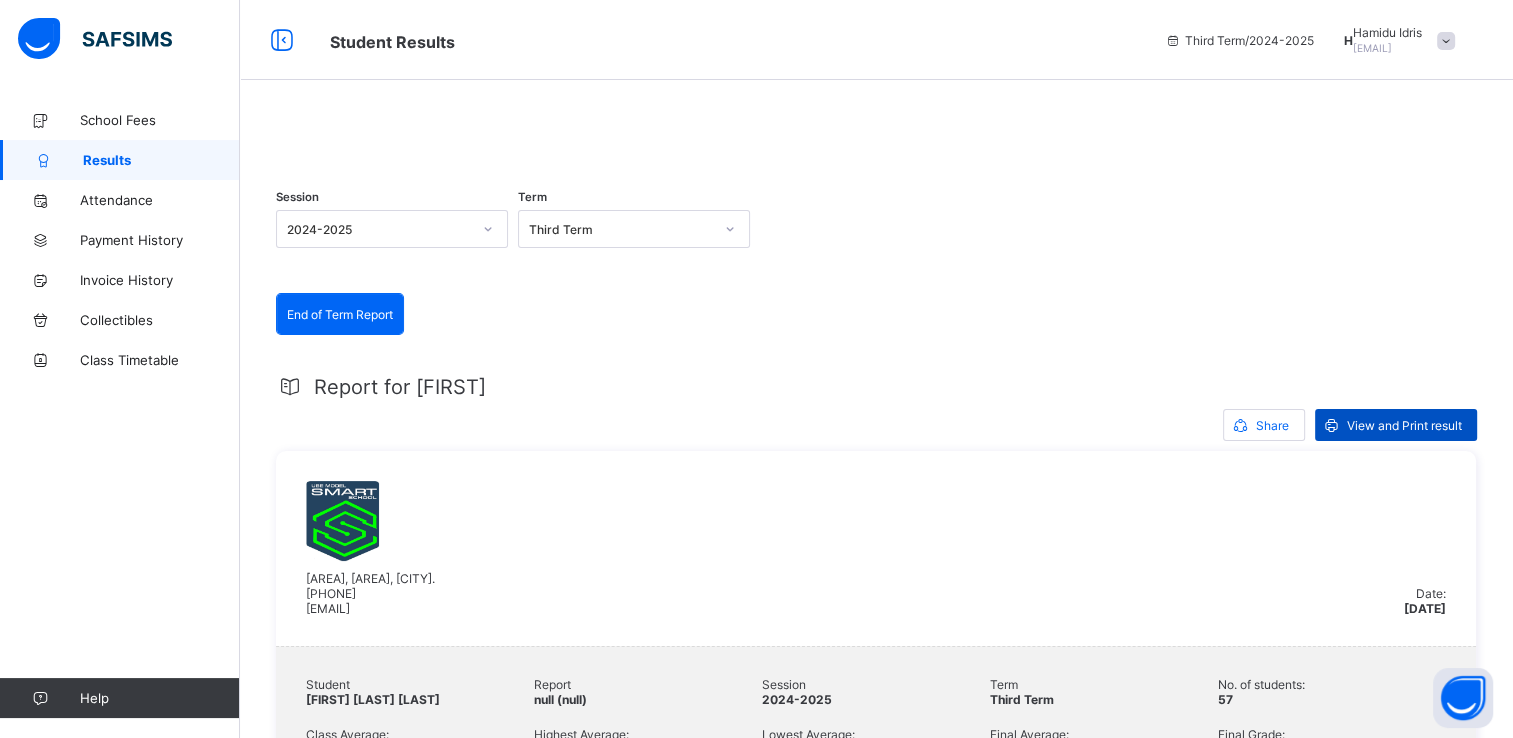 click on "View and Print result" at bounding box center (1404, 425) 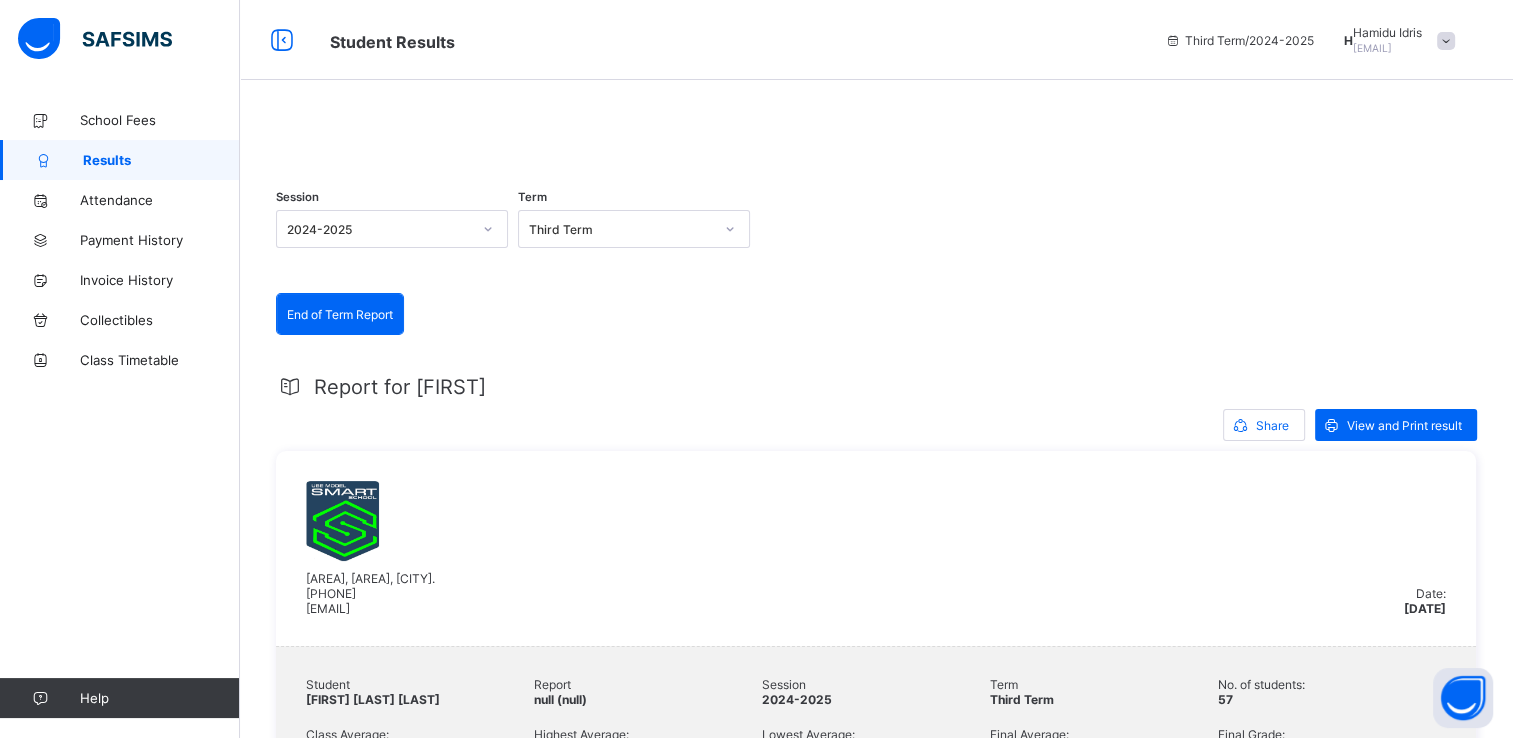 click at bounding box center (1446, 41) 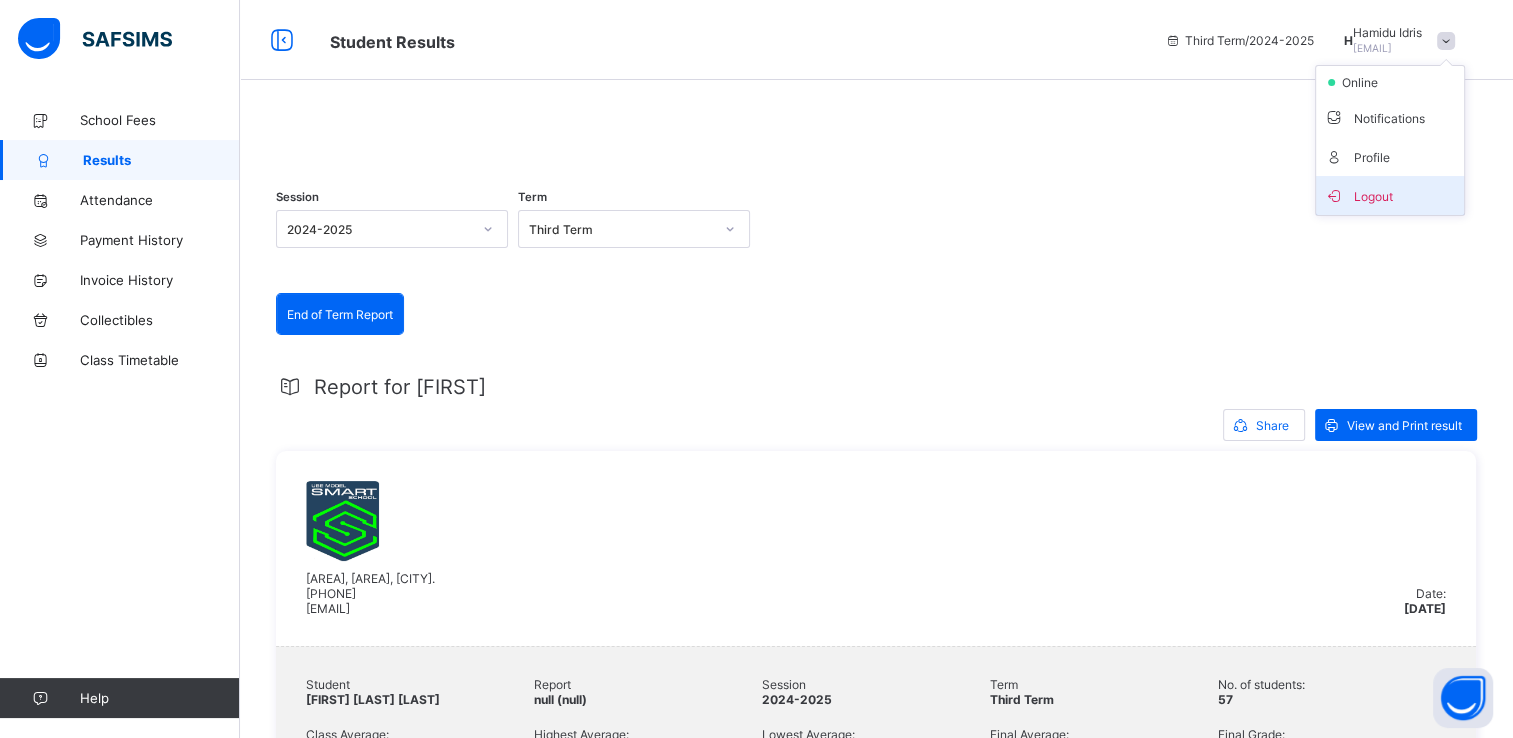 click on "Logout" at bounding box center [1390, 195] 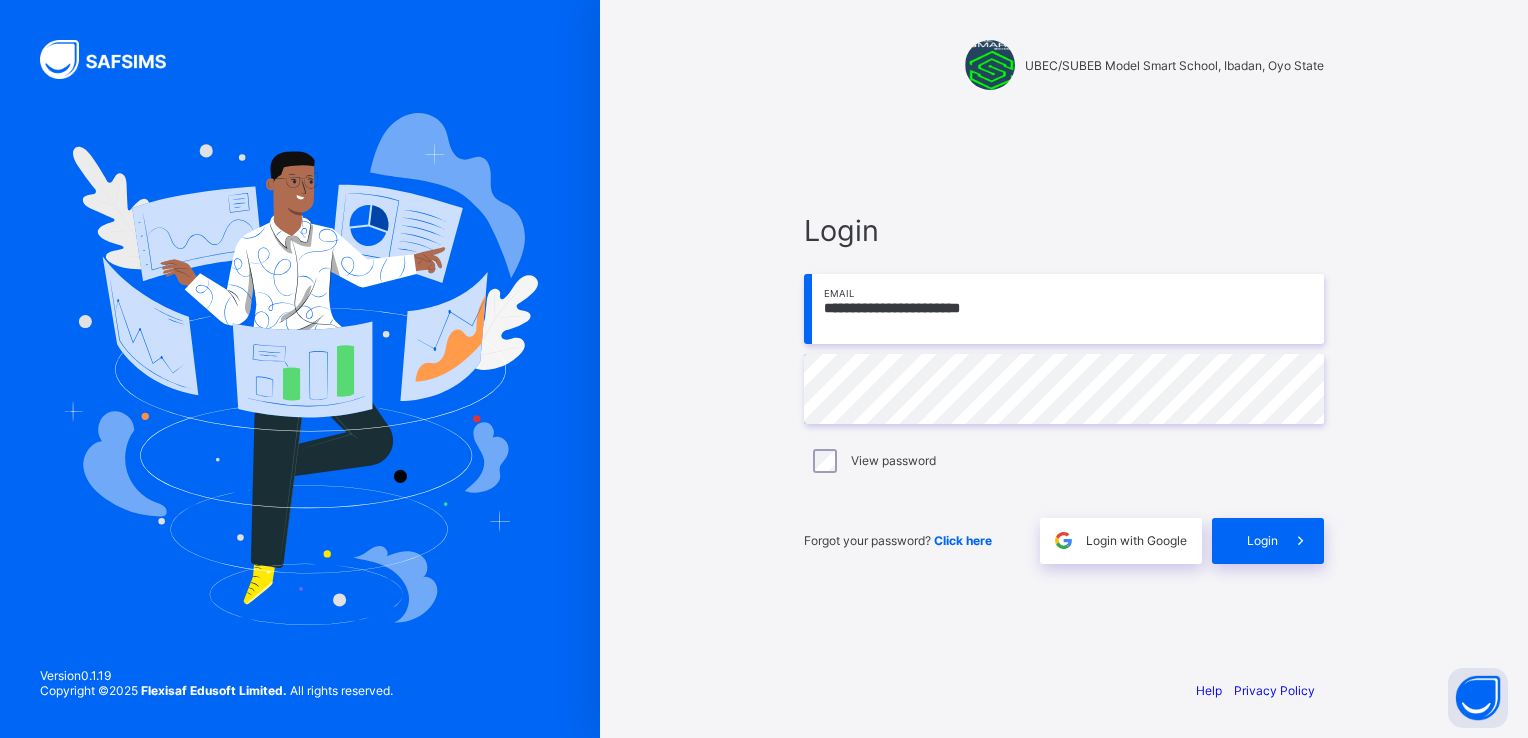 click on "**********" at bounding box center [1064, 309] 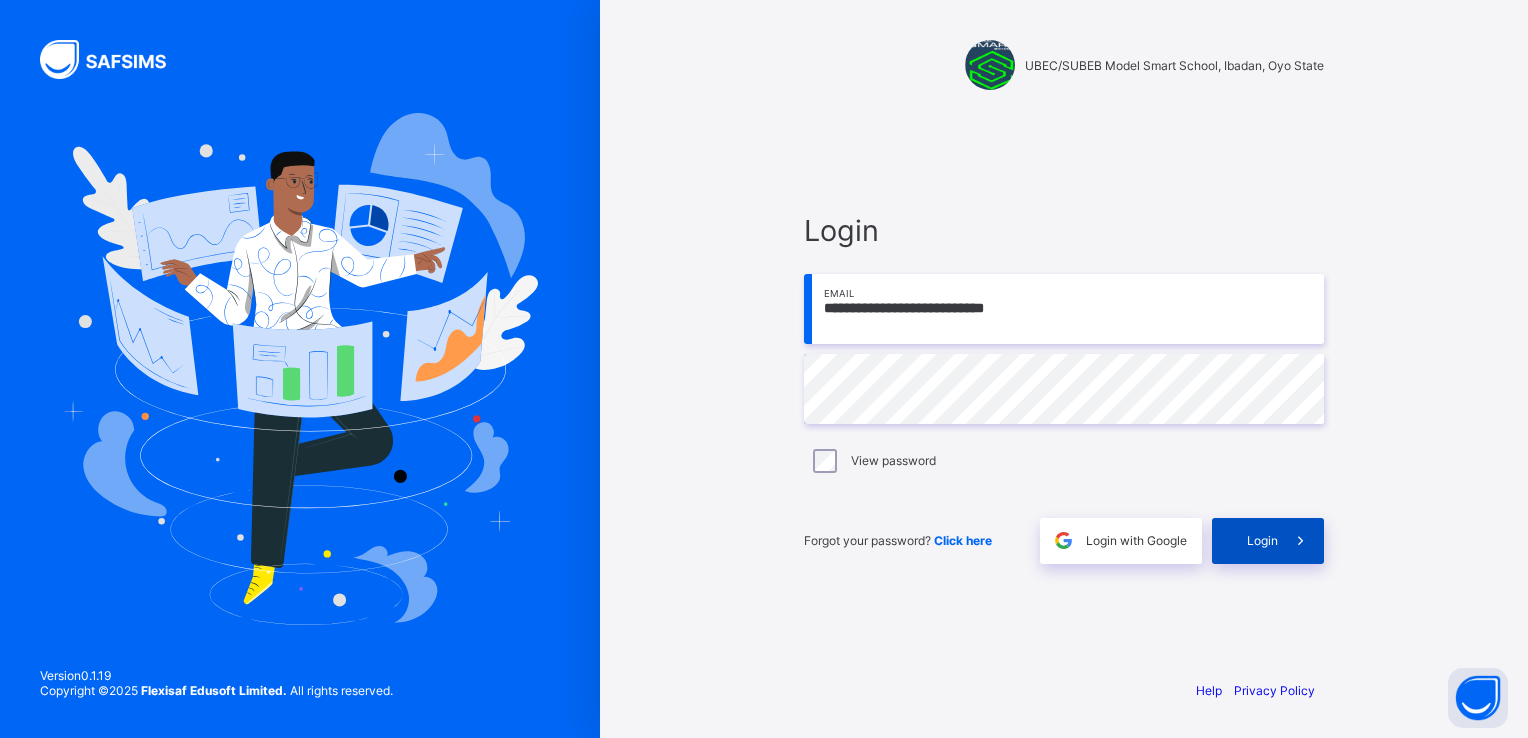 click at bounding box center [1301, 541] 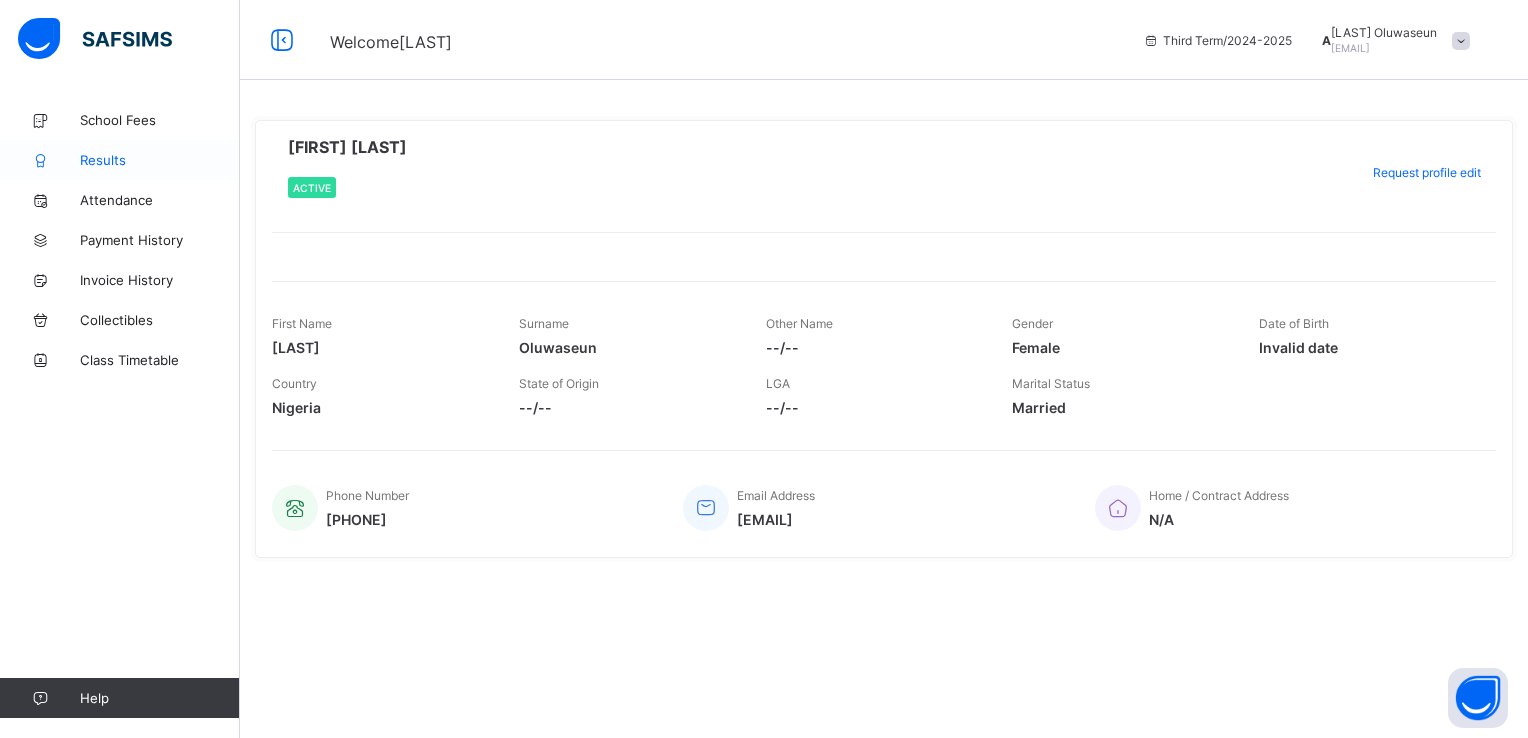 click on "Results" at bounding box center [160, 160] 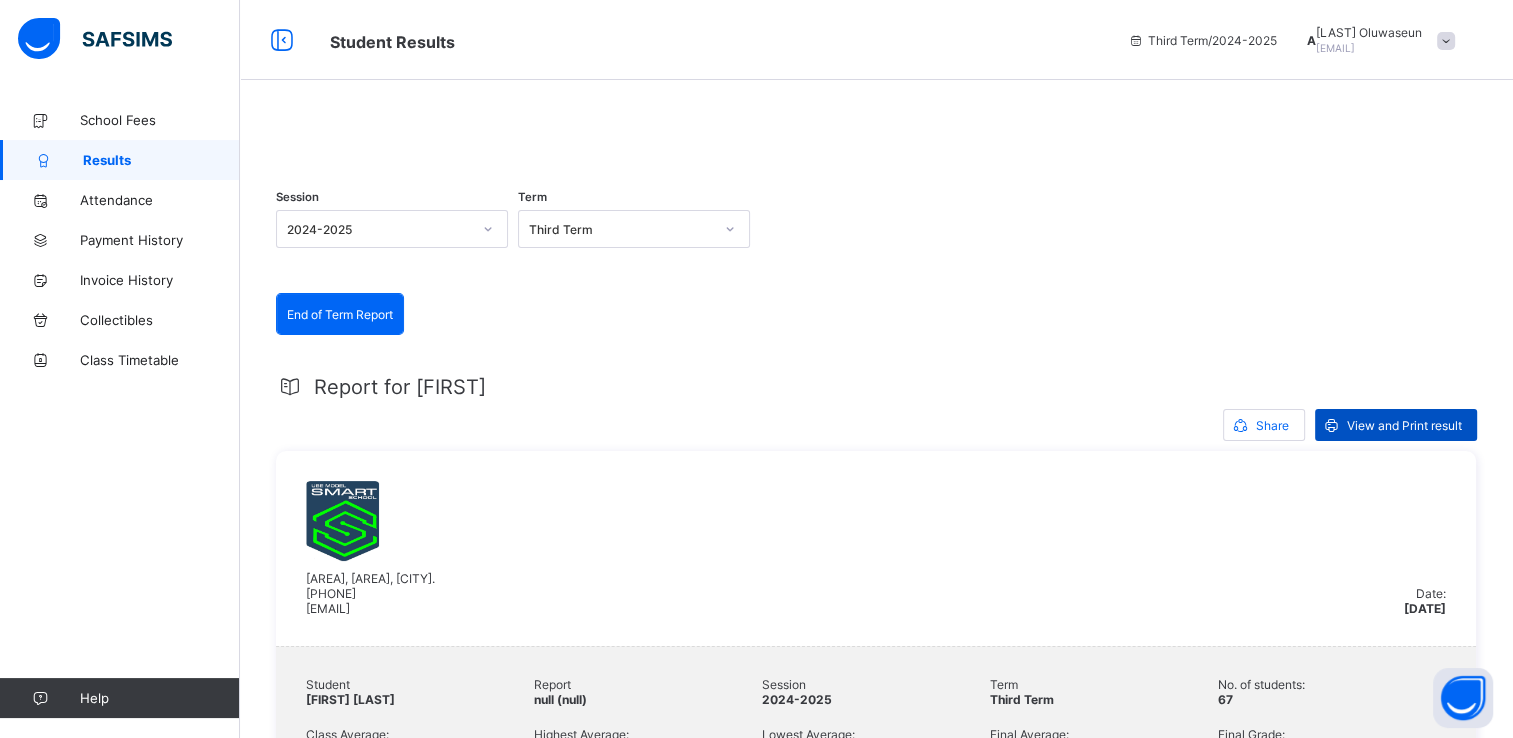 click on "View and Print result" at bounding box center (1404, 425) 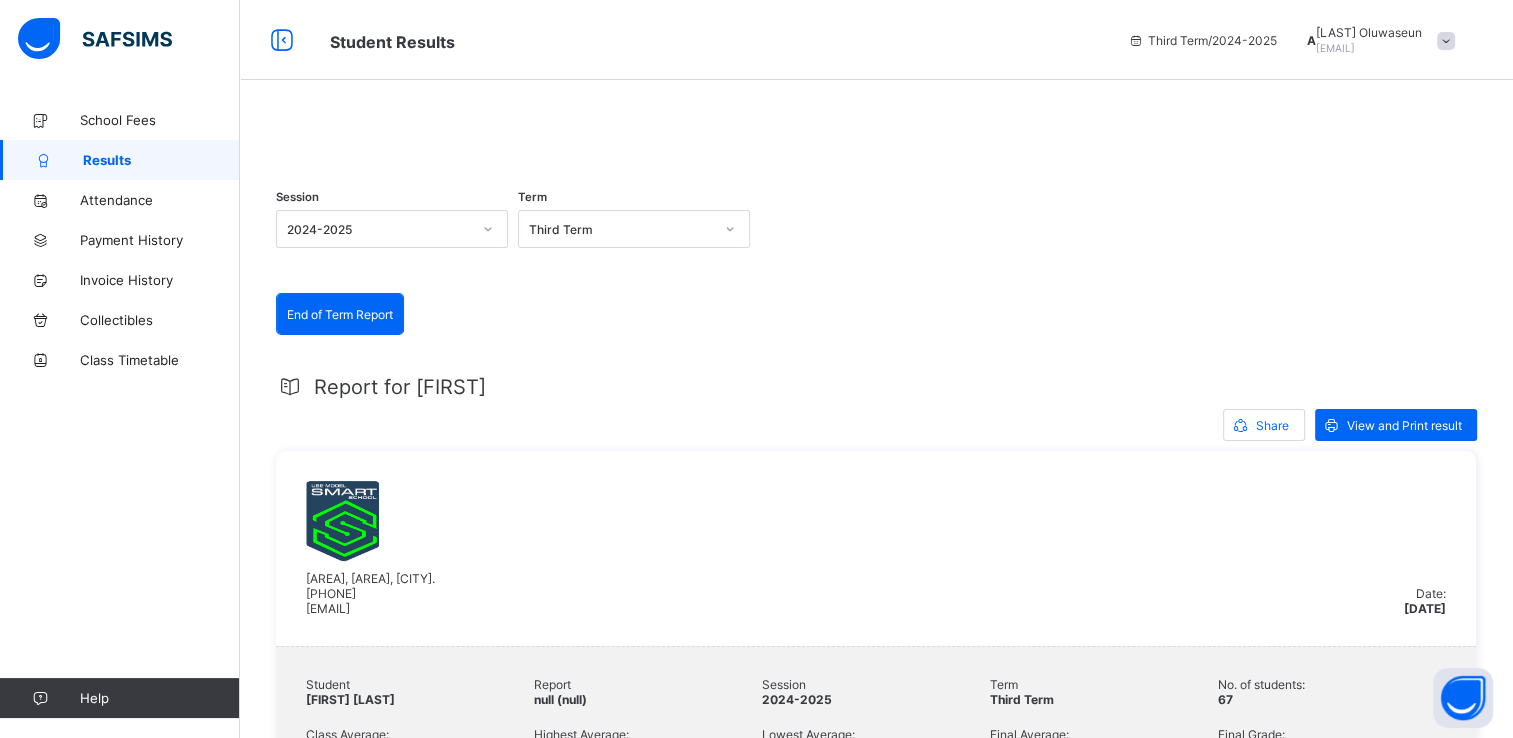 click at bounding box center (876, 130) 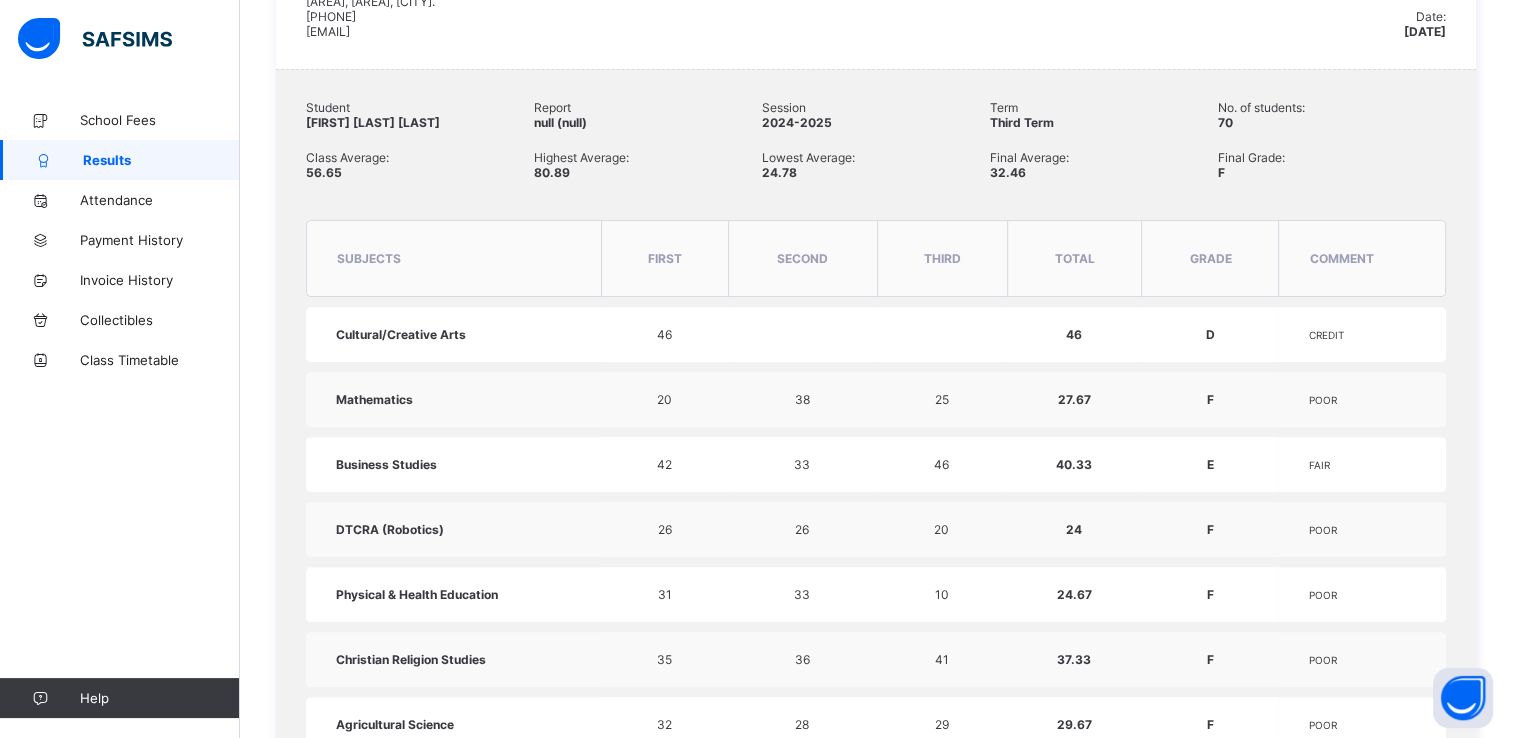 scroll, scrollTop: 1241, scrollLeft: 0, axis: vertical 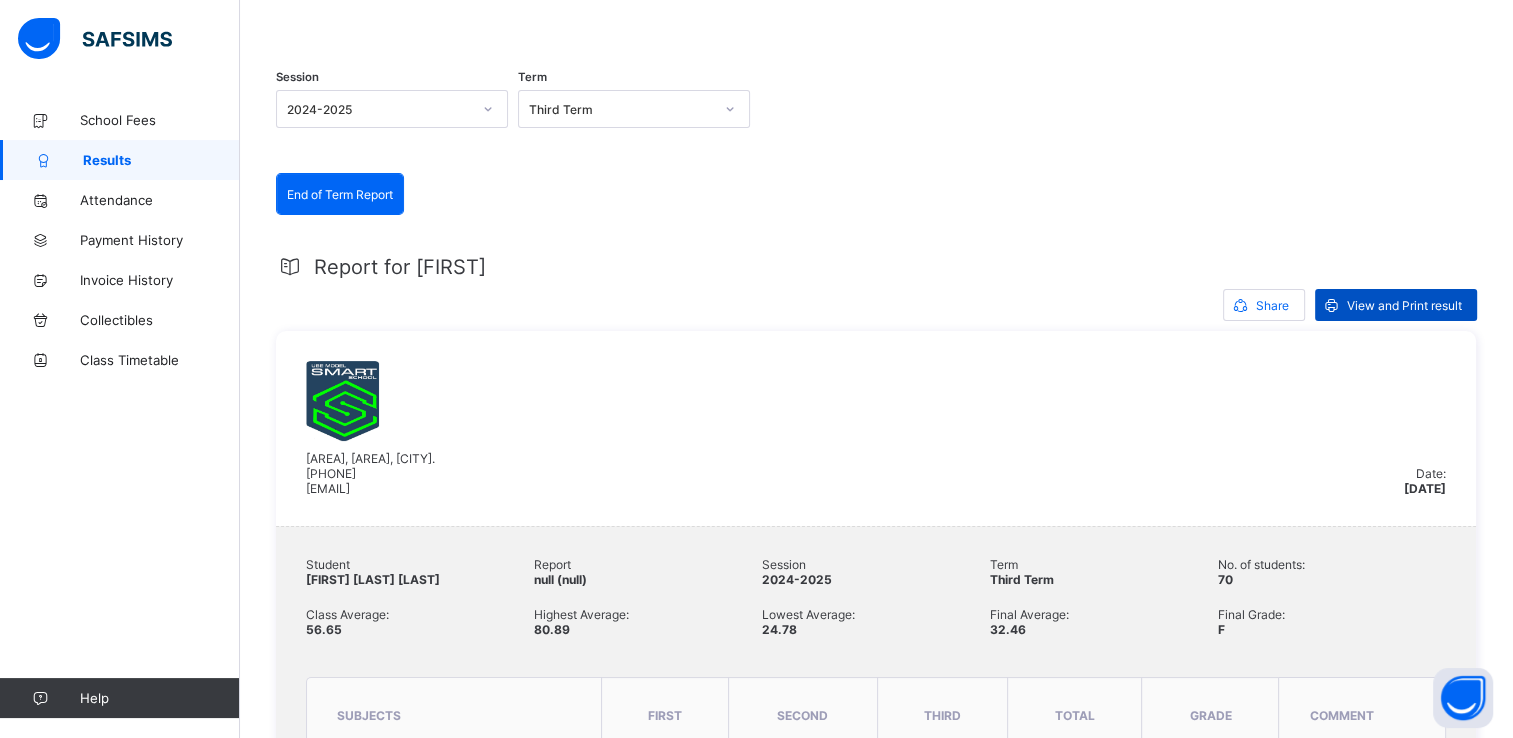 click on "View and Print result" at bounding box center [1404, 305] 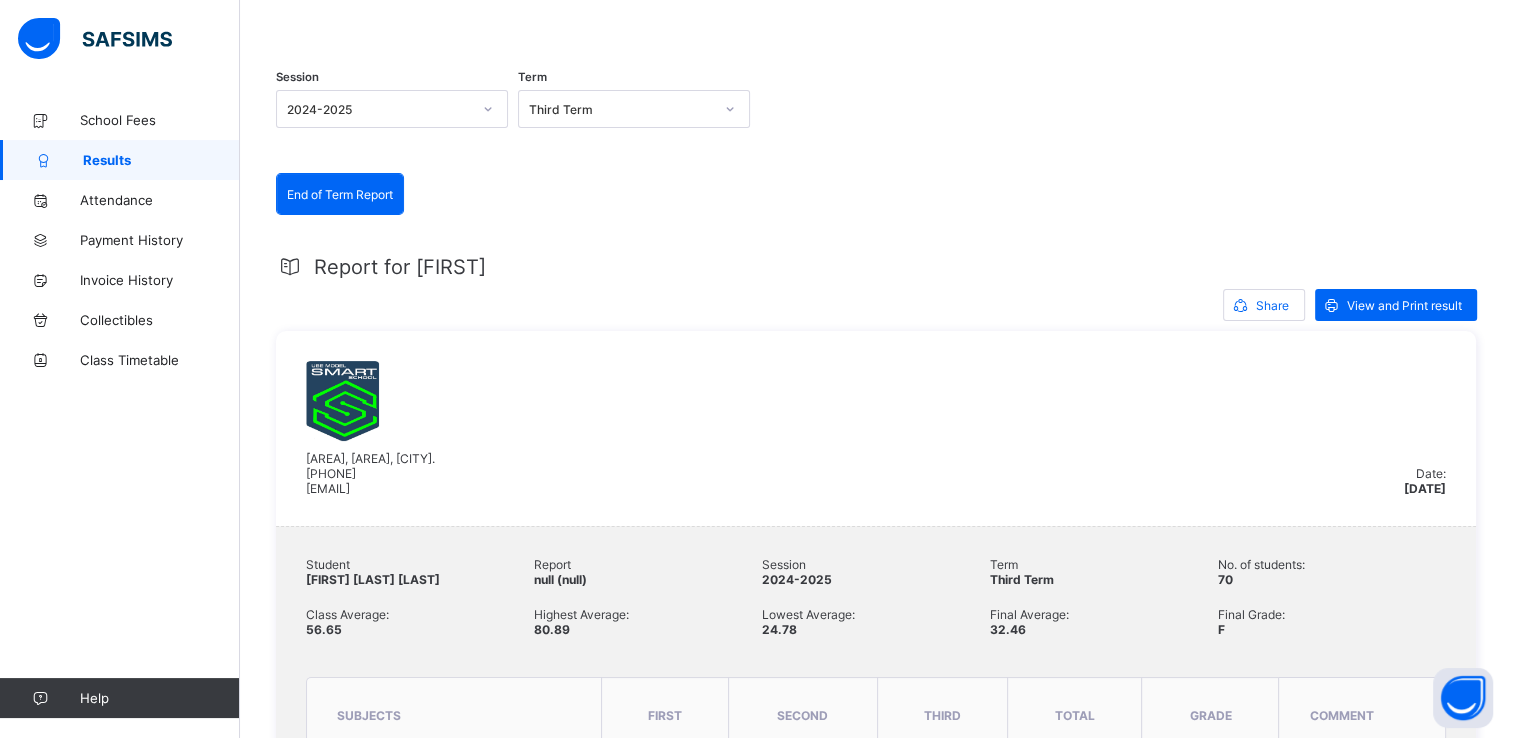 scroll, scrollTop: 0, scrollLeft: 0, axis: both 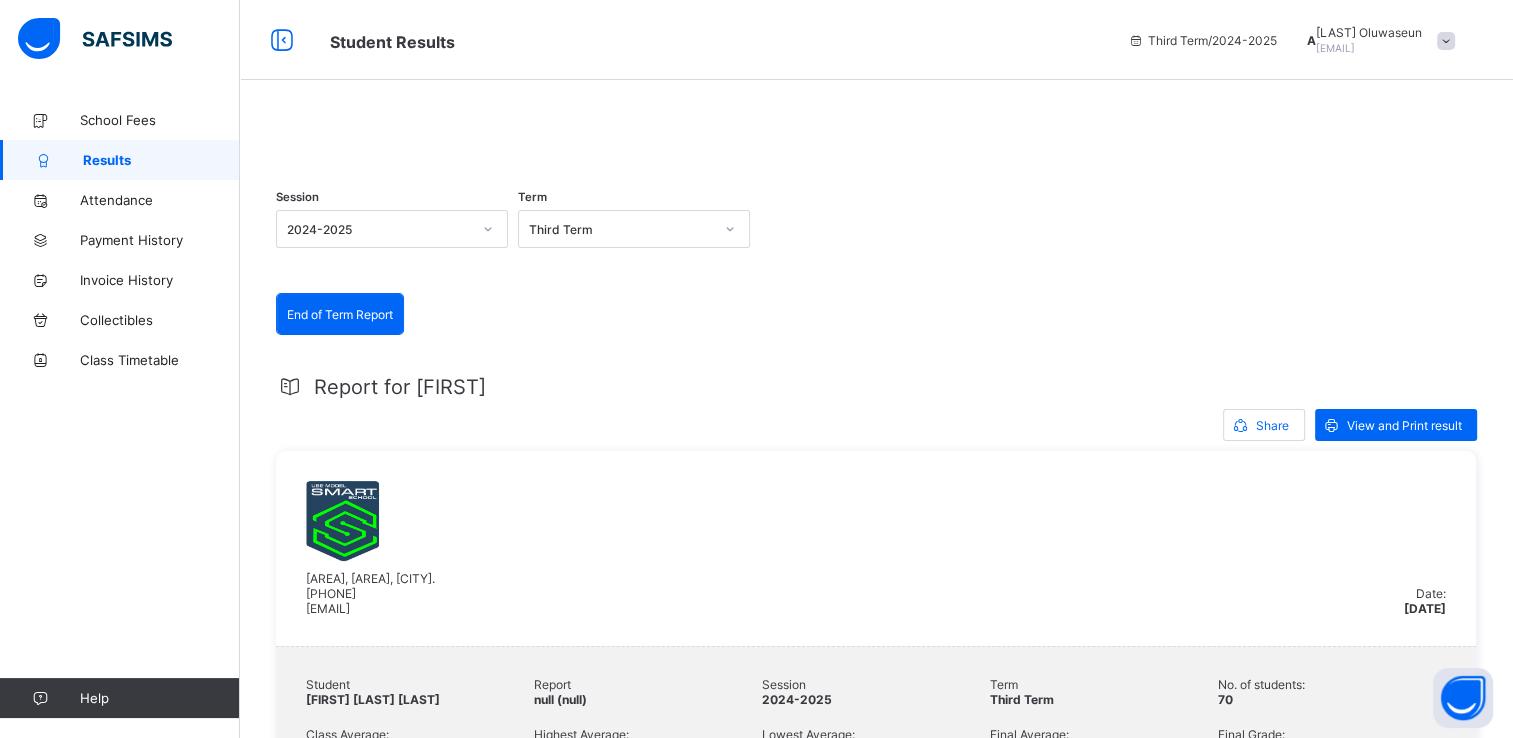 click at bounding box center (1446, 41) 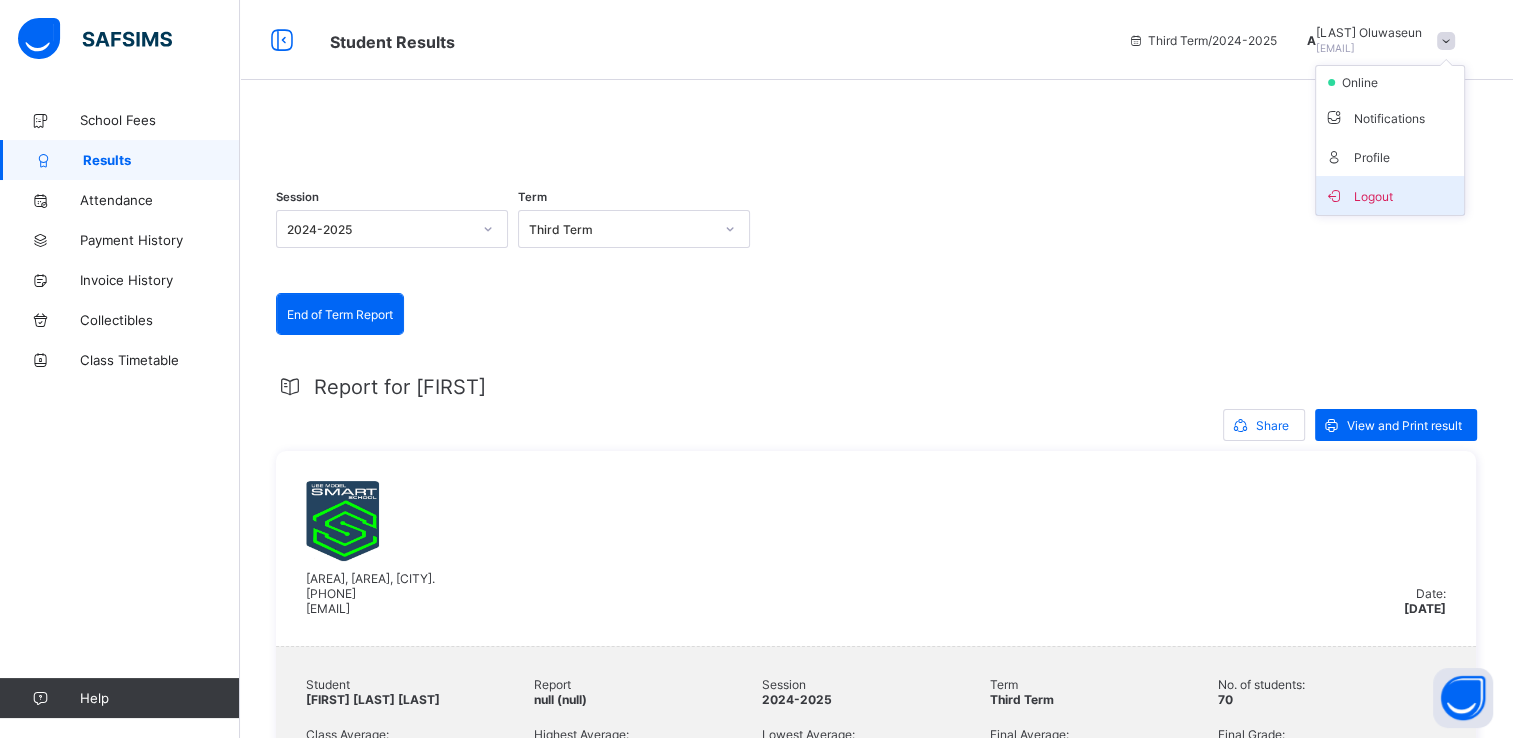 click on "Logout" at bounding box center (1390, 195) 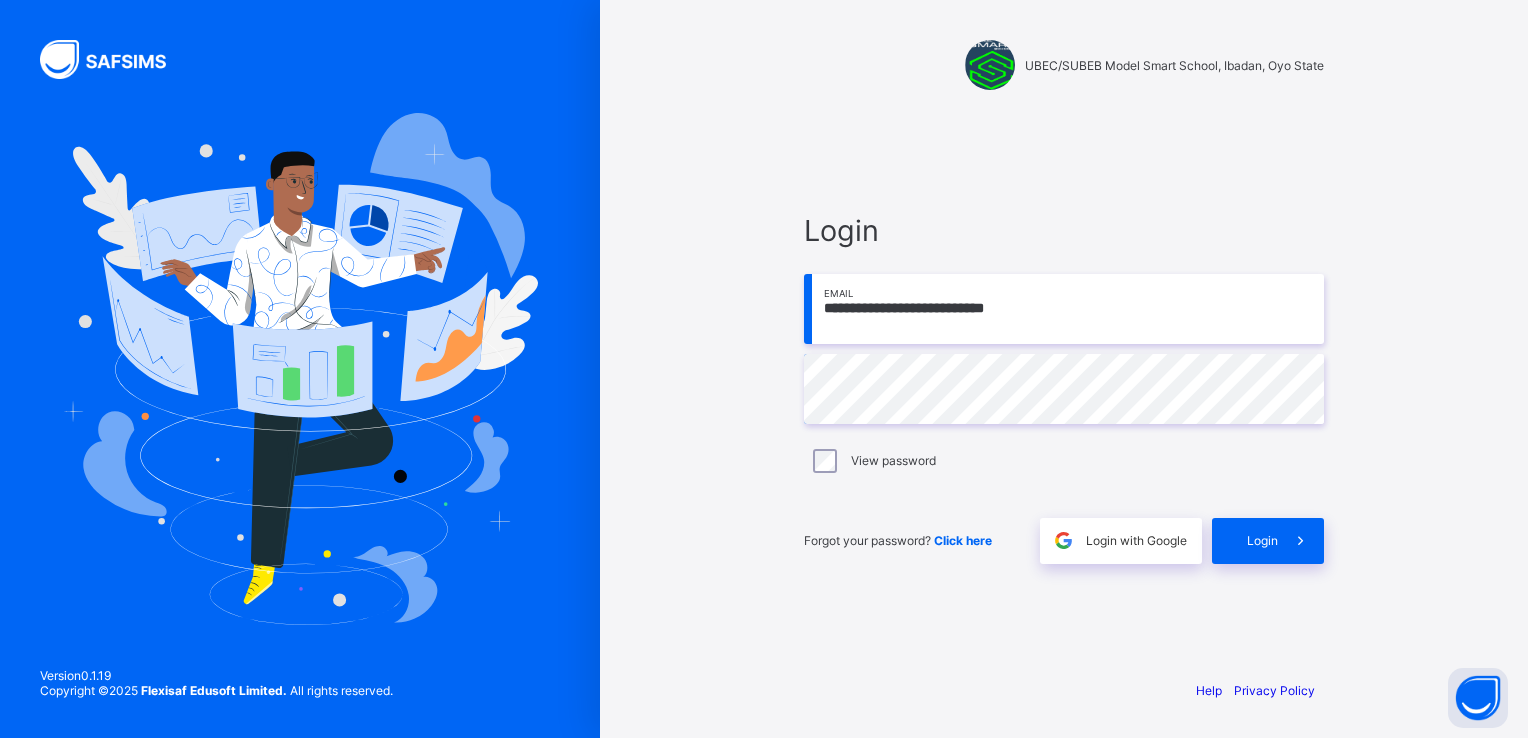 click on "**********" at bounding box center [1064, 309] 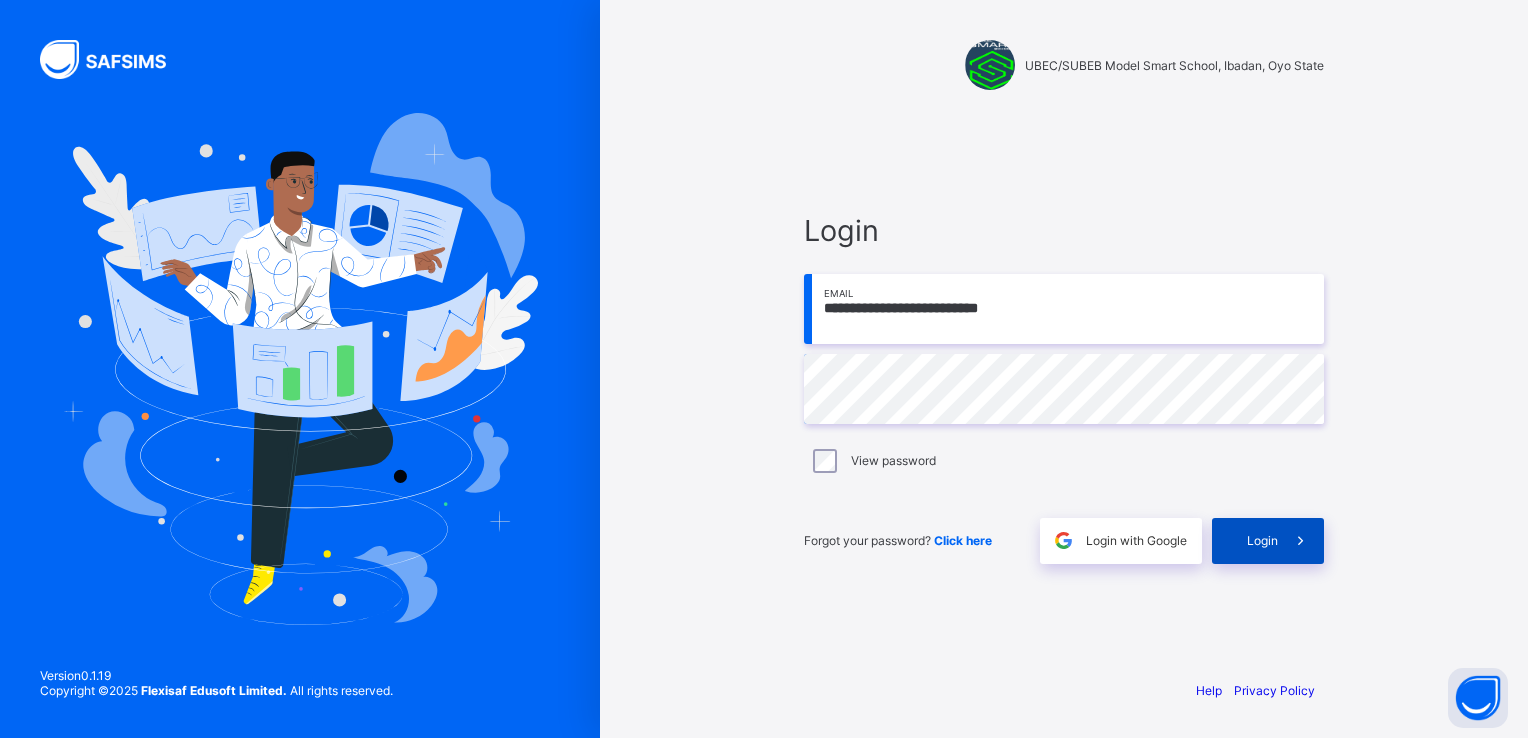click on "Login" at bounding box center (1262, 540) 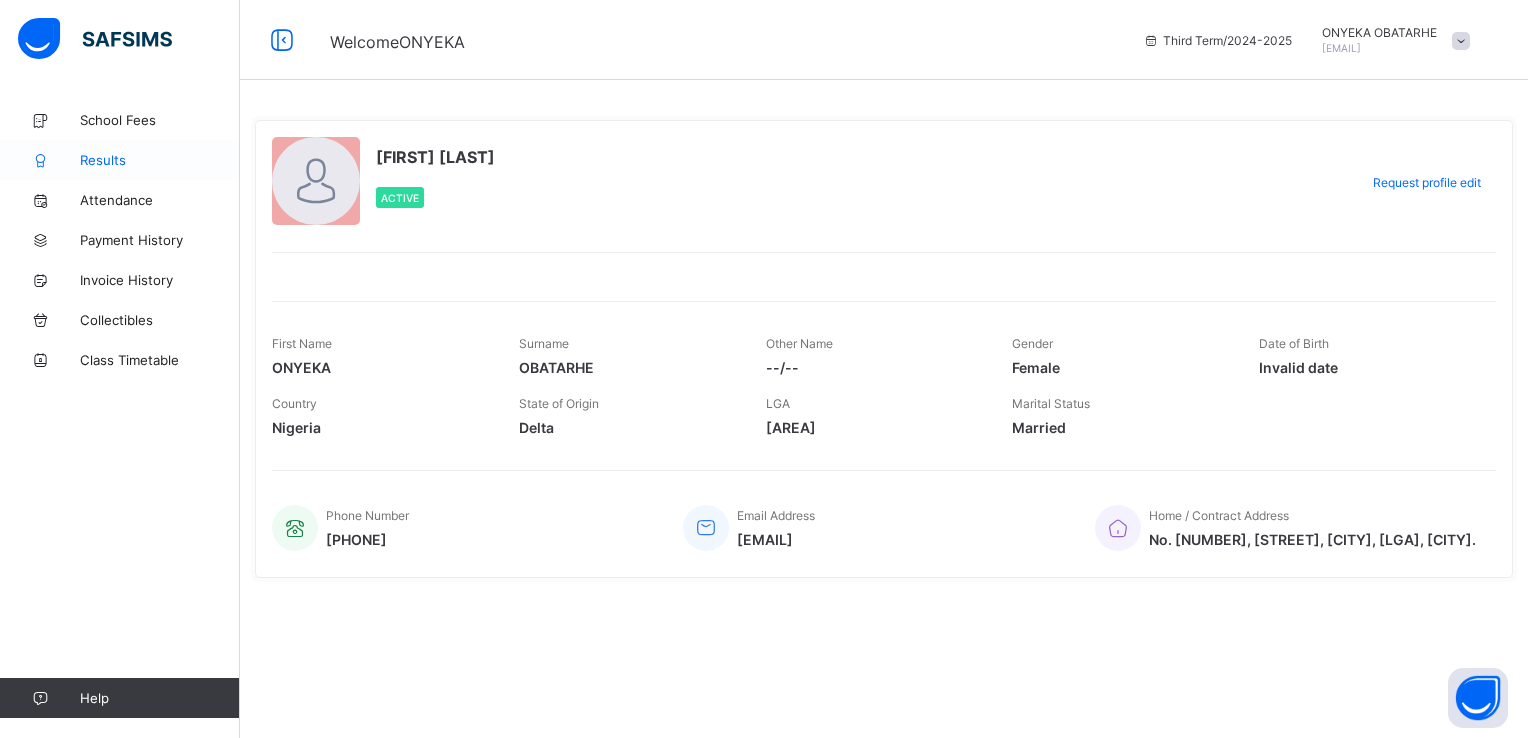 click on "Results" at bounding box center (160, 160) 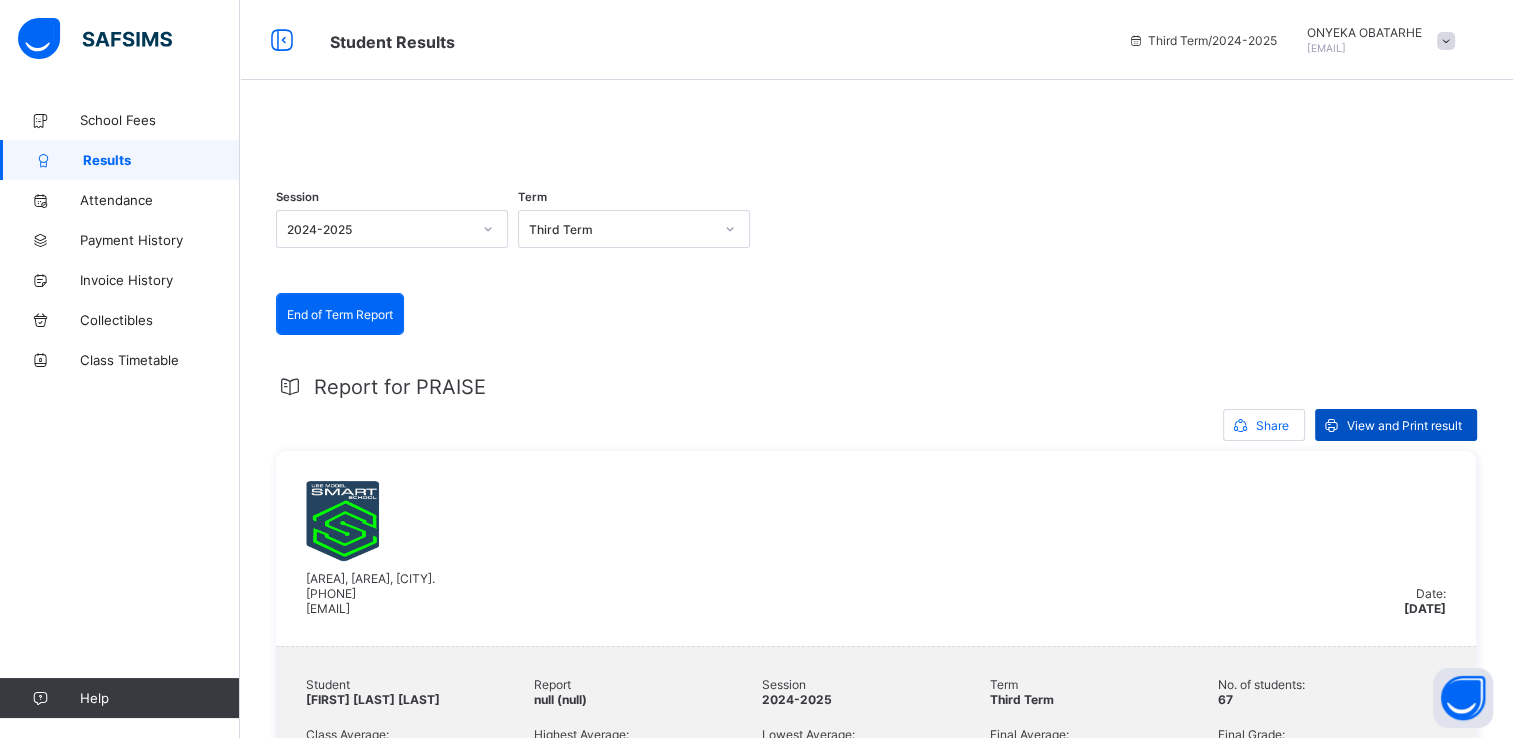 click on "View and Print result" at bounding box center [1404, 425] 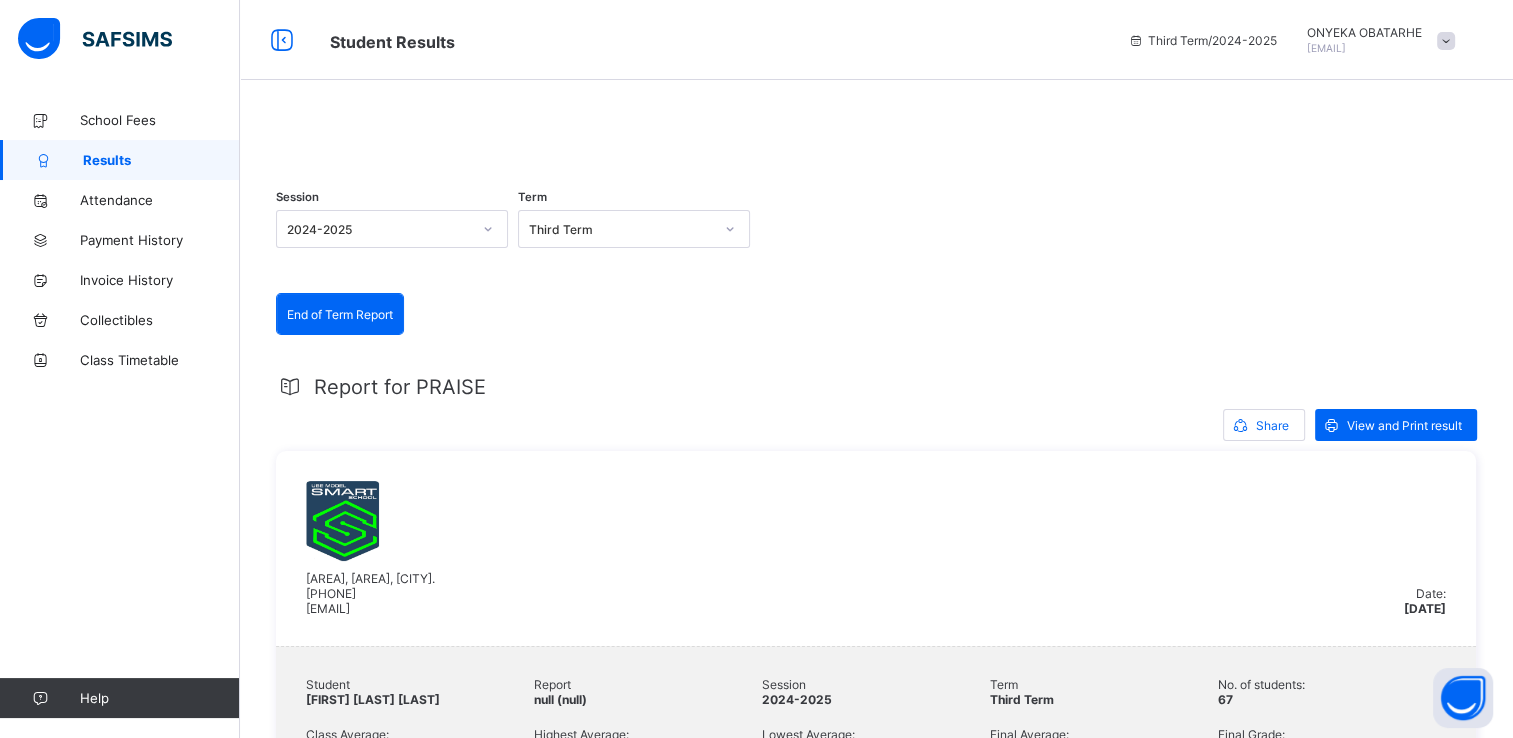 click at bounding box center (876, 130) 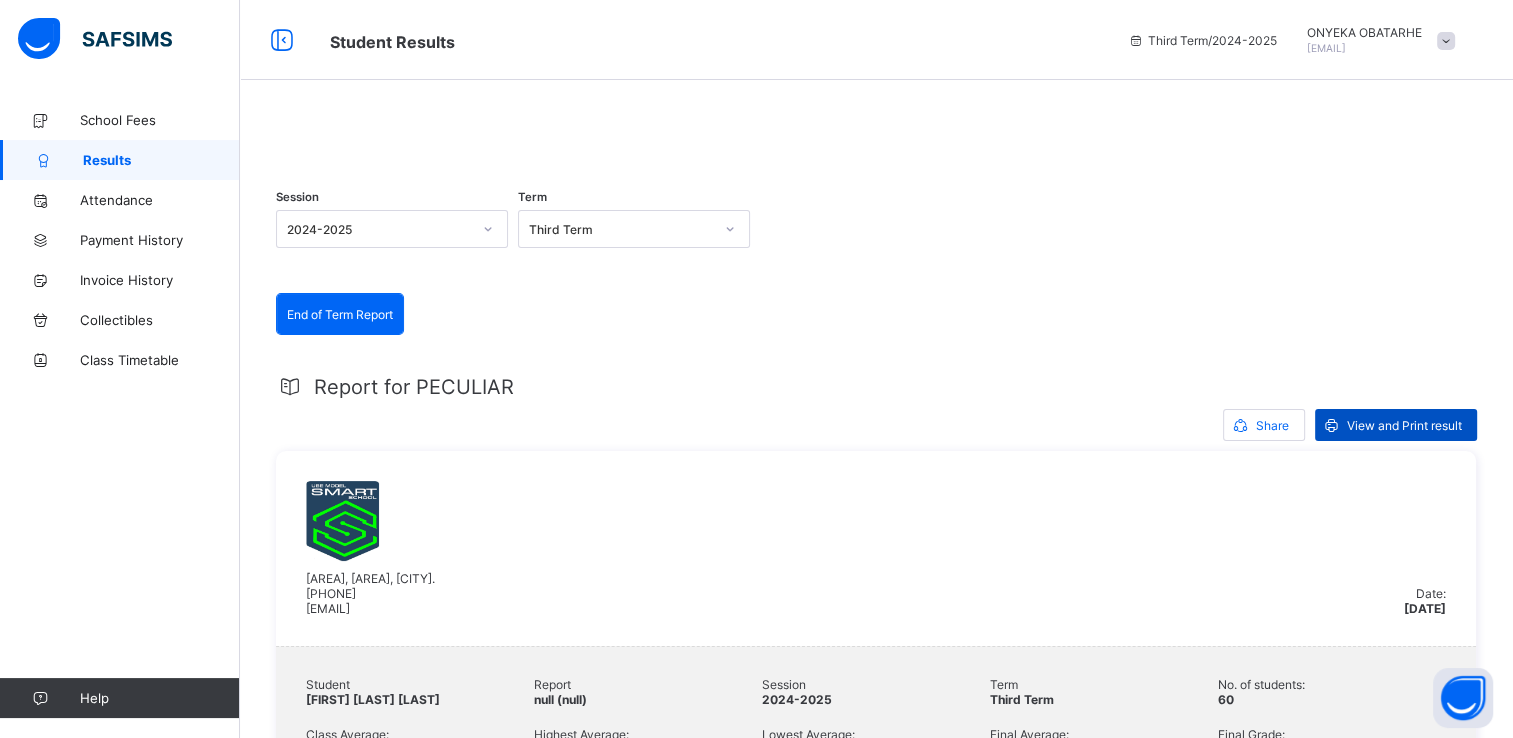 click on "View and Print result" at bounding box center (1404, 425) 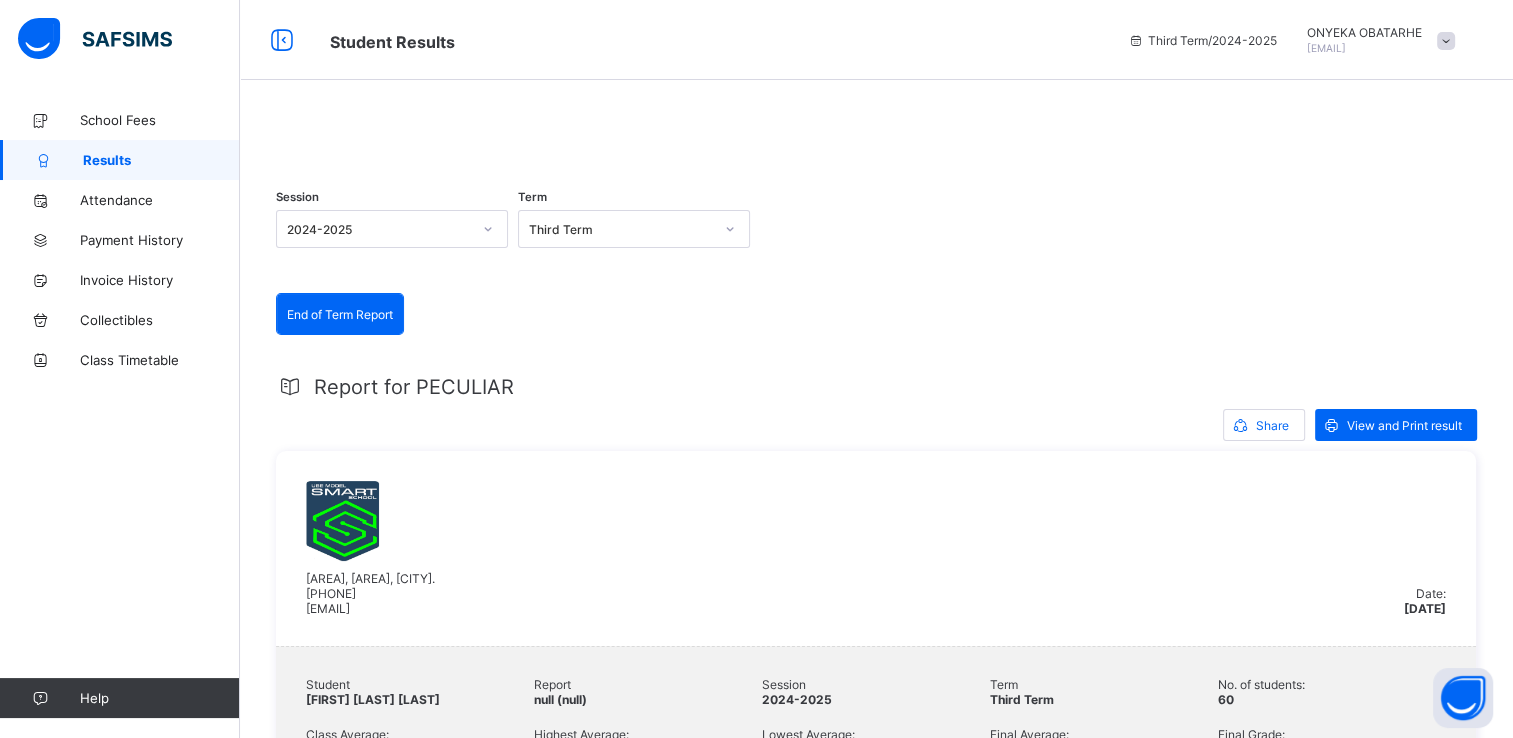 click at bounding box center [1446, 41] 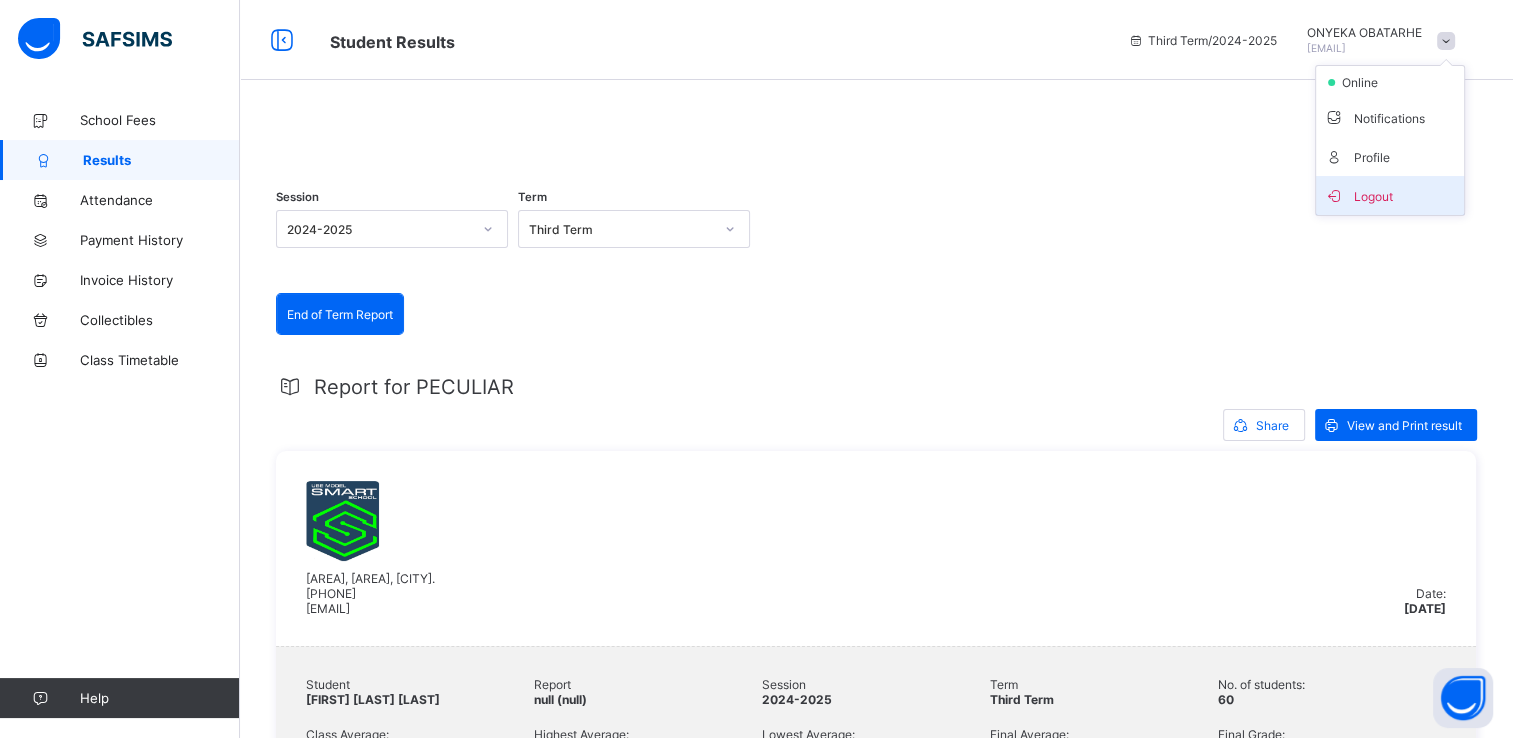 click on "Logout" at bounding box center (1390, 195) 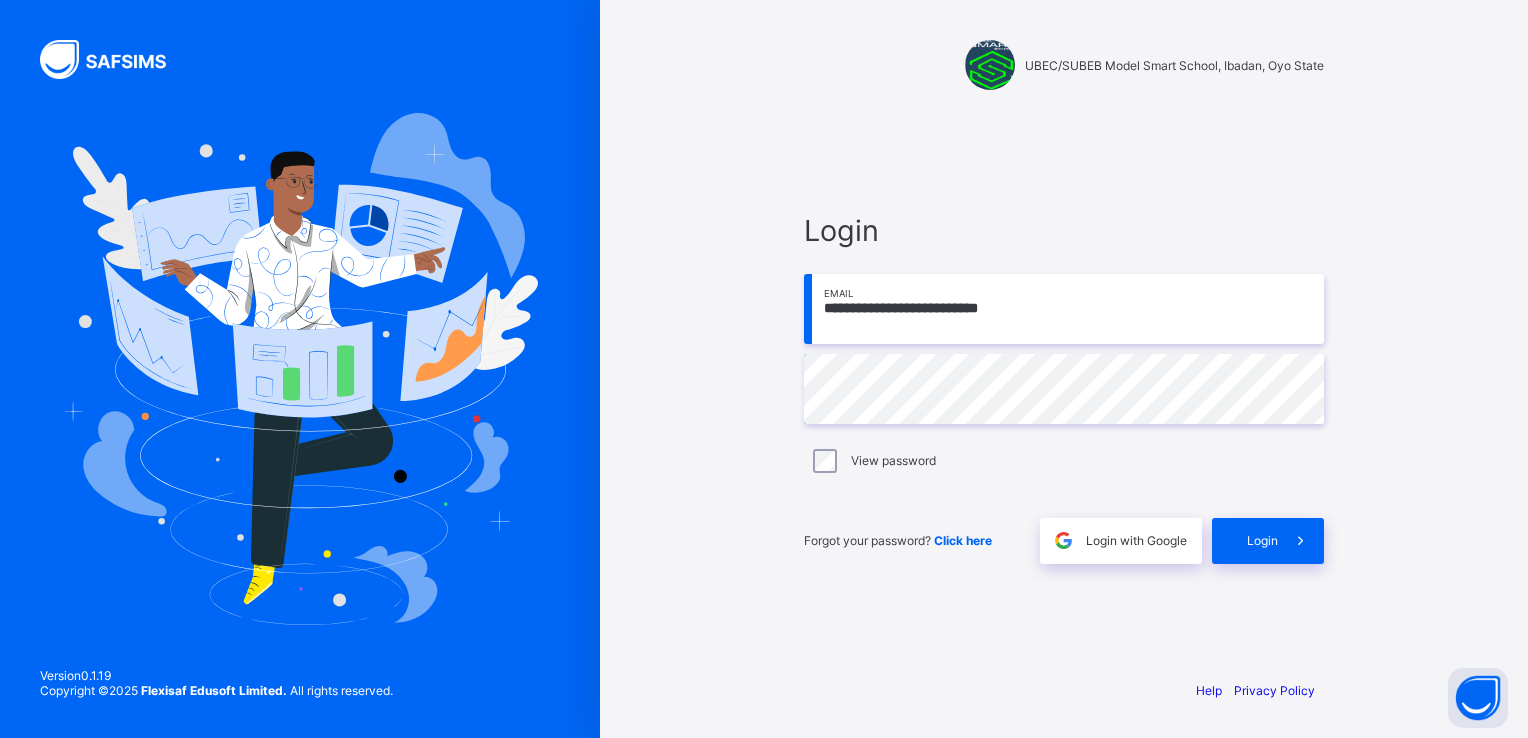 click on "**********" at bounding box center (1064, 309) 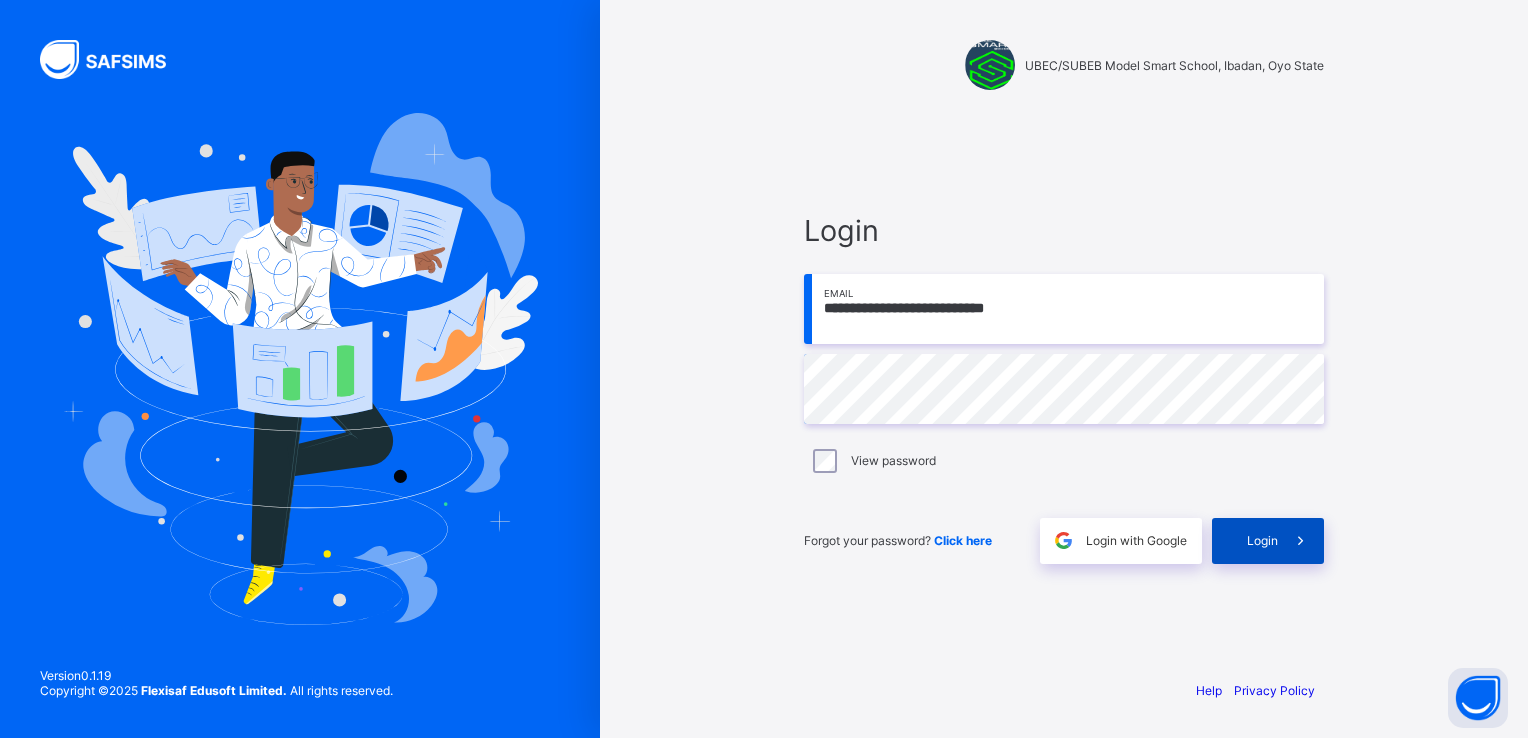 click at bounding box center (1300, 540) 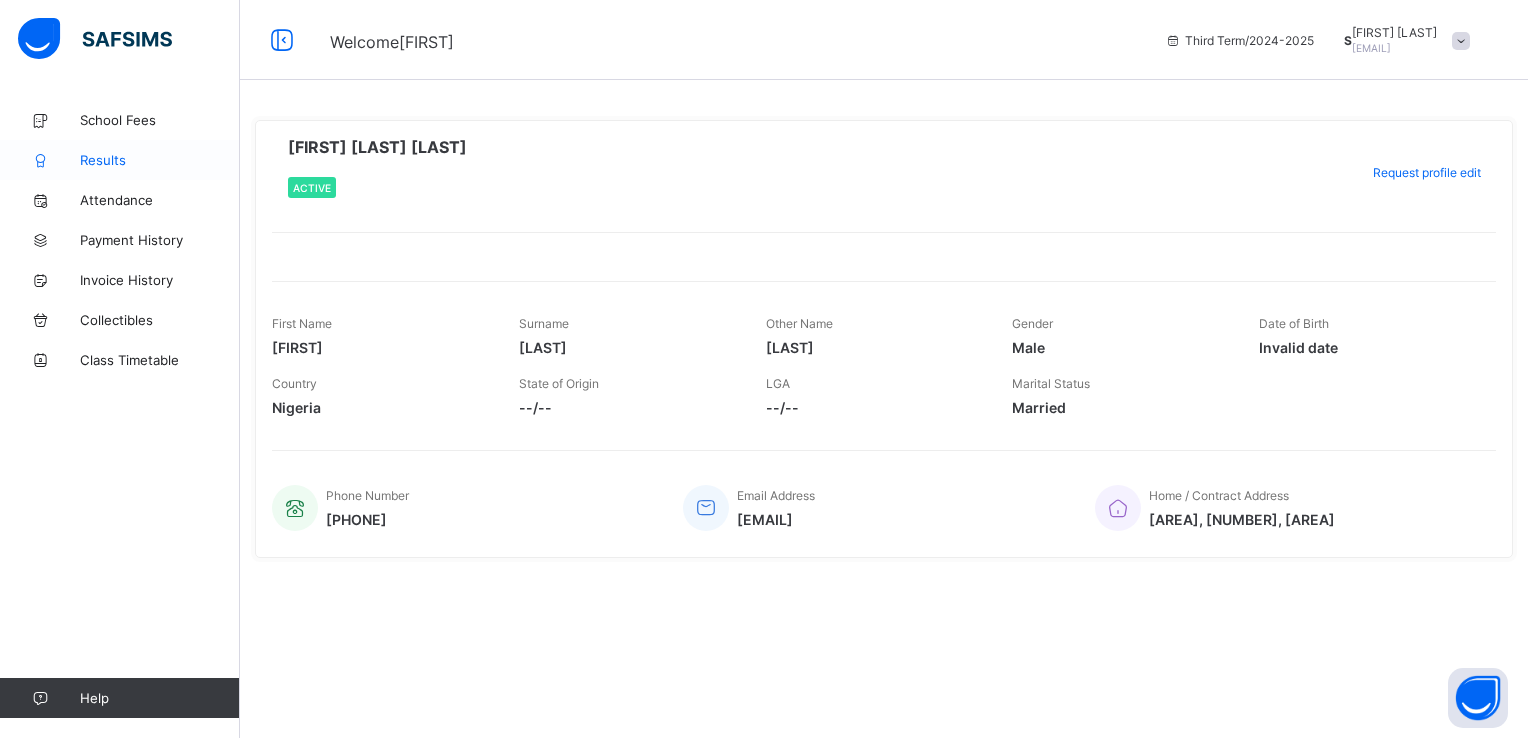 click on "Results" at bounding box center [160, 160] 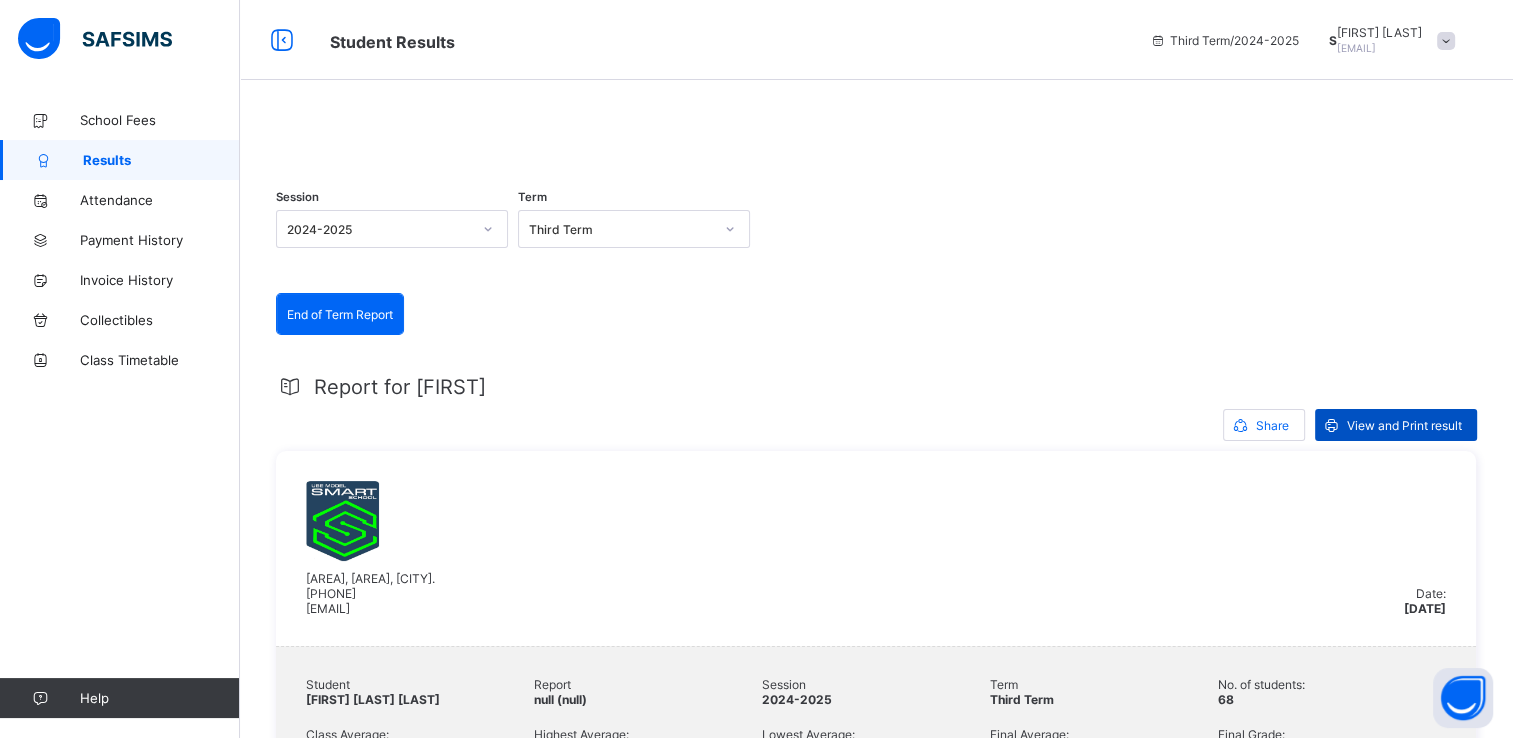 click on "View and Print result" at bounding box center [1396, 425] 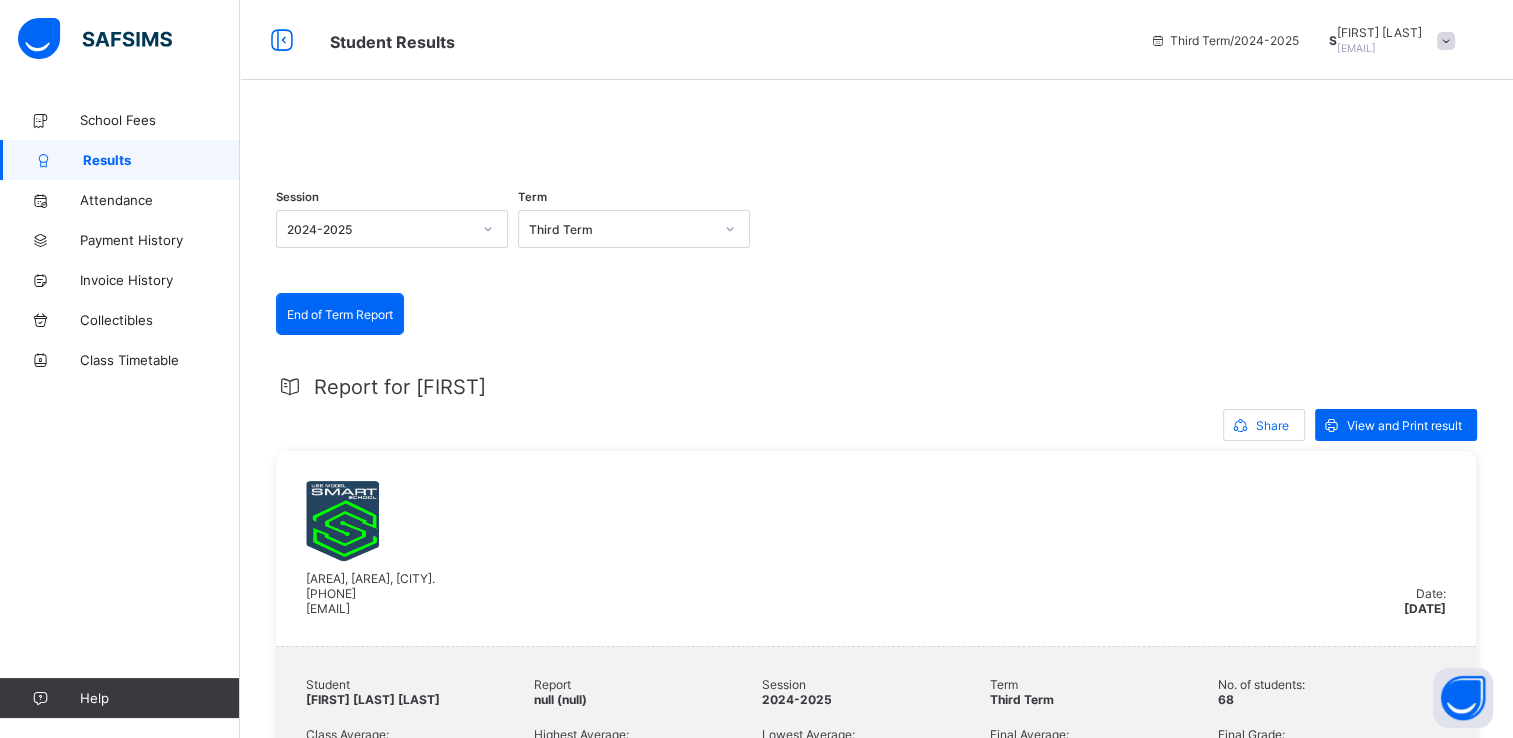 click at bounding box center (1446, 41) 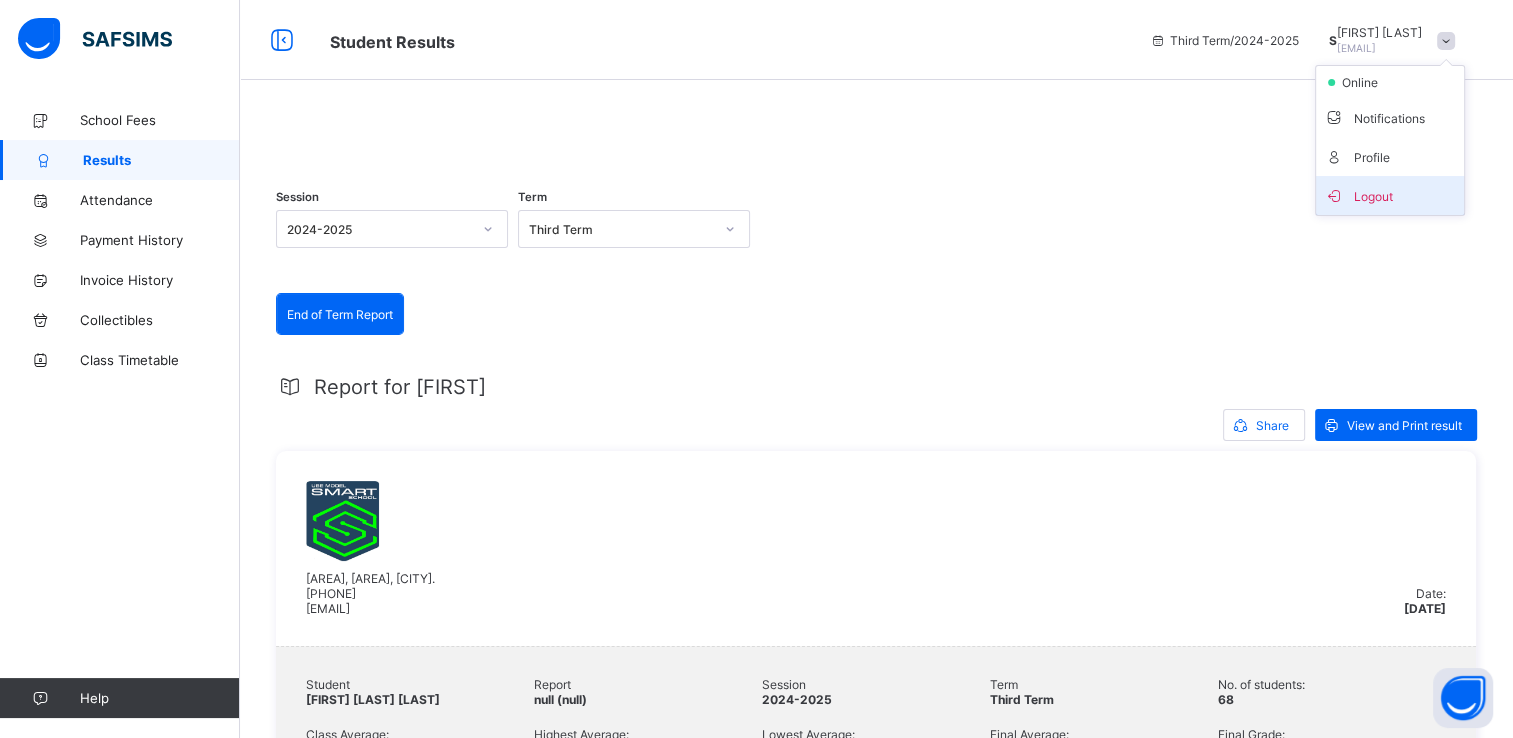 click on "Logout" at bounding box center [1390, 195] 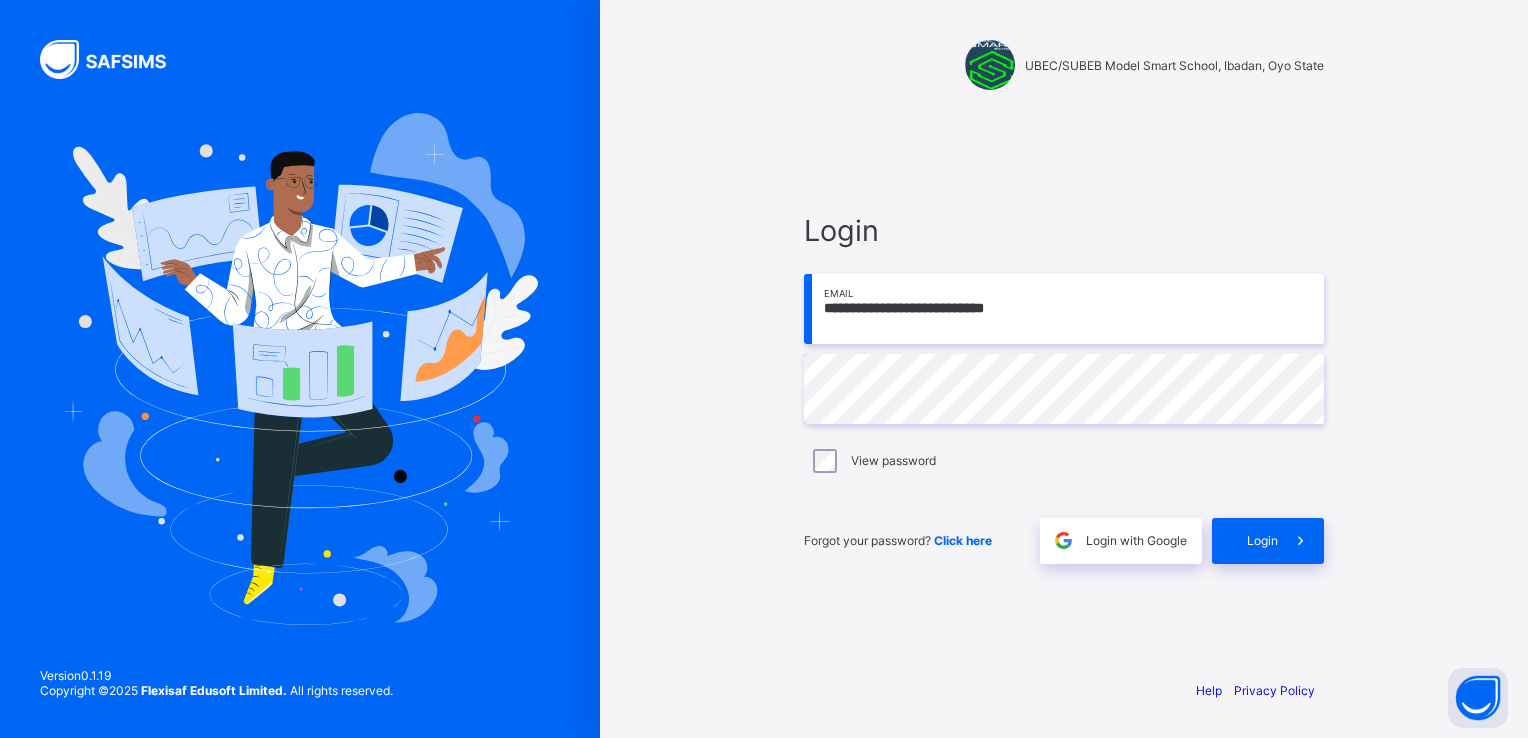 click on "**********" at bounding box center [1064, 309] 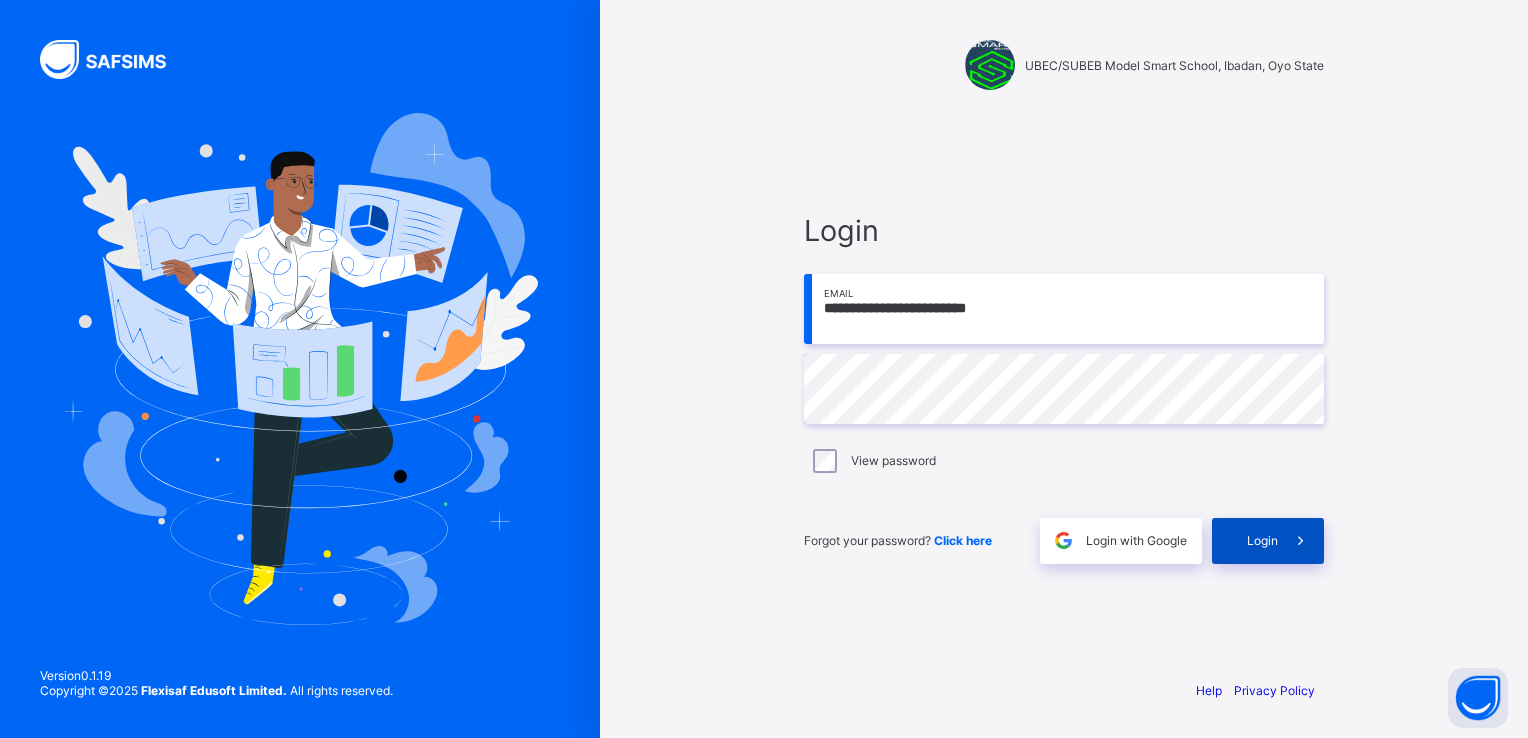 click at bounding box center (1300, 540) 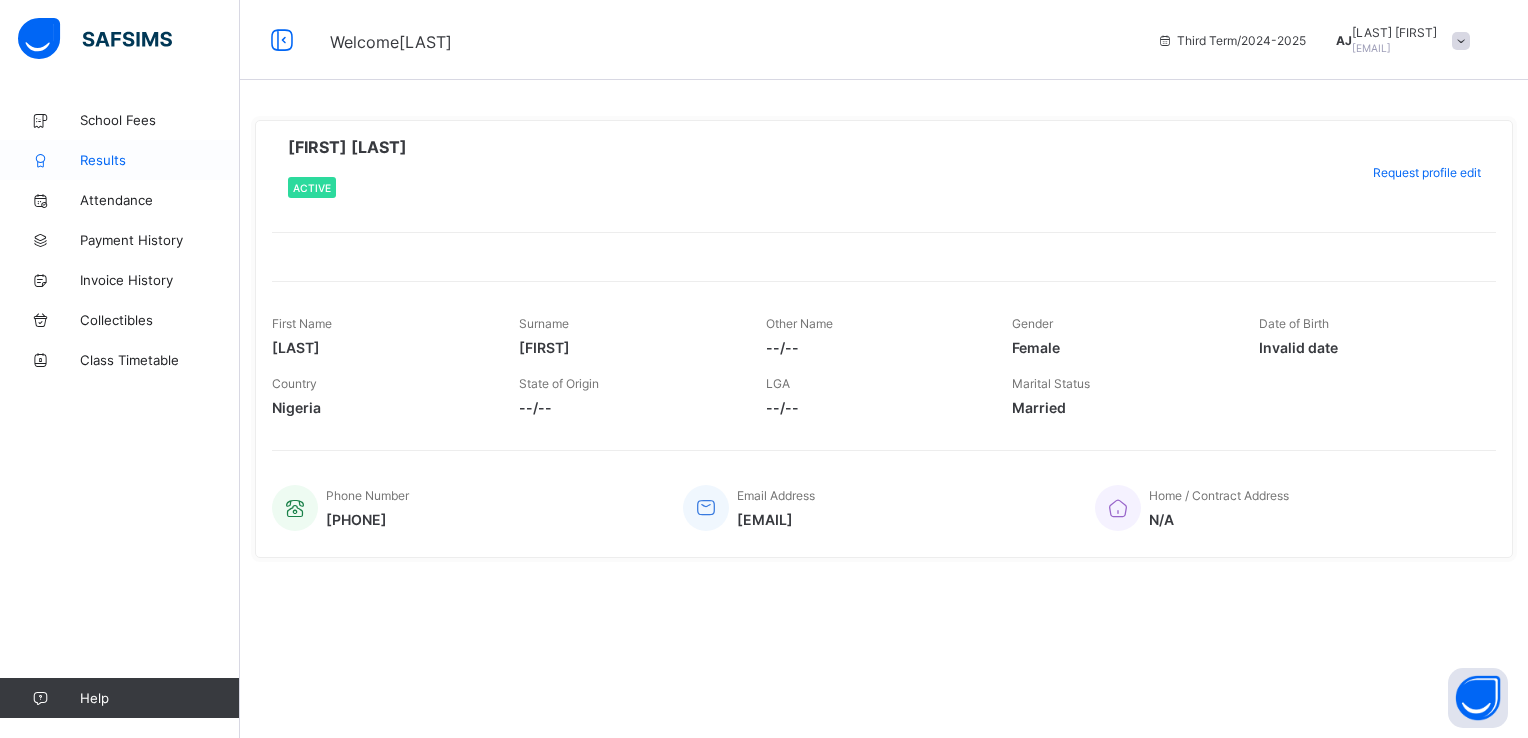 click on "Results" at bounding box center (160, 160) 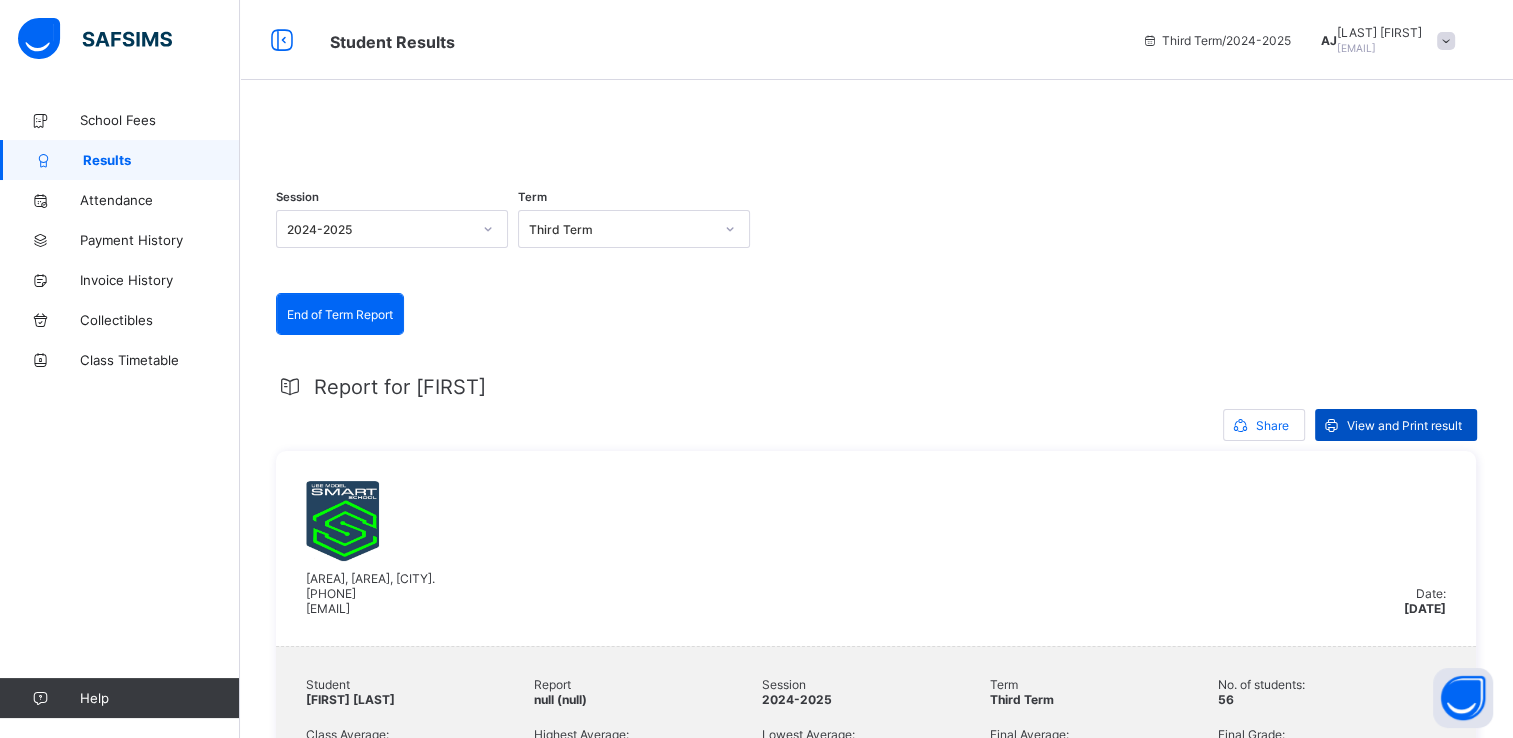 click on "View and Print result" at bounding box center (1404, 425) 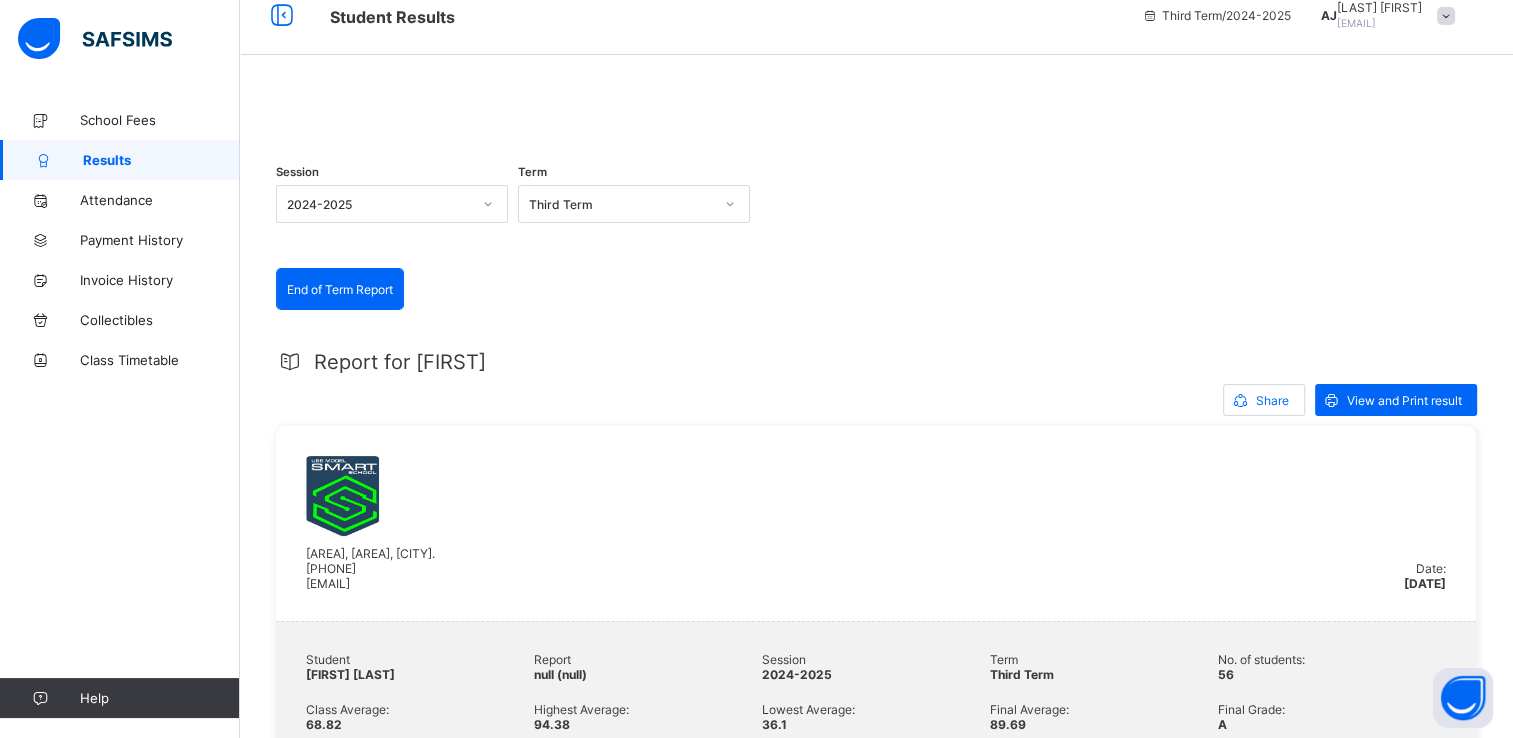 scroll, scrollTop: 0, scrollLeft: 0, axis: both 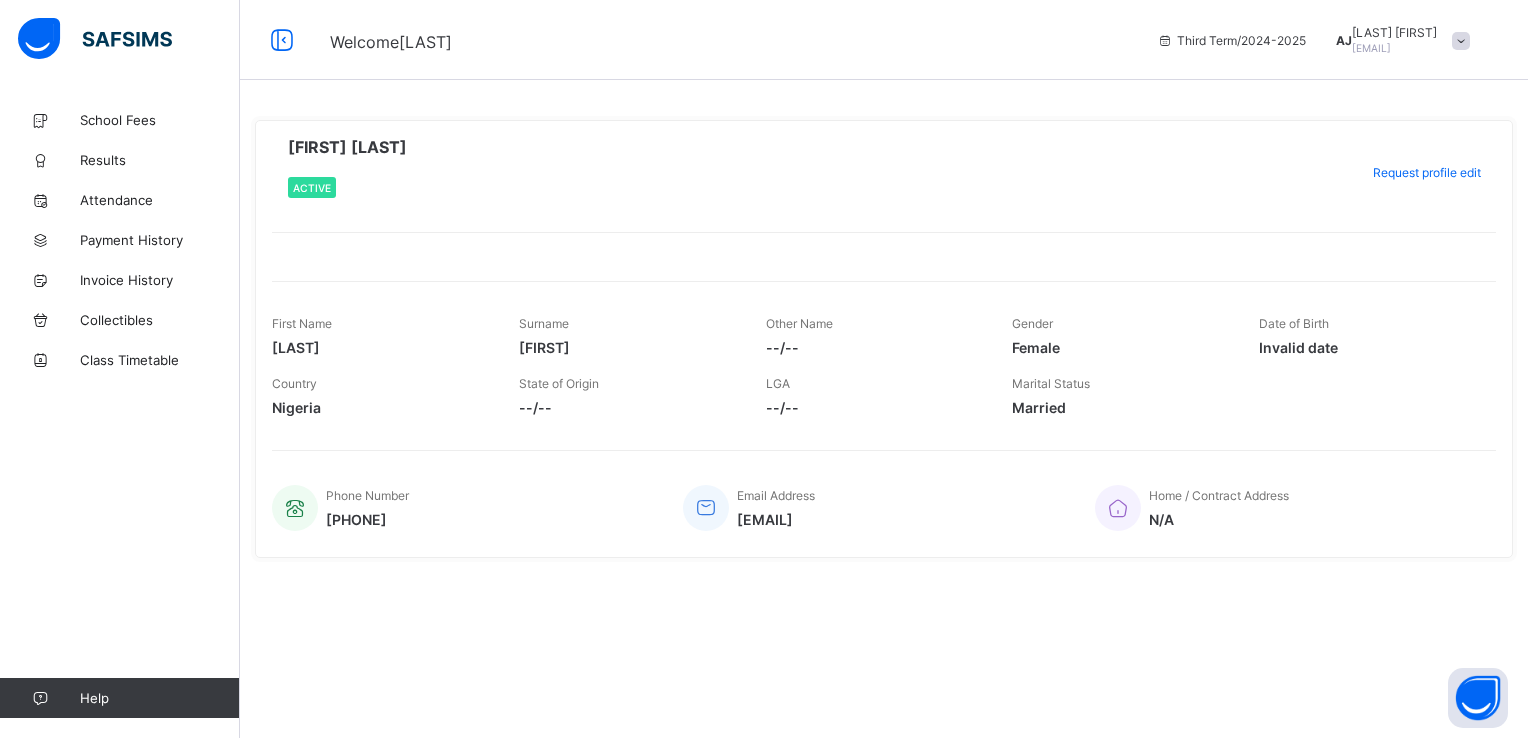 click at bounding box center (1461, 41) 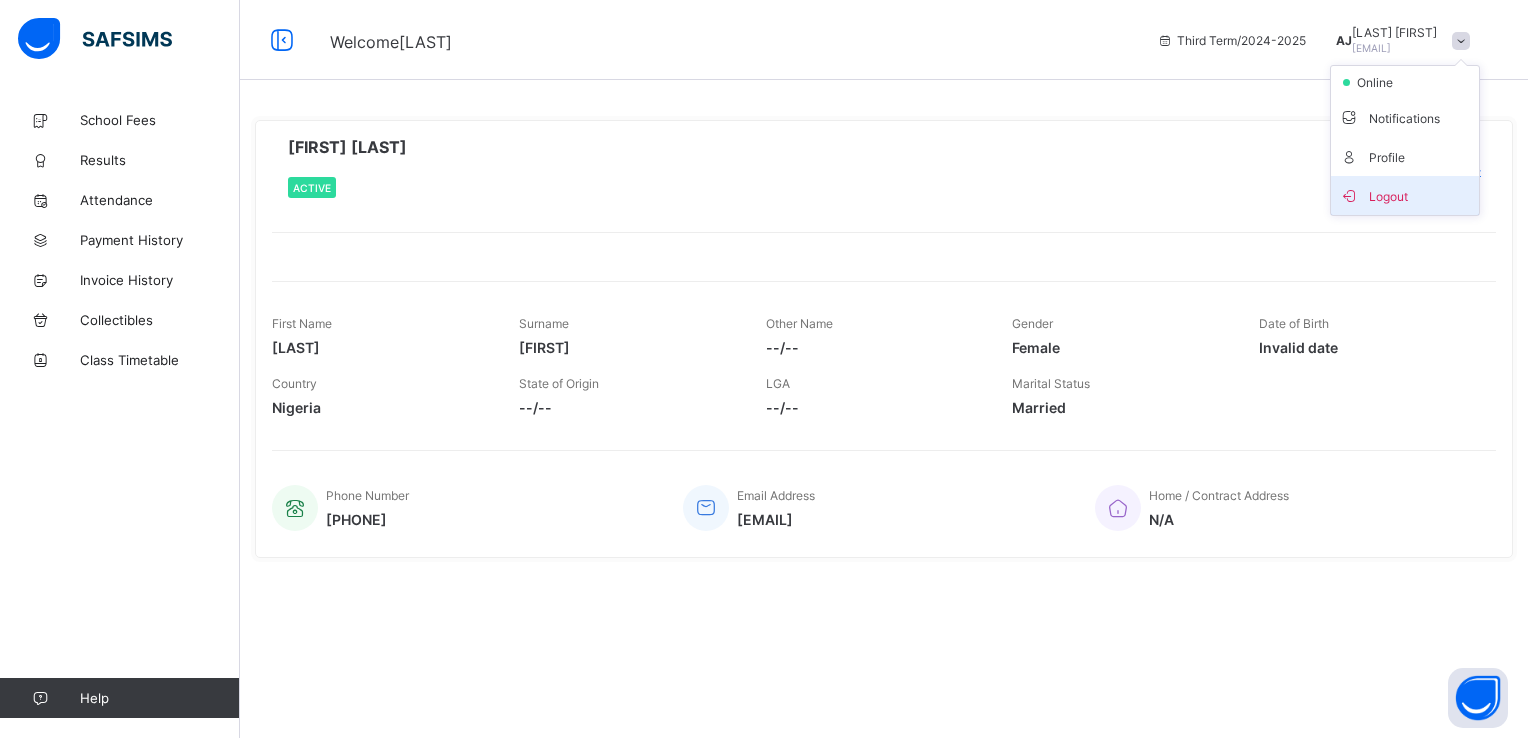 click on "Logout" at bounding box center (1405, 195) 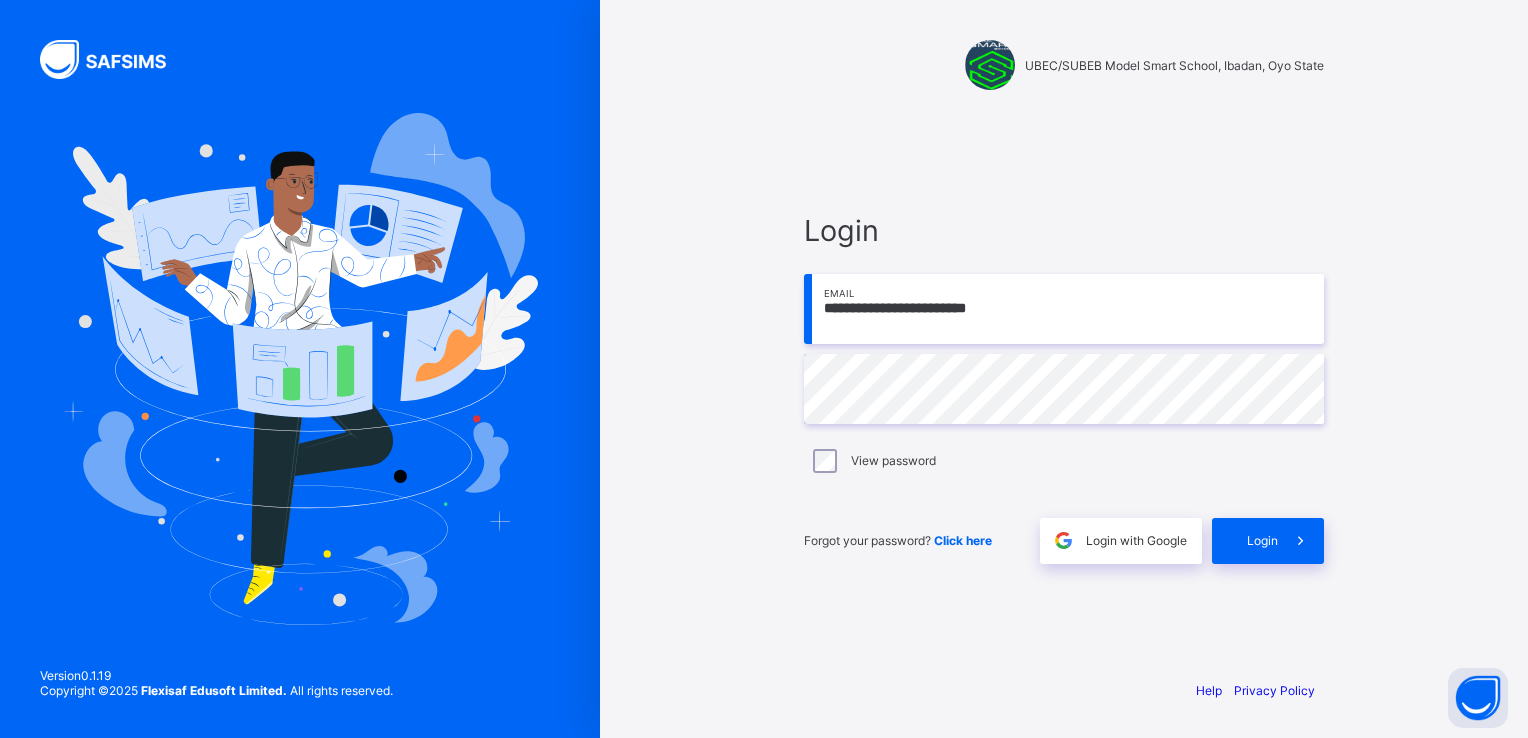 click on "**********" at bounding box center [1064, 309] 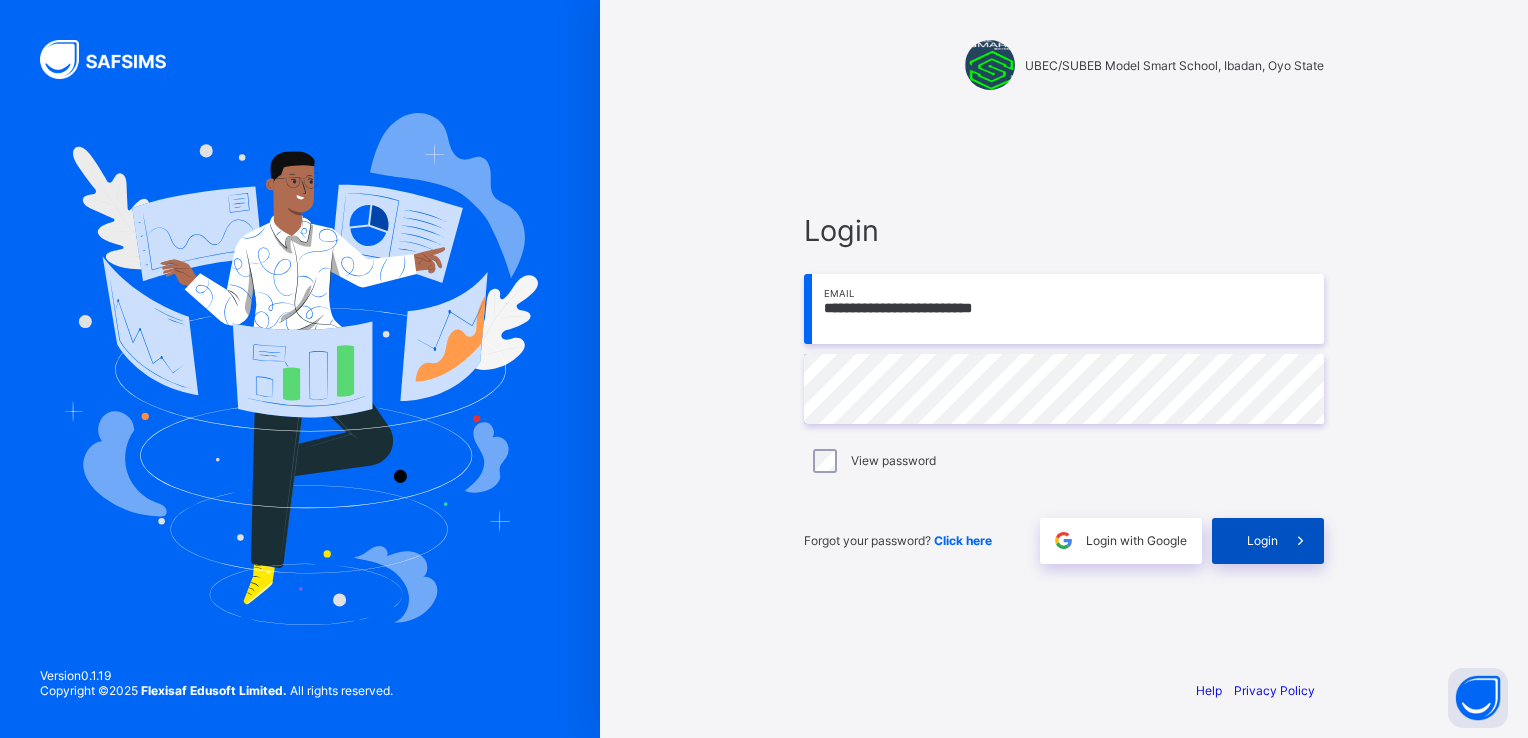 click at bounding box center [1300, 540] 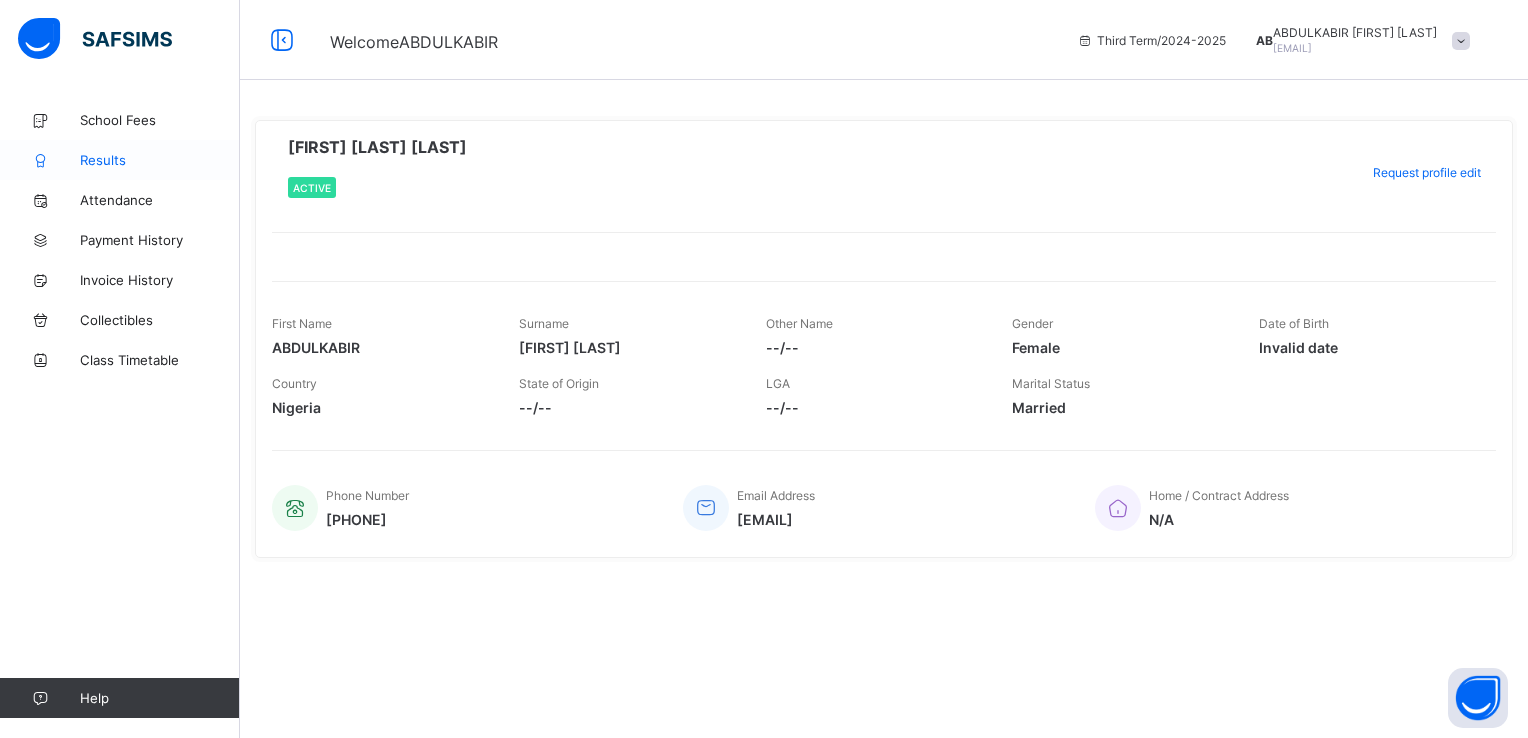 click on "Results" at bounding box center (160, 160) 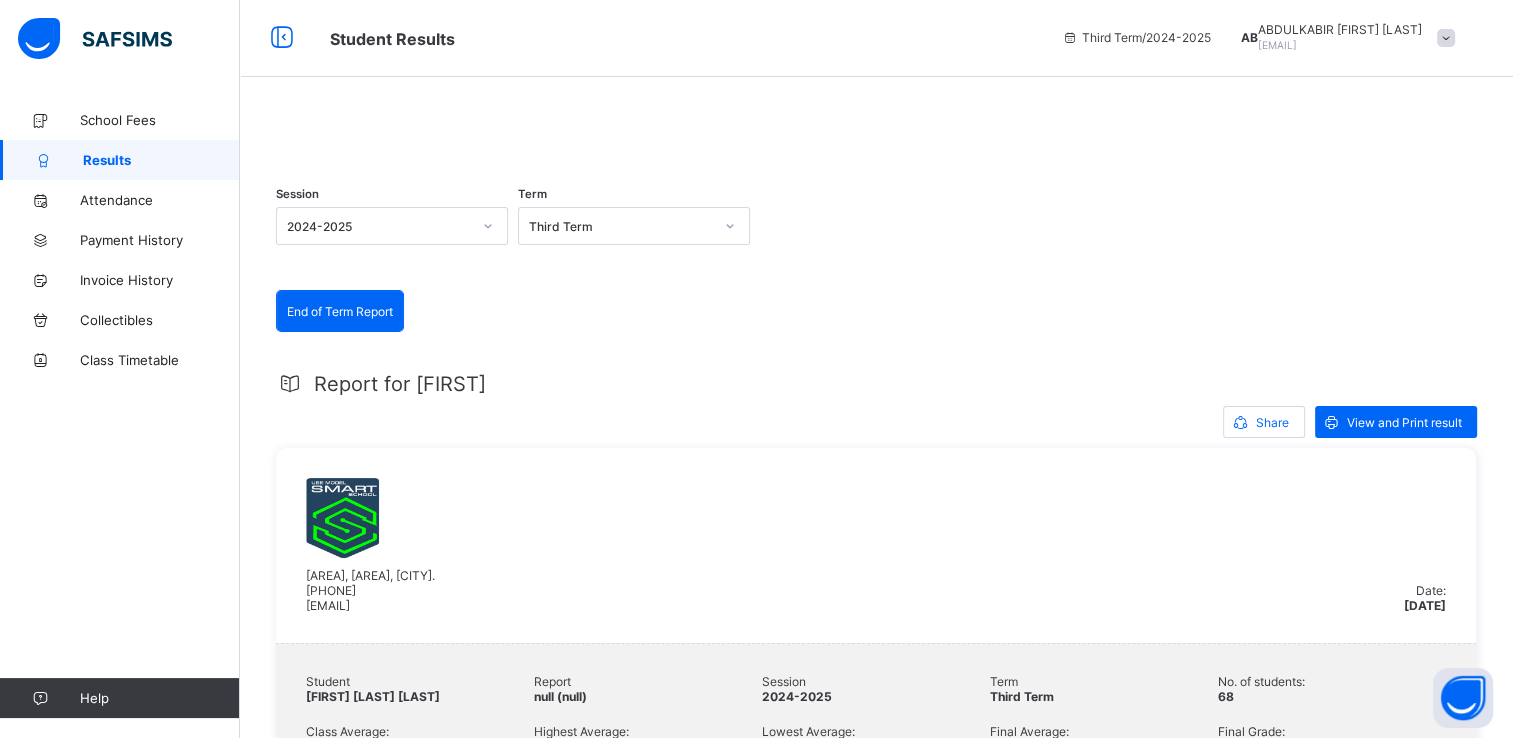 scroll, scrollTop: 0, scrollLeft: 0, axis: both 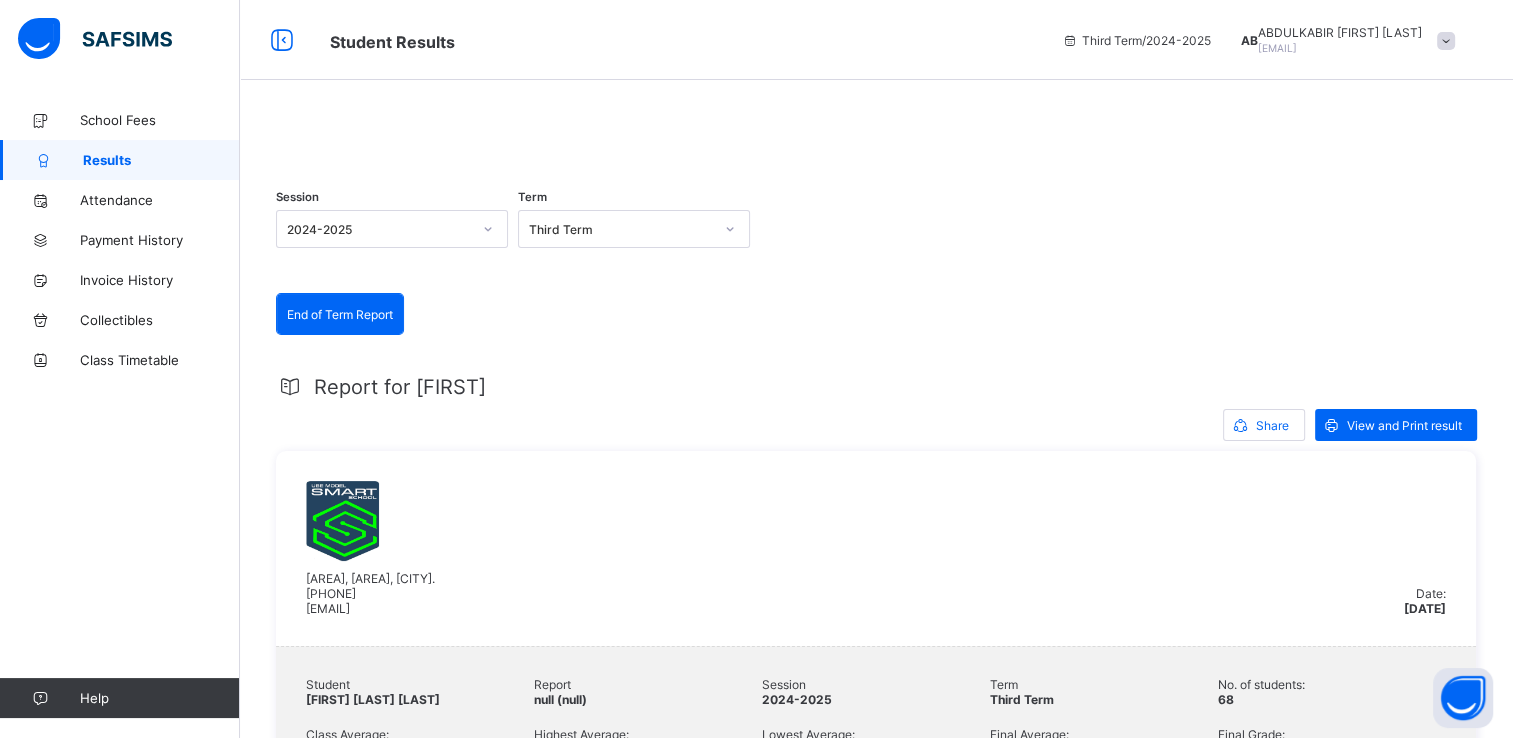 click at bounding box center [876, 130] 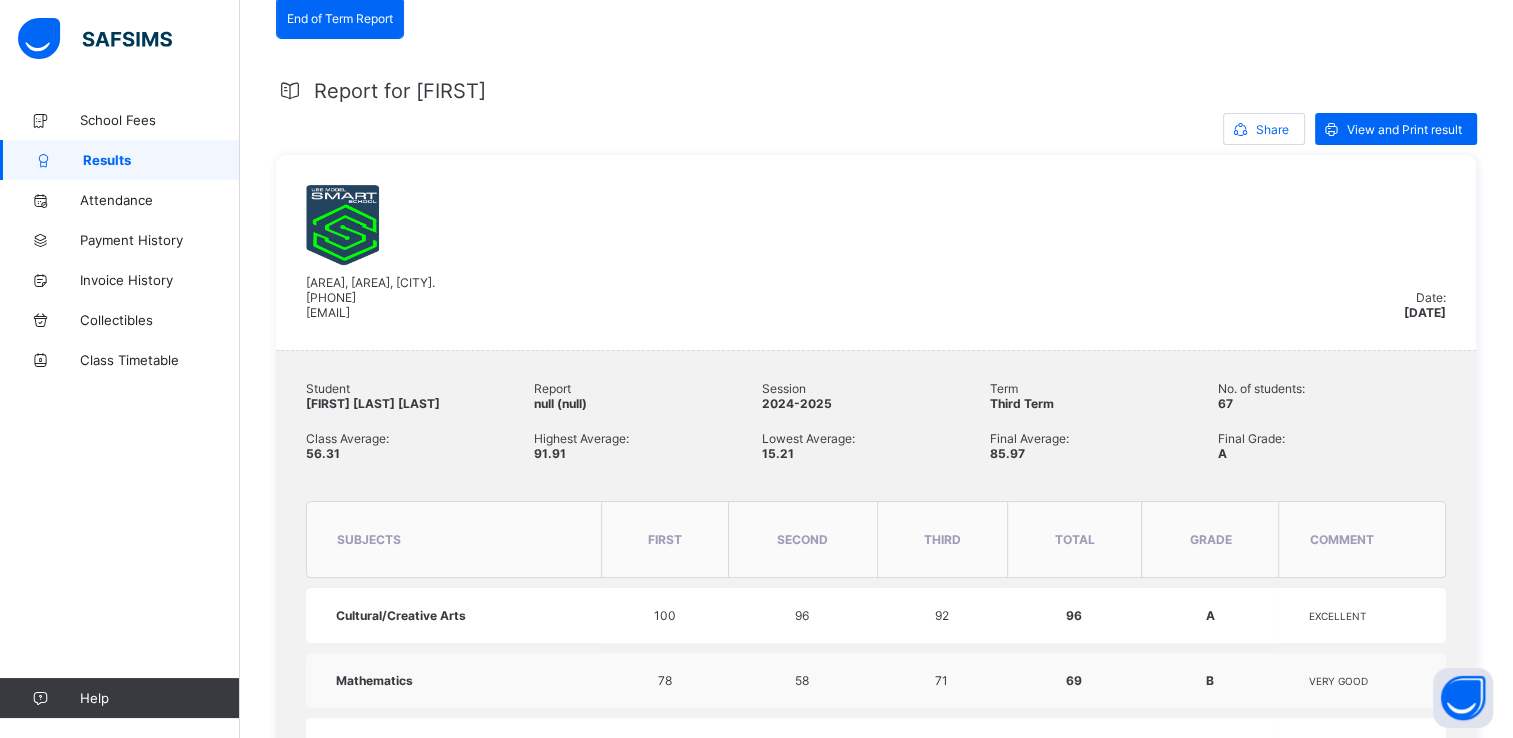 scroll, scrollTop: 22, scrollLeft: 0, axis: vertical 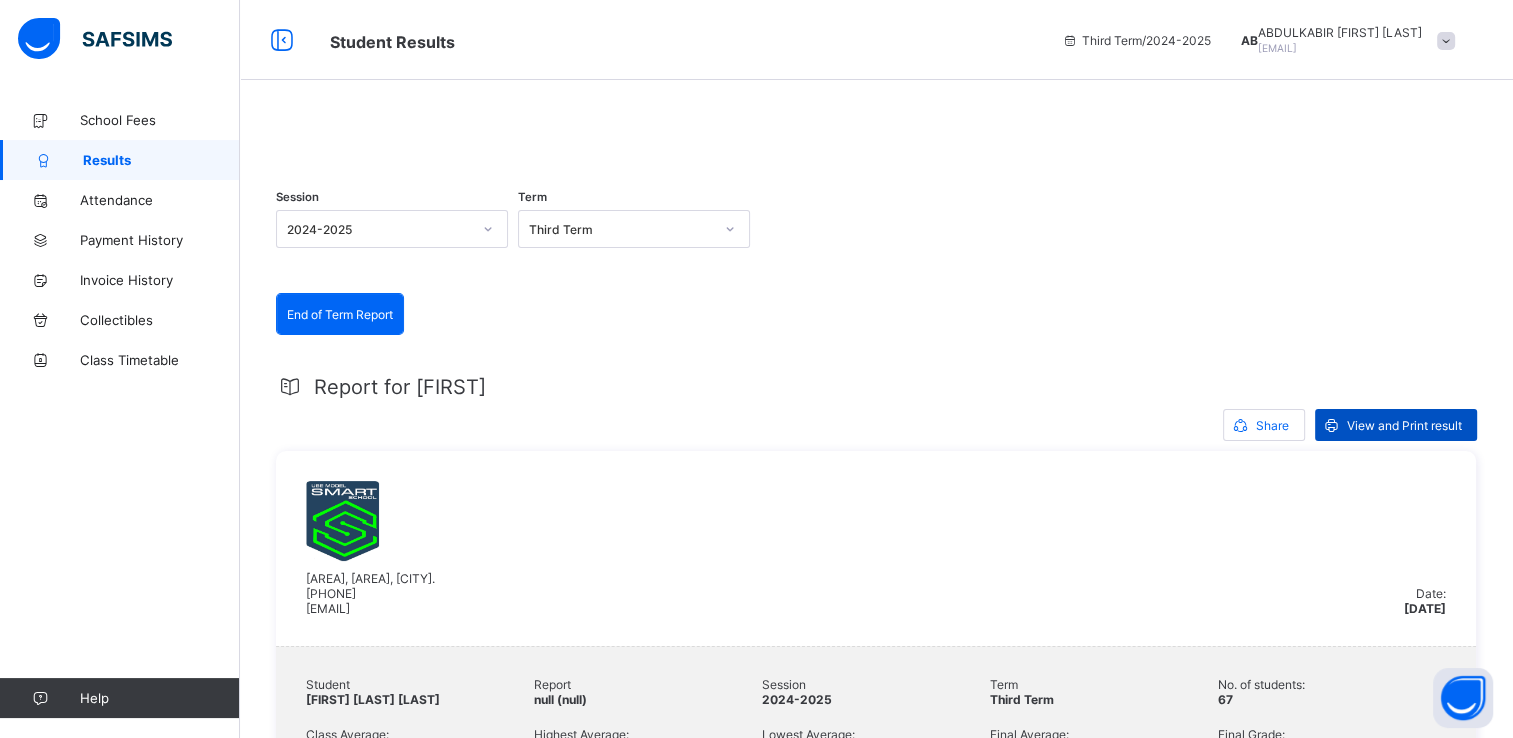 click on "View and Print result" at bounding box center (1404, 425) 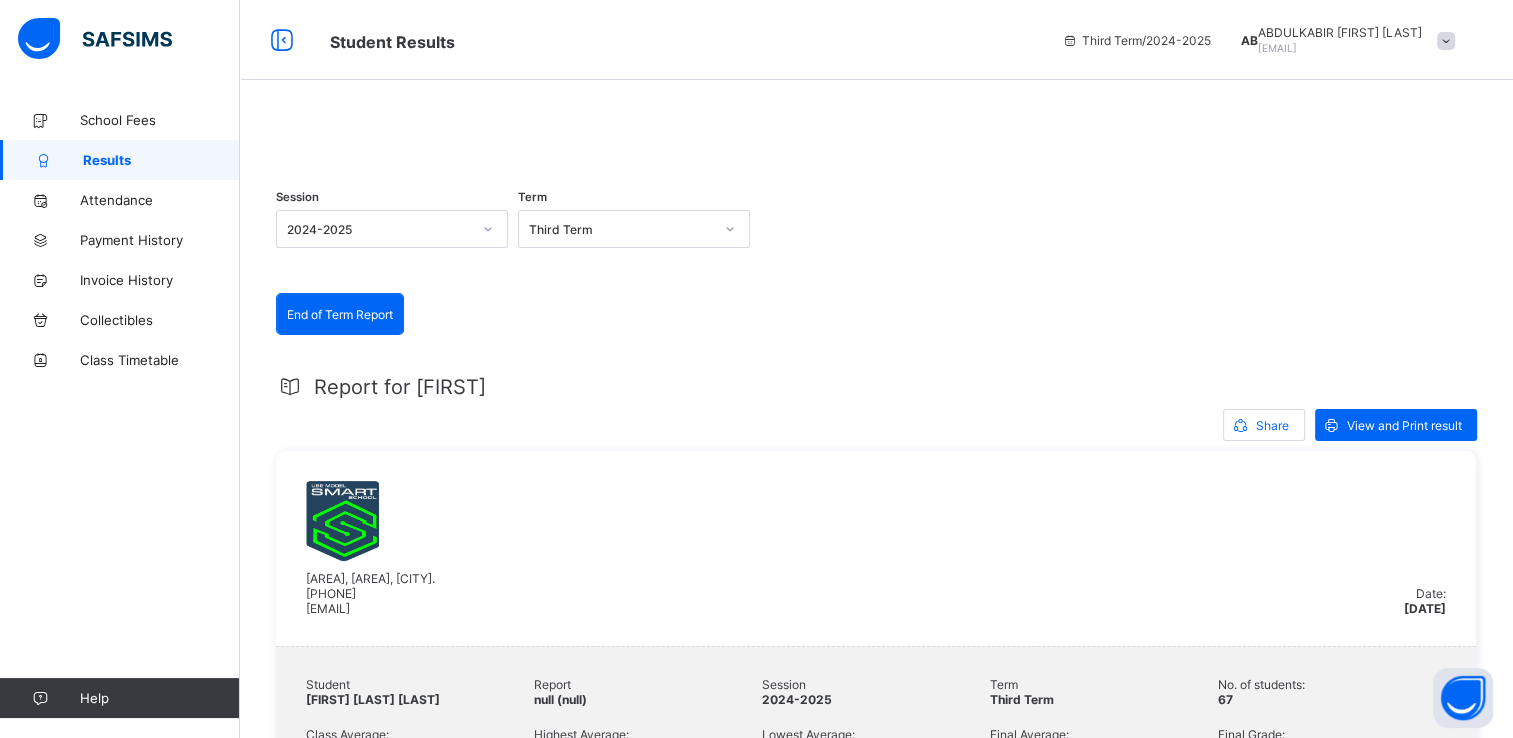 click at bounding box center (1446, 41) 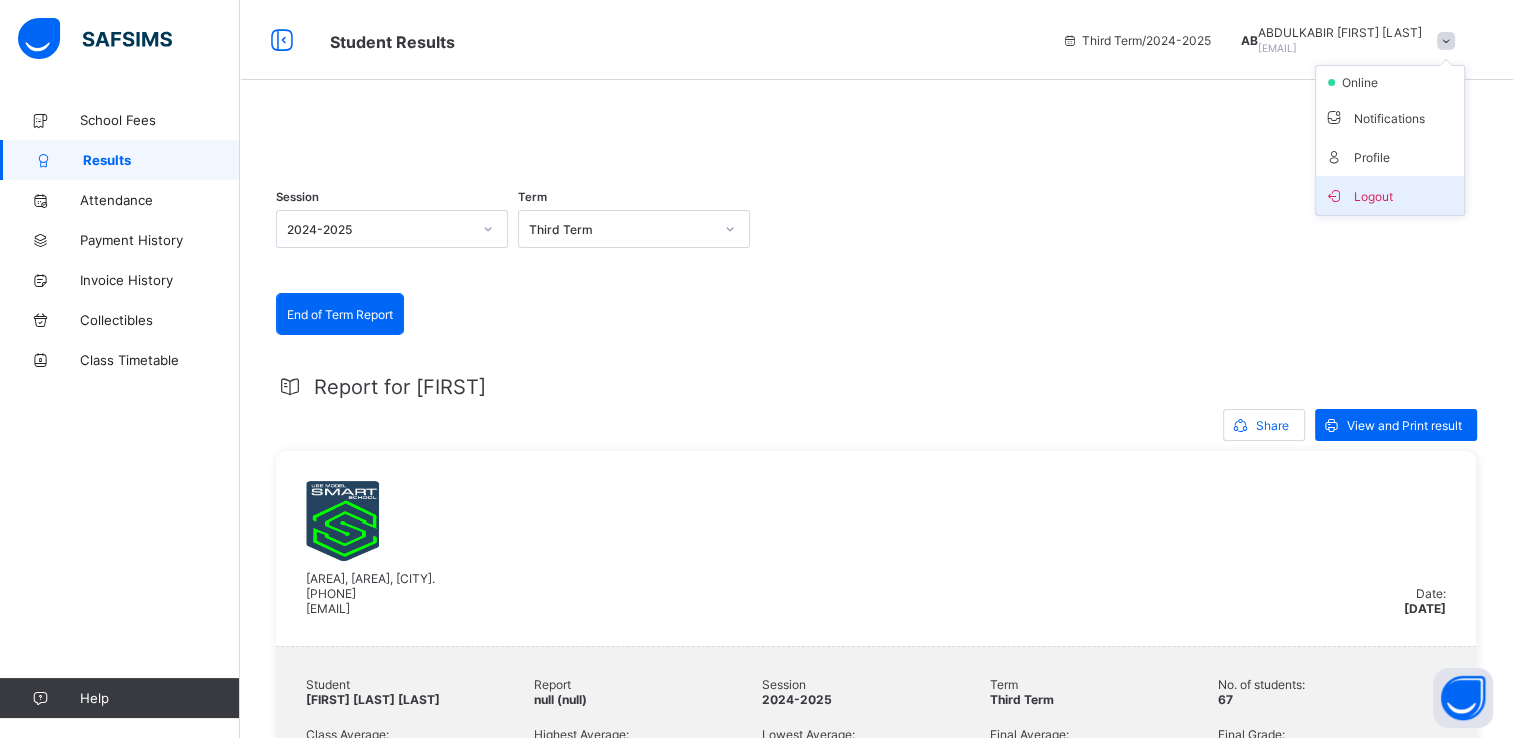 click on "Logout" at bounding box center (1390, 195) 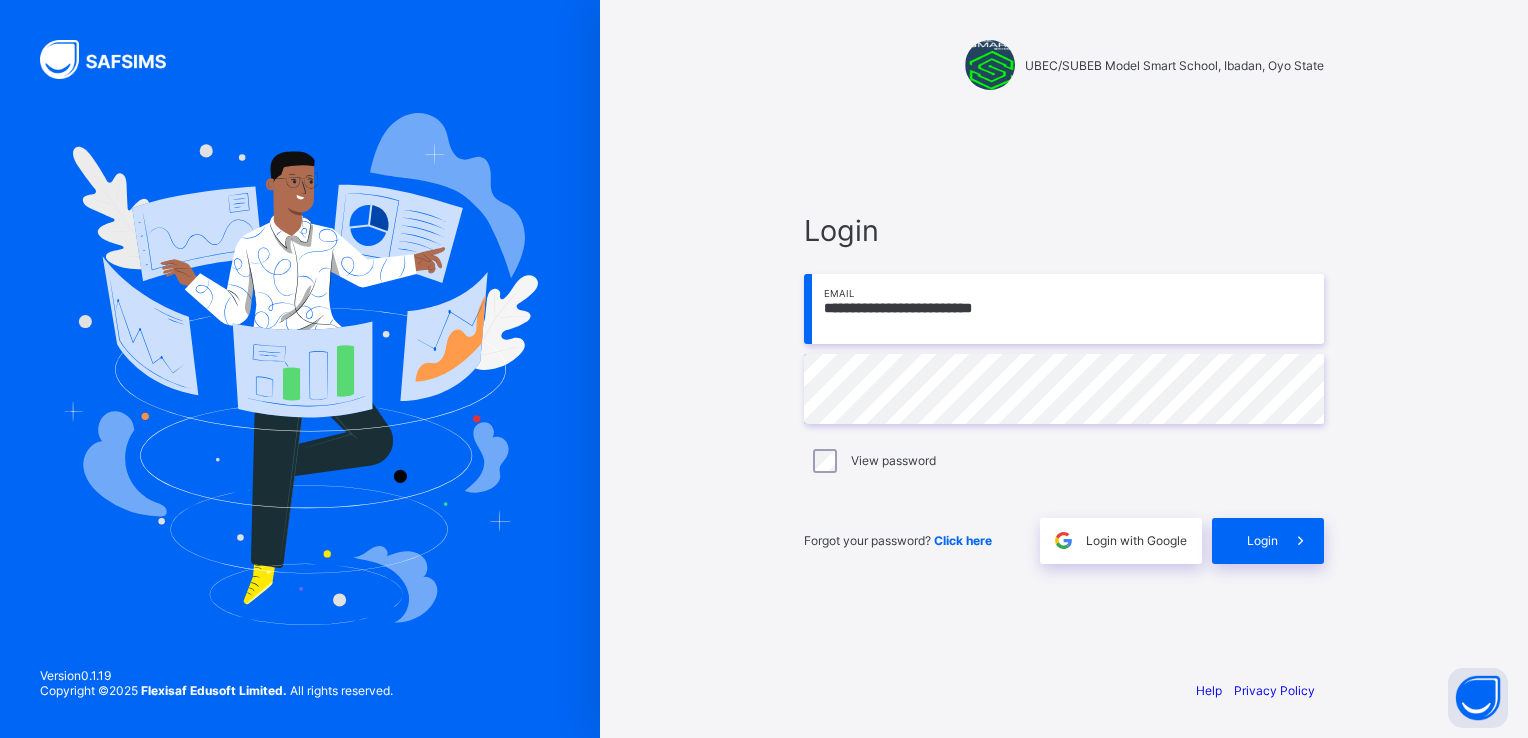 click on "**********" at bounding box center [1064, 309] 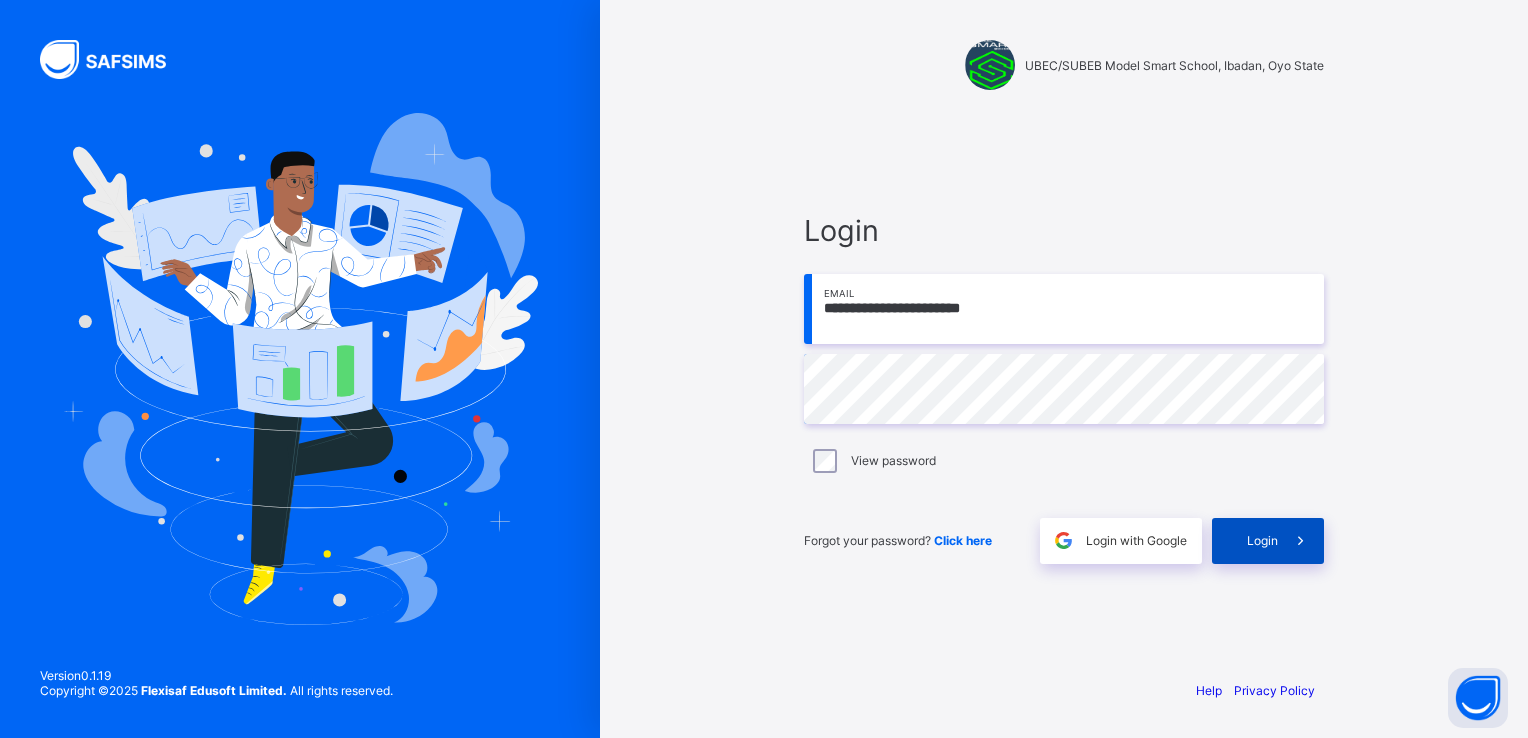 click at bounding box center [1300, 540] 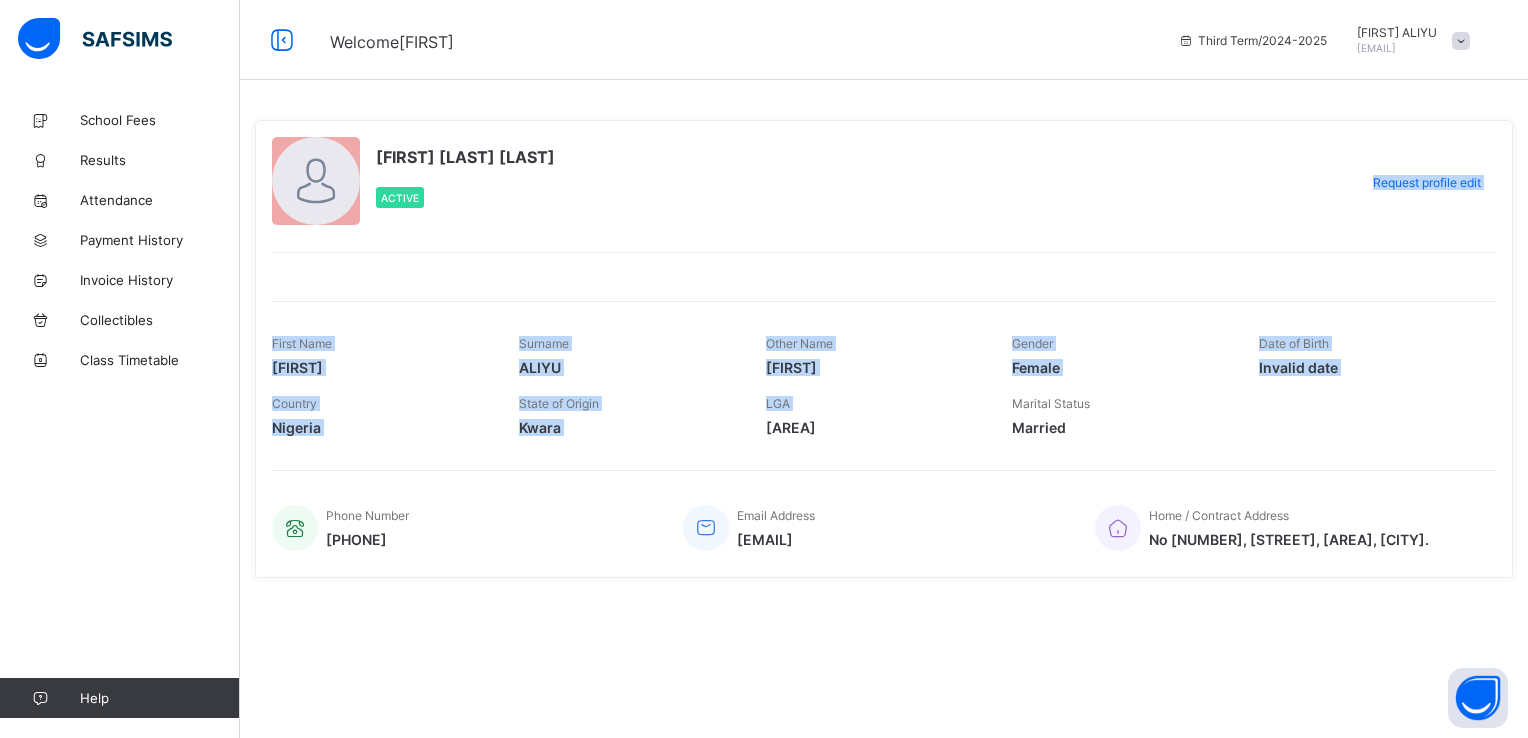 drag, startPoint x: 754, startPoint y: 450, endPoint x: 1088, endPoint y: 234, distance: 397.75873 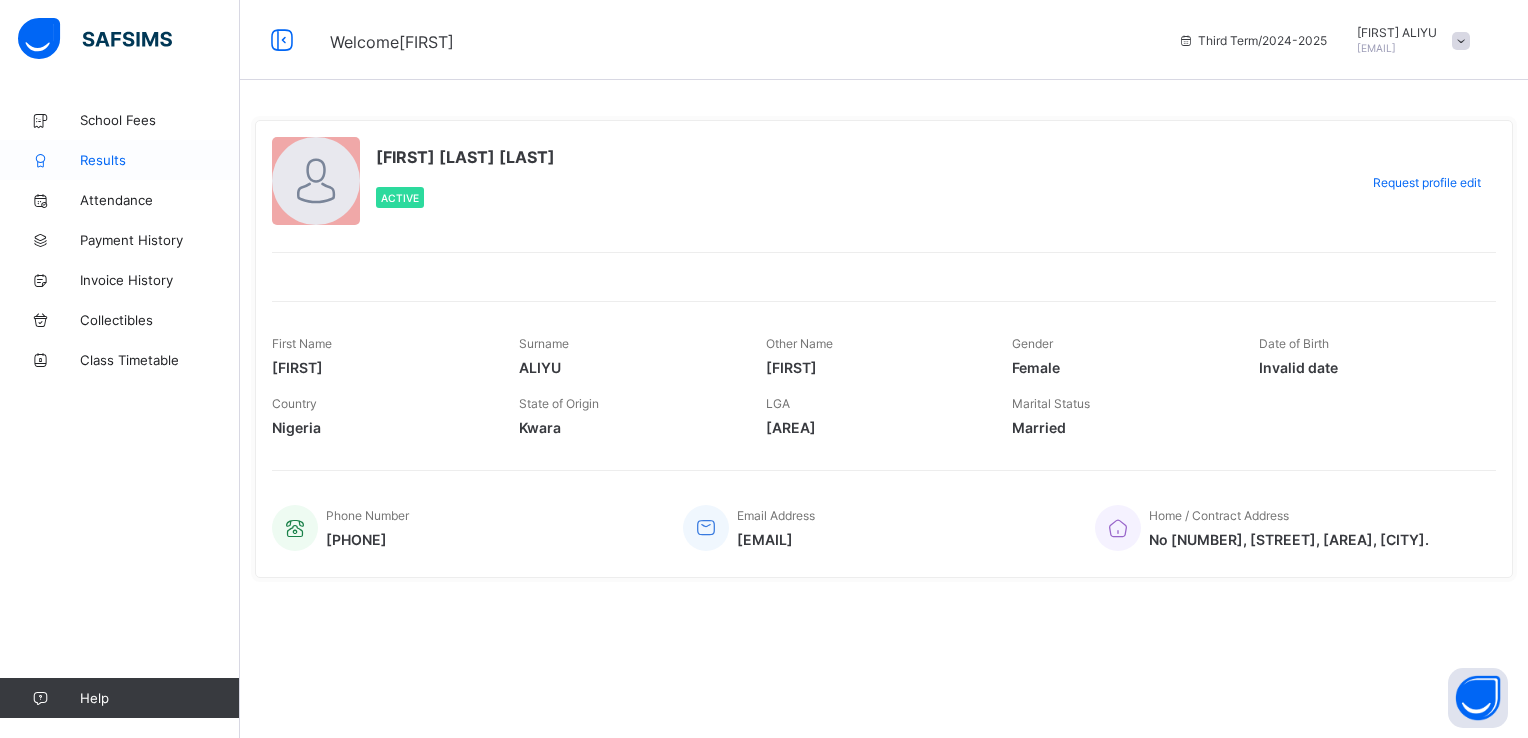 click on "Results" at bounding box center (160, 160) 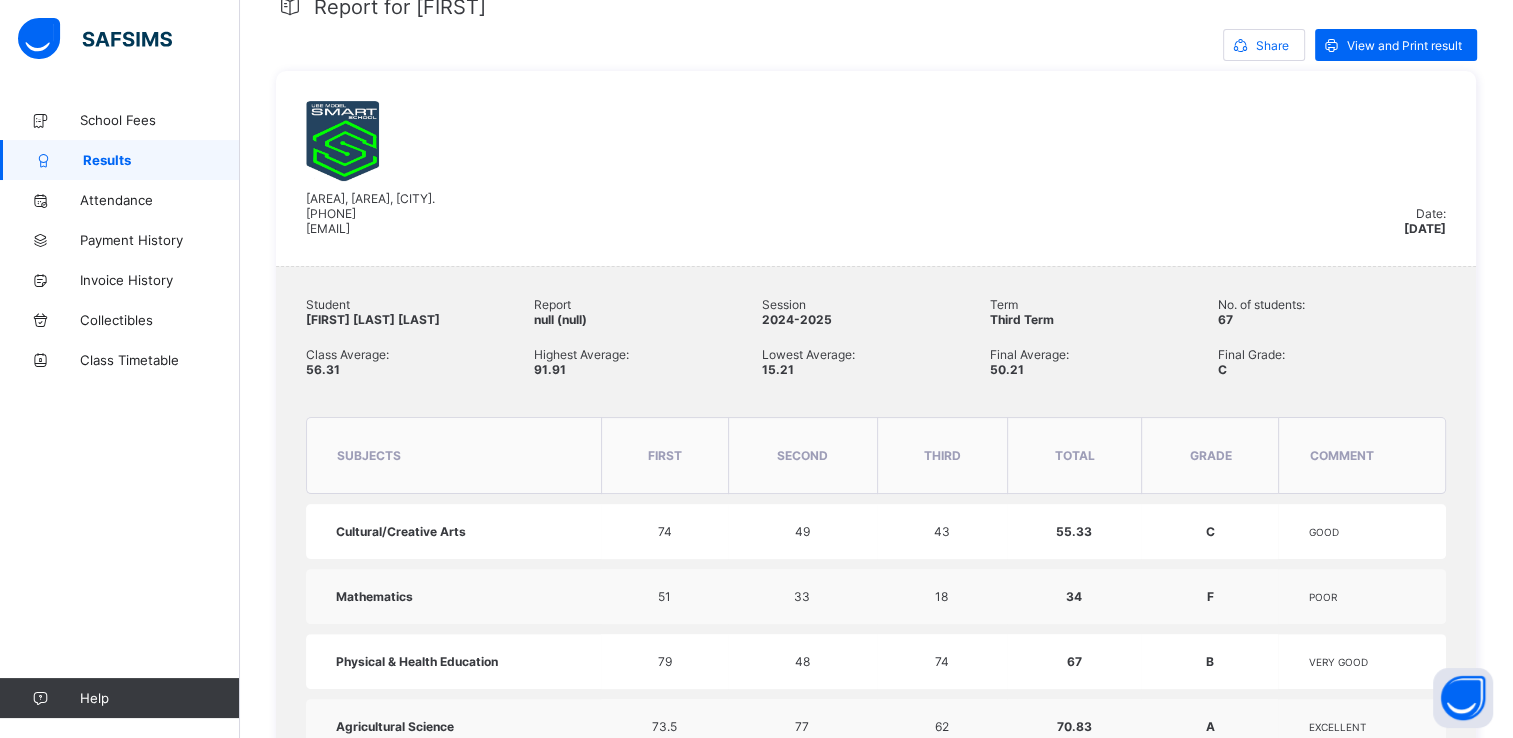 scroll, scrollTop: 325, scrollLeft: 0, axis: vertical 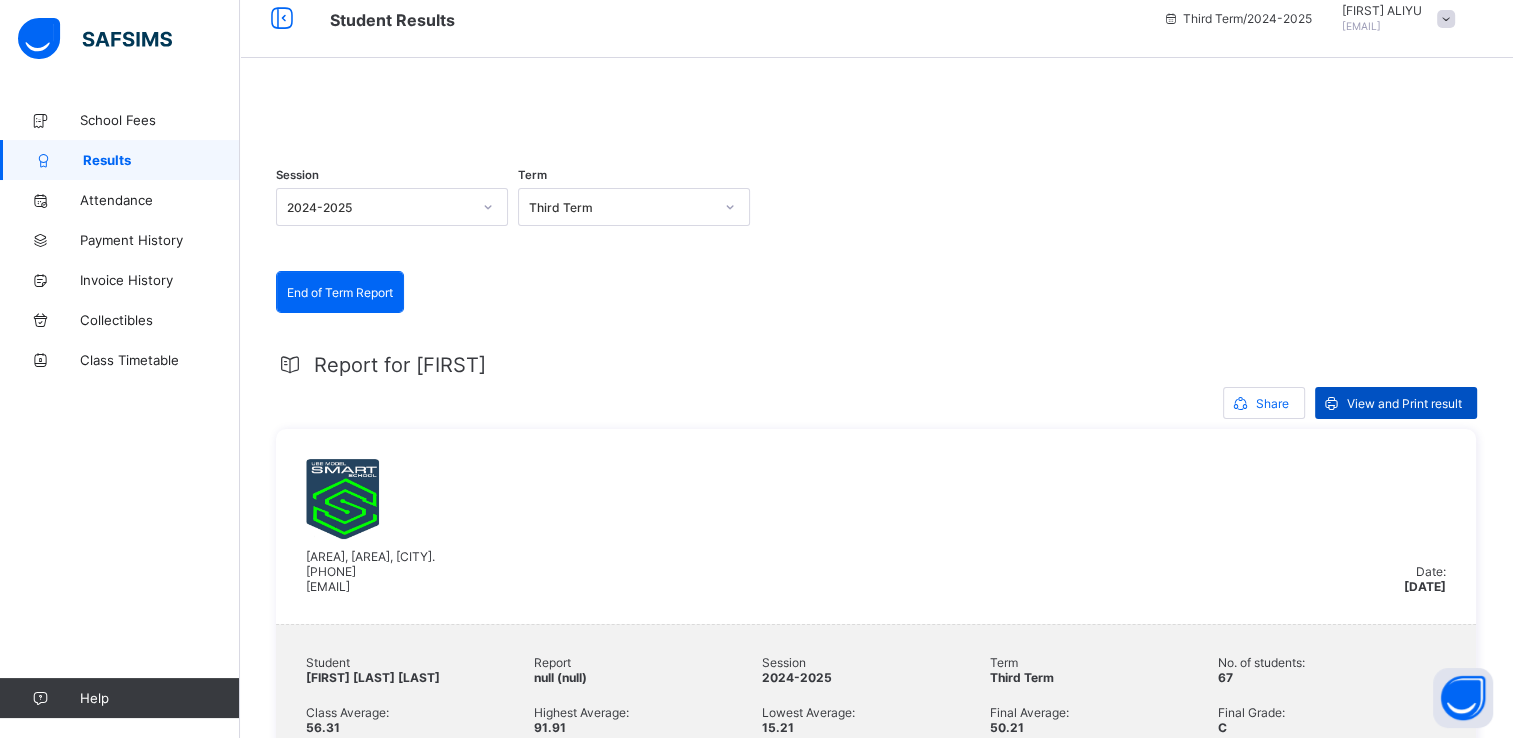 click on "View and Print result" at bounding box center (1404, 403) 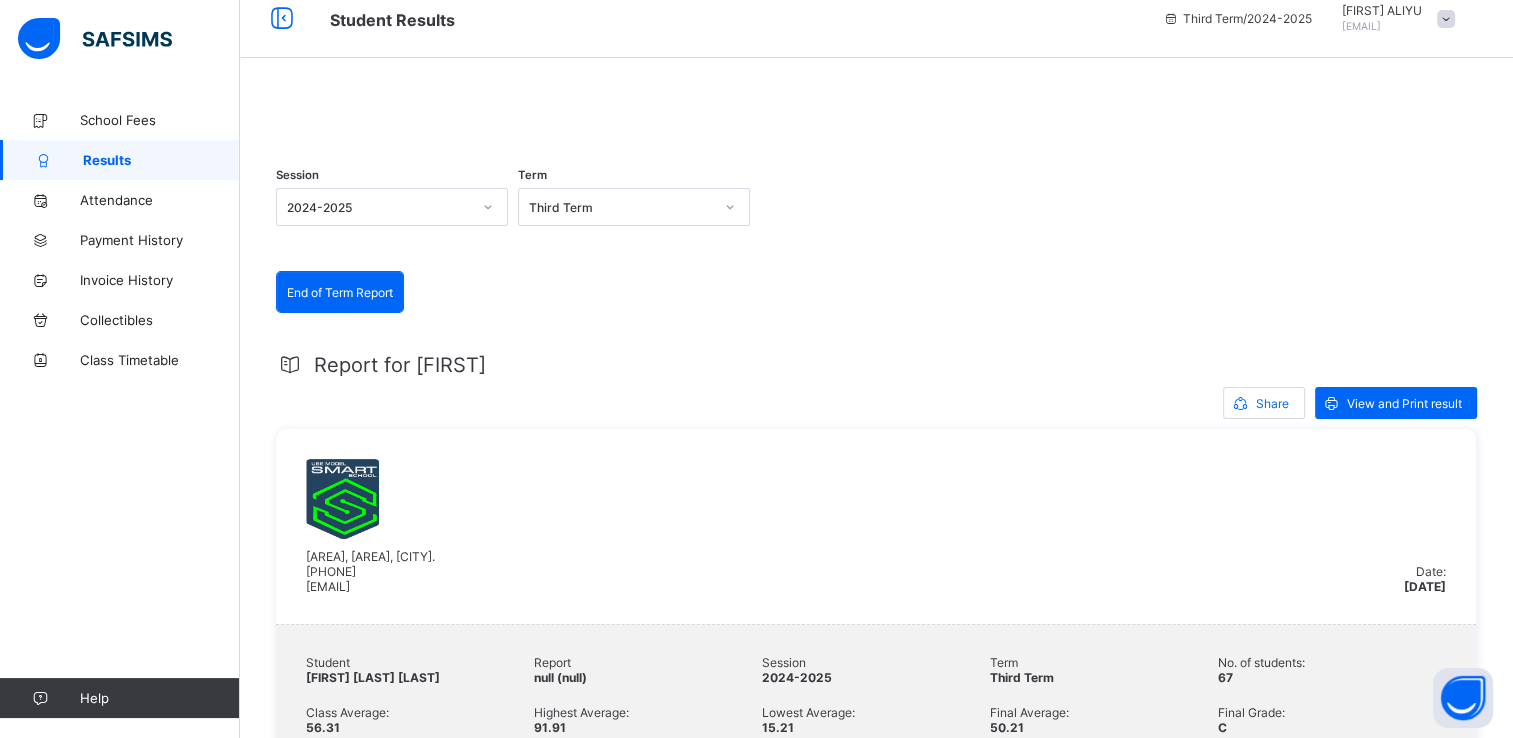 click at bounding box center [876, 108] 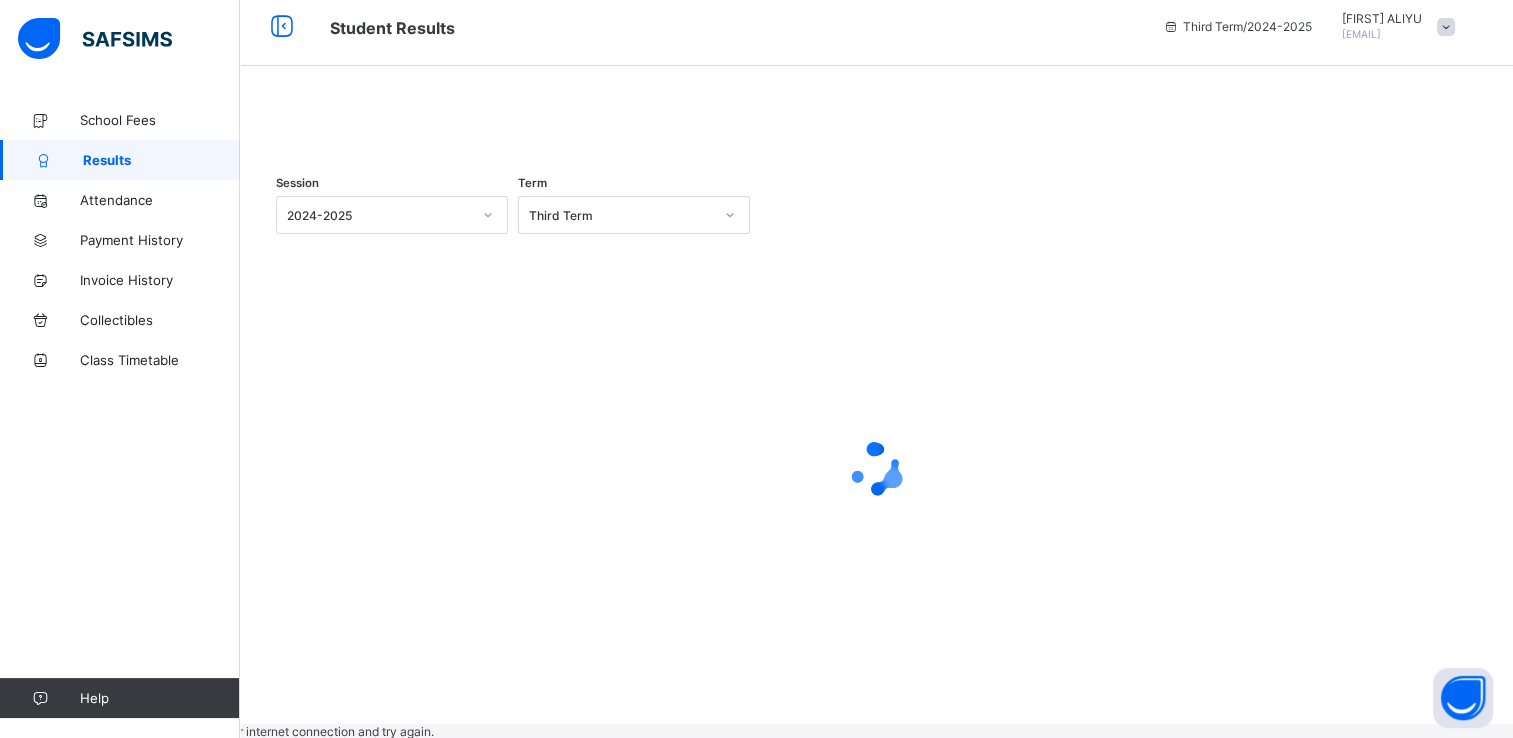 scroll, scrollTop: 22, scrollLeft: 0, axis: vertical 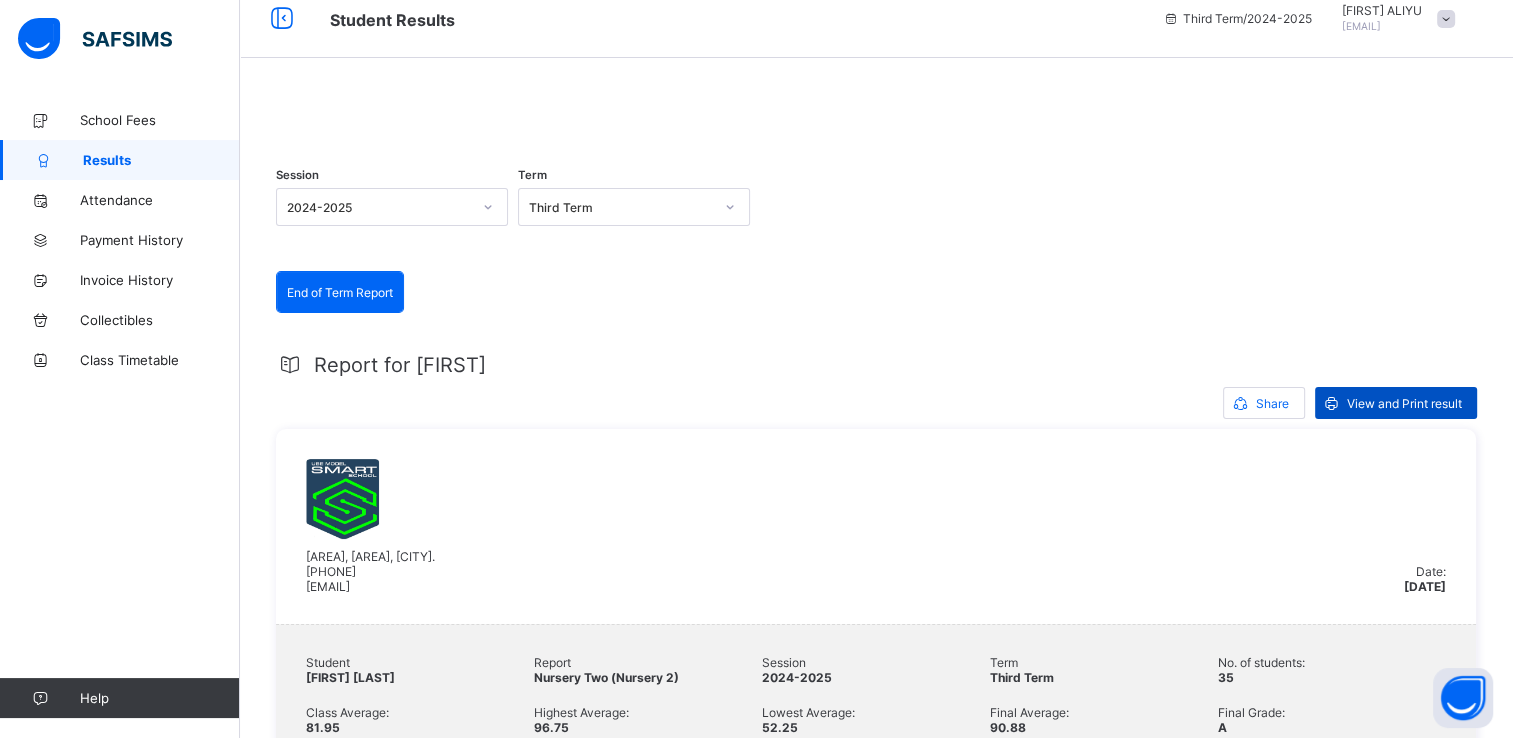 click on "View and Print result" at bounding box center (1404, 403) 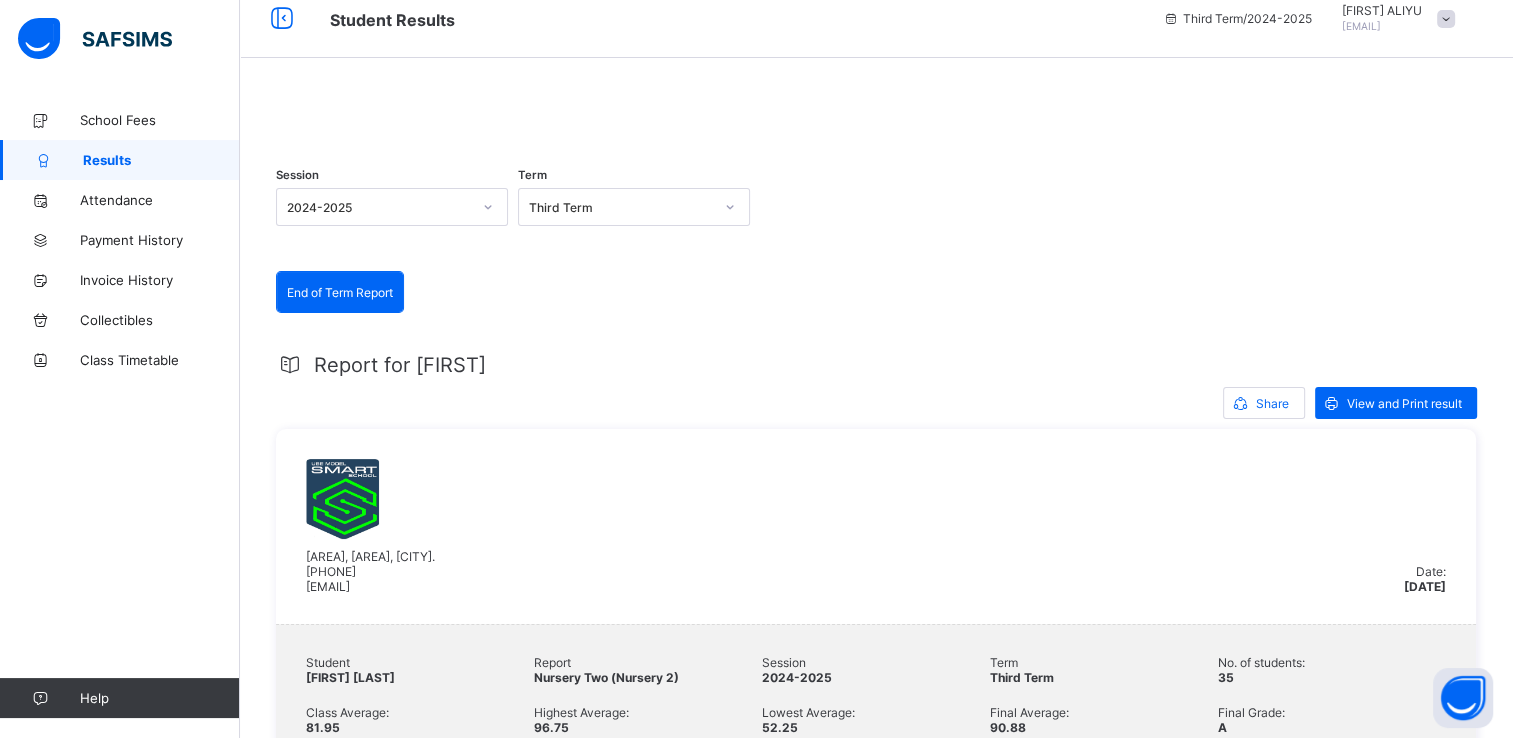 click at bounding box center (1446, 19) 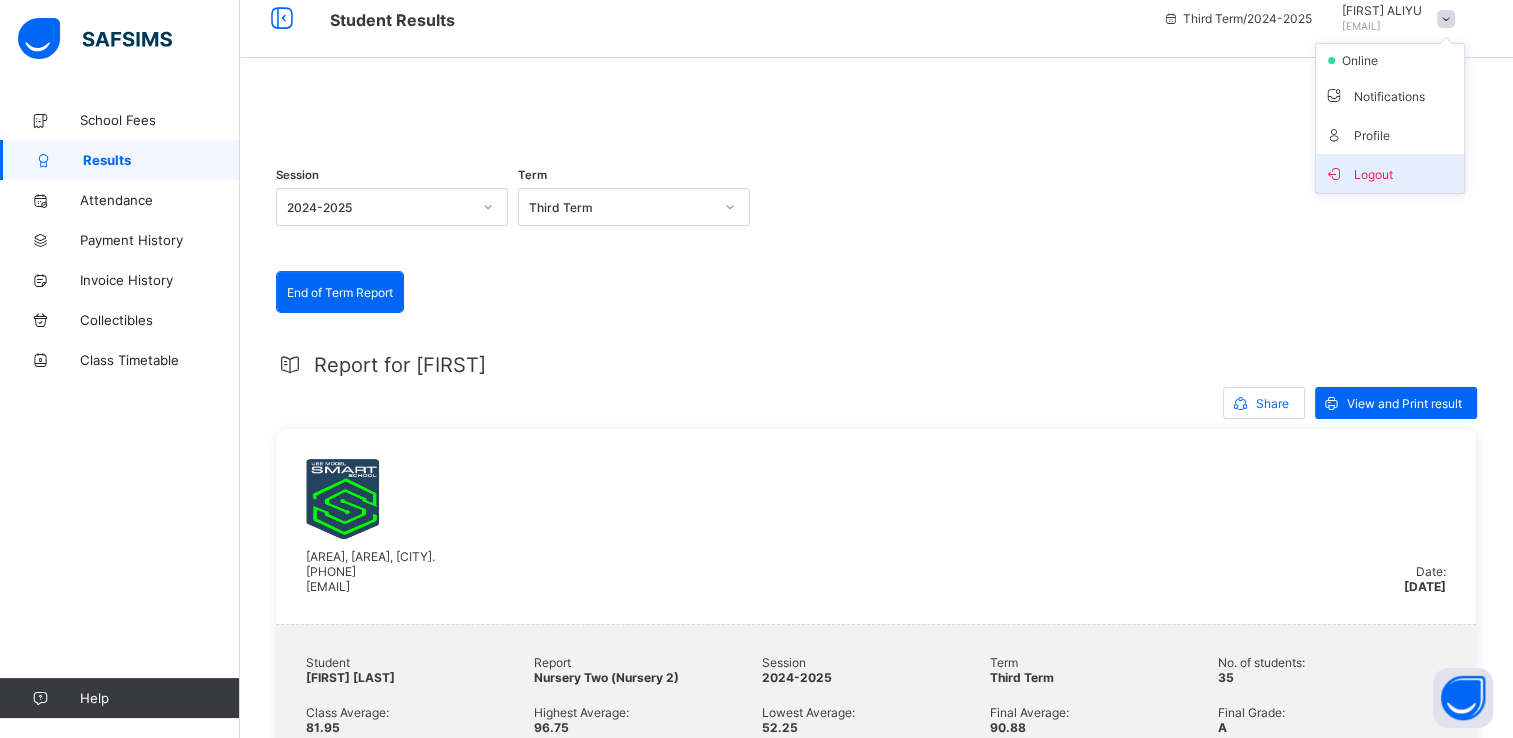 click on "Logout" at bounding box center (1390, 173) 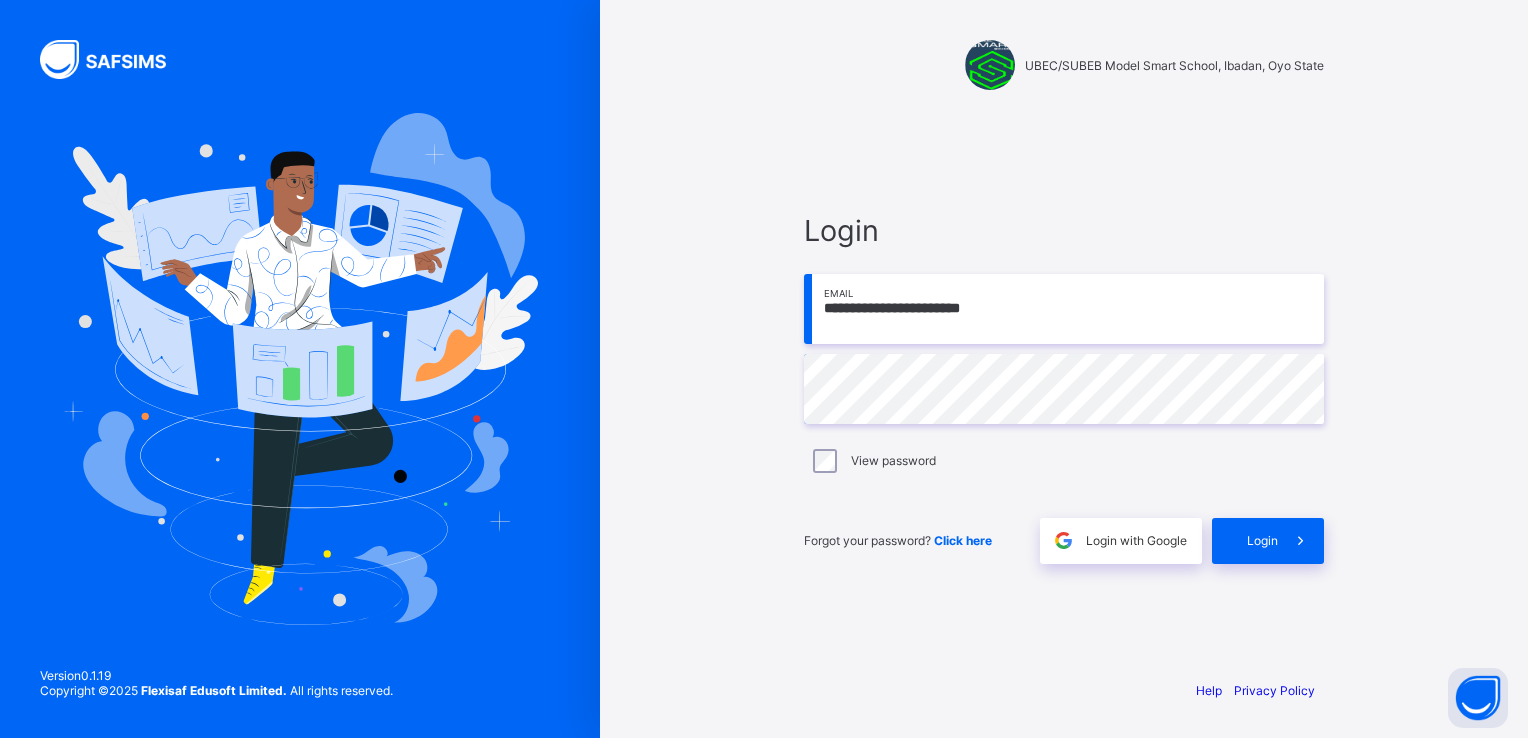 click on "**********" at bounding box center (1064, 309) 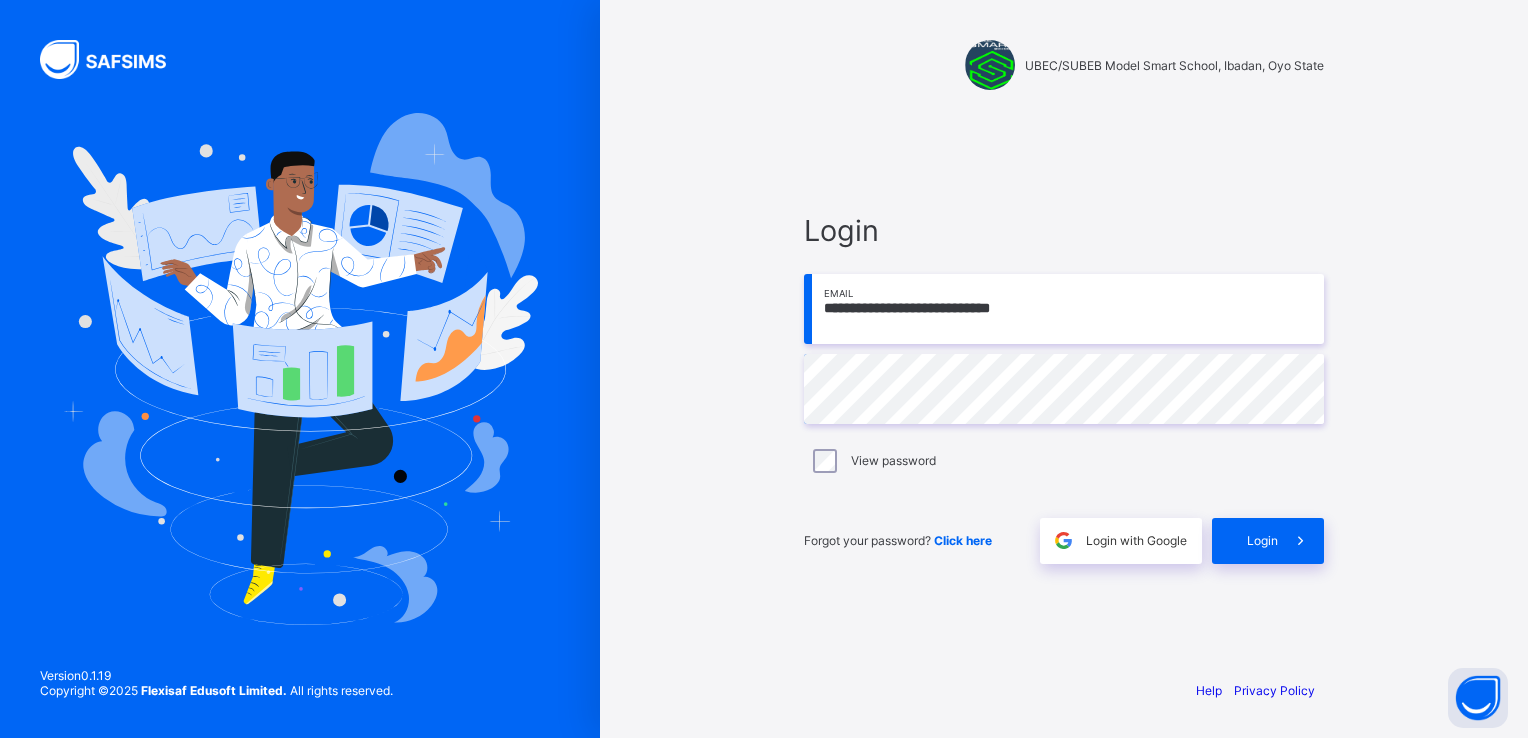 click on "**********" at bounding box center (1064, 309) 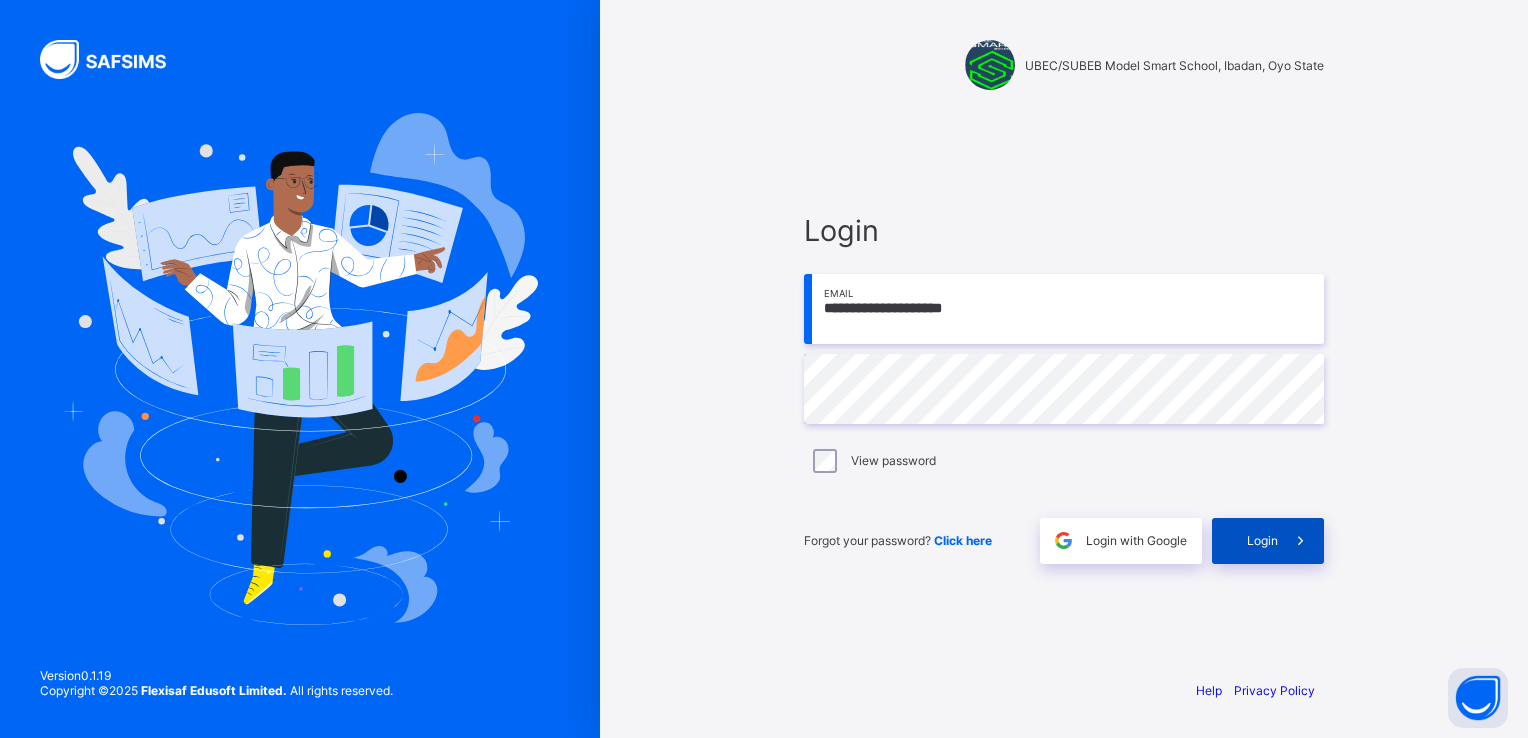 click at bounding box center [1301, 541] 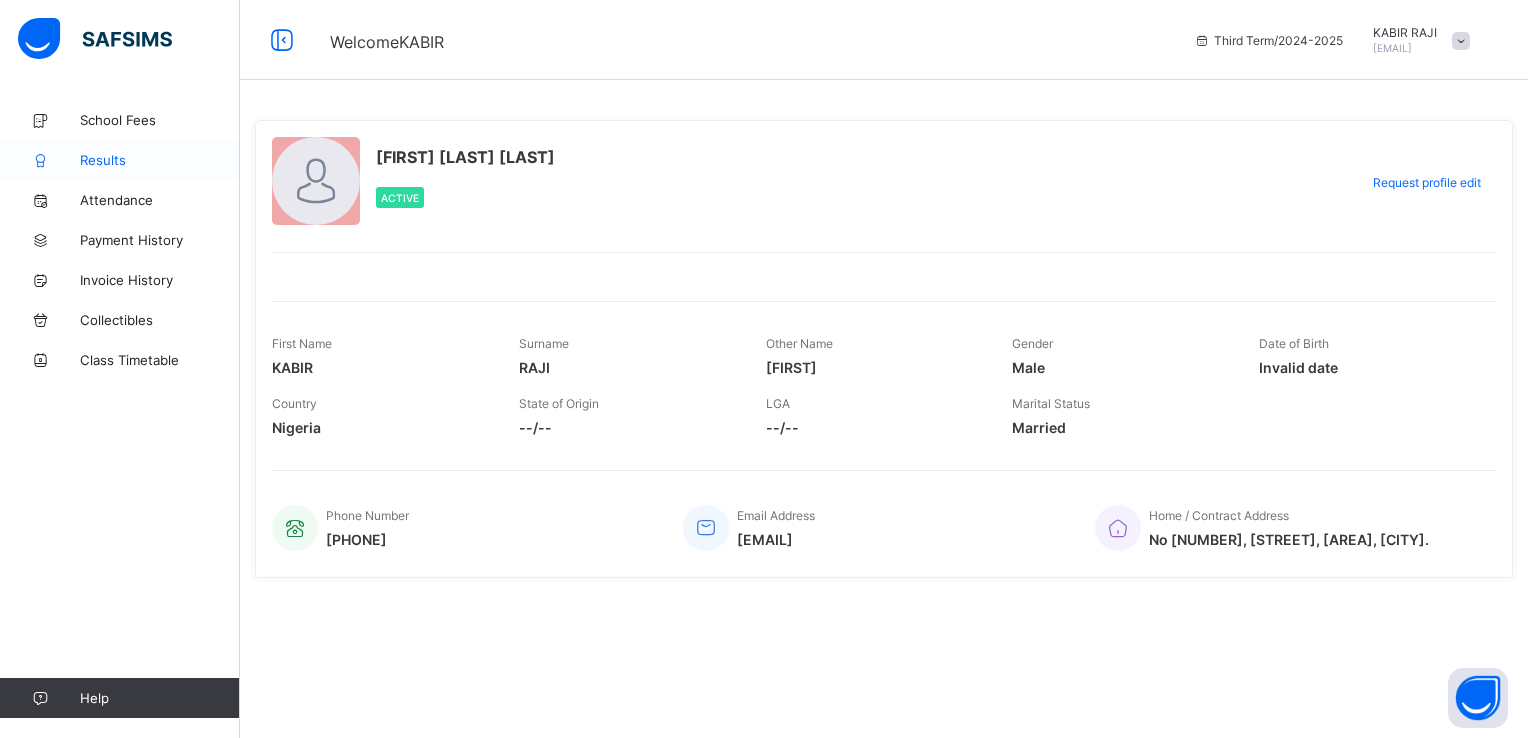 click on "Results" at bounding box center [160, 160] 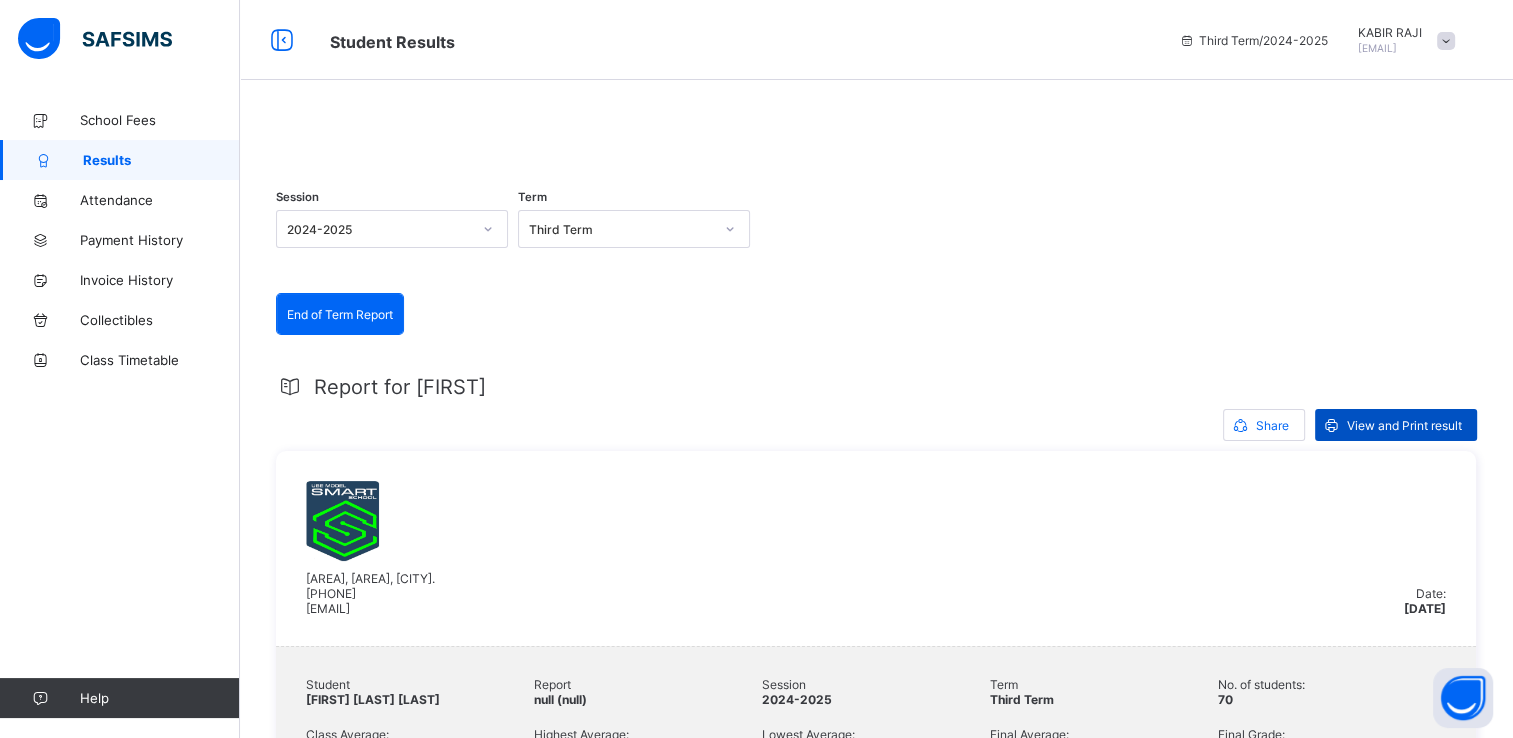 click on "View and Print result" at bounding box center [1404, 425] 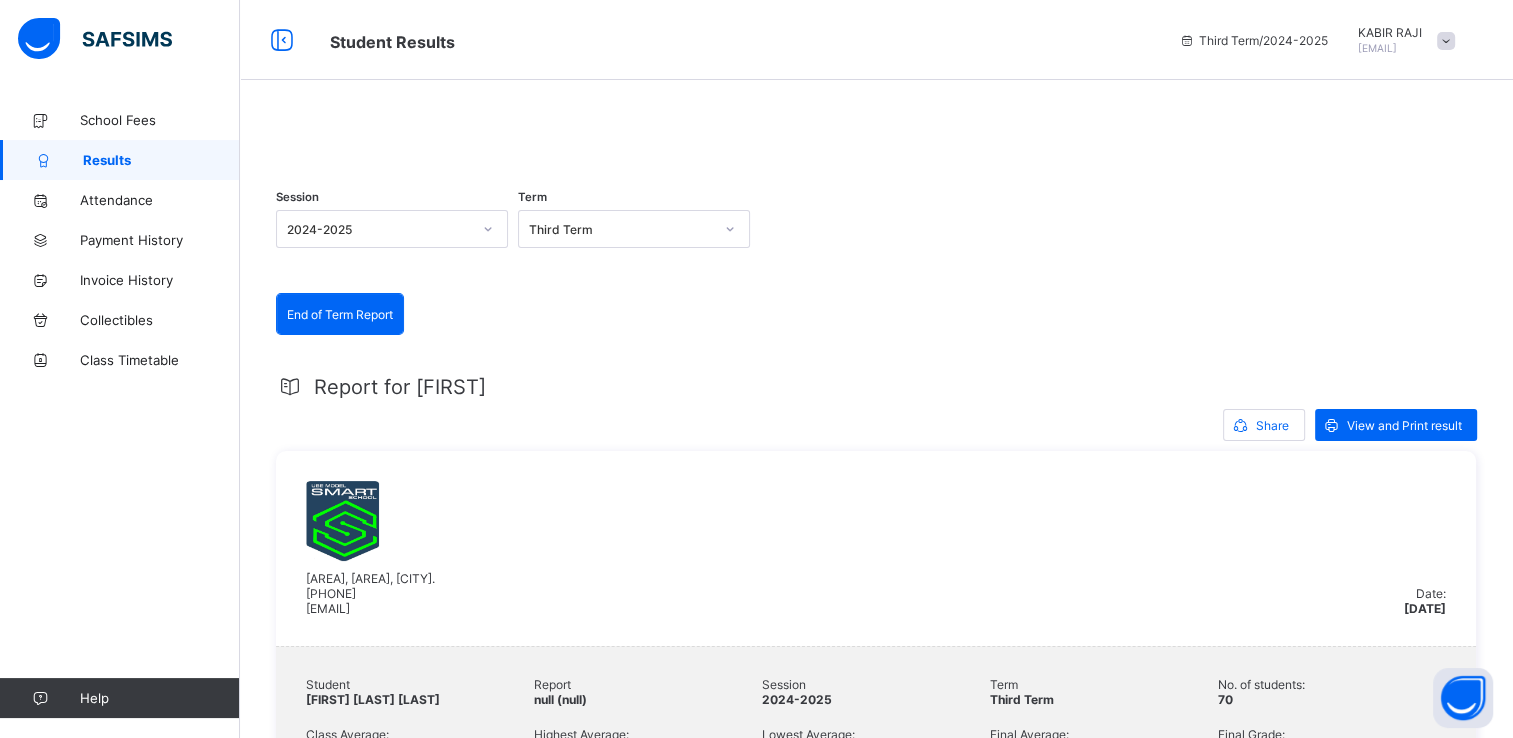 click at bounding box center [1446, 41] 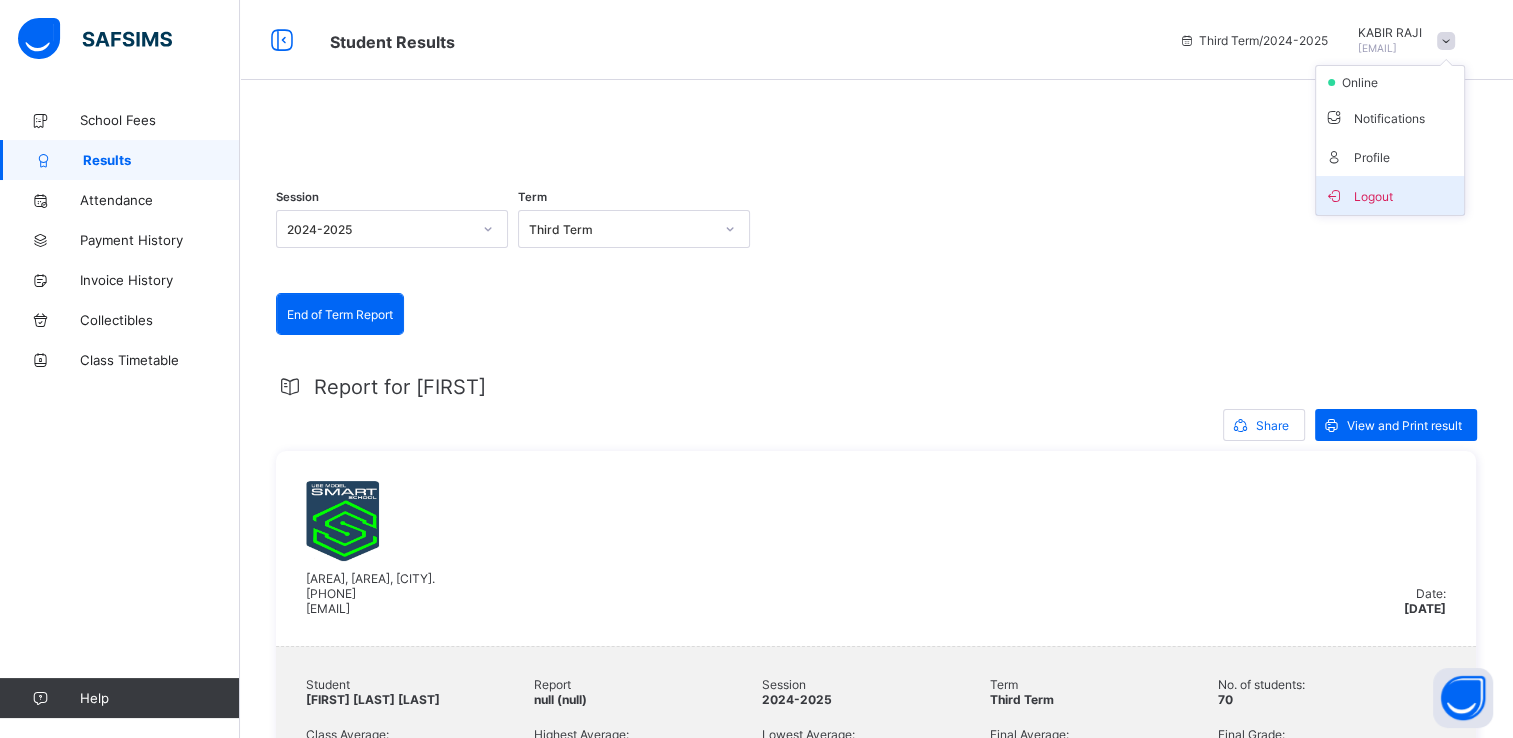 click on "Logout" at bounding box center (1390, 195) 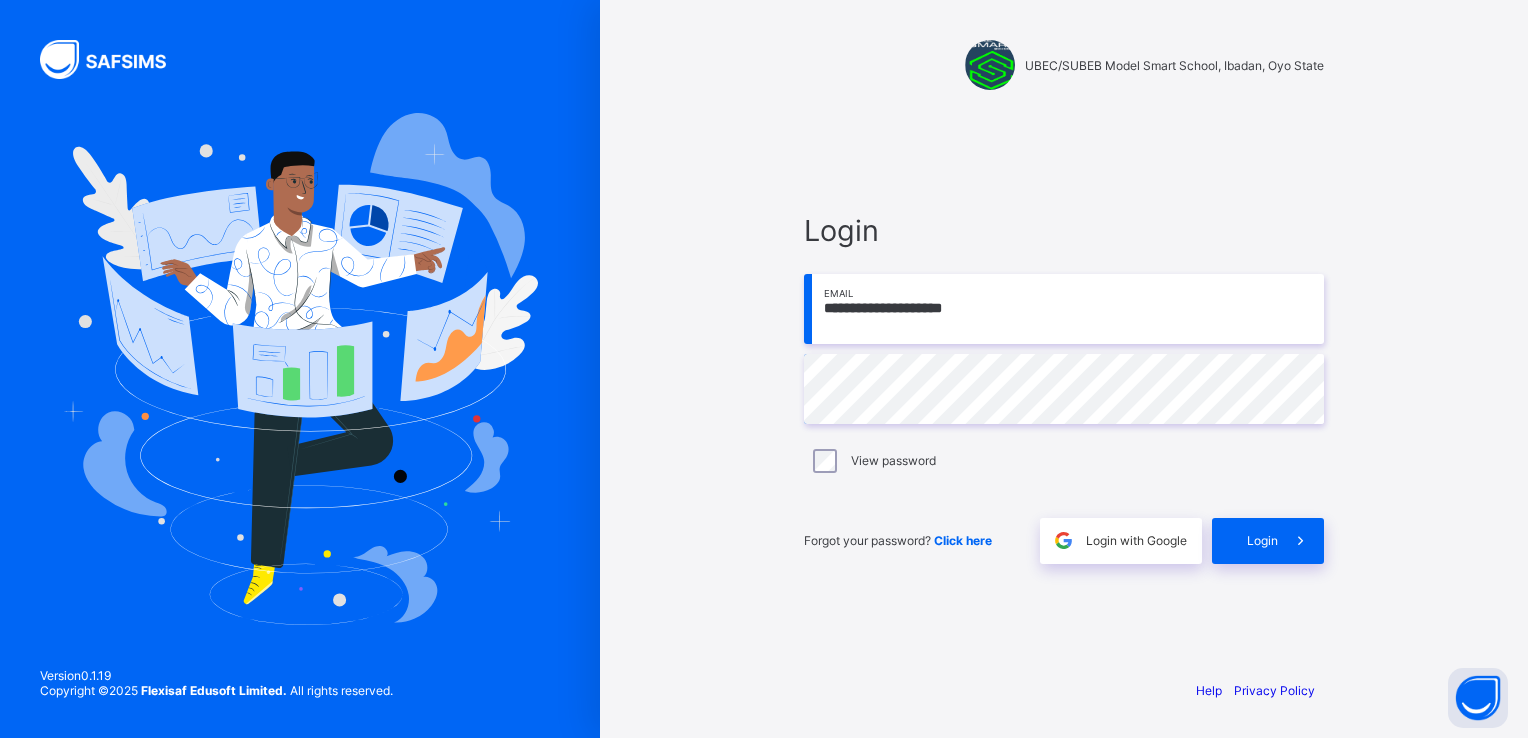 click on "**********" at bounding box center [1064, 309] 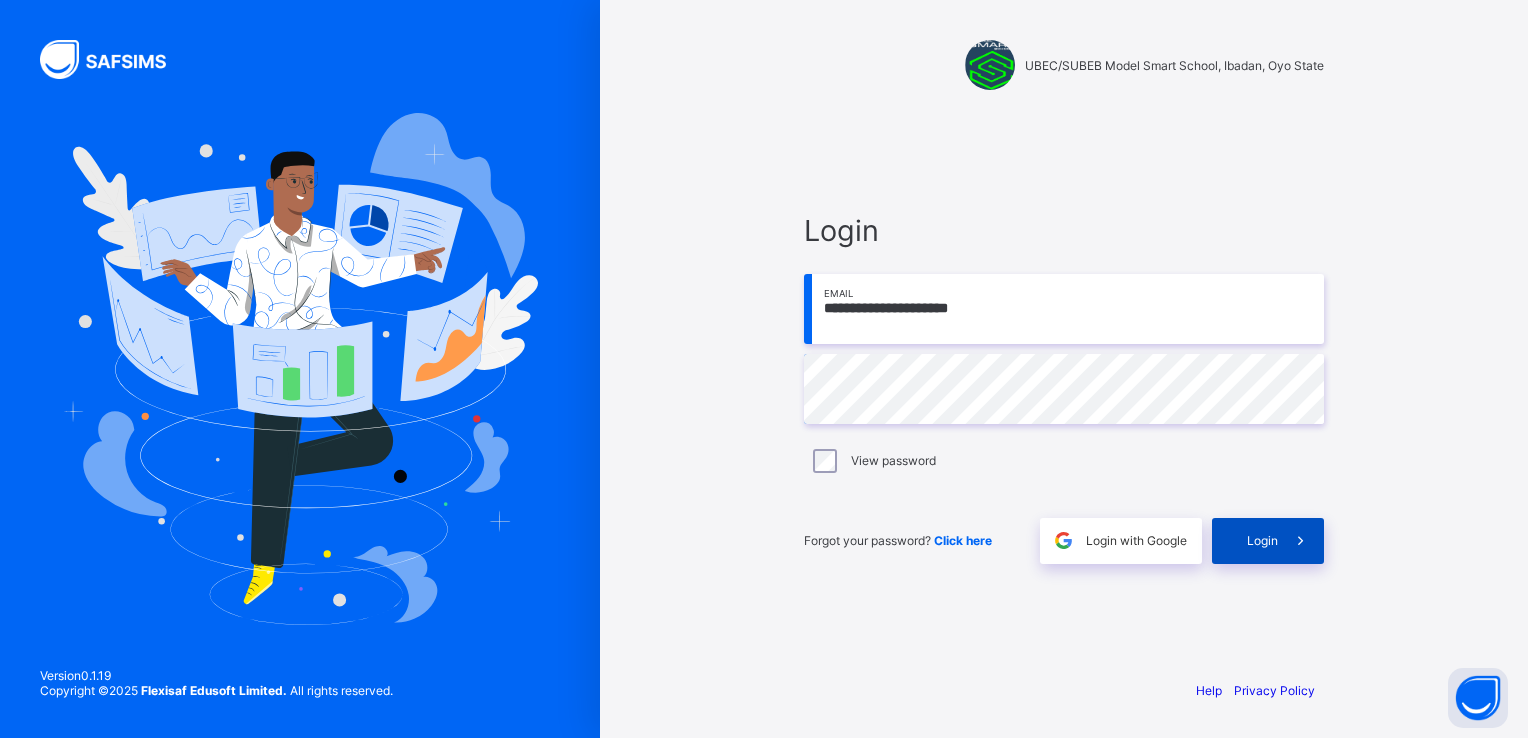 click at bounding box center [1301, 541] 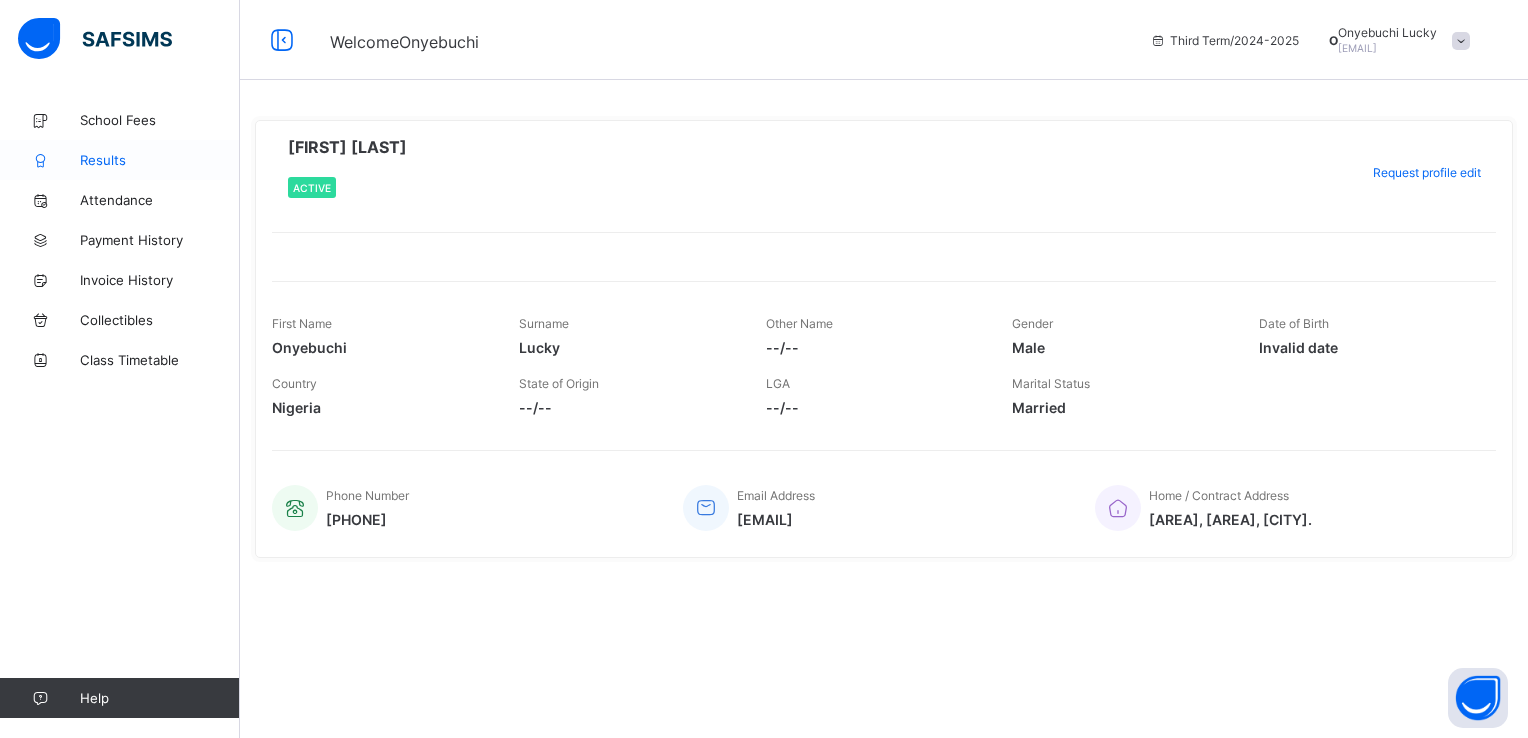 click on "Results" at bounding box center (160, 160) 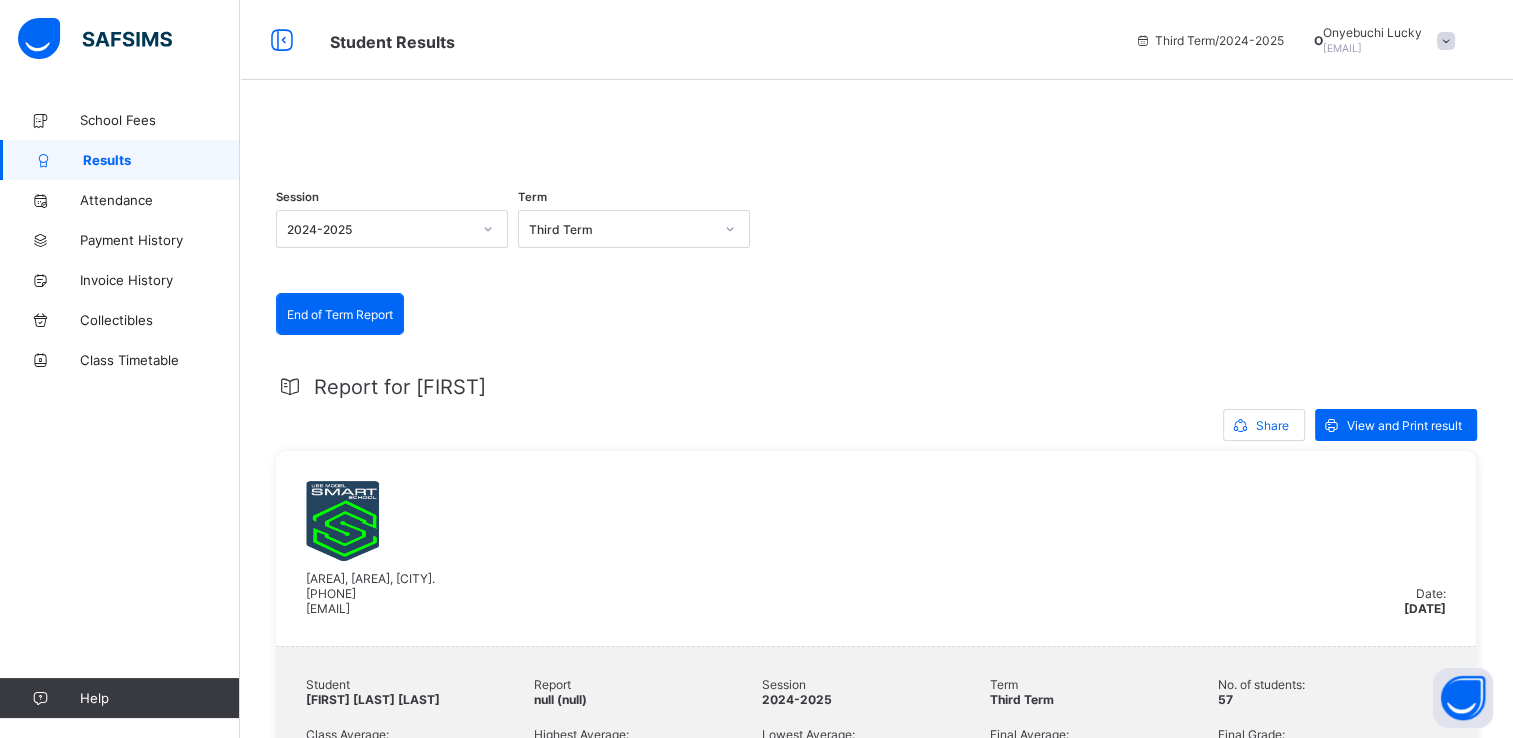 click at bounding box center [876, 130] 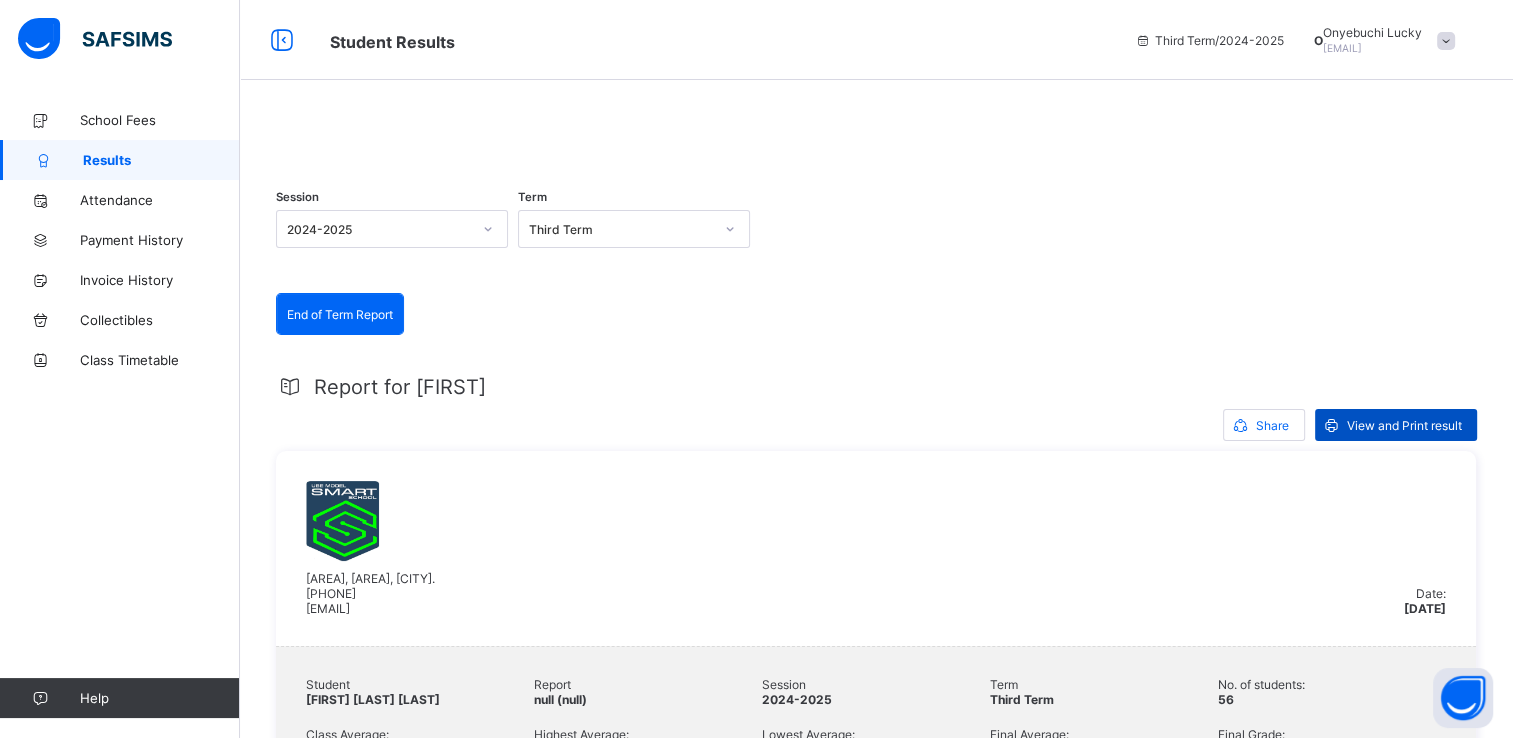 click on "View and Print result" at bounding box center (1404, 425) 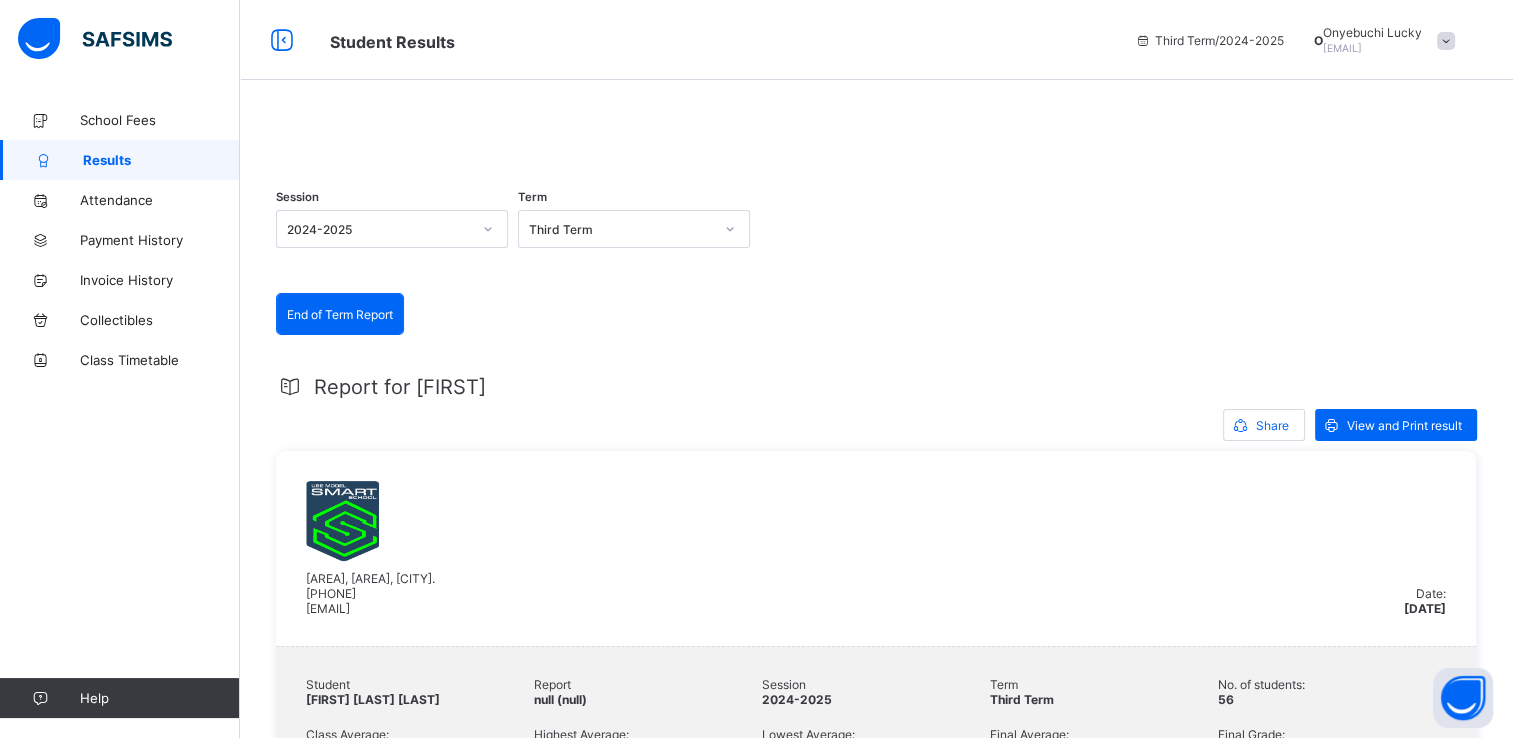 click at bounding box center [1446, 41] 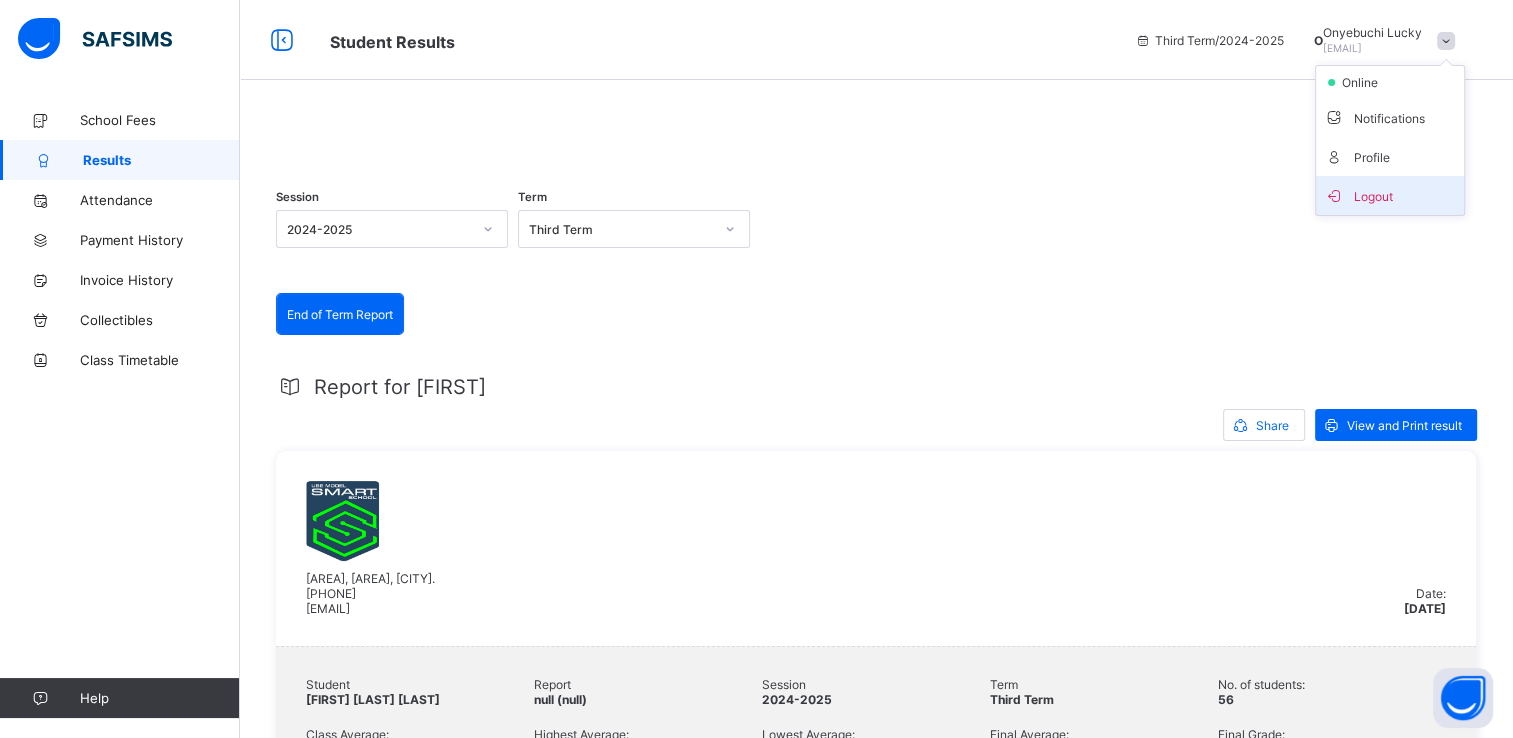 click on "Logout" at bounding box center [1390, 195] 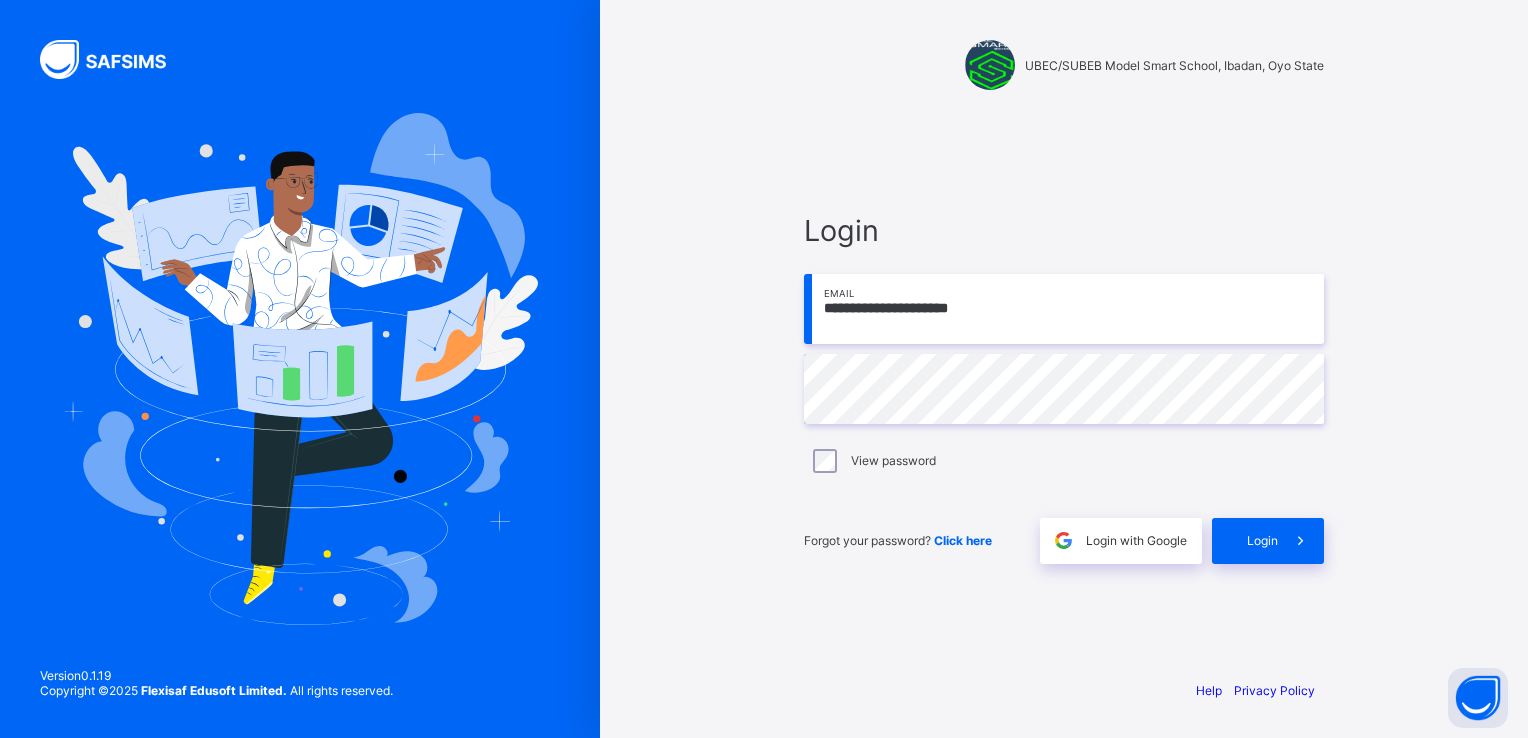 click on "**********" at bounding box center (1064, 309) 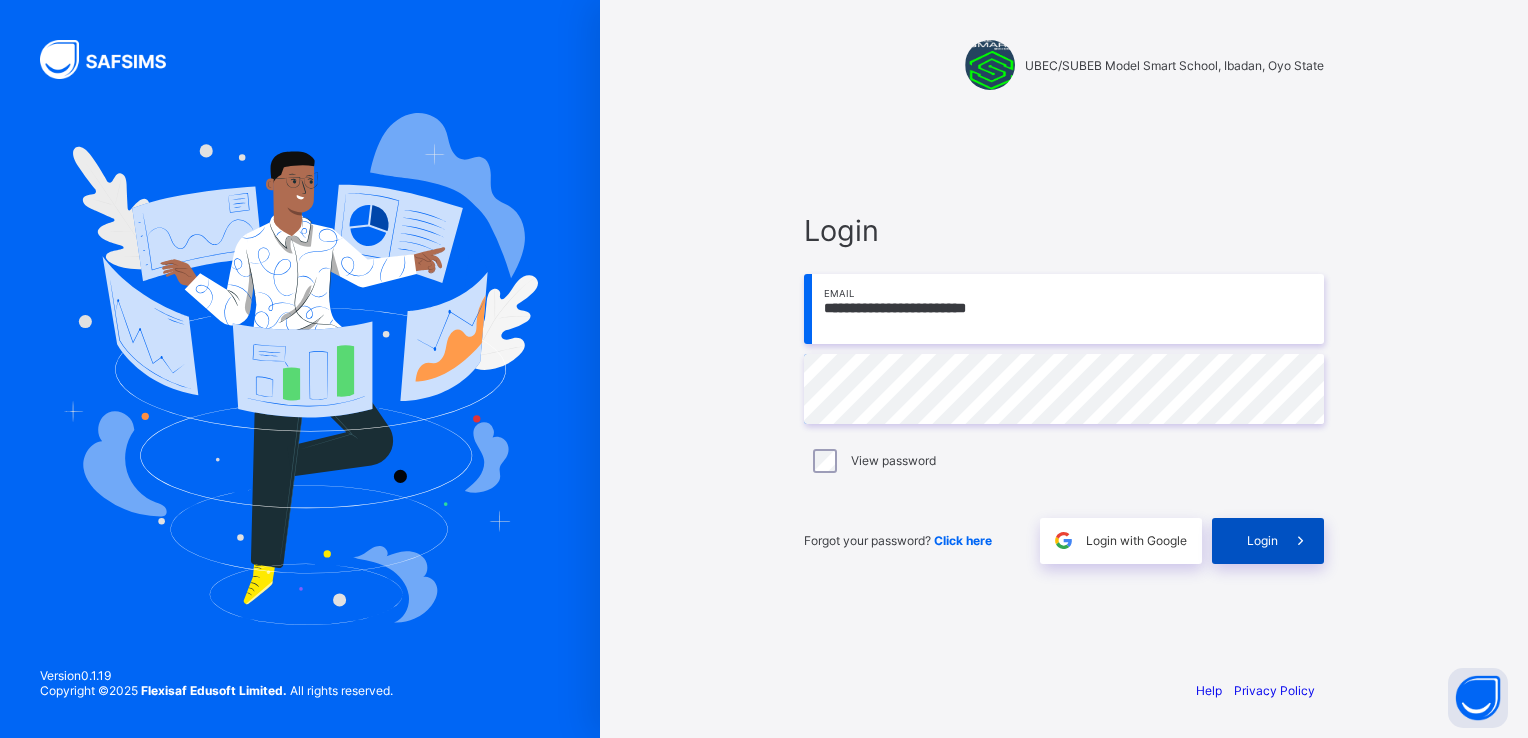 click at bounding box center (1300, 540) 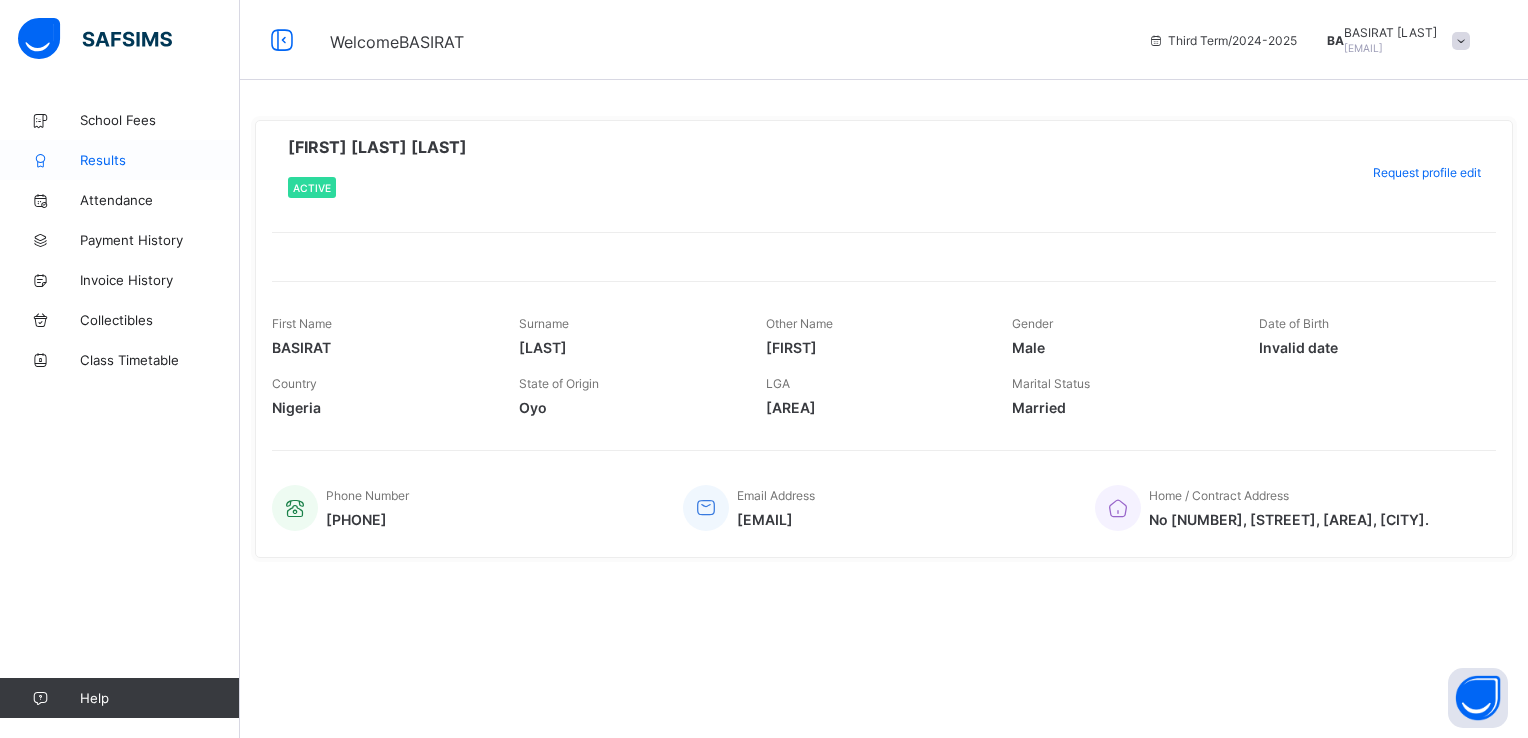 click on "Results" at bounding box center (160, 160) 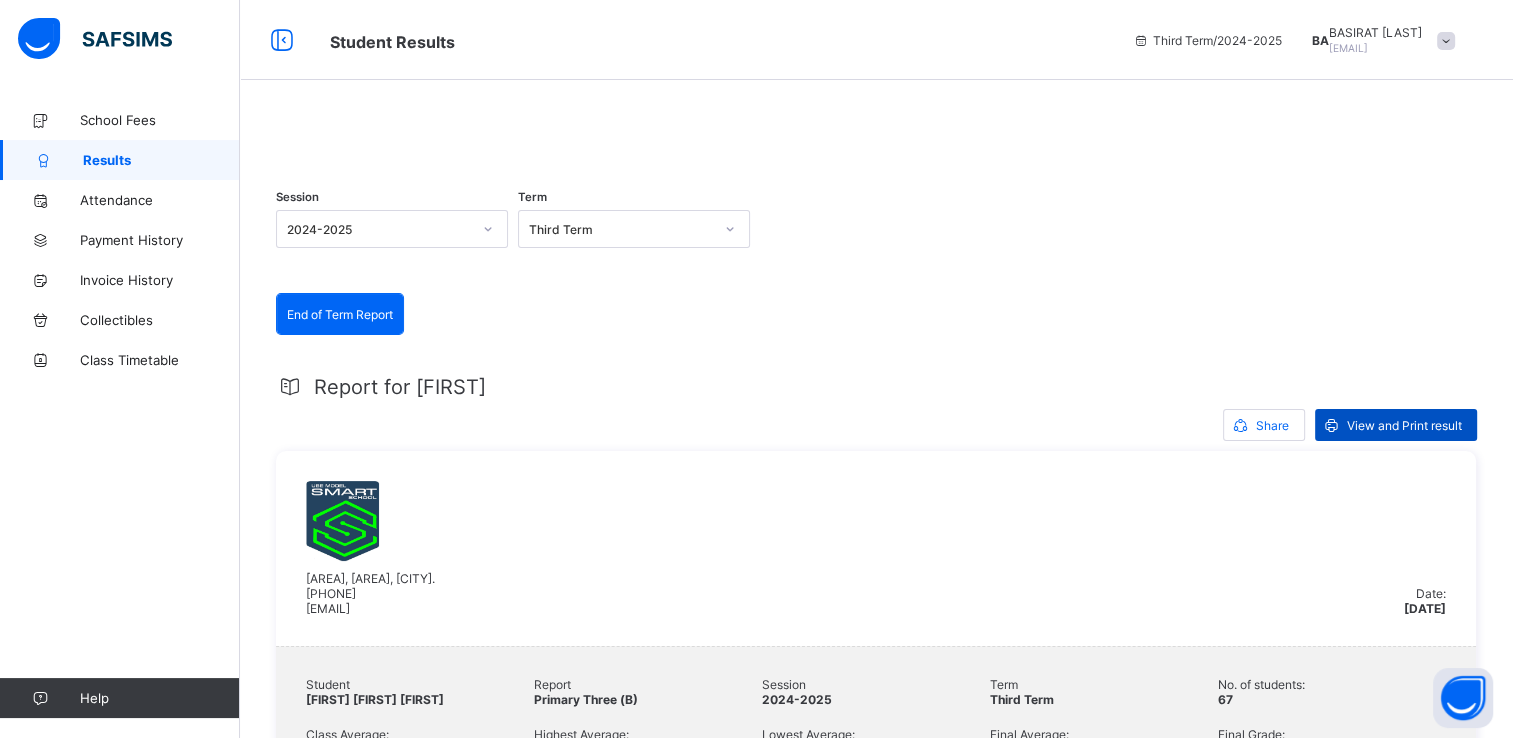click on "View and Print result" at bounding box center (1404, 425) 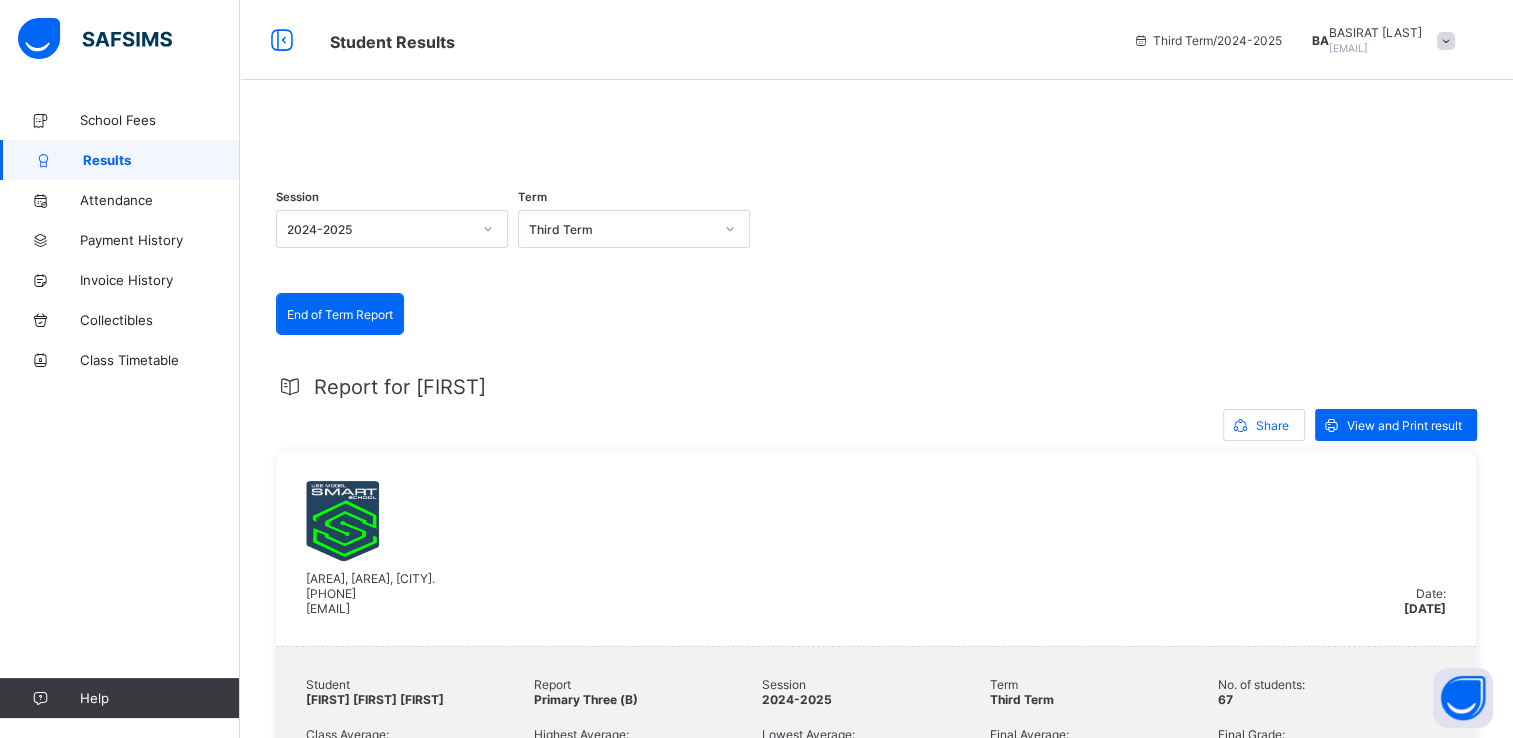click at bounding box center (876, 130) 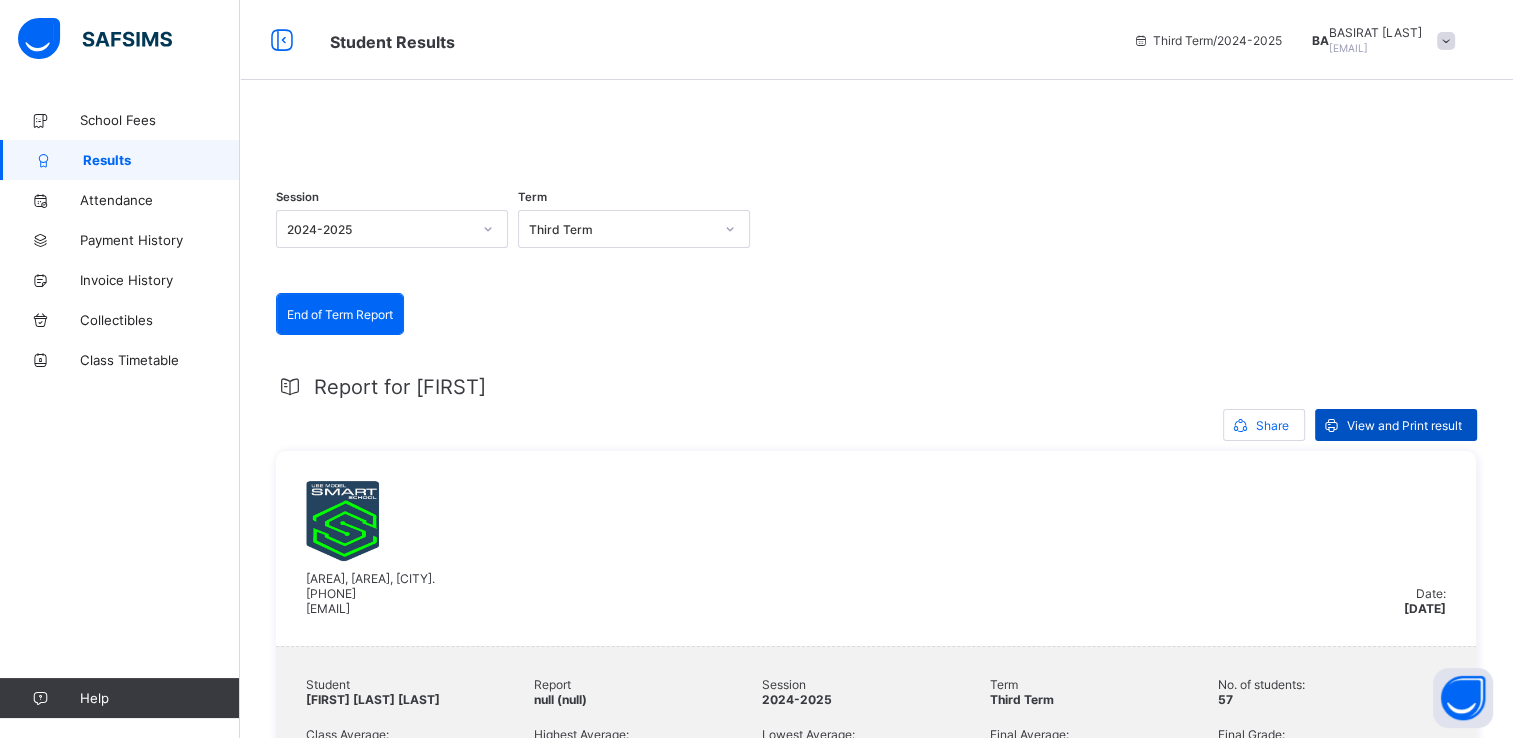 click on "View and Print result" at bounding box center (1404, 425) 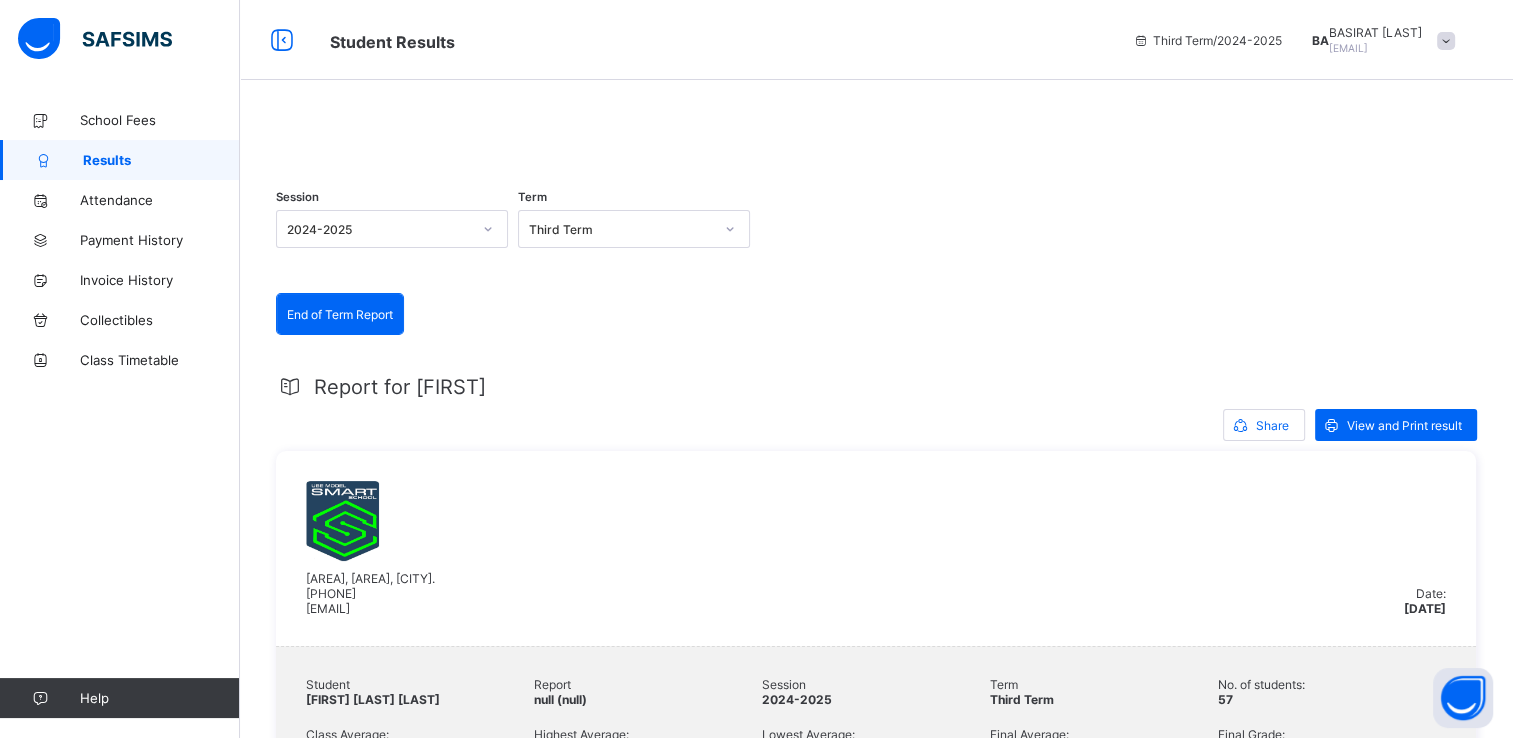 click at bounding box center [1446, 41] 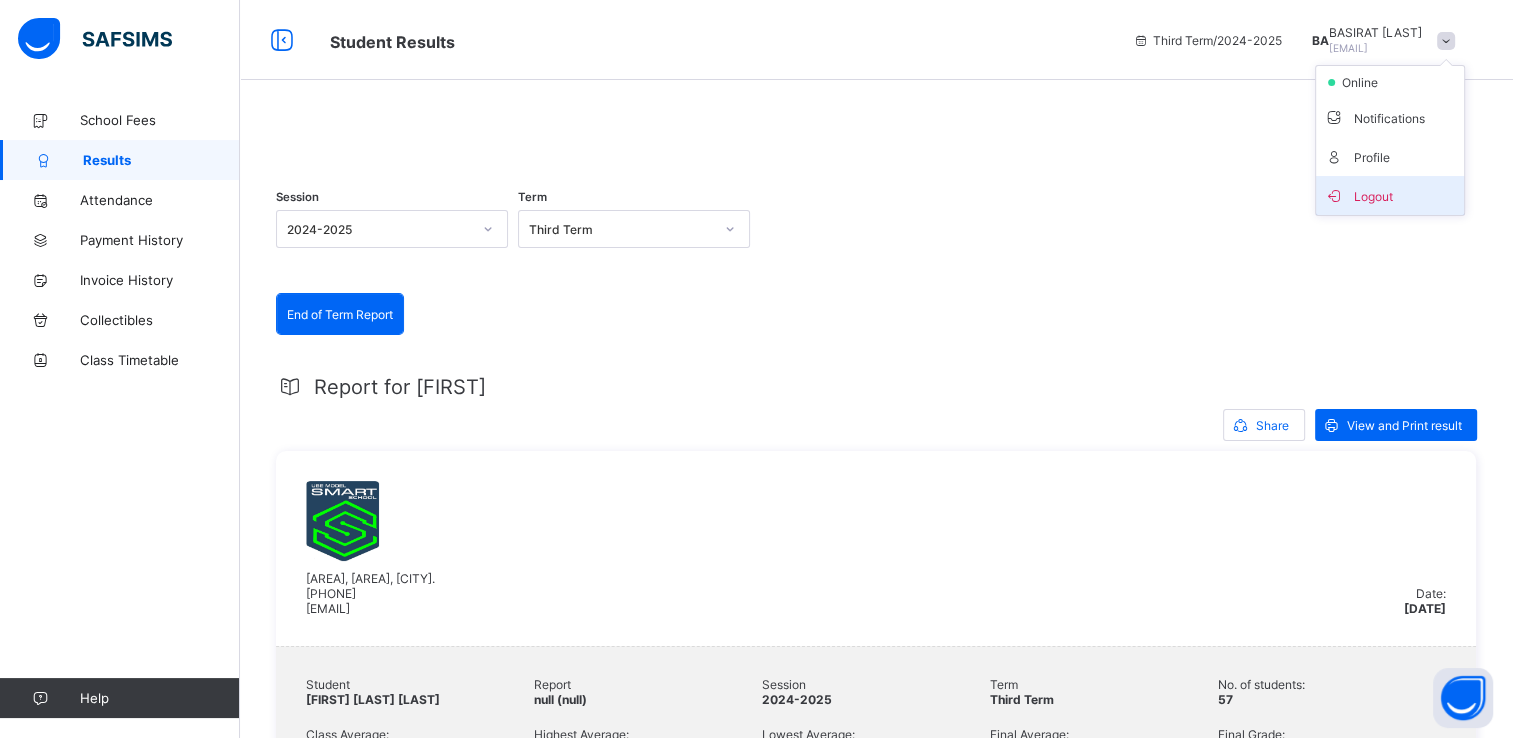 click on "Logout" at bounding box center (1390, 195) 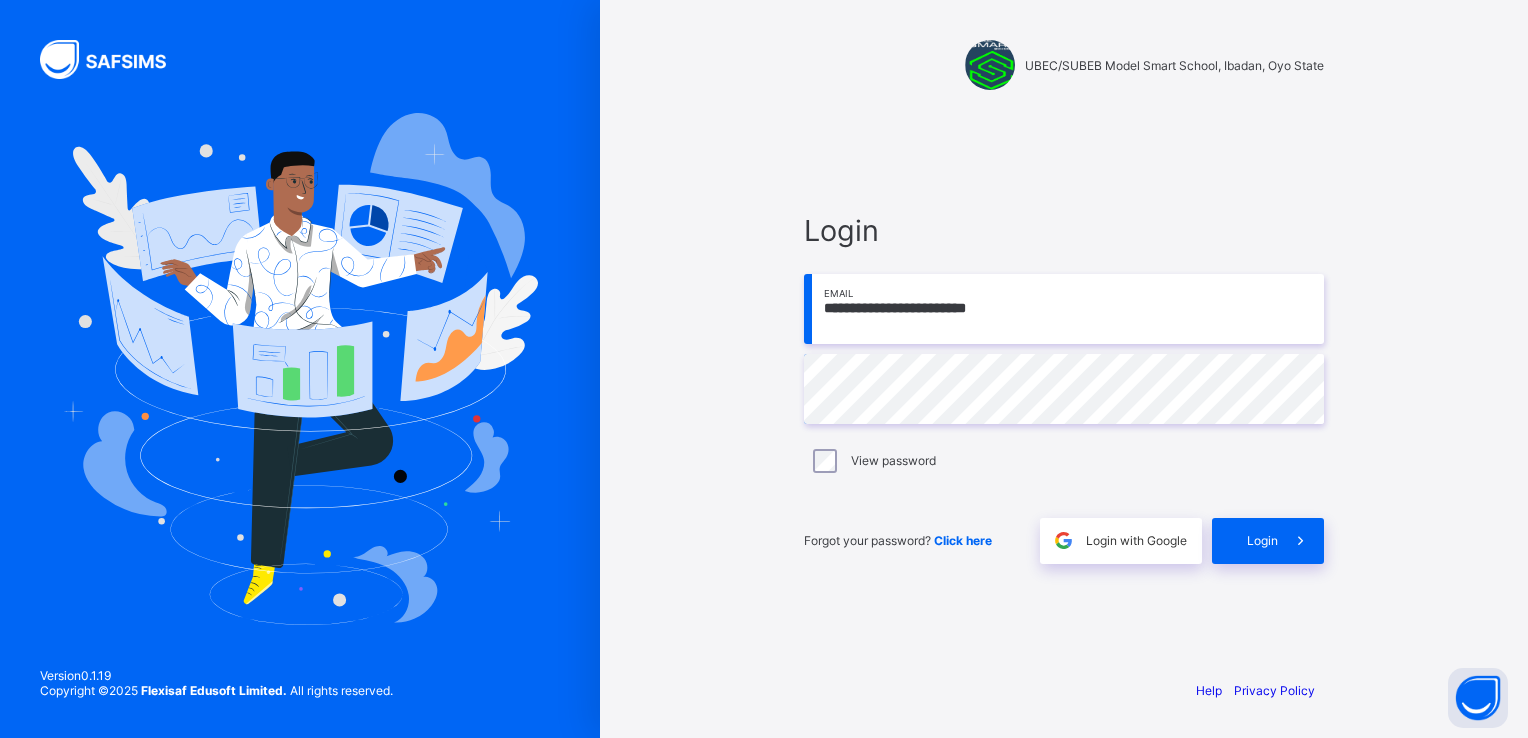 click on "**********" at bounding box center [1064, 309] 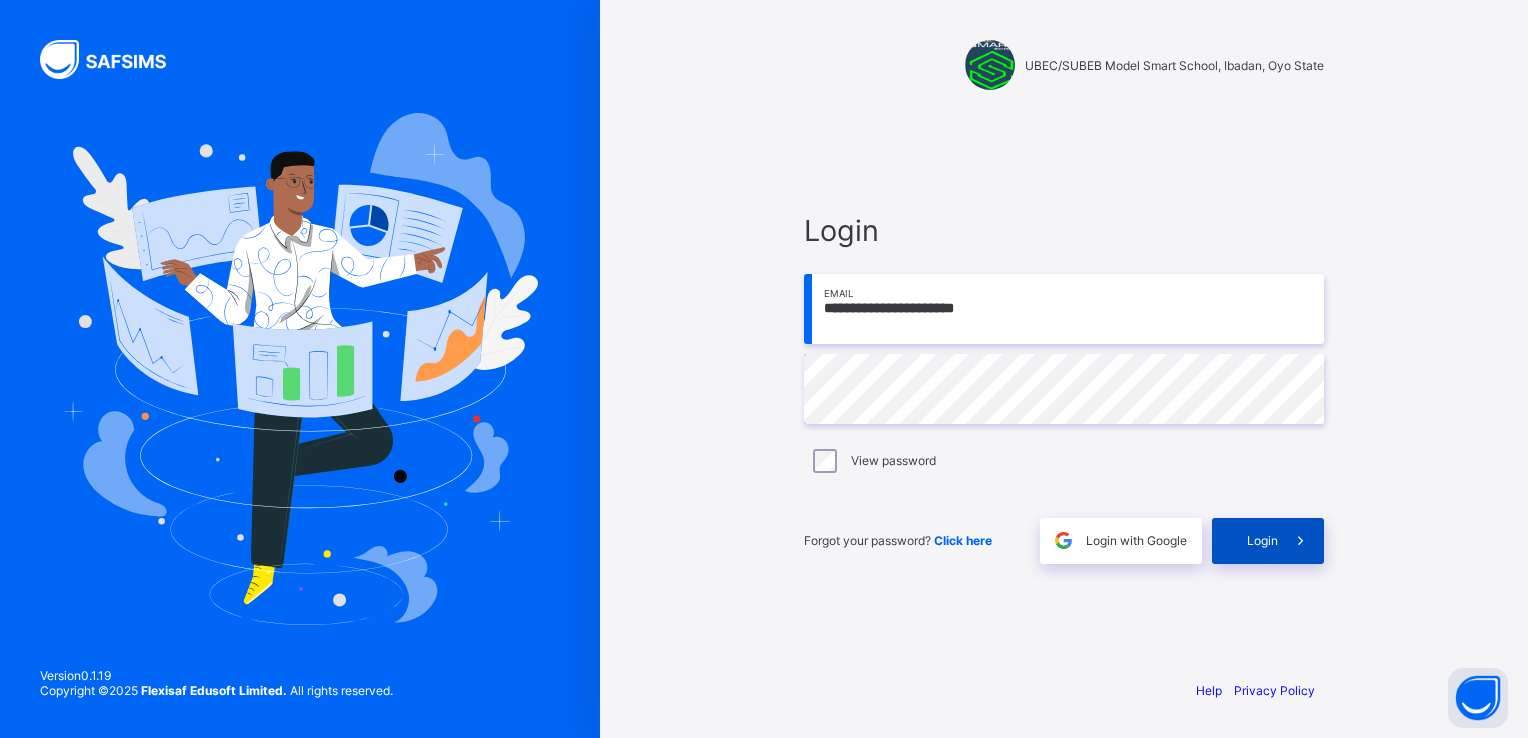 click at bounding box center (1300, 540) 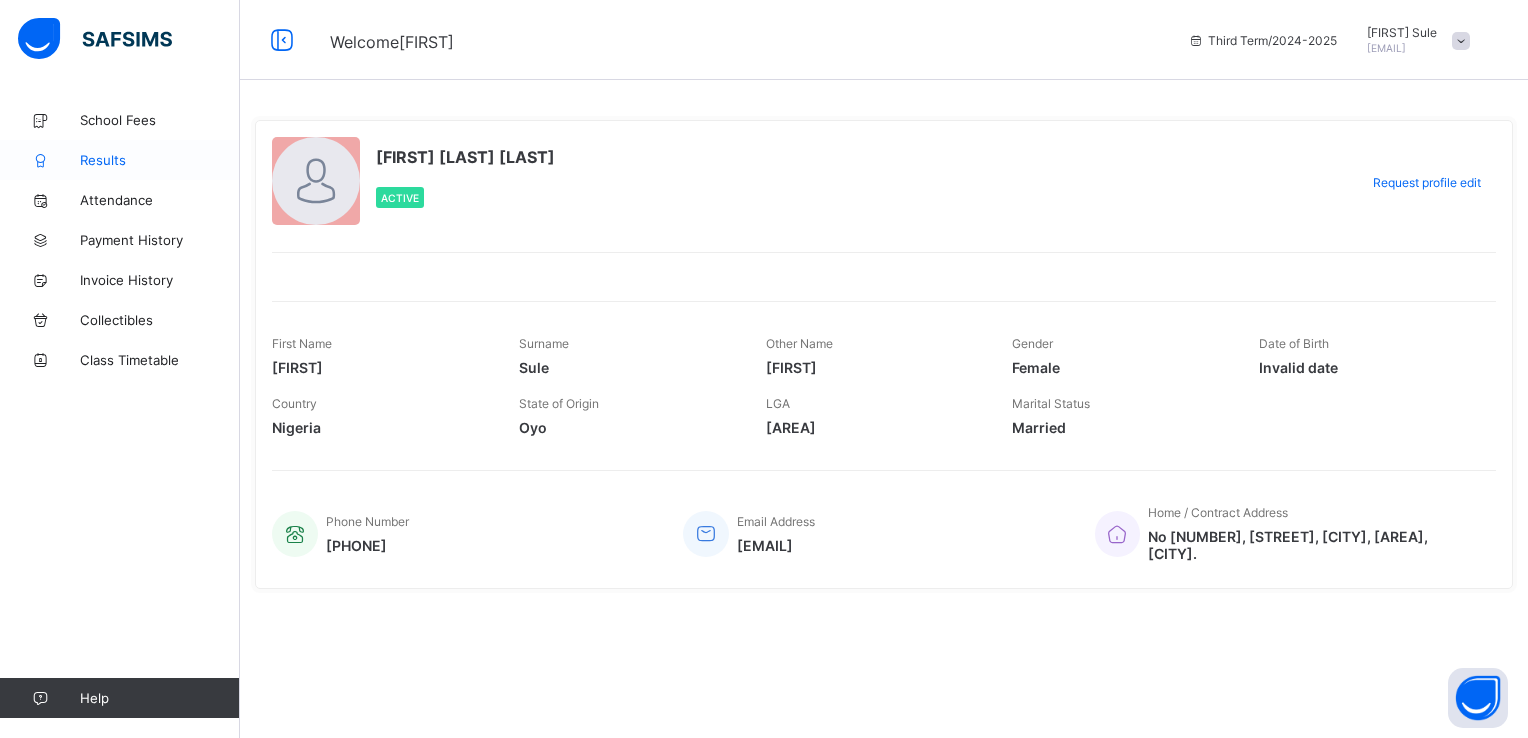 click on "Results" at bounding box center (160, 160) 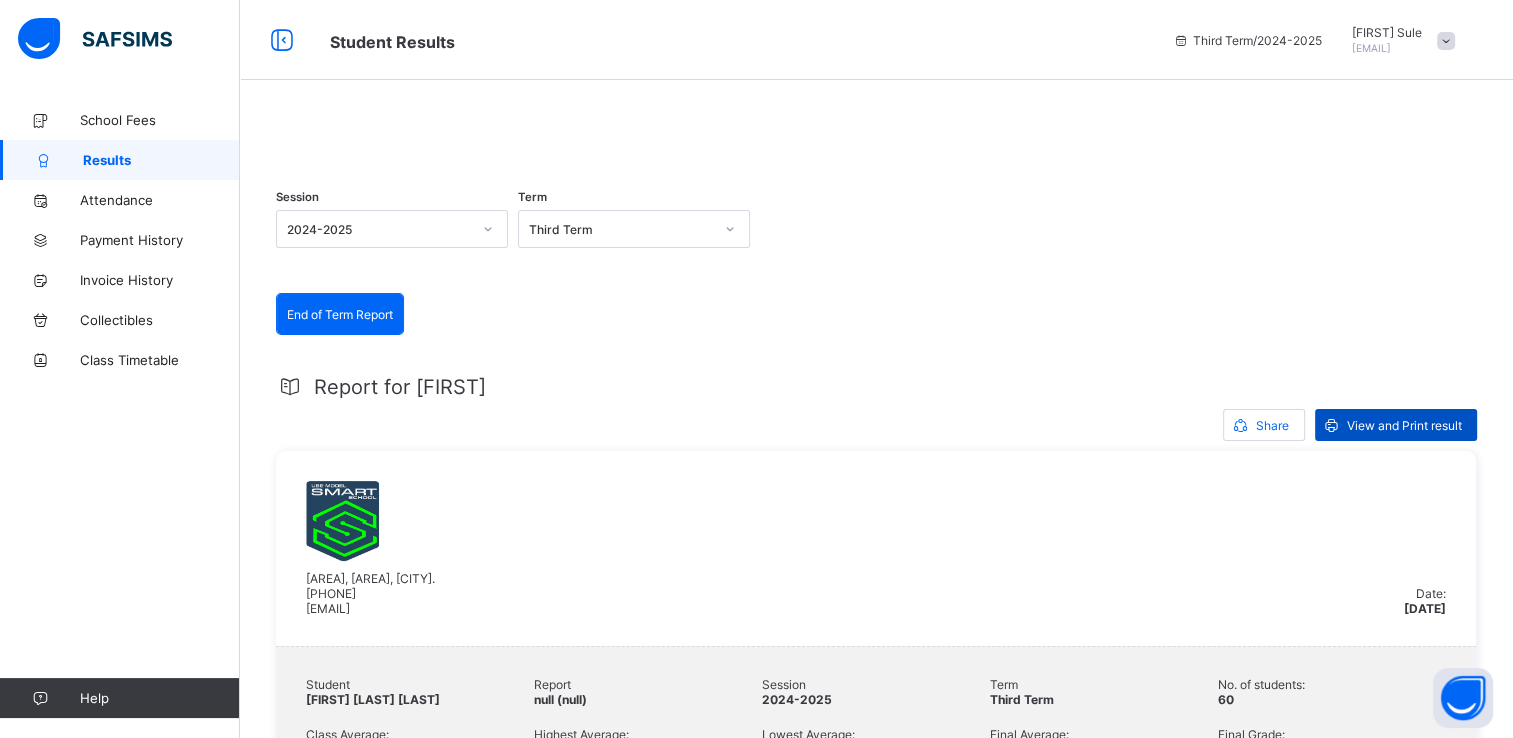 click on "View and Print result" at bounding box center [1404, 425] 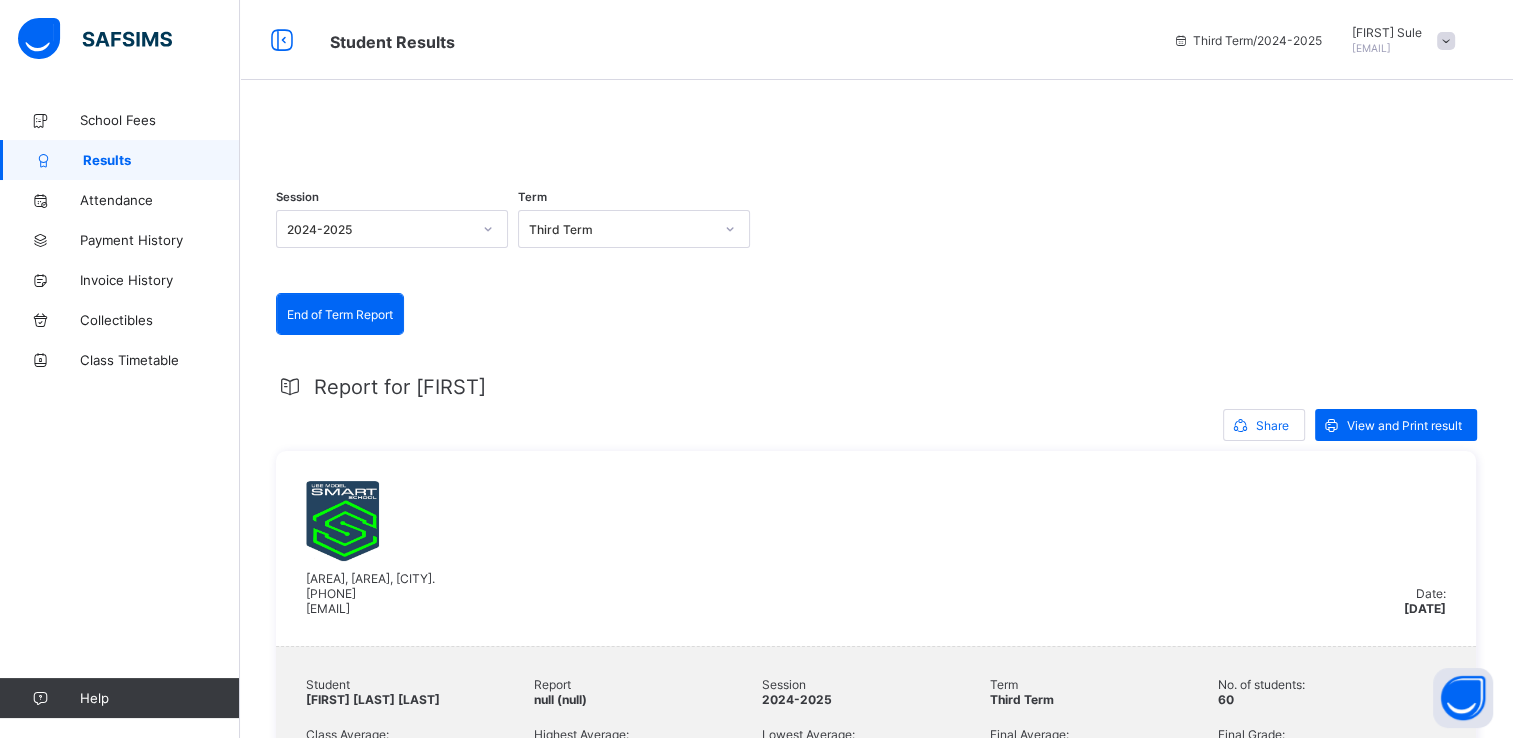 click at bounding box center [876, 130] 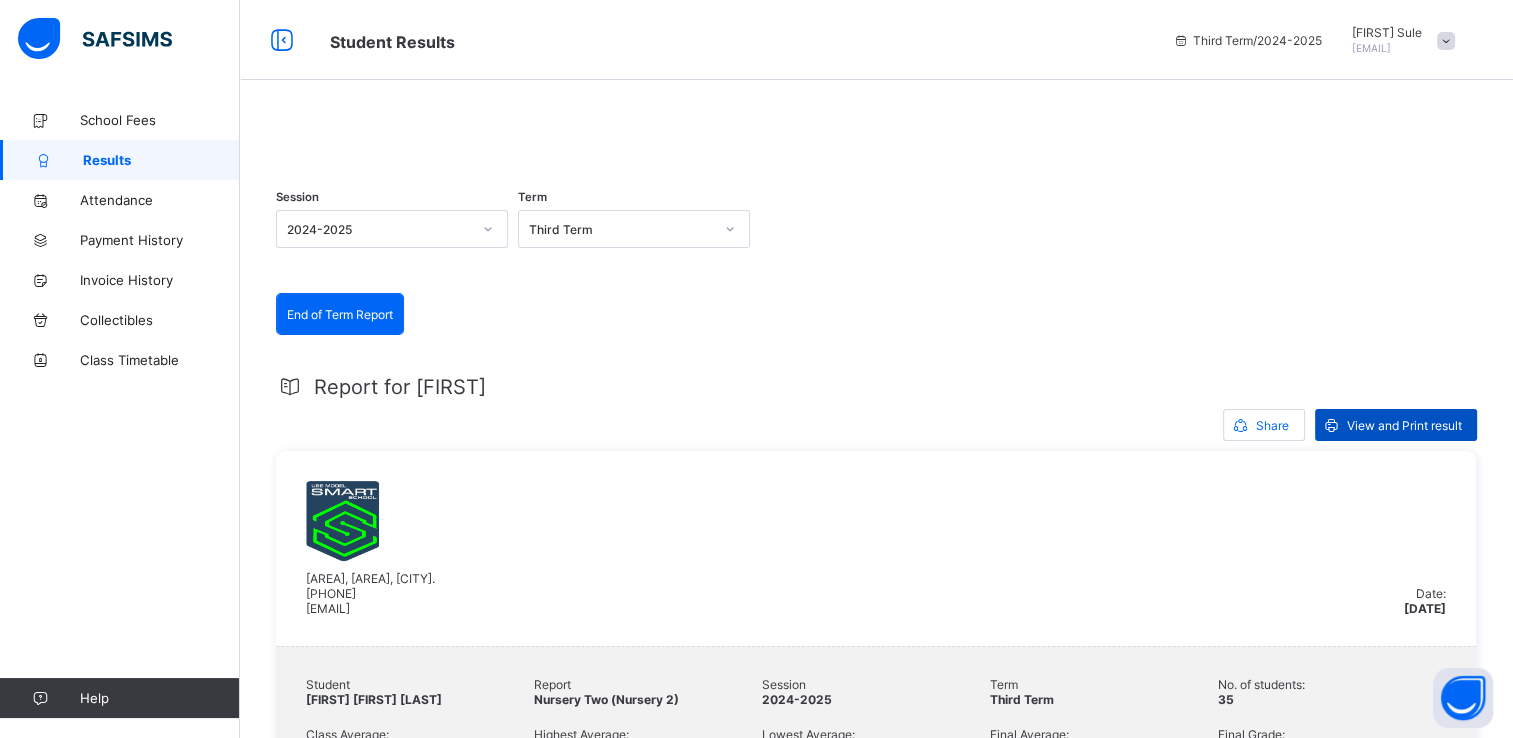 click on "View and Print result" at bounding box center [1396, 425] 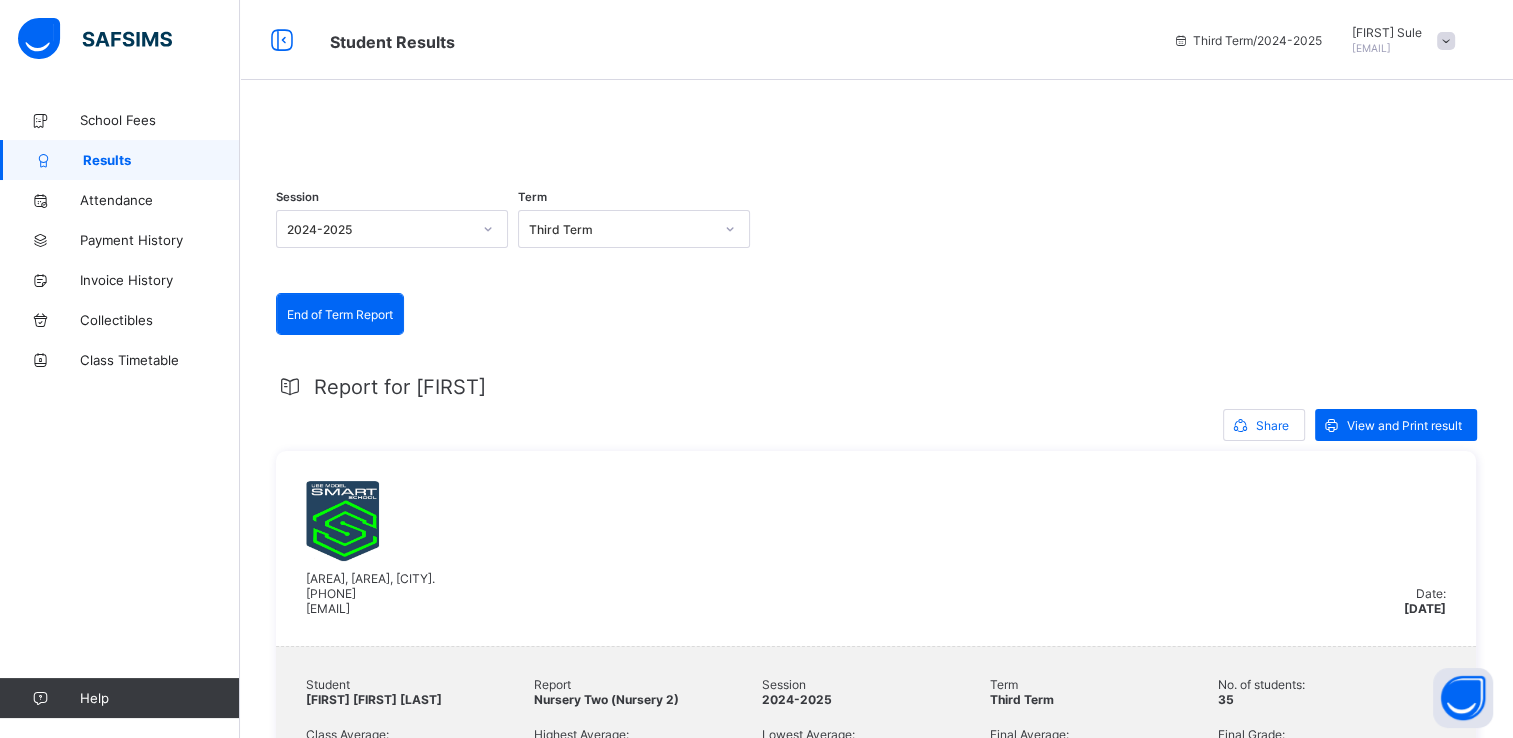 click at bounding box center [1446, 41] 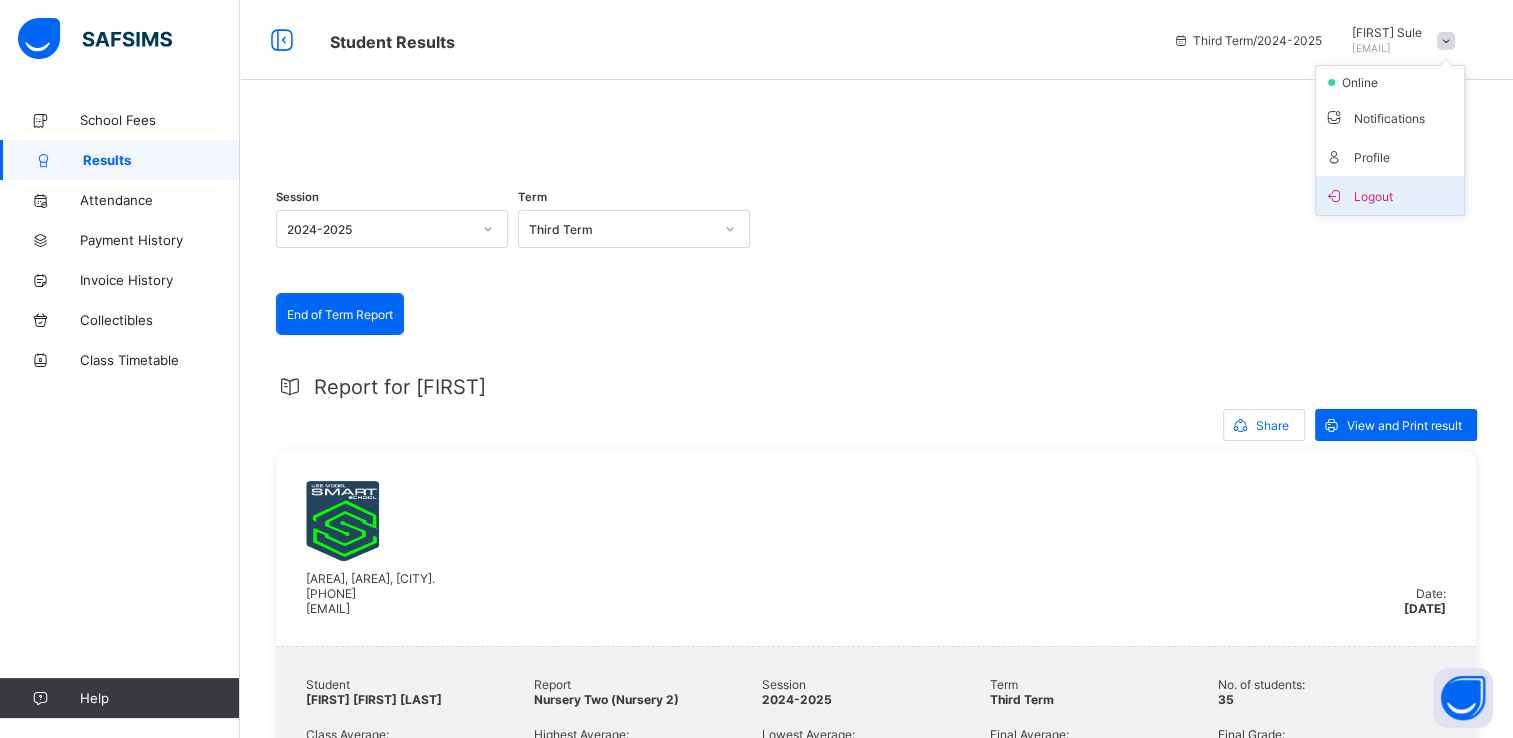 click on "Logout" at bounding box center [1390, 195] 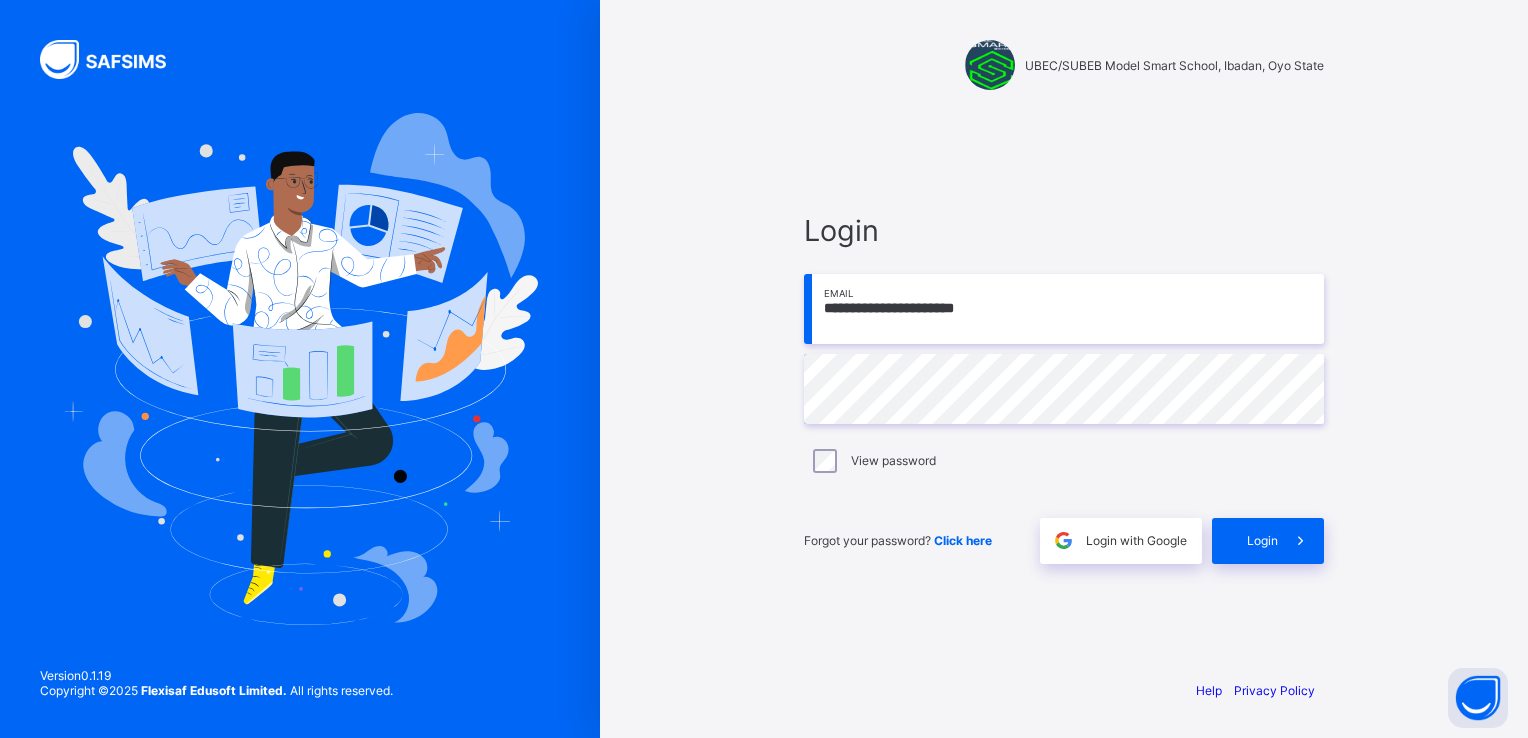 click on "**********" at bounding box center [1064, 309] 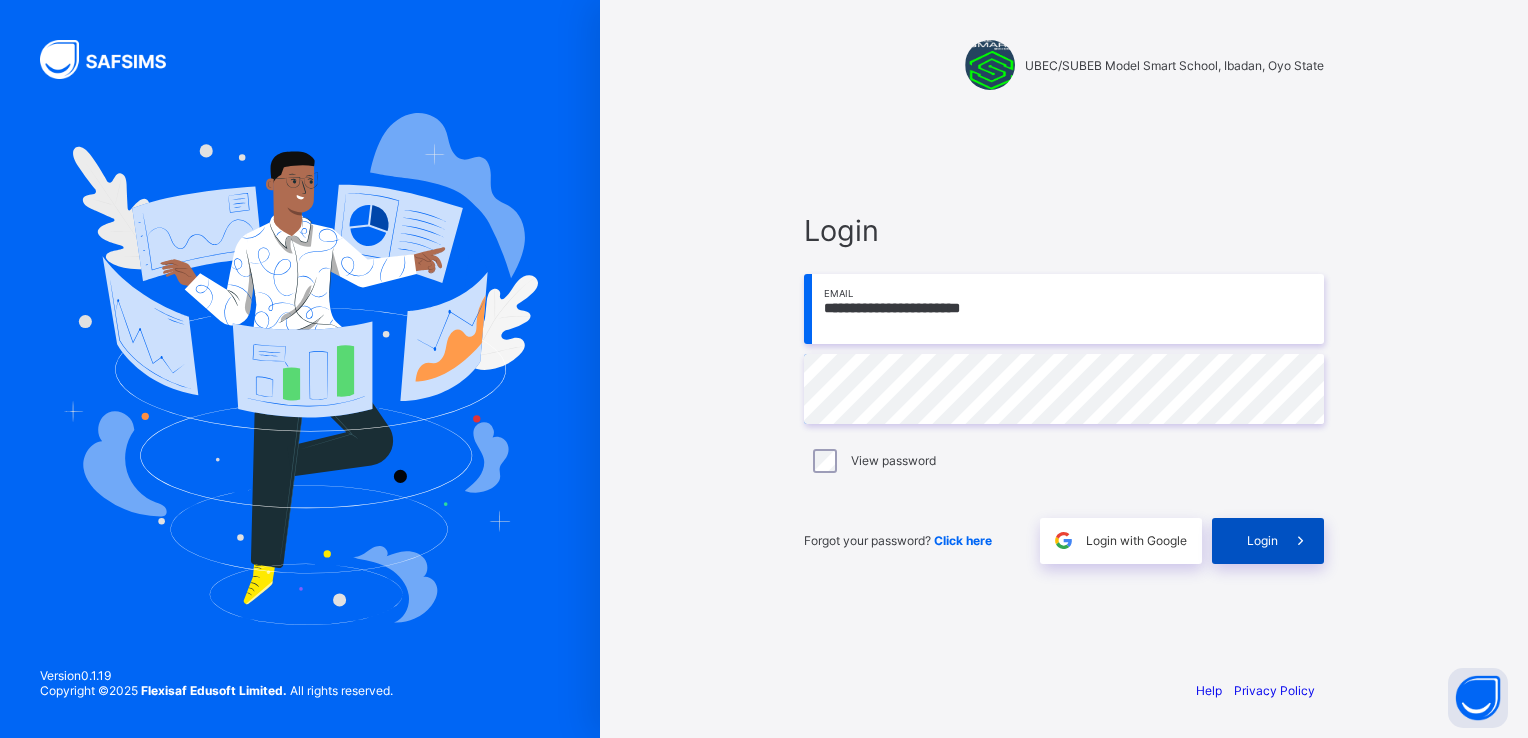 click on "Login" at bounding box center [1262, 540] 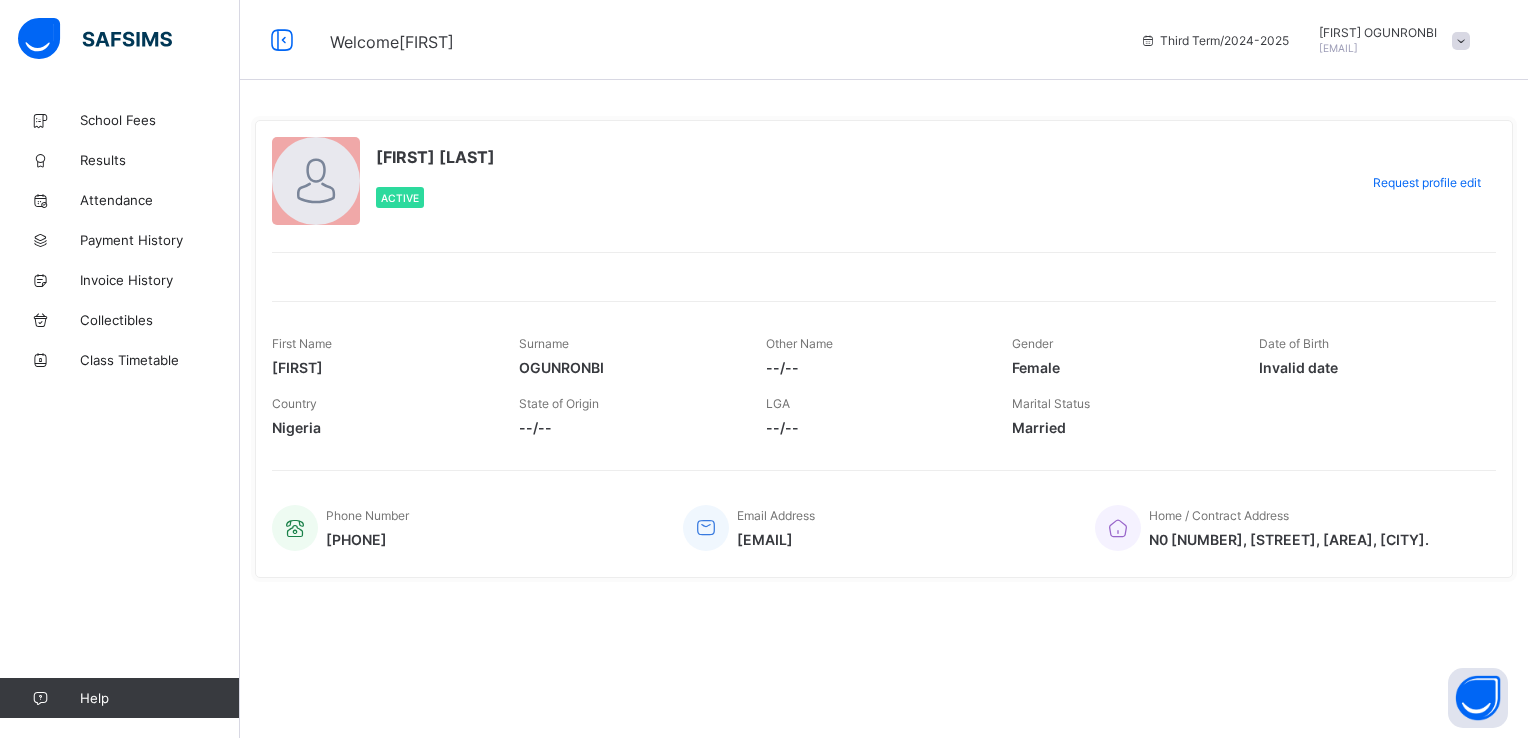 click at bounding box center [1461, 41] 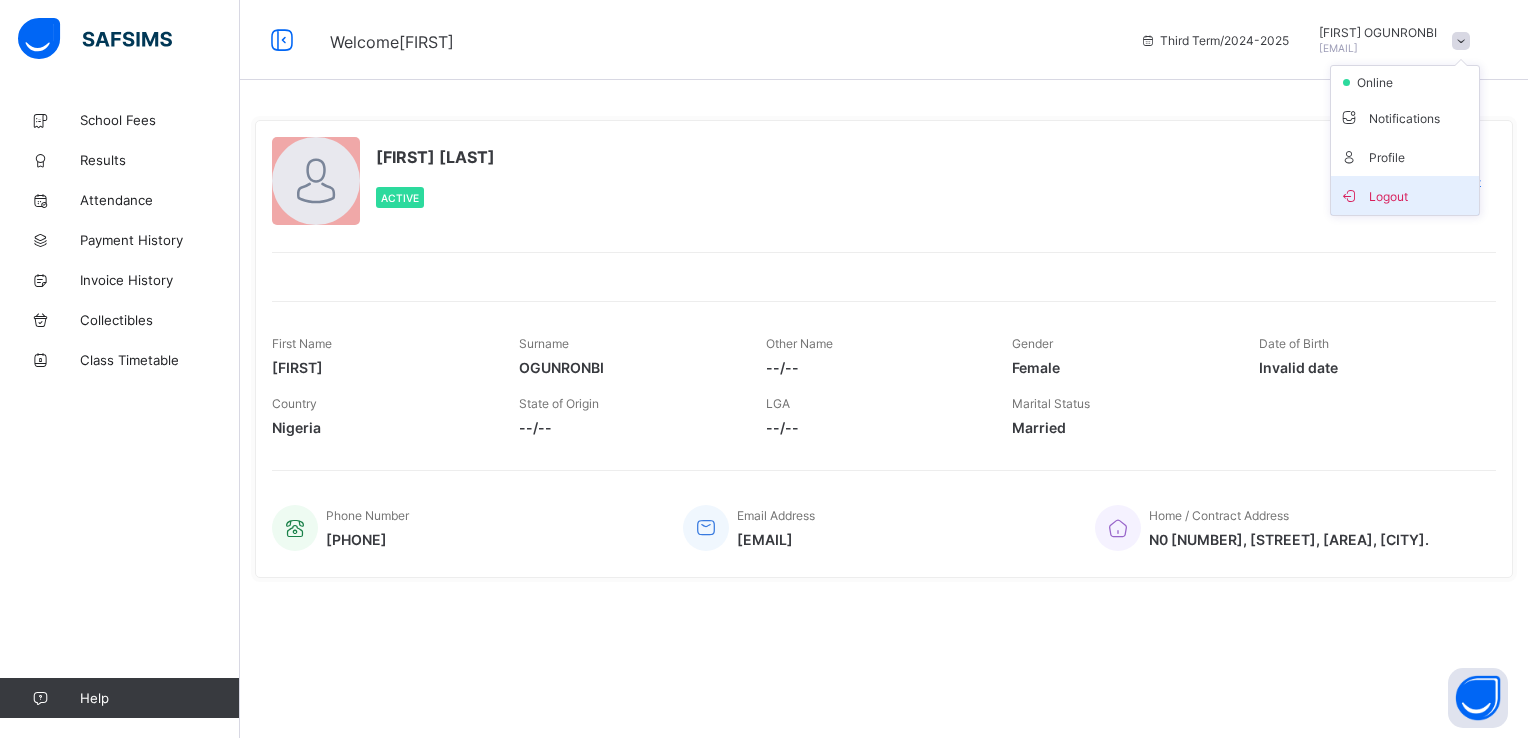 click on "Logout" at bounding box center [1405, 195] 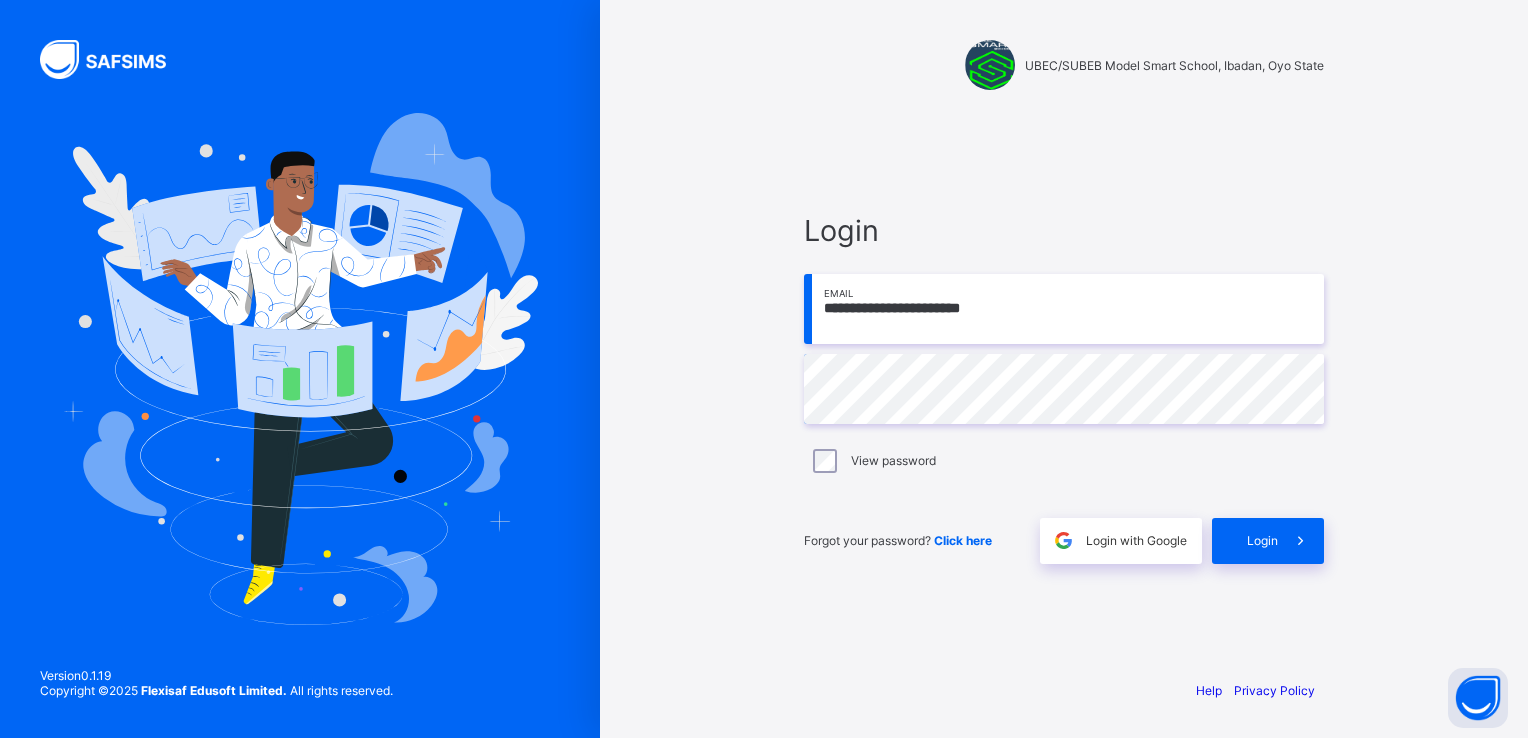 click on "**********" at bounding box center [1064, 309] 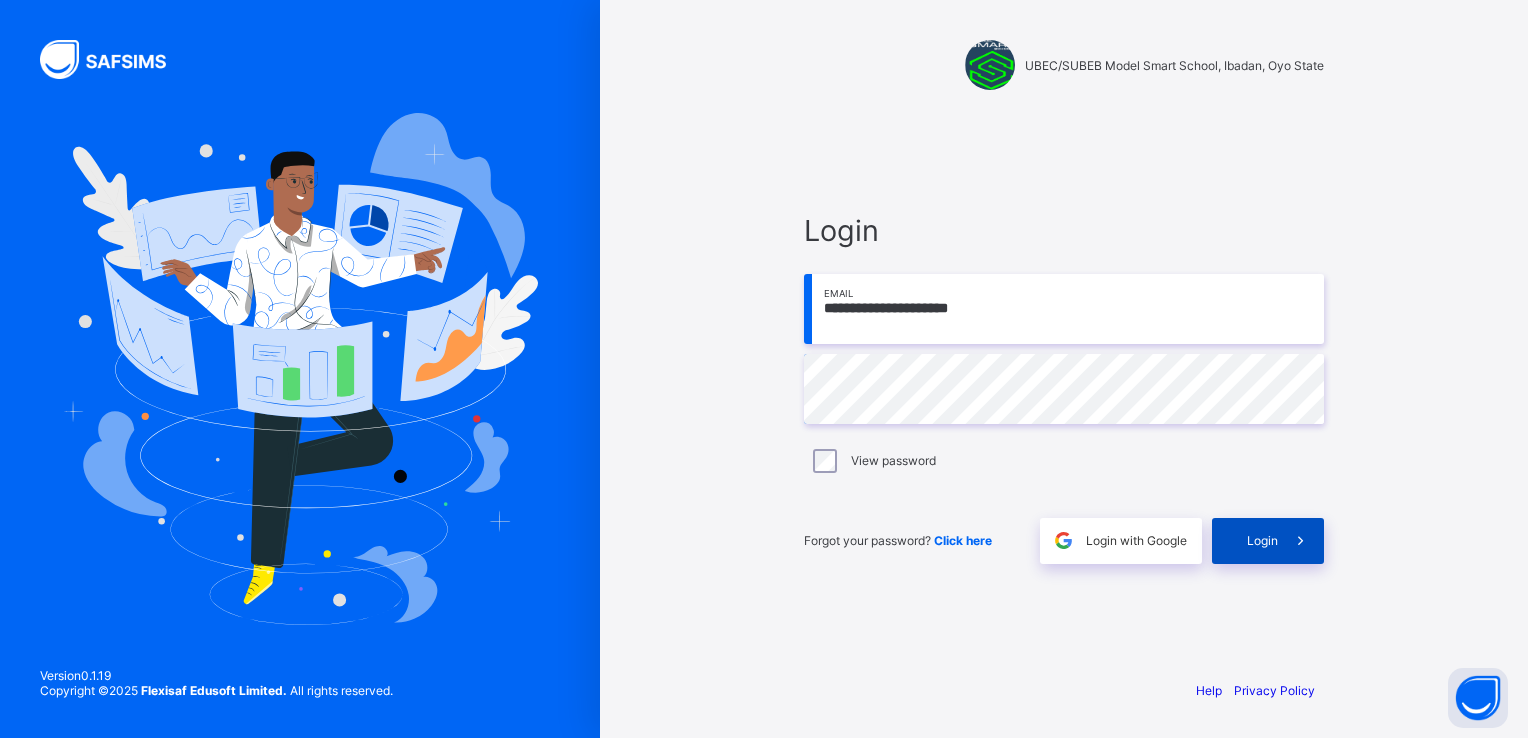 click at bounding box center [1300, 540] 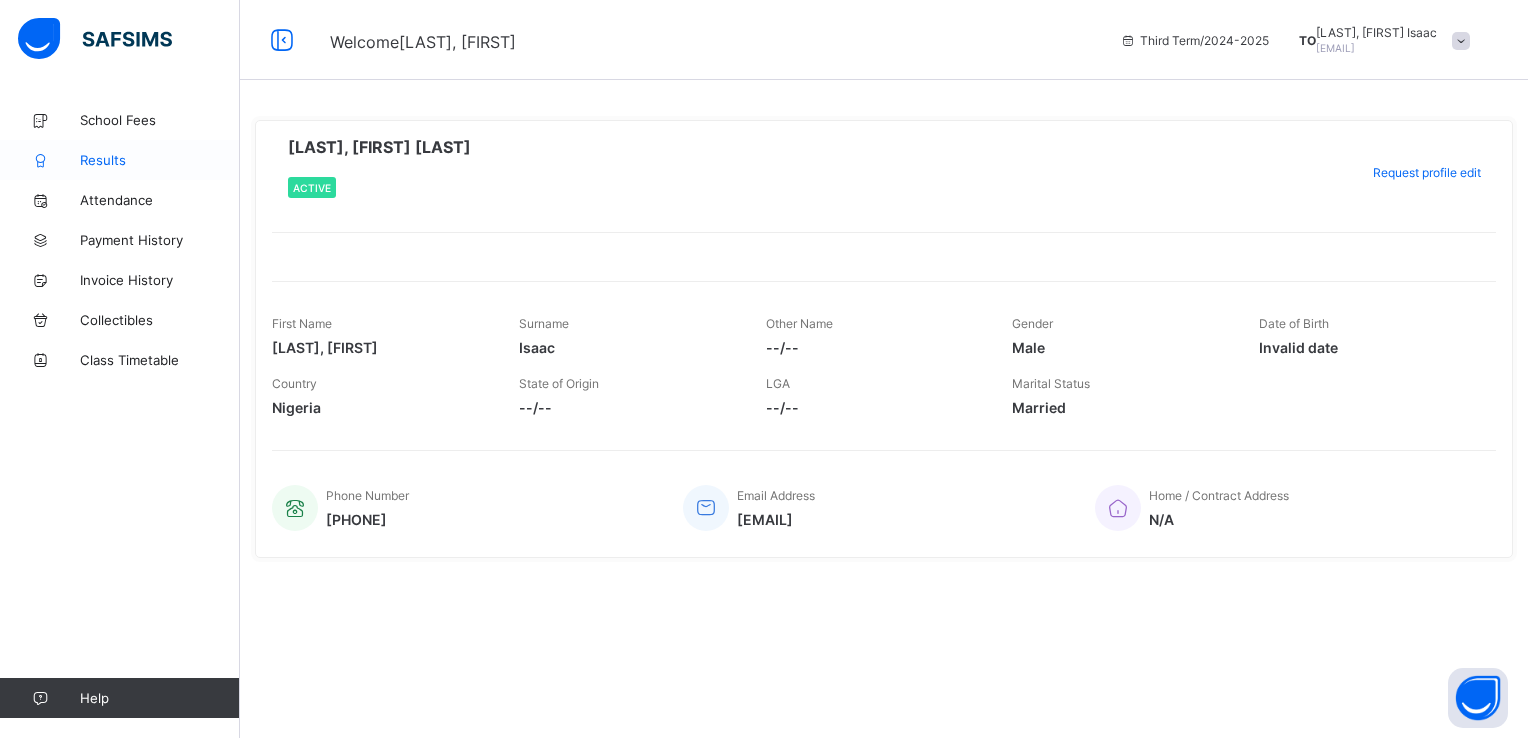 click on "Results" at bounding box center (160, 160) 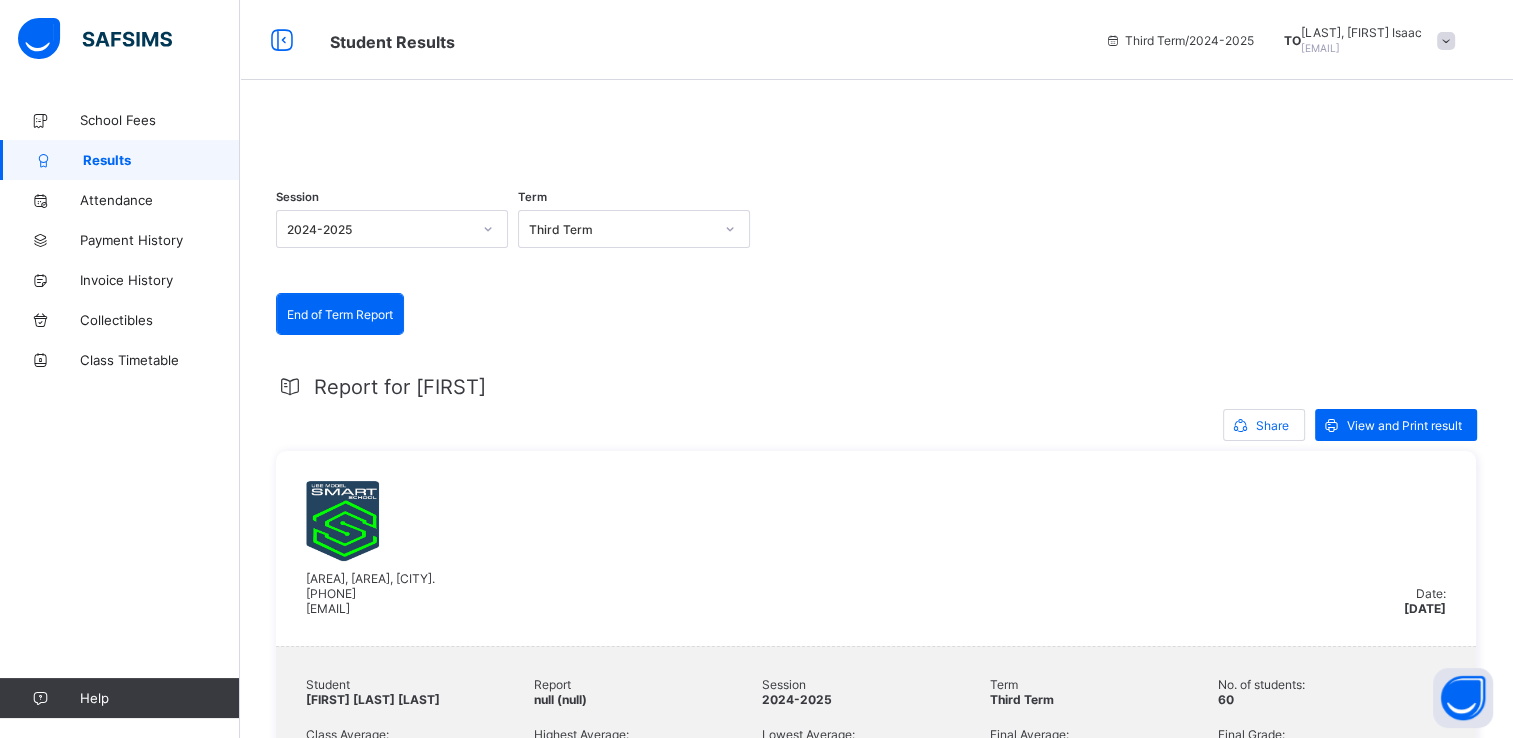 click at bounding box center [1446, 41] 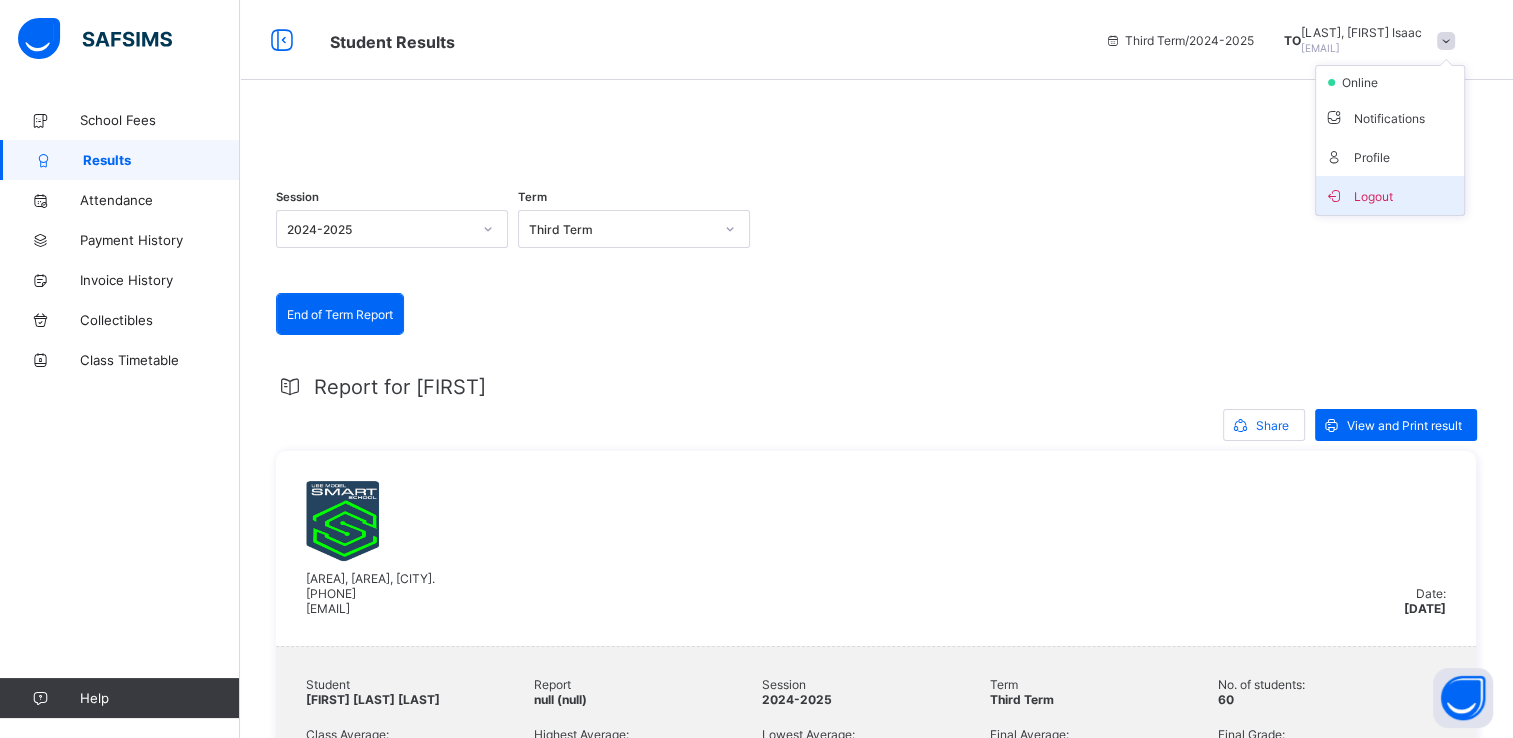 click on "Logout" at bounding box center (1390, 195) 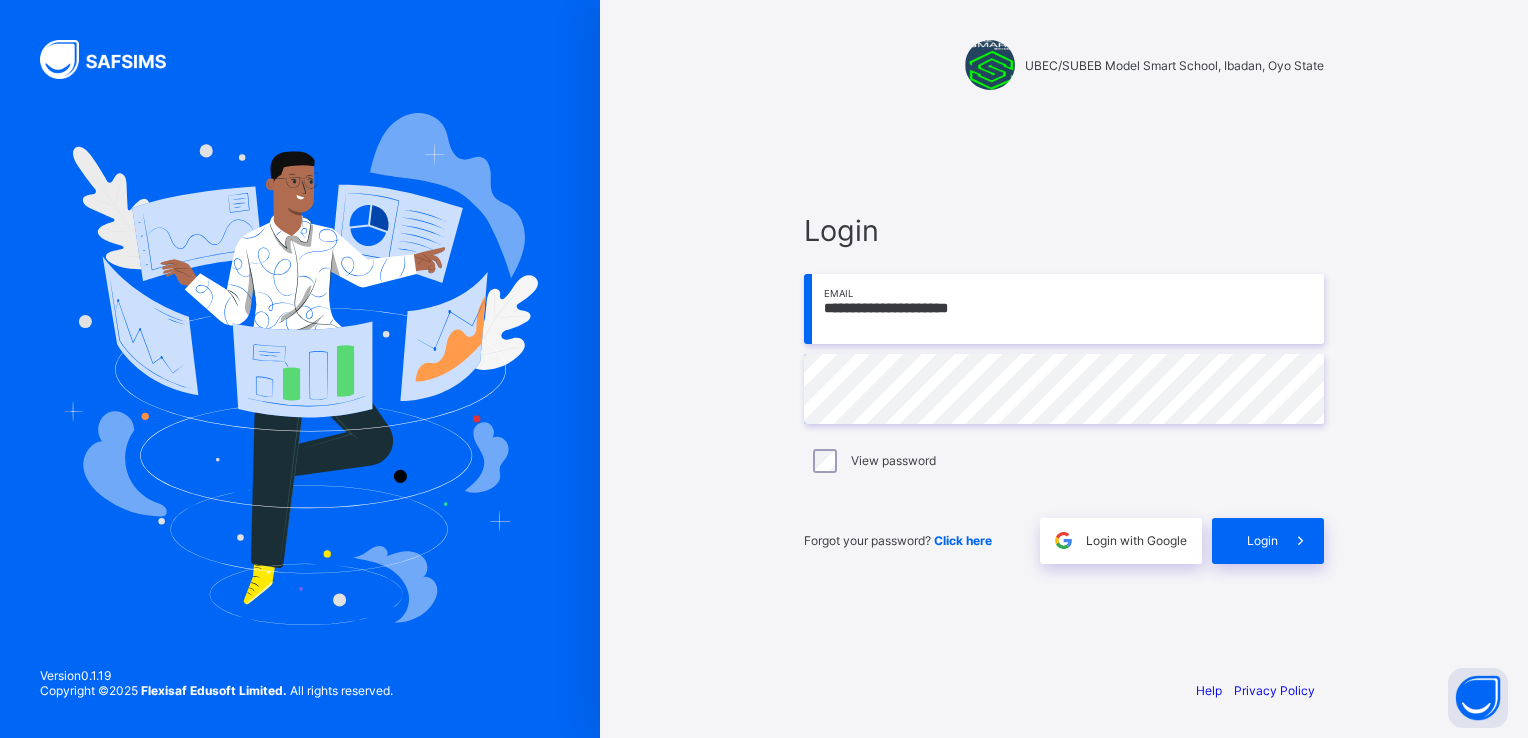 click on "**********" at bounding box center [1064, 309] 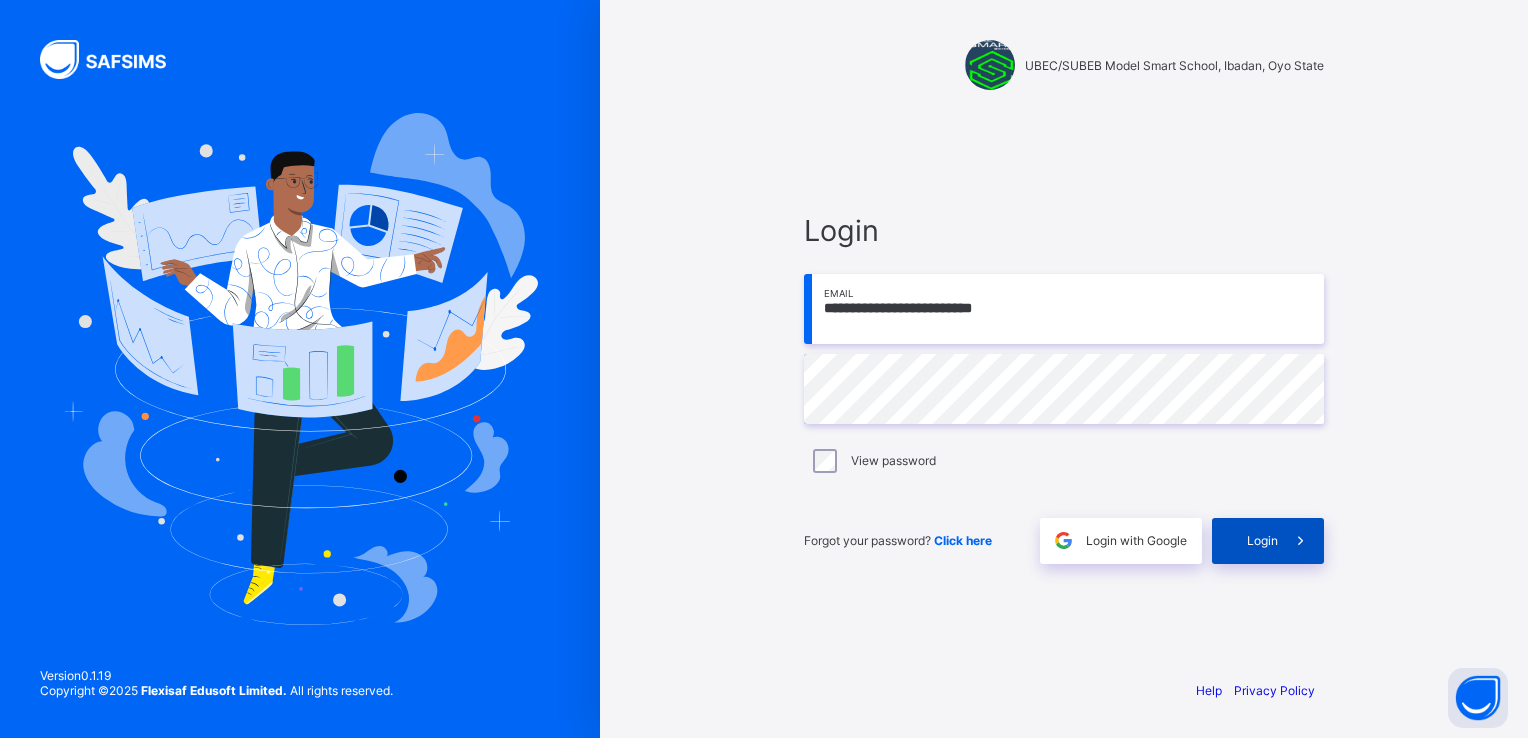 click at bounding box center (1300, 540) 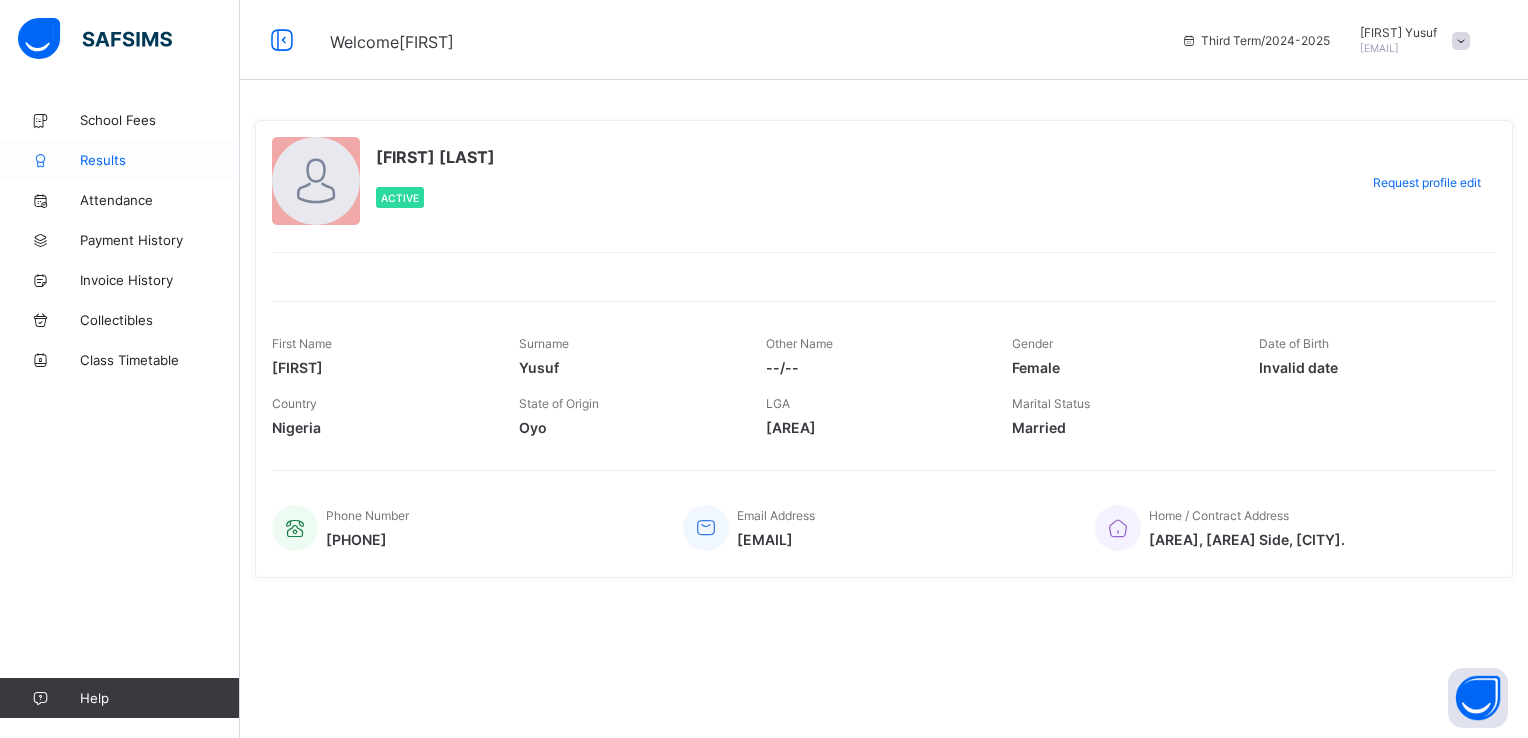 click on "Results" at bounding box center (160, 160) 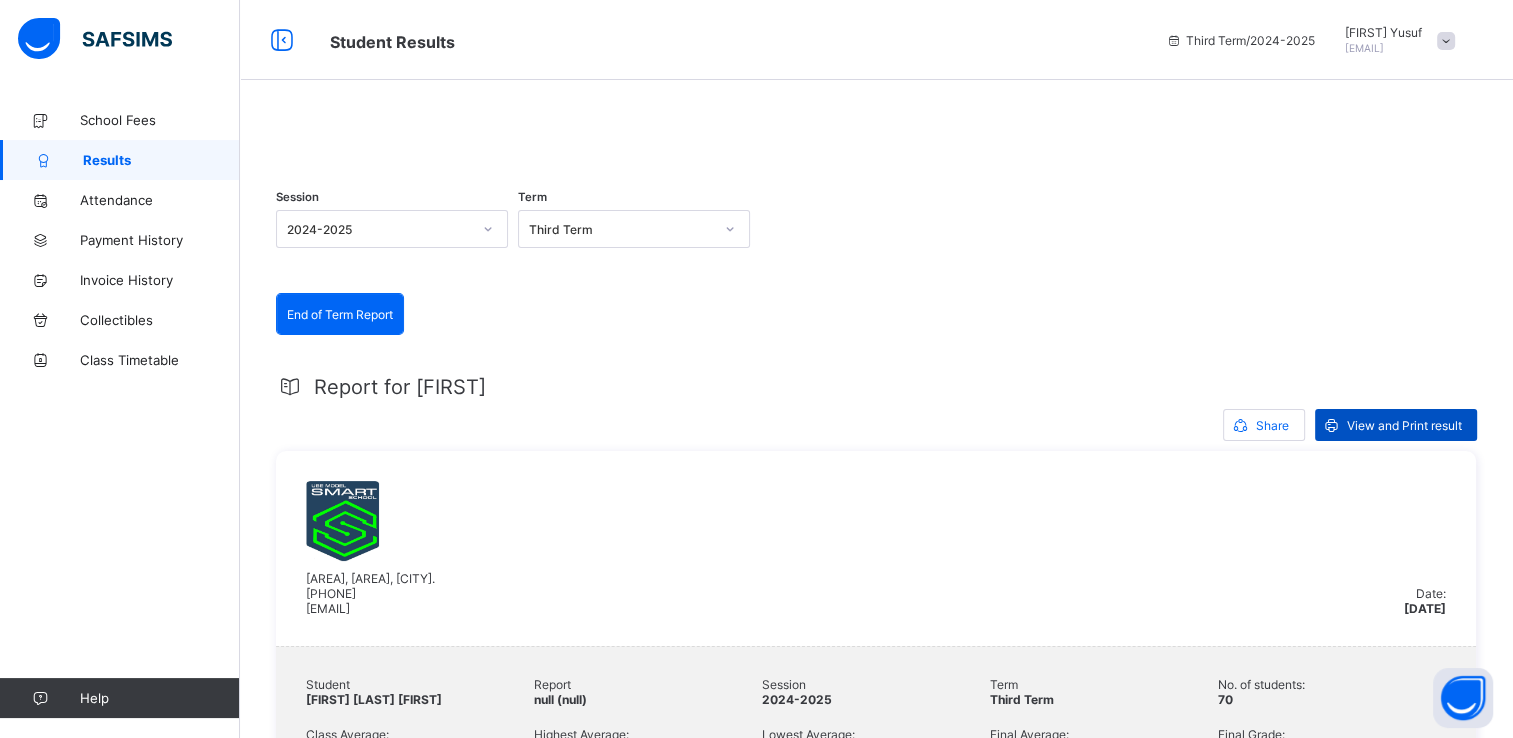 click on "View and Print result" at bounding box center (1396, 425) 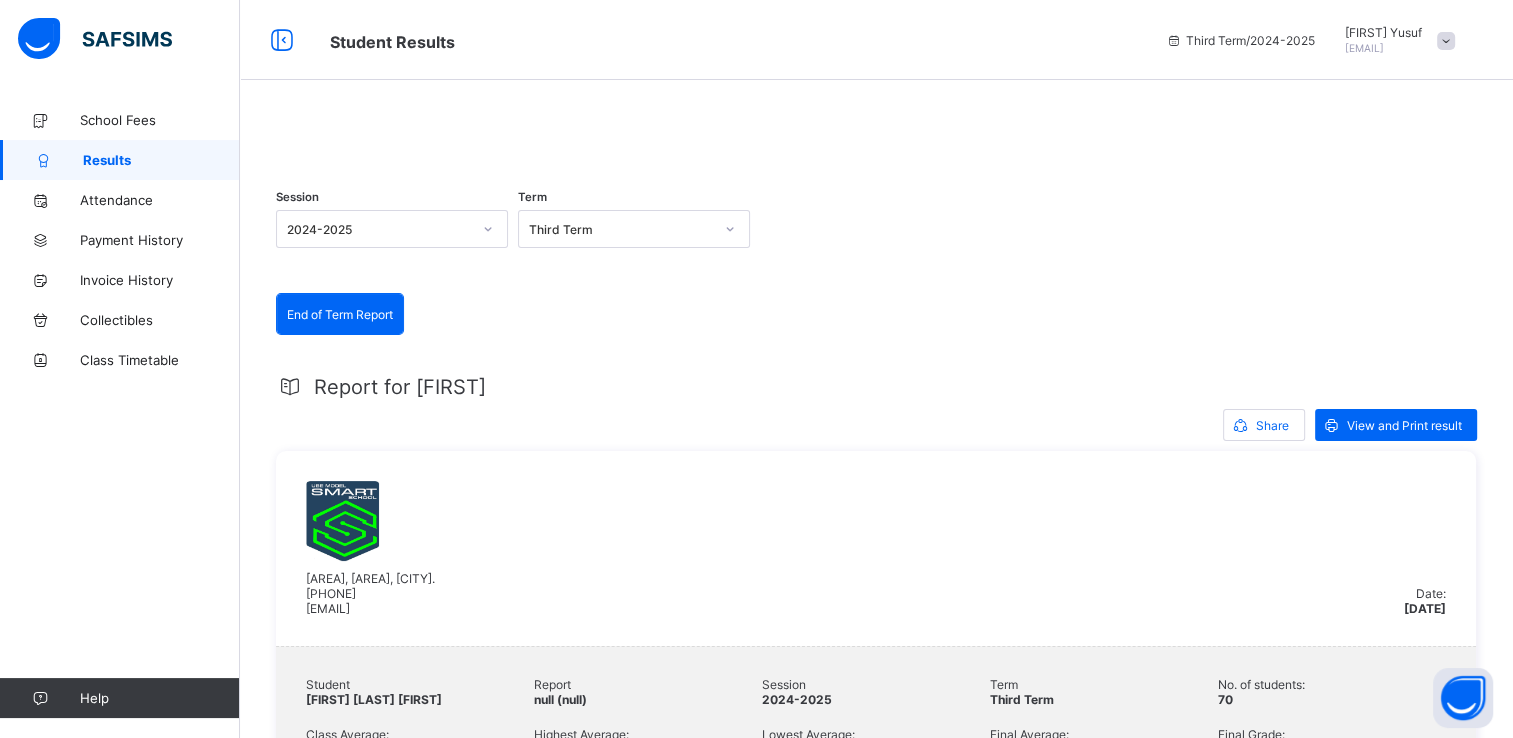click at bounding box center (1446, 41) 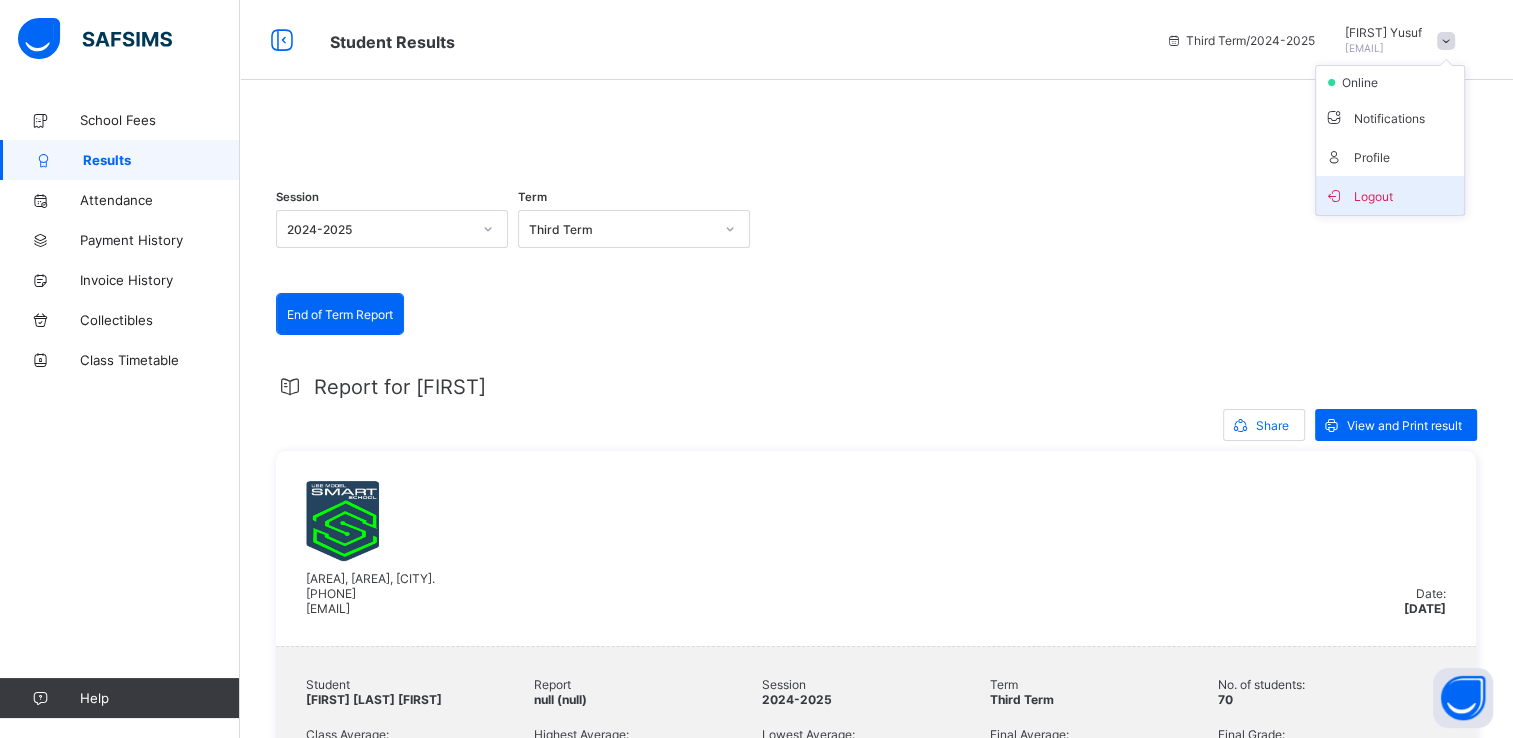 click on "Logout" at bounding box center (1390, 195) 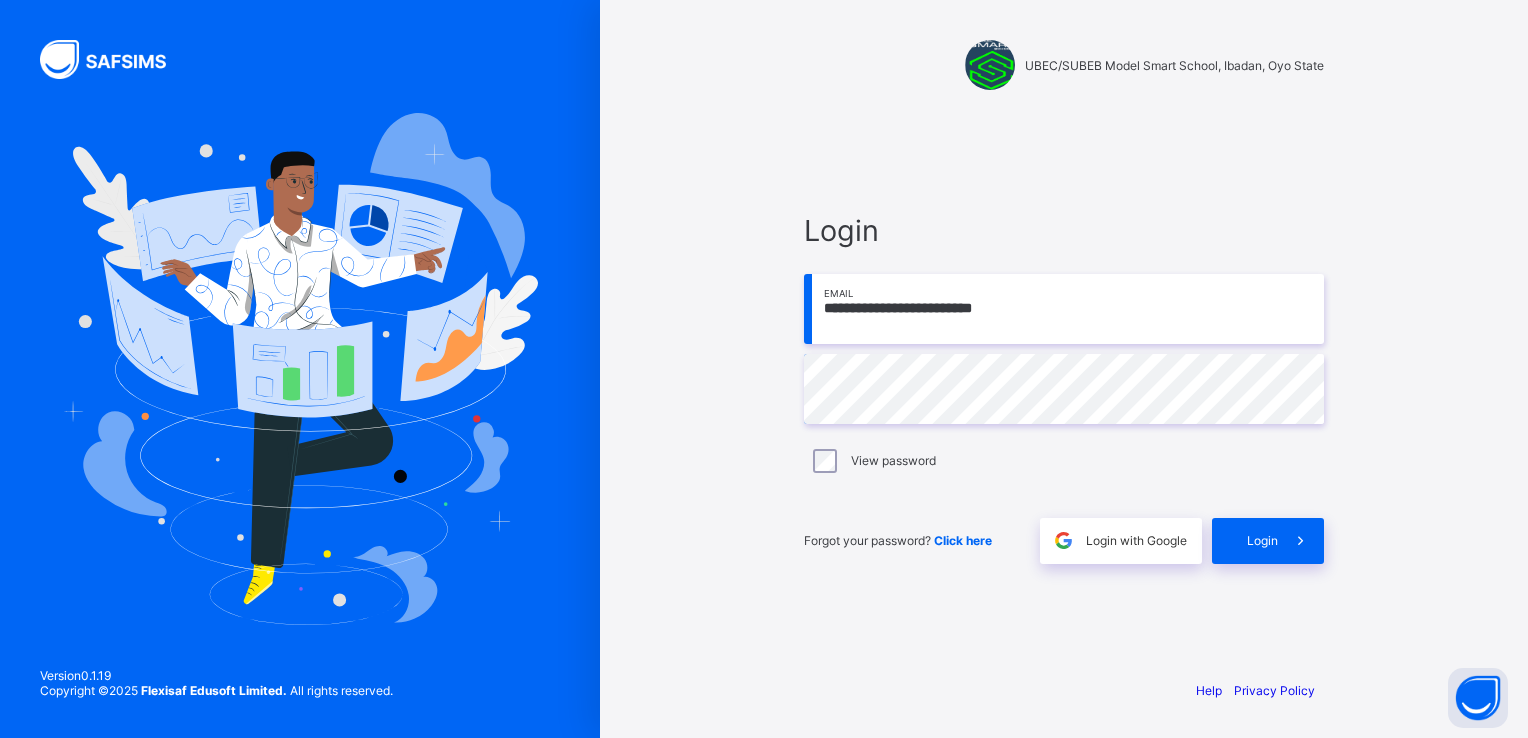 click on "**********" at bounding box center (1064, 309) 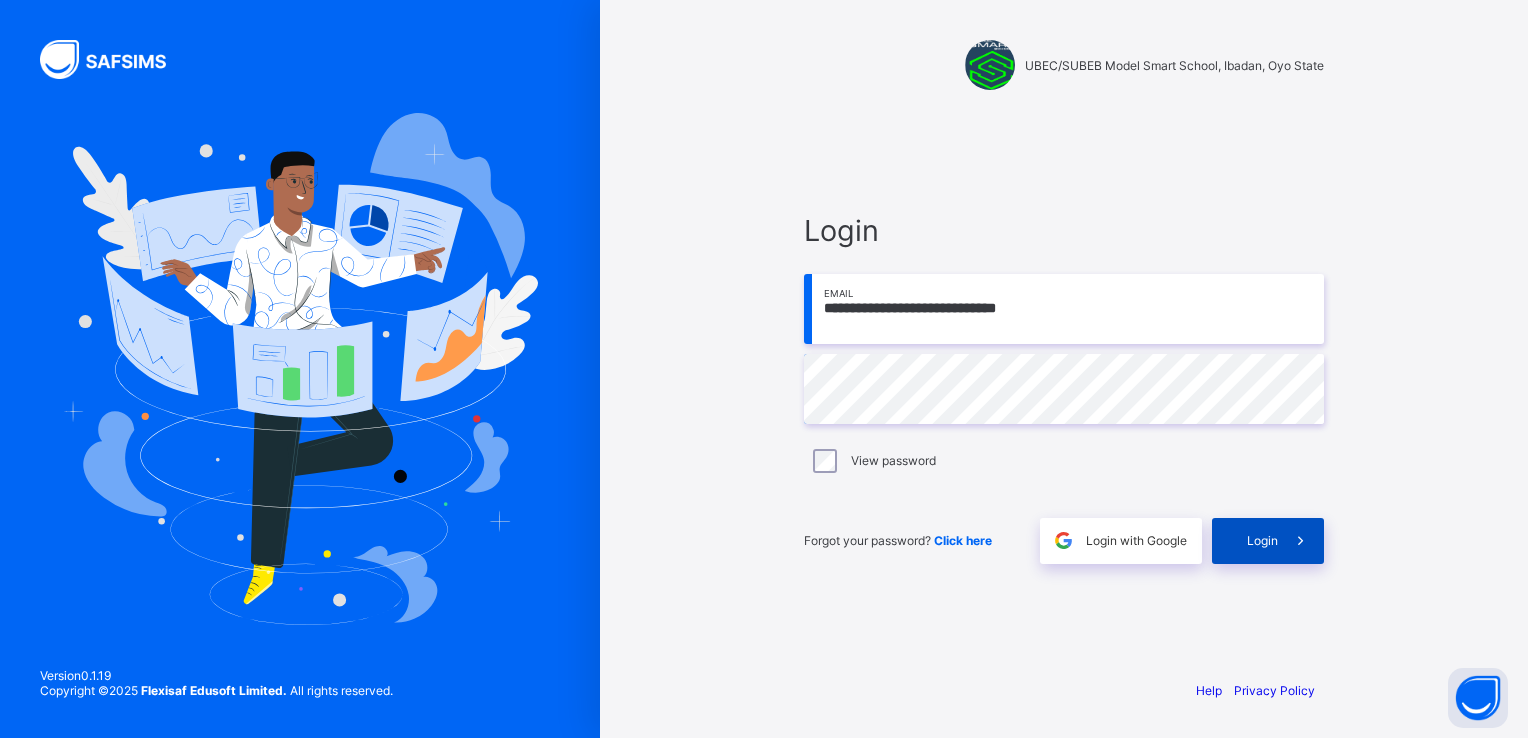 click at bounding box center [1300, 540] 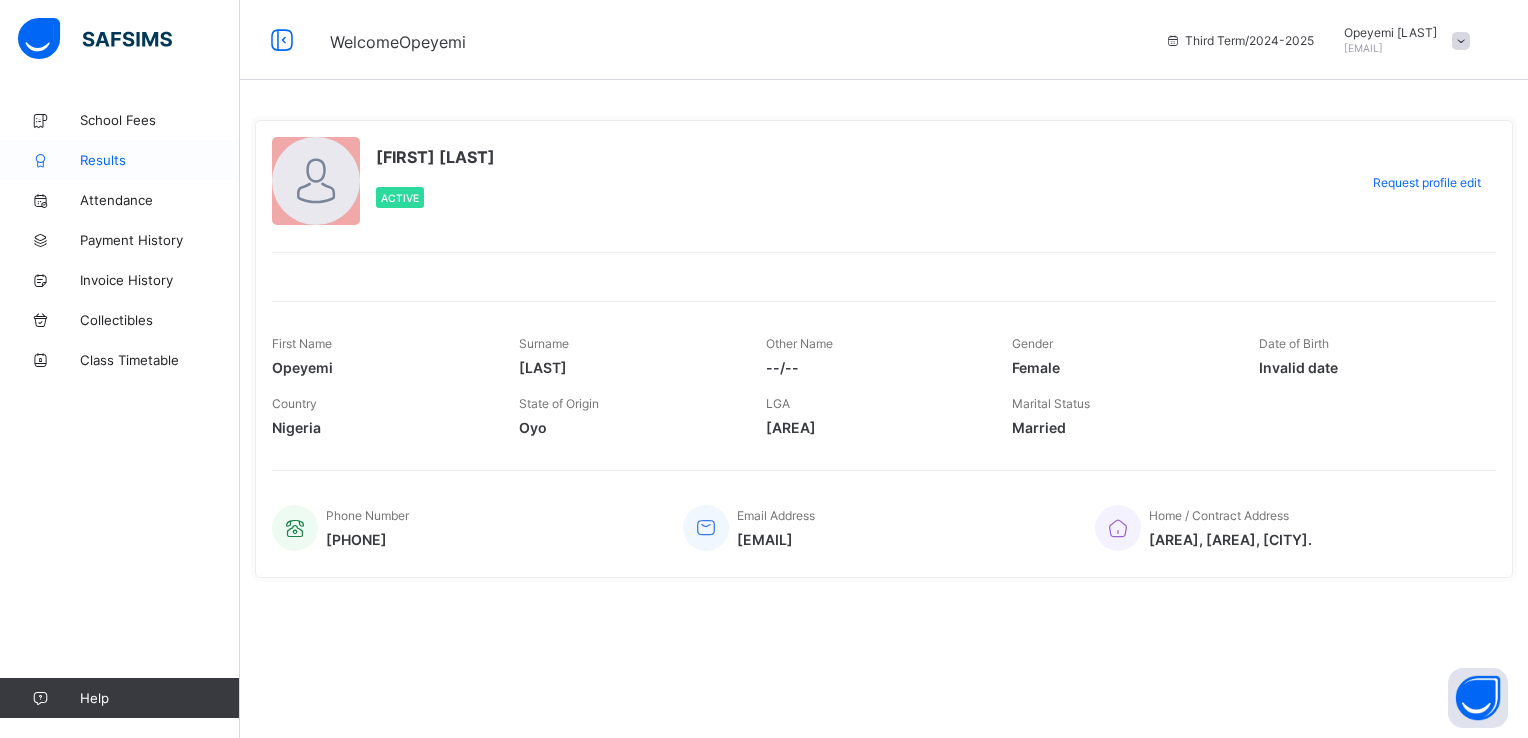 click on "Results" at bounding box center [160, 160] 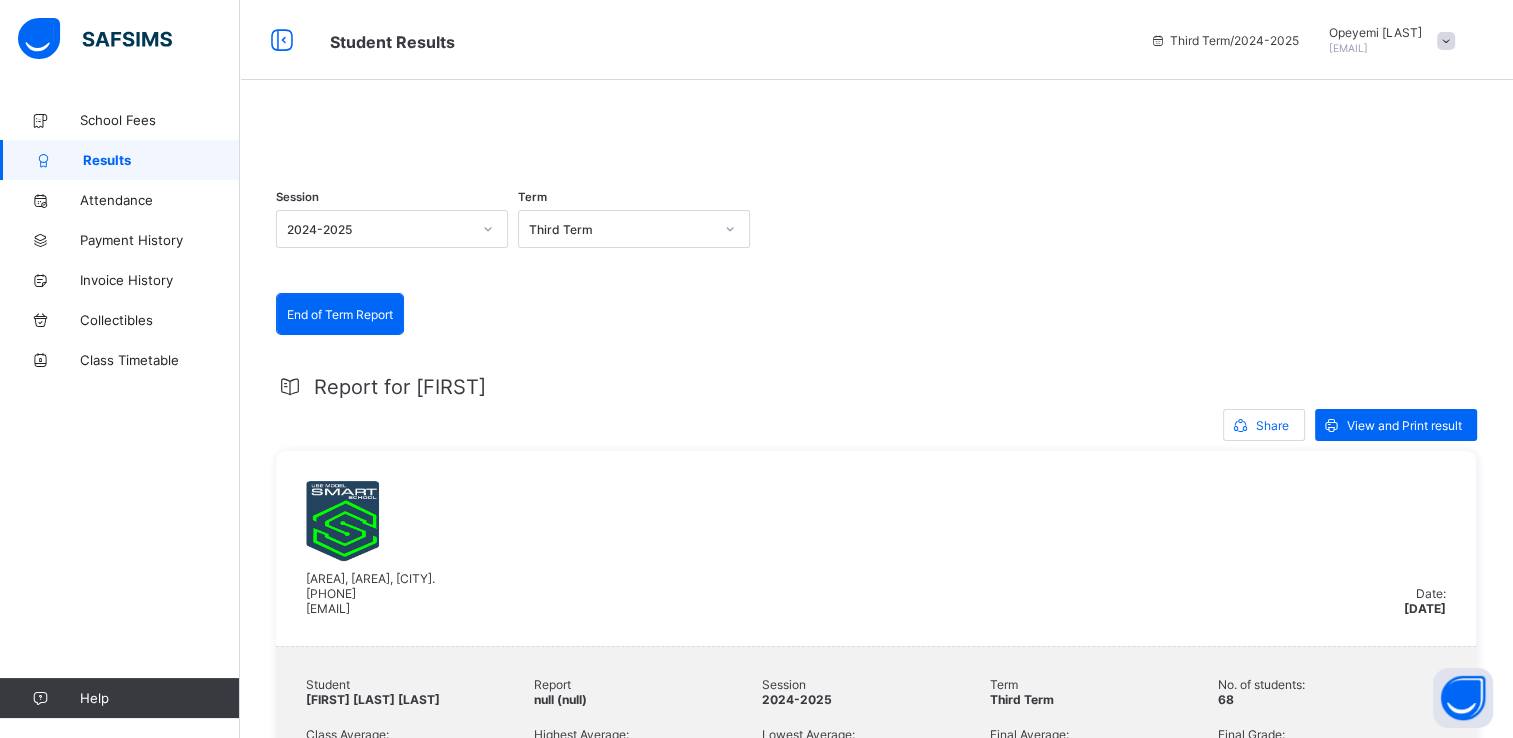 click at bounding box center (1446, 41) 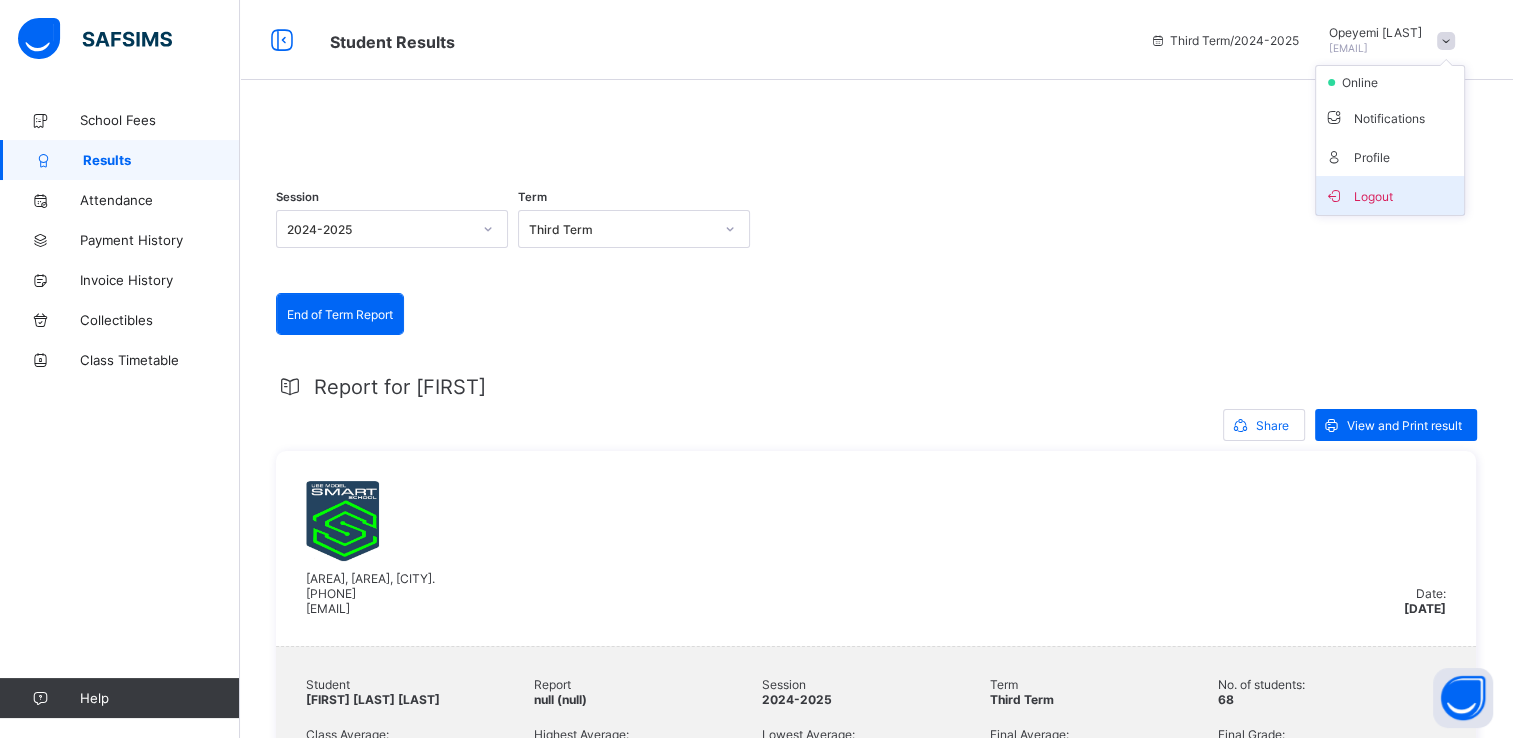 click on "Logout" at bounding box center (1390, 195) 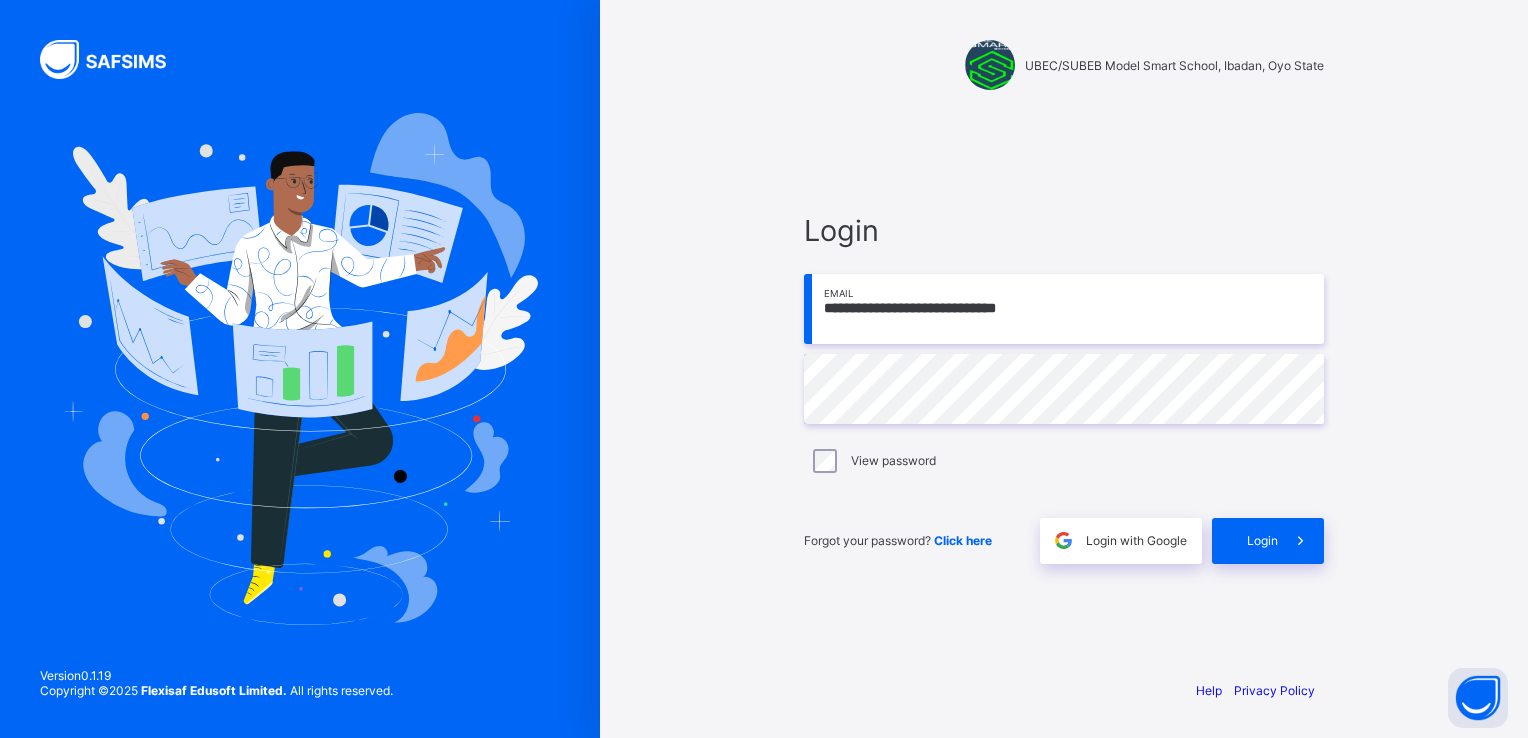 click on "**********" at bounding box center [1064, 309] 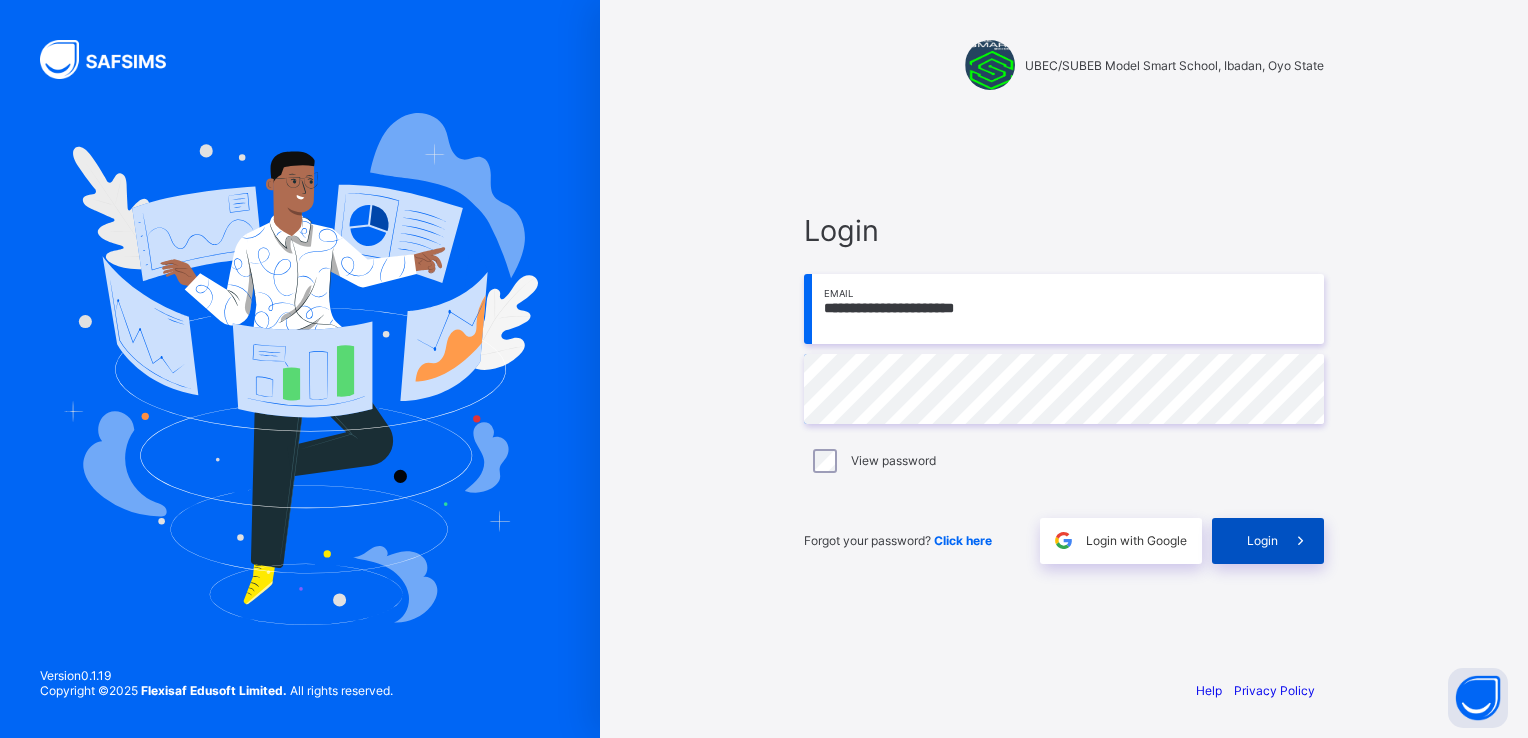 click at bounding box center (1300, 540) 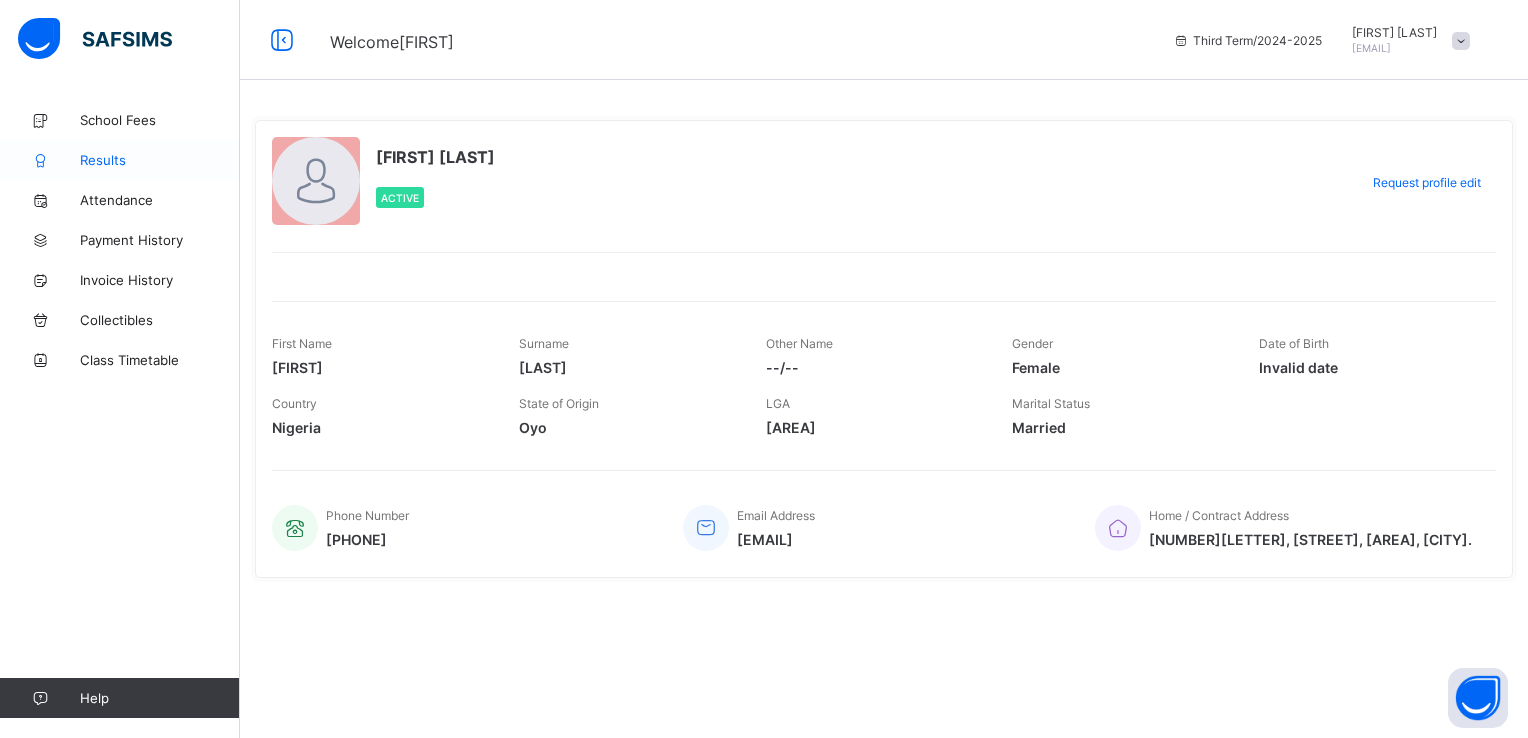 click on "Results" at bounding box center (160, 160) 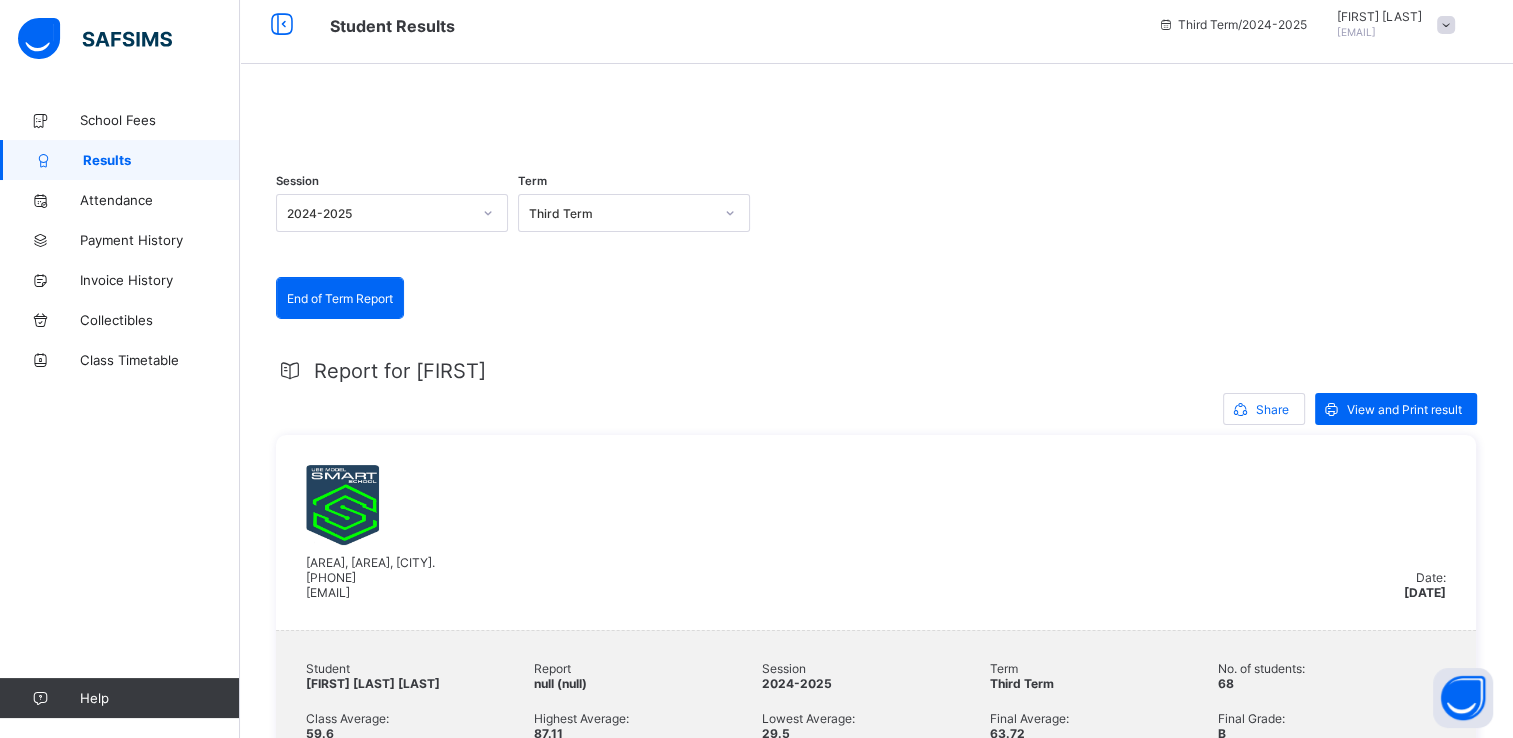 scroll, scrollTop: 14, scrollLeft: 0, axis: vertical 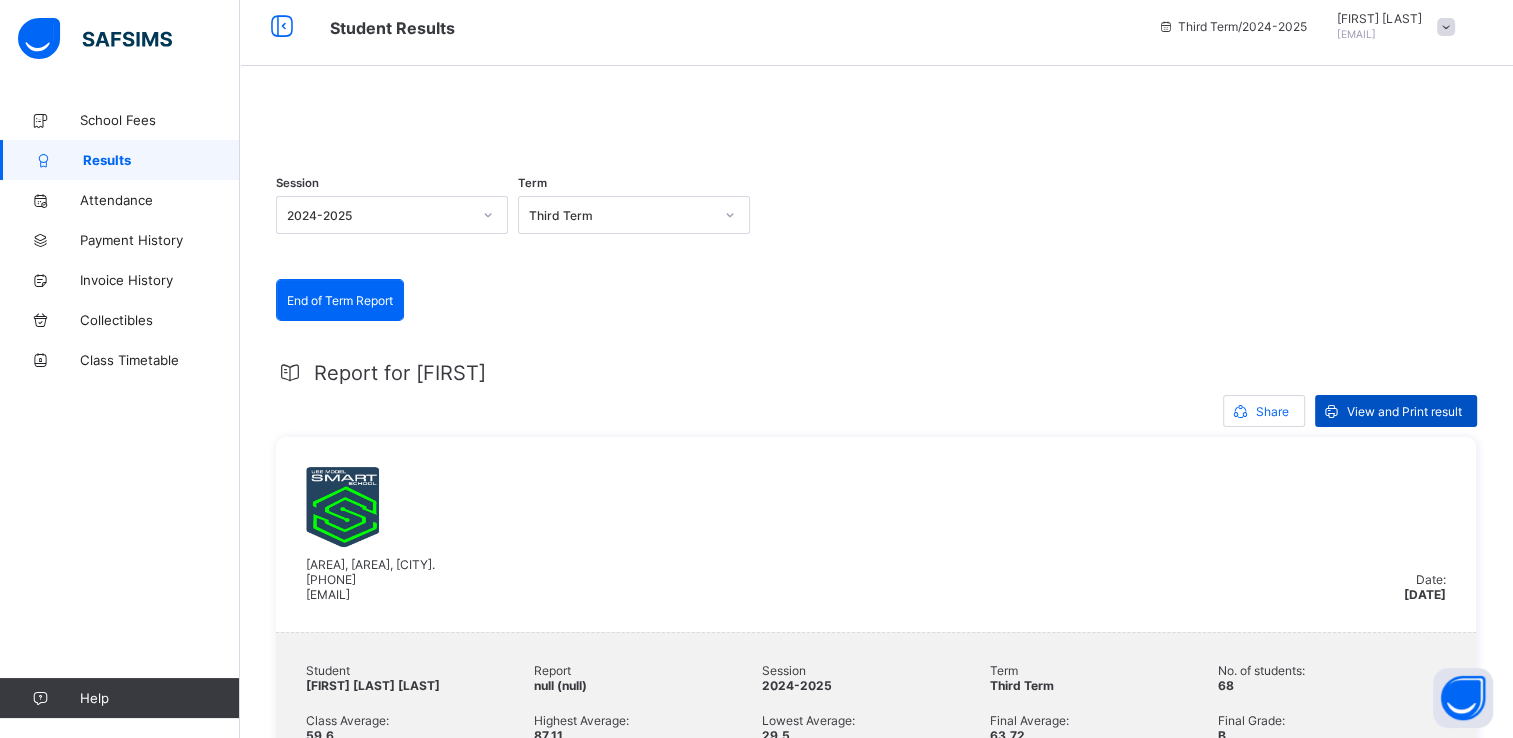 click on "View and Print result" at bounding box center (1404, 411) 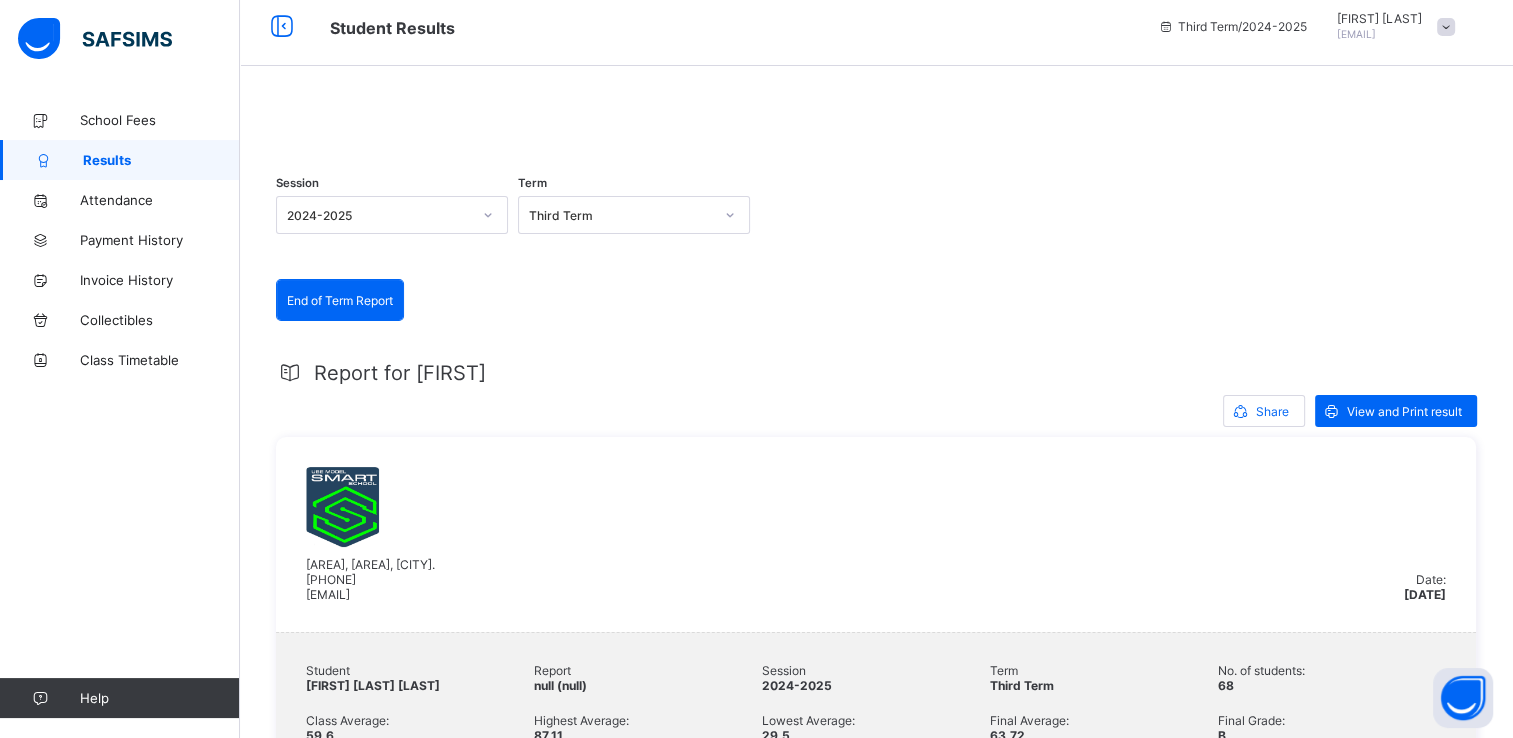 click at bounding box center [1446, 27] 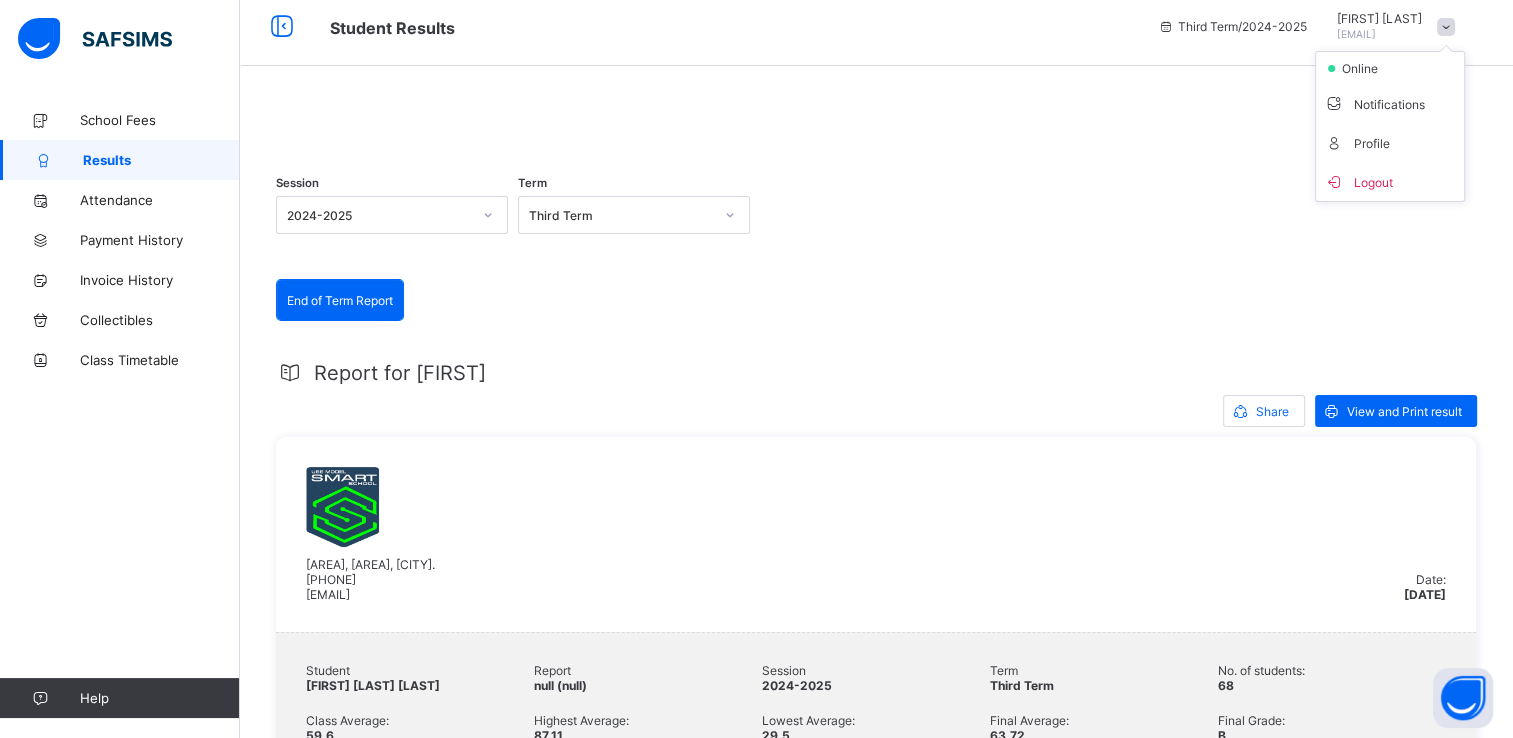 click on "Logout" at bounding box center [1390, 181] 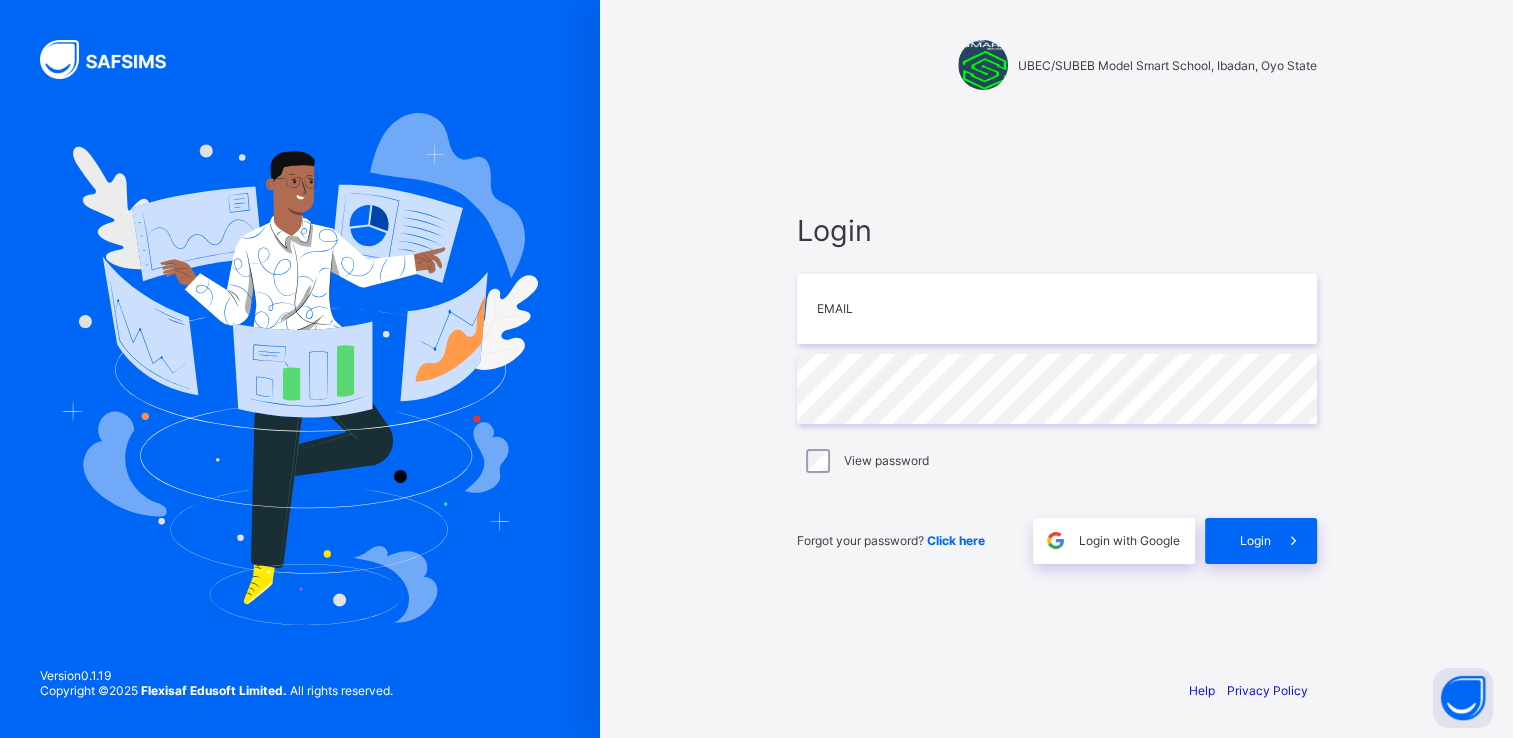 scroll, scrollTop: 0, scrollLeft: 0, axis: both 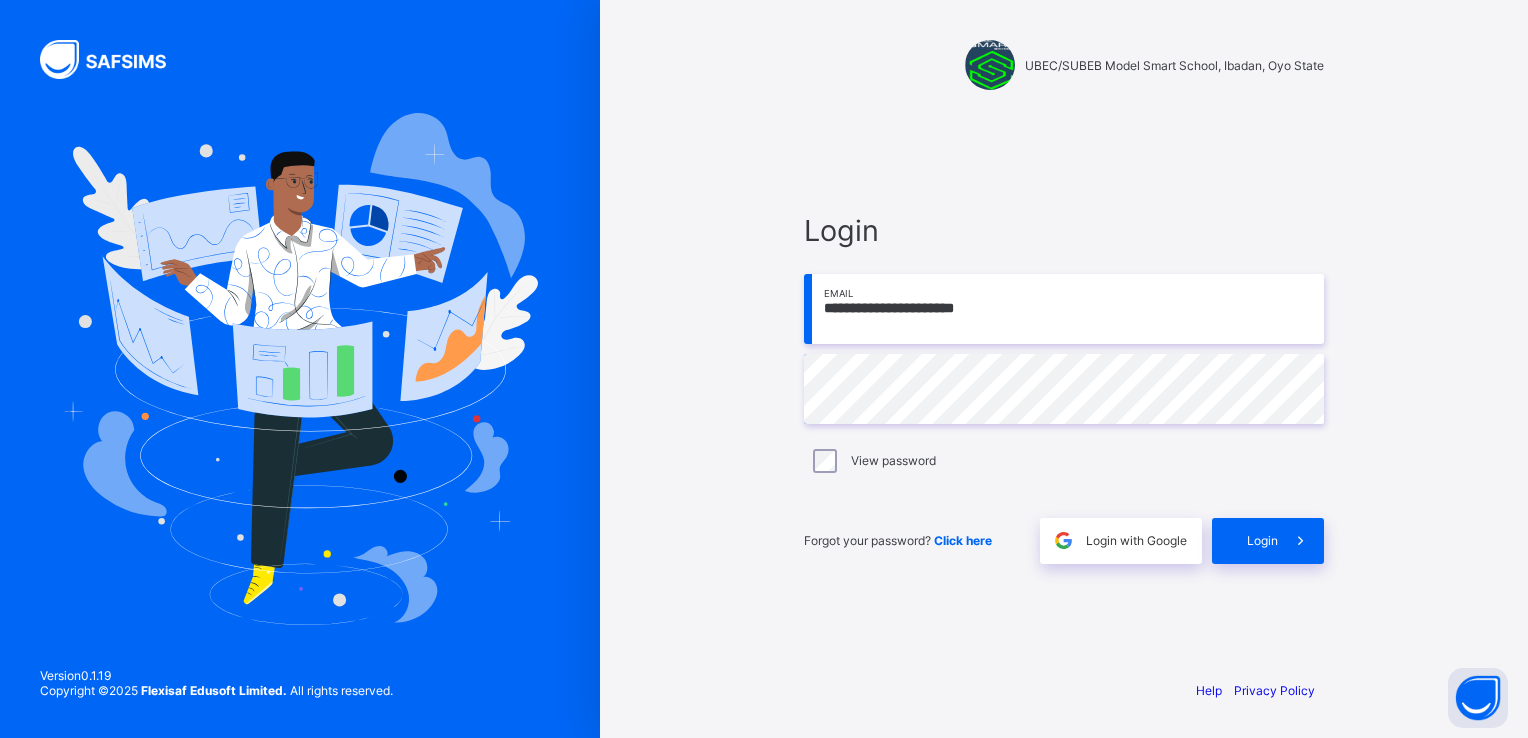click on "**********" at bounding box center (1064, 309) 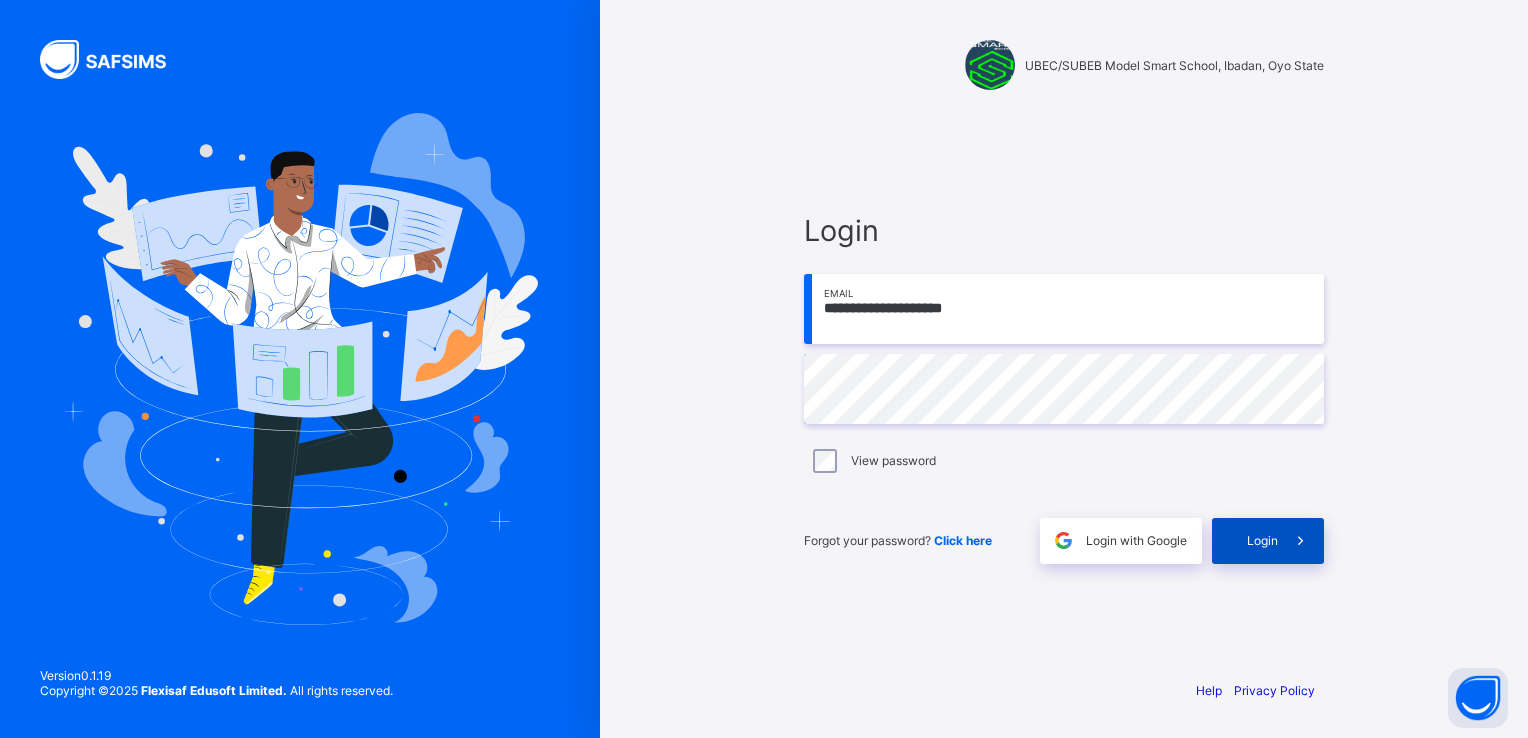 click at bounding box center [1300, 540] 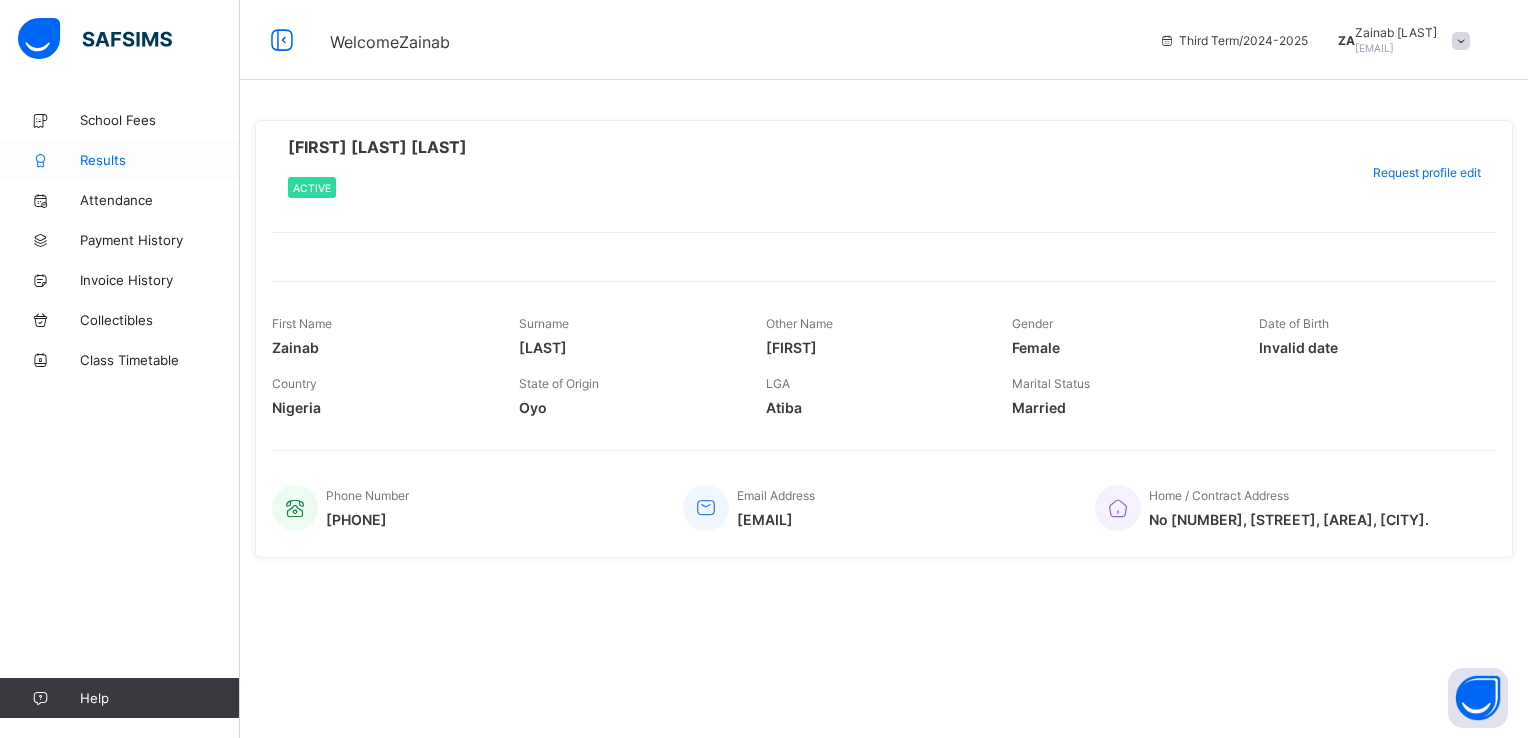 click on "Results" at bounding box center (160, 160) 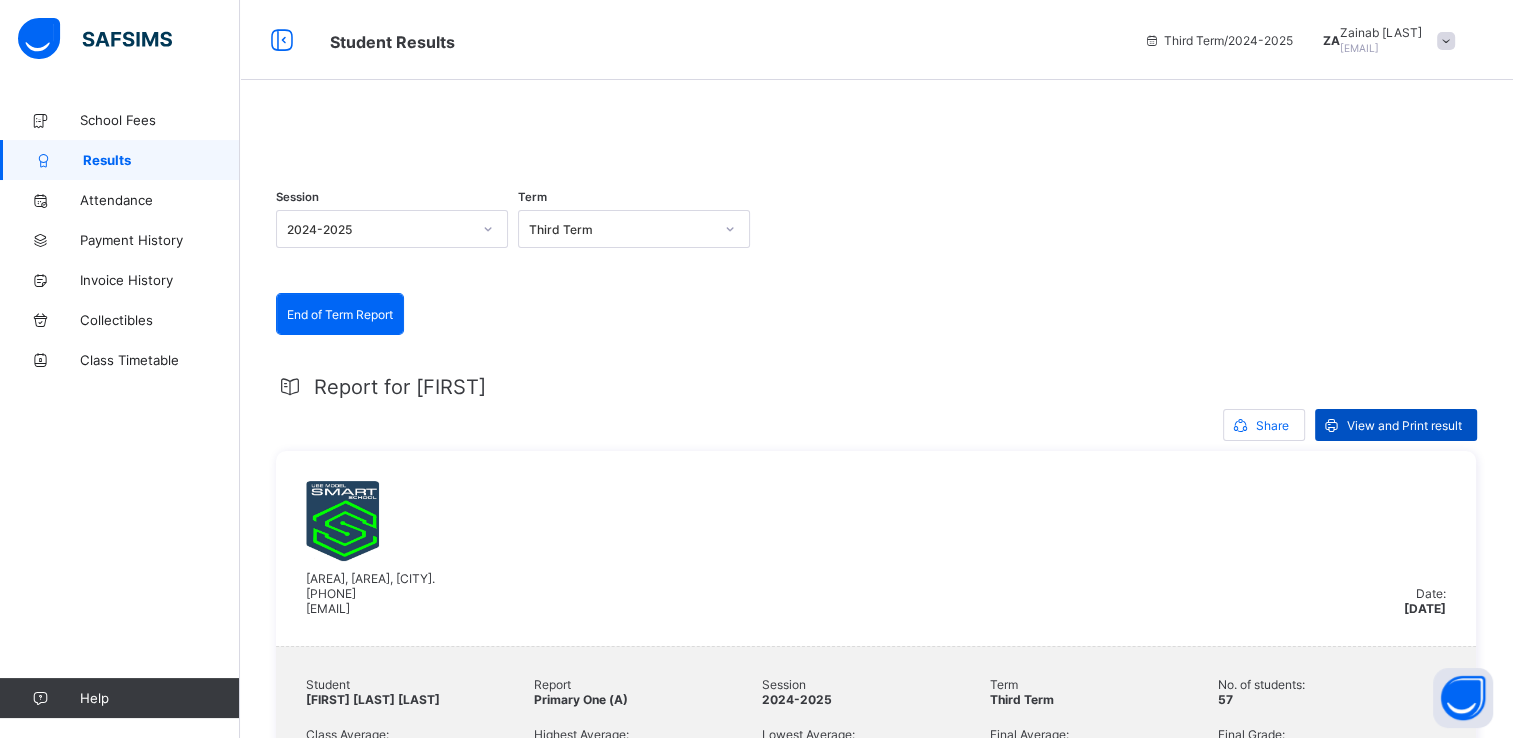 click on "View and Print result" at bounding box center [1396, 425] 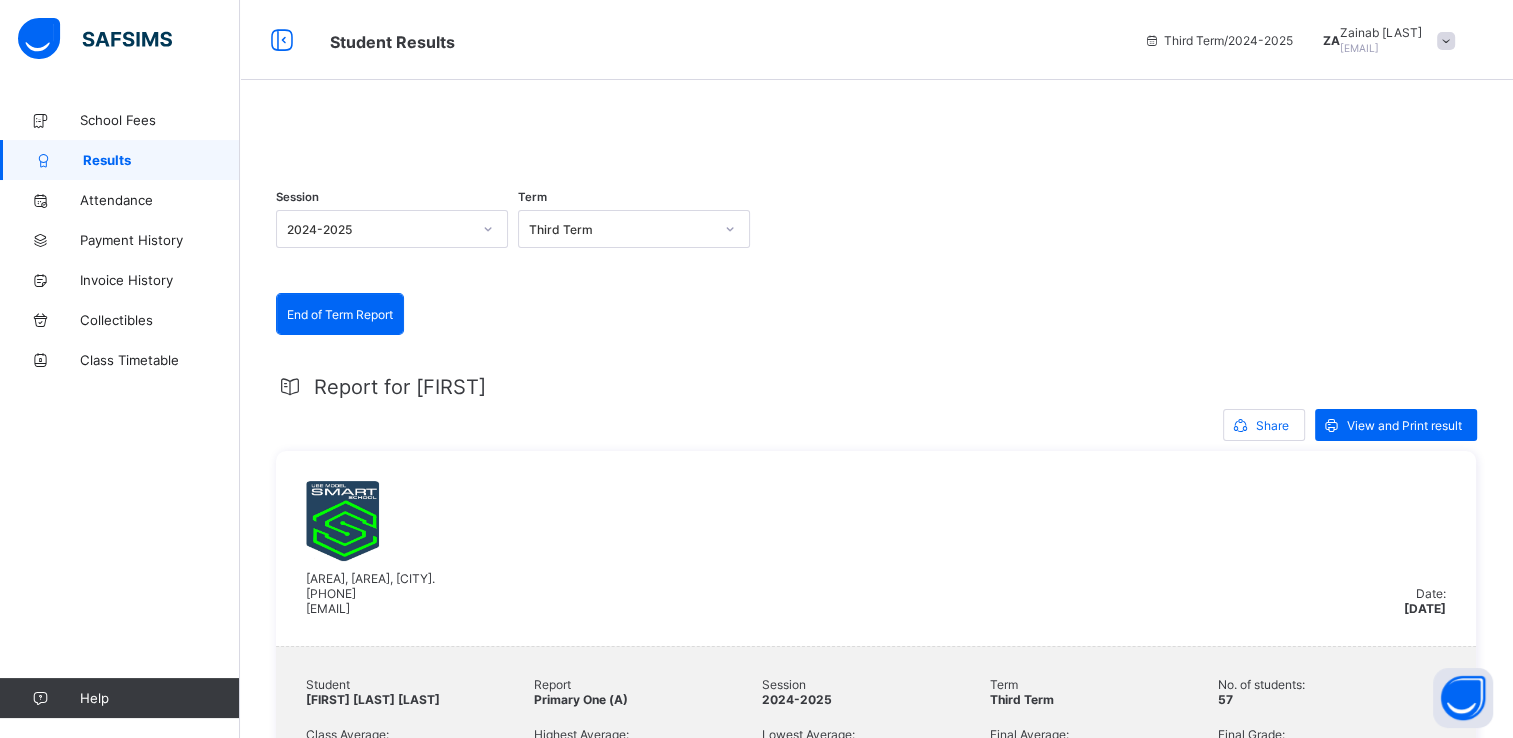 click at bounding box center (876, 130) 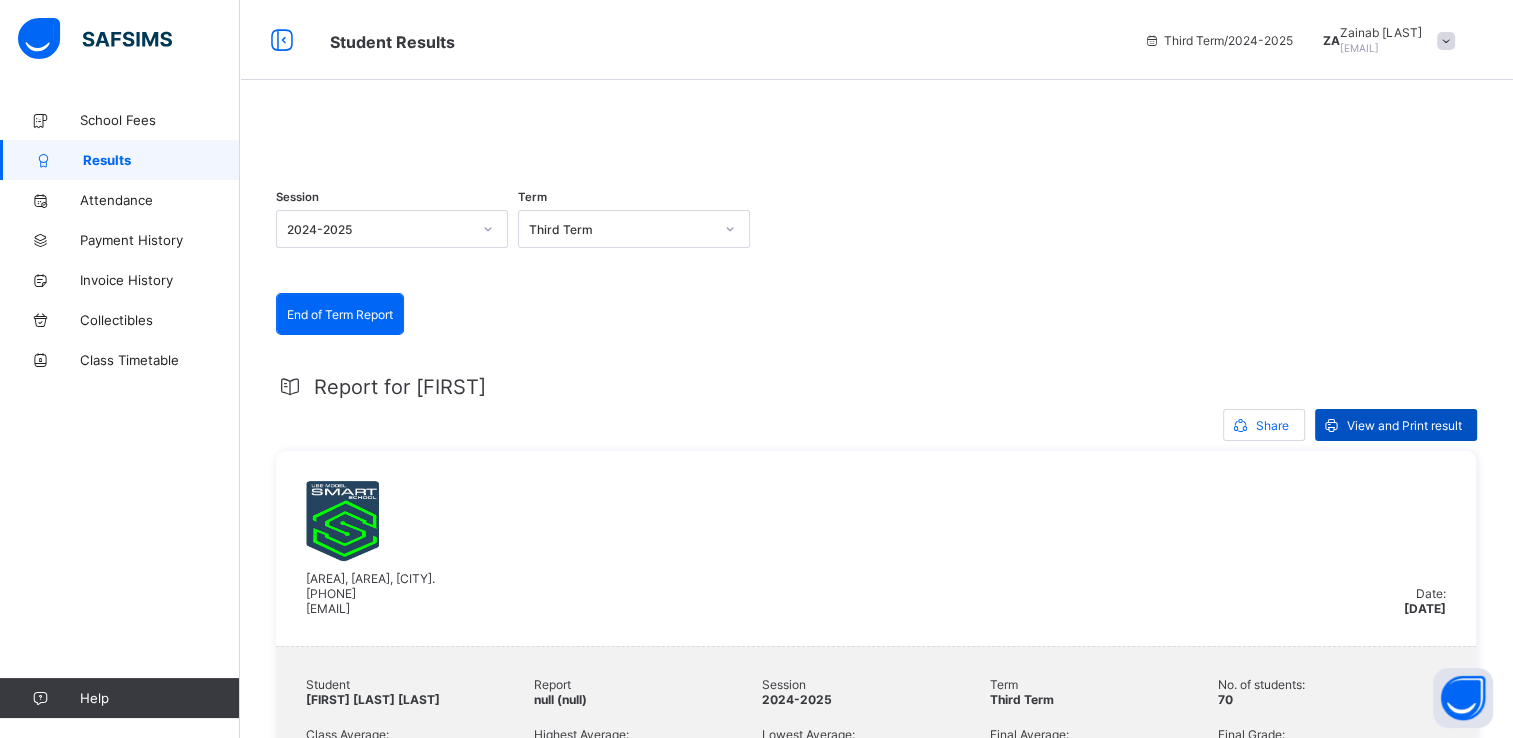 click on "View and Print result" at bounding box center (1404, 425) 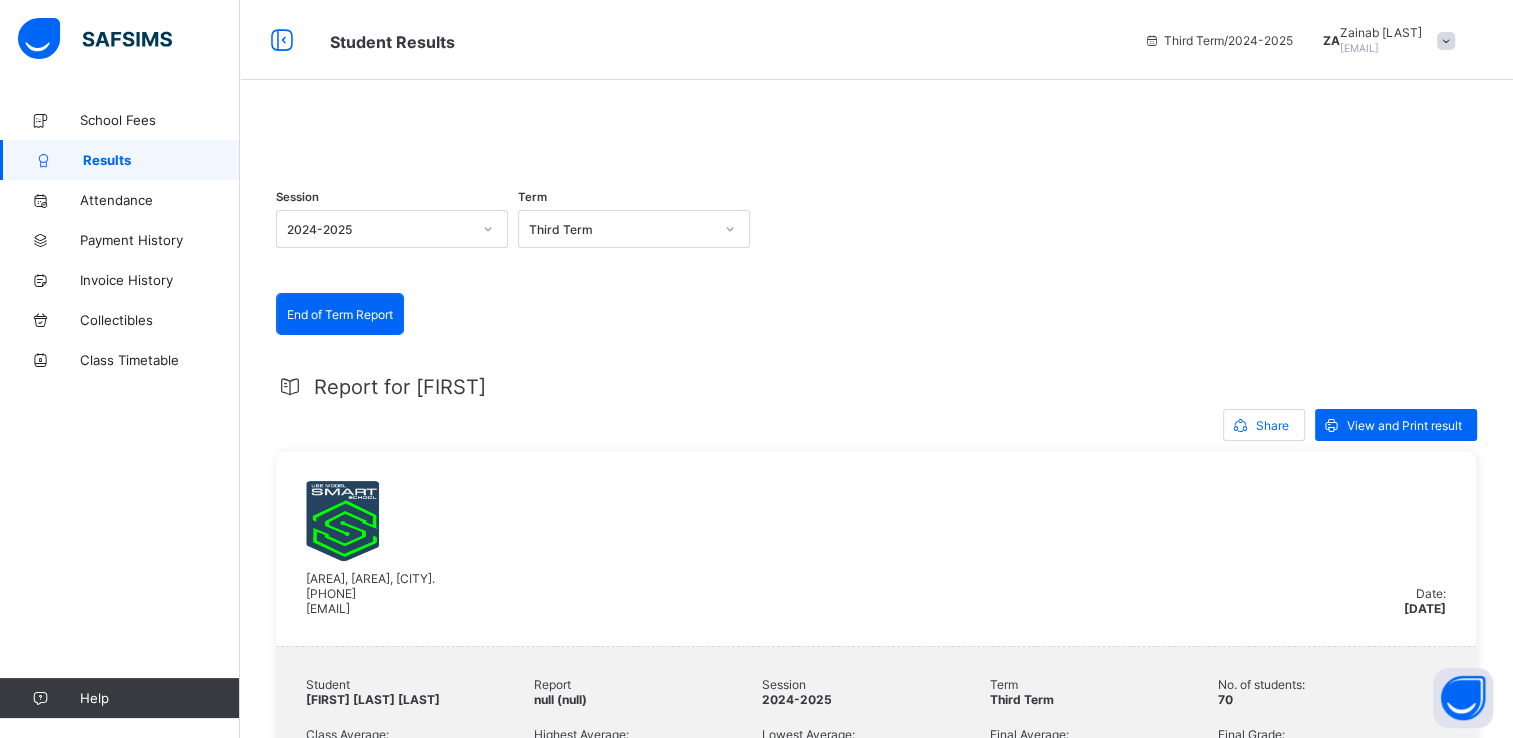 click at bounding box center (1446, 41) 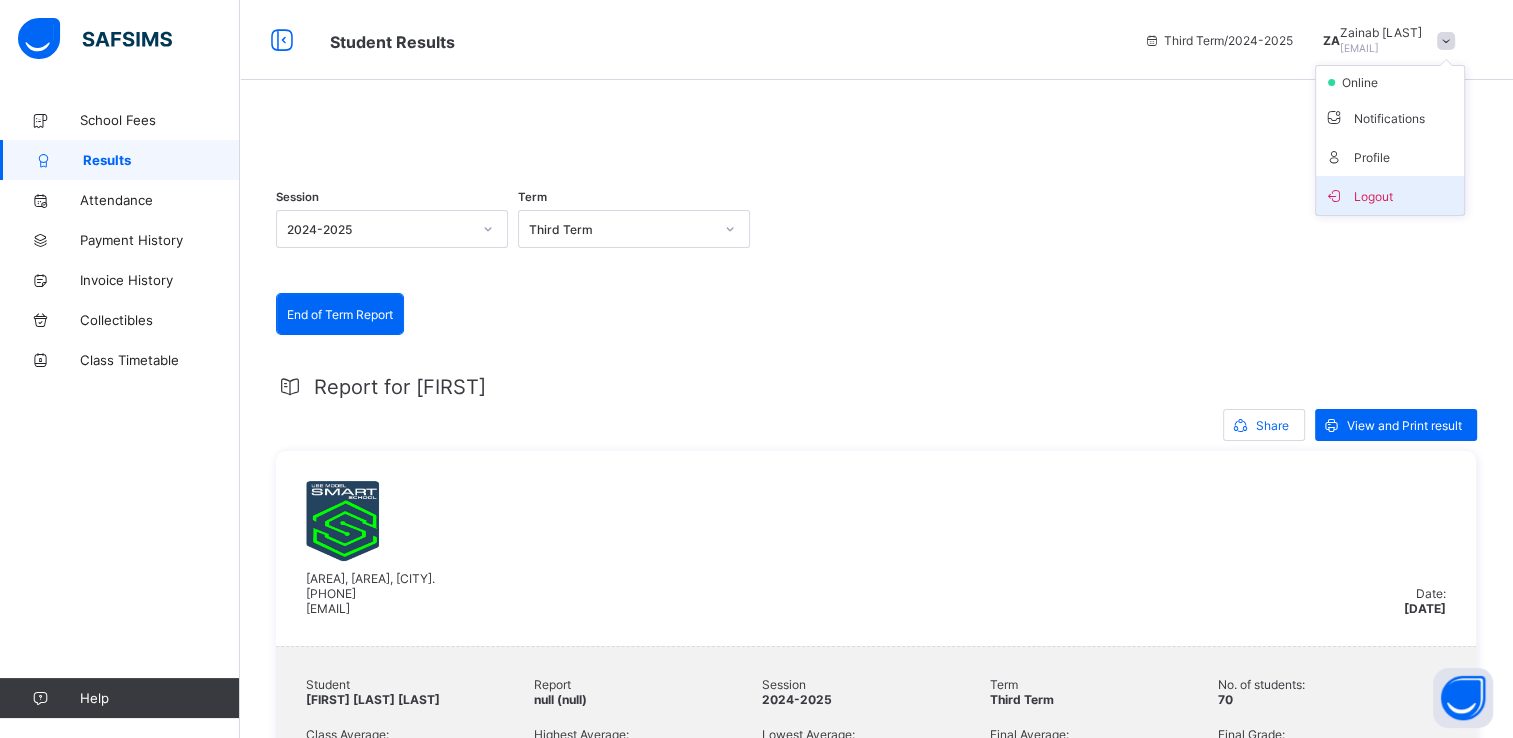 click on "Logout" at bounding box center (1390, 195) 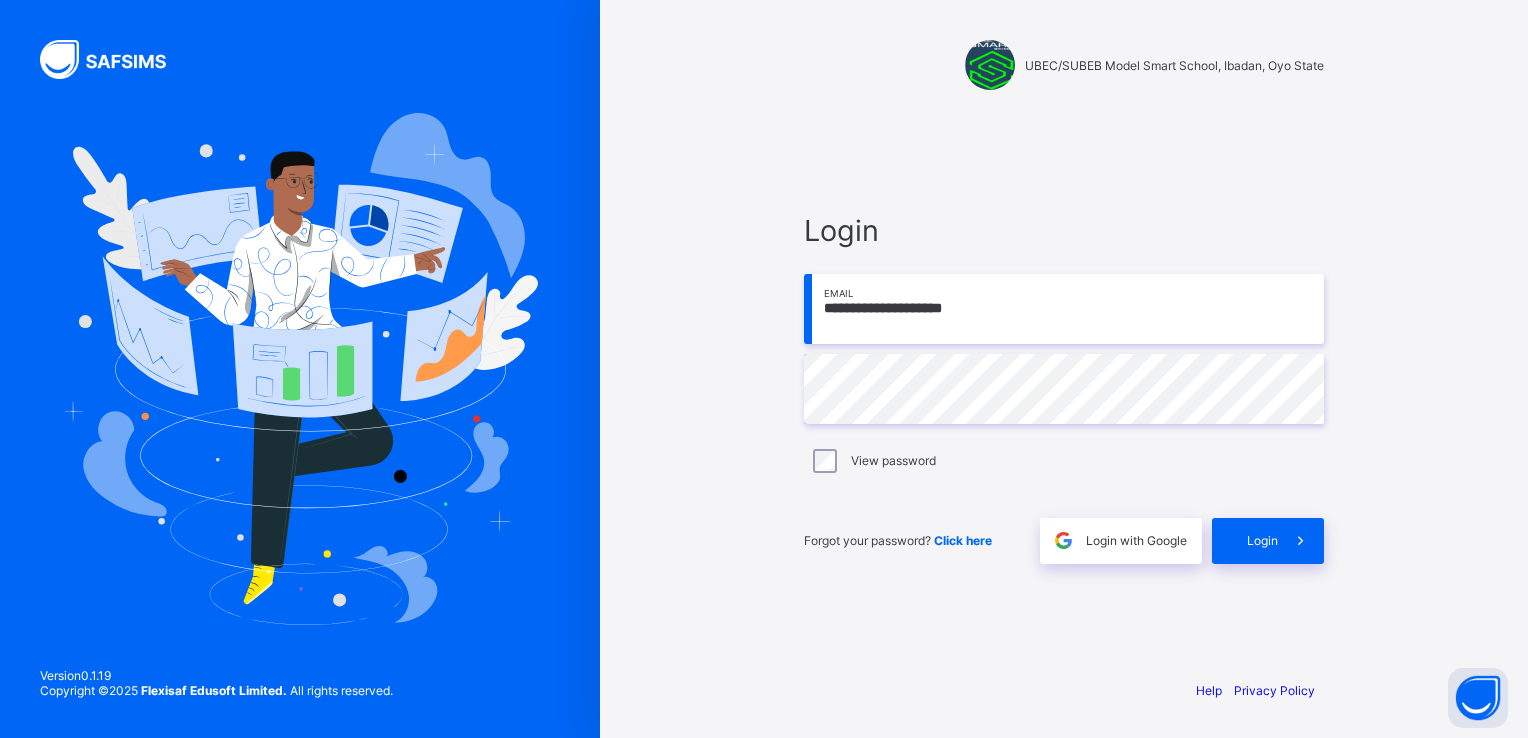 click on "**********" at bounding box center (1064, 309) 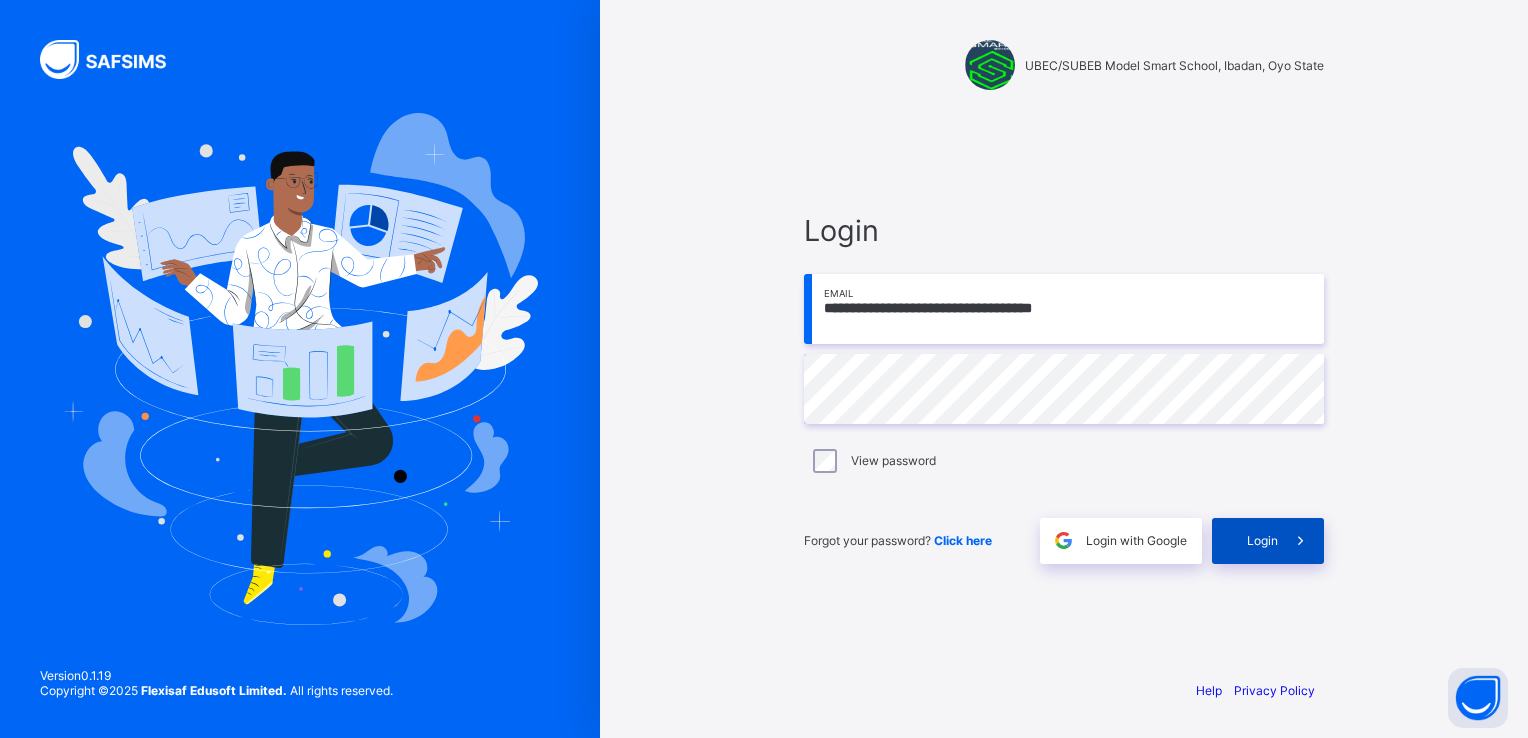 click at bounding box center [1301, 541] 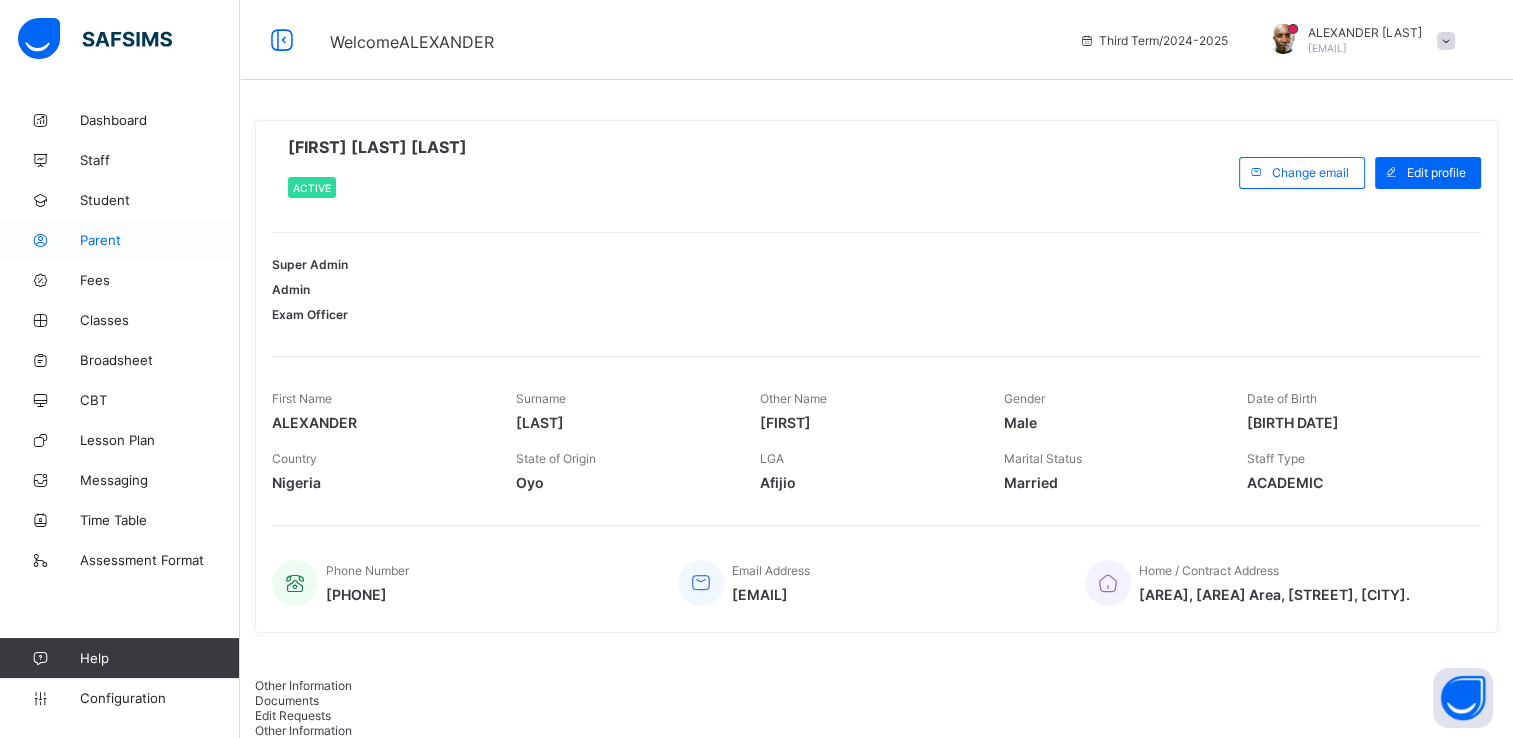 click on "Parent" at bounding box center (160, 240) 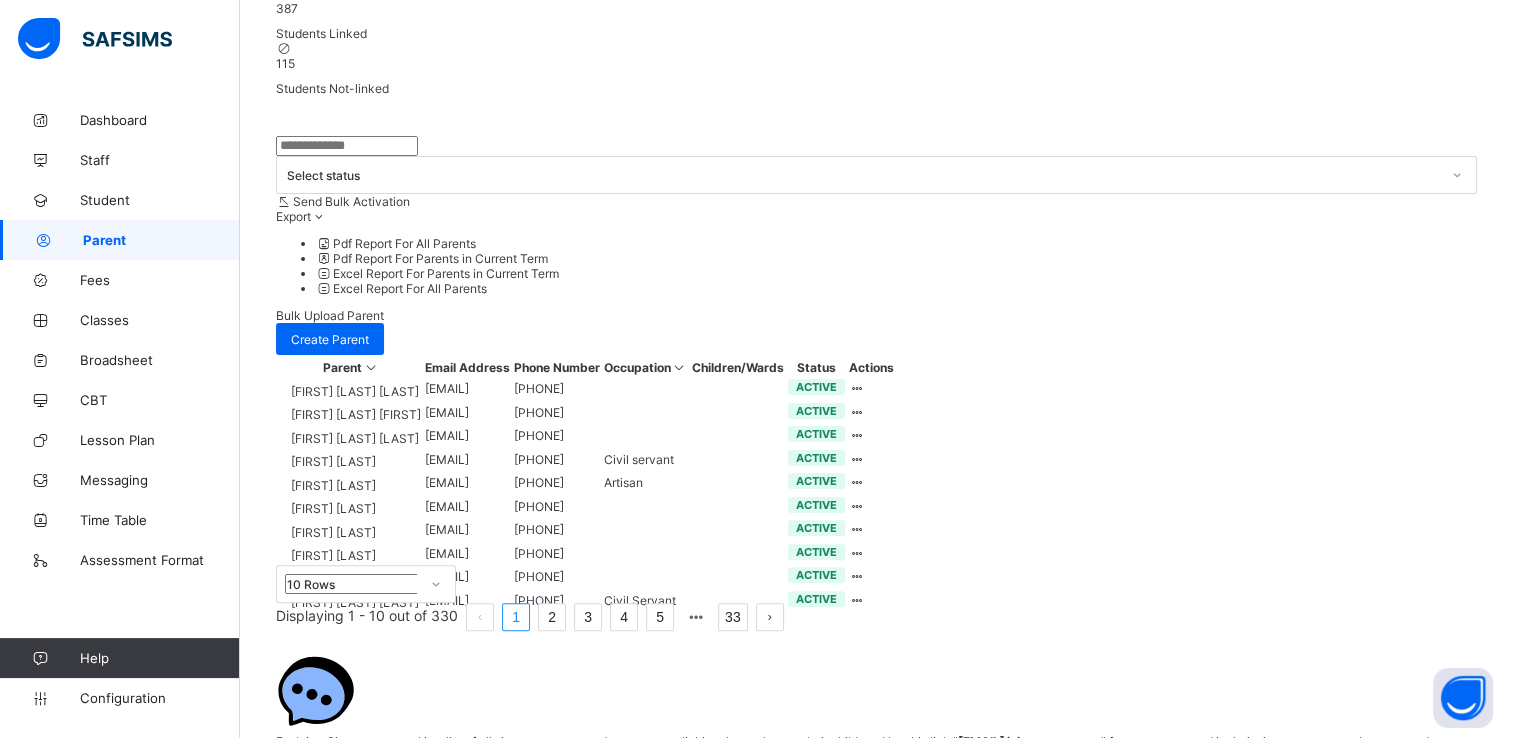 scroll, scrollTop: 511, scrollLeft: 0, axis: vertical 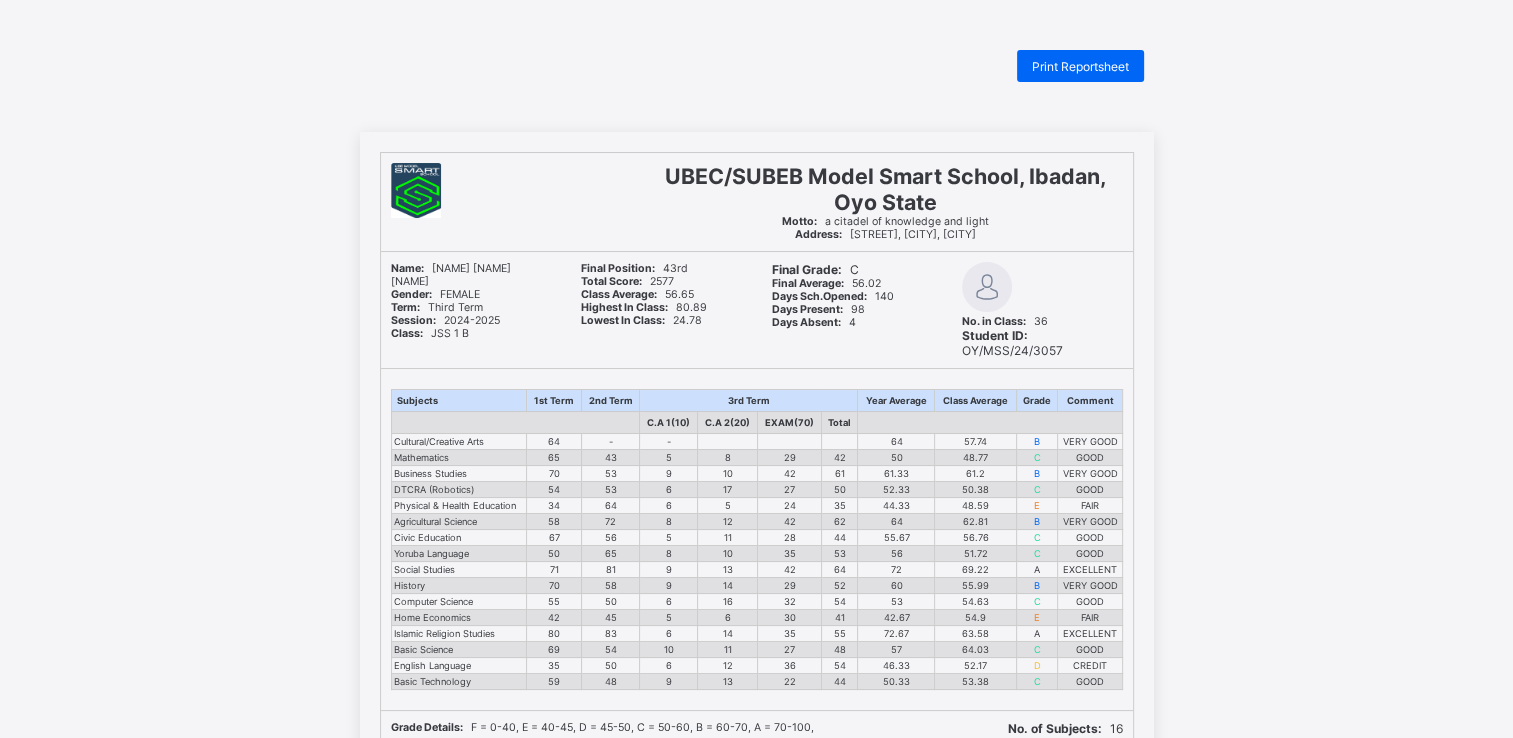 click on "Address: [STREET], [CITY], [CITY]" at bounding box center [885, 234] 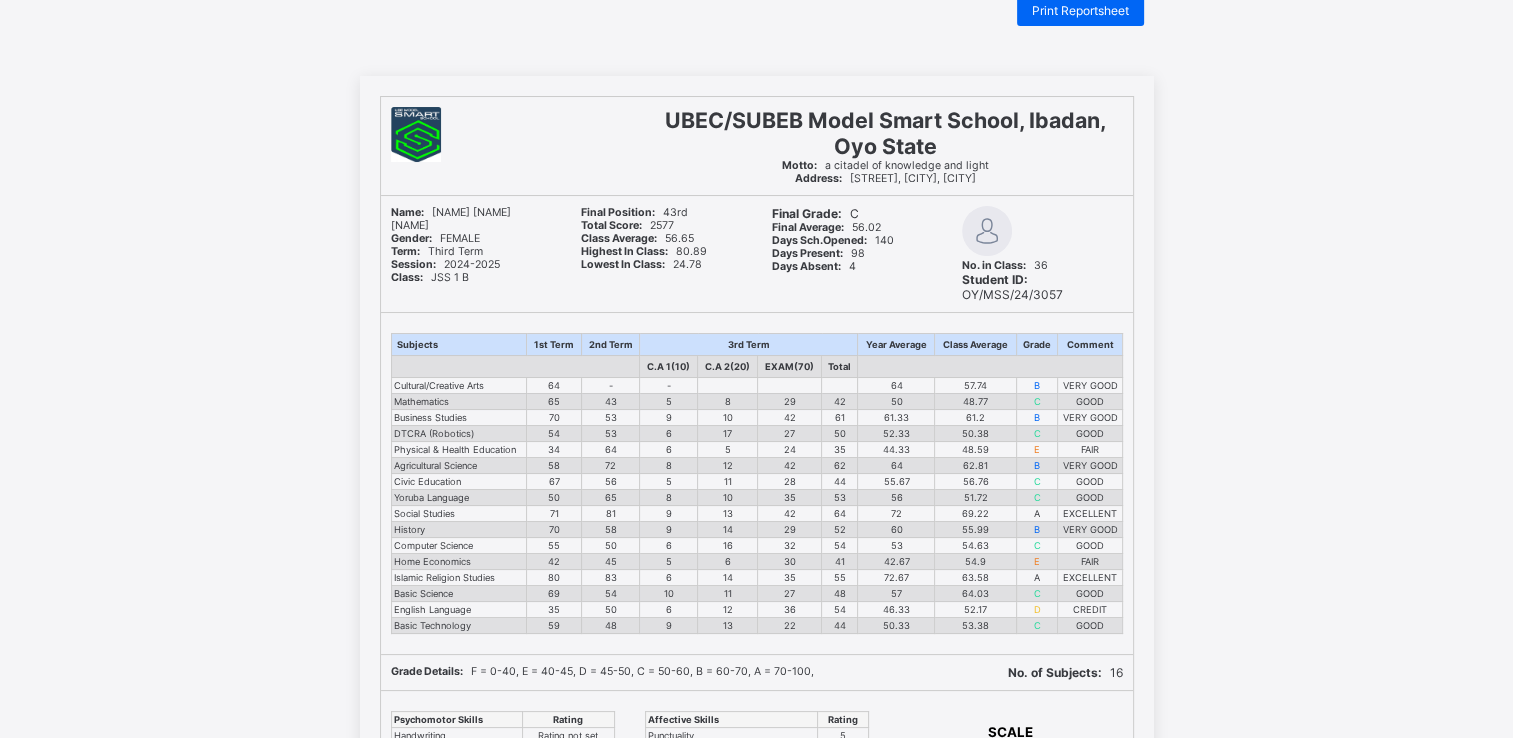 scroll, scrollTop: 0, scrollLeft: 0, axis: both 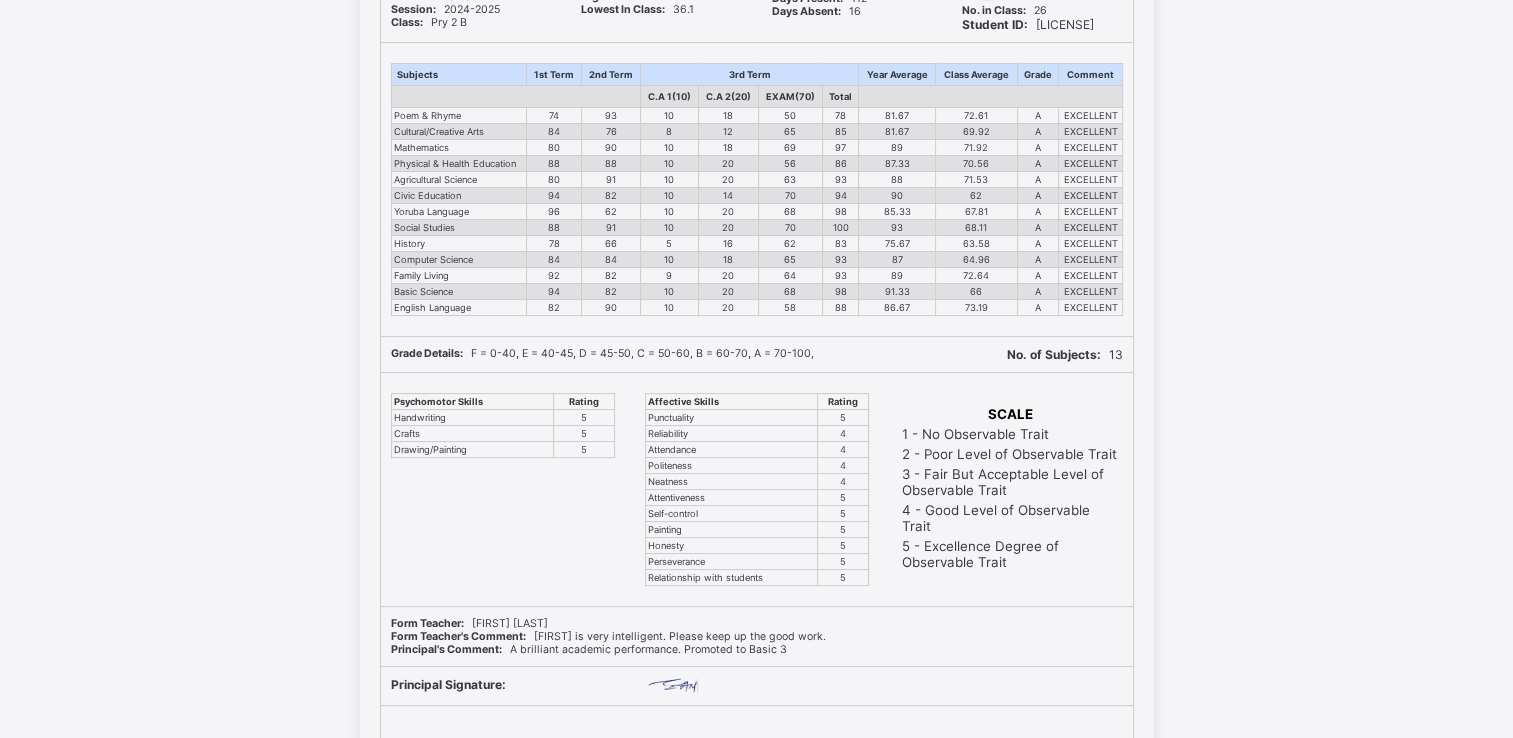 click at bounding box center (990, 97) 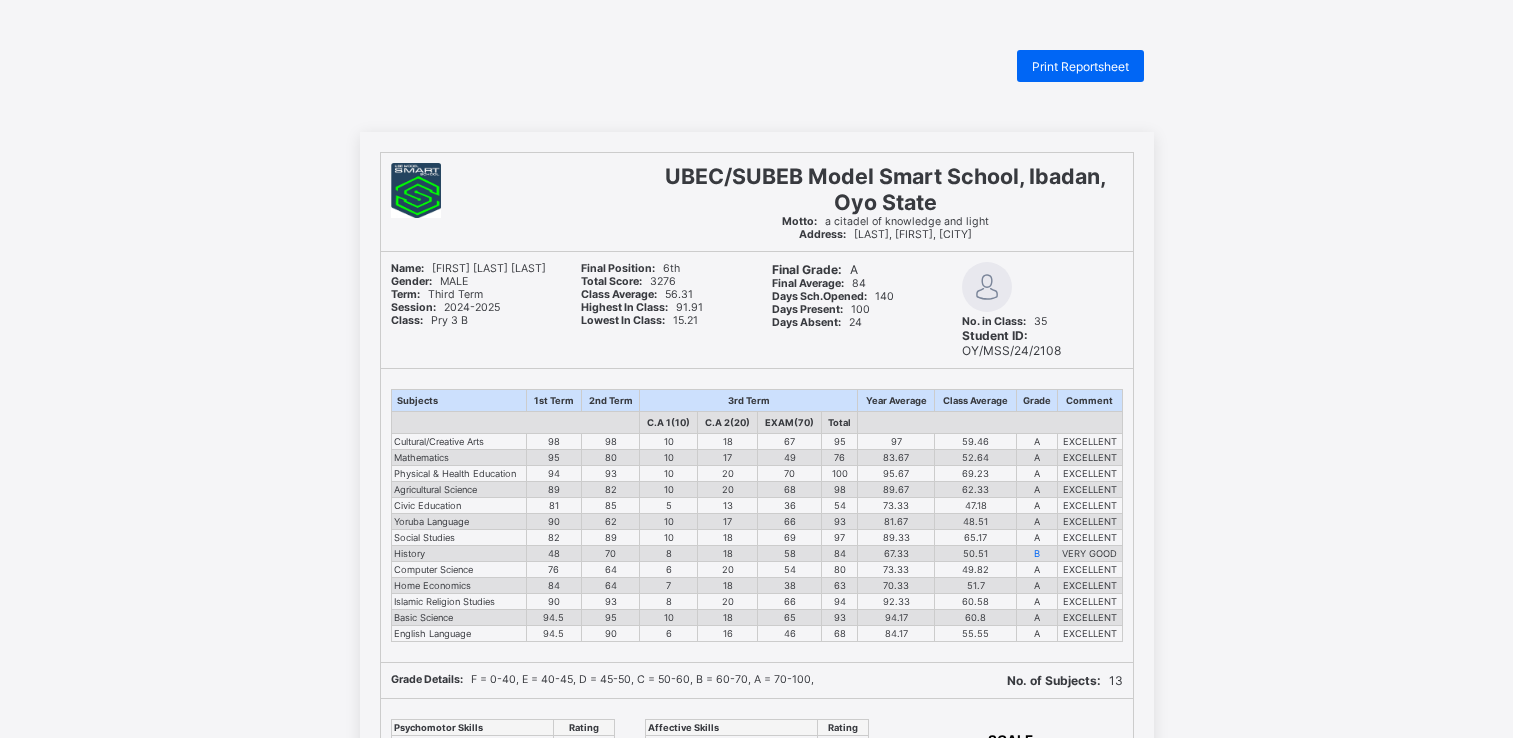 scroll, scrollTop: 0, scrollLeft: 0, axis: both 